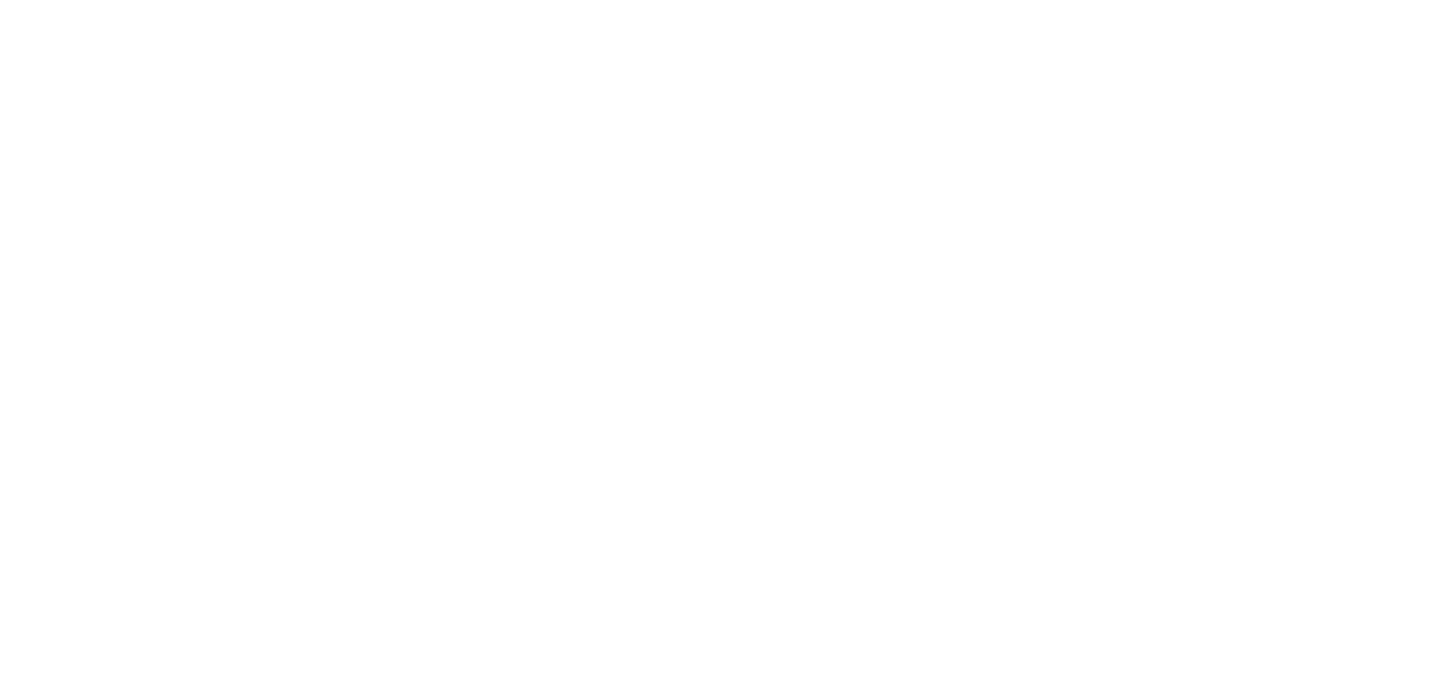 scroll, scrollTop: 0, scrollLeft: 0, axis: both 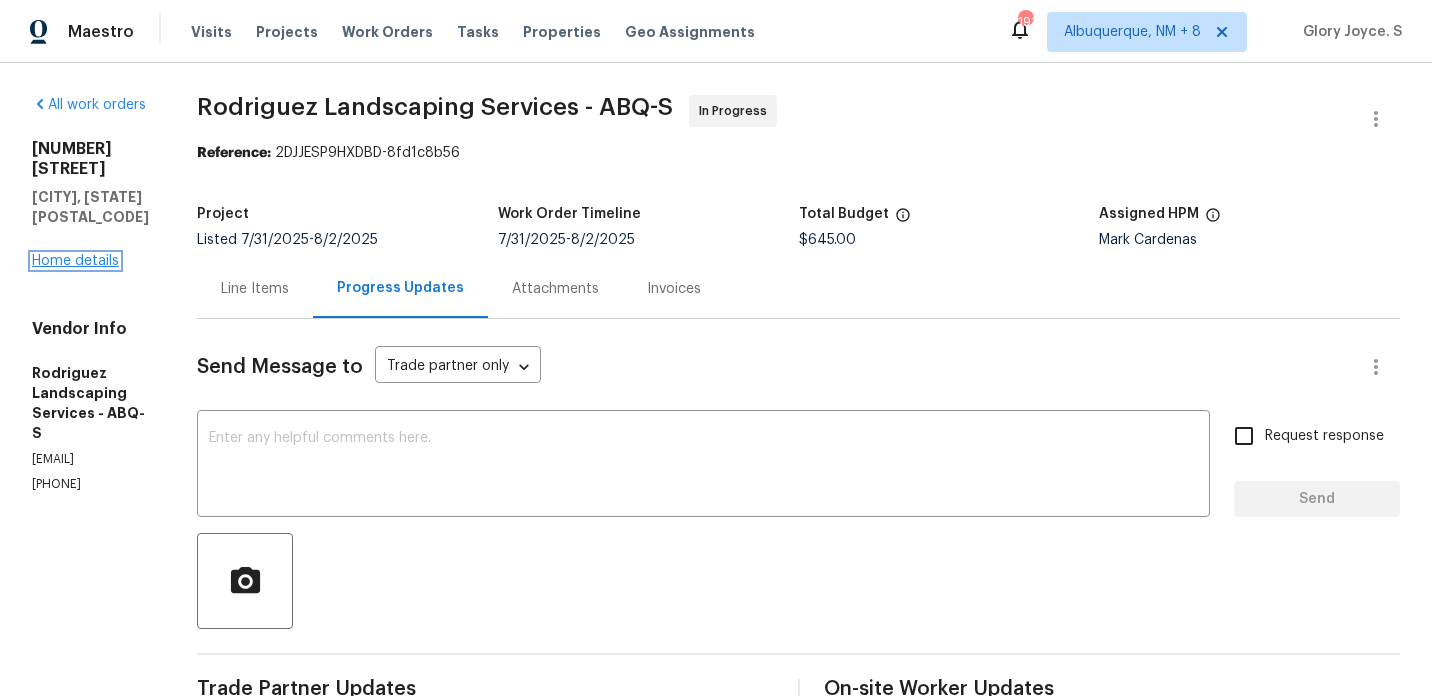 click on "Home details" at bounding box center (75, 261) 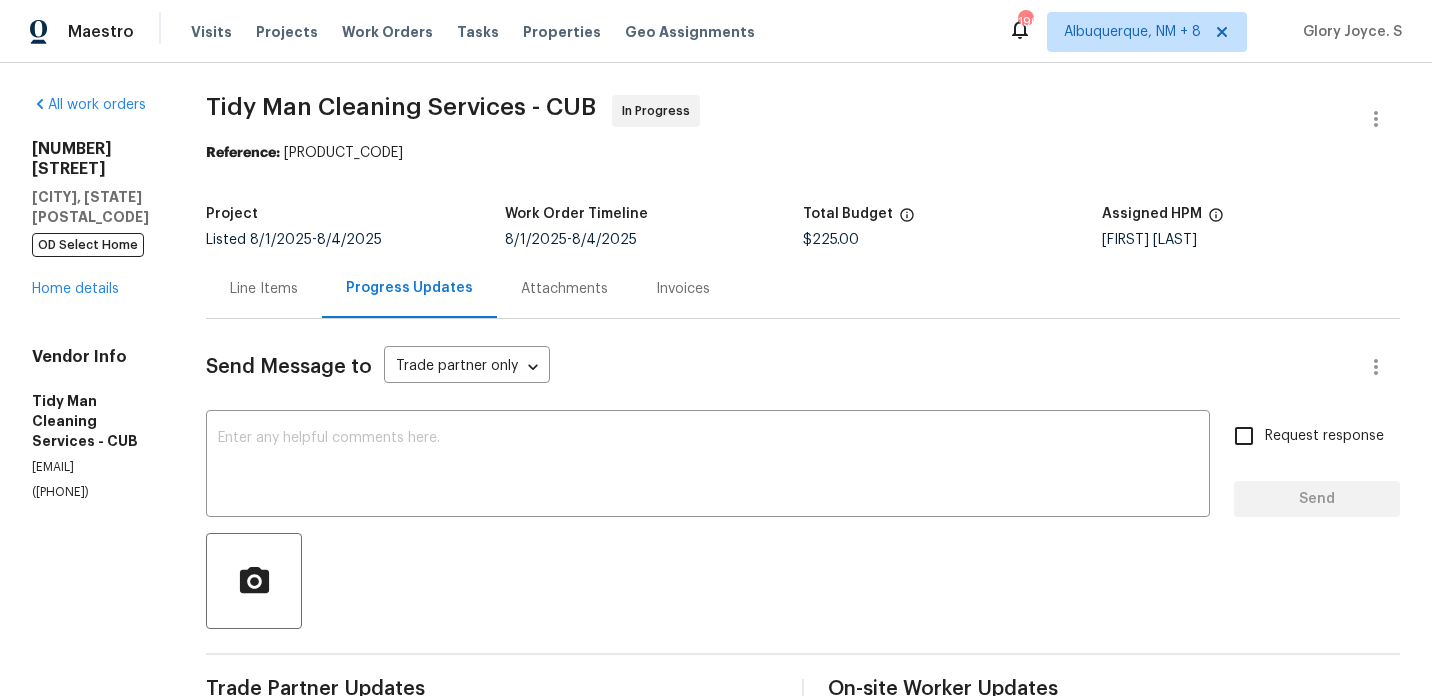 scroll, scrollTop: 0, scrollLeft: 0, axis: both 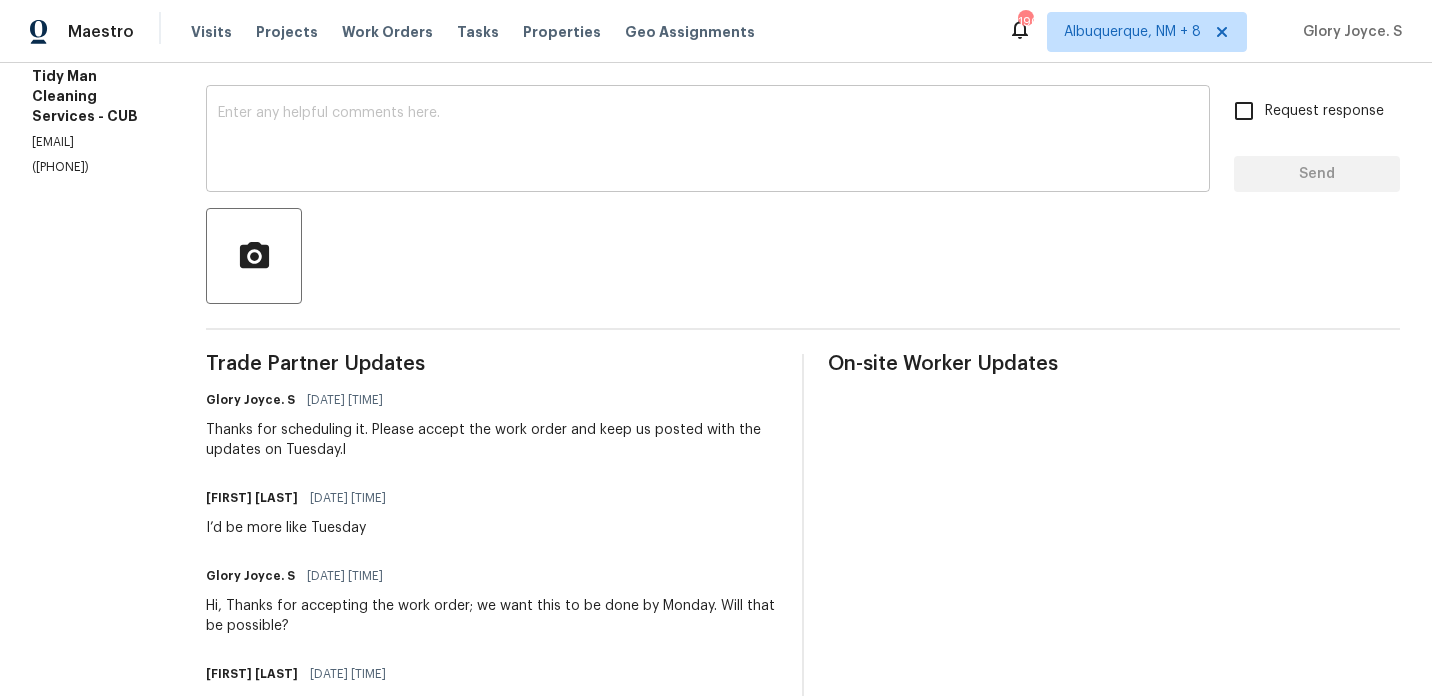 click at bounding box center [708, 141] 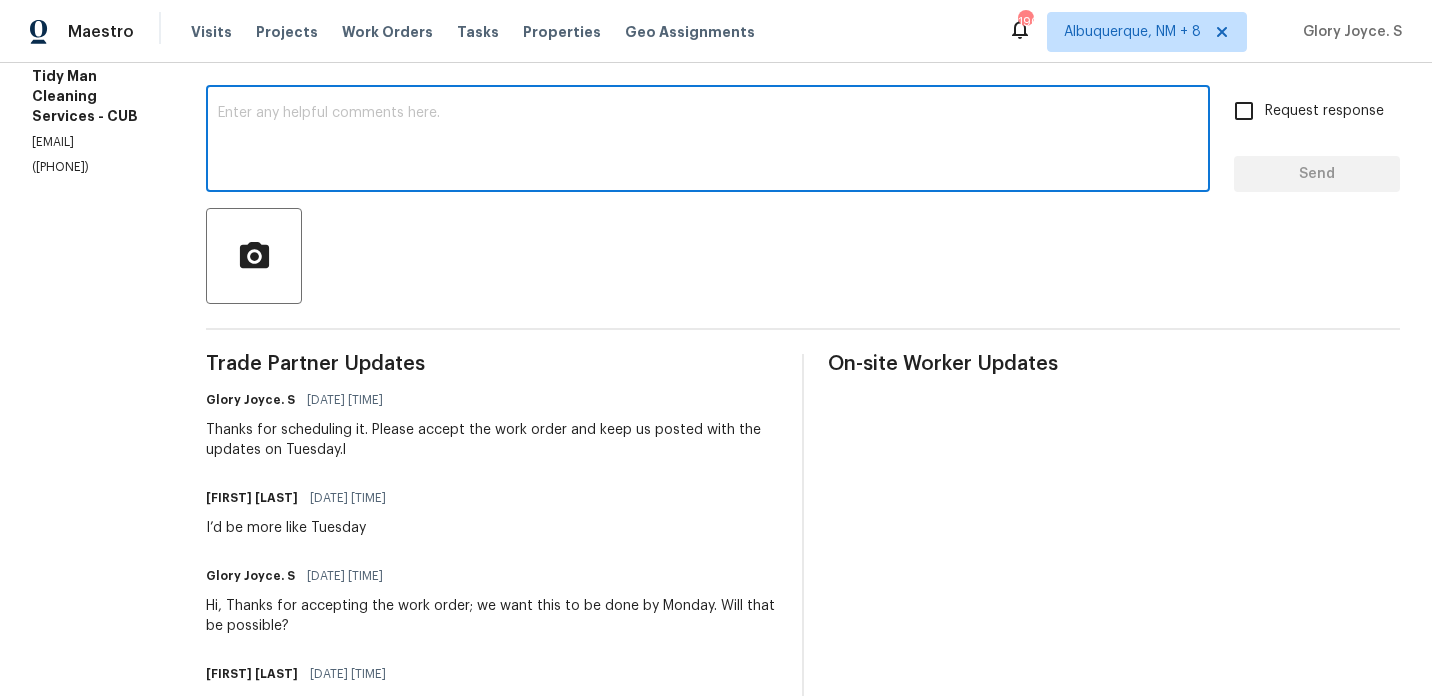 paste on "May we have an update on the progress of the work order?" 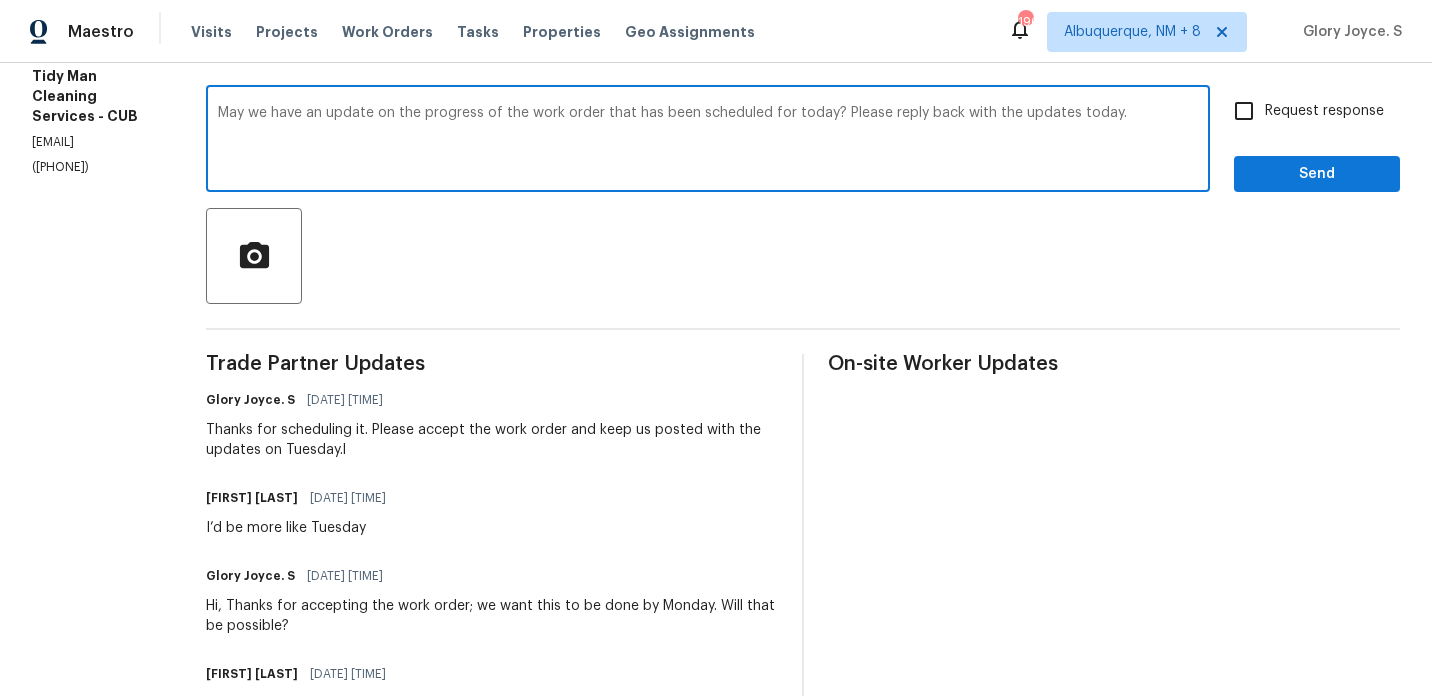 type on "May we have an update on the progress of the work order that has been scheduled for today? Please reply back with the updates today." 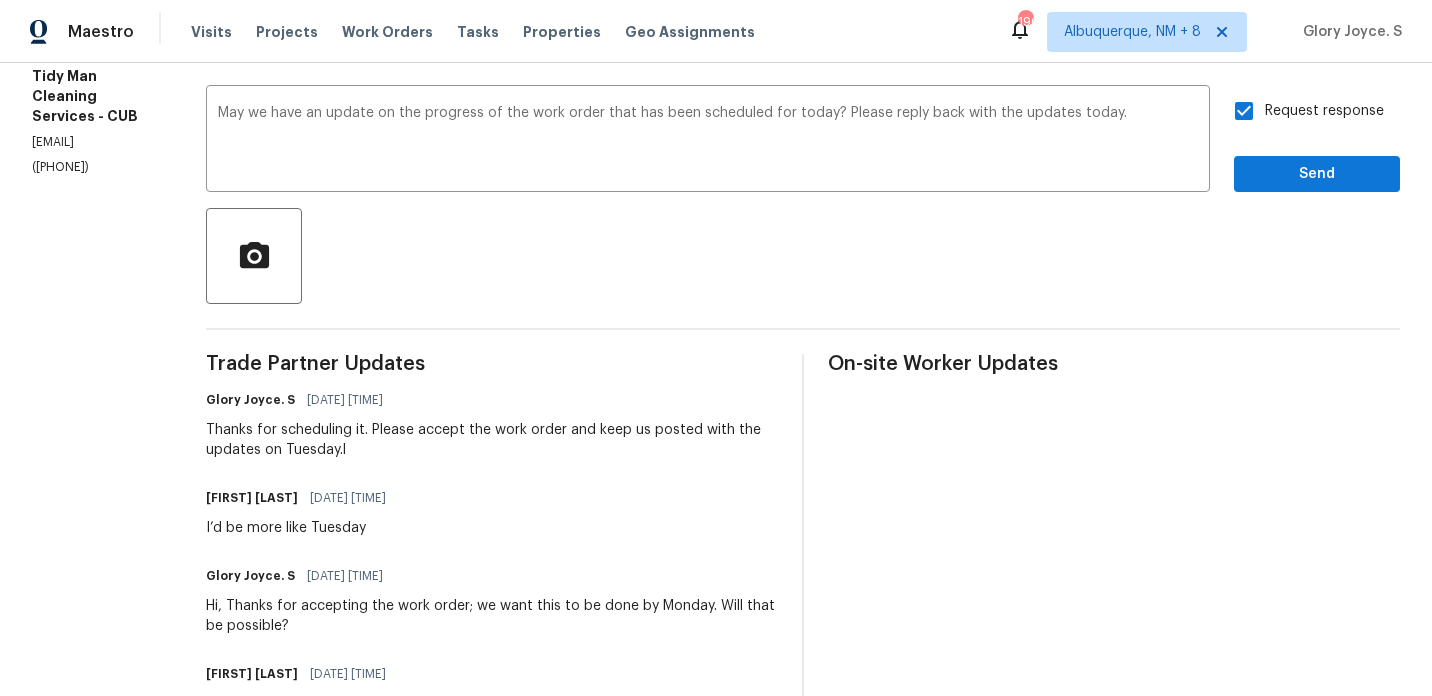 click on "Send Message to Trade partner only Trade partner only ​ May we have an update on the progress of the work order that has been scheduled for today? Please reply back with the updates today. x ​ Request response Send Trade Partner Updates Glory [LAST]. S [DATE] [TIME] Thanks for scheduling it. Please accept the work order and keep us posted with the updates on Tuesday.l Carl Palmgren [DATE] [TIME] I’d be more like Tuesday Glory [LAST]. S [DATE] [TIME] Hi,
Thanks for accepting the work order; we want this to be done by Monday. Will that be possible? Carl Palmgren [DATE] [TIME] I’d be looking at next week. Glory [LAST]. S [DATE] [TIME] On-site Worker Updates" at bounding box center [803, 445] 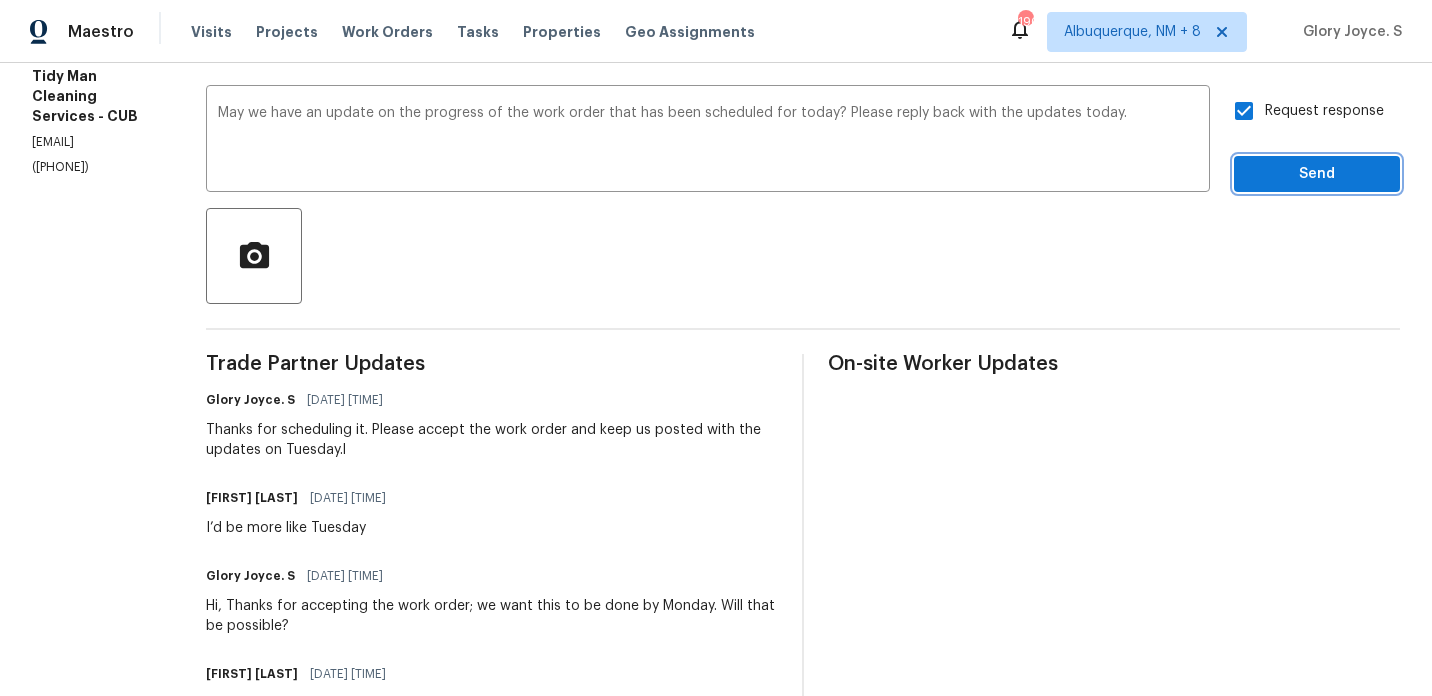 click on "Send" at bounding box center [1317, 174] 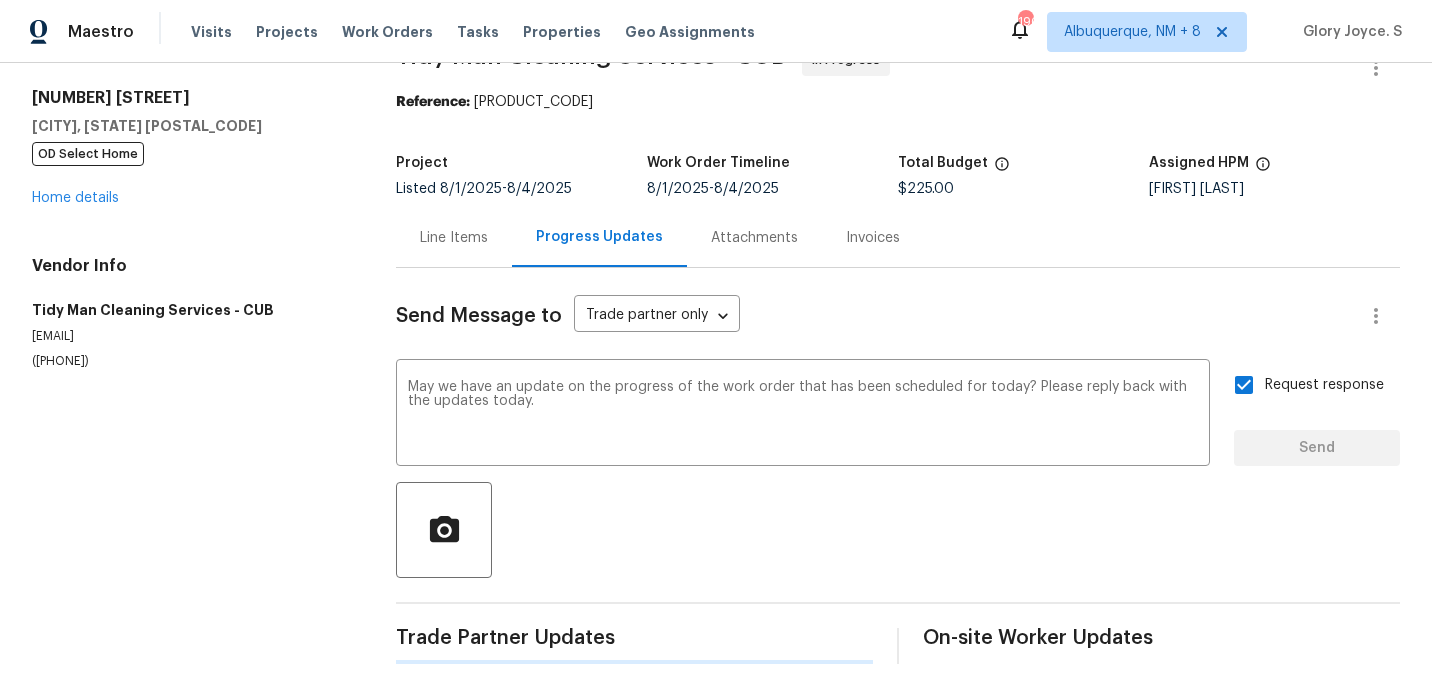 scroll, scrollTop: 51, scrollLeft: 0, axis: vertical 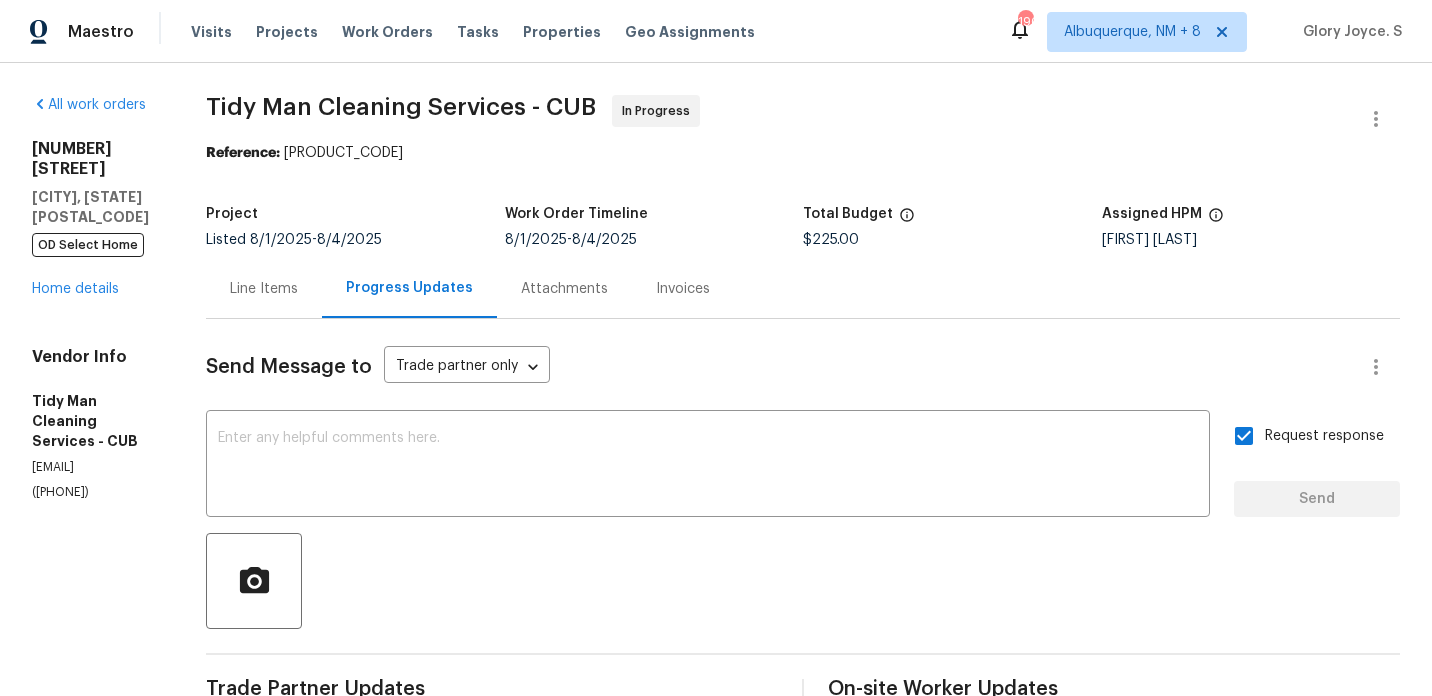 click on "Tidy Man Cleaning Services - CUB" at bounding box center (401, 107) 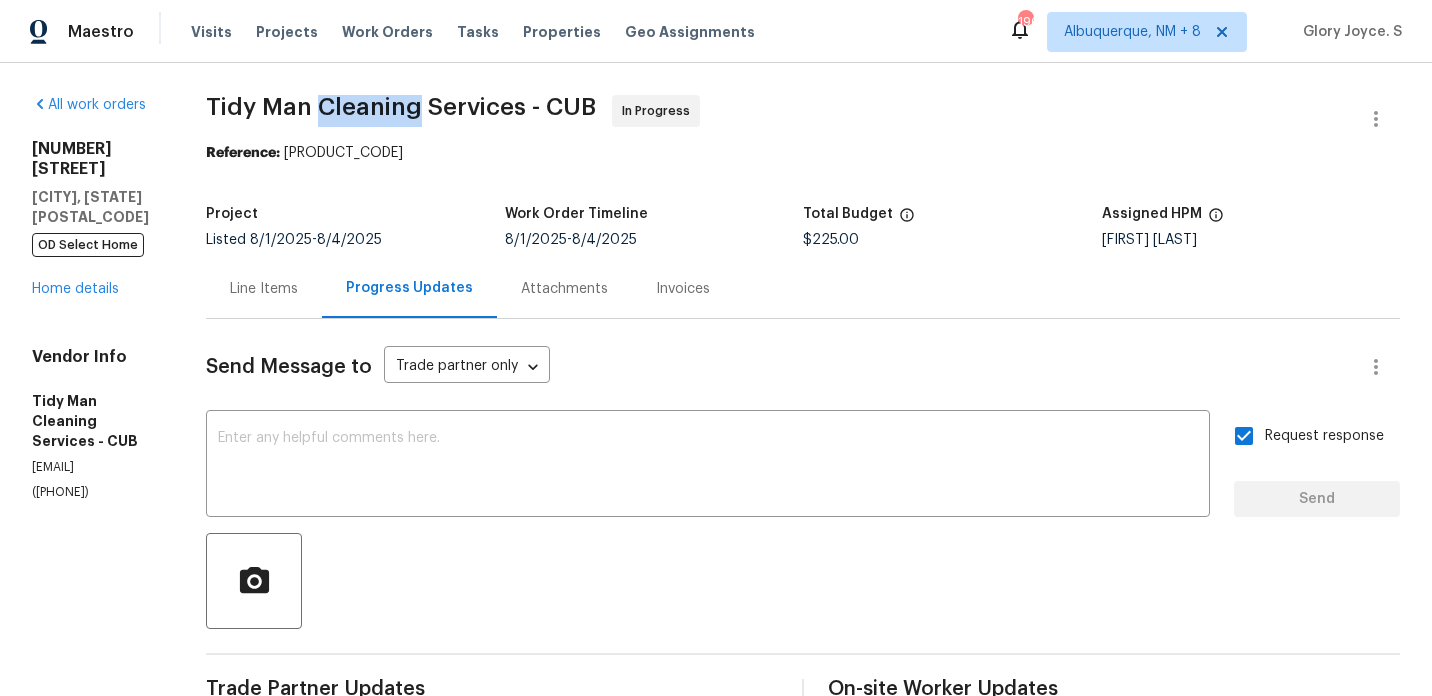 click on "Tidy Man Cleaning Services - CUB" at bounding box center [401, 107] 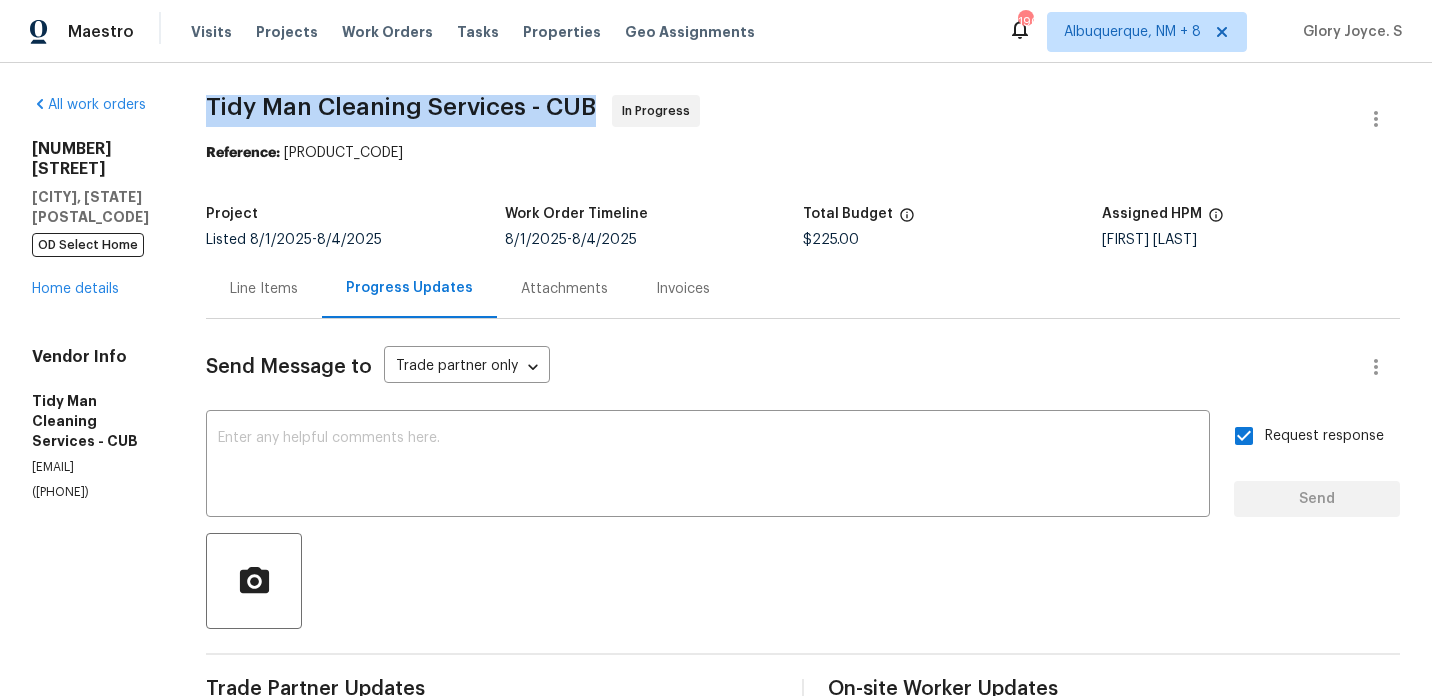 click on "Tidy Man Cleaning Services - CUB" at bounding box center [401, 107] 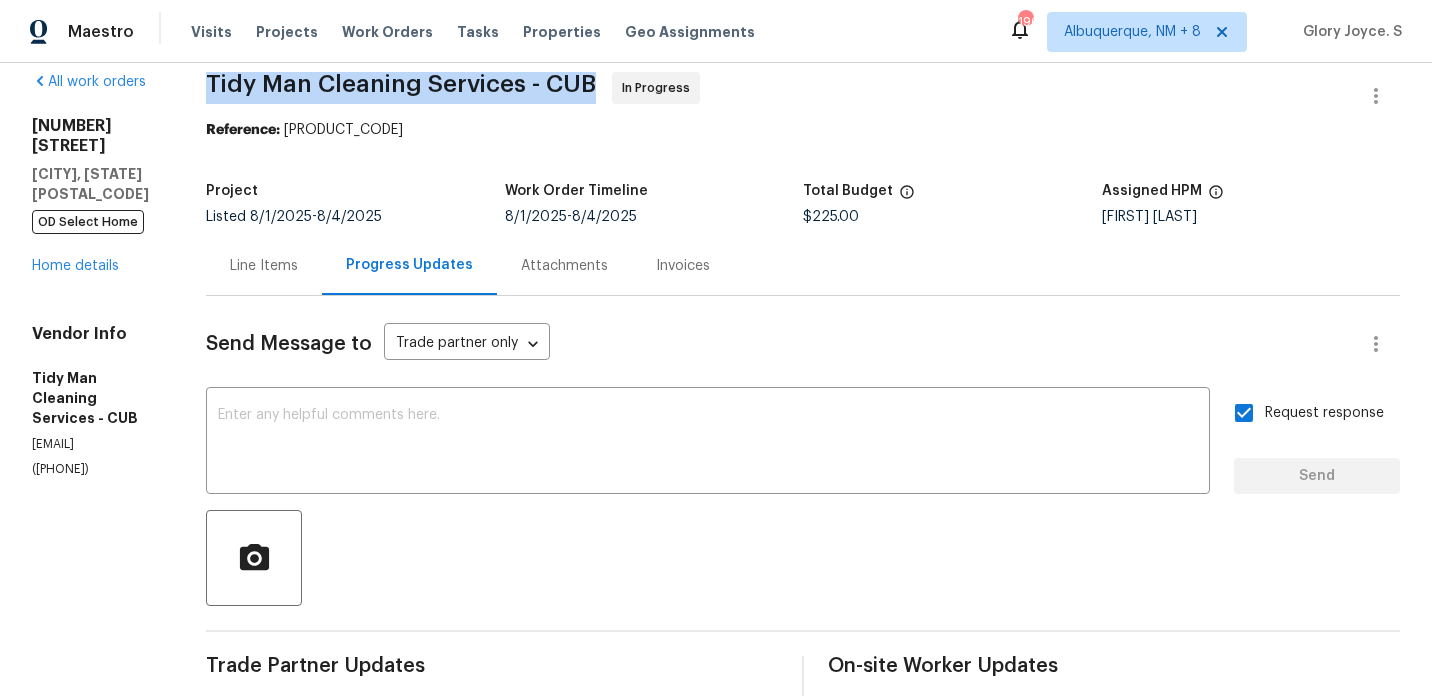 scroll, scrollTop: 0, scrollLeft: 0, axis: both 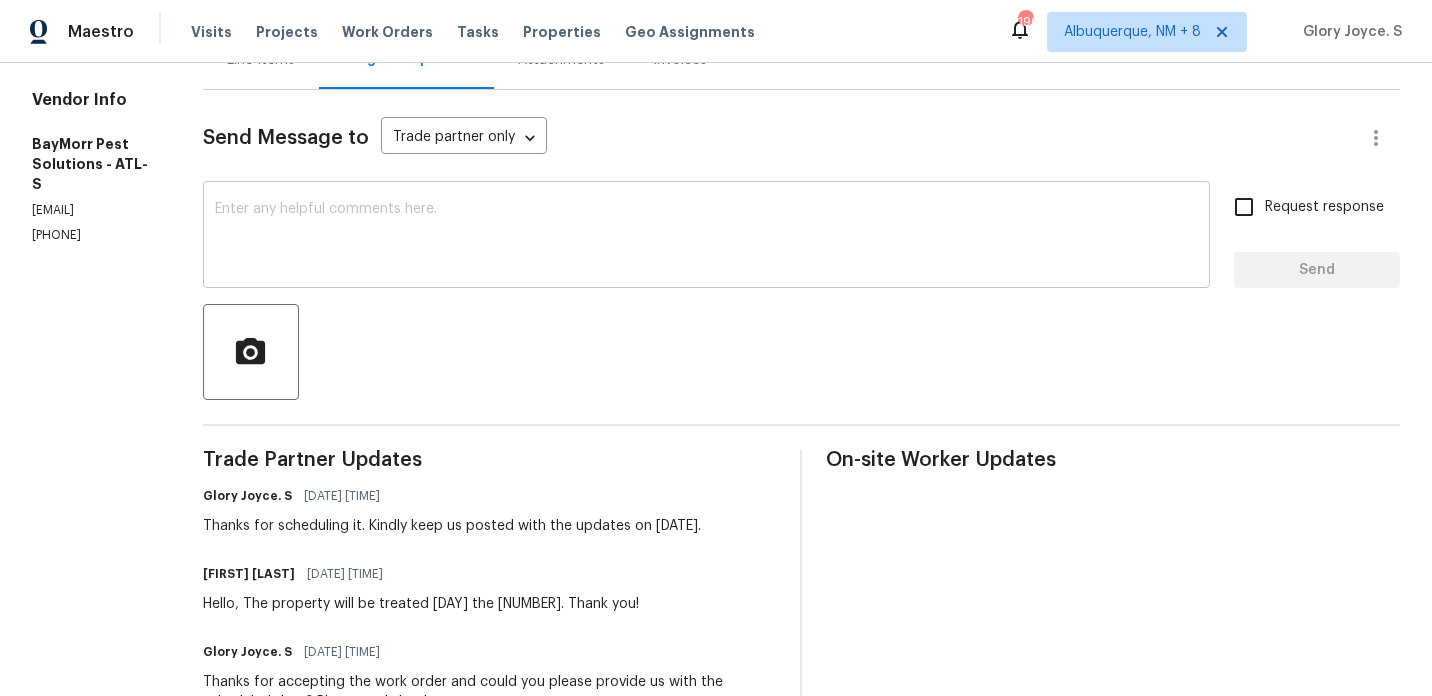 click at bounding box center (706, 237) 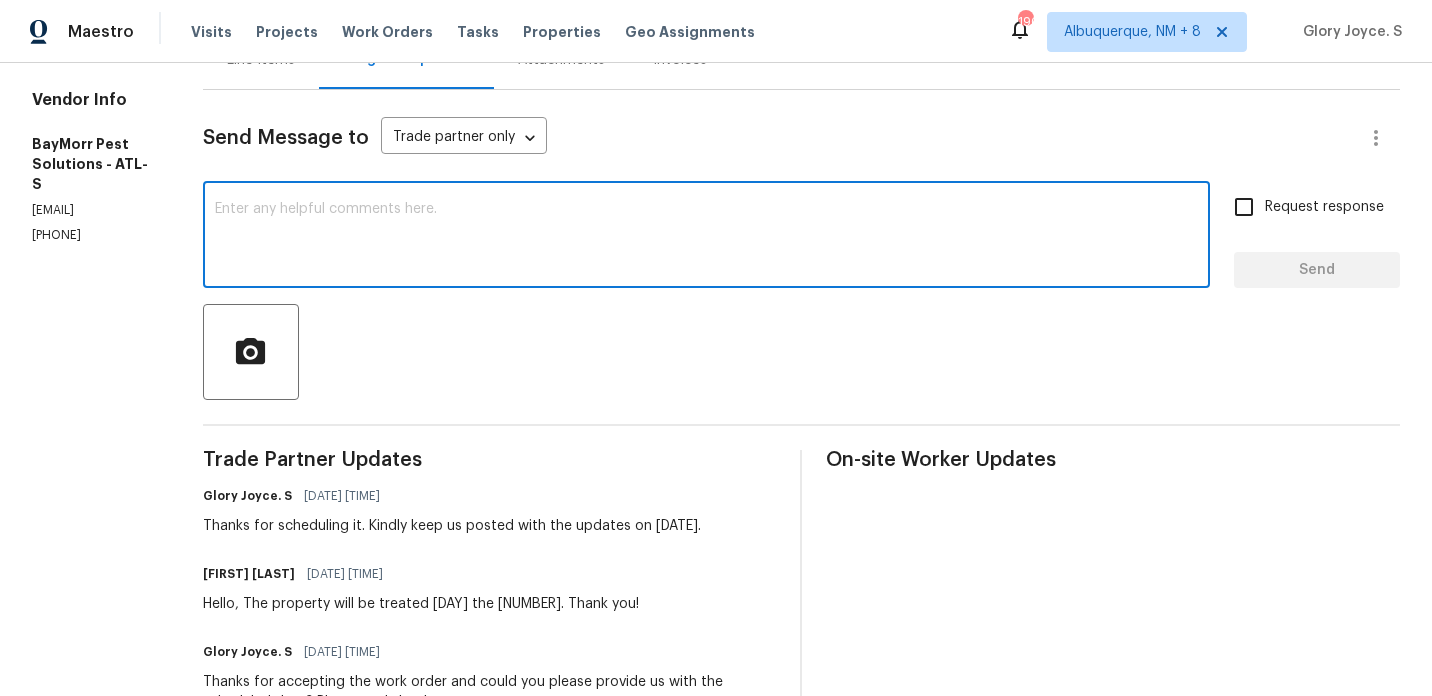 paste on "May we have an update on the progress of the work order?" 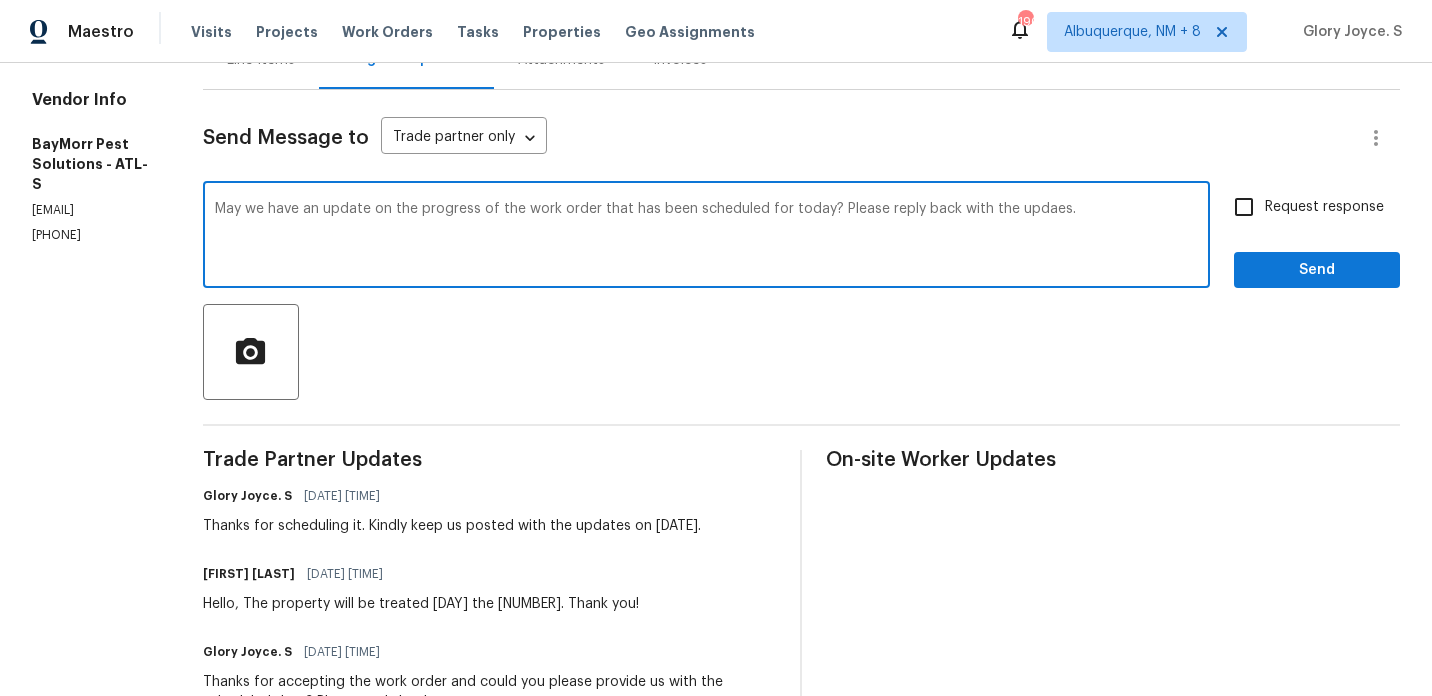 type on "May we have an update on the progress of the work order that has been scheduled for today? Please reply back with the updaes." 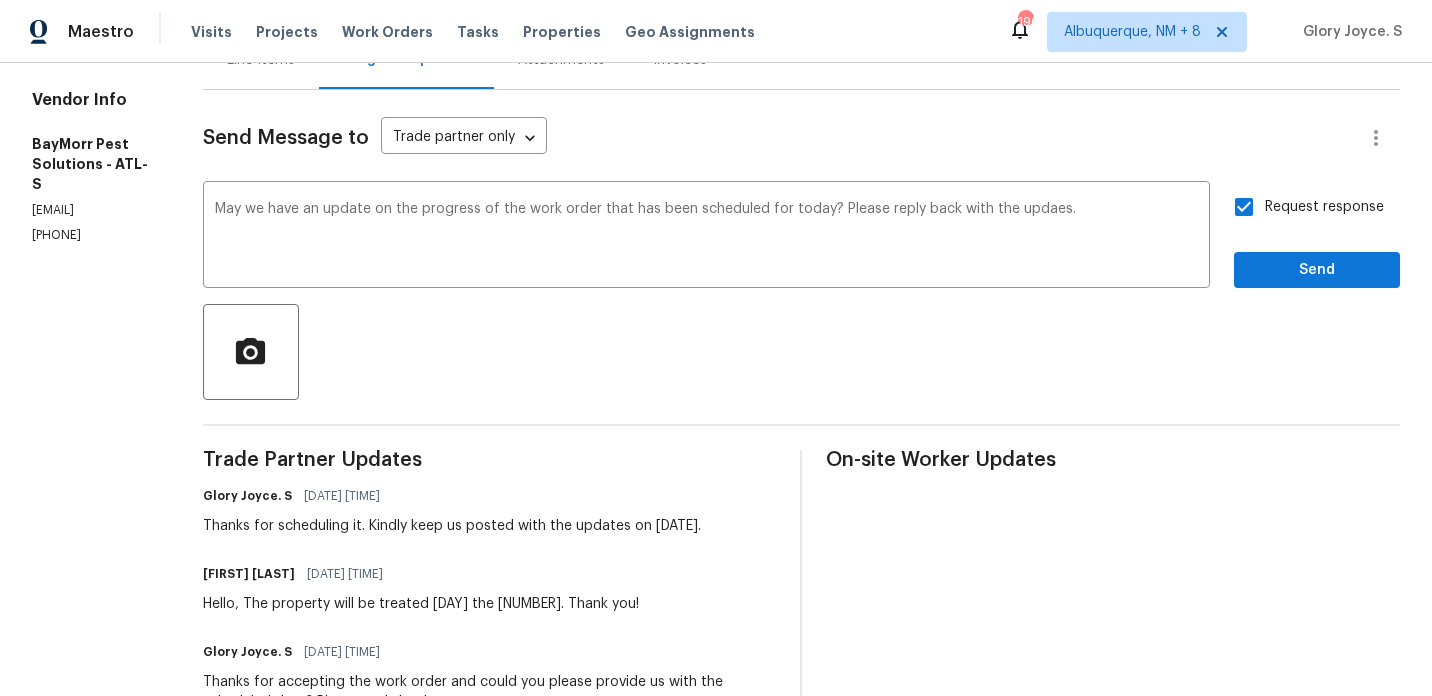 click on "Correct the spelling error updates. Ignore Rewrite sentence" at bounding box center (0, 0) 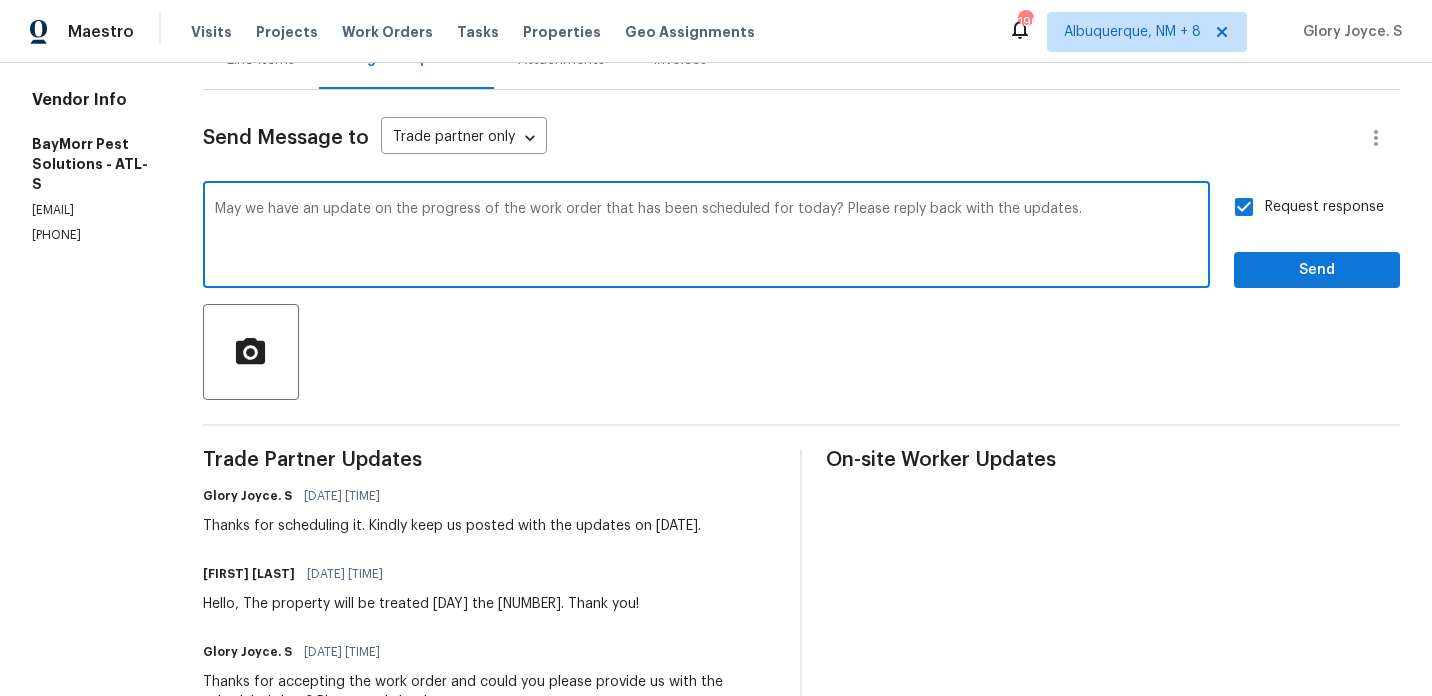 type on "May we have an update on the progress of the work order that has been scheduled for today? Please reply back with the updates." 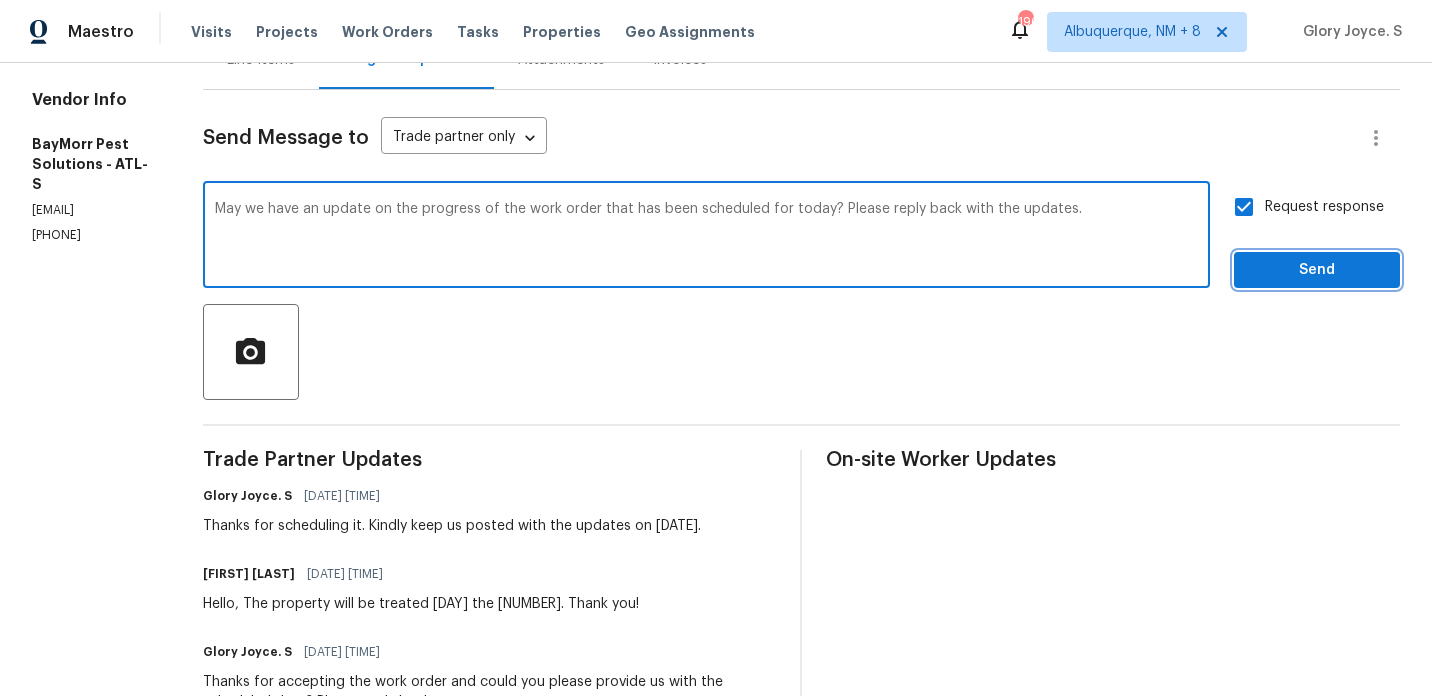 click on "Send" at bounding box center [1317, 270] 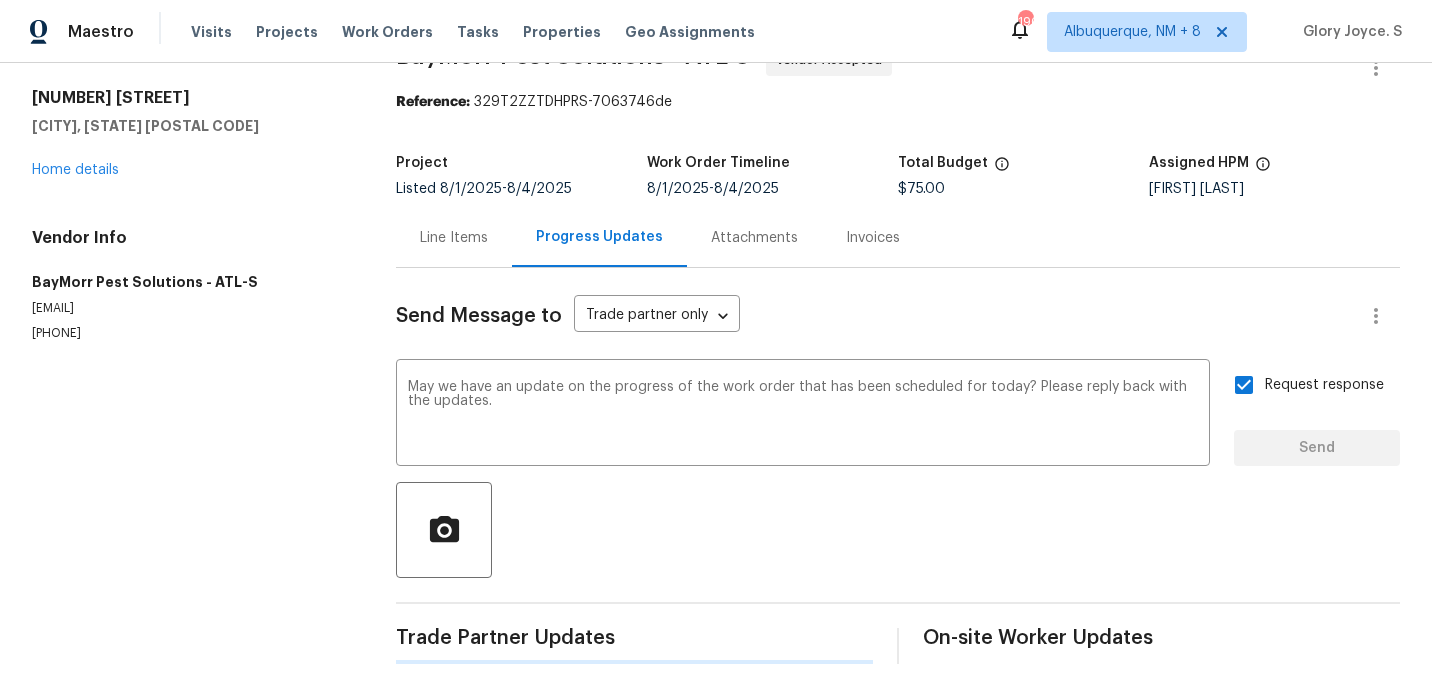 type 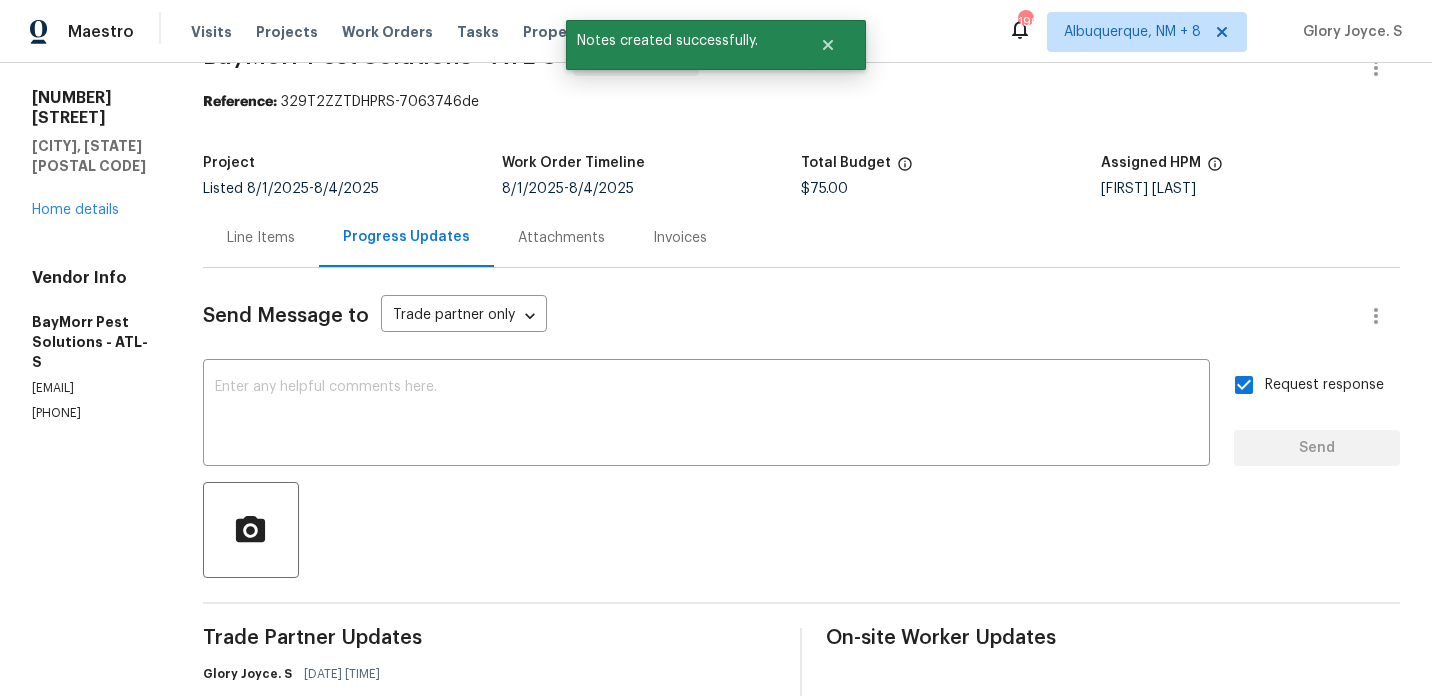 scroll, scrollTop: 229, scrollLeft: 0, axis: vertical 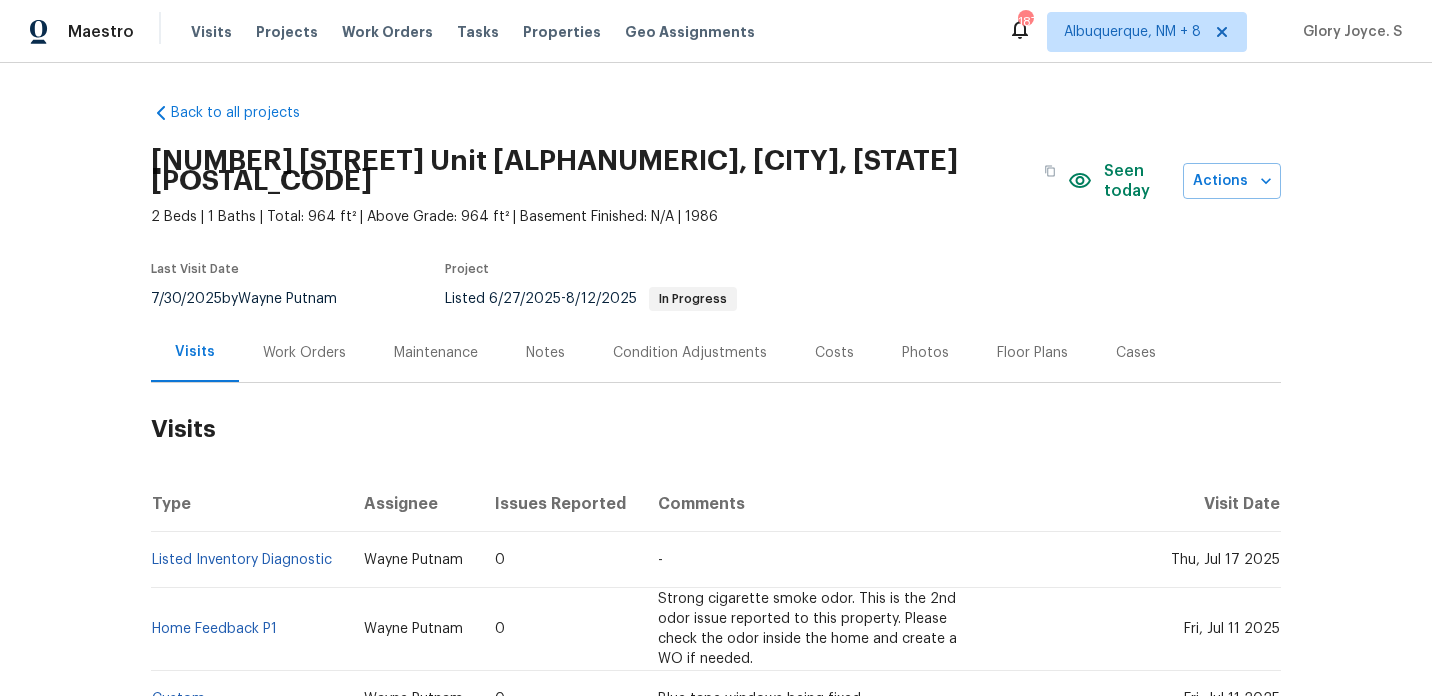 click on "Work Orders" at bounding box center (304, 353) 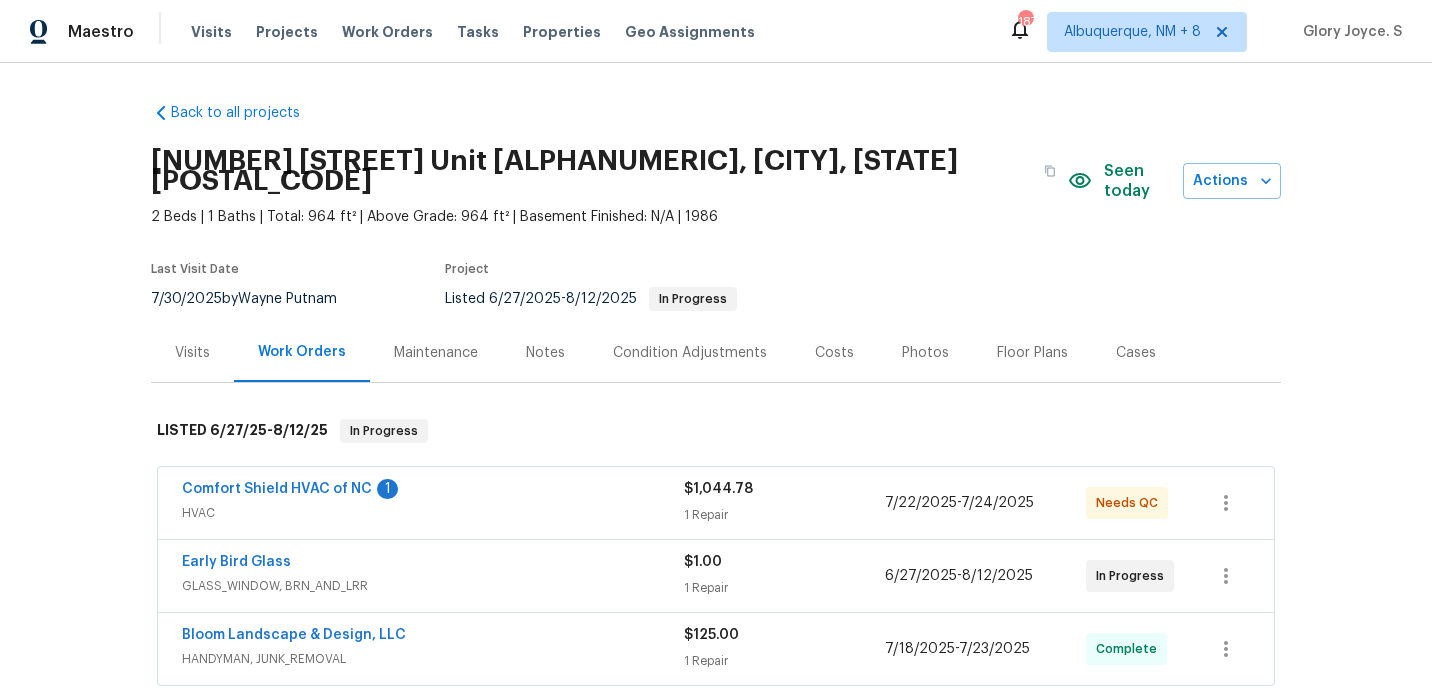 click on "HVAC" at bounding box center [433, 513] 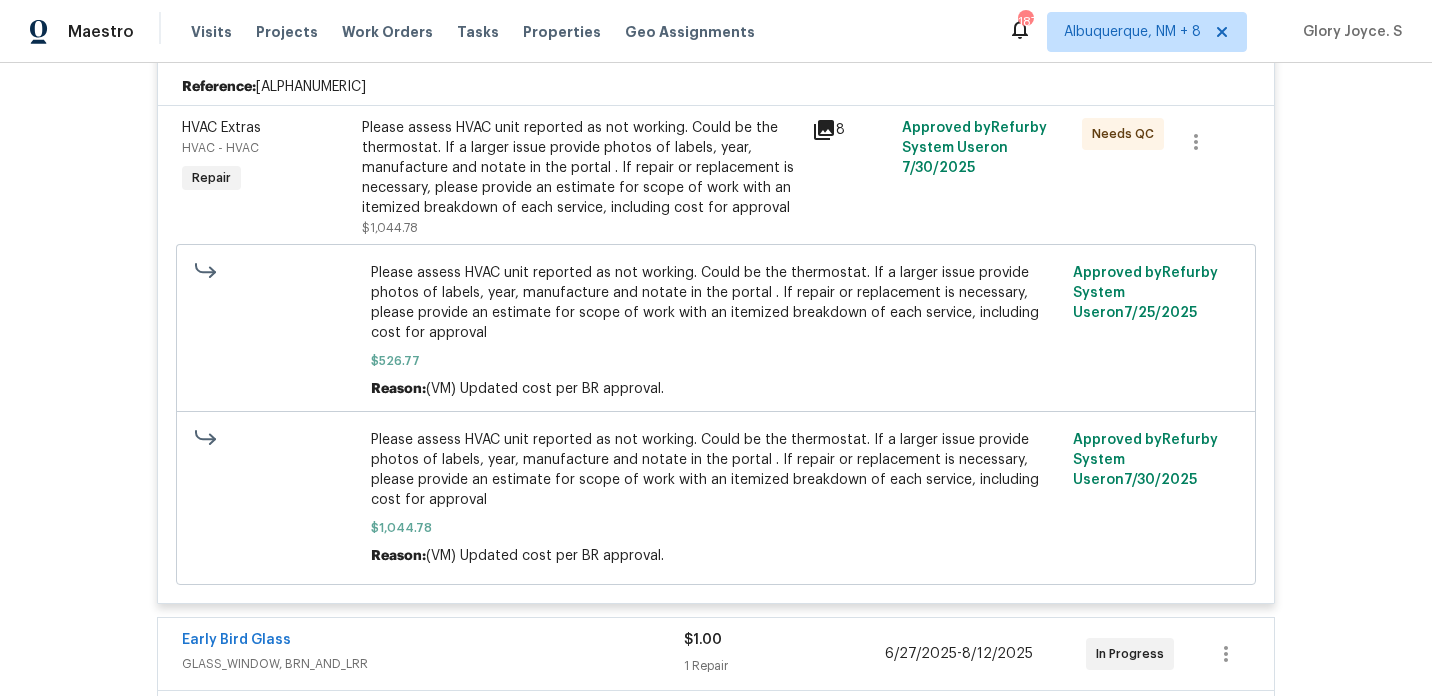 scroll, scrollTop: 555, scrollLeft: 0, axis: vertical 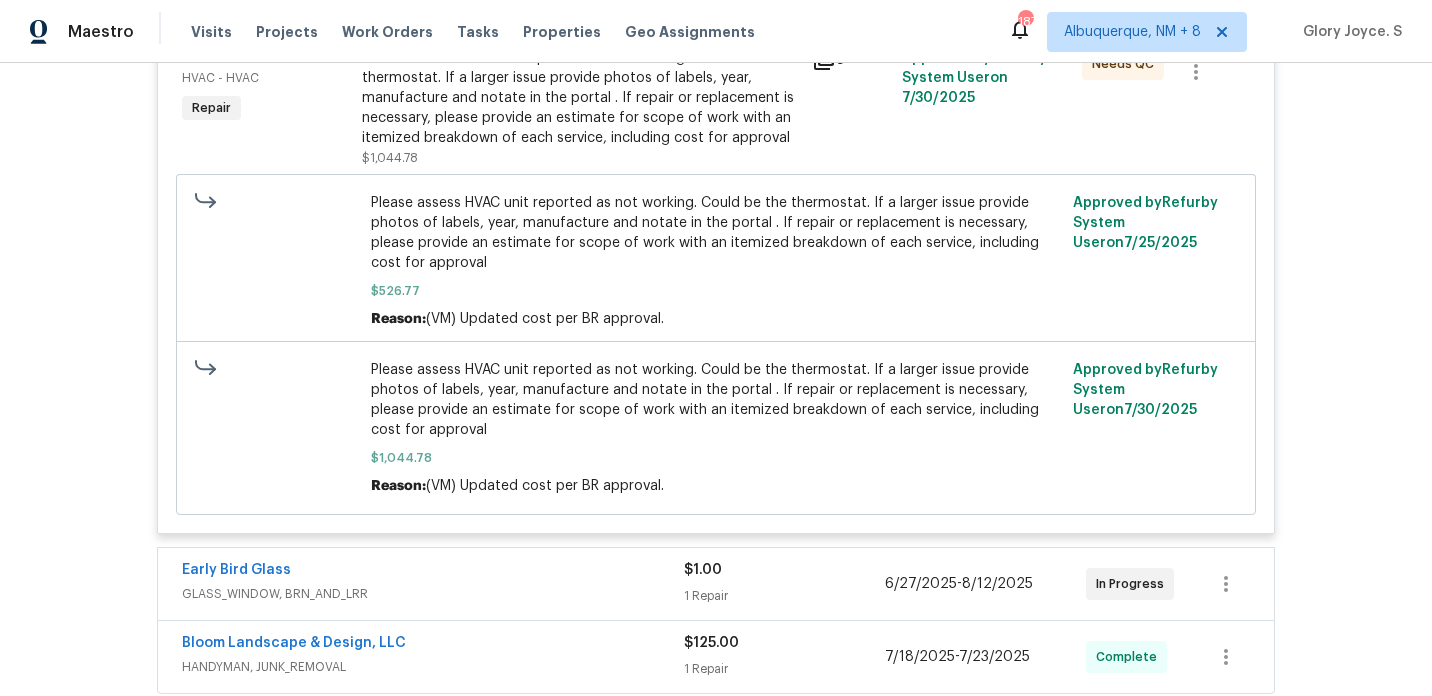 click on "GLASS_WINDOW, BRN_AND_LRR" at bounding box center (433, 594) 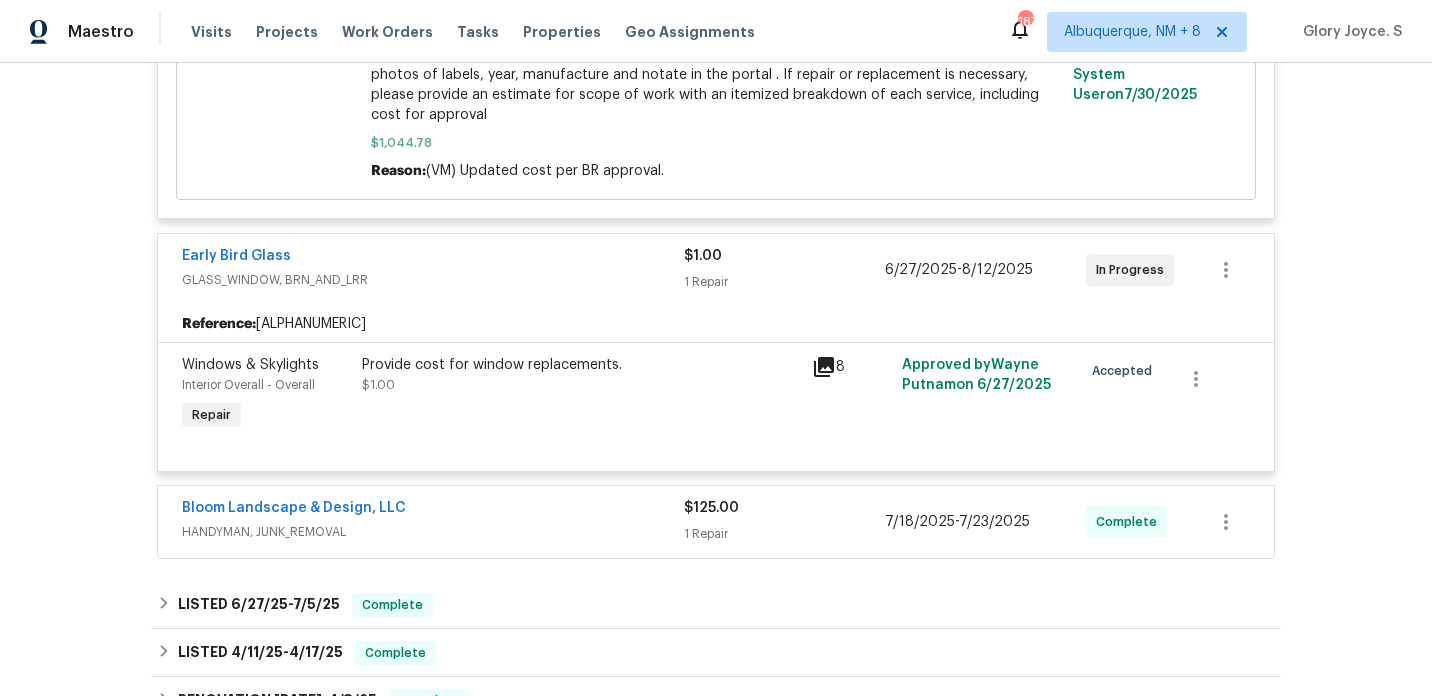 scroll, scrollTop: 884, scrollLeft: 0, axis: vertical 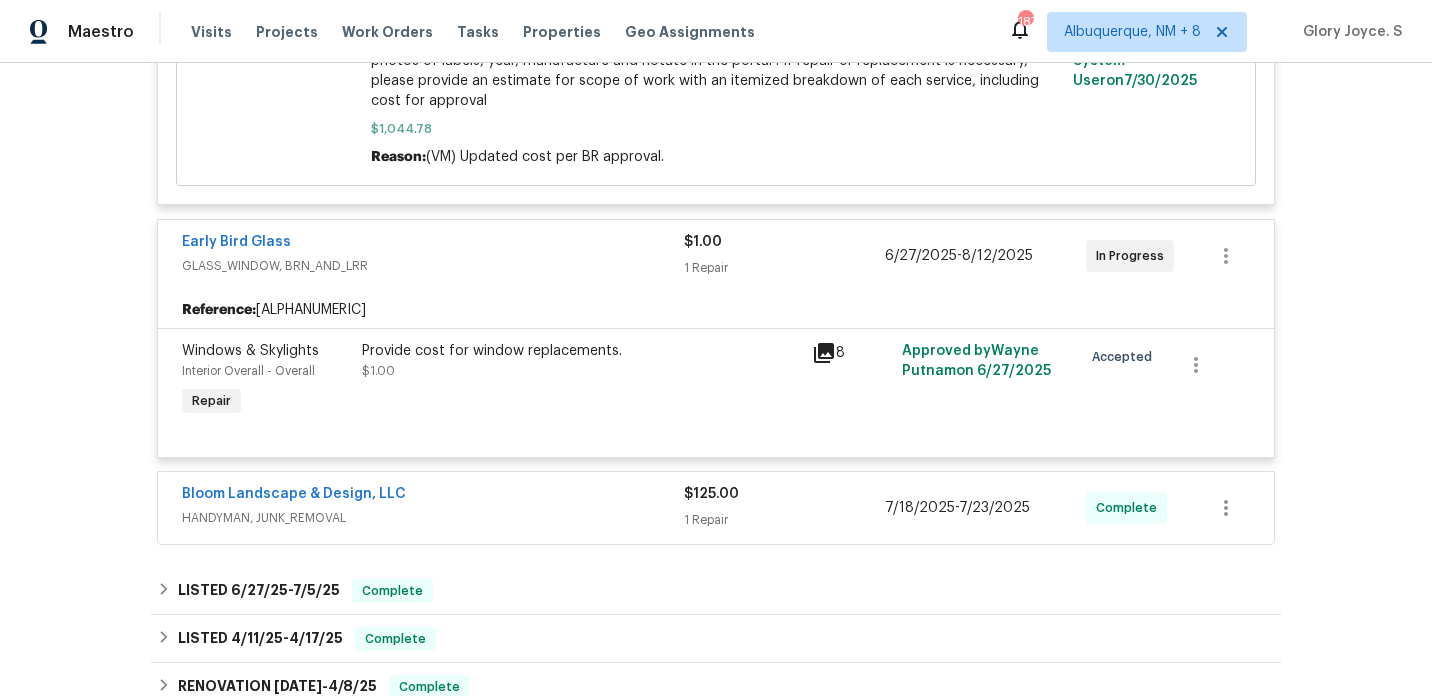 click on "HANDYMAN, JUNK_REMOVAL" at bounding box center (433, 518) 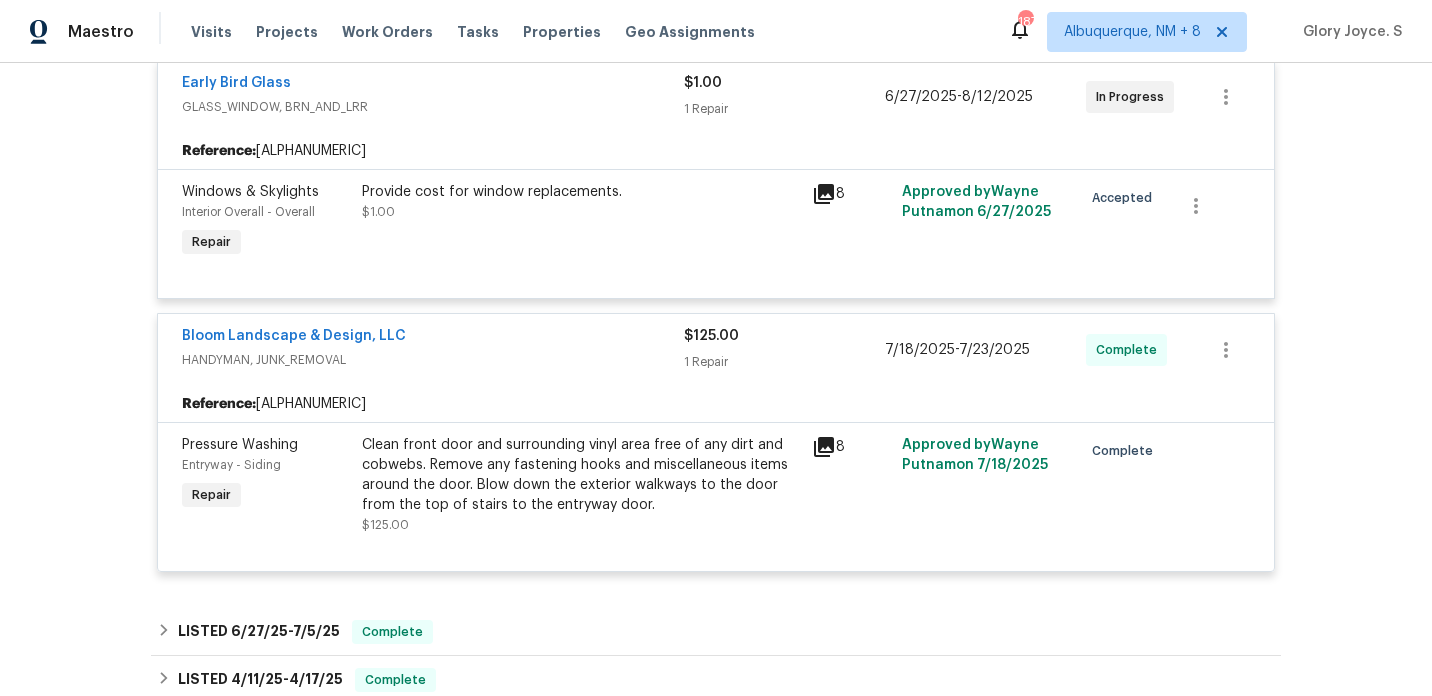 scroll, scrollTop: 1055, scrollLeft: 0, axis: vertical 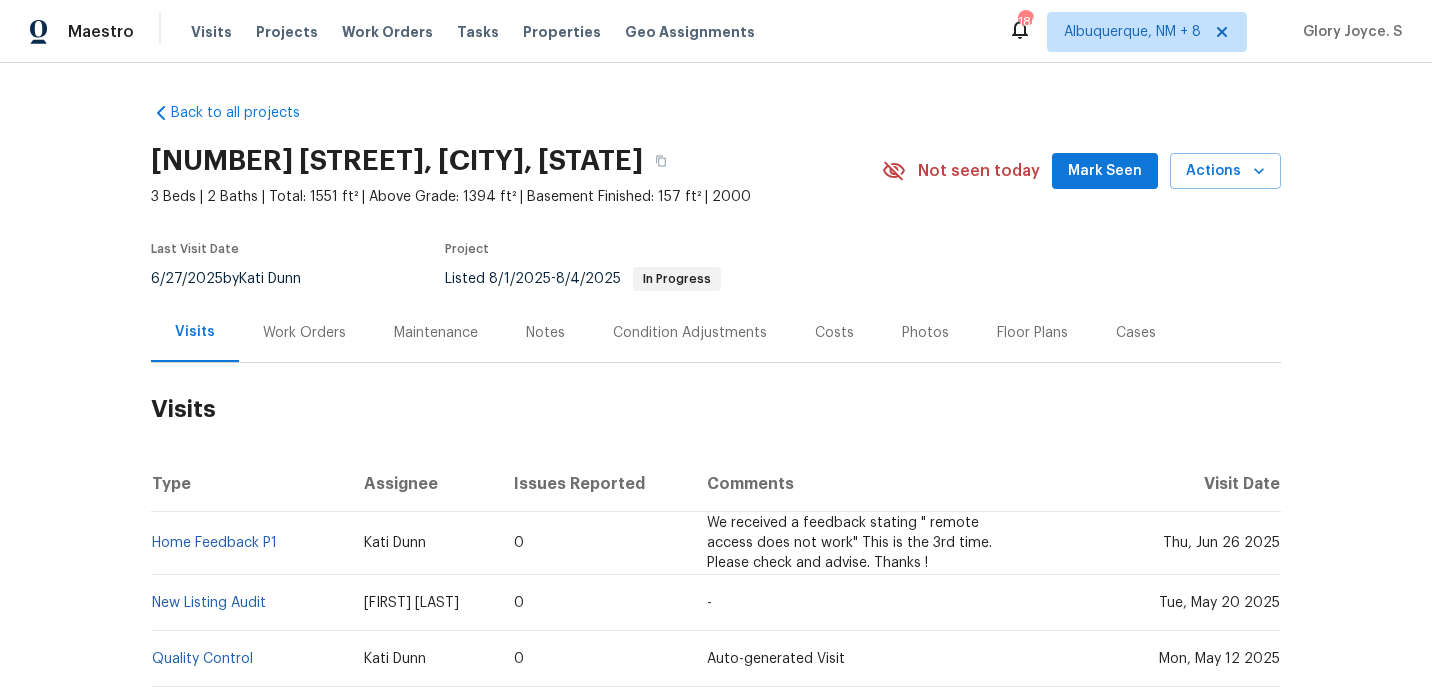 click on "Work Orders" at bounding box center (304, 332) 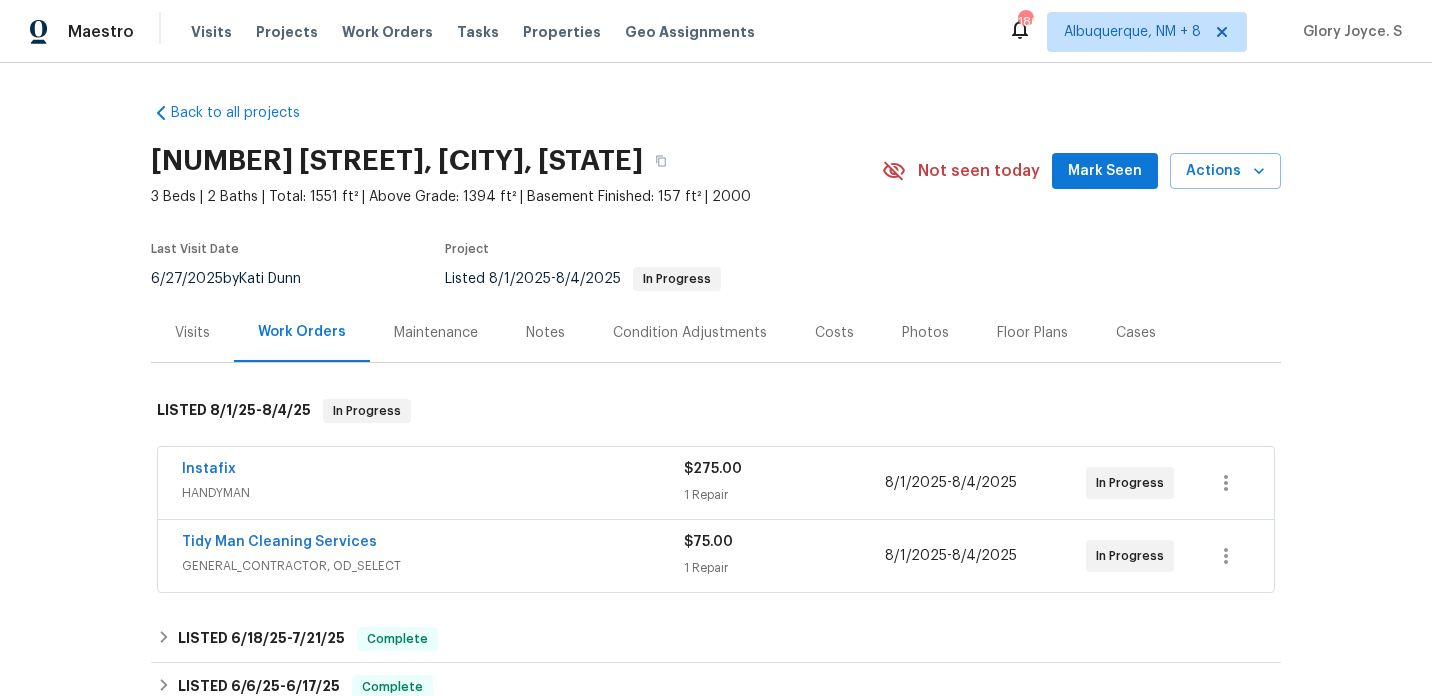click on "Tidy Man Cleaning Services" at bounding box center [279, 542] 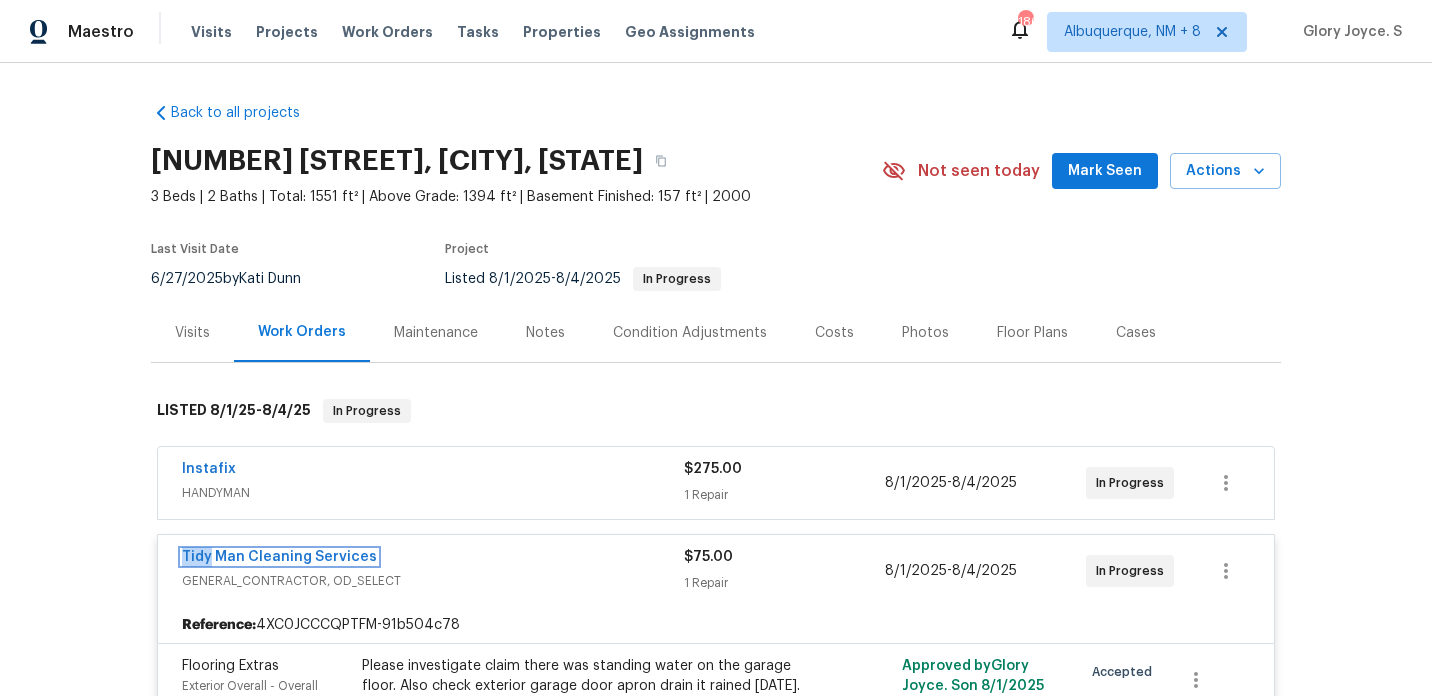 click on "Tidy Man Cleaning Services" at bounding box center (279, 557) 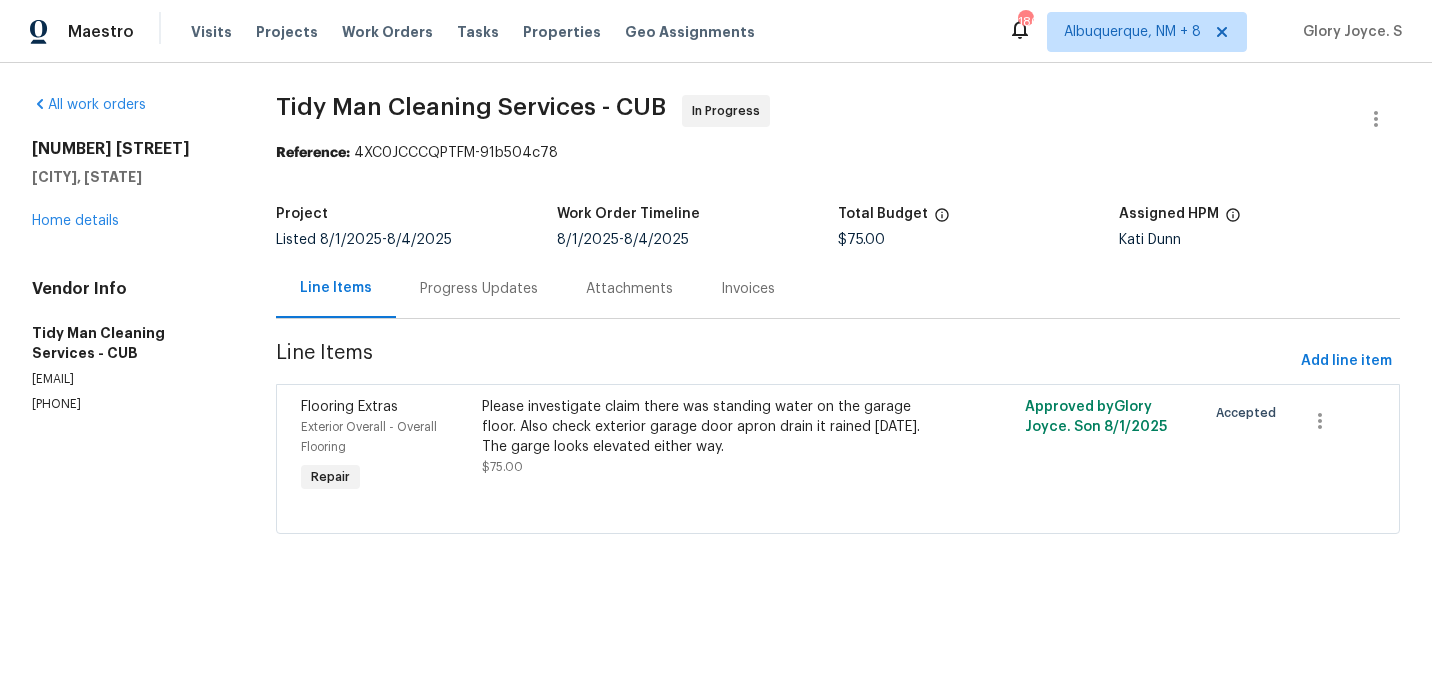 click on "Progress Updates" at bounding box center [479, 289] 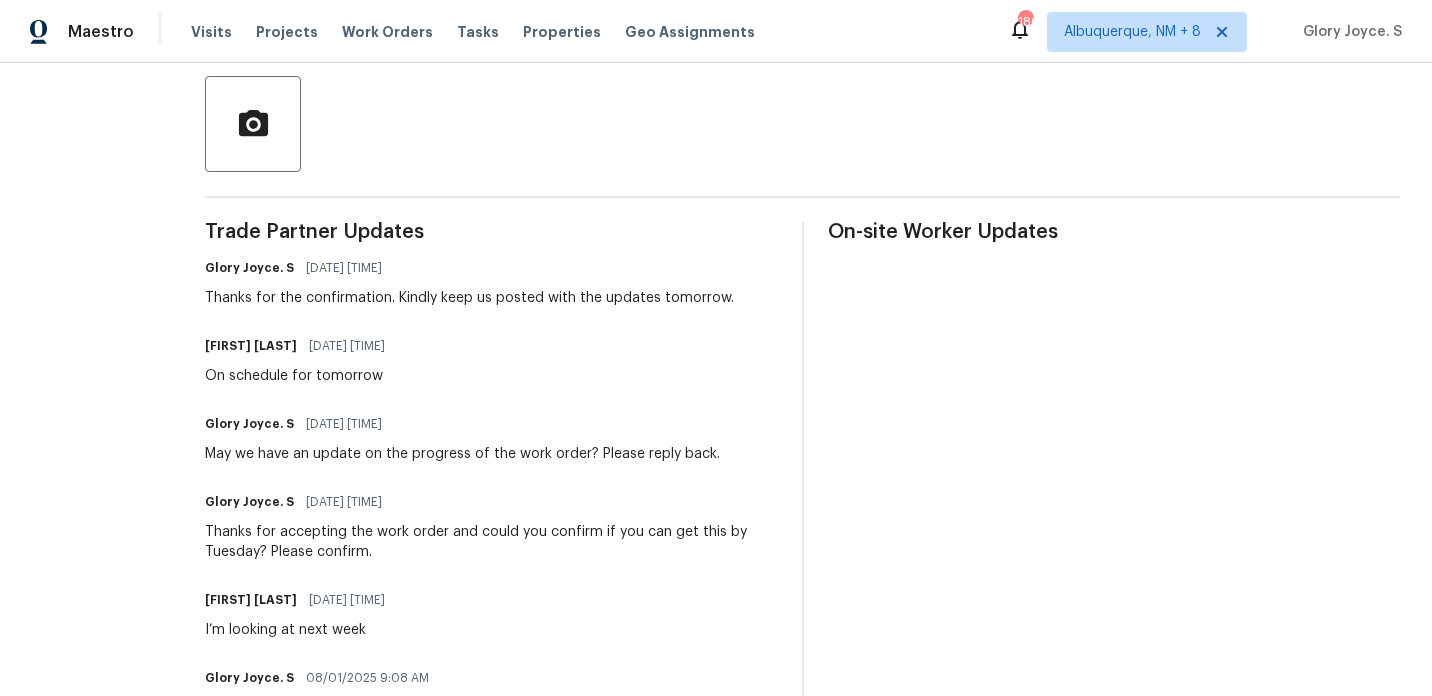scroll, scrollTop: 101, scrollLeft: 0, axis: vertical 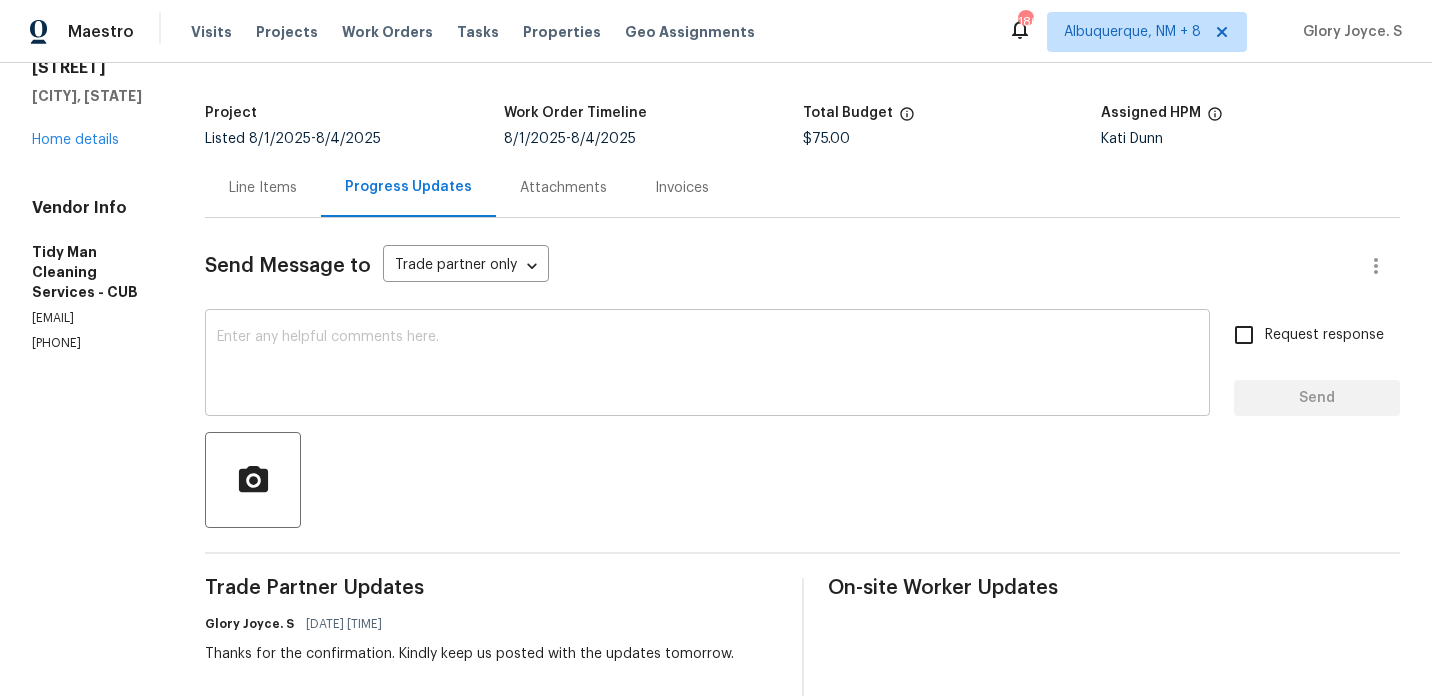 click at bounding box center [707, 365] 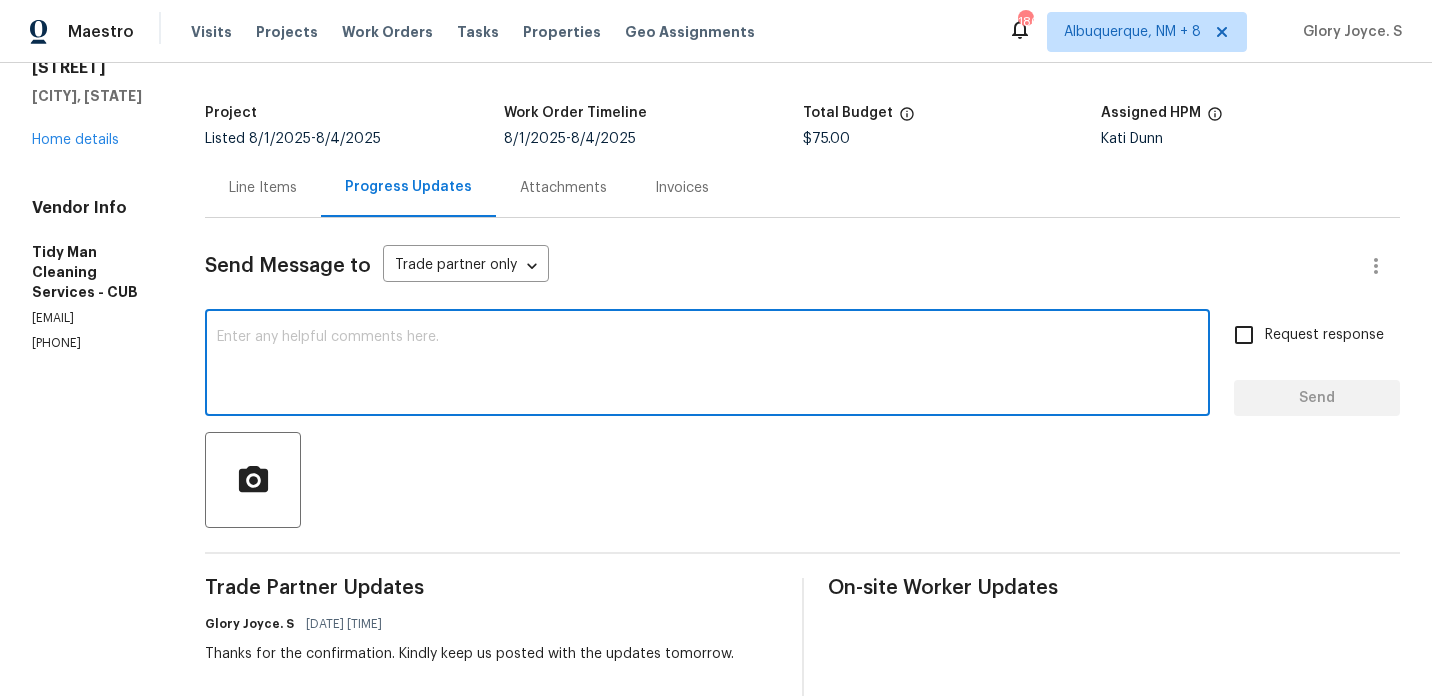 paste on "May we have an update on the progress of the work order?" 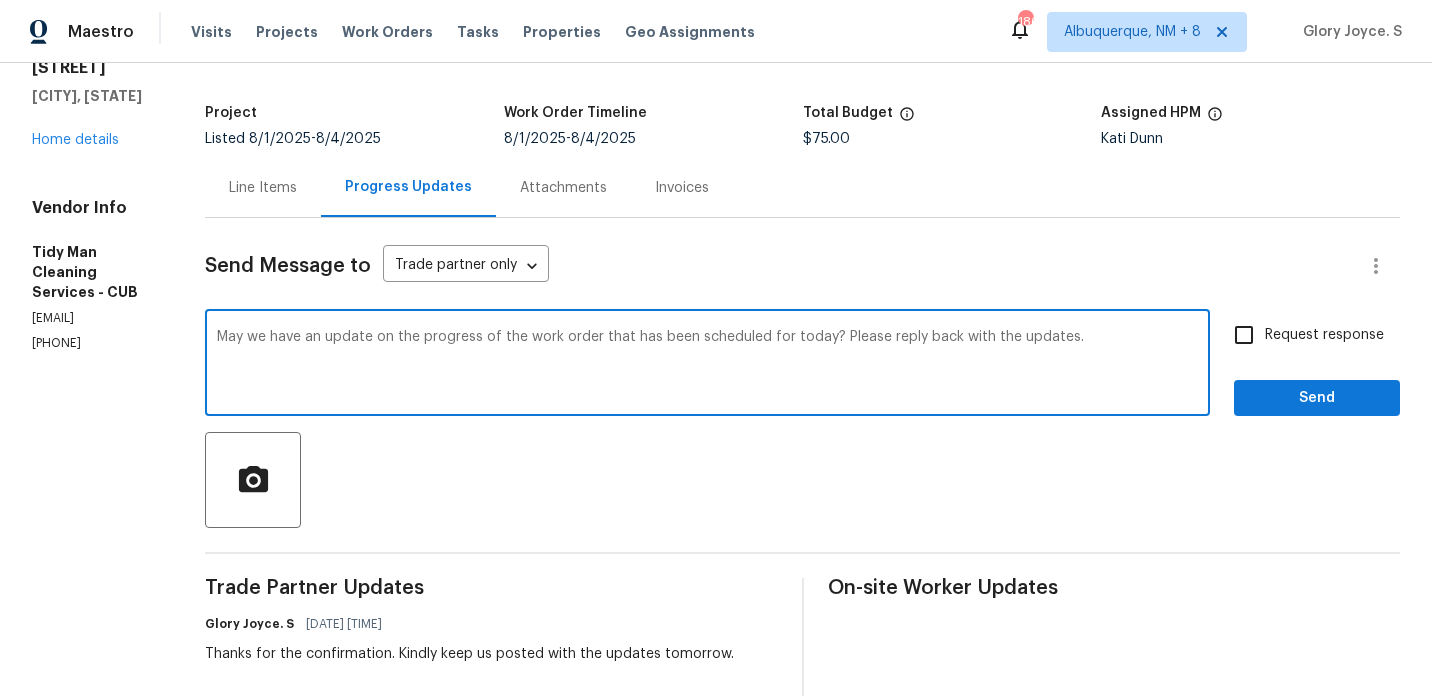 type on "May we have an update on the progress of the work order that has been scheduled for today? Please reply back with the updates." 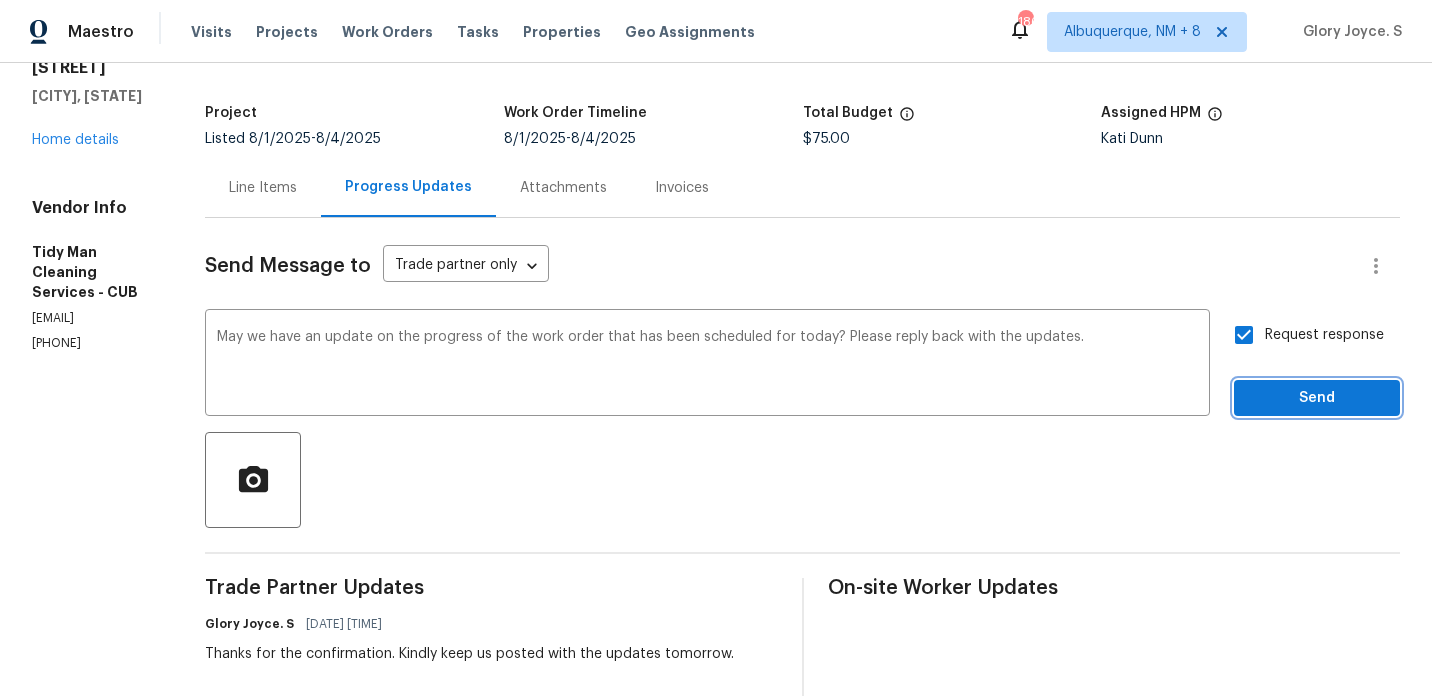 click on "Send" at bounding box center [1317, 398] 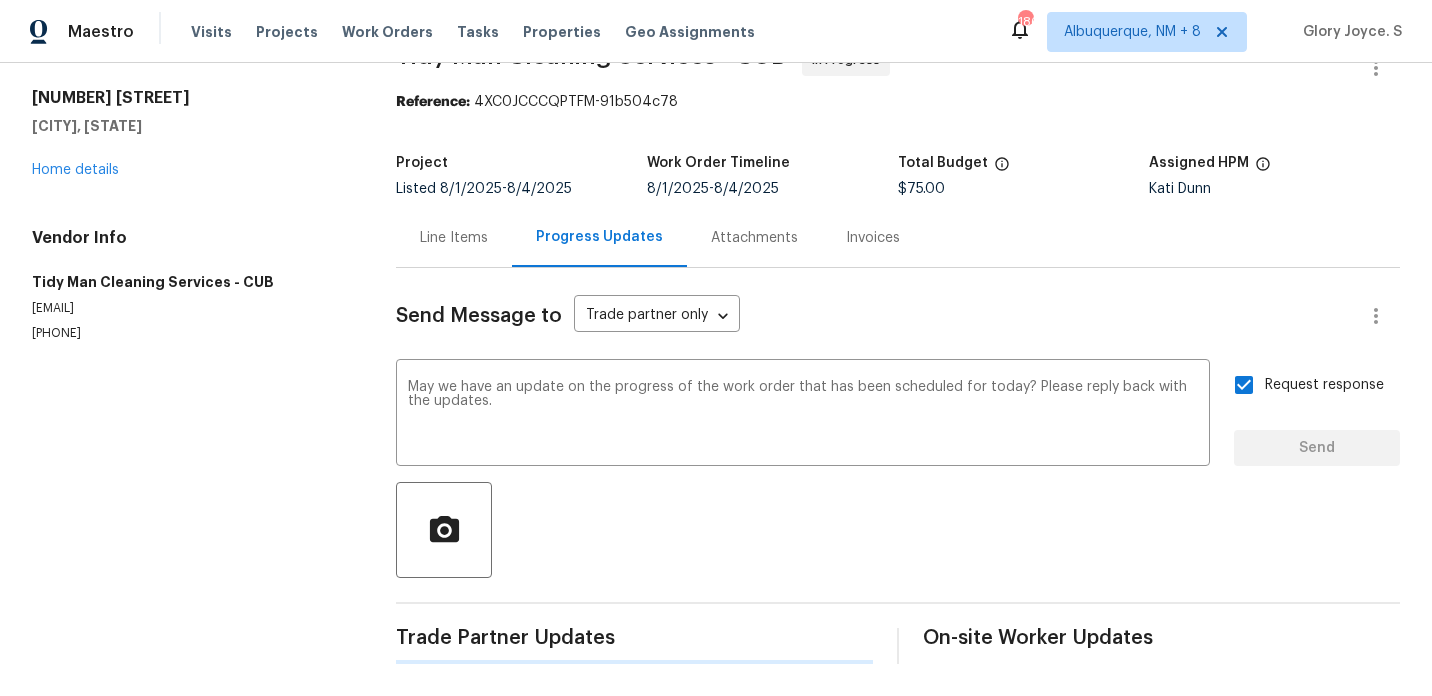 scroll, scrollTop: 51, scrollLeft: 0, axis: vertical 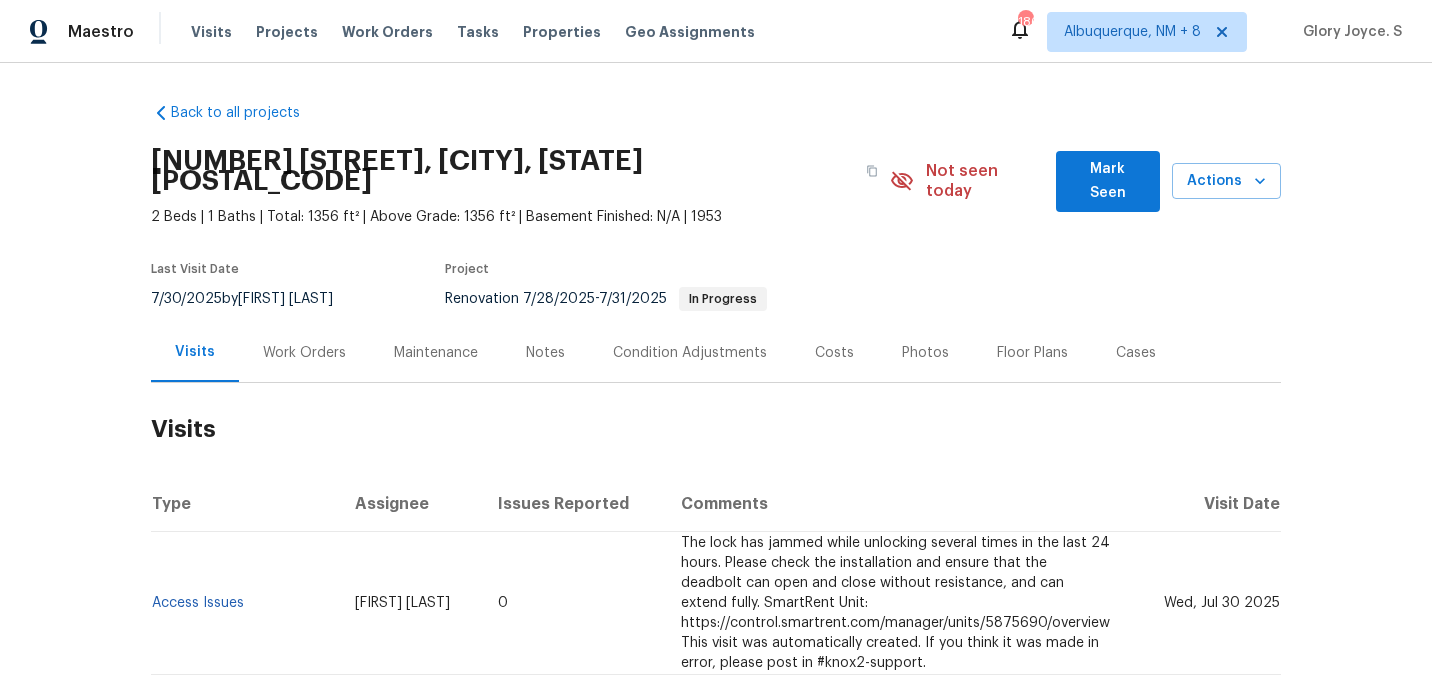 click on "Work Orders" at bounding box center [304, 353] 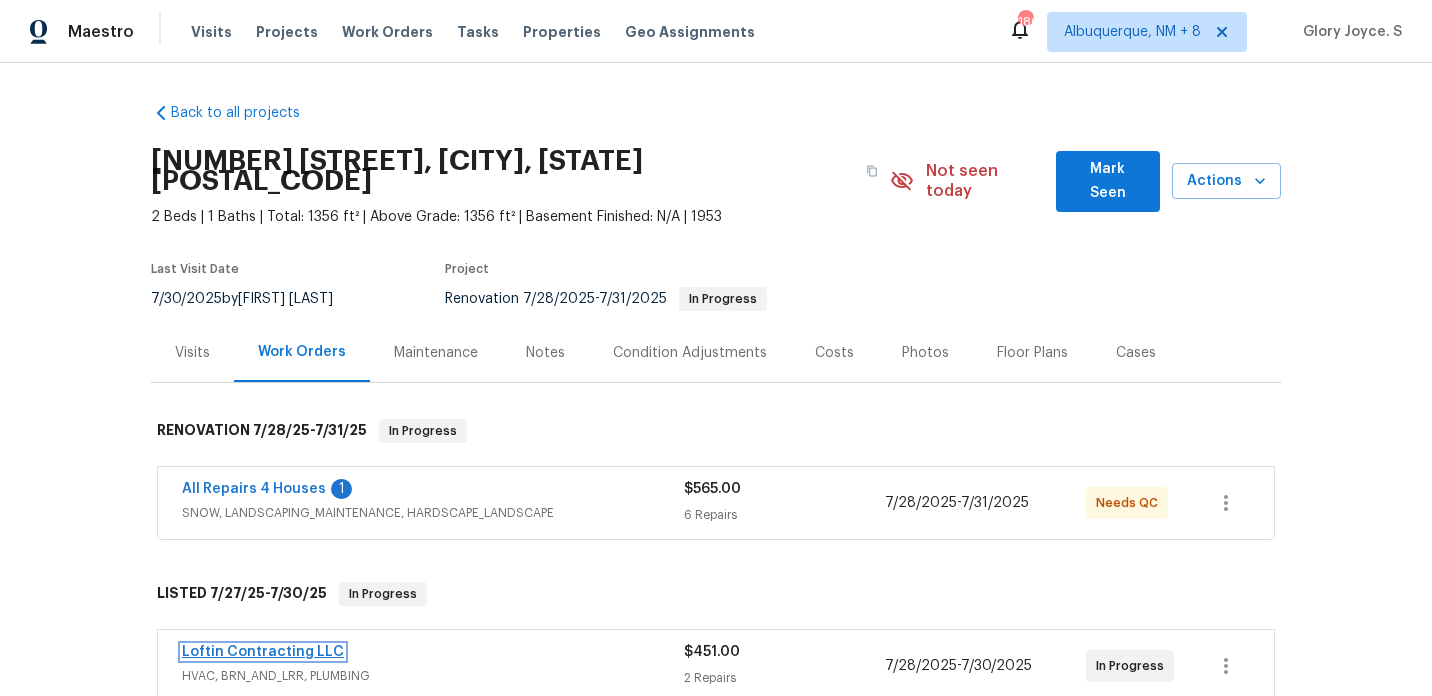 click on "Loftin Contracting LLC" at bounding box center (263, 652) 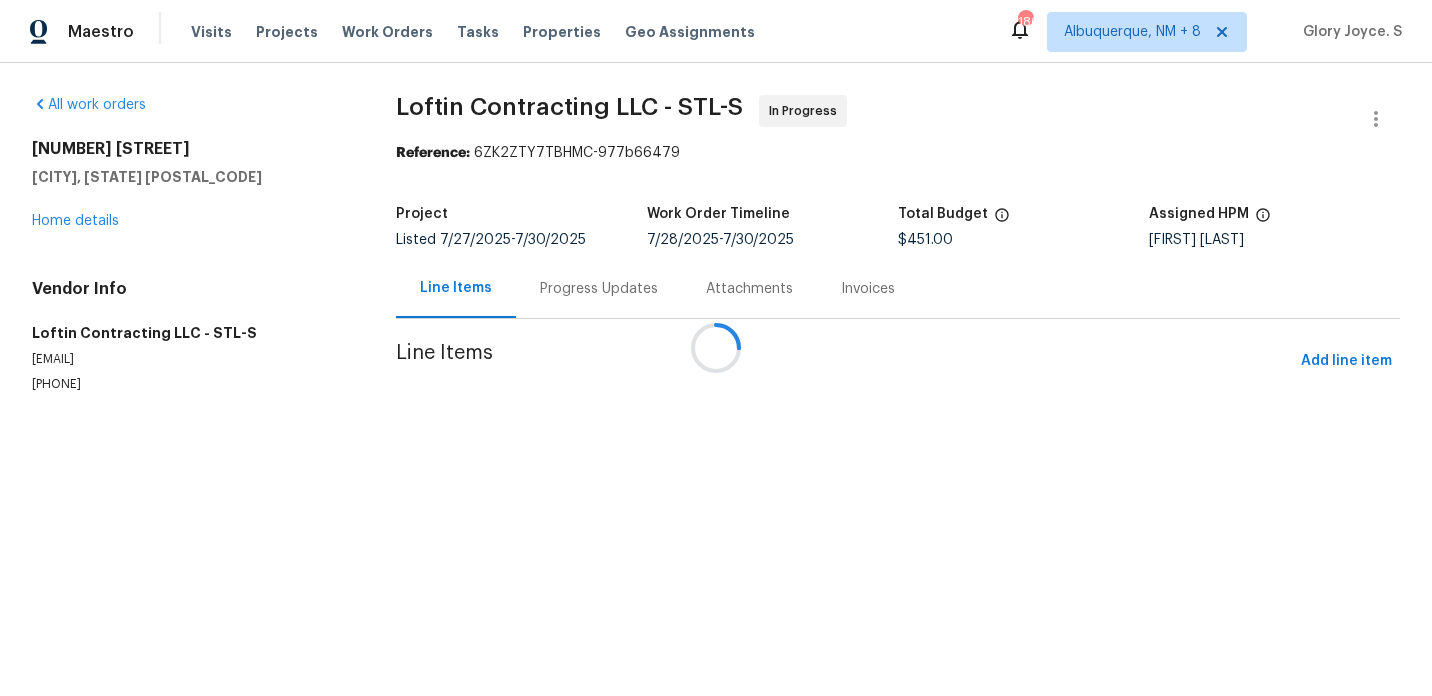 click at bounding box center (716, 348) 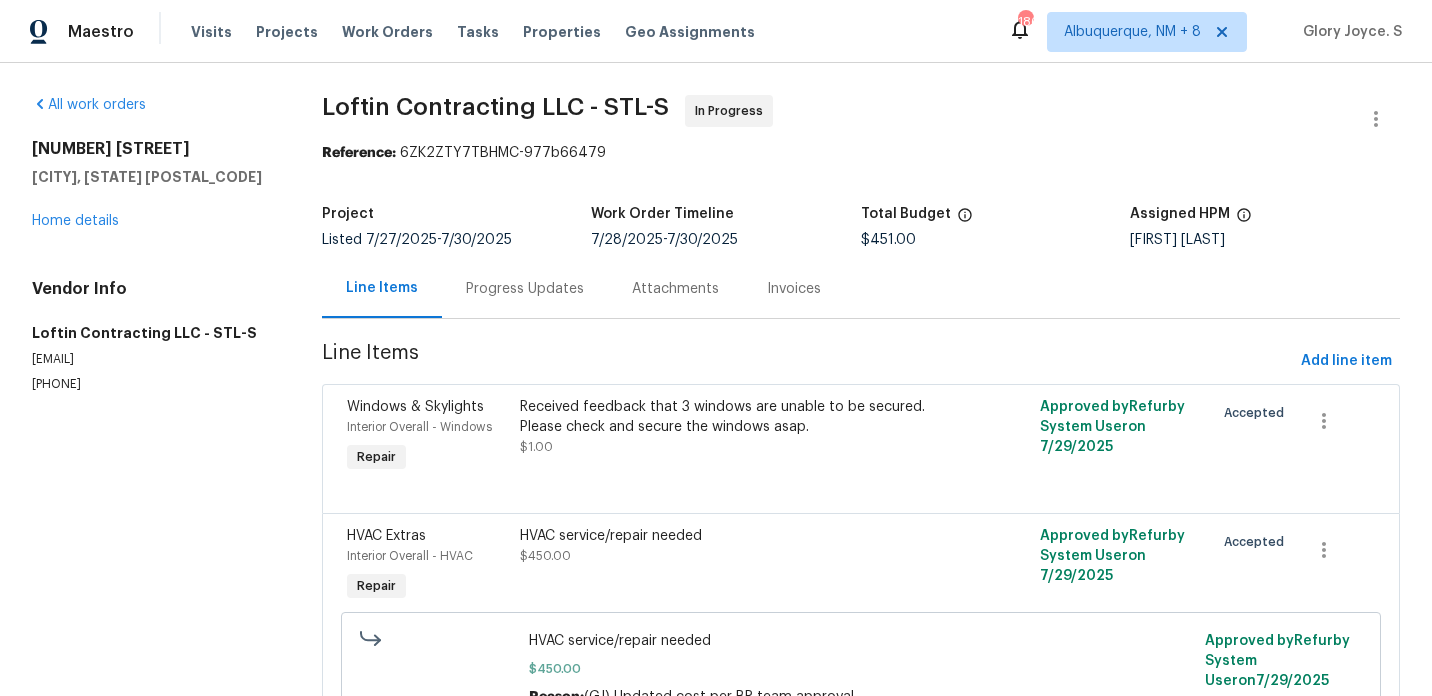 click on "Attachments" at bounding box center [675, 288] 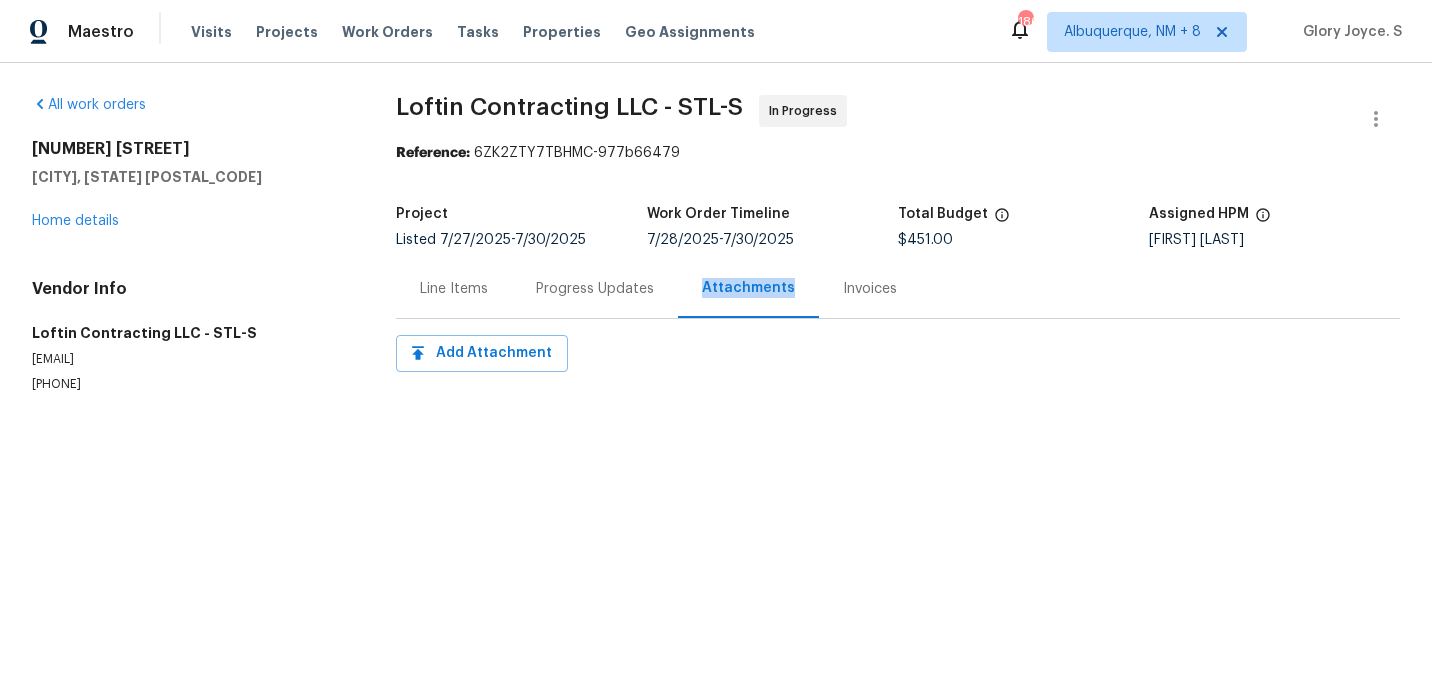 click on "Progress Updates" at bounding box center [595, 288] 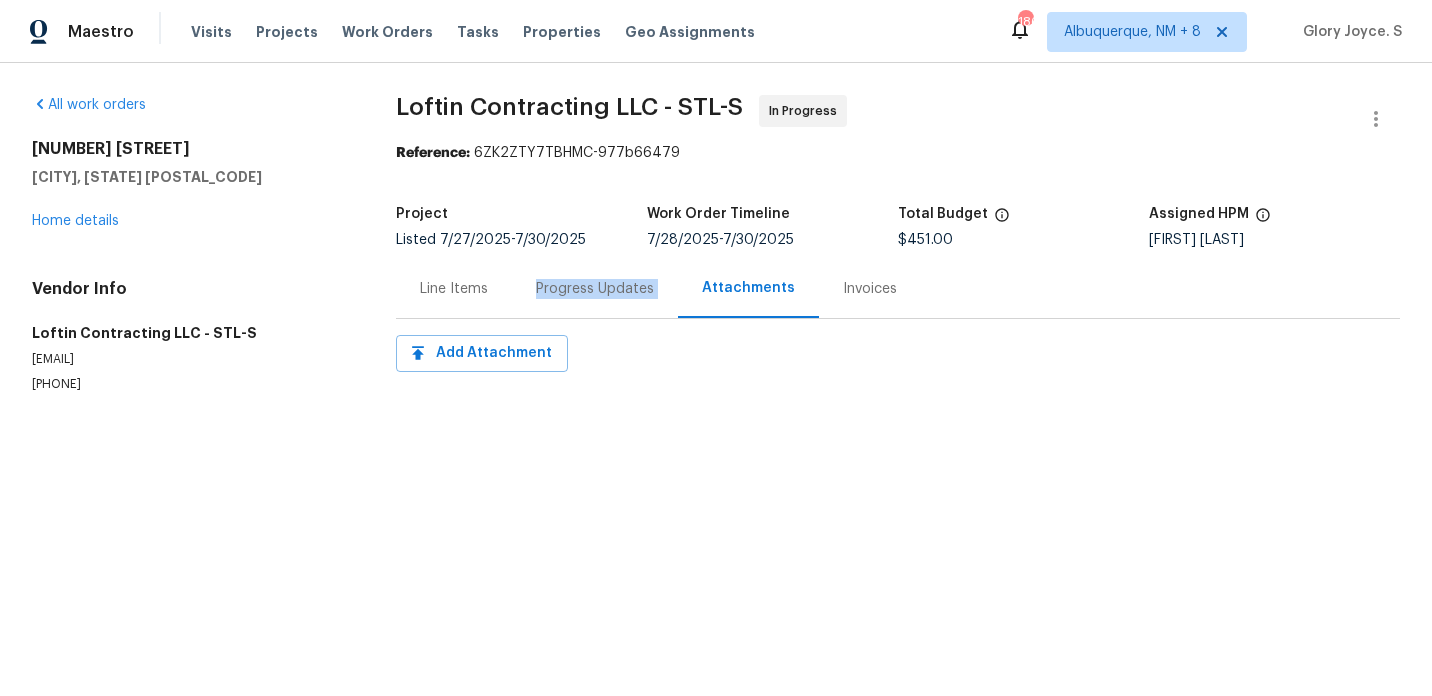 click on "Progress Updates" at bounding box center [595, 288] 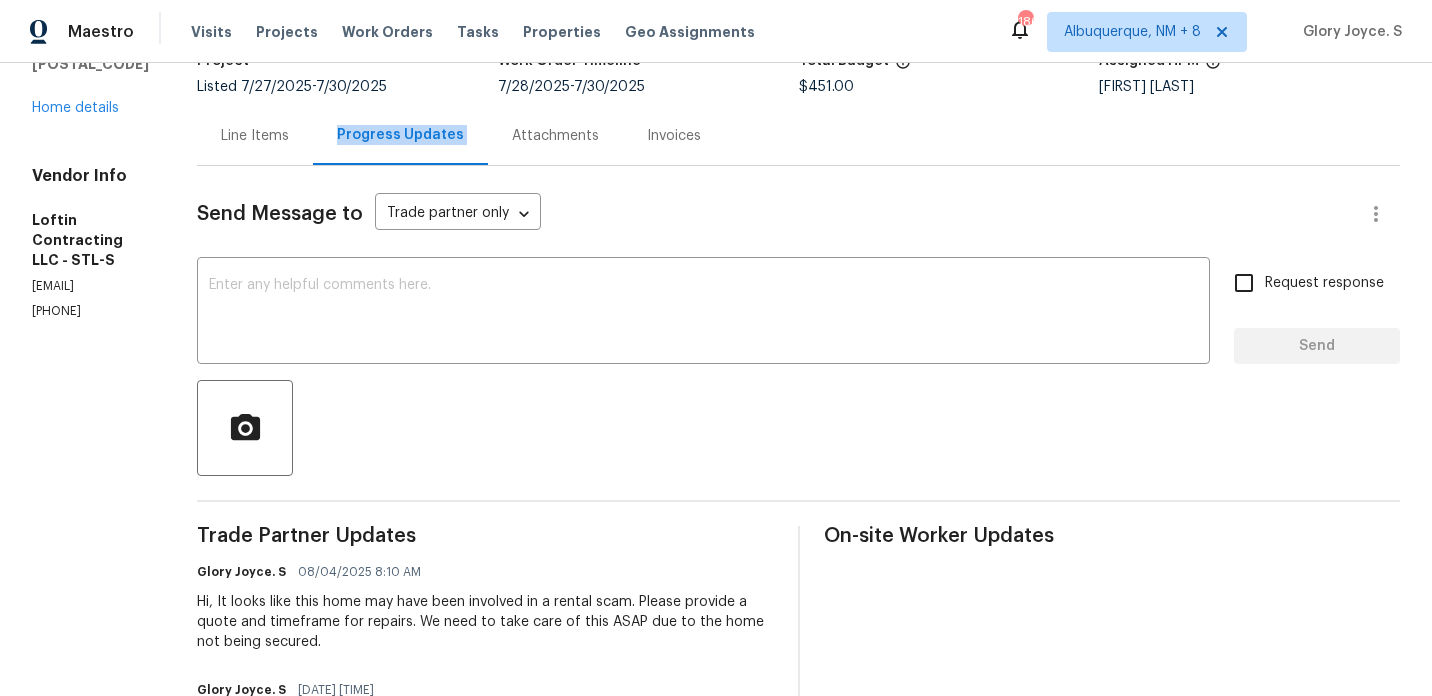 scroll, scrollTop: 0, scrollLeft: 0, axis: both 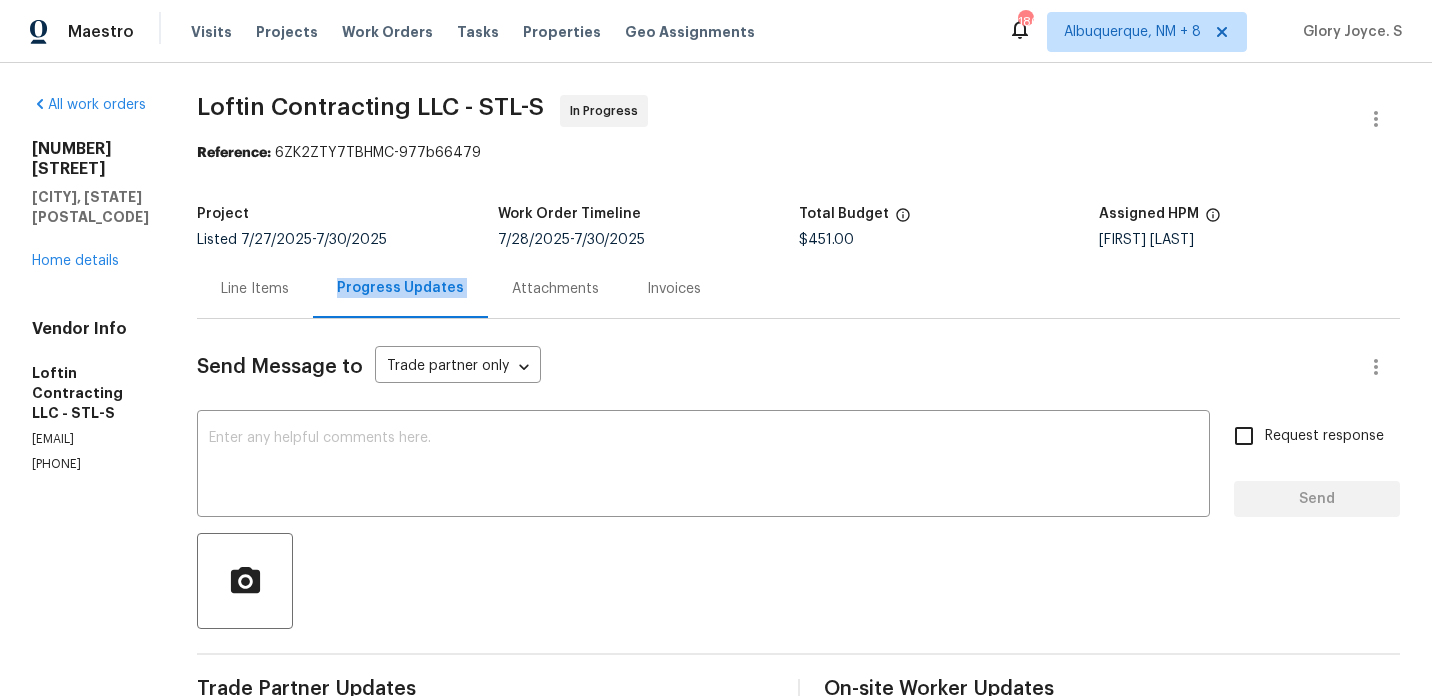 click on "(314) 393-9195" at bounding box center [90, 464] 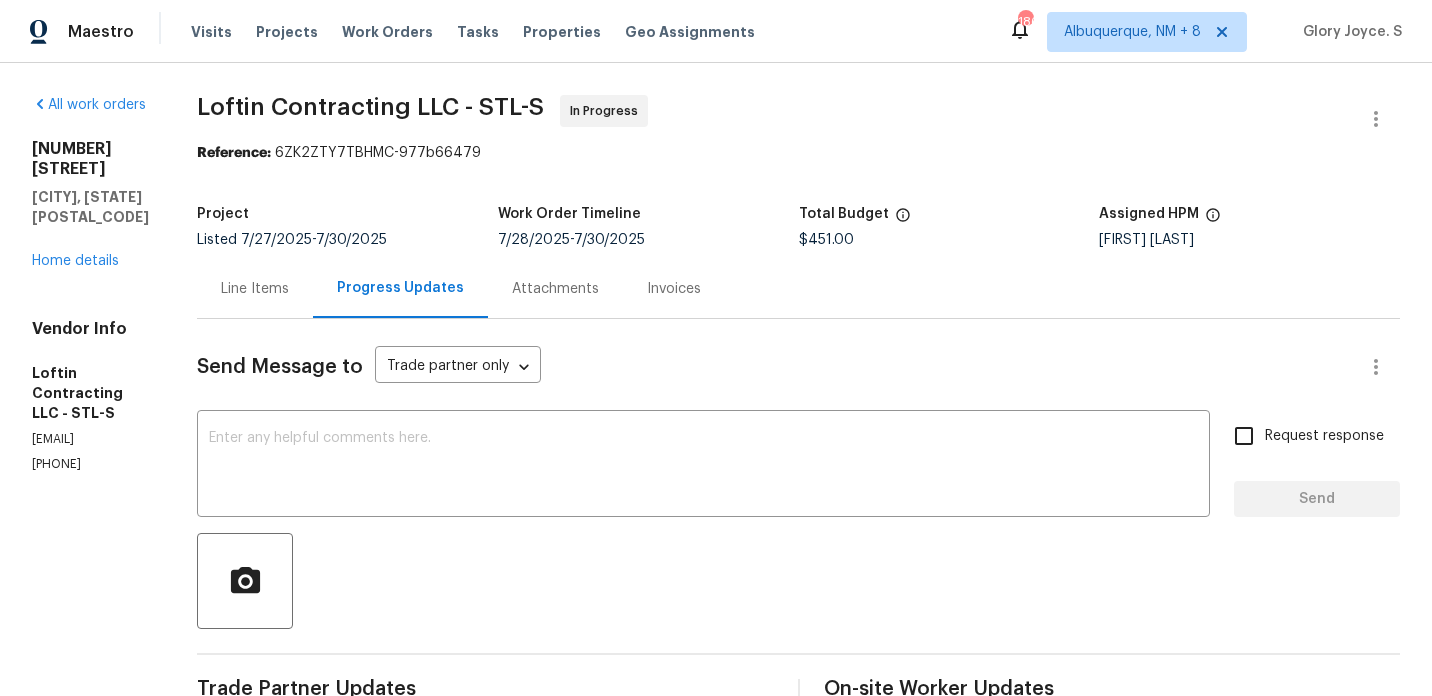 click on "(314) 393-9195" at bounding box center [90, 464] 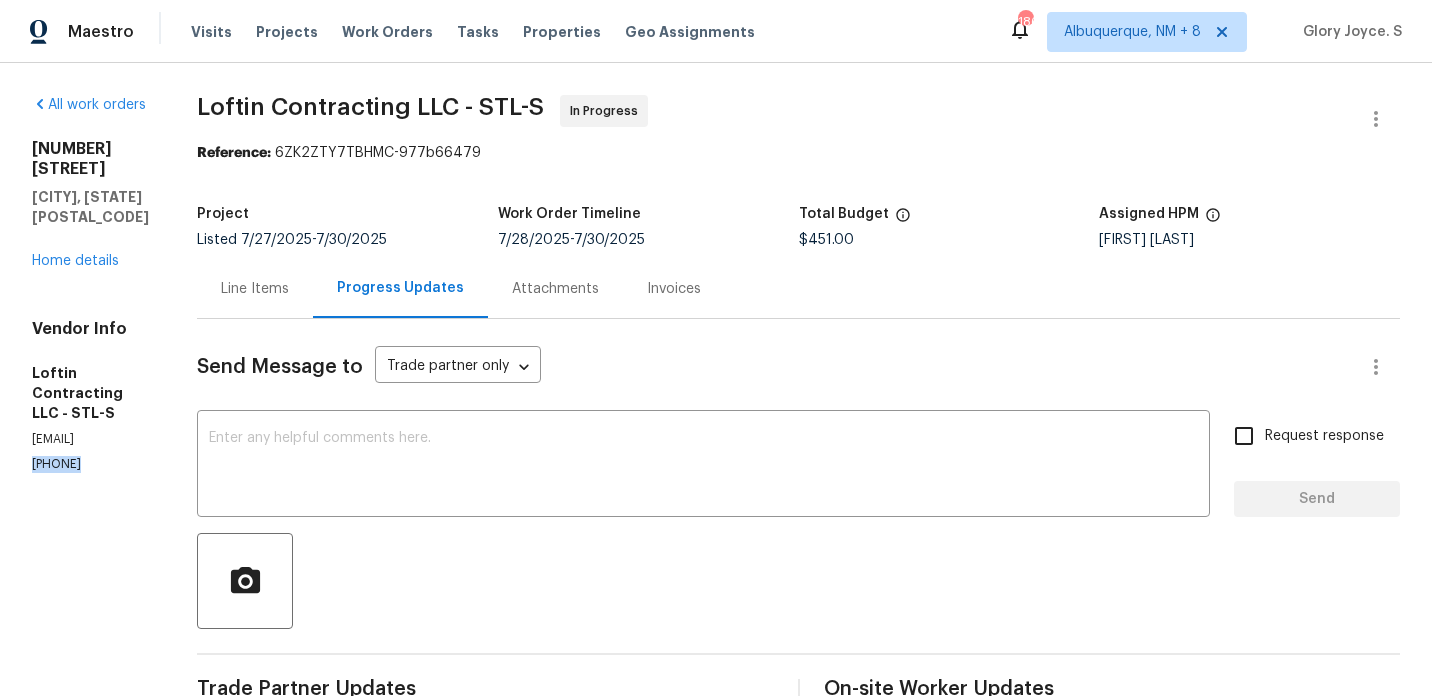 click on "(314) 393-9195" at bounding box center [90, 464] 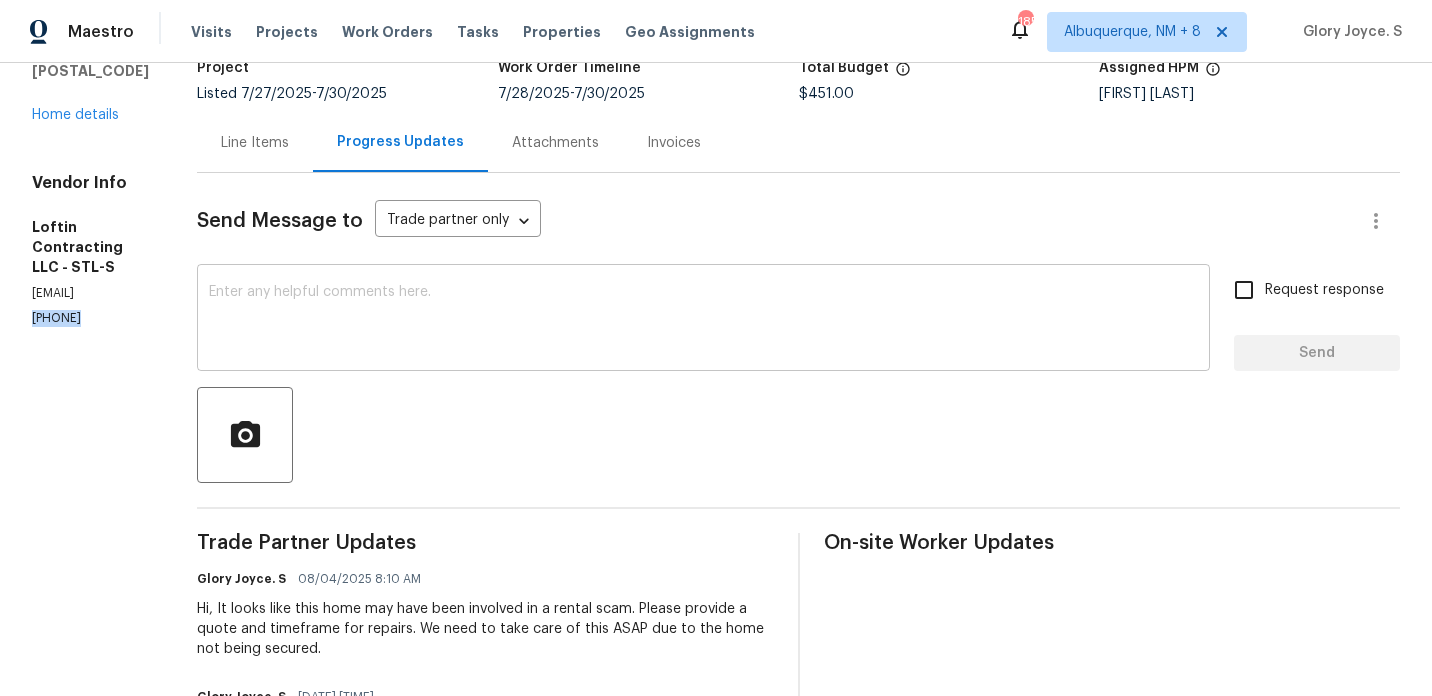 scroll, scrollTop: 336, scrollLeft: 0, axis: vertical 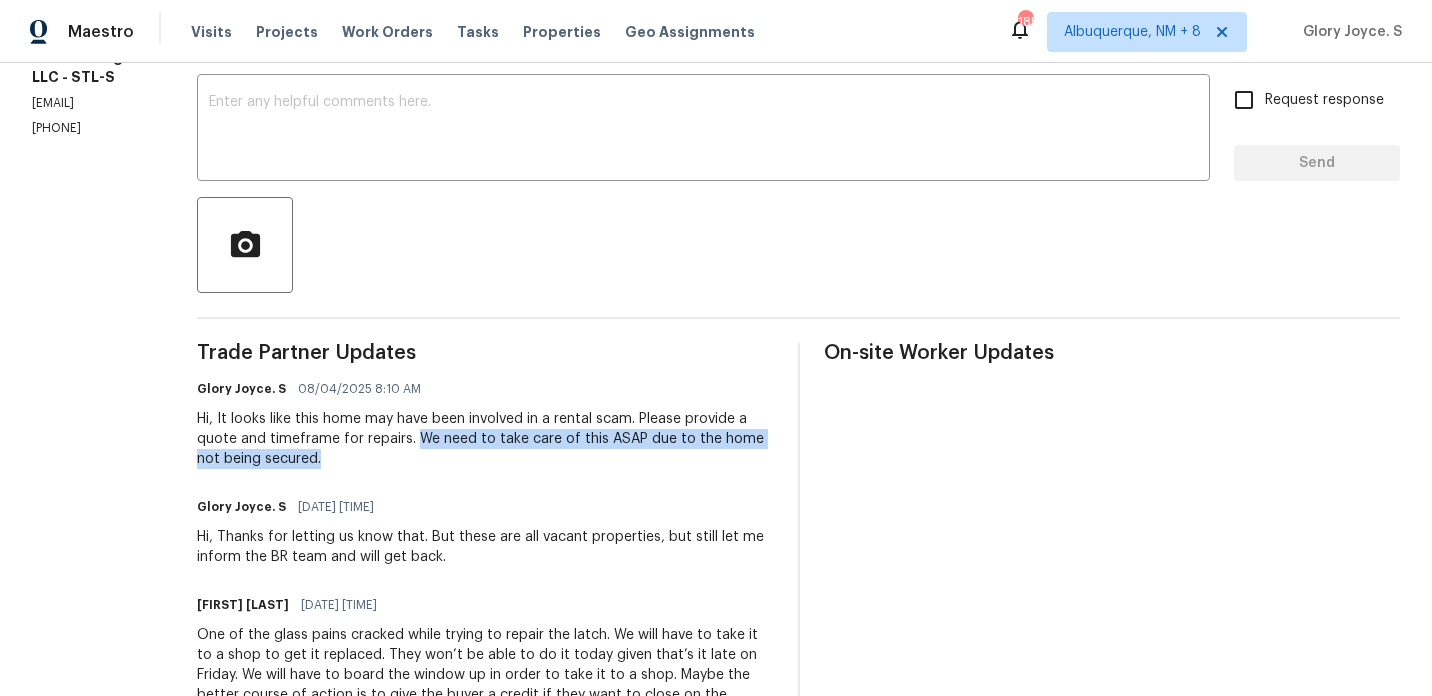 drag, startPoint x: 447, startPoint y: 439, endPoint x: 490, endPoint y: 465, distance: 50.24938 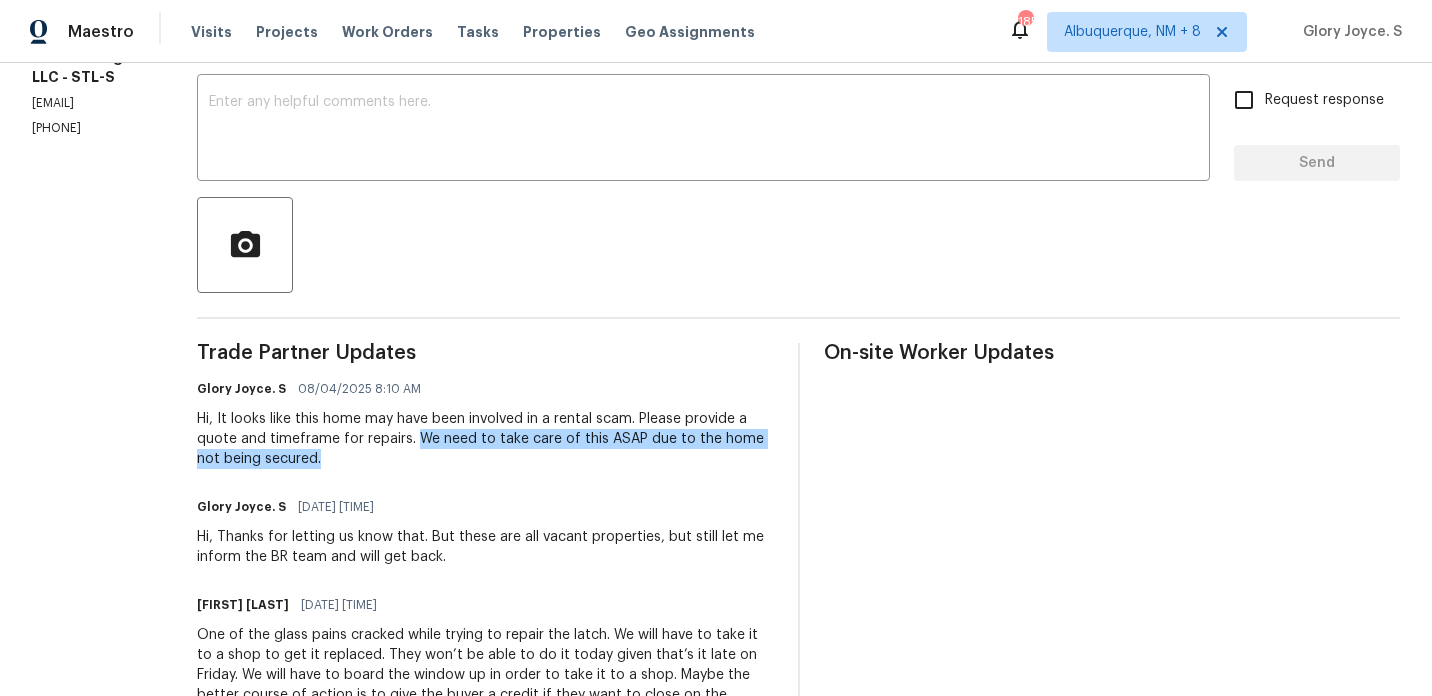 click on "All work orders 614 Conover Ln Saint Louis, MO 63126 Home details Vendor Info Loftin Contracting LLC - STL-S jon@loftincontracting.com (314) 393-9195" at bounding box center [90, 1010] 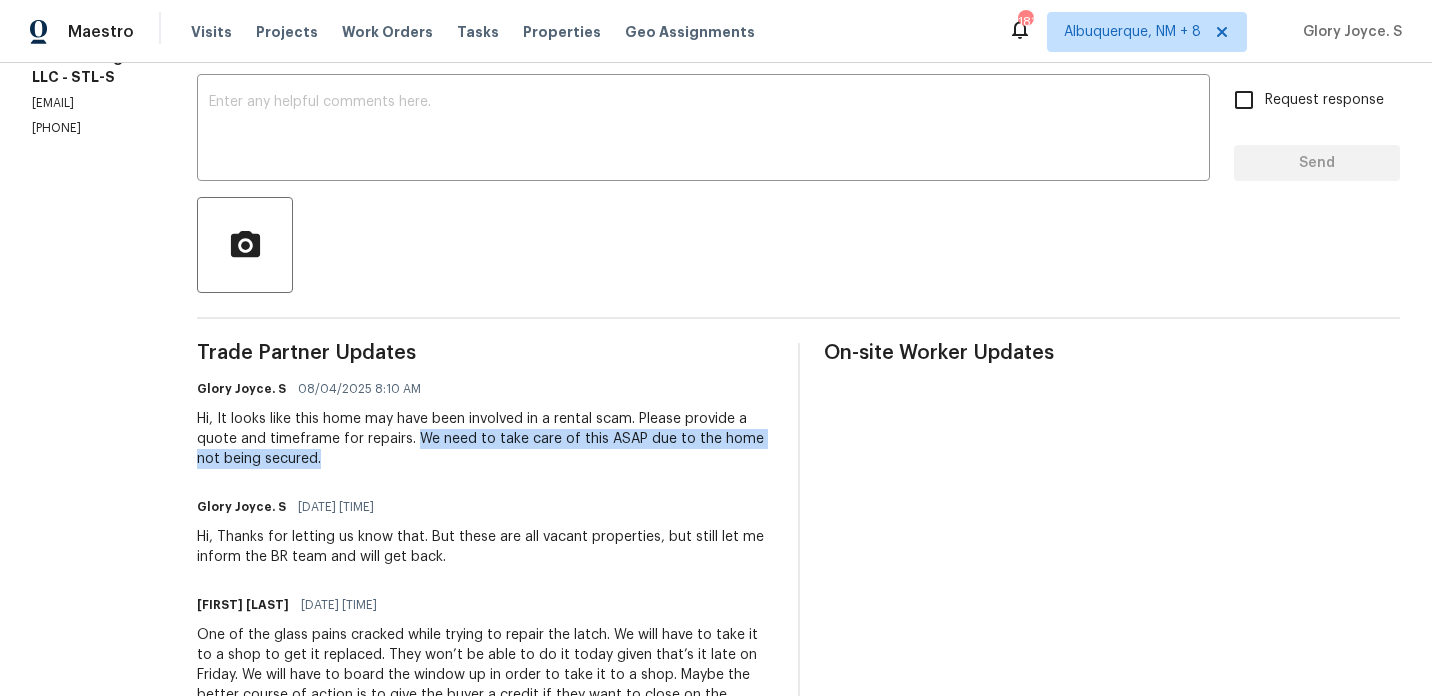 copy on "We need to take care of this ASAP due to the home not being secured." 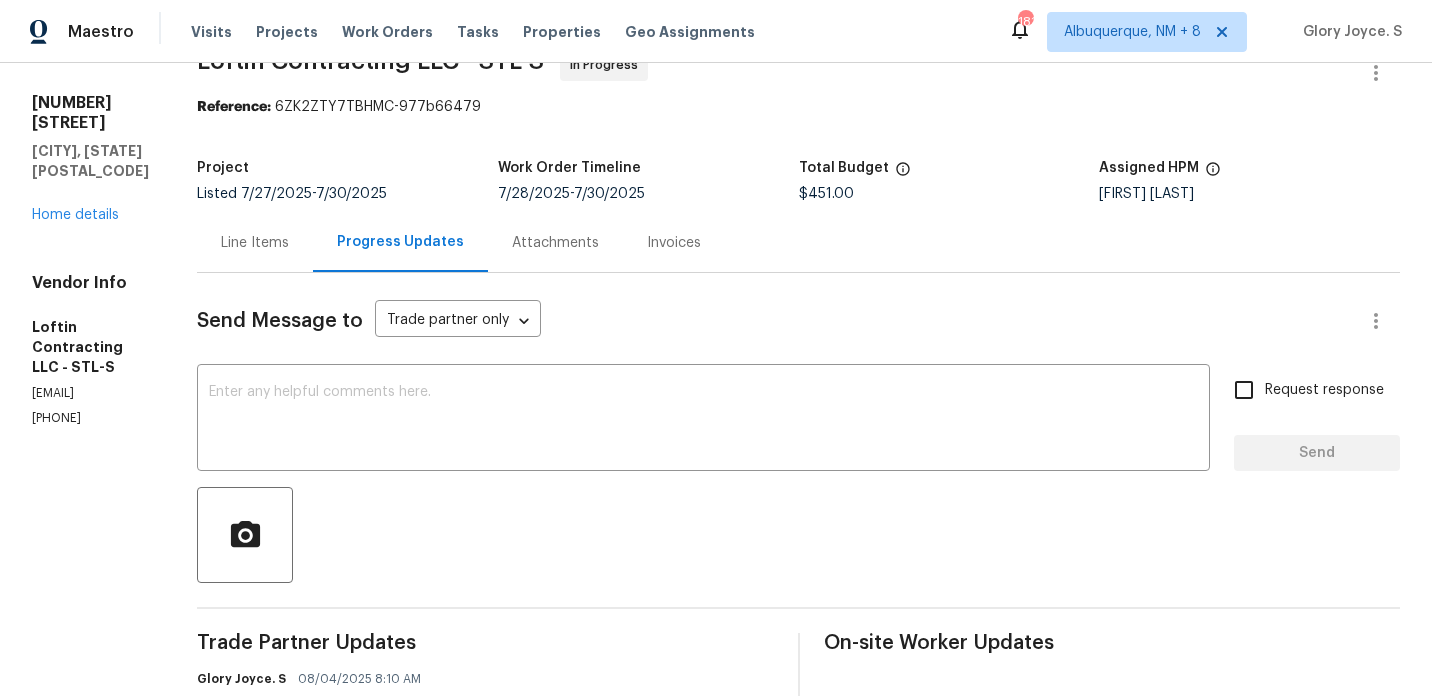 click on "jon@loftincontracting.com" at bounding box center [90, 393] 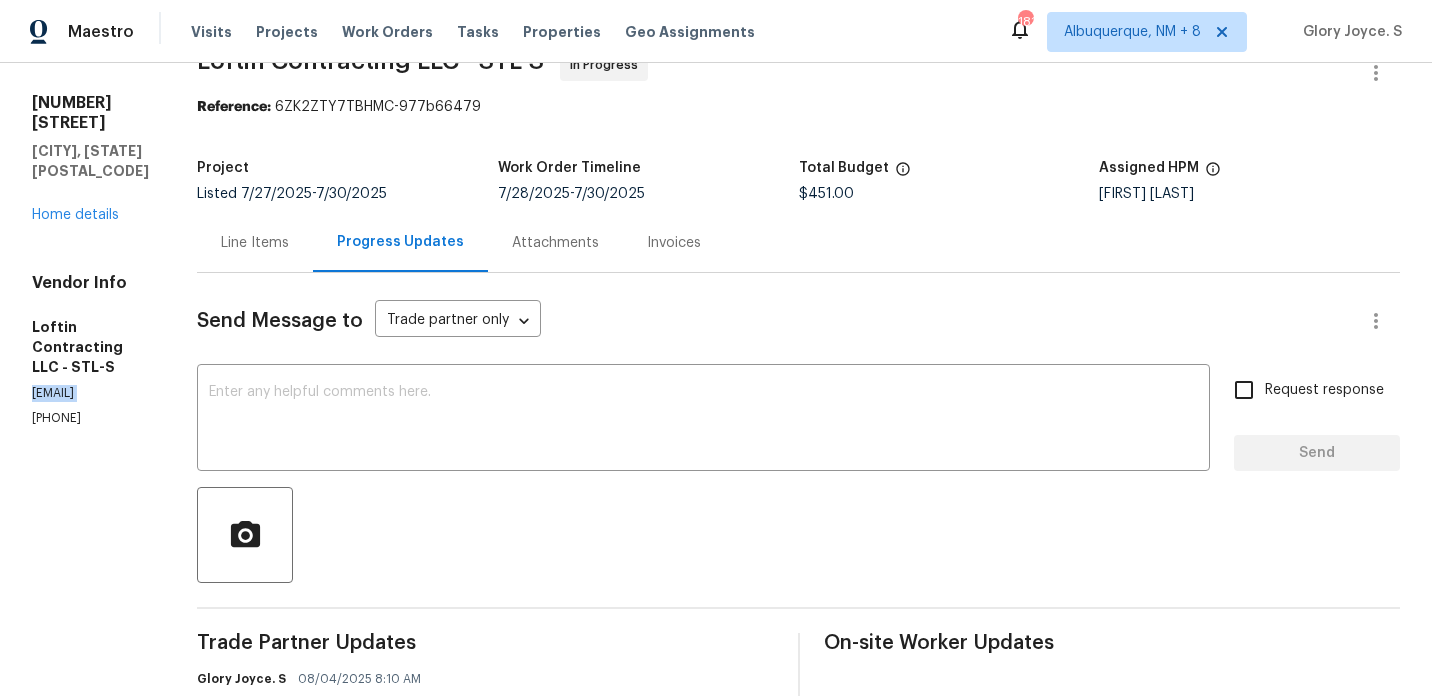 click on "jon@loftincontracting.com" at bounding box center (90, 393) 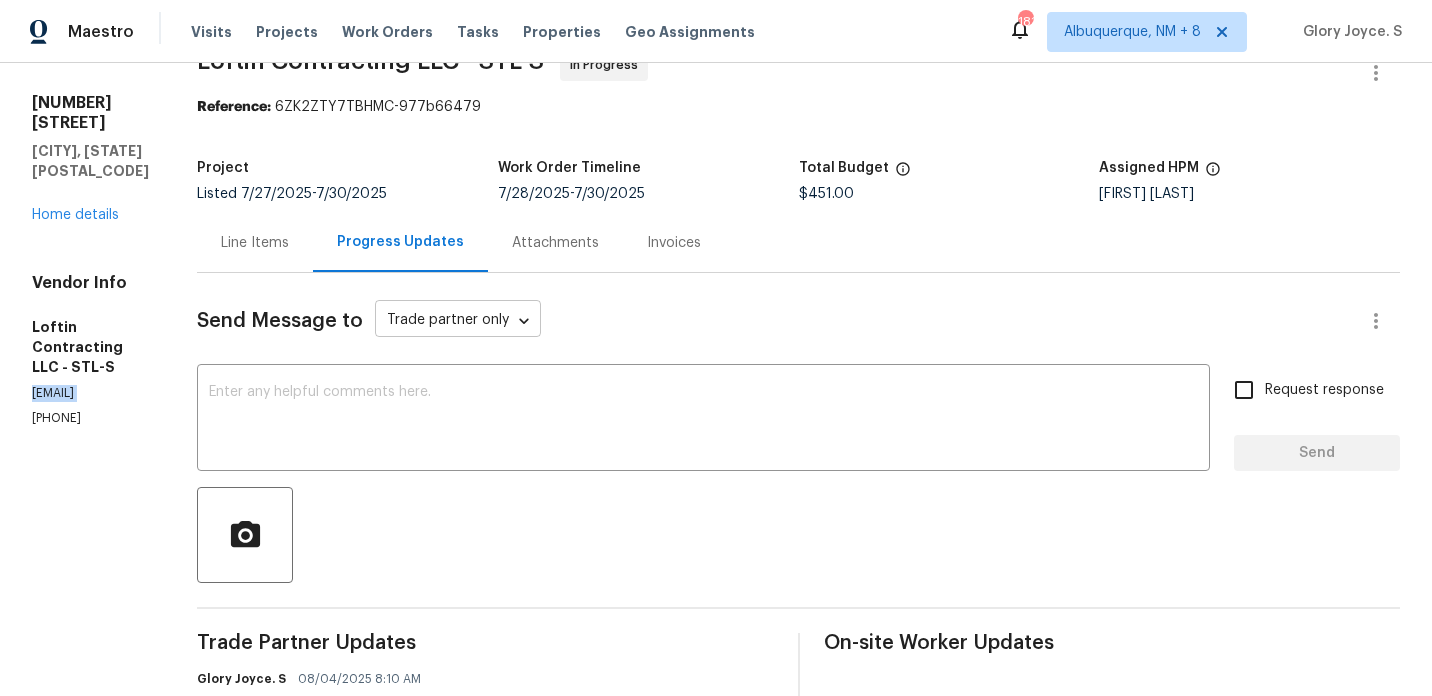 scroll, scrollTop: 0, scrollLeft: 0, axis: both 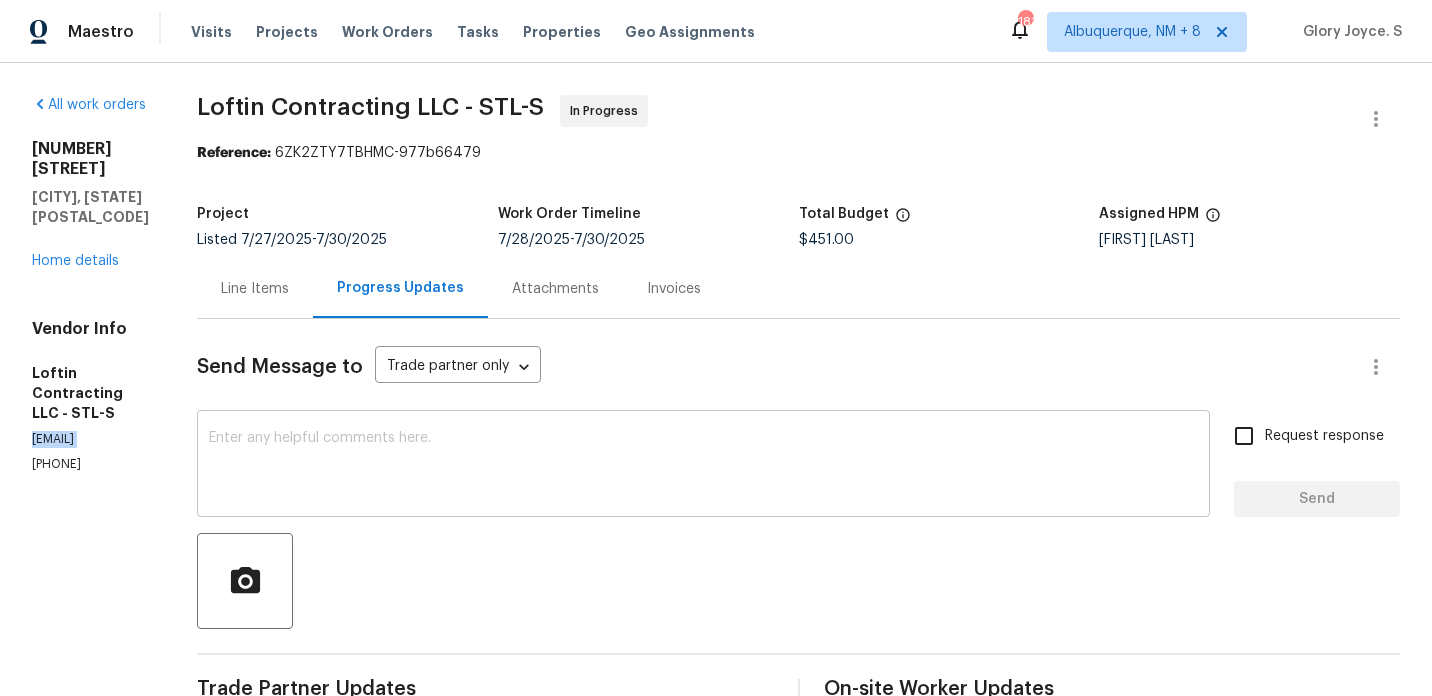 click at bounding box center [703, 466] 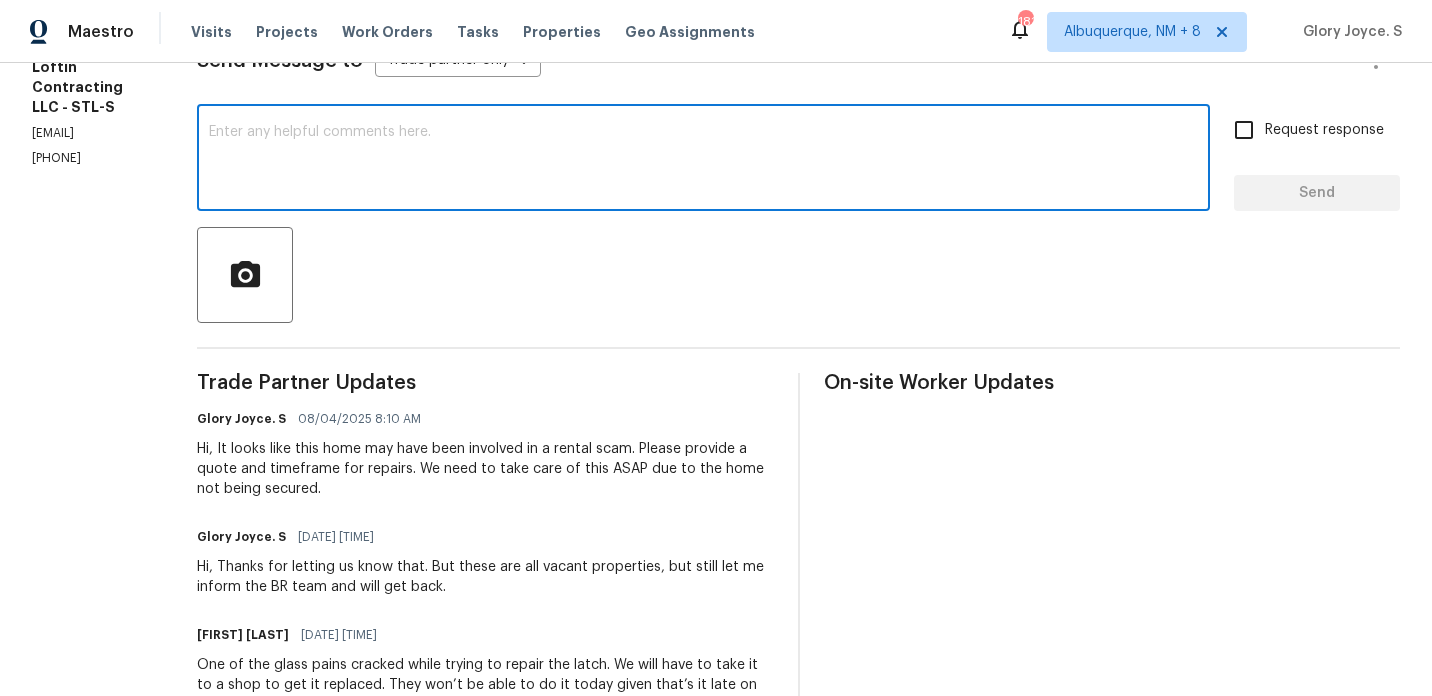 scroll, scrollTop: 0, scrollLeft: 0, axis: both 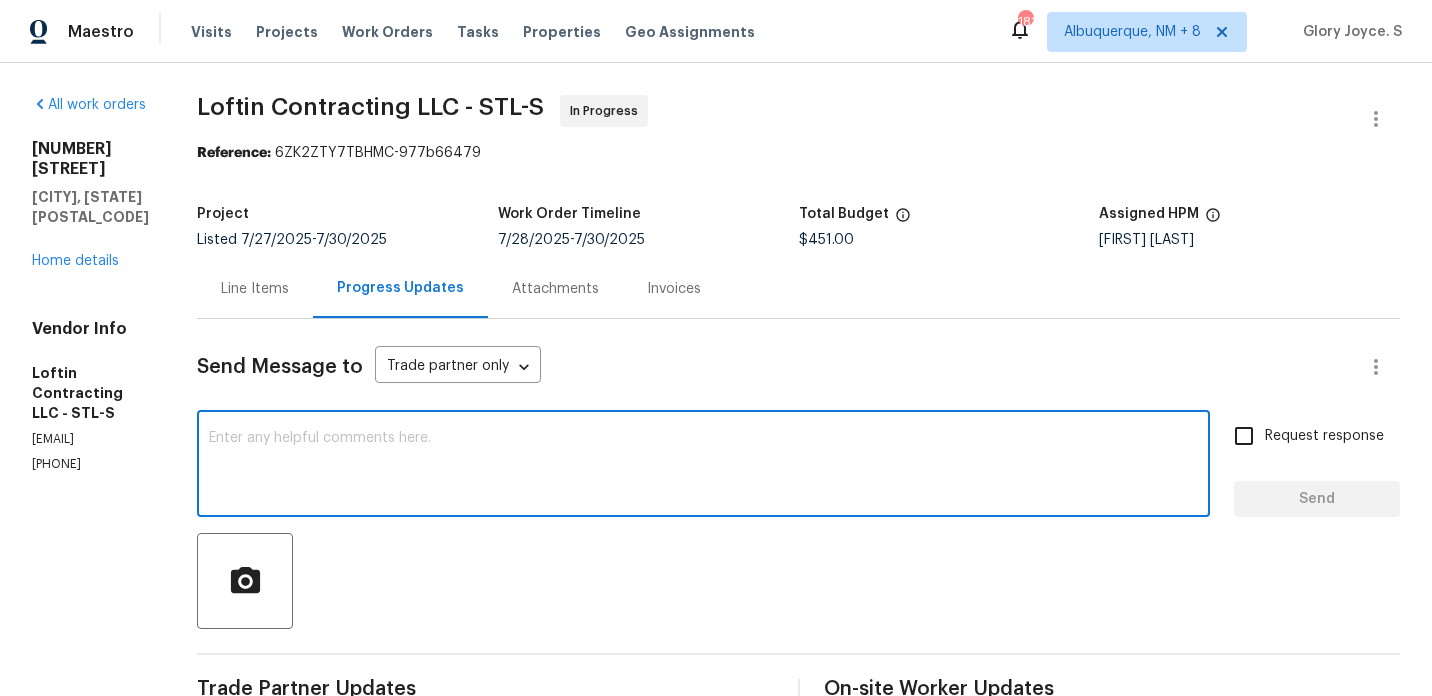 paste on "We tried calling you for an update on the work order but reached your voicemail. We have sent you a text message as well as an email.  please check it and reply back with the updates as soon as possible since we have already crossed the target date." 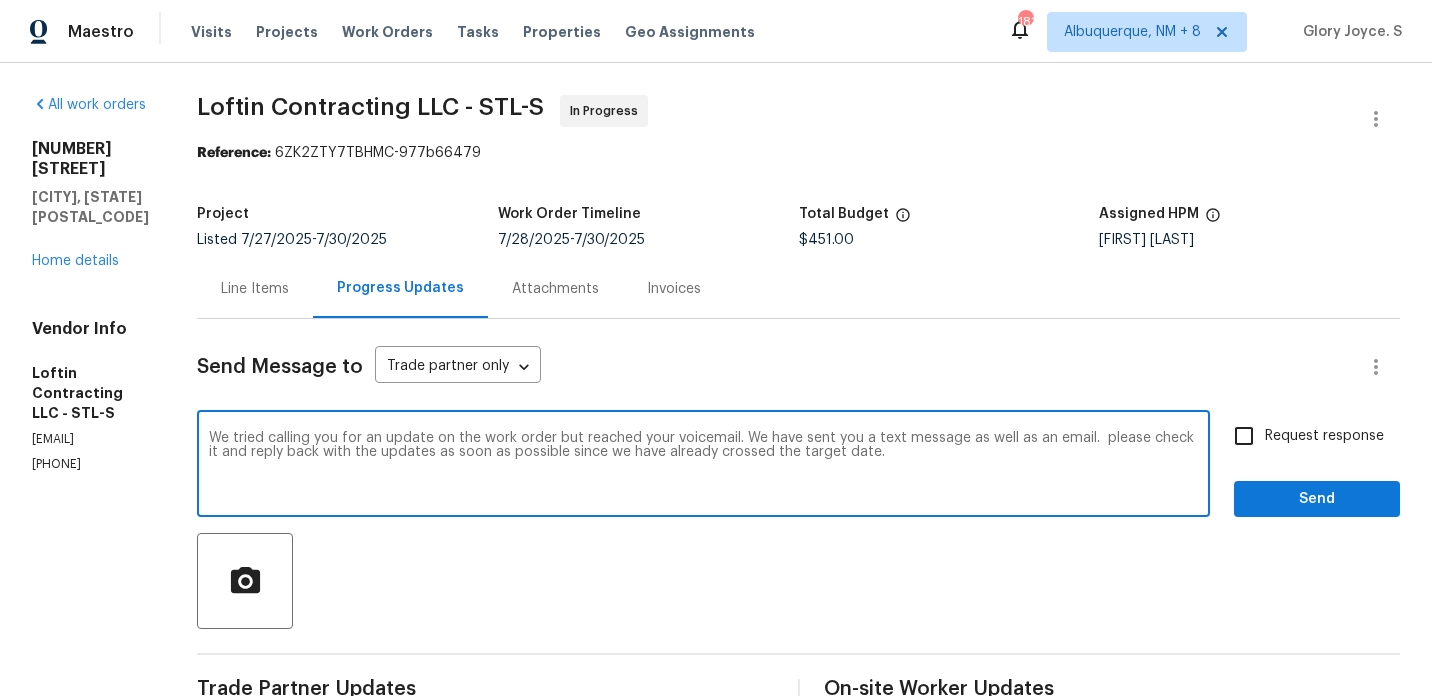 click on "We tried calling you for an update on the work order but reached your voicemail. We have sent you a text message as well as an email.  please check it and reply back with the updates as soon as possible since we have already crossed the target date." at bounding box center [703, 466] 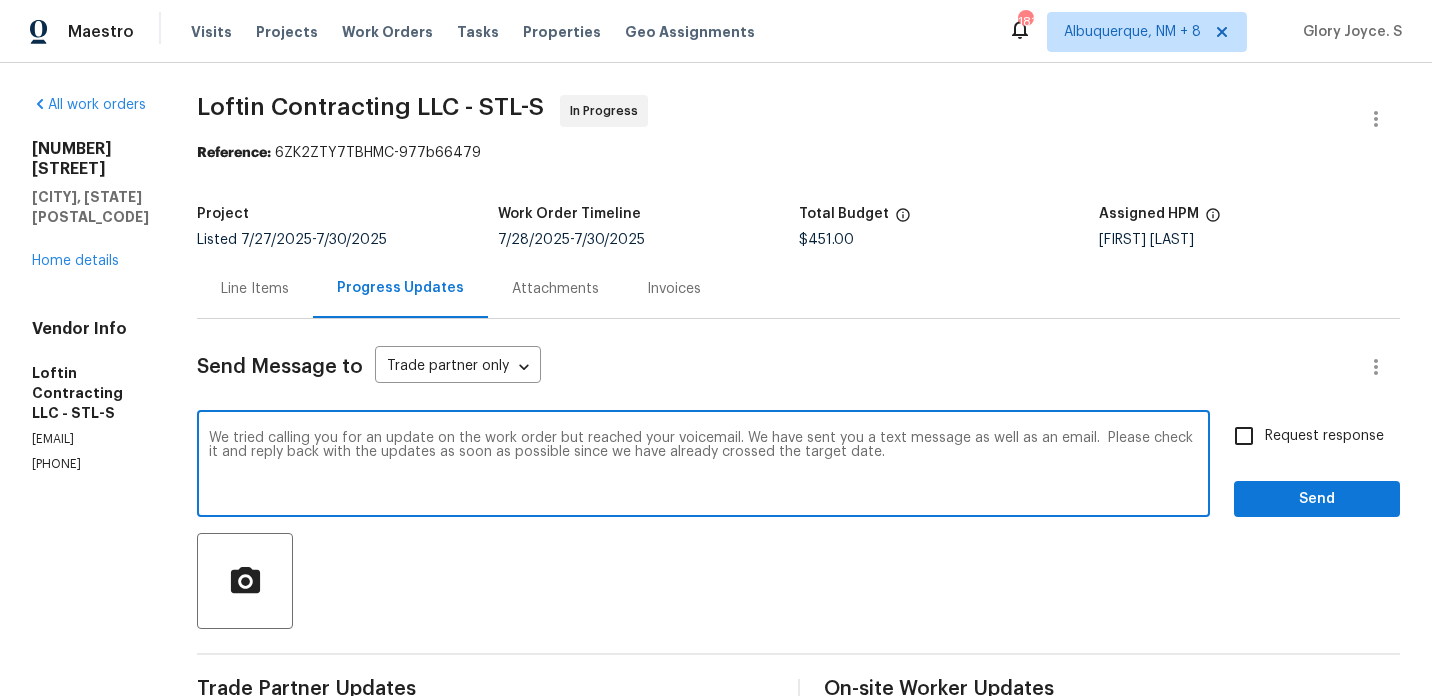 click on "We tried calling you for an update on the work order but reached your voicemail. We have sent you a text message as well as an email.  Please check it and reply back with the updates as soon as possible since we have already crossed the target date." at bounding box center (703, 466) 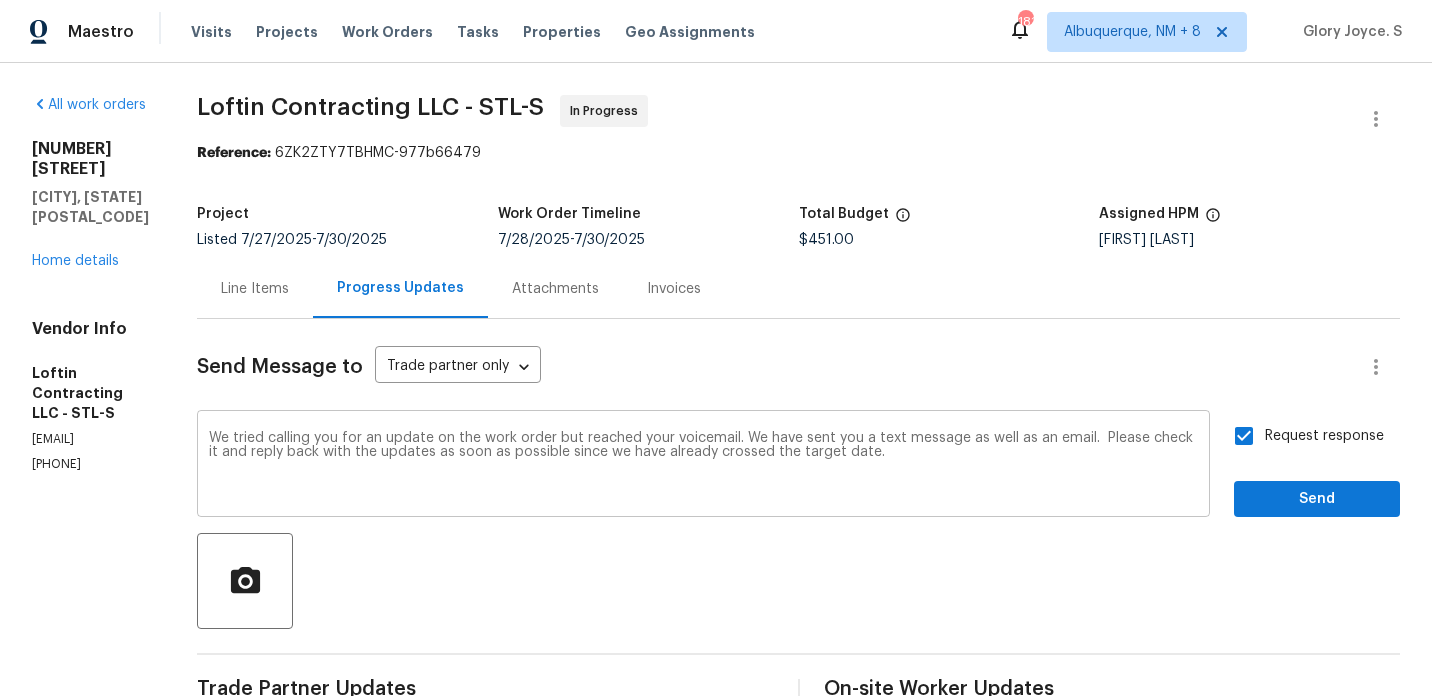 click on "We tried calling you for an update on the work order but reached your voicemail. We have sent you a text message as well as an email.  Please check it and reply back with the updates as soon as possible since we have already crossed the target date." at bounding box center (703, 466) 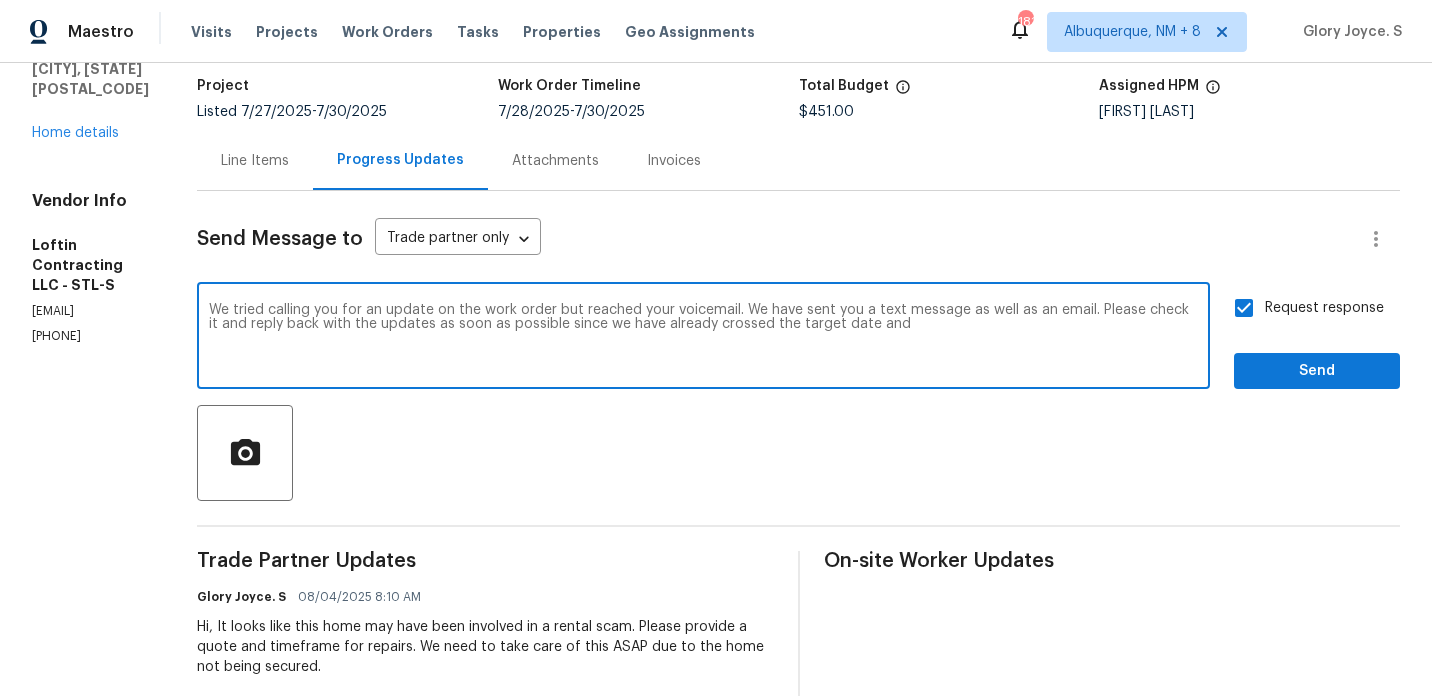 scroll, scrollTop: 157, scrollLeft: 0, axis: vertical 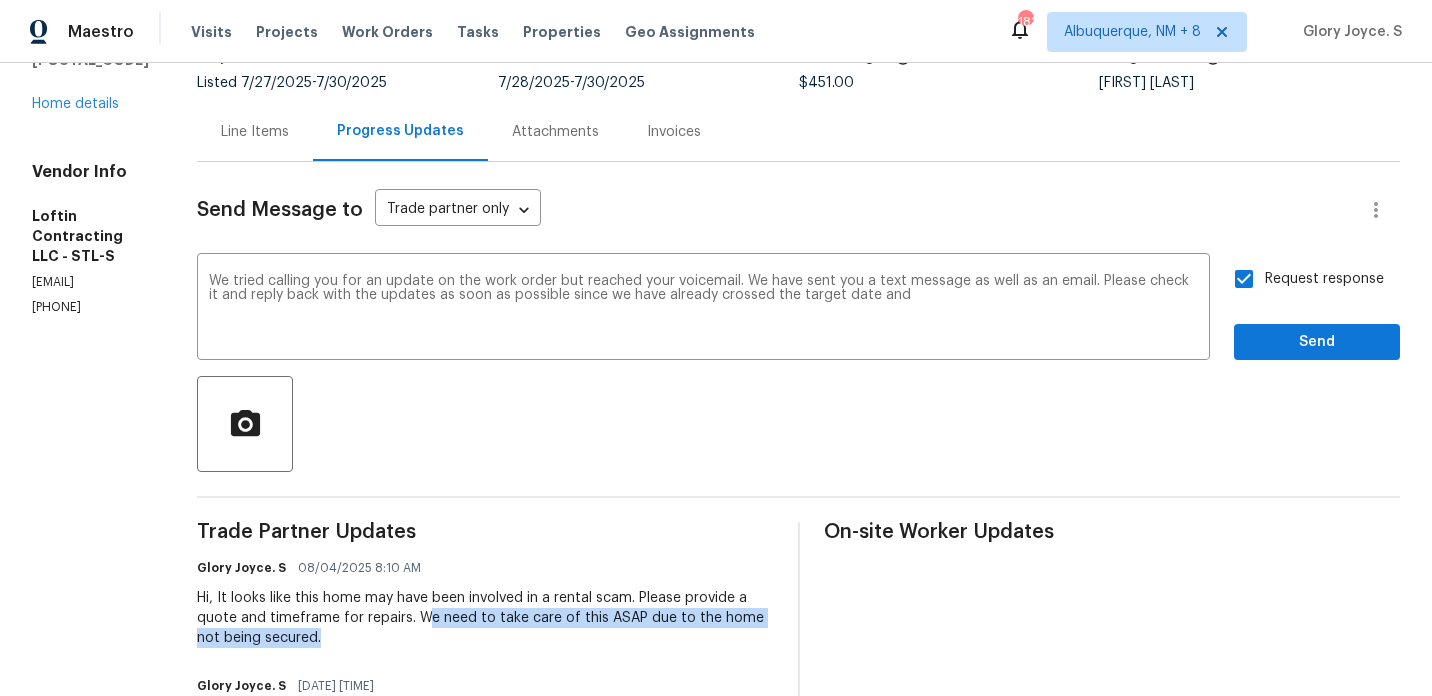drag, startPoint x: 461, startPoint y: 622, endPoint x: 483, endPoint y: 636, distance: 26.076809 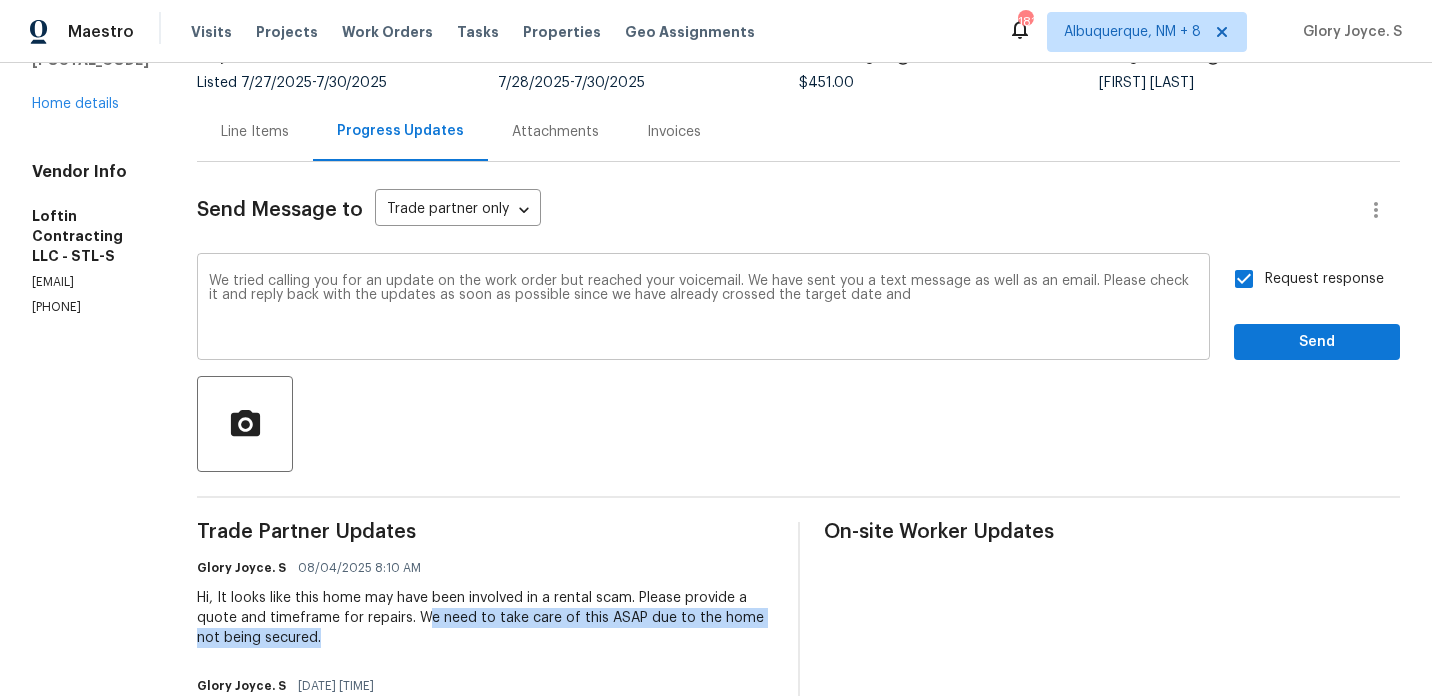 click on "We tried calling you for an update on the work order but reached your voicemail. We have sent you a text message as well as an email.  Please check it and reply back with the updates as soon as possible since we have already crossed the target date and" at bounding box center (703, 309) 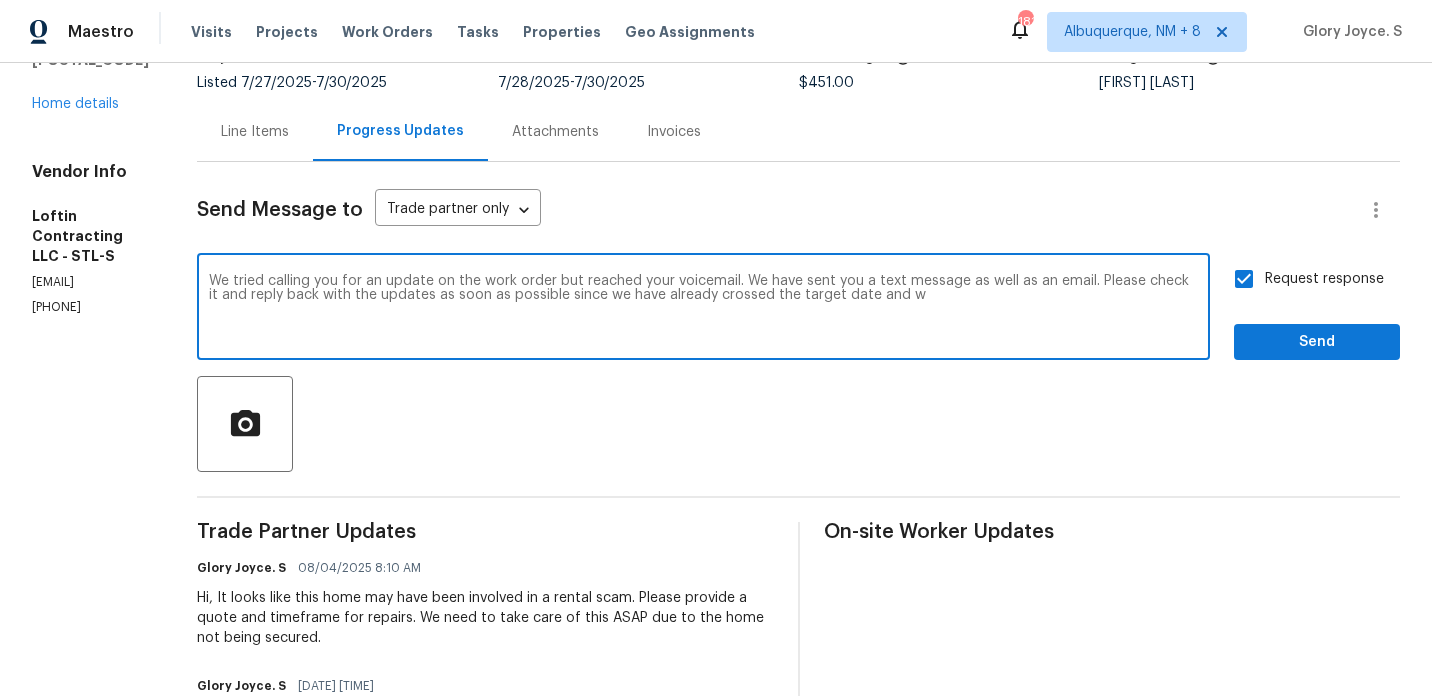paste on "e need to take care of this ASAP due to the home not being secured." 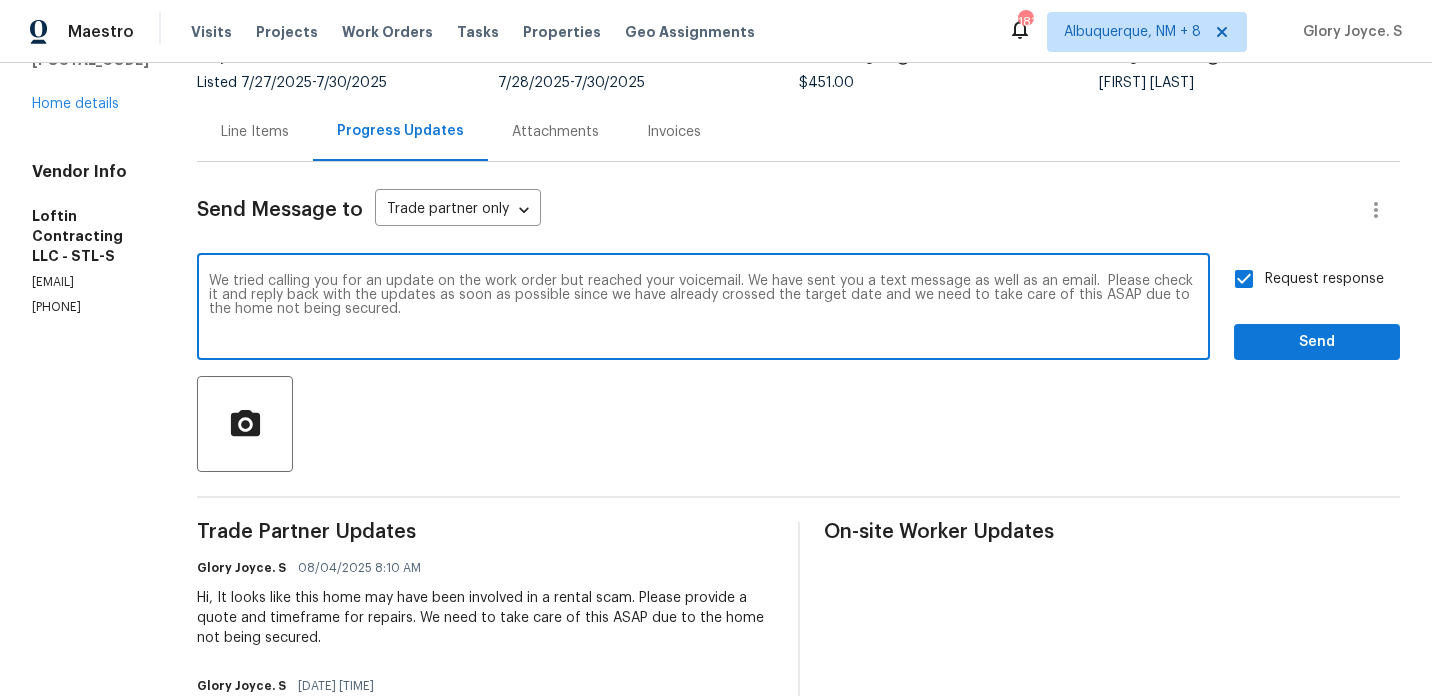 click on "Replace with Period ." at bounding box center [0, 0] 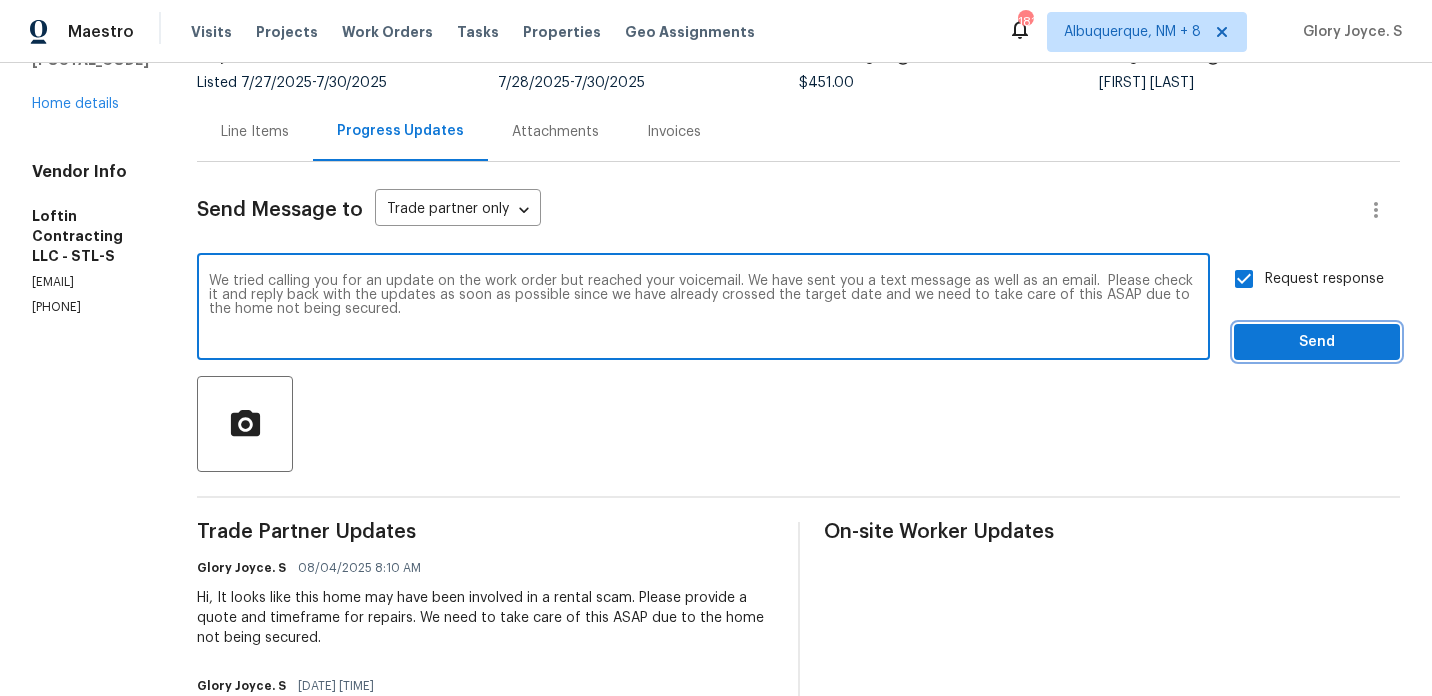 click on "Send" at bounding box center (1317, 342) 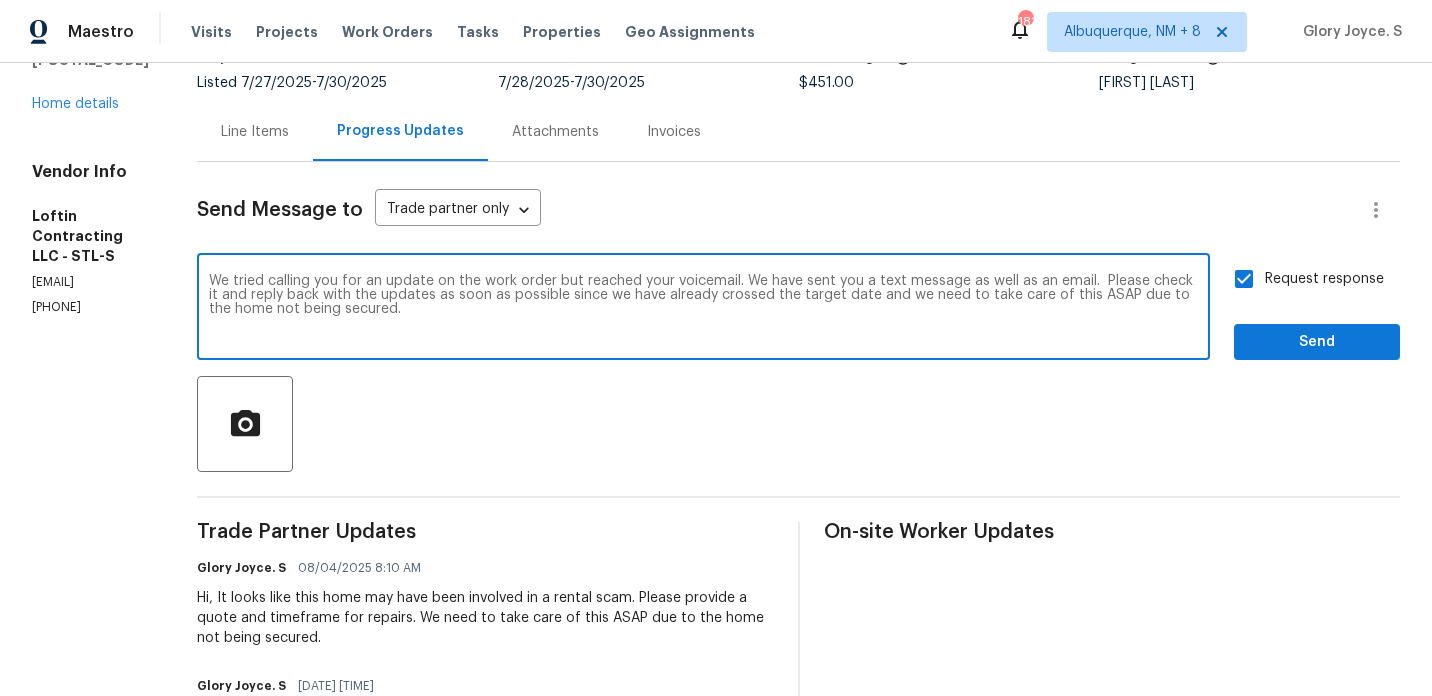 scroll, scrollTop: 51, scrollLeft: 0, axis: vertical 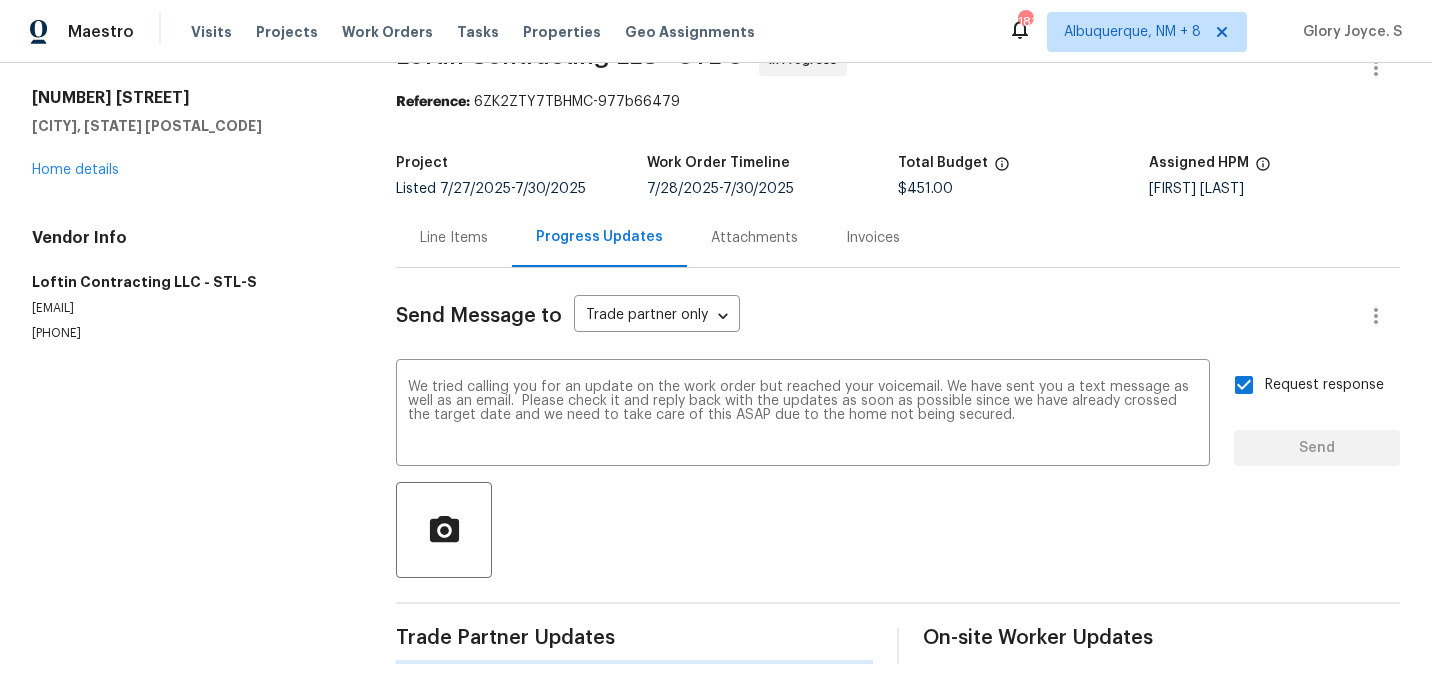 type 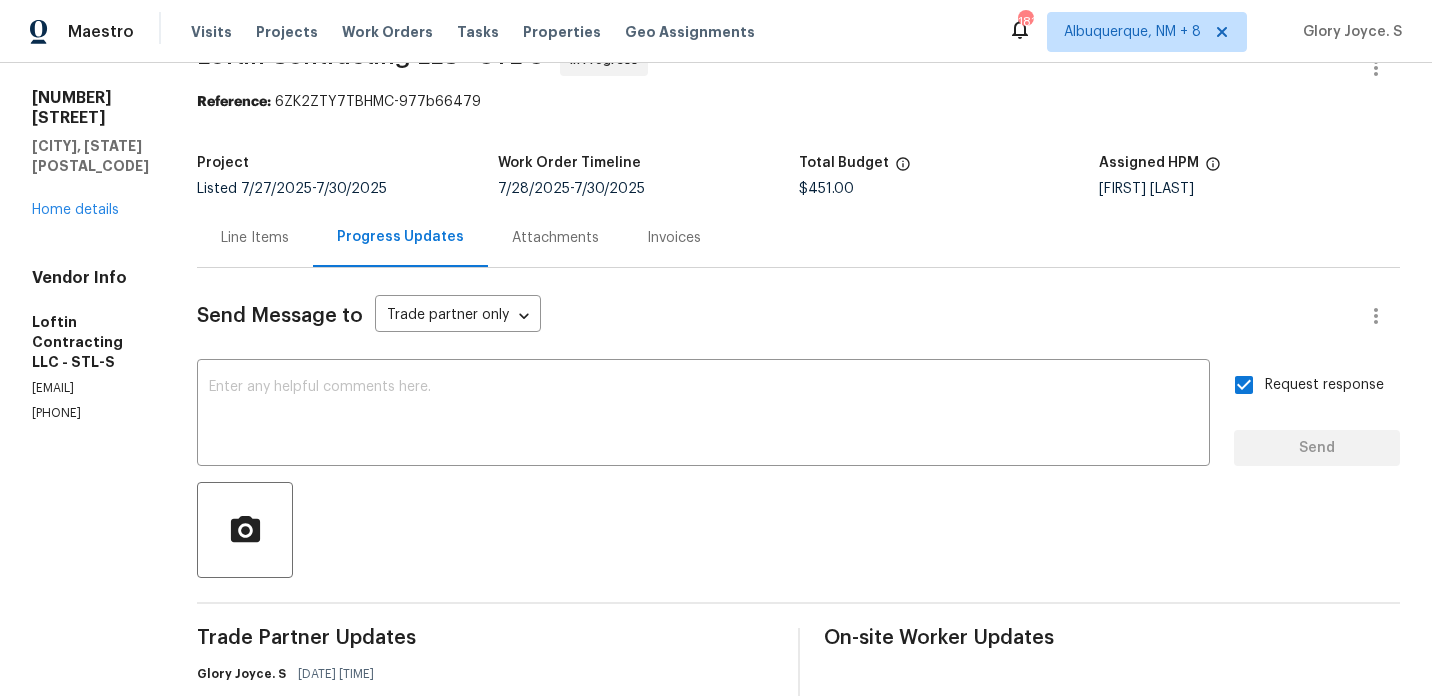 scroll, scrollTop: 157, scrollLeft: 0, axis: vertical 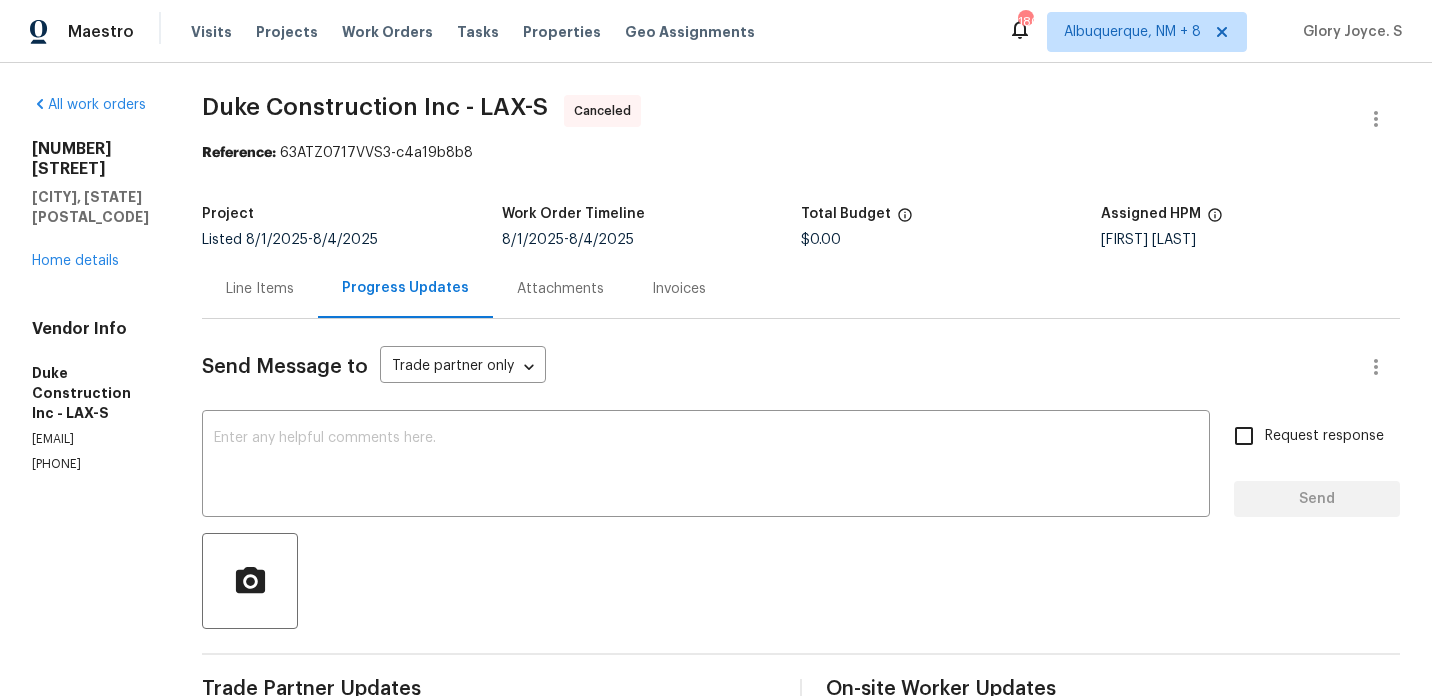 click on "[NUMBER] [STREET] [CITY], [STATE] [POSTAL_CODE] Home details" at bounding box center (93, 205) 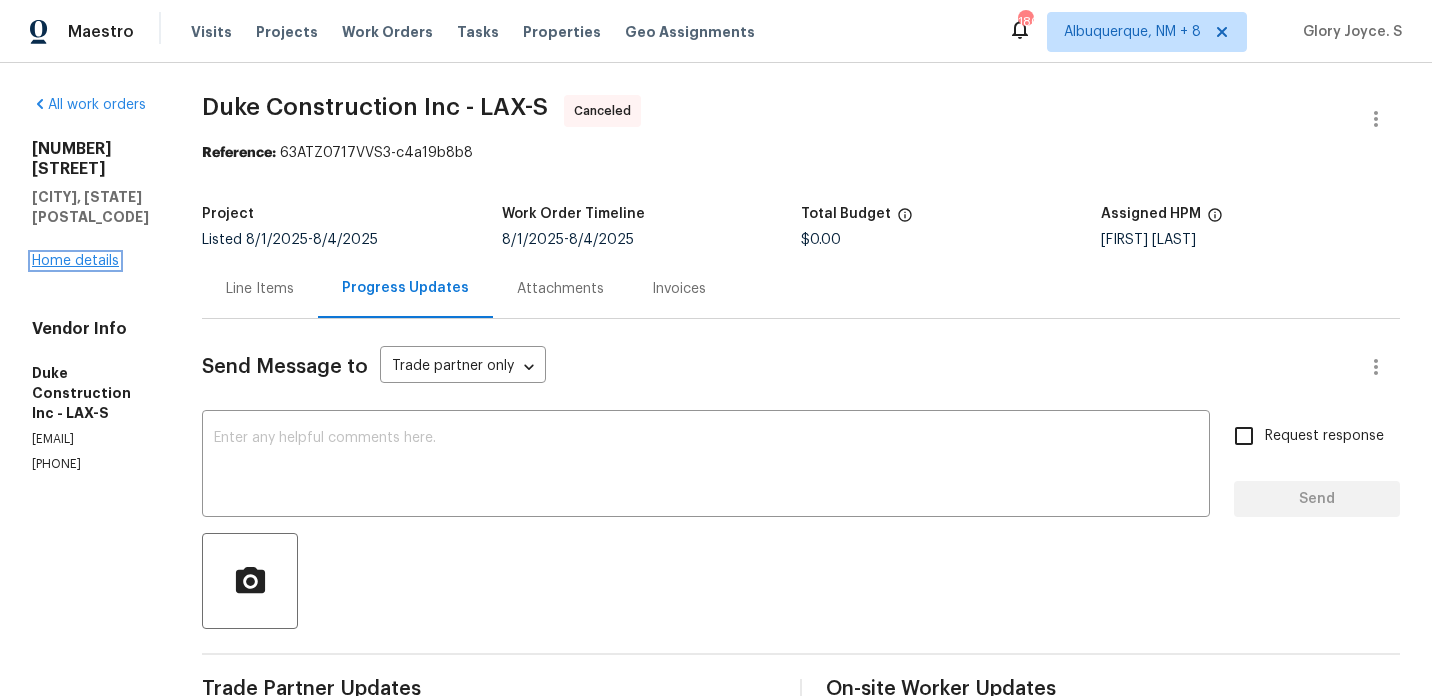 click on "Home details" at bounding box center [75, 261] 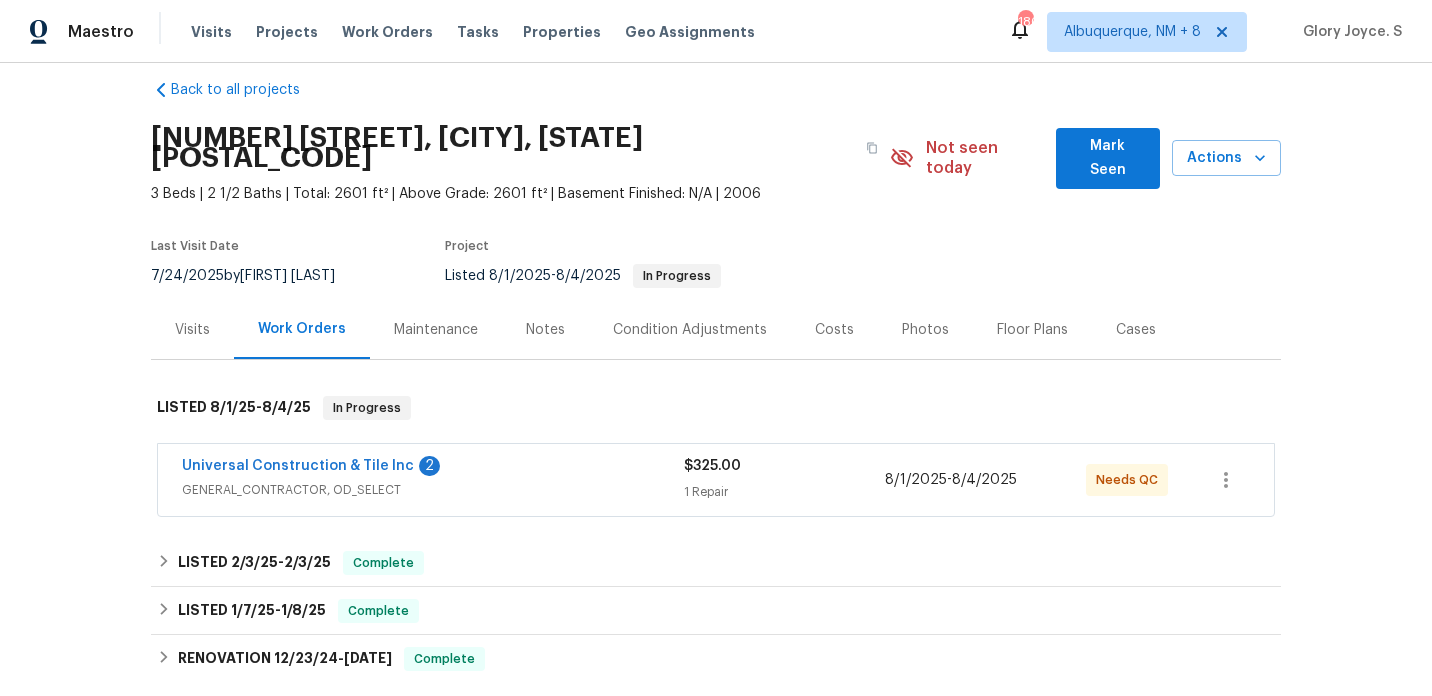 scroll, scrollTop: 44, scrollLeft: 0, axis: vertical 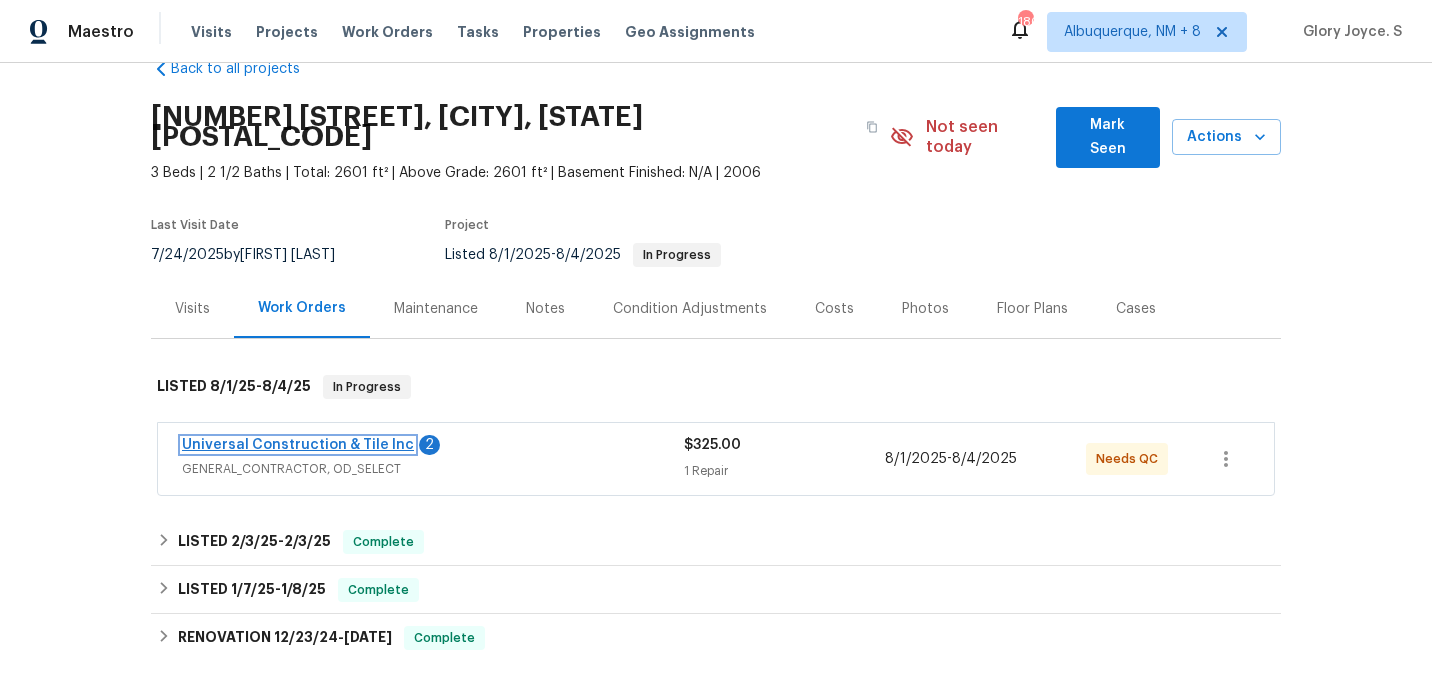 click on "Universal Construction & Tile Inc" at bounding box center [298, 445] 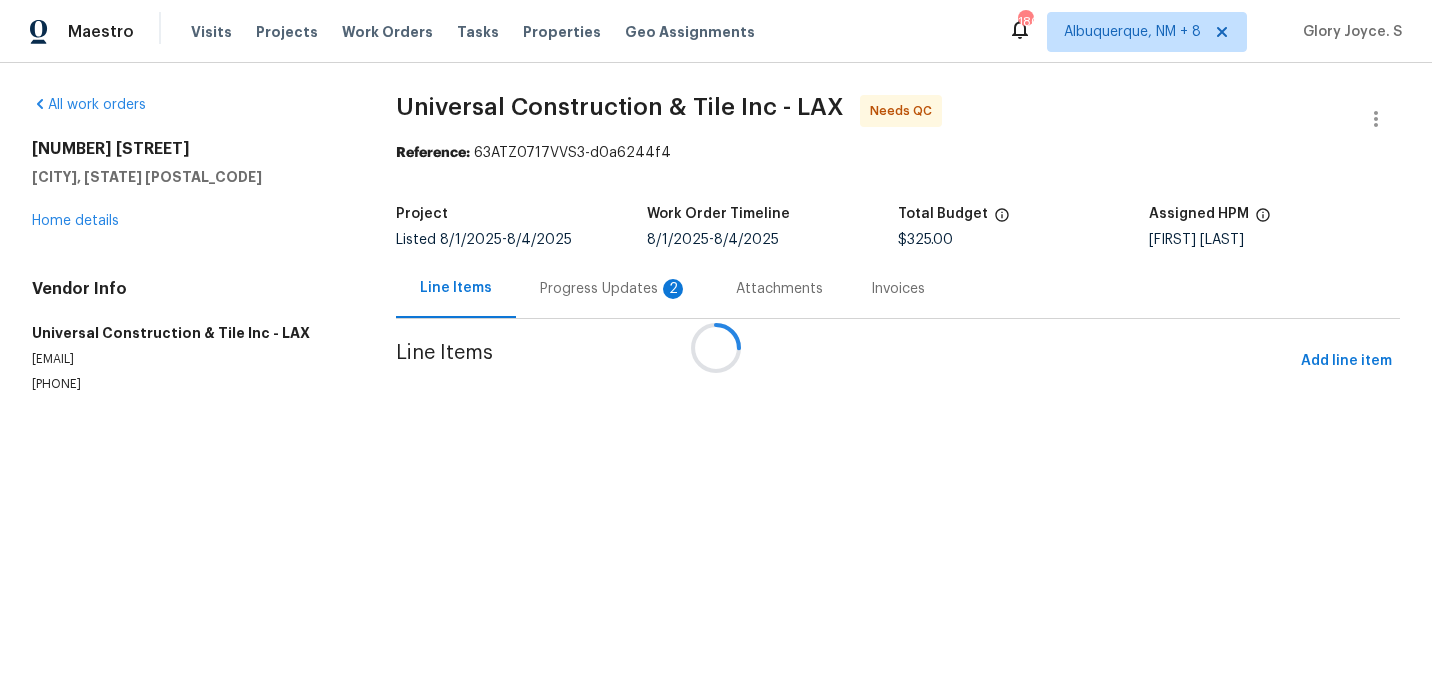 click at bounding box center [716, 348] 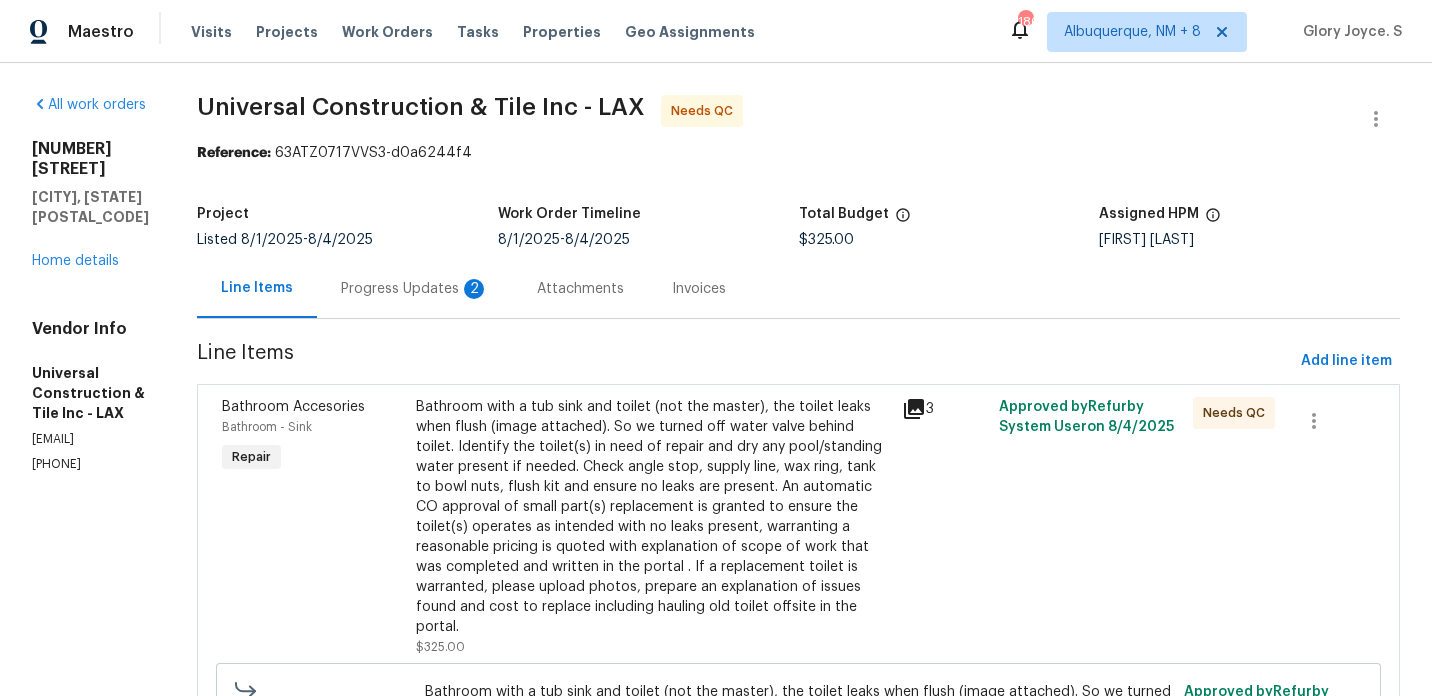 click on "Attachments" at bounding box center [580, 289] 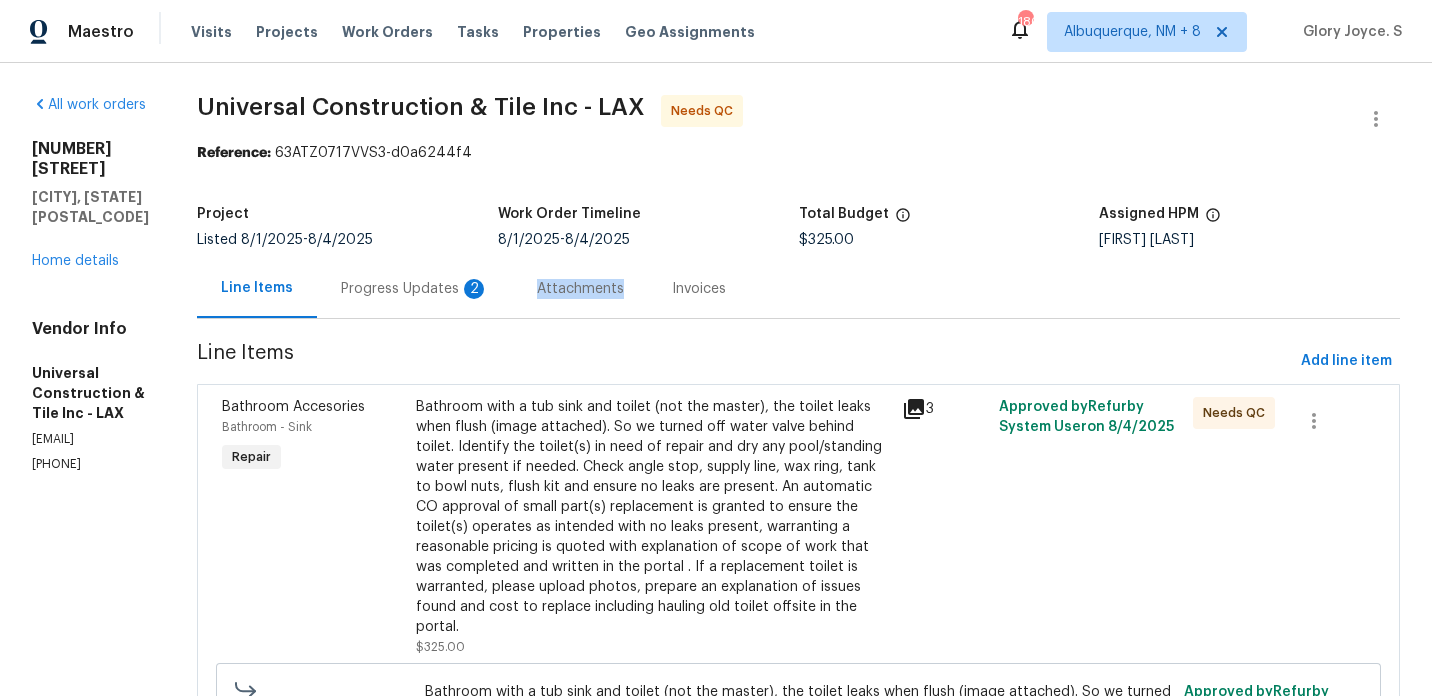 click on "Progress Updates 2" at bounding box center (415, 289) 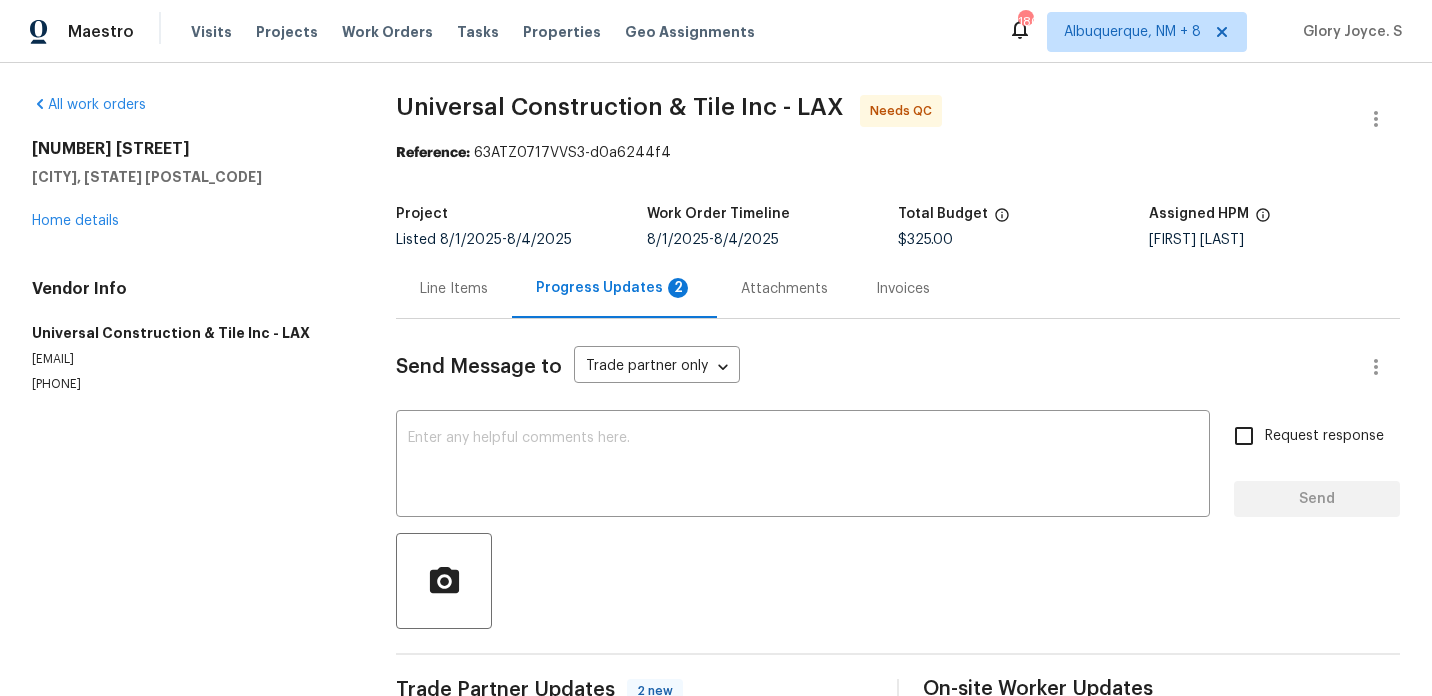 click on "Line Items Progress Updates 2 Attachments Invoices" at bounding box center (898, 289) 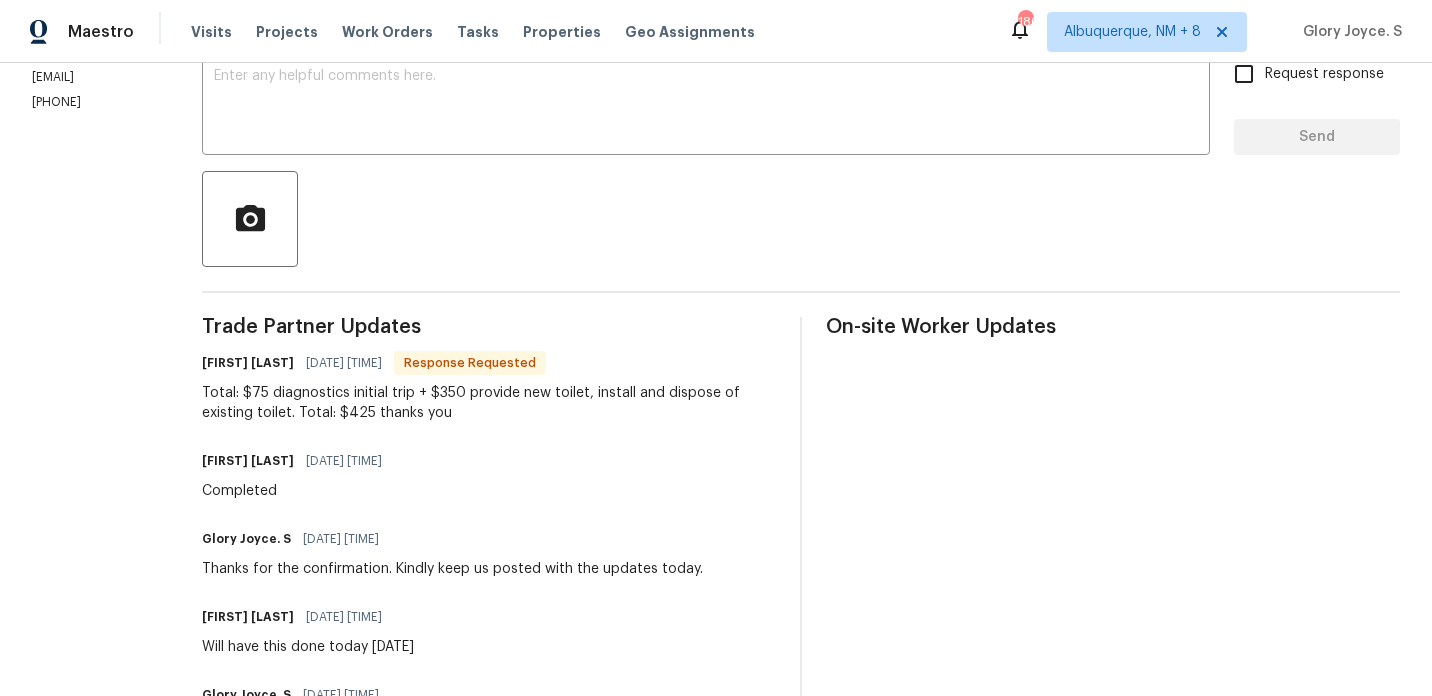 scroll, scrollTop: 367, scrollLeft: 0, axis: vertical 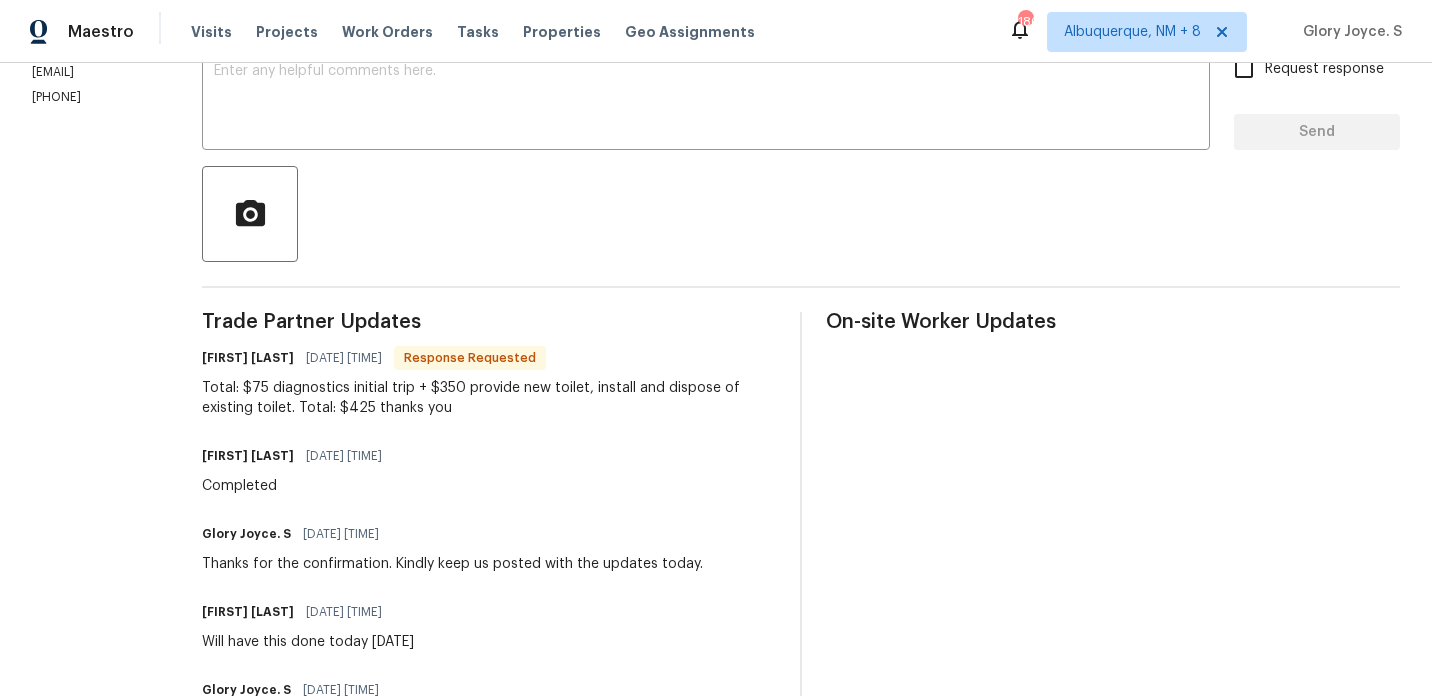 click on "Total: $75 diagnostics initial trip + $350 provide new toilet, install and dispose of existing toilet.  Total: $425  thanks you" at bounding box center [489, 398] 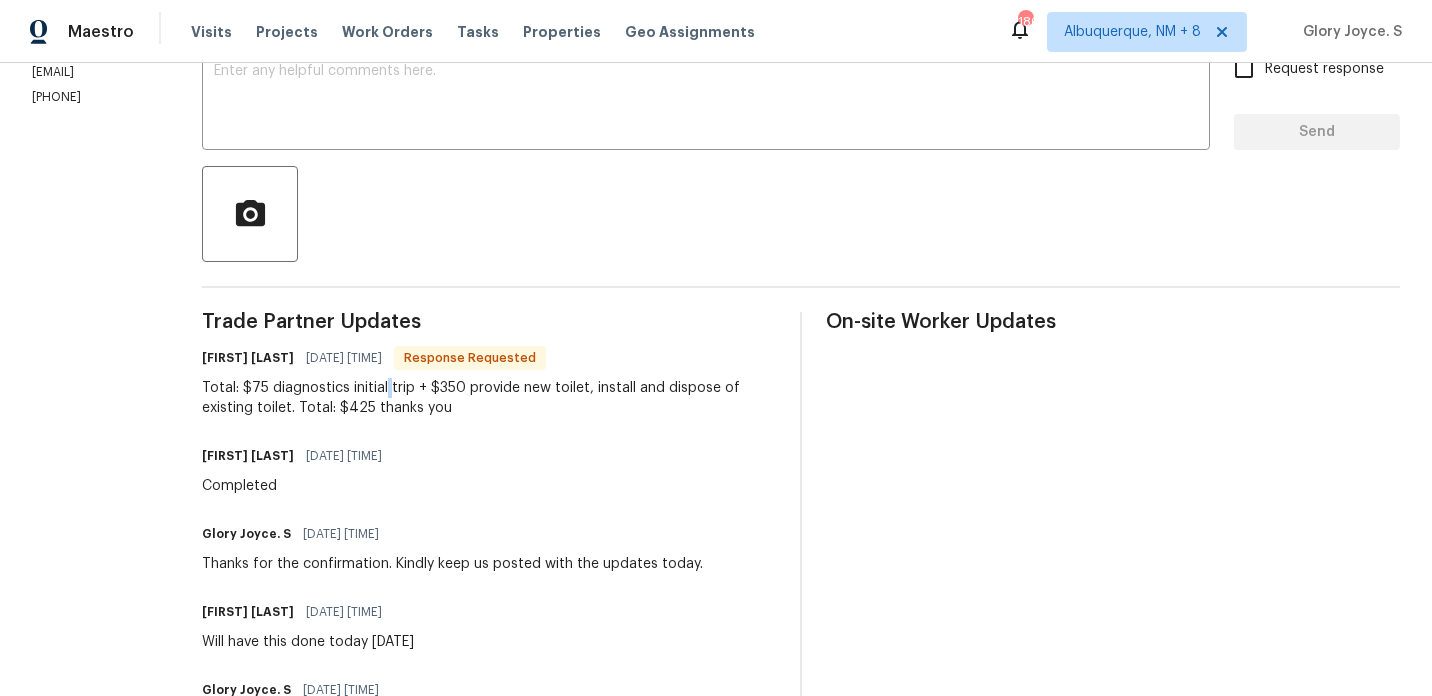 click on "Total: $75 diagnostics initial trip + $350 provide new toilet, install and dispose of existing toilet.  Total: $425  thanks you" at bounding box center [489, 398] 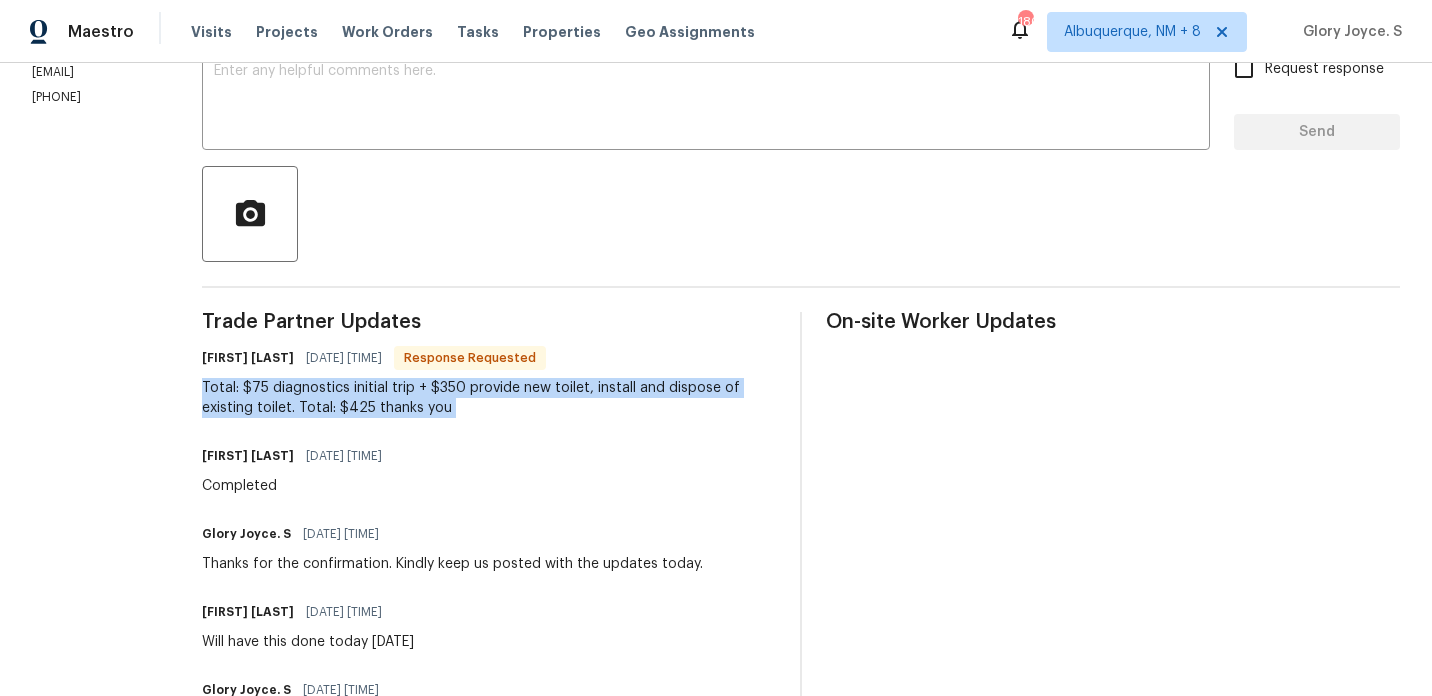 click on "Total: $75 diagnostics initial trip + $350 provide new toilet, install and dispose of existing toilet.  Total: $425  thanks you" at bounding box center (489, 398) 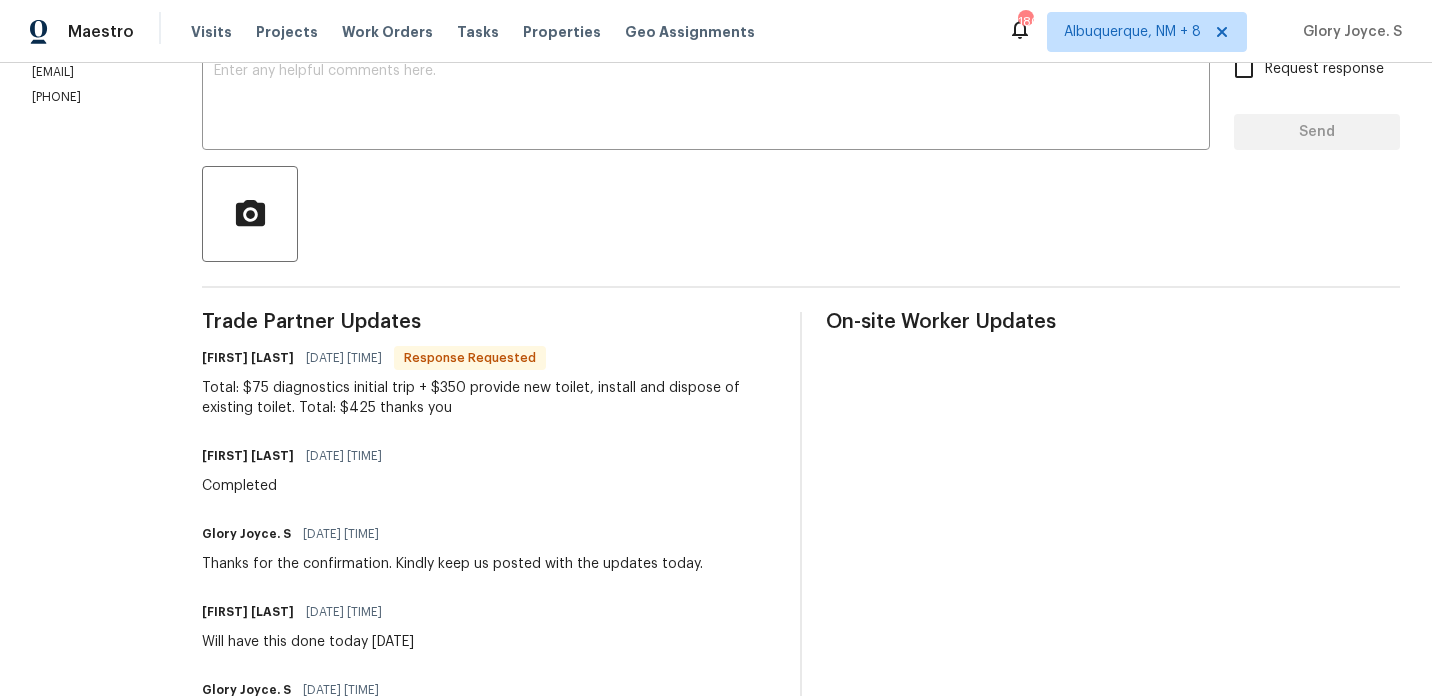 click on "Completed" at bounding box center [298, 486] 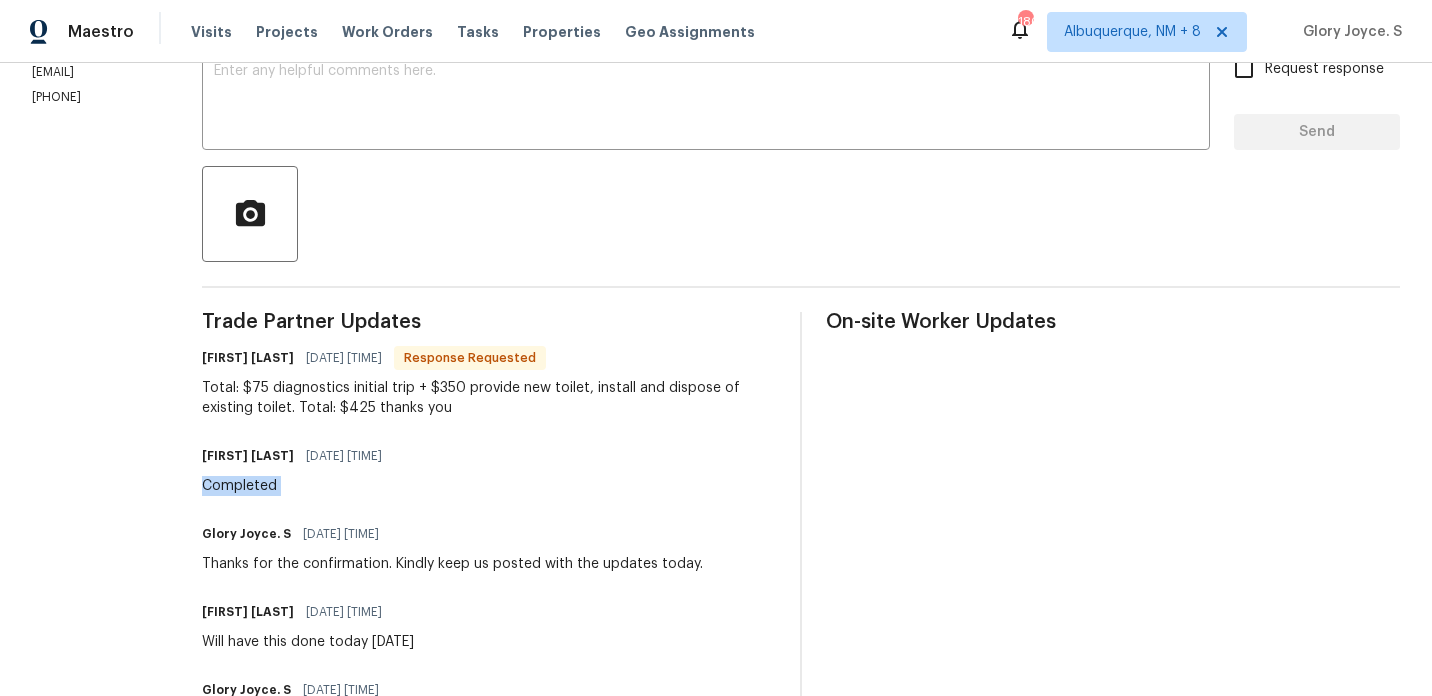 copy on "Completed" 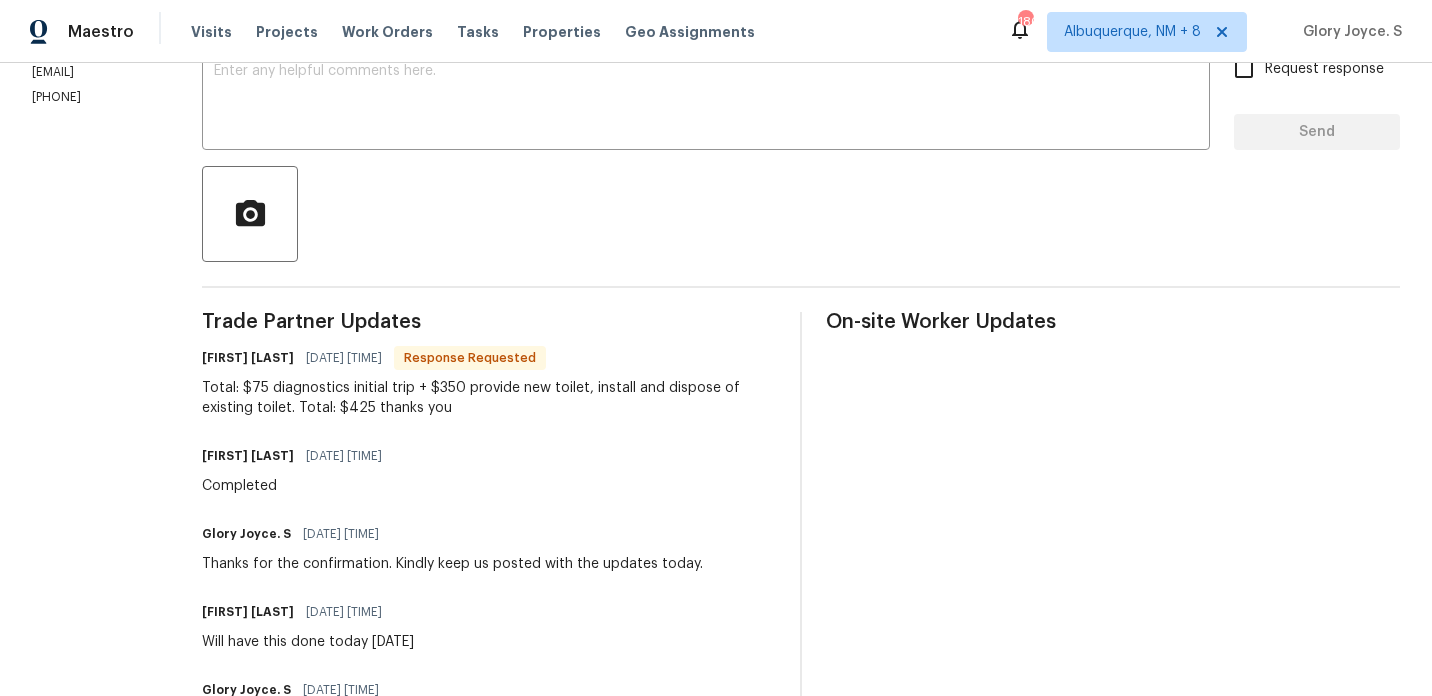 scroll, scrollTop: 0, scrollLeft: 0, axis: both 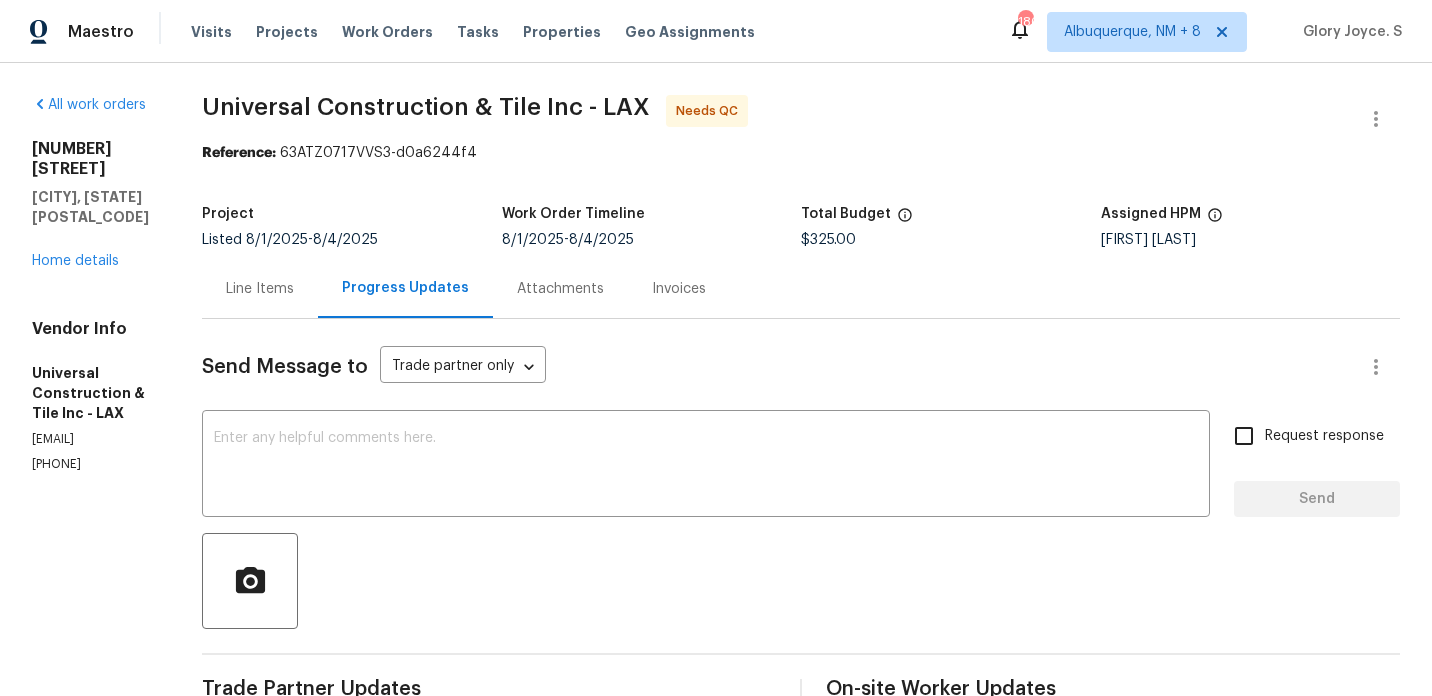 click on "Universal Construction & Tile Inc - LAX" at bounding box center [426, 107] 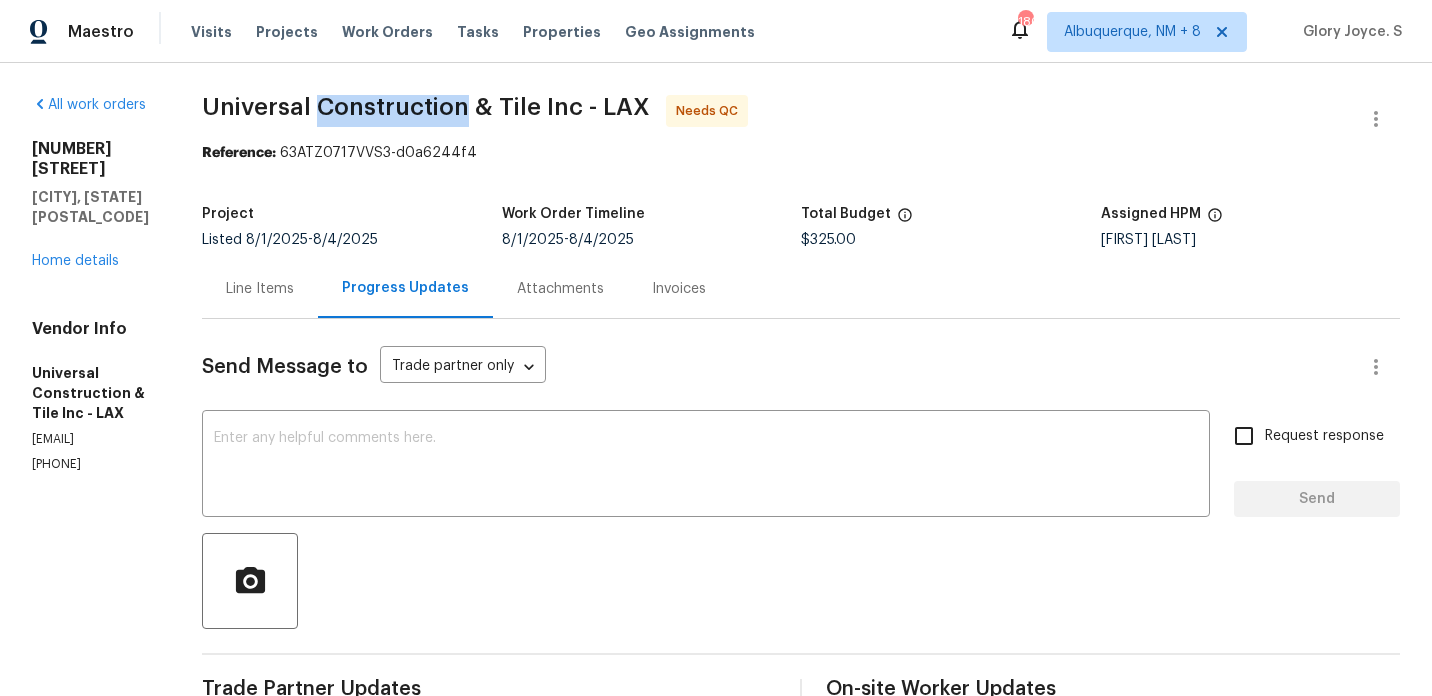 click on "Universal Construction & Tile Inc - LAX" at bounding box center [426, 107] 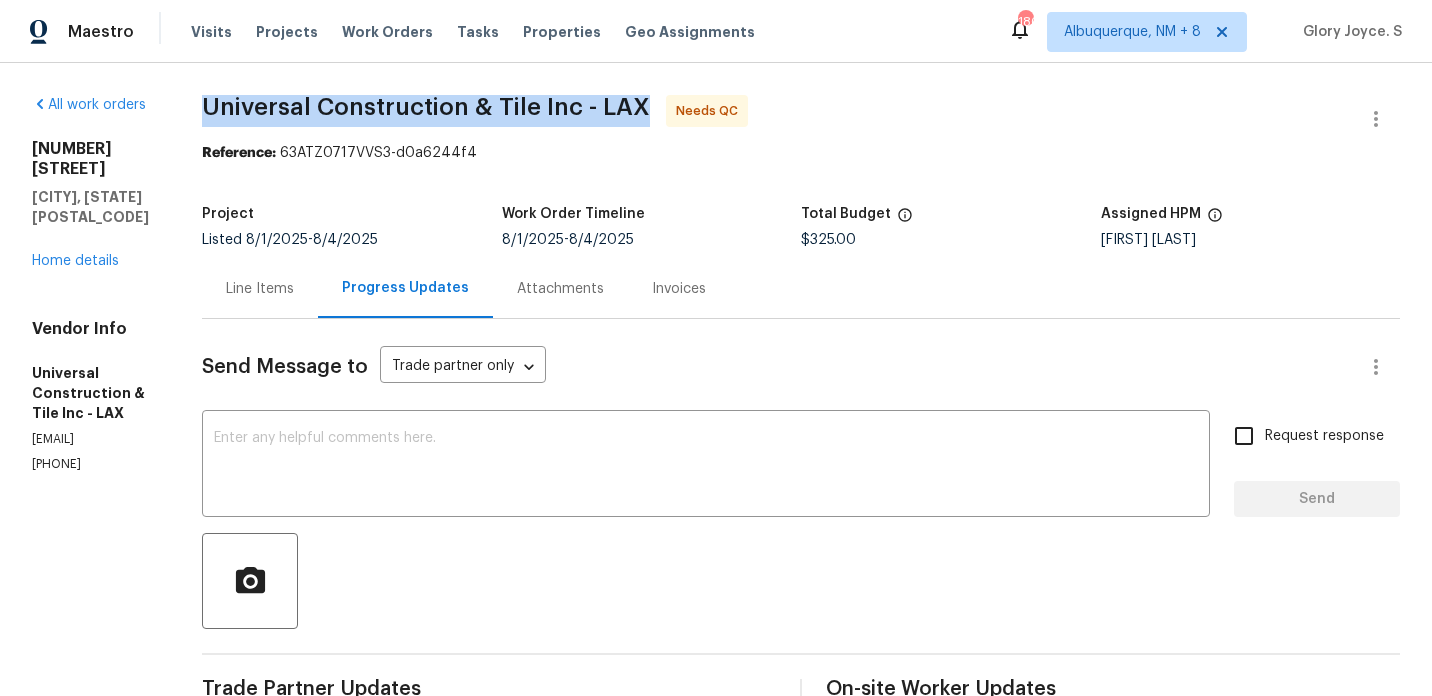 copy on "Universal Construction & Tile Inc - LAX" 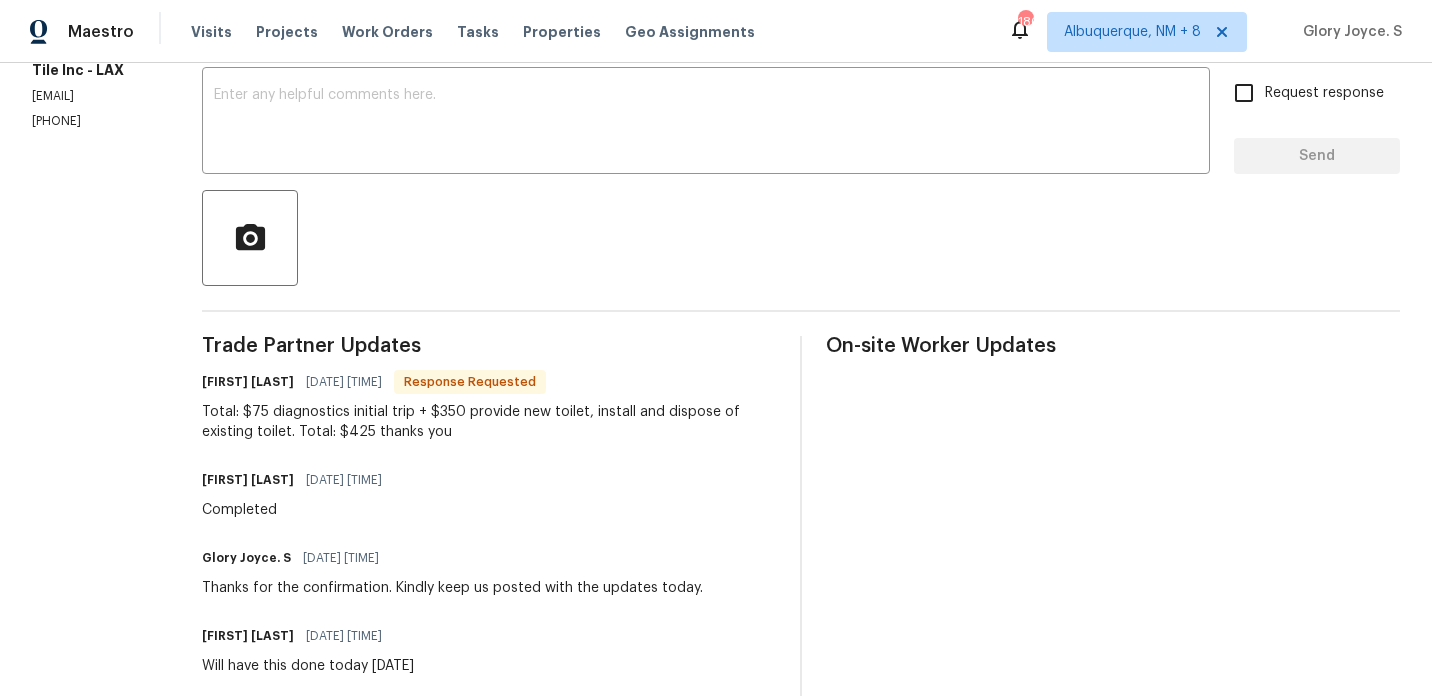 scroll, scrollTop: 72, scrollLeft: 0, axis: vertical 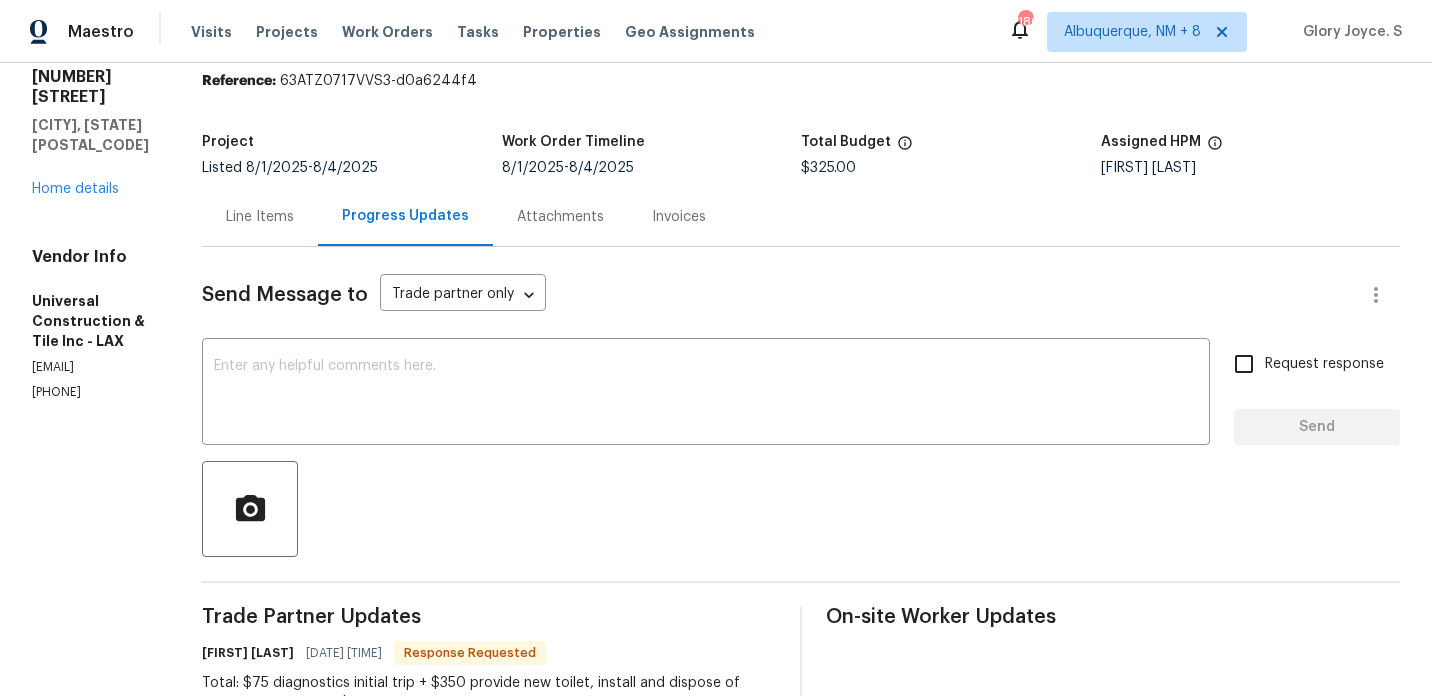 click on "Project Listed   8/1/2025  -  8/4/2025 Work Order Timeline 8/1/2025  -  8/4/2025 Total Budget $325.00 Assigned HPM Sean Hatfield" at bounding box center [801, 155] 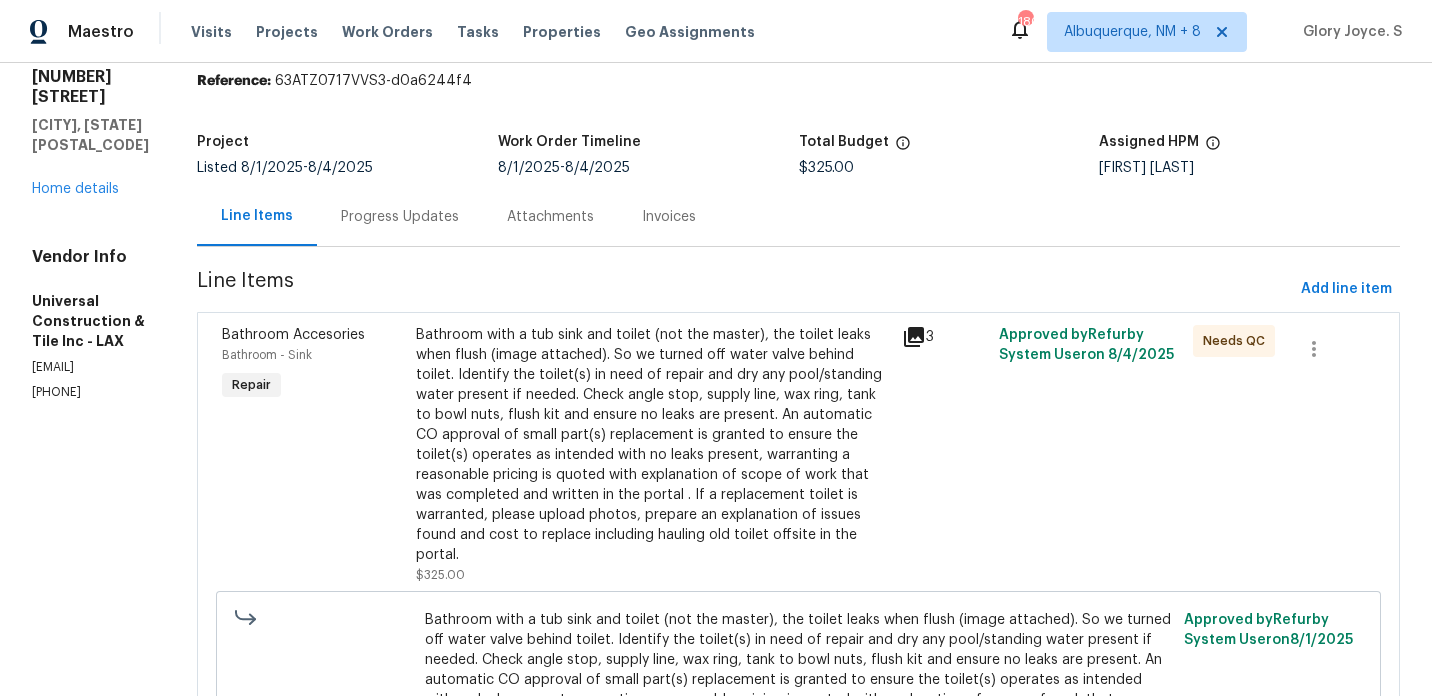 scroll, scrollTop: 0, scrollLeft: 0, axis: both 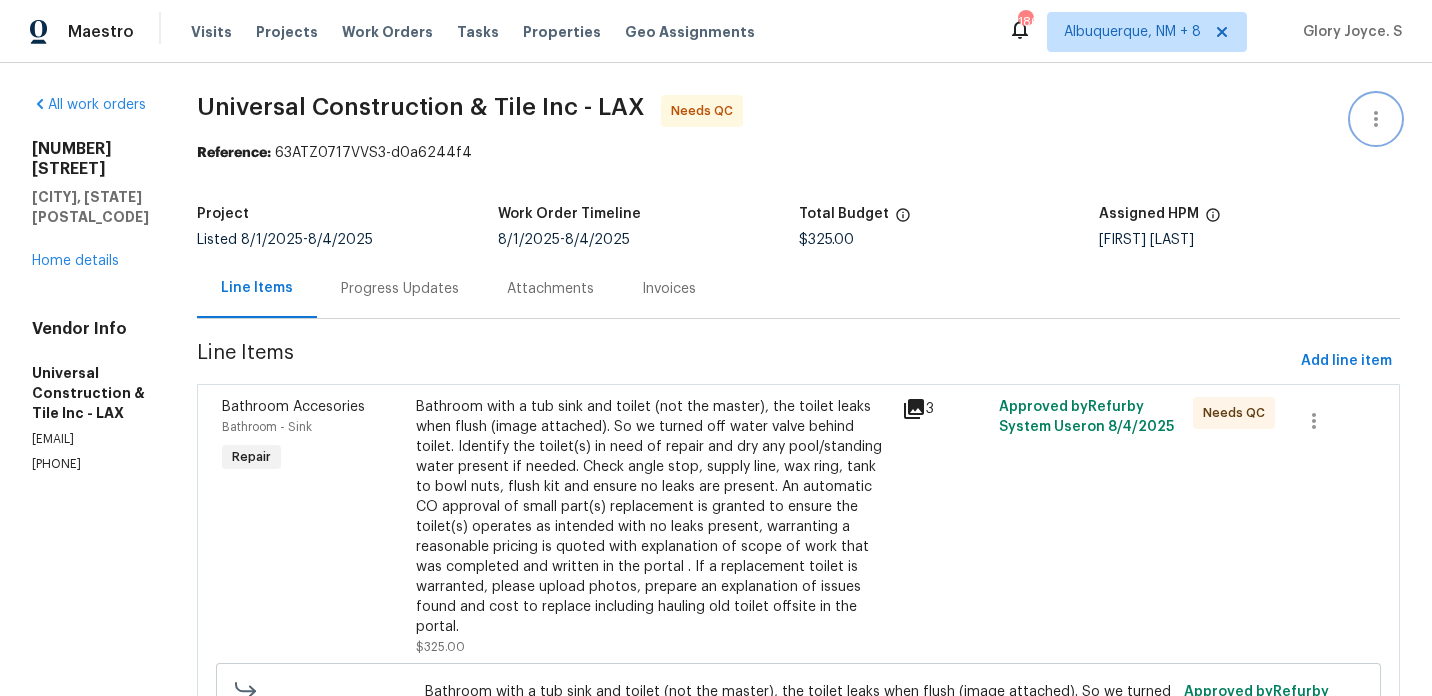 click at bounding box center (1376, 119) 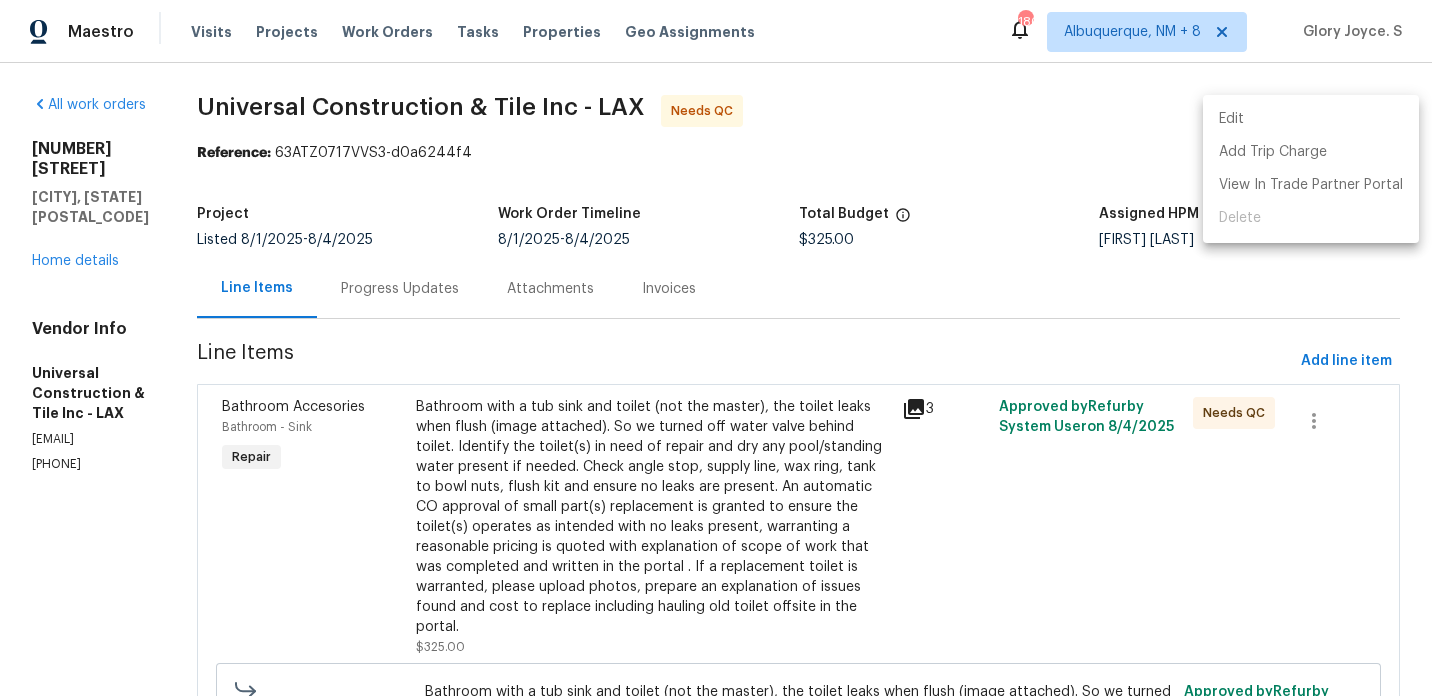 click on "Edit" at bounding box center [1311, 119] 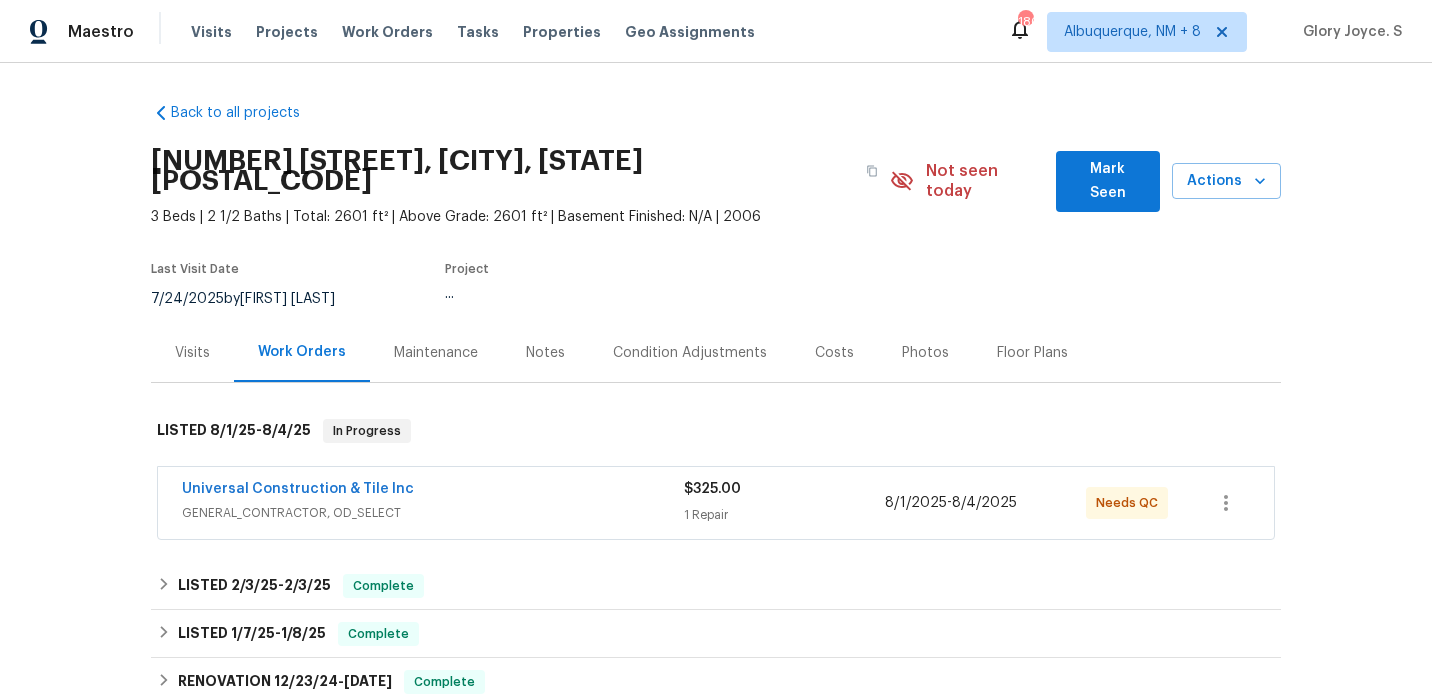 click on "[NUMBER] [STREET], [CITY], [STATE] [POSTAL_CODE]" at bounding box center [502, 171] 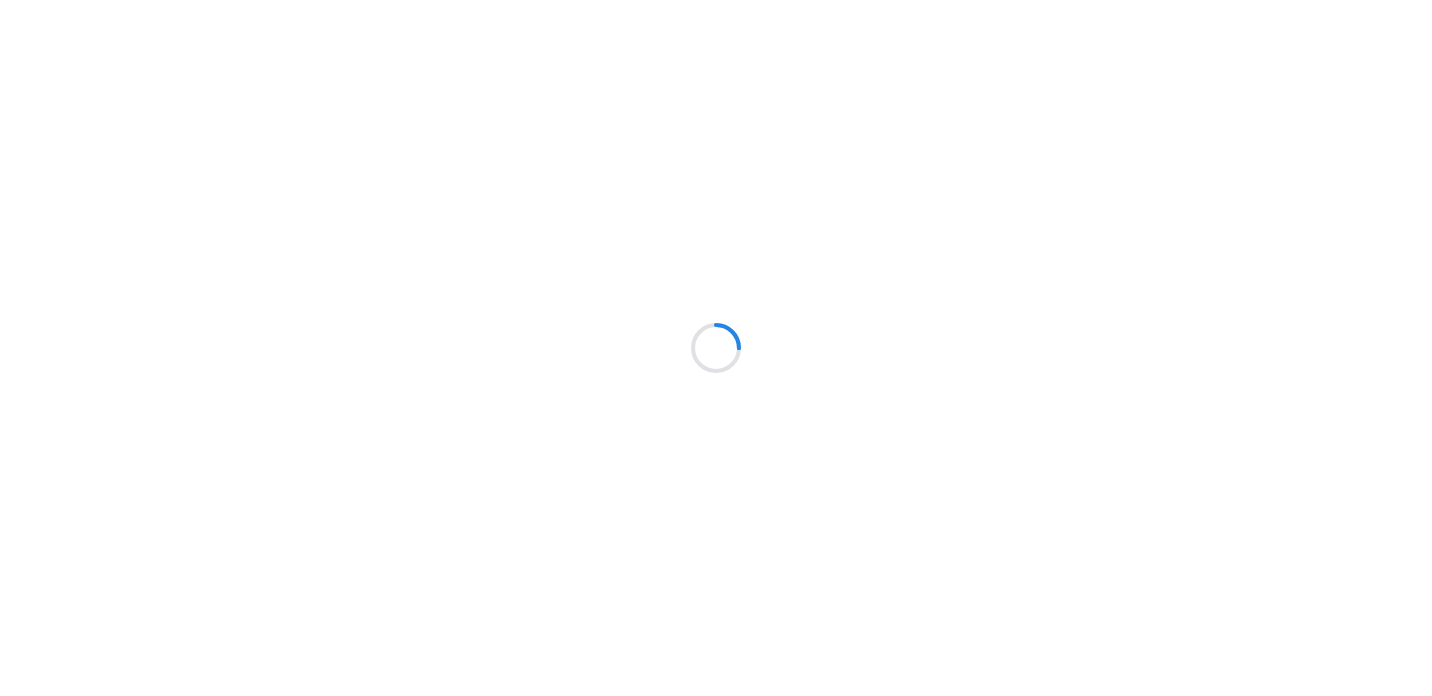 scroll, scrollTop: 0, scrollLeft: 0, axis: both 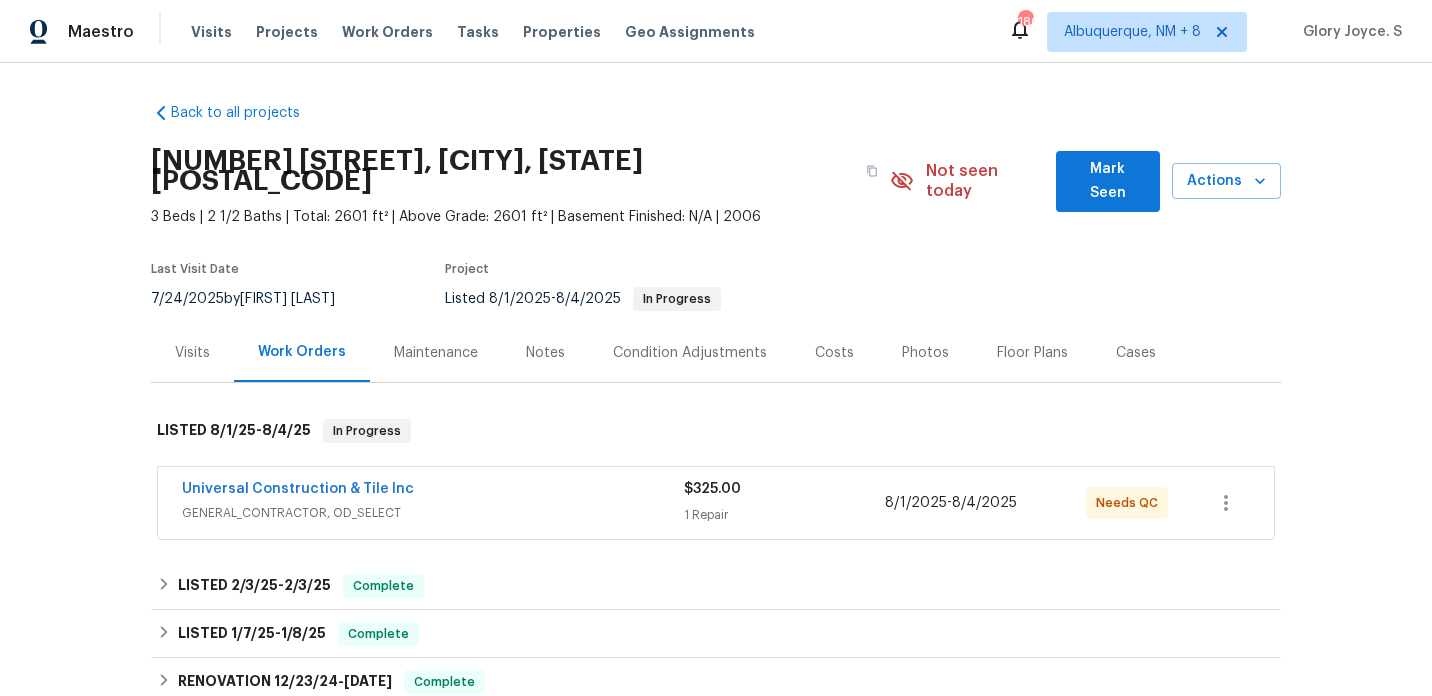 click on "Universal Construction & Tile Inc" at bounding box center [298, 489] 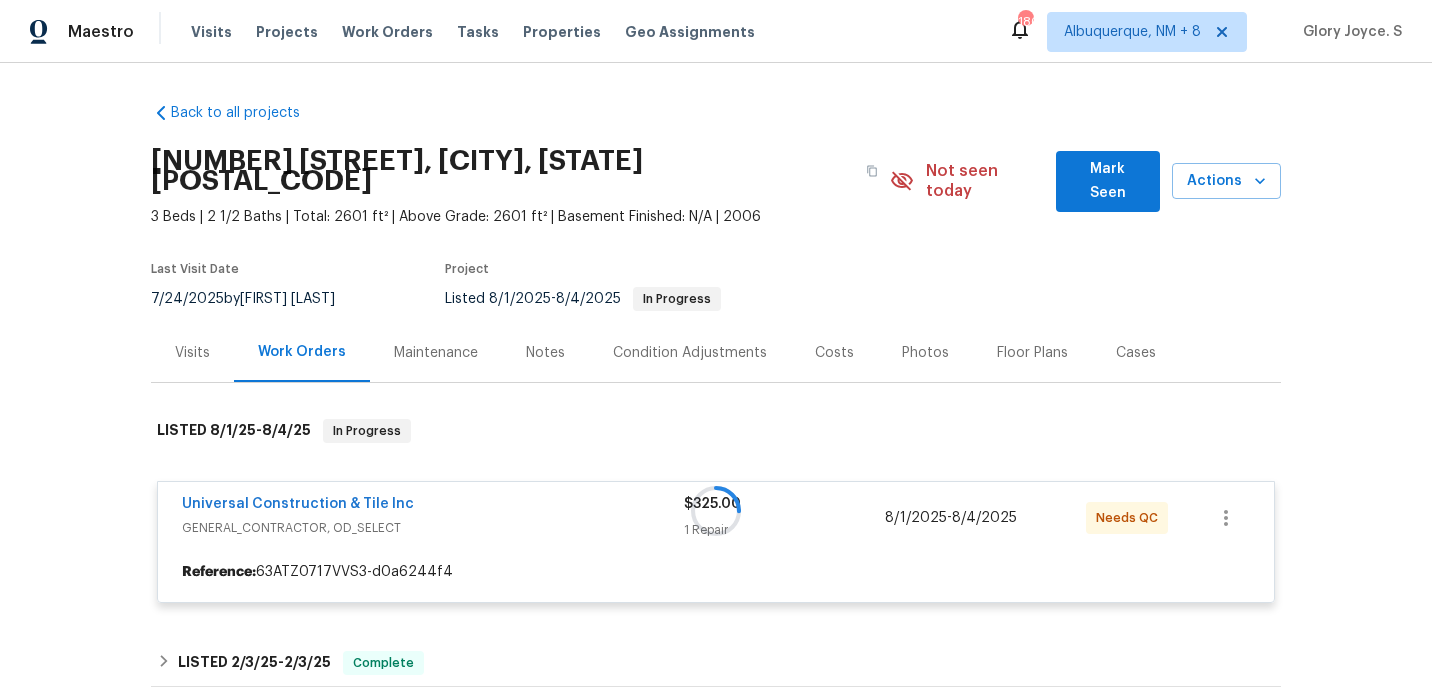 click at bounding box center (716, 511) 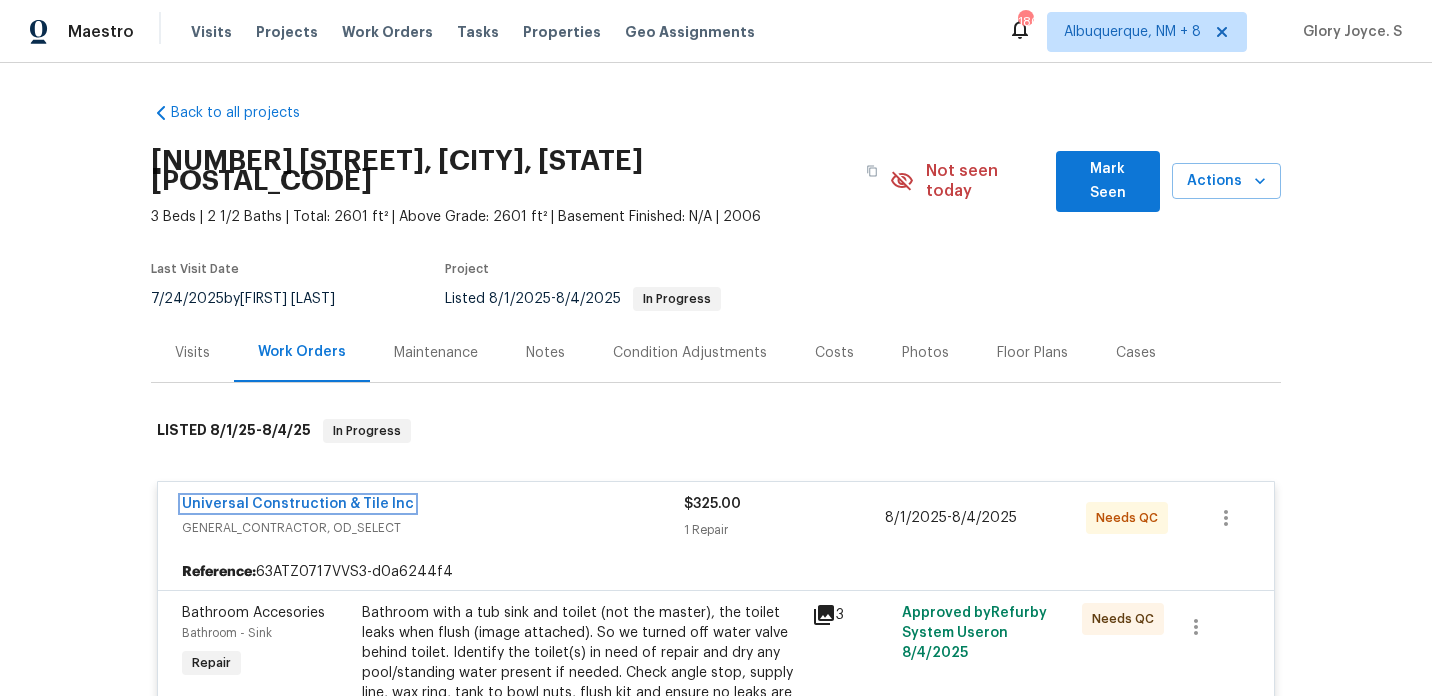 click on "Universal Construction & Tile Inc" at bounding box center (298, 504) 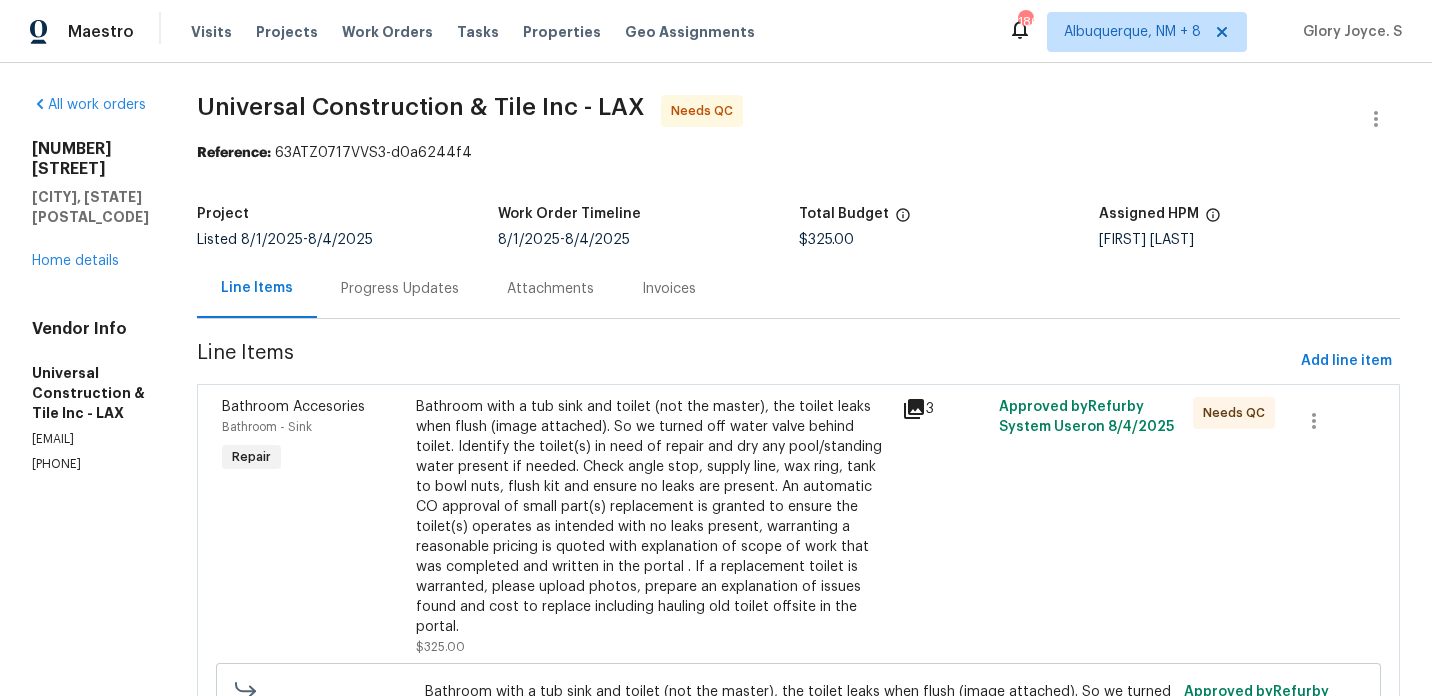 click at bounding box center [1376, 119] 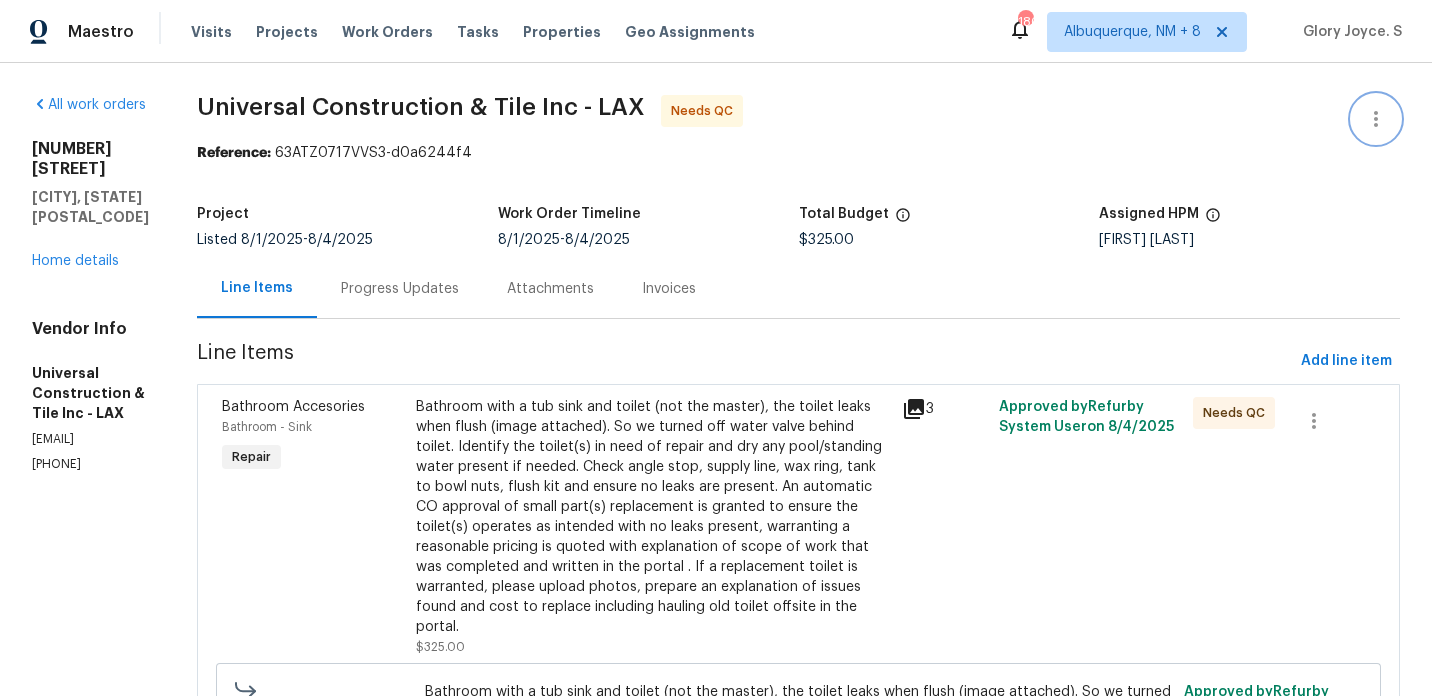 click 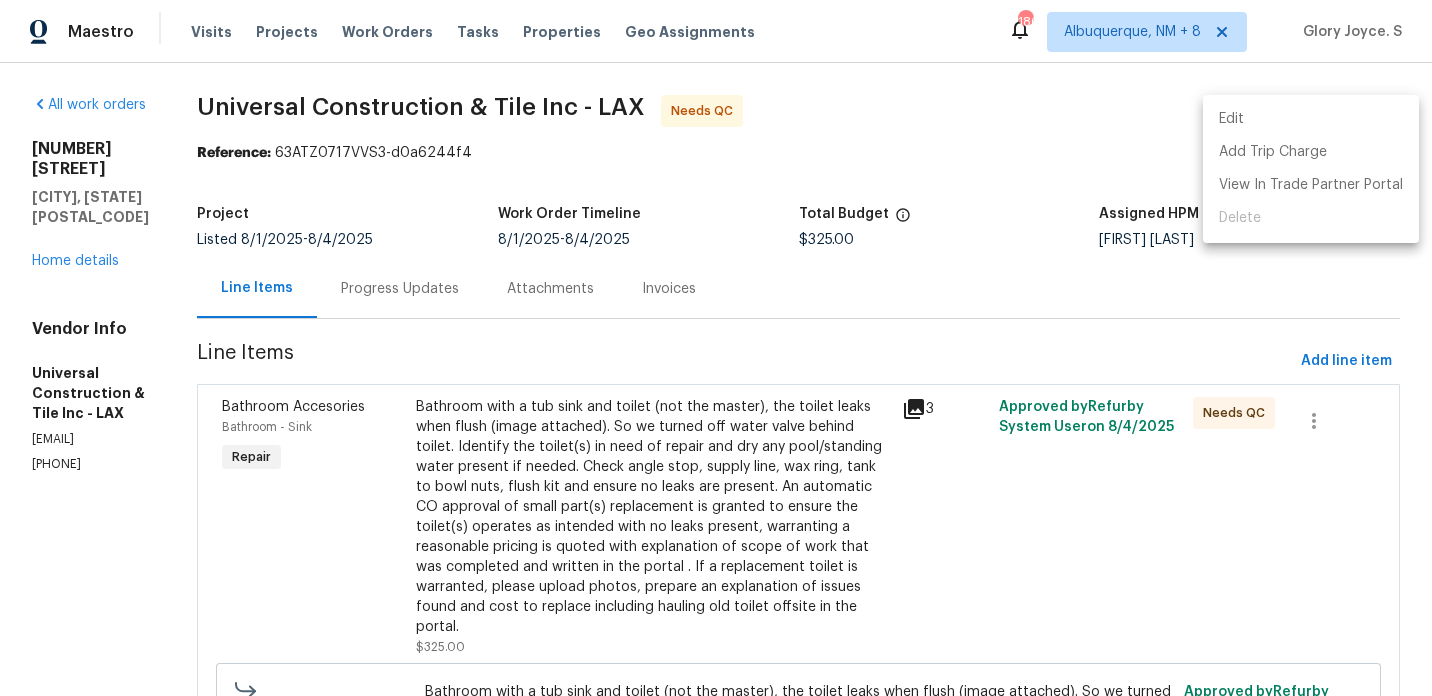 click on "Edit" at bounding box center (1311, 119) 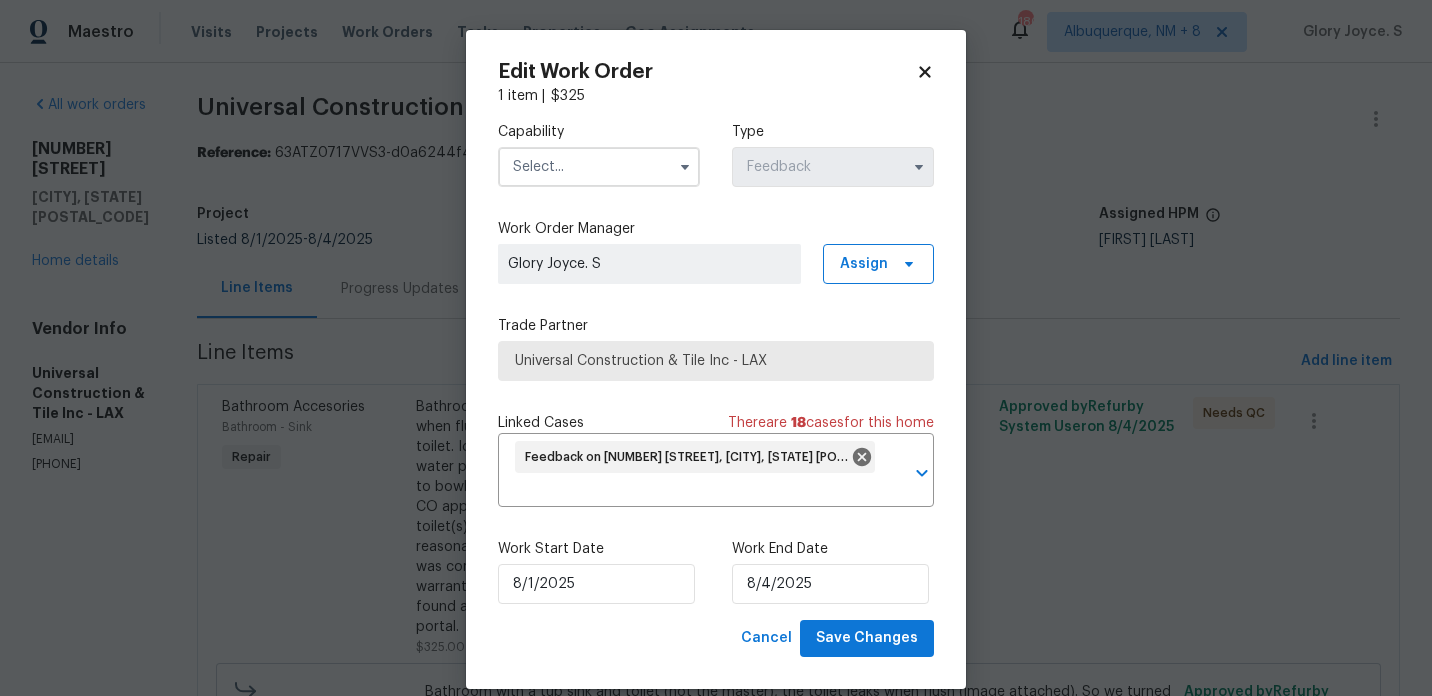 click at bounding box center (599, 167) 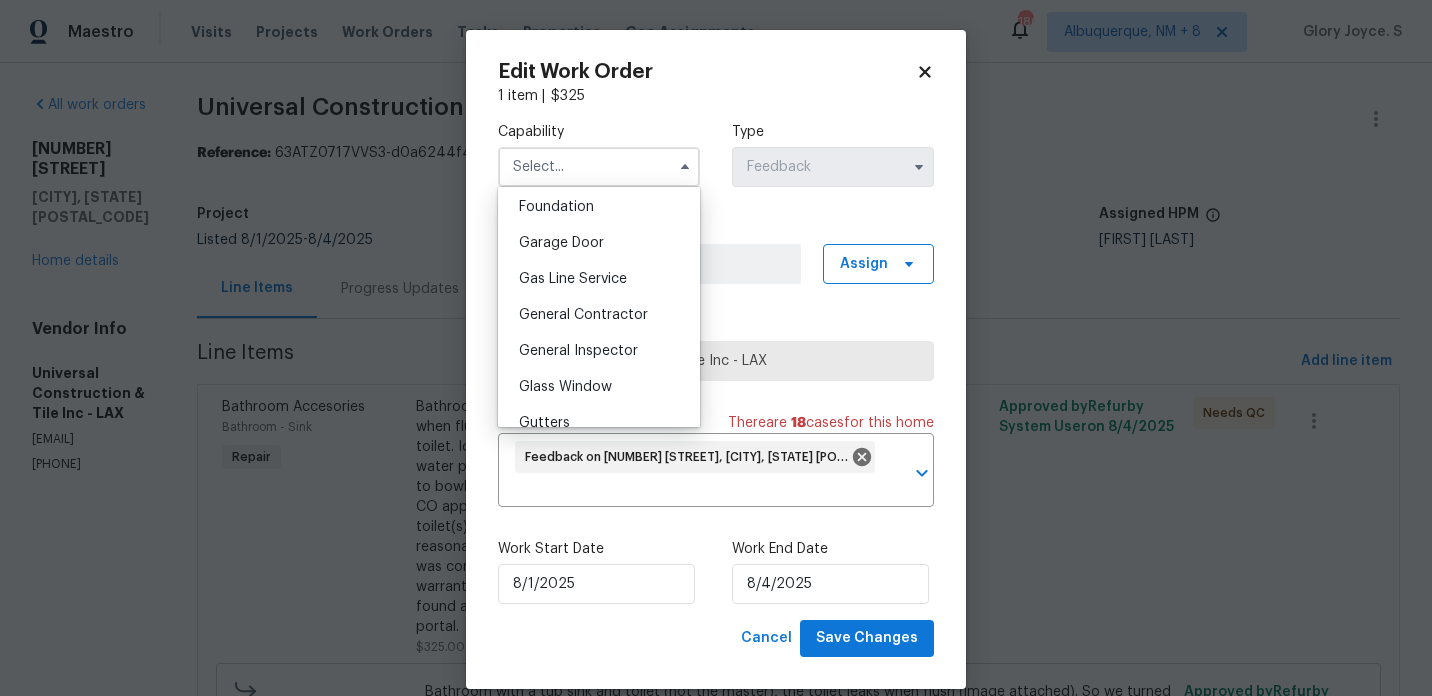 scroll, scrollTop: 879, scrollLeft: 0, axis: vertical 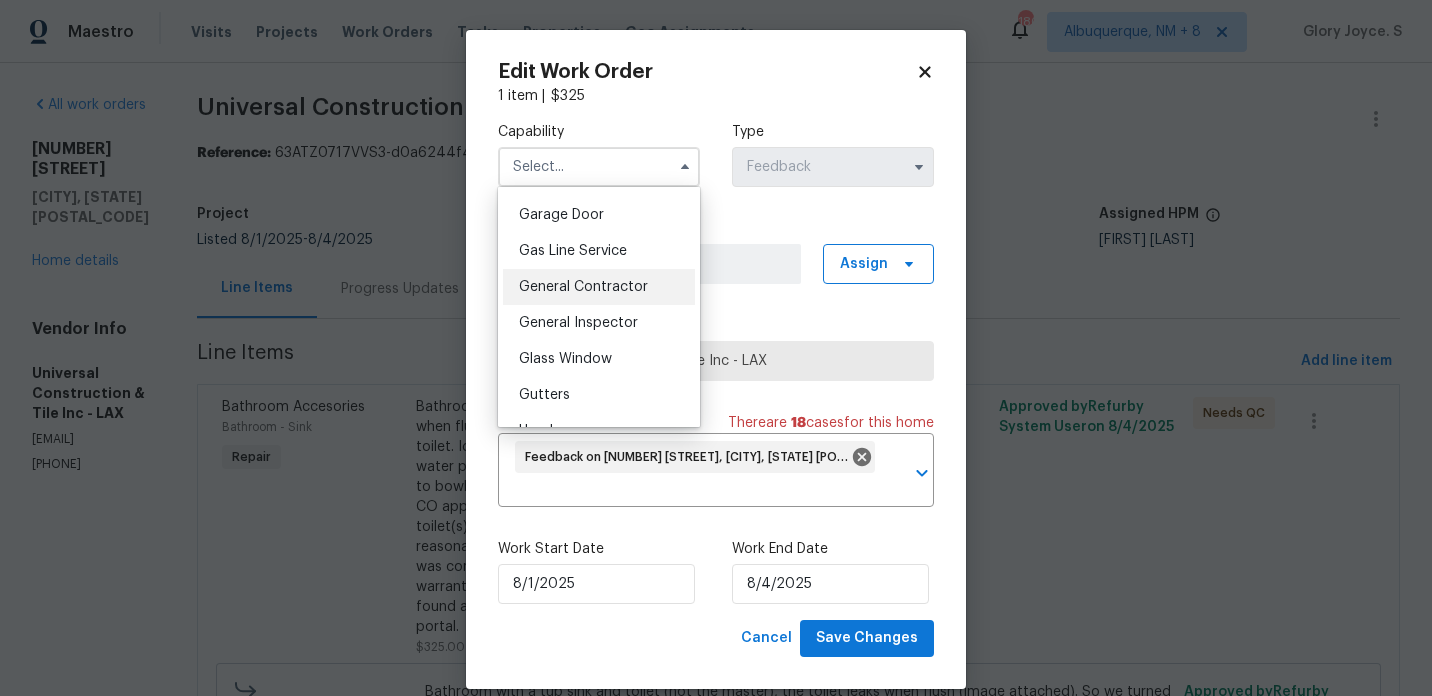 click on "General Contractor" at bounding box center (599, 287) 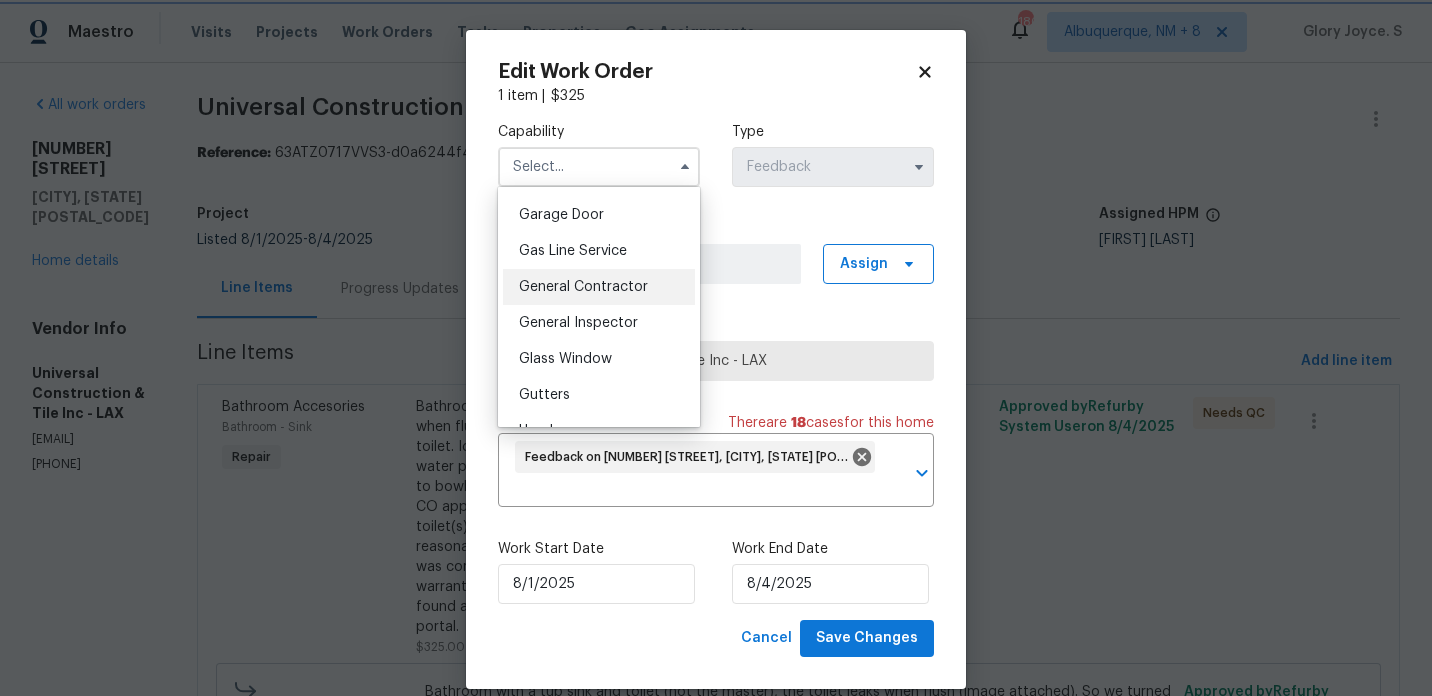 type on "General Contractor" 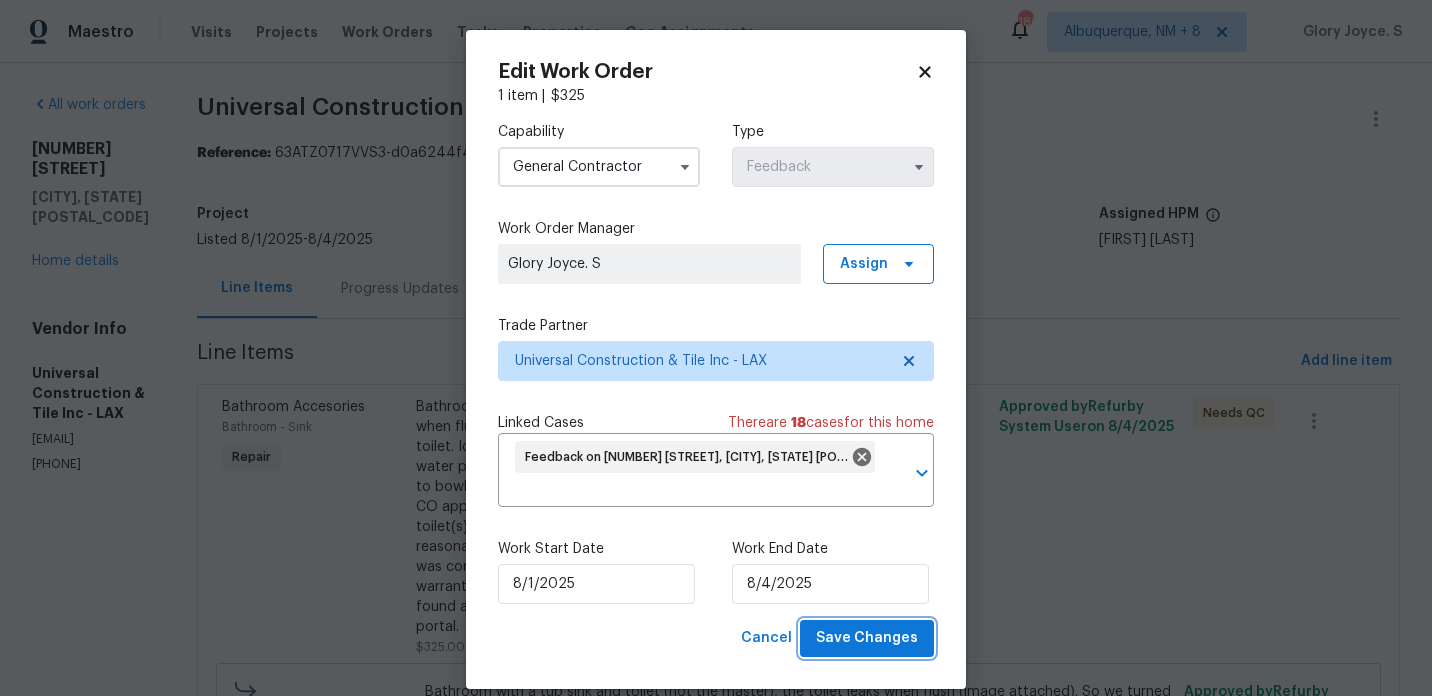 click on "Save Changes" at bounding box center (867, 638) 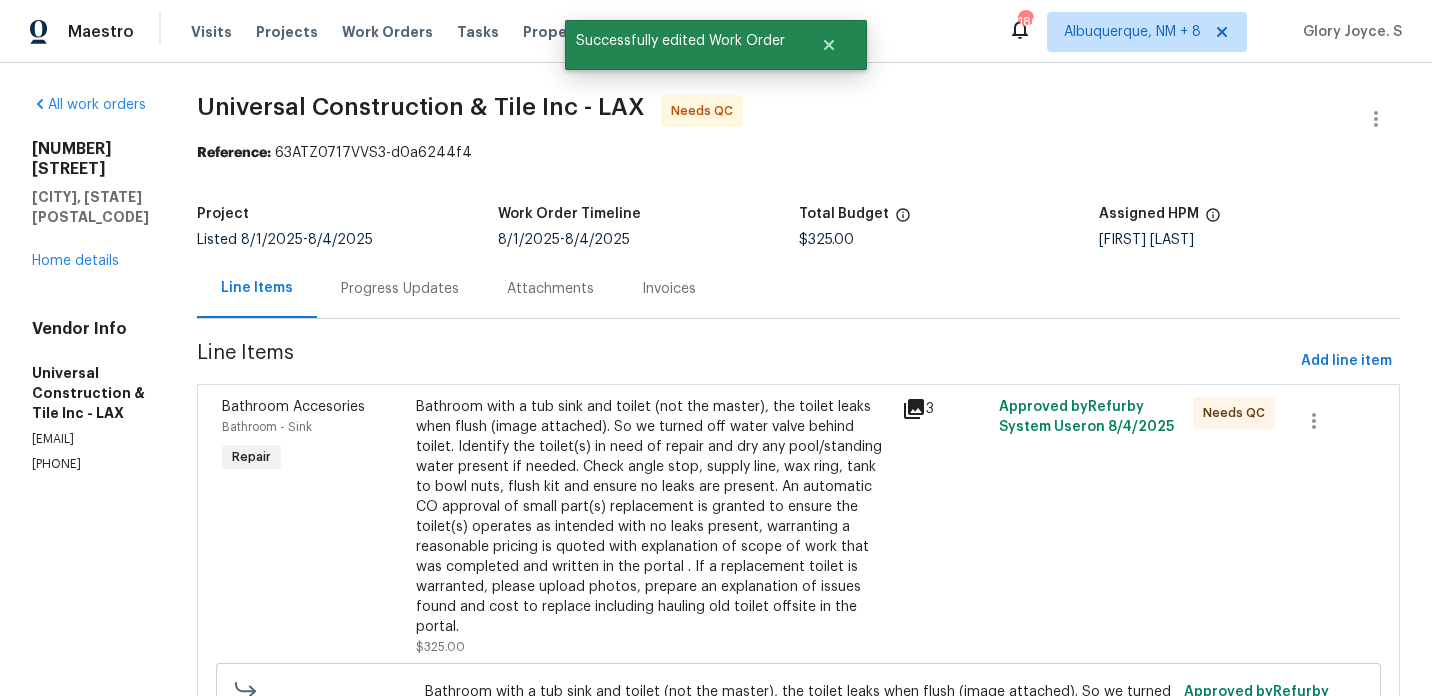 click on "Bathroom Accesories Bathroom - Sink Repair" at bounding box center (313, 527) 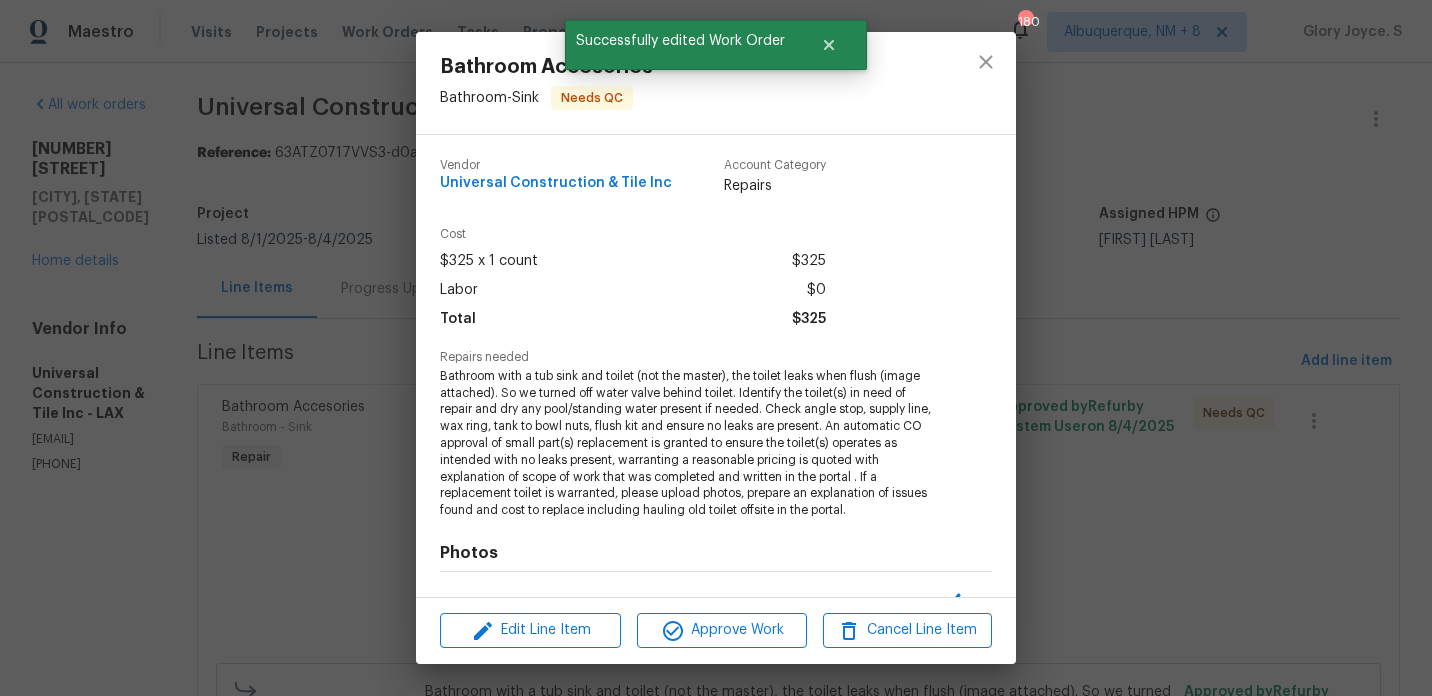 scroll, scrollTop: 259, scrollLeft: 0, axis: vertical 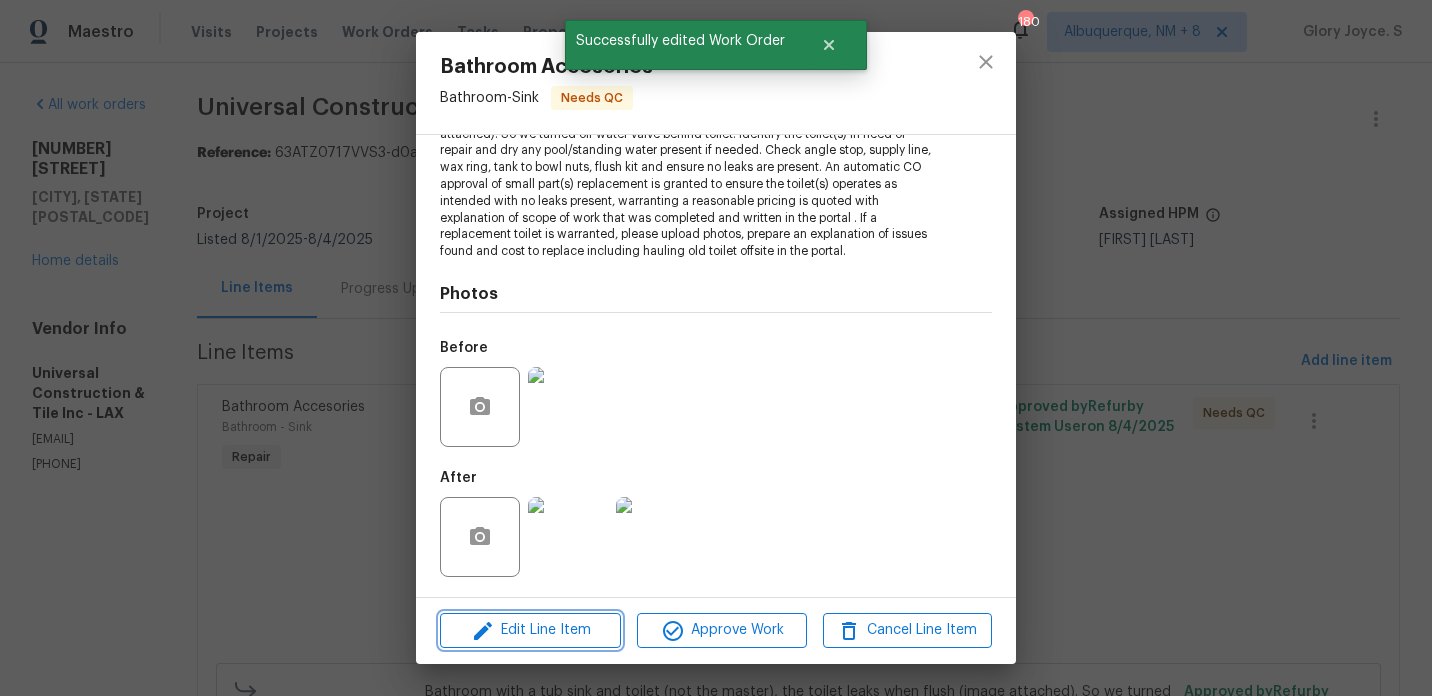click on "Edit Line Item" at bounding box center (530, 630) 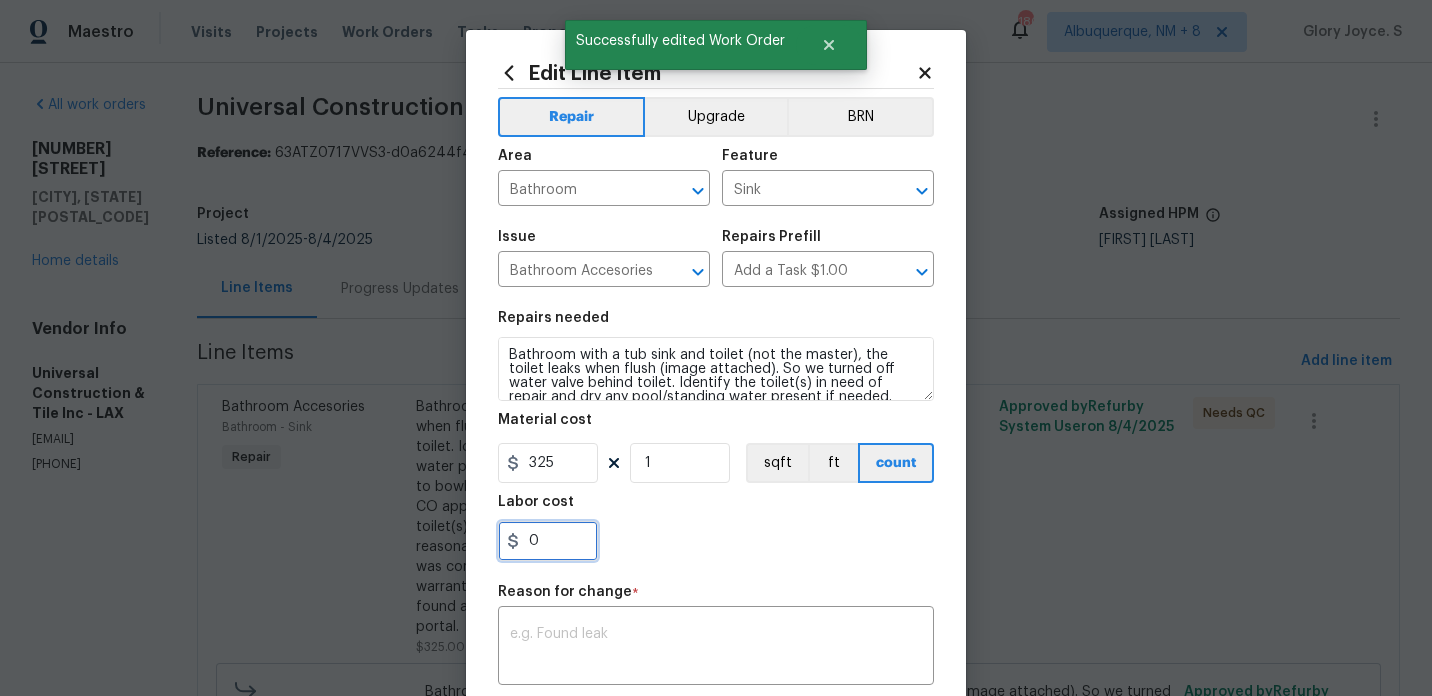 click on "0" at bounding box center (548, 541) 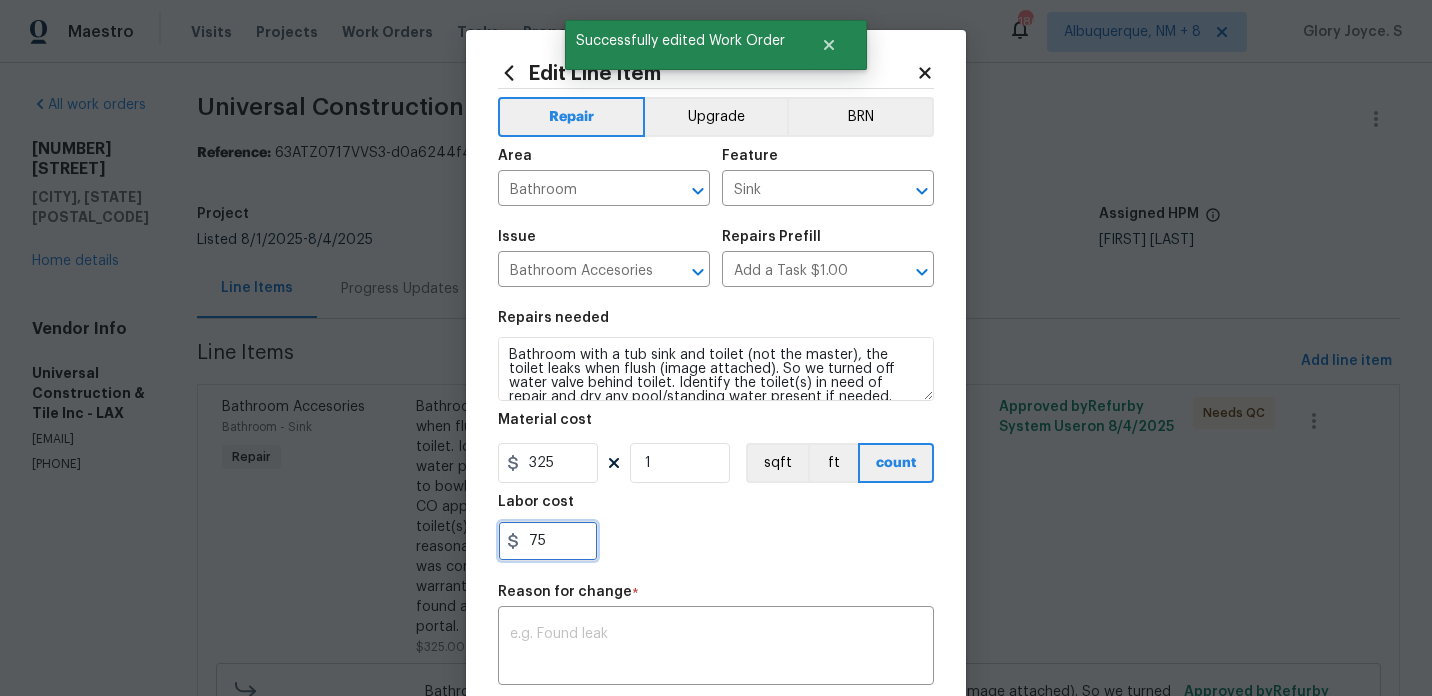 type on "75" 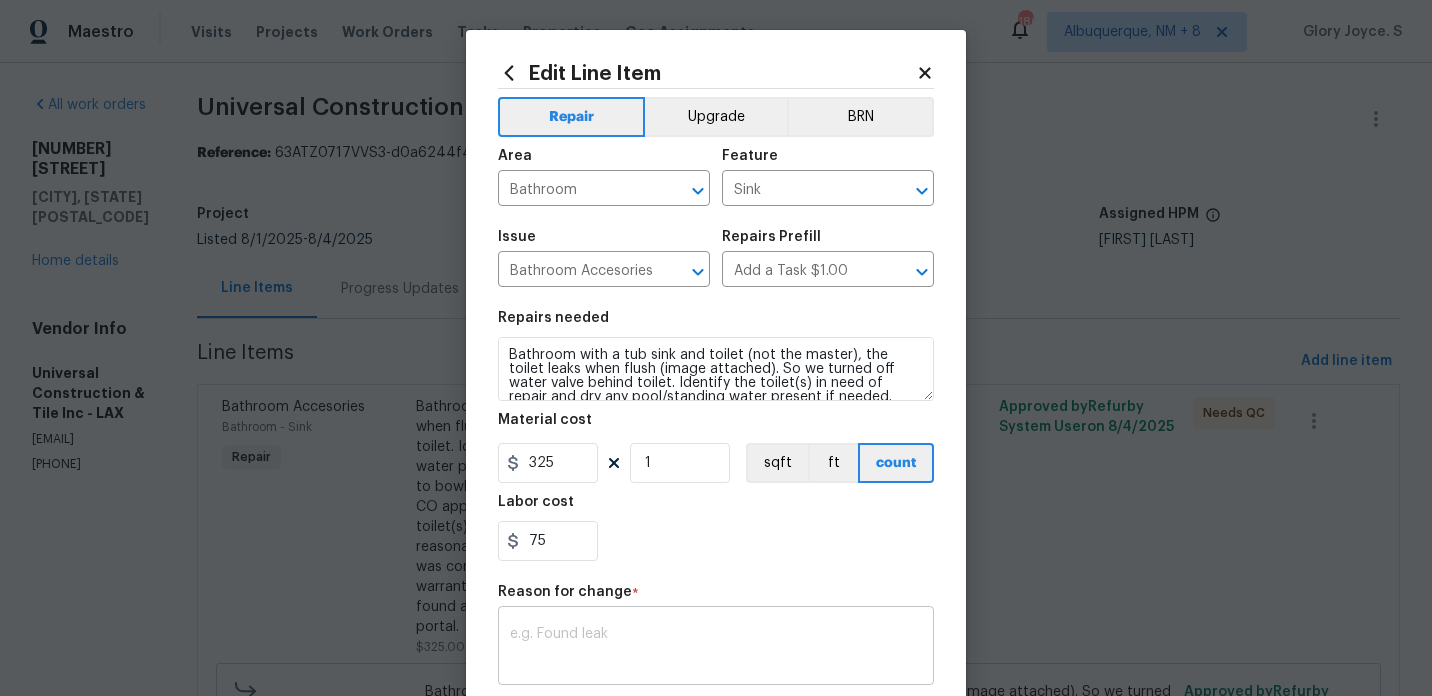 click on "x ​" at bounding box center [716, 648] 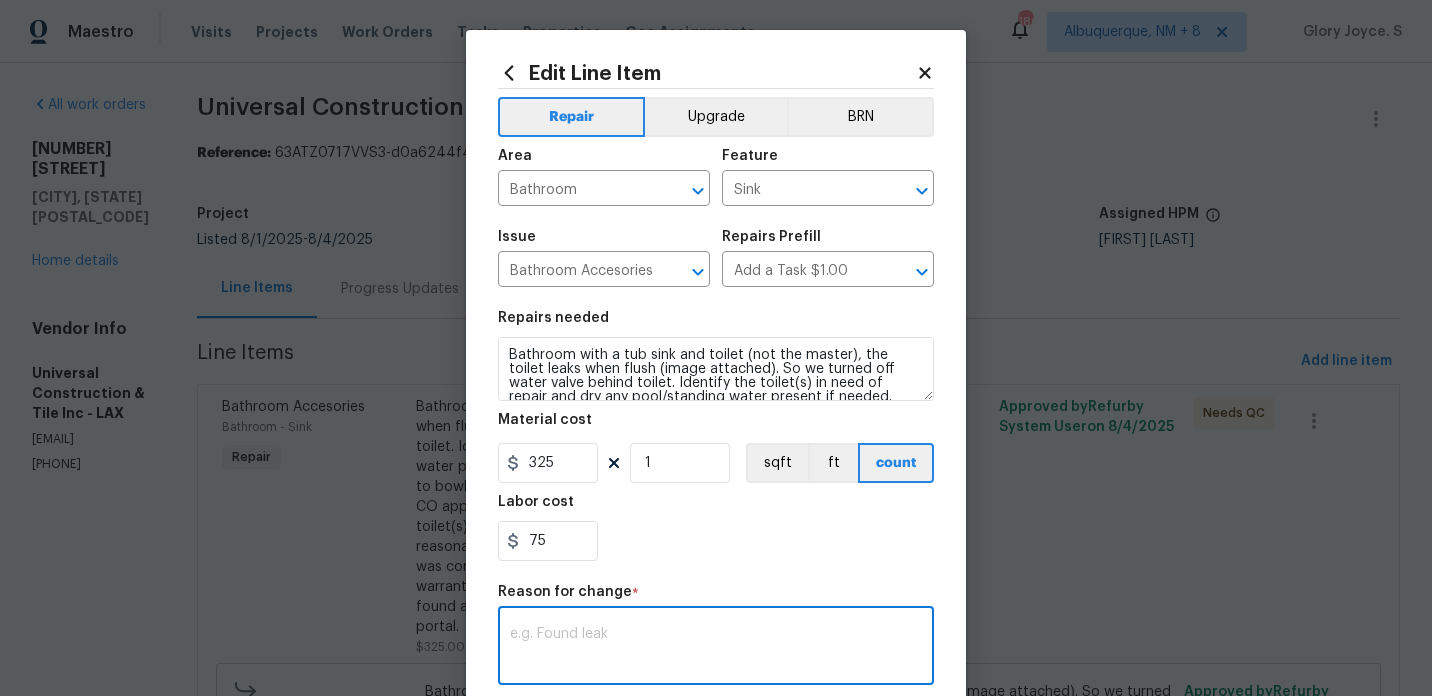 paste on "(GJ) Updated per vendor’s final cost." 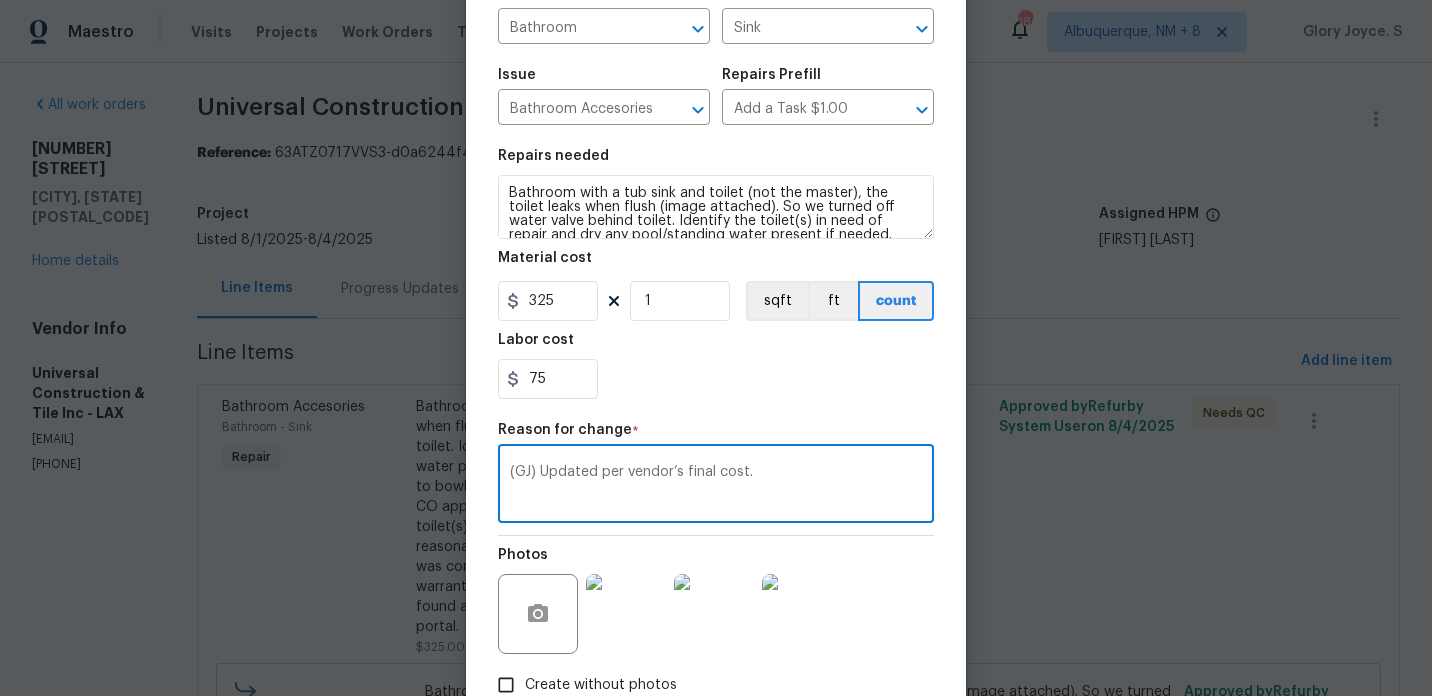 scroll, scrollTop: 290, scrollLeft: 0, axis: vertical 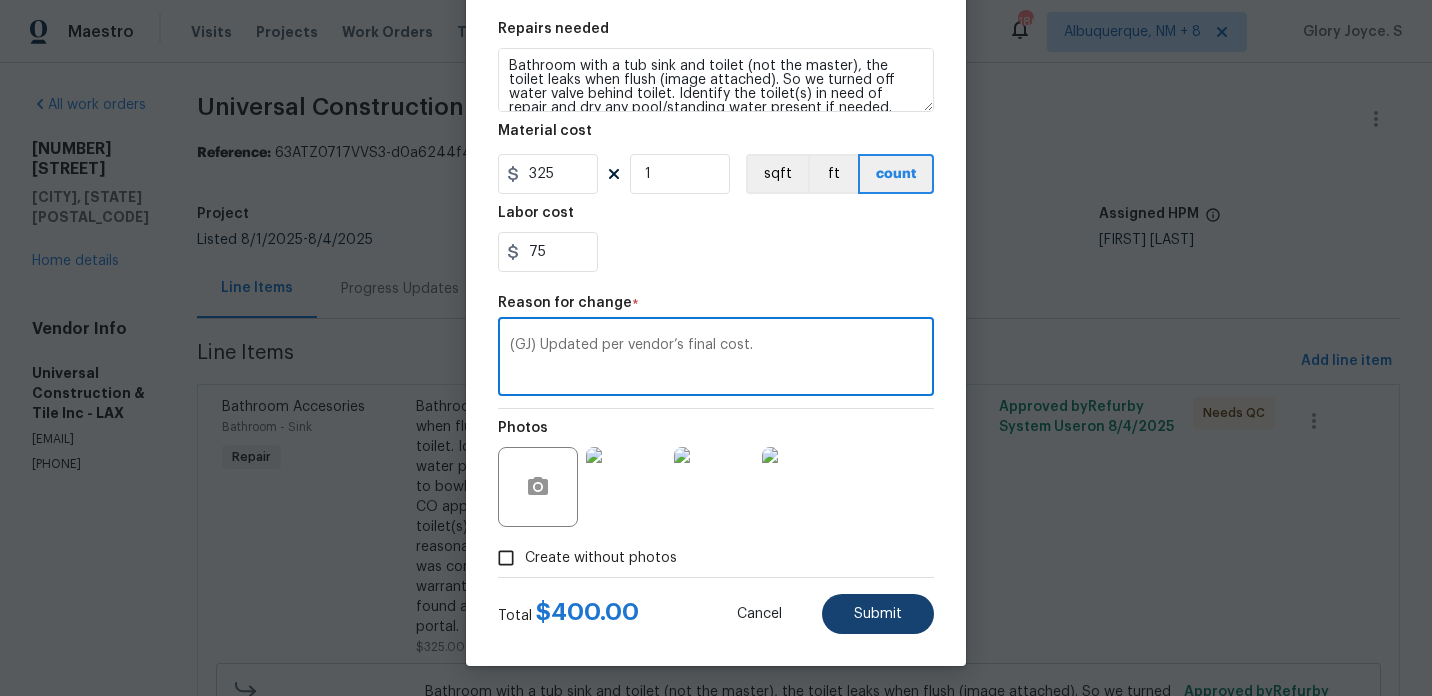 type on "(GJ) Updated per vendor’s final cost." 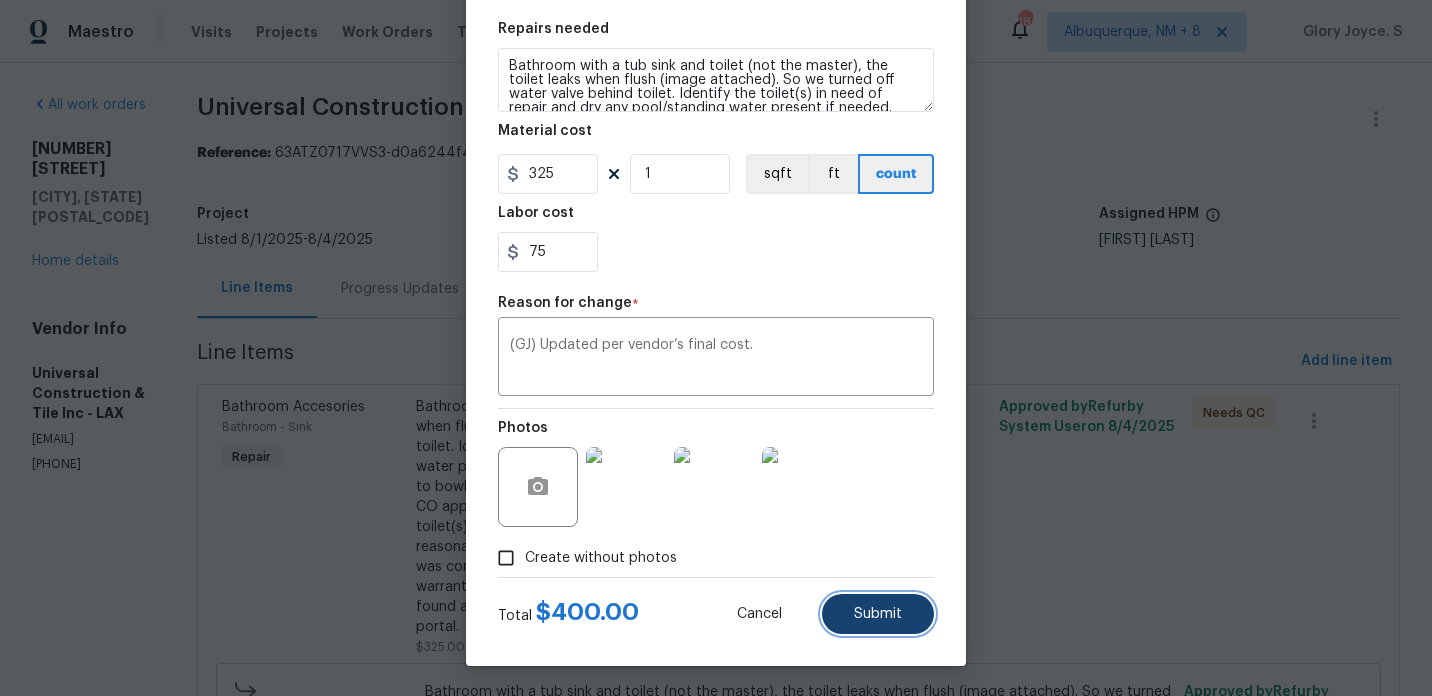 click on "Submit" at bounding box center (878, 614) 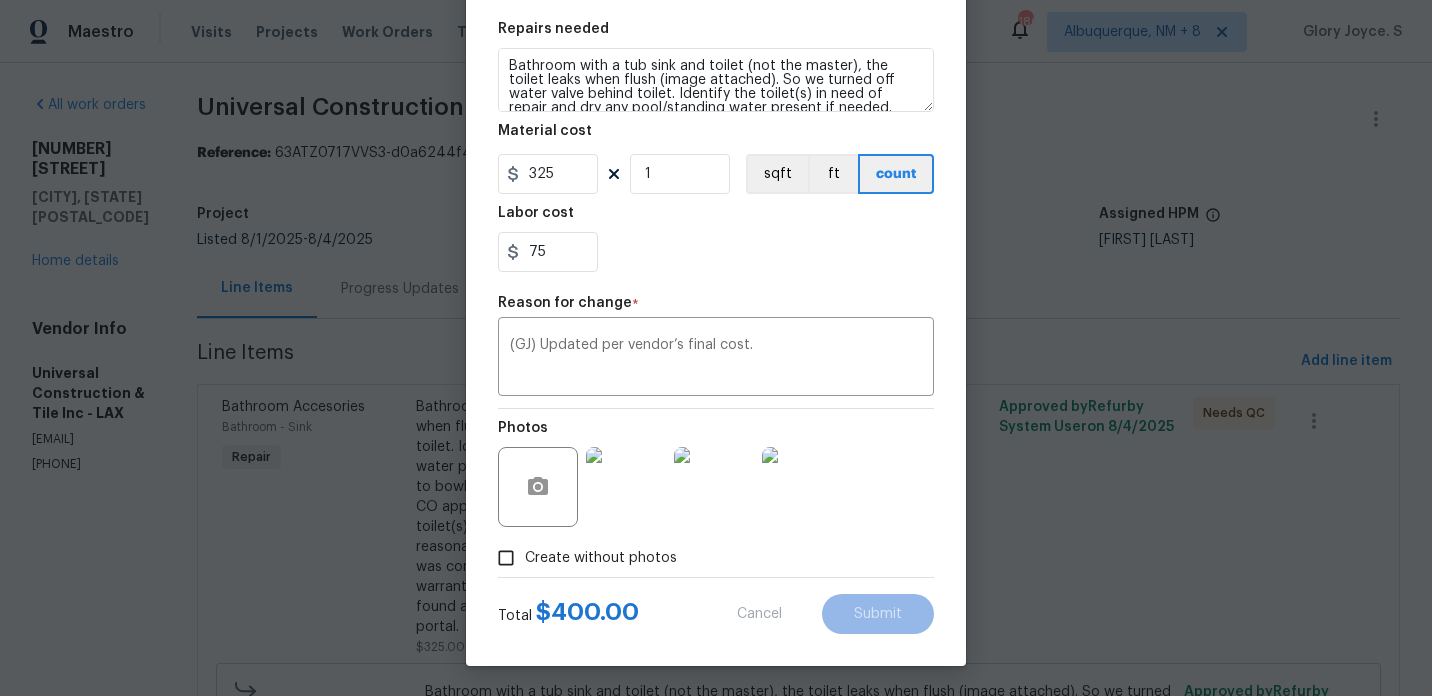 click on "Maestro Visits Projects Work Orders Tasks Properties Geo Assignments 180 [CITY], [STATE] + 8 [FIRST] [LAST]. S All work orders [NUMBER] [STREET] [CITY], [STATE] [POSTAL_CODE] Home details Vendor Info Universal Construction & Tile Inc - LAX [EMAIL] [PHONE] Universal Construction & Tile Inc - LAX Needs QC Reference: [CREDIT_CARD] Project Listed [DATE] - [DATE] Work Order Timeline [DATE] - [DATE] Total Budget $325.00 Assigned HPM [FIRST] [LAST] Line Items Progress Updates Attachments Invoices Line Items Add line item Bathroom Accesories Bathroom - Sink Repair $325.00 3 Approved by Refurby System User on [DATE] Needs QC $75.00 Reason: Verbiage Updated. Approved by Refurby System User on [DATE] $325.00 Reason: (GJ) Updated cost per BR team approval. Approved by Refurby System User on [DATE]
Edit Line Item Repair Upgrade BRN Area Bathroom Feature Sink Issue Bathroom Accesories Repairs Prefill Add a Task $1.00 Repairs needed 325 1 *" at bounding box center (716, 348) 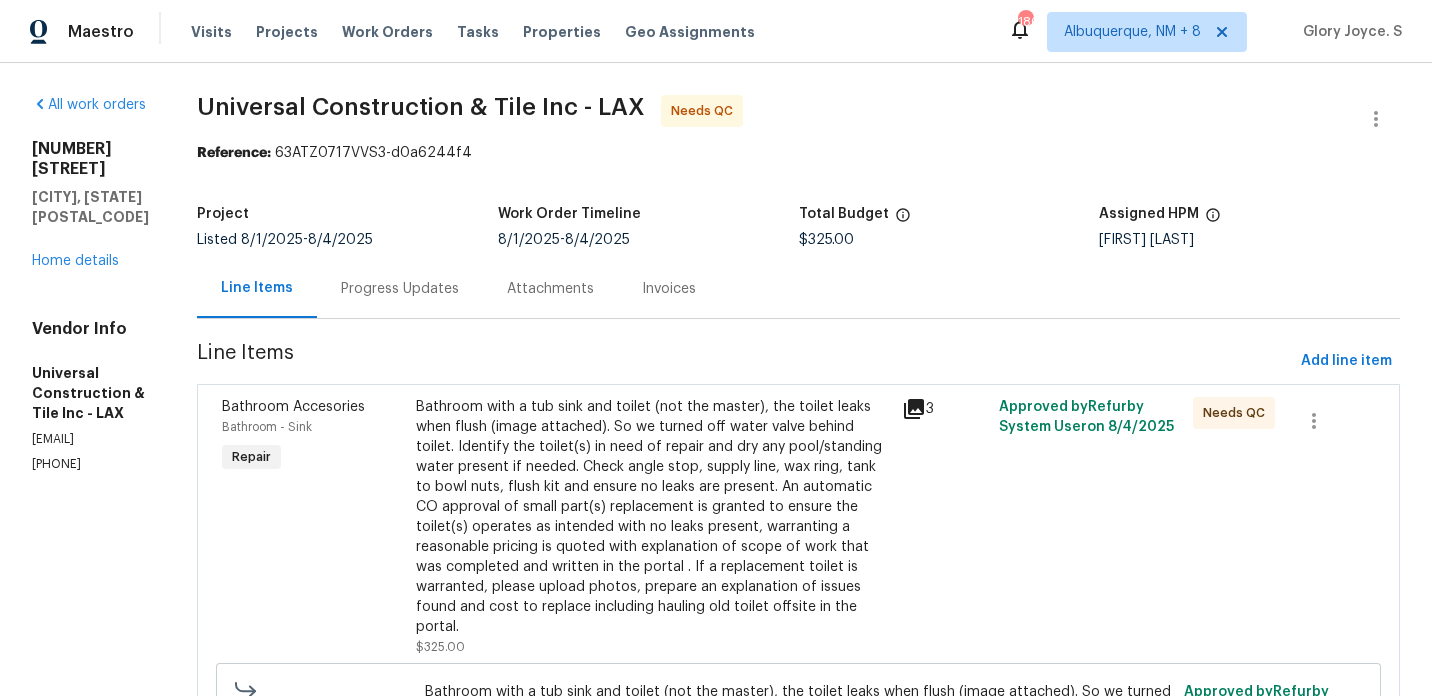 click at bounding box center (1332, 527) 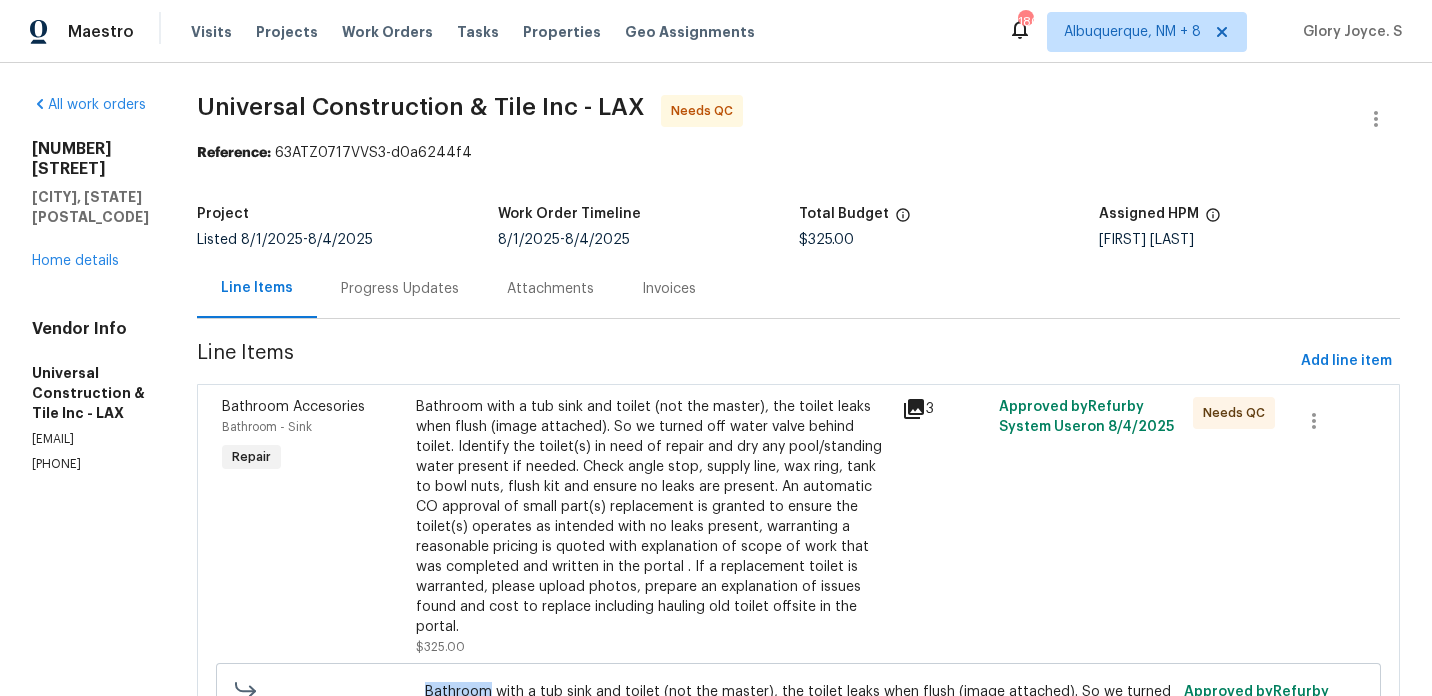 scroll, scrollTop: 0, scrollLeft: 0, axis: both 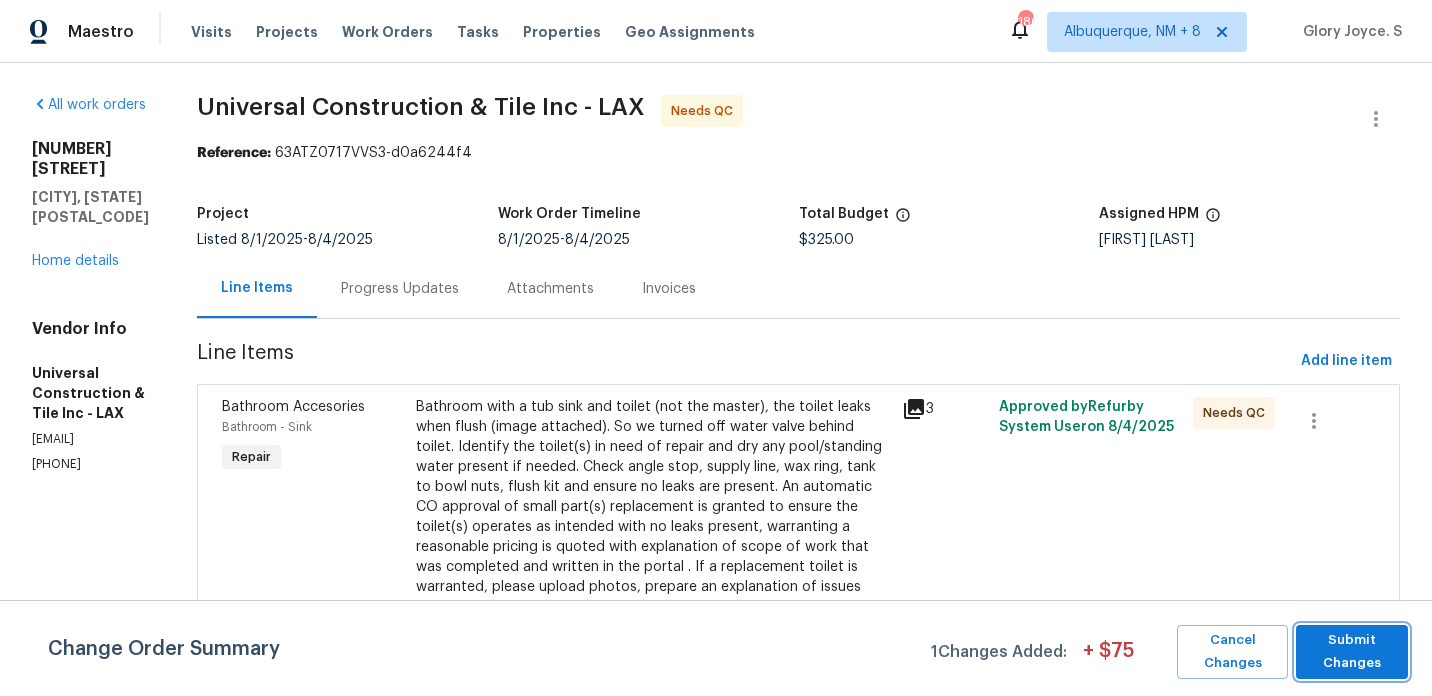 click on "Submit Changes" at bounding box center [1352, 652] 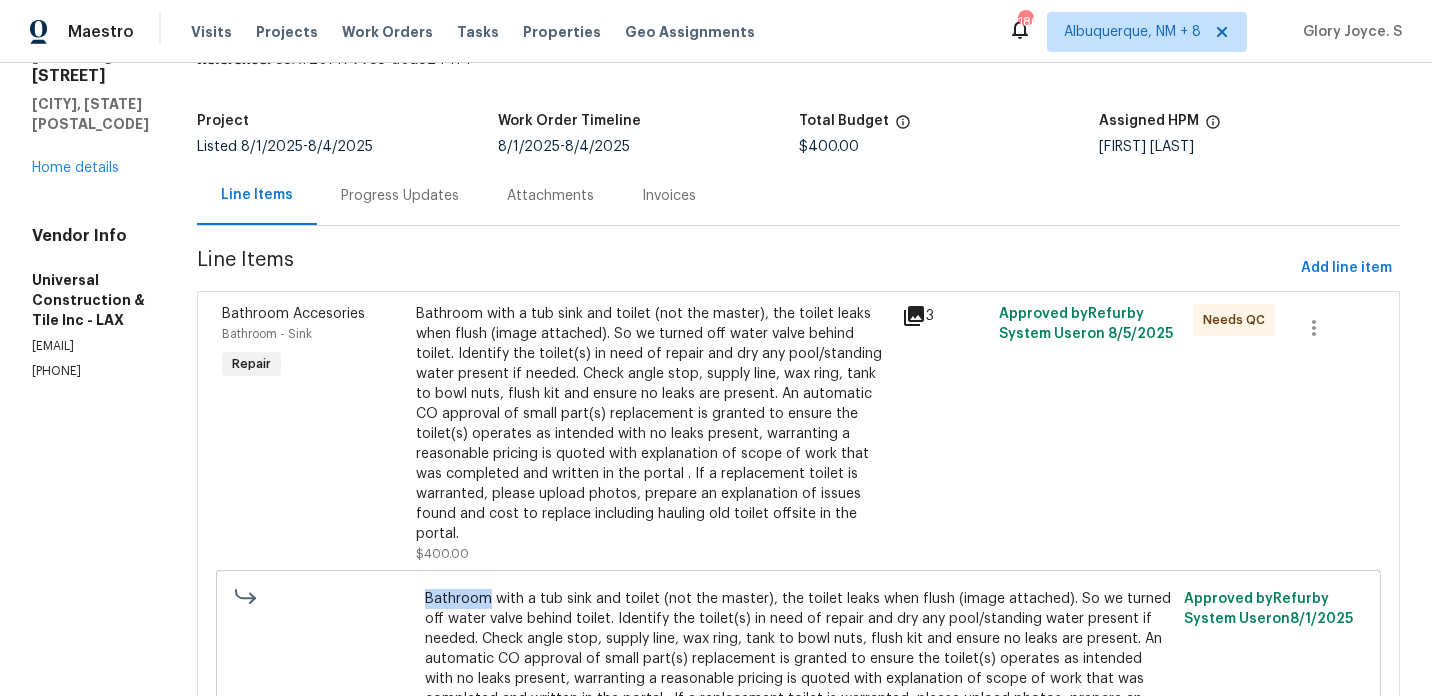 scroll, scrollTop: 75, scrollLeft: 0, axis: vertical 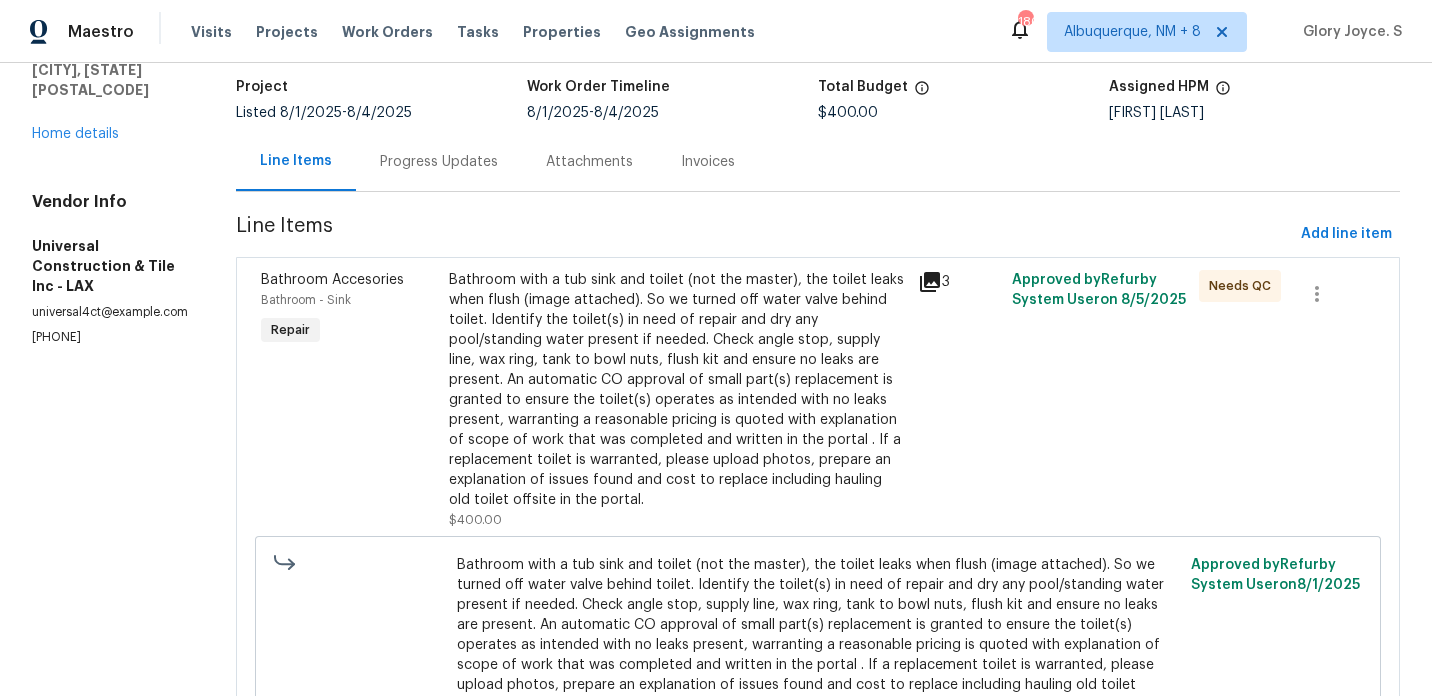 click on "Bathroom with a tub sink and toilet (not the master), the toilet leaks when flush (image attached). So we turned off water valve behind toilet. Identify the toilet(s) in need of repair and dry any pool/standing water present if needed.
Check angle stop, supply line, wax ring, tank to bowl nuts, flush kit and ensure no leaks are present. An automatic CO approval of small part(s) replacement is granted to ensure the toilet(s) operates as intended with no leaks present, warranting a reasonable pricing is quoted with explanation of scope of work that was completed and written in the portal . If a replacement toilet is warranted, please upload photos, prepare an explanation of issues found and cost to replace including hauling old toilet offsite in the portal." at bounding box center (677, 390) 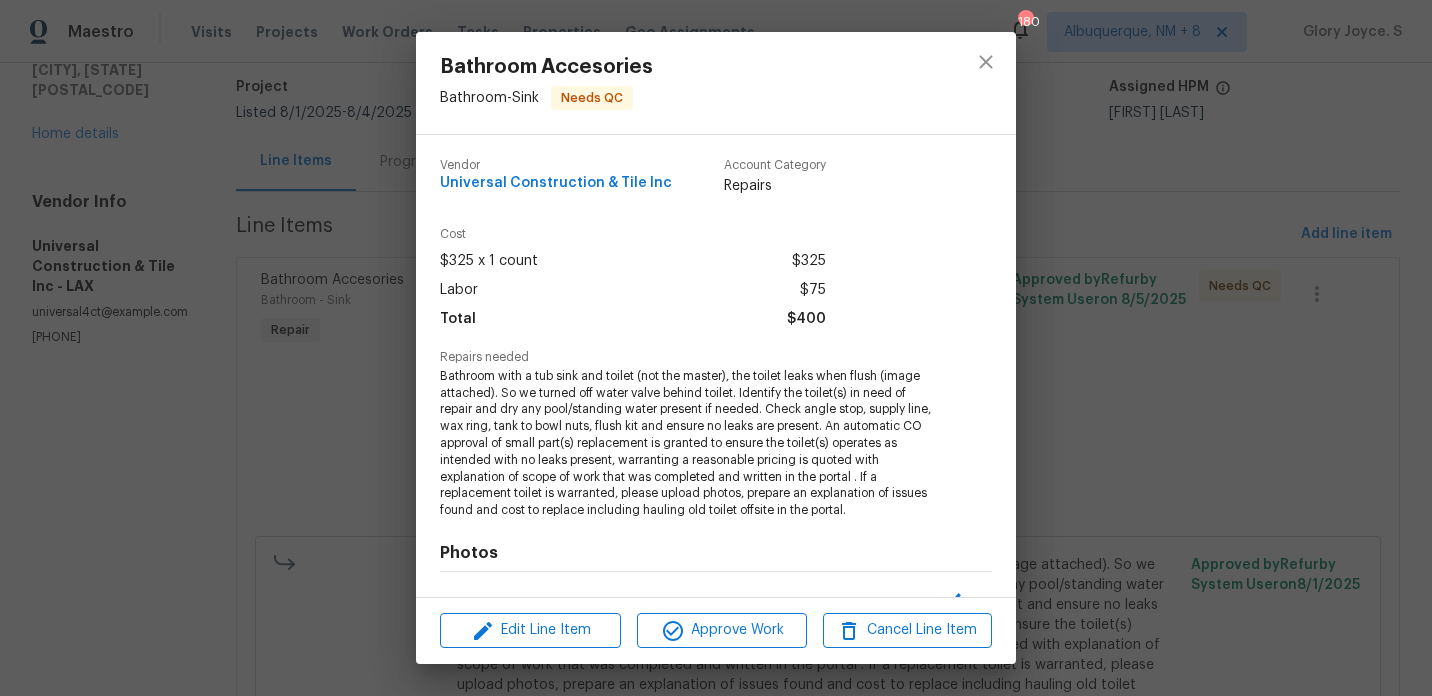 scroll, scrollTop: 190, scrollLeft: 0, axis: vertical 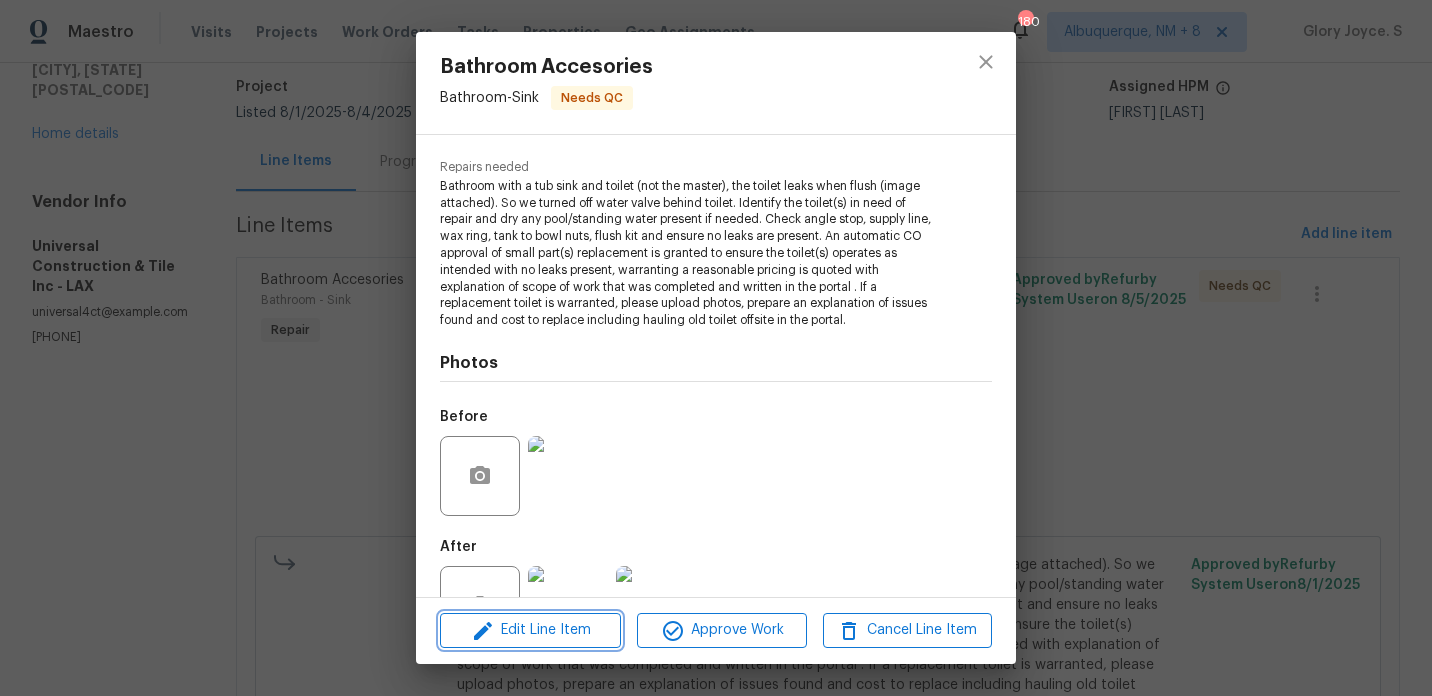 click on "Edit Line Item" at bounding box center [530, 630] 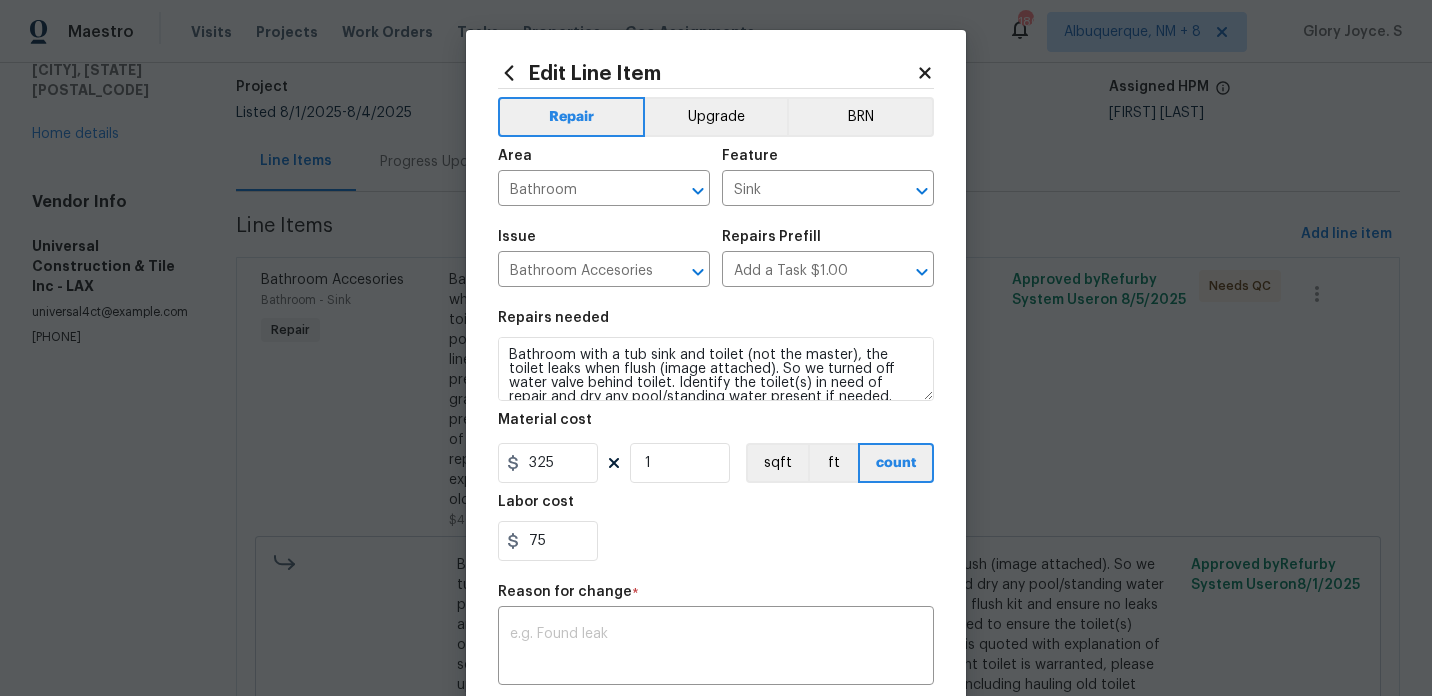 click on "Maestro Visits Projects Work Orders Tasks Properties Geo Assignments 180 [CITY], [STATE] + 8 Glory Joyce. S All work orders [ADDRESS] [CITY], [STATE] [ZIP] Home details Vendor Info Universal Construction & Tile Inc - LAX universal4ct@[EMAIL] ([PHONE]) Universal Construction & Tile Inc - LAX Needs QC Reference: 63ATZ0717VVS3-d0a6244f4 Project Listed [DATE] - [DATE] Work Order Timeline [DATE] - [DATE] Total Budget $400.00 Assigned HPM Sean Hatfield Line Items Progress Updates Attachments Invoices Line Items Add line item Bathroom Accesories Bathroom - Sink Repair $400.00 3 Approved by Refurby System User on [DATE] Needs QC $75.00 Reason: Verbiage Updated. Approved by Refurby System User on [DATE] $325.00 Reason: (GJ) Updated cost per BR team approval. Approved by Refurby System User on [DATE] $400.00 Reason: (GJ) Updated per vendor’s final cost. Approved by Refurby System User on [DATE]
Edit Line Item Repair Upgrade BRN Area Bathroom ​ 1" at bounding box center (716, 348) 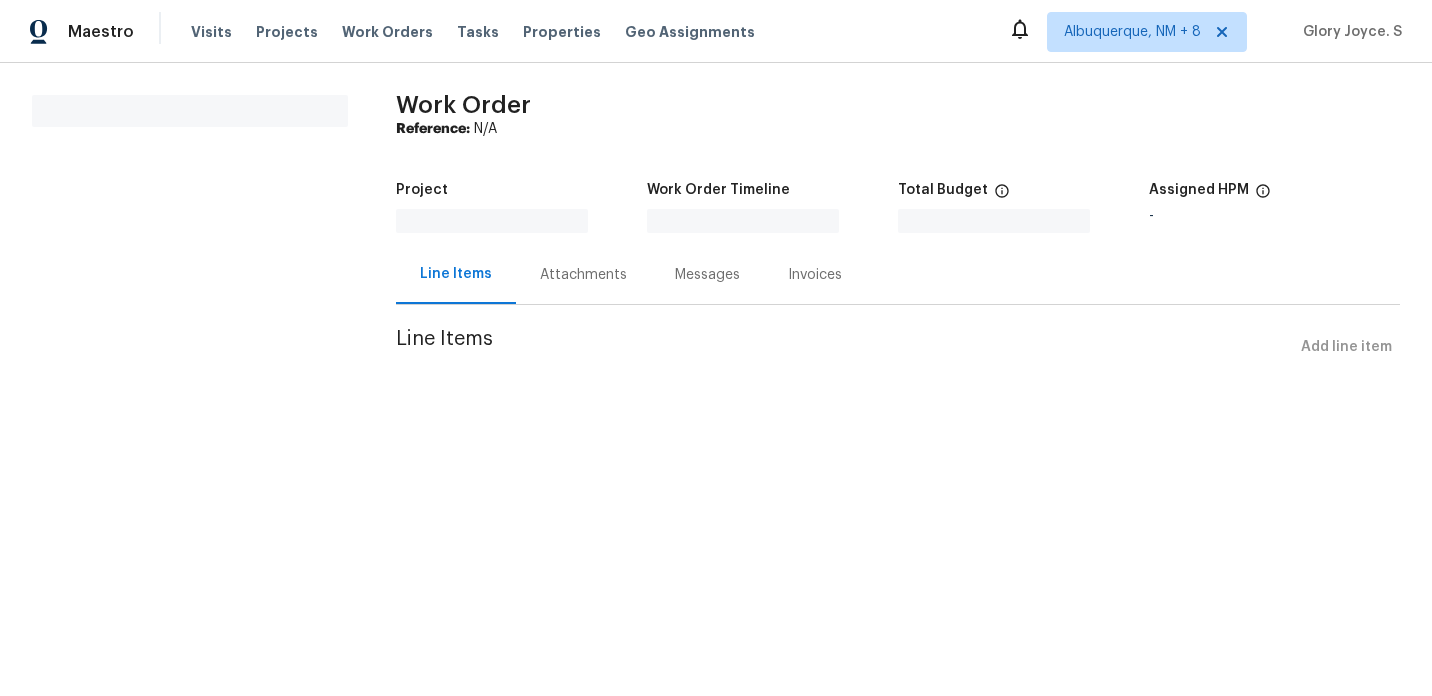 scroll, scrollTop: 0, scrollLeft: 0, axis: both 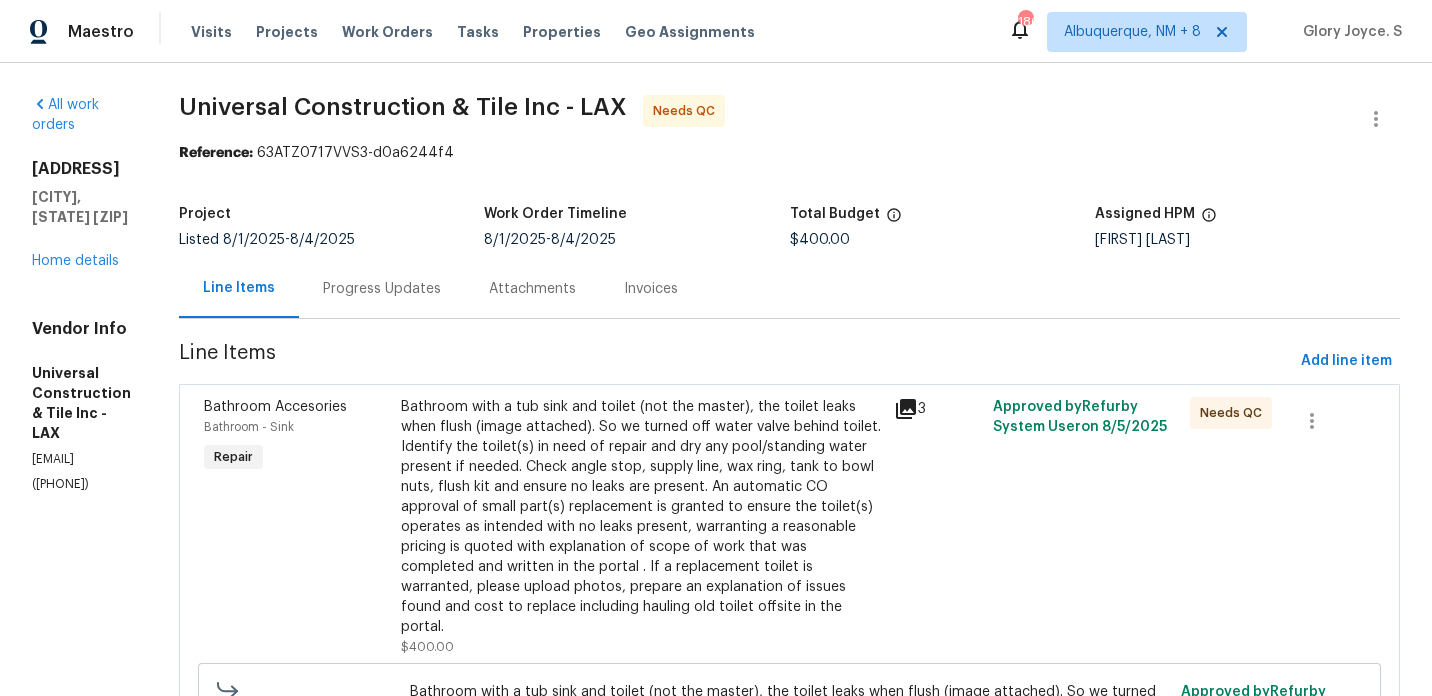 click on "Progress Updates" at bounding box center (382, 289) 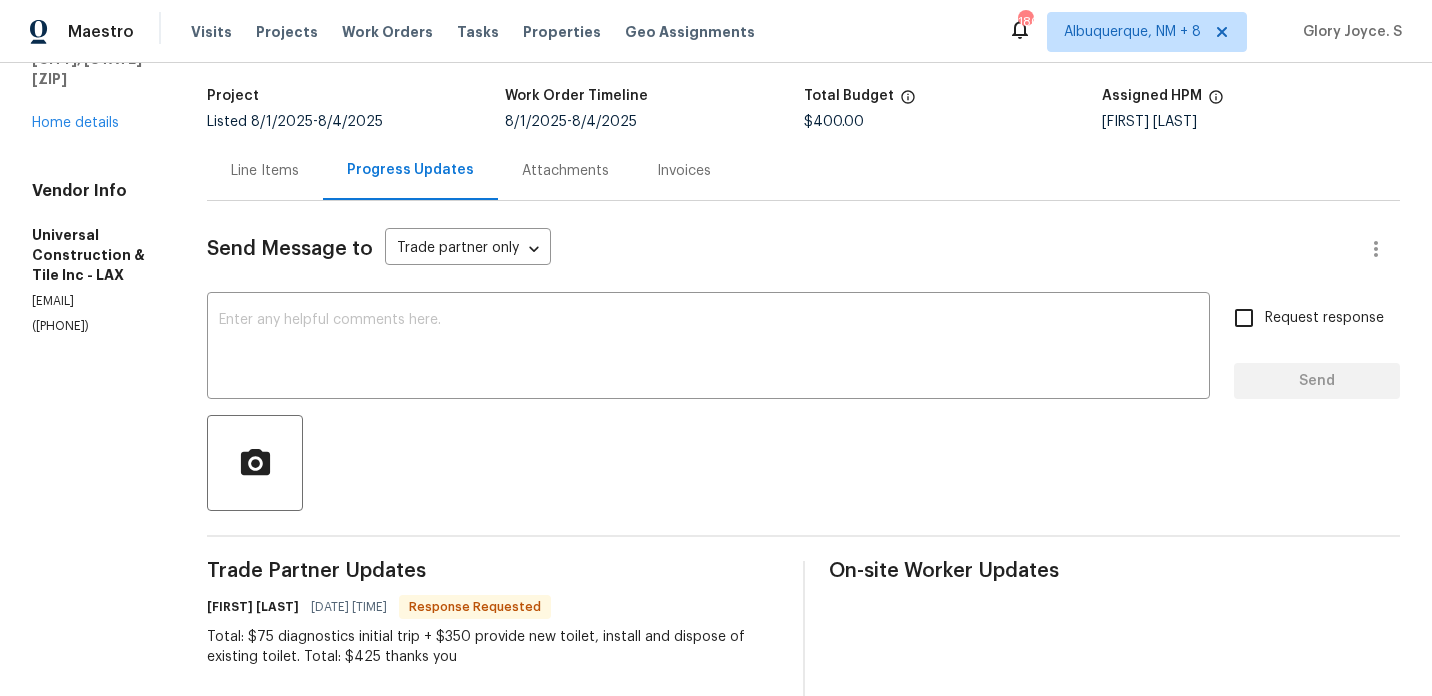 scroll, scrollTop: 0, scrollLeft: 0, axis: both 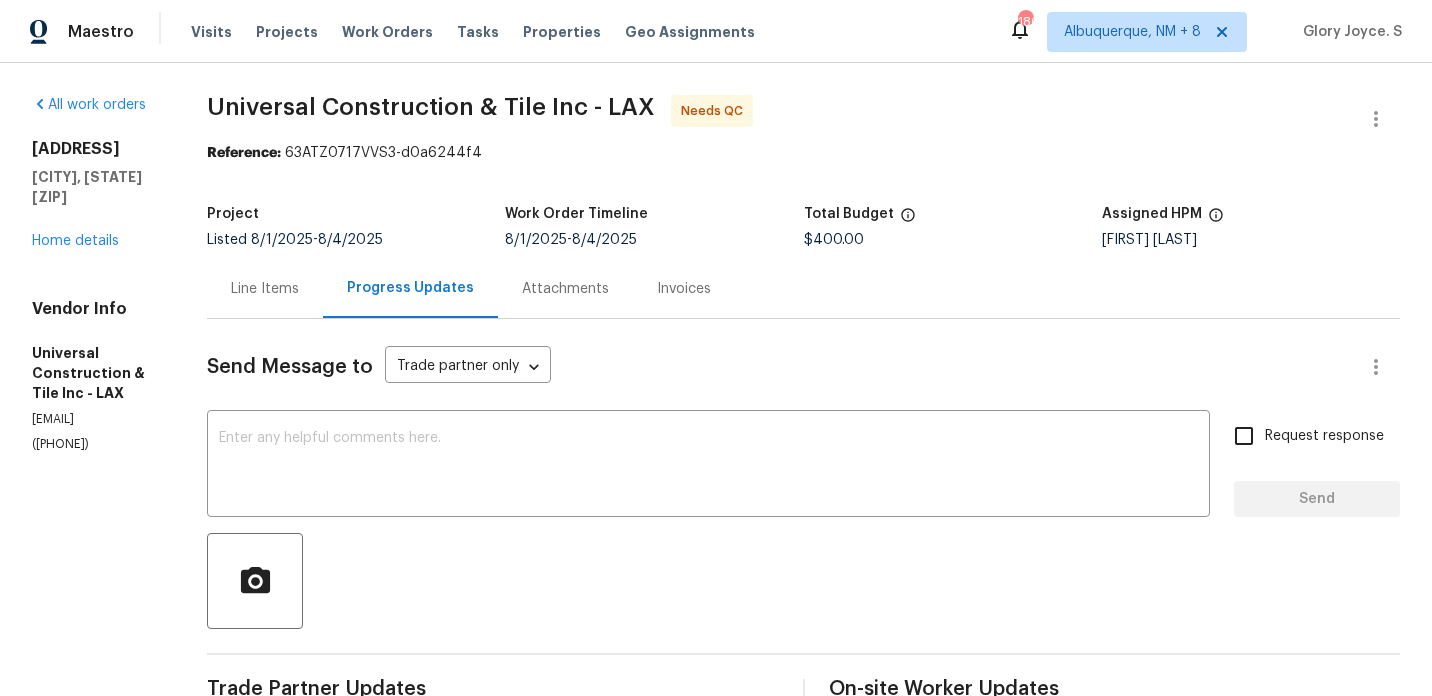 click on "Line Items" at bounding box center [265, 288] 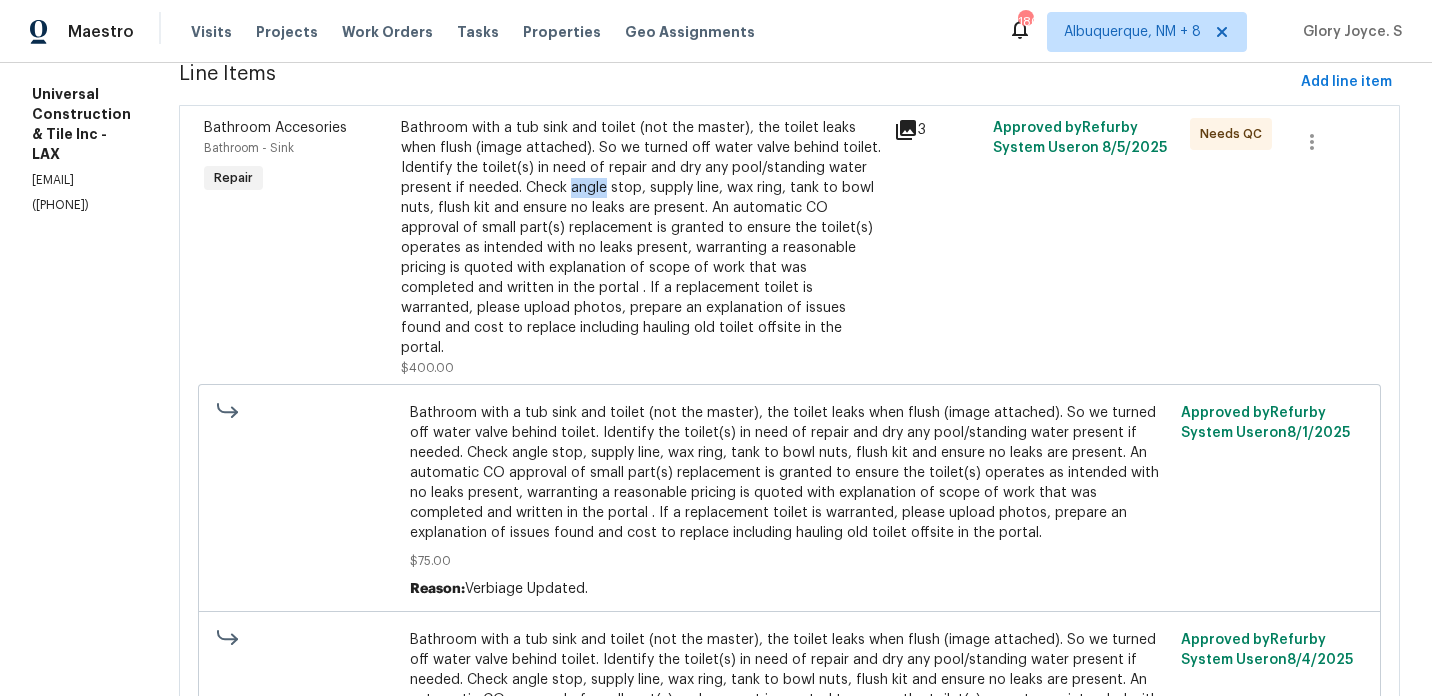 scroll, scrollTop: 301, scrollLeft: 0, axis: vertical 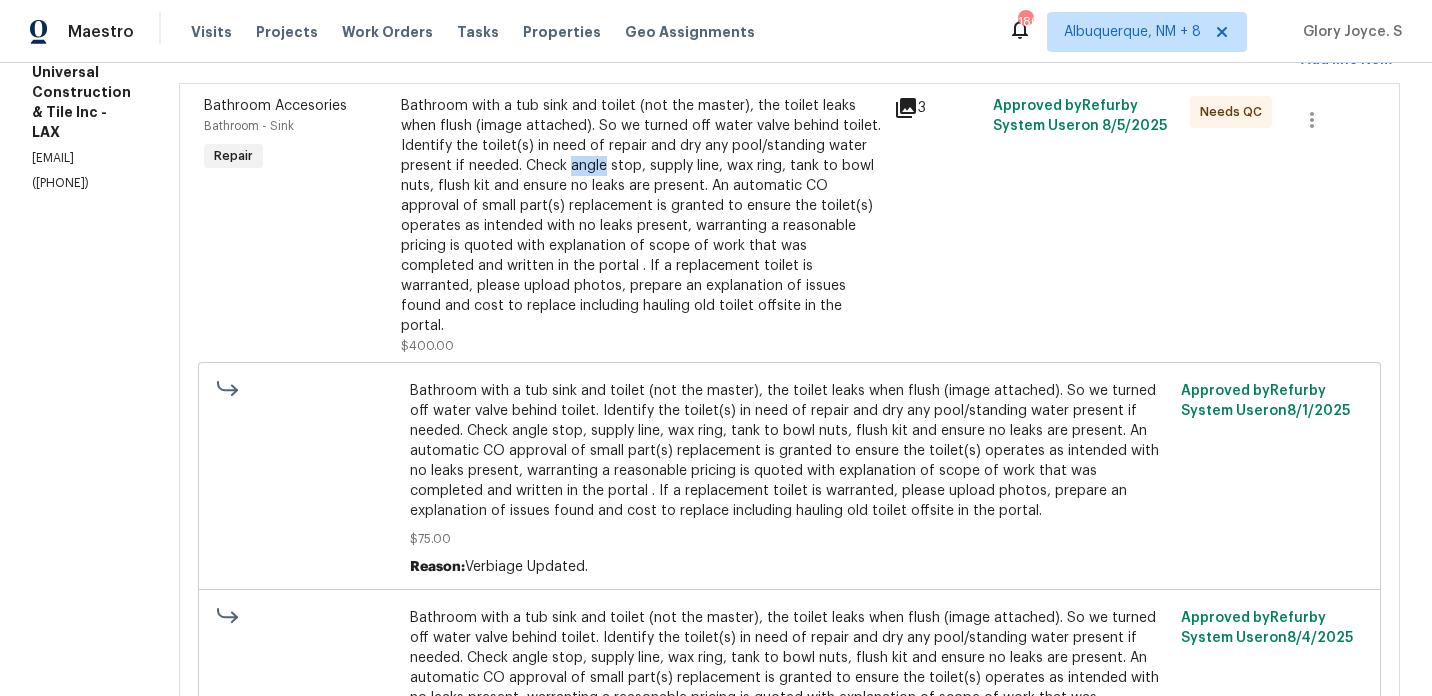 click on "Bathroom with a tub sink and toilet (not the master), the toilet leaks when flush (image attached). So we turned off water valve behind toilet. Identify the toilet(s) in need of repair and dry any pool/standing water present if needed.
Check angle stop, supply line, wax ring, tank to bowl nuts, flush kit and ensure no leaks are present. An automatic CO approval of small part(s) replacement is granted to ensure the toilet(s) operates as intended with no leaks present, warranting a reasonable pricing is quoted with explanation of scope of work that was completed and written in the portal . If a replacement toilet is warranted, please upload photos, prepare an explanation of issues found and cost to replace including hauling old toilet offsite in the portal. $400.00" at bounding box center [641, 226] 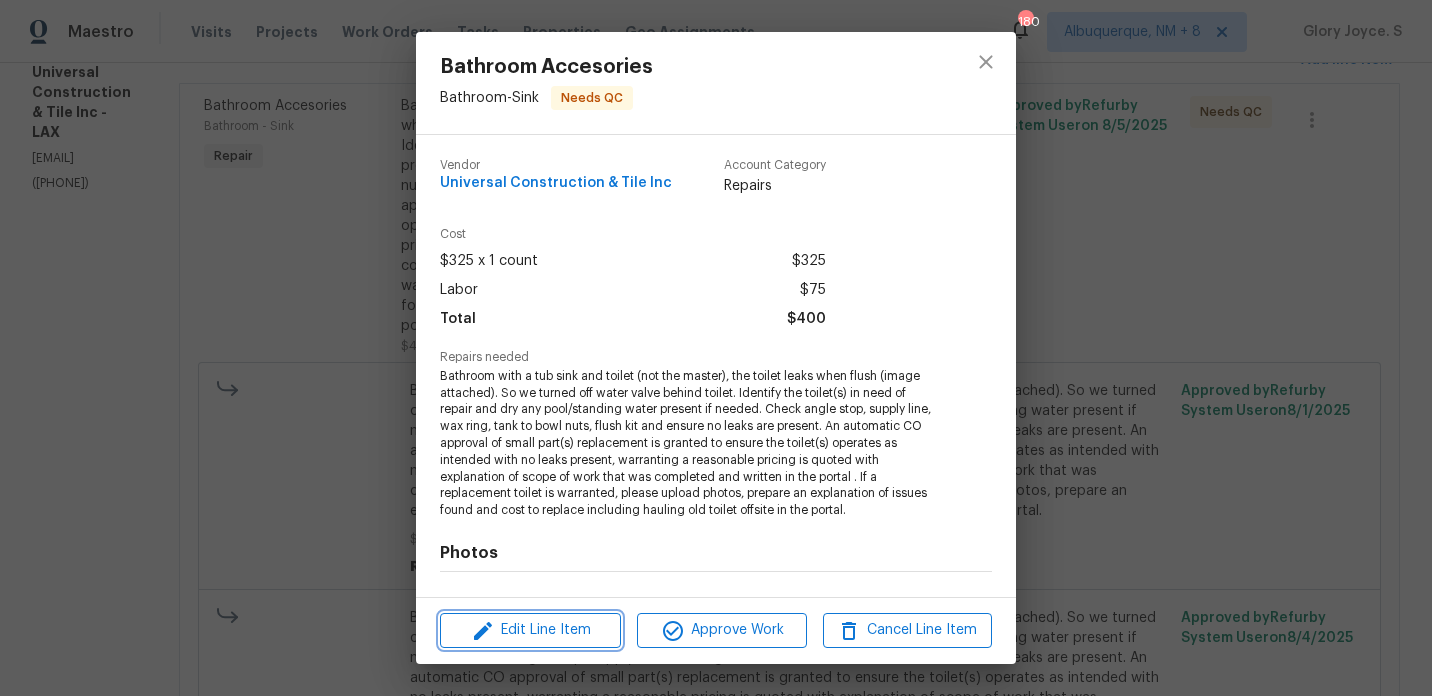 click on "Edit Line Item" at bounding box center (530, 630) 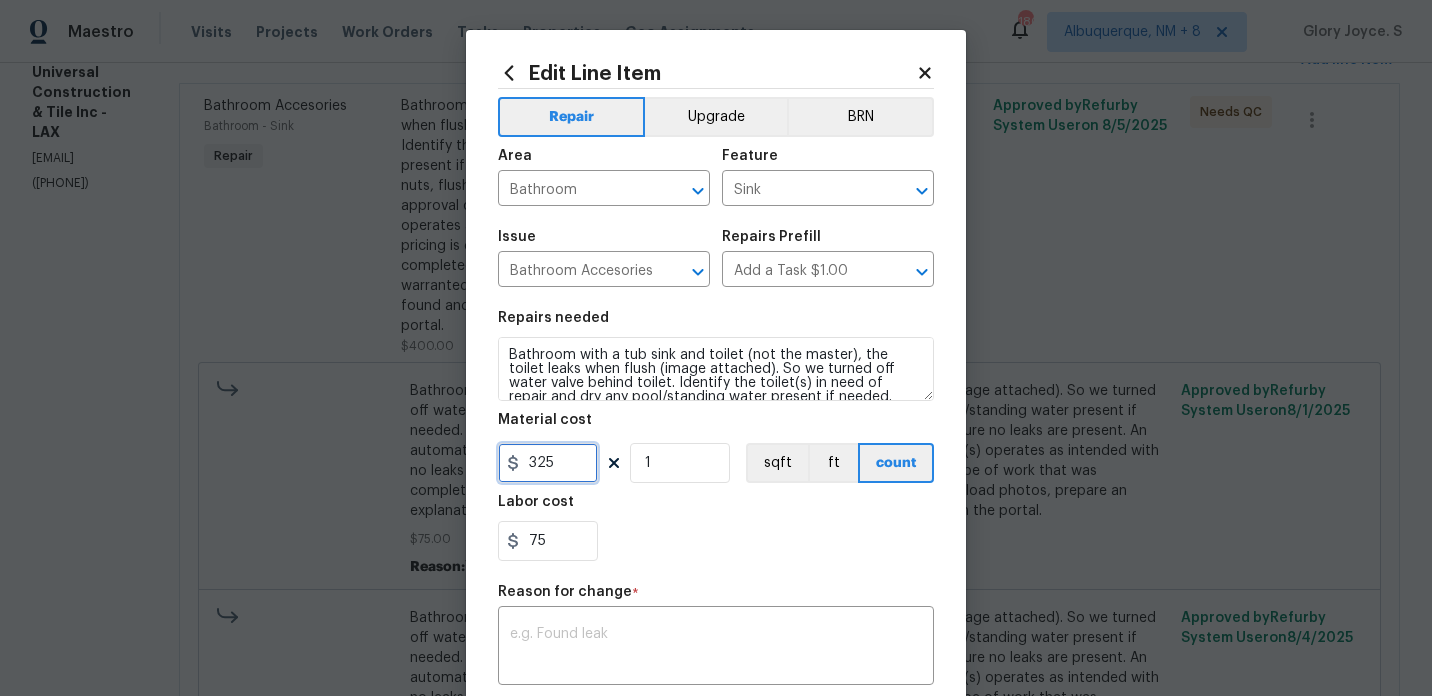 click on "325" at bounding box center [548, 463] 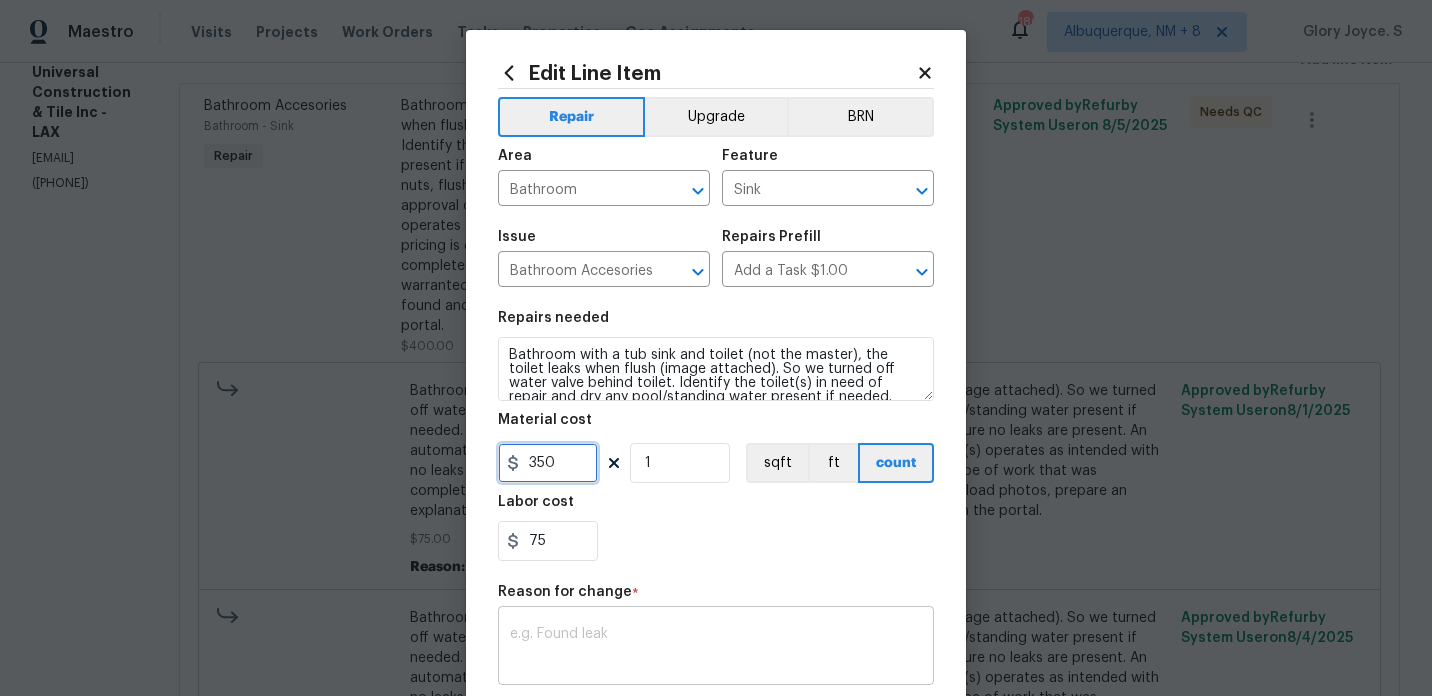 type on "350" 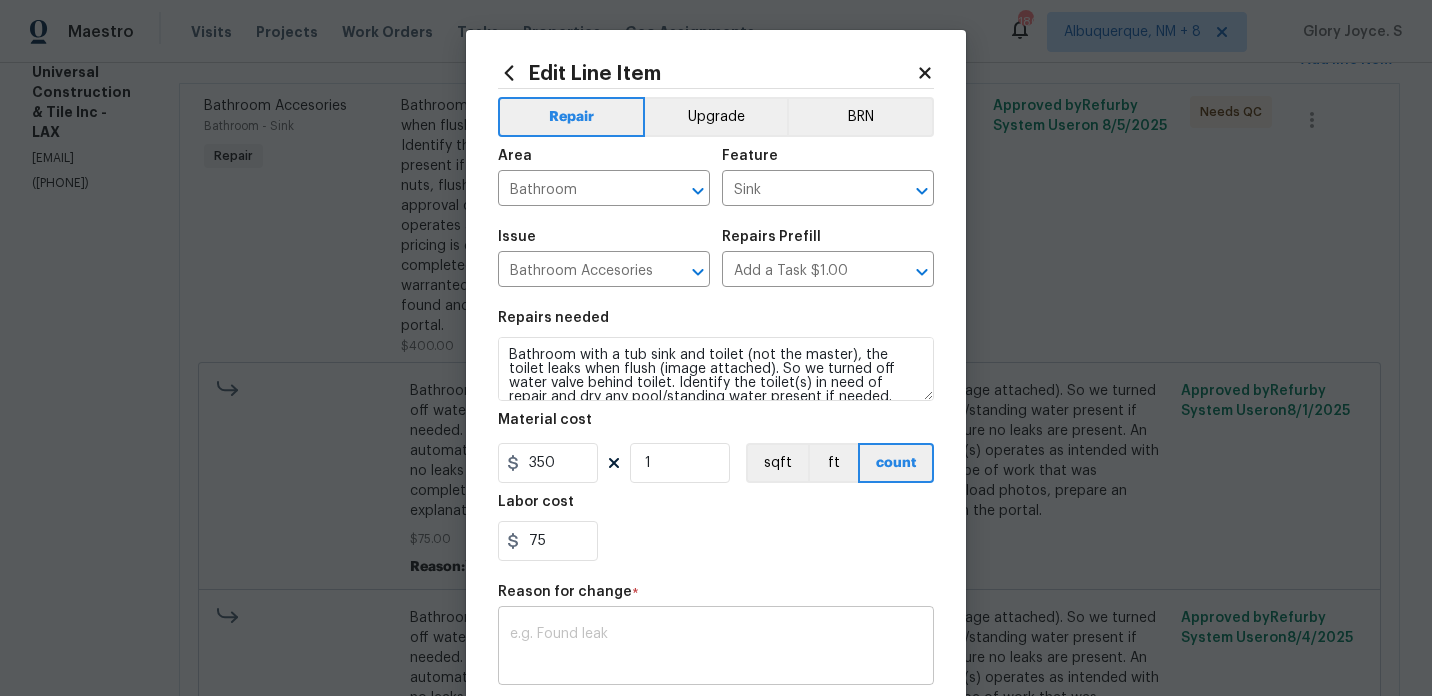 click at bounding box center (716, 648) 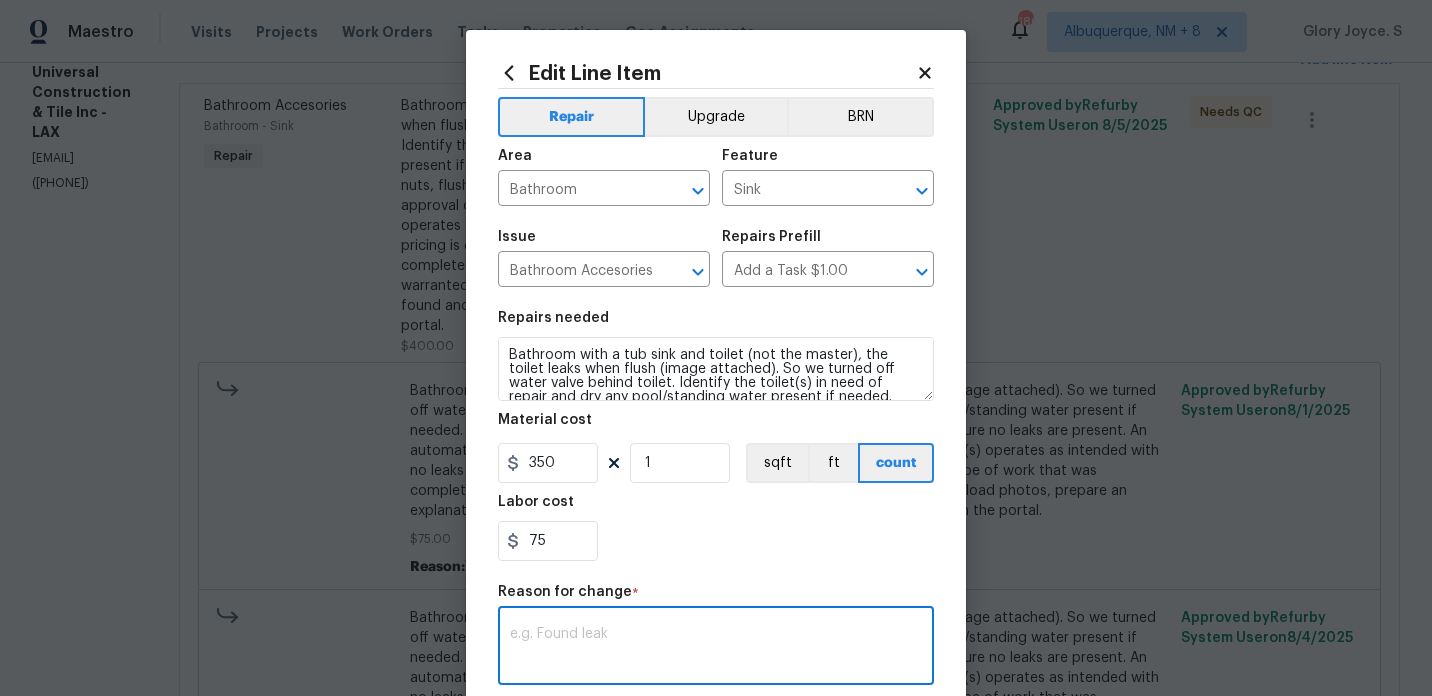paste on "(GJ) Updated per vendor’s final cost." 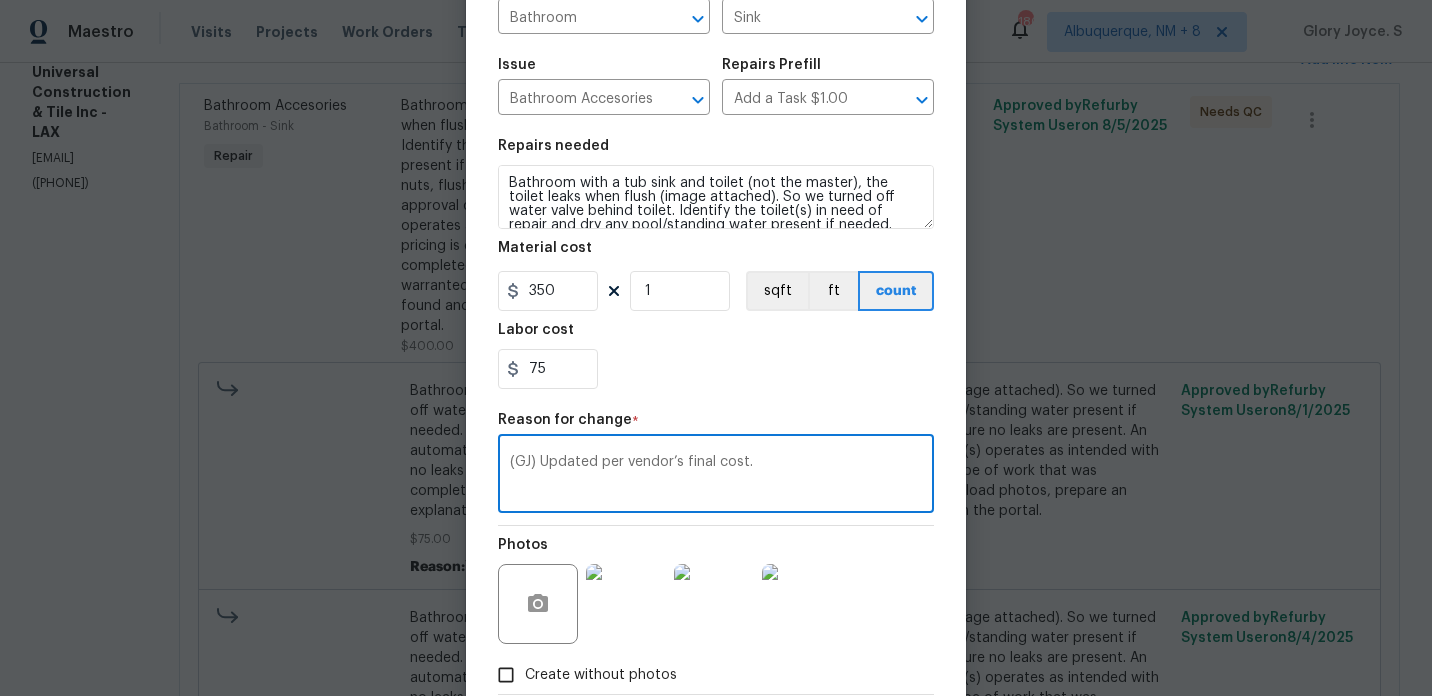 scroll, scrollTop: 290, scrollLeft: 0, axis: vertical 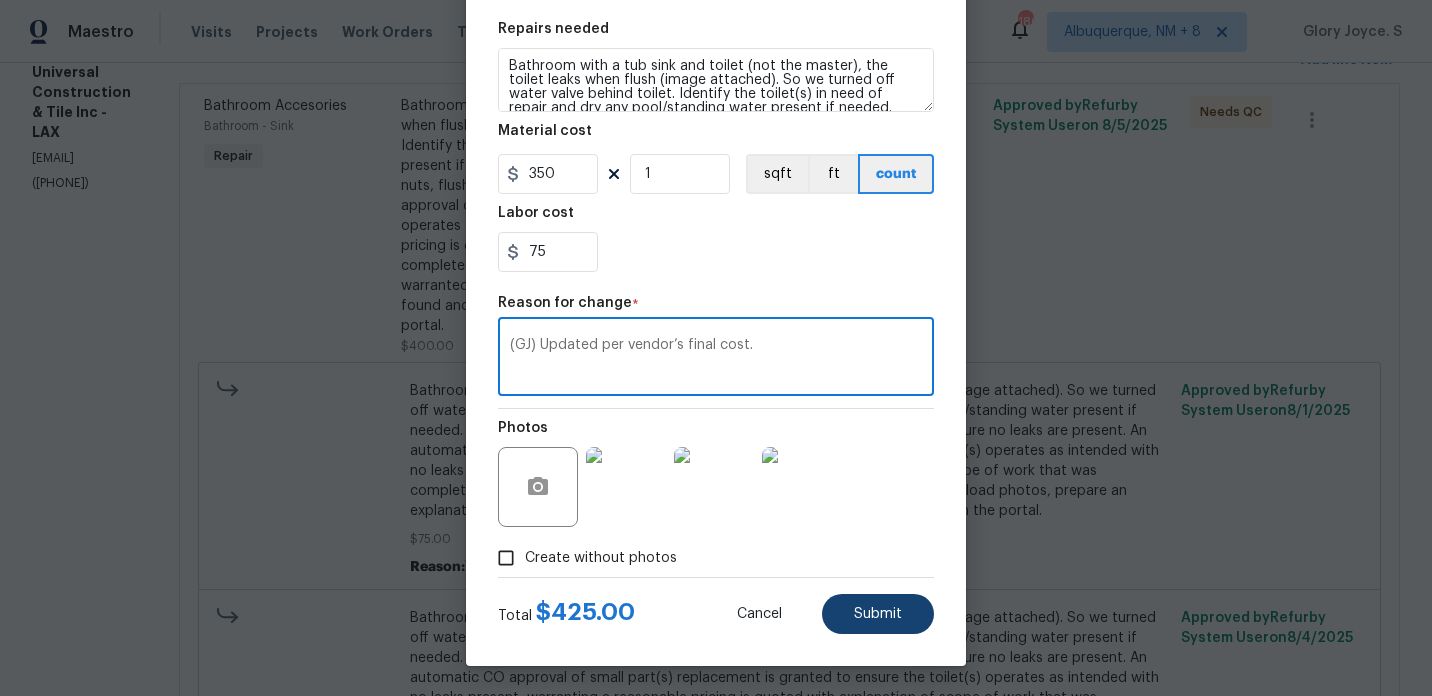 type on "(GJ) Updated per vendor’s final cost." 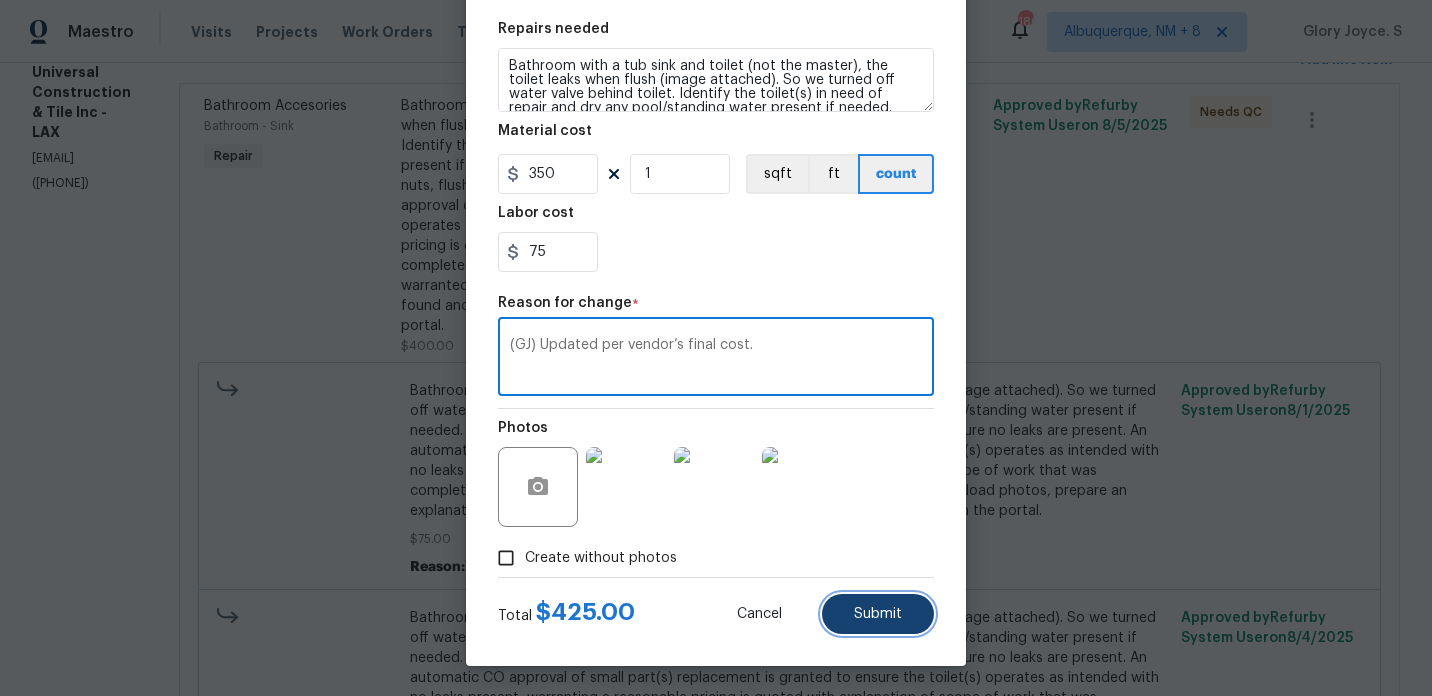 click on "Submit" at bounding box center [878, 614] 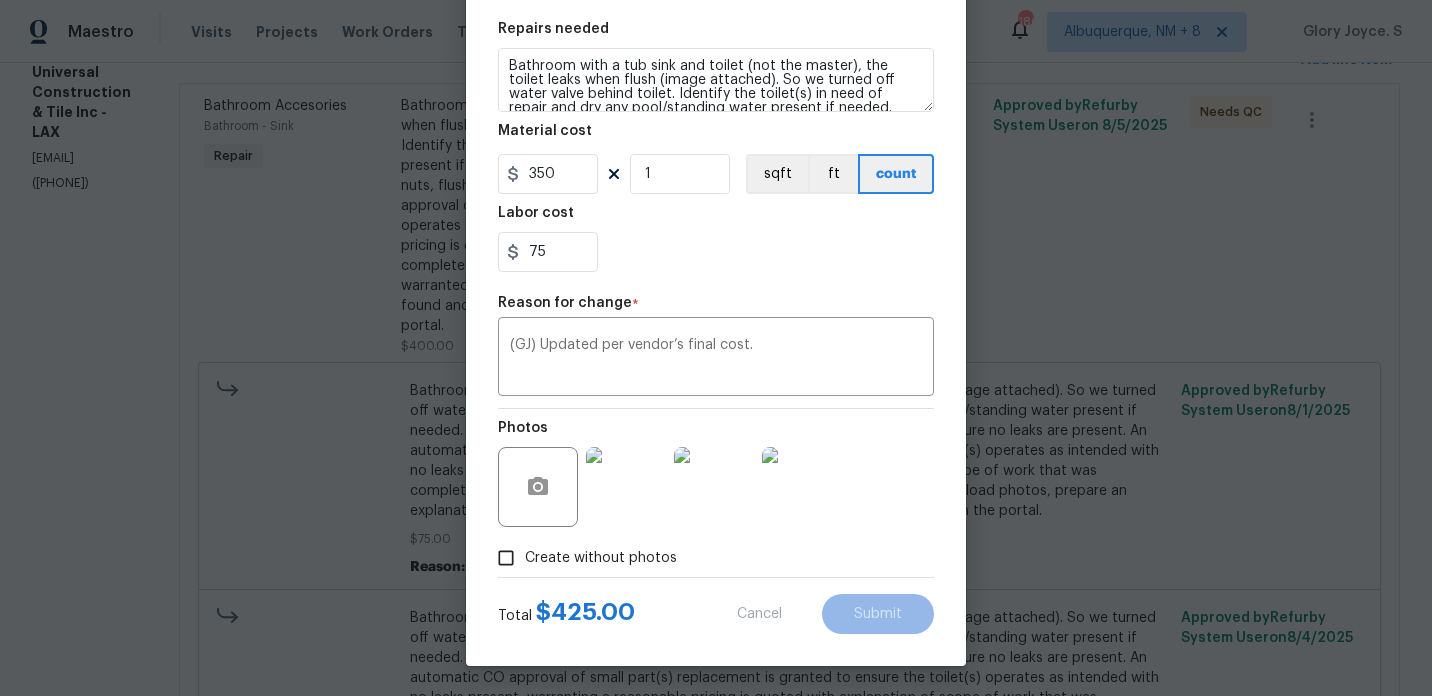 click on "Maestro Visits Projects Work Orders Tasks Properties Geo Assignments 180 Albuquerque, NM + 8 Glory Joyce. S All work orders 18944 Northern Dancer Ln Yorba Linda, CA 92886 Home details Vendor Info Universal Construction & Tile Inc - LAX universal4ct@gmail.com (661) 417-7578 Universal Construction & Tile Inc - LAX Needs QC Reference:   63ATZ0717VVS3-d0a6244f4 Project Listed   8/1/2025  -  8/4/2025 Work Order Timeline 8/1/2025  -  8/4/2025 Total Budget $400.00 Assigned HPM Sean Hatfield Line Items Progress Updates Attachments Invoices Line Items Add line item Bathroom Accesories Bathroom - Sink Repair $400.00   3 Approved by  Refurby System User  on   8/5/2025 Needs QC $75.00 Reason:  Verbiage Updated. Approved by  Refurby System User  on  8/1/2025 $325.00 Reason:  (GJ) Updated cost per BR team approval. Approved by  Refurby System User  on  8/4/2025 $400.00 Reason:  (GJ) Updated per vendor’s final cost. Approved by  Refurby System User  on  8/5/2025
Edit Line Item Repair Upgrade BRN Area Bathroom ​ 1" at bounding box center [716, 348] 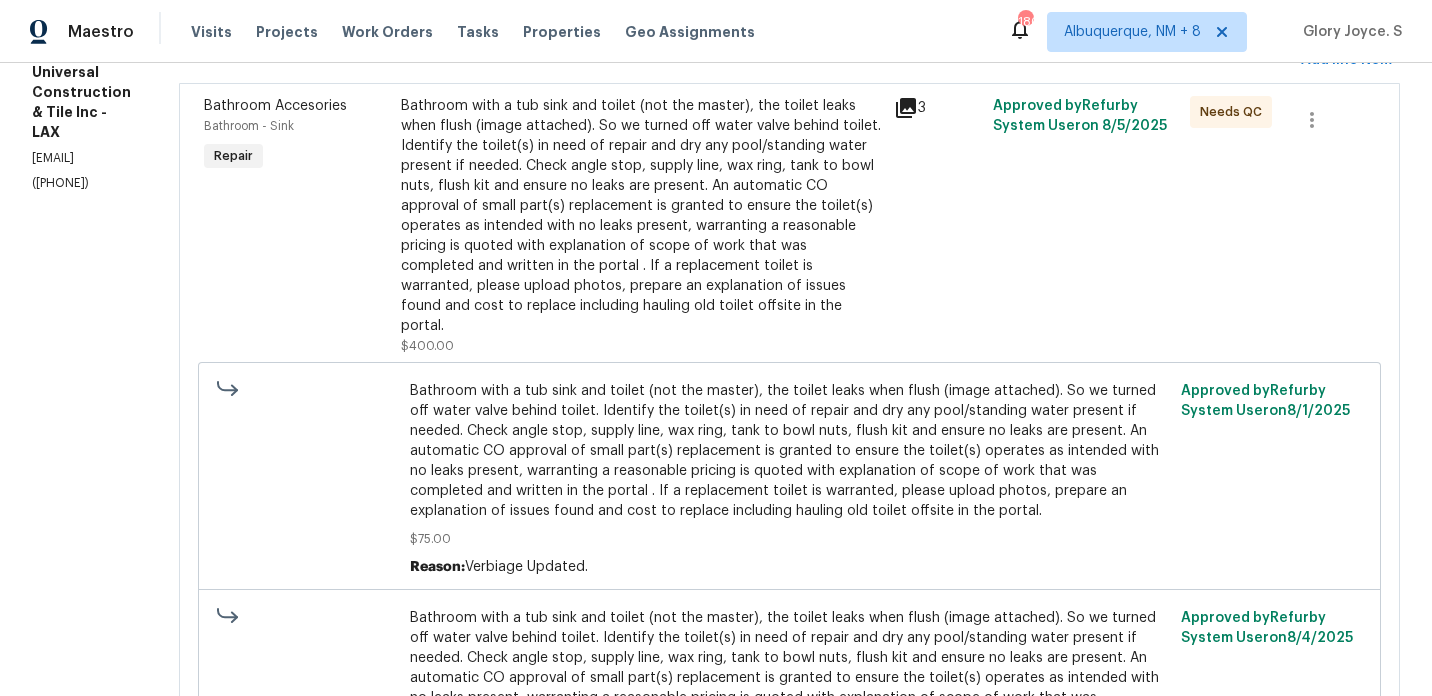 click on "Approved by  Refurby System User  on  8/4/2025" at bounding box center [1271, 706] 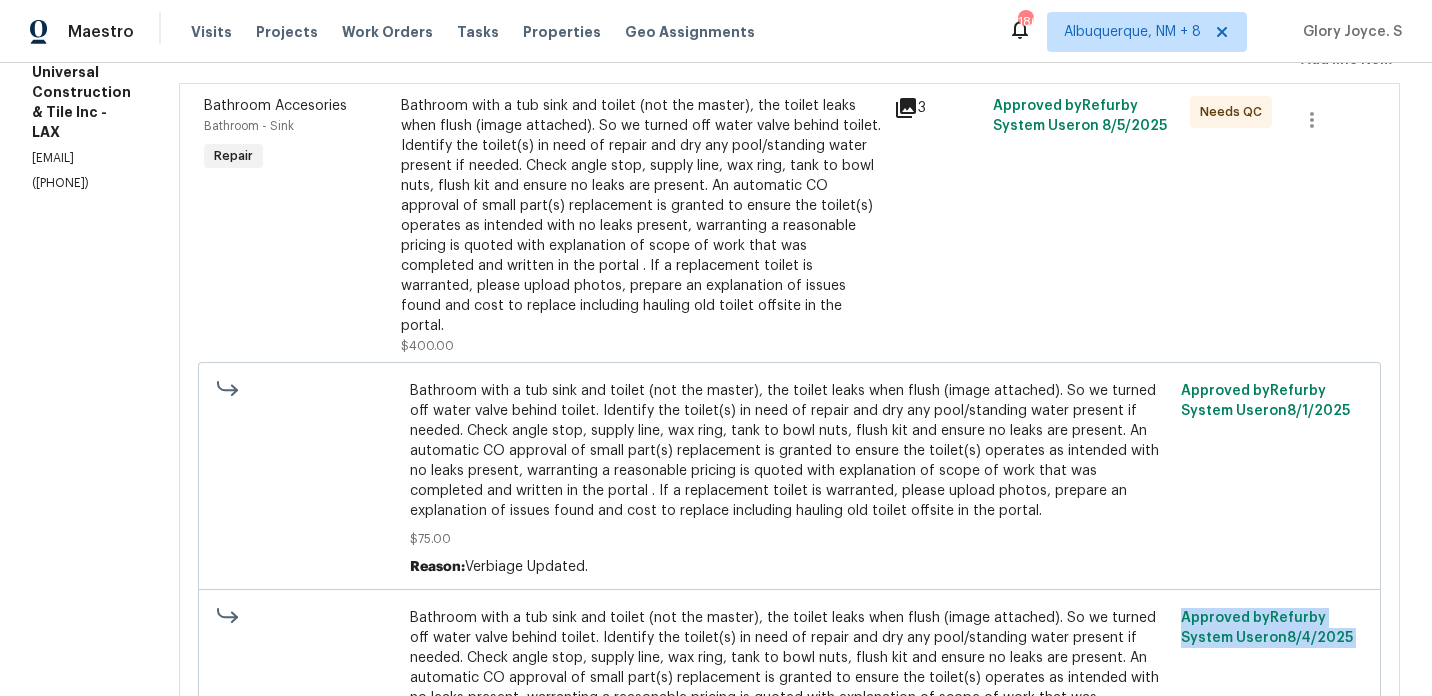 click on "Approved by  Refurby System User  on  8/4/2025" at bounding box center (1271, 706) 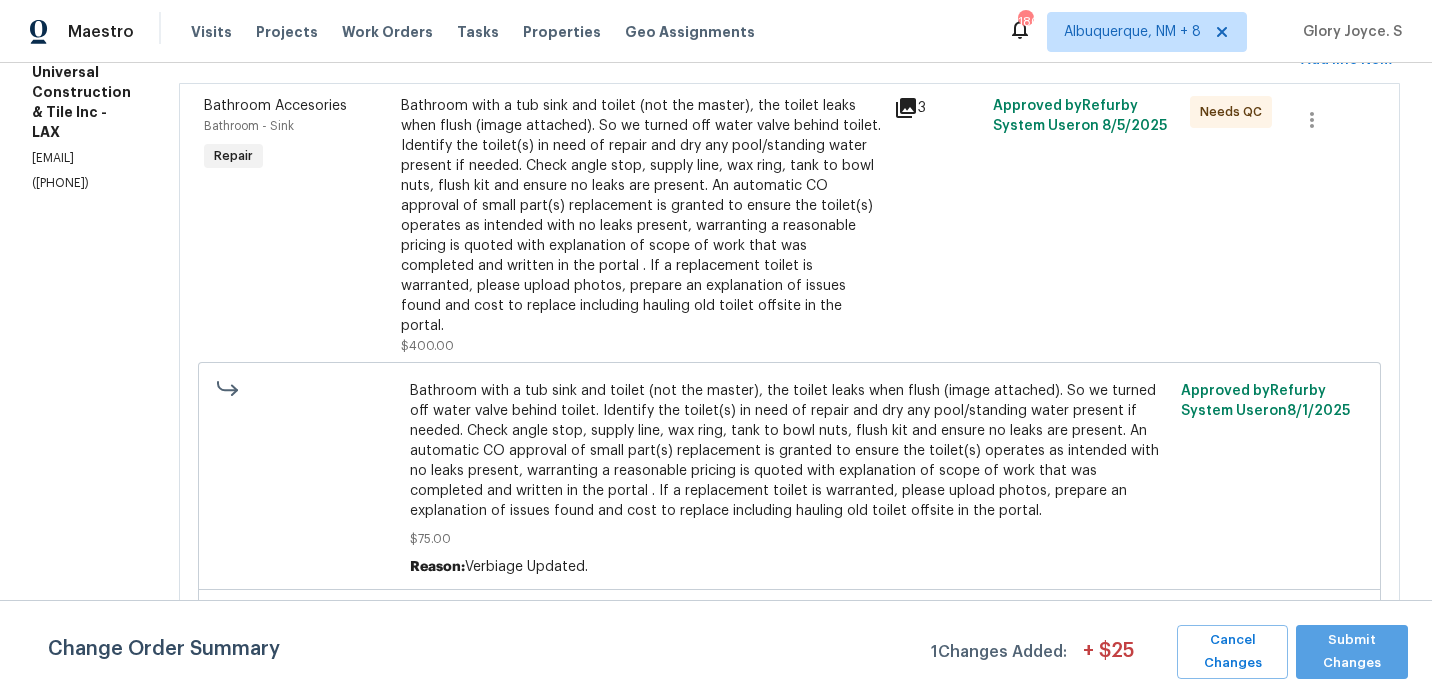 click on "Submit Changes" at bounding box center [1352, 652] 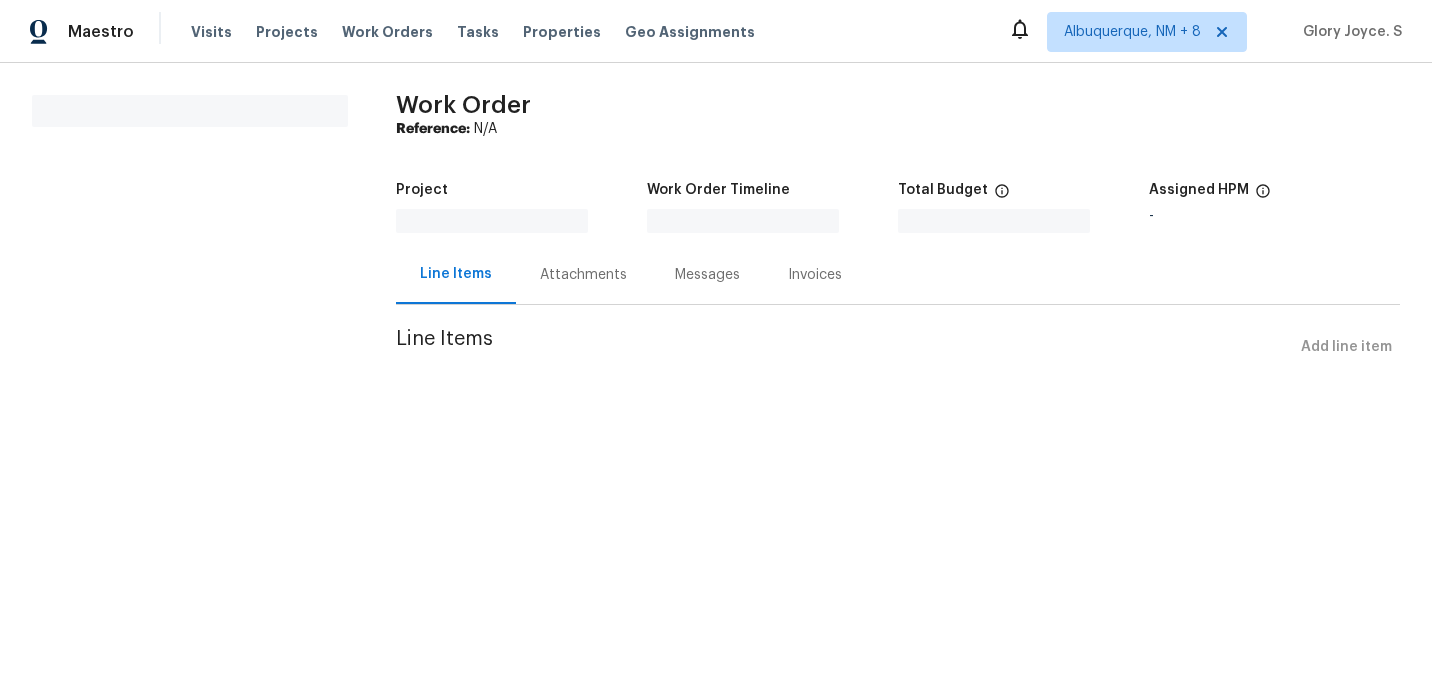 scroll, scrollTop: 0, scrollLeft: 0, axis: both 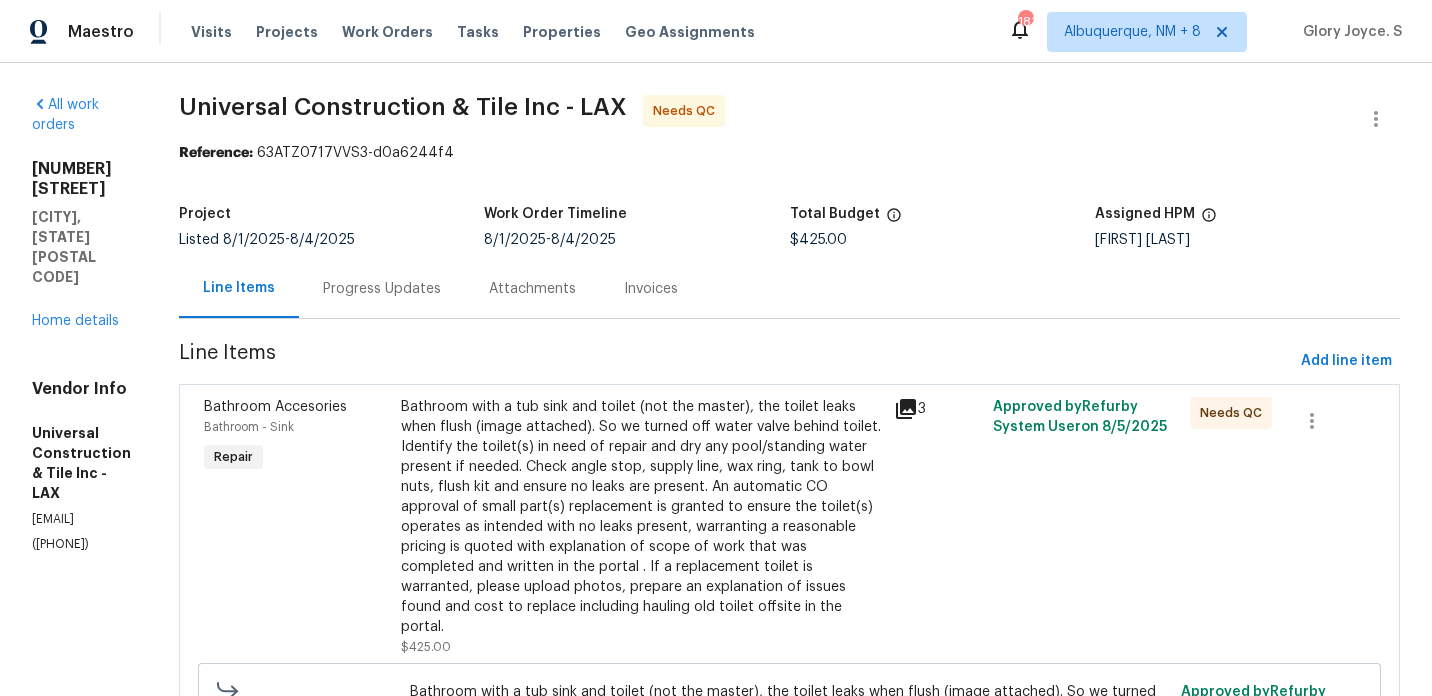 click on "Bathroom with a tub sink and toilet (not the master), the toilet leaks when flush (image attached). So we turned off water valve behind toilet. Identify the toilet(s) in need of repair and dry any pool/standing water present if needed.
Check angle stop, supply line, wax ring, tank to bowl nuts, flush kit and ensure no leaks are present. An automatic CO approval of small part(s) replacement is granted to ensure the toilet(s) operates as intended with no leaks present, warranting a reasonable pricing is quoted with explanation of scope of work that was completed and written in the portal . If a replacement toilet is warranted, please upload photos, prepare an explanation of issues found and cost to replace including hauling old toilet offsite in the portal." at bounding box center [641, 517] 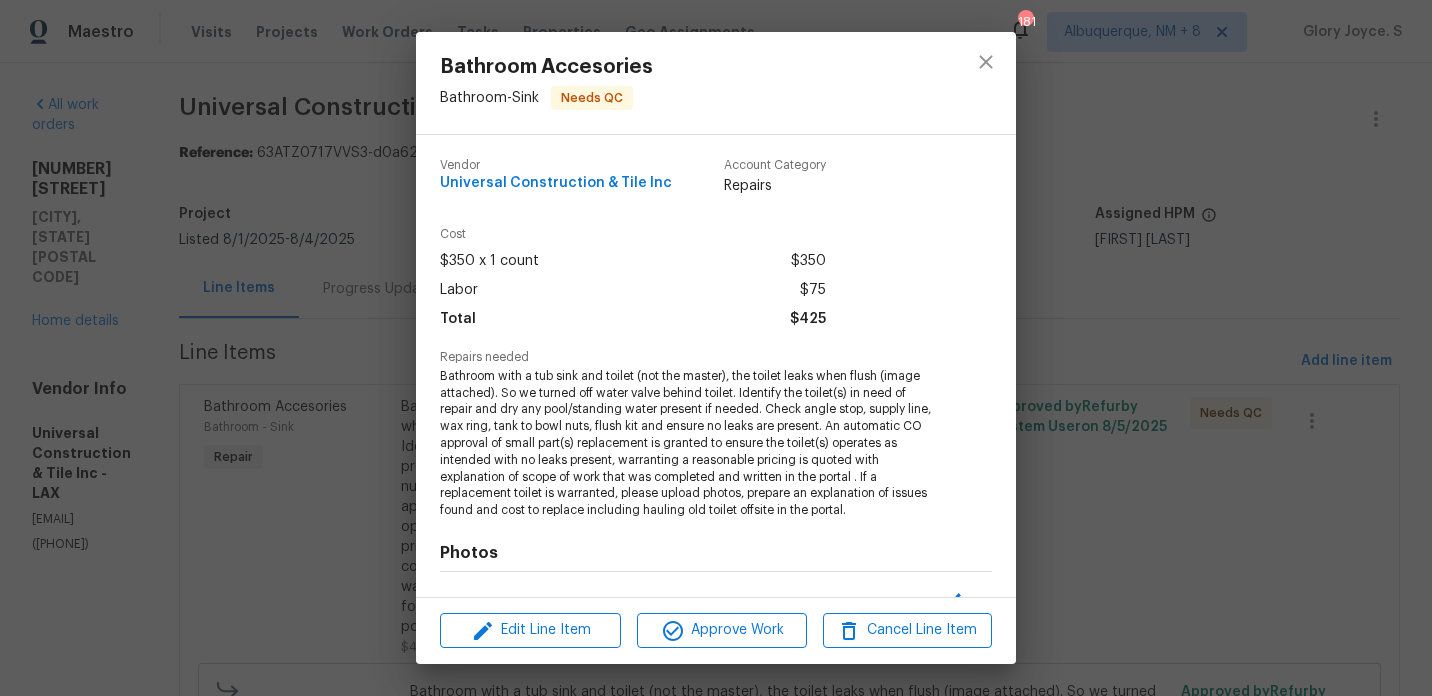 scroll, scrollTop: 259, scrollLeft: 0, axis: vertical 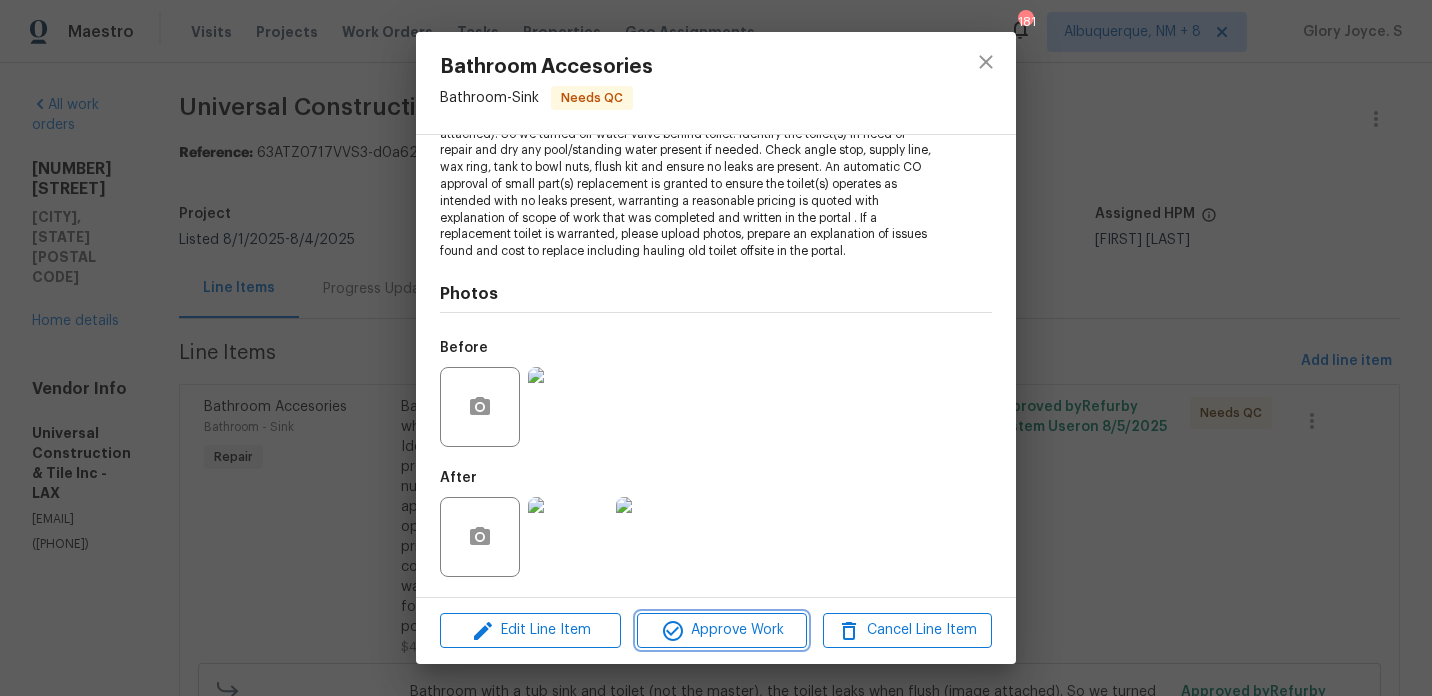 click on "Approve Work" at bounding box center (721, 630) 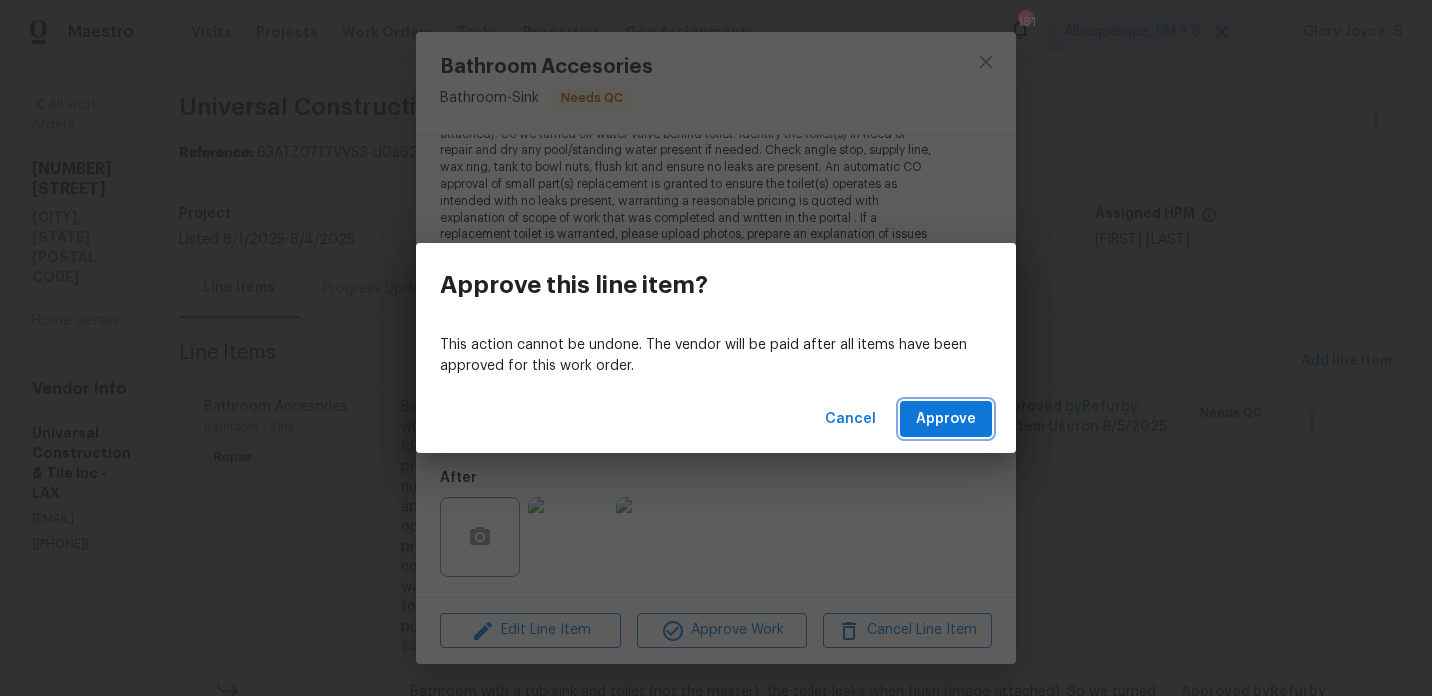 click on "Approve" at bounding box center [946, 419] 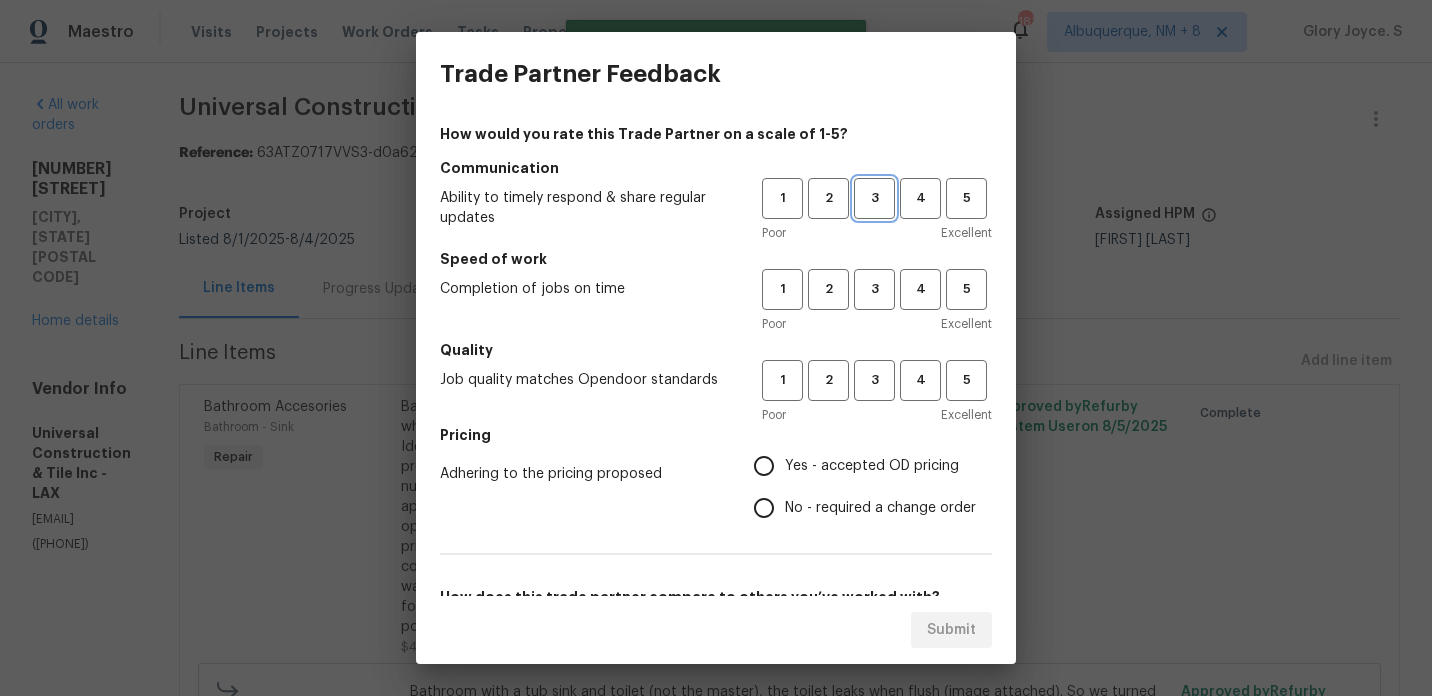 click on "3" at bounding box center (874, 198) 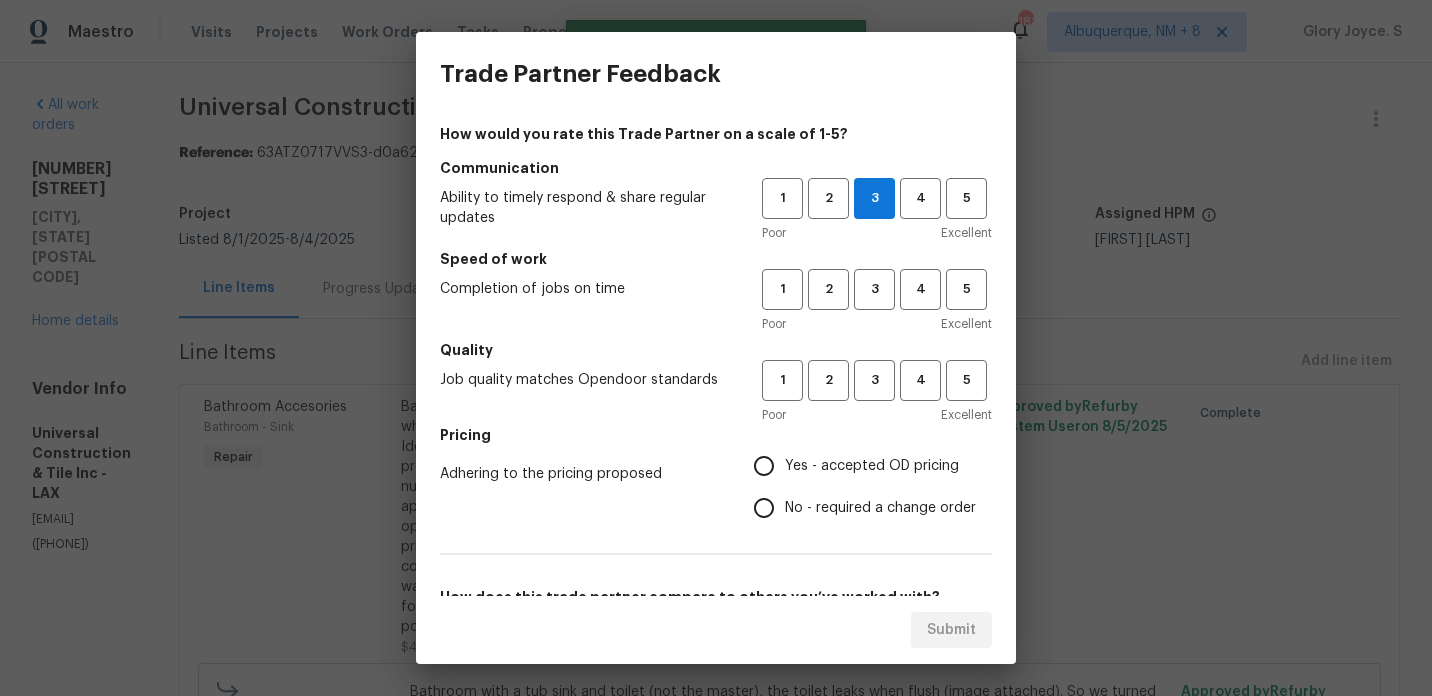 click on "How would you rate this Trade Partner on a scale of 1-5? Communication Ability to timely respond & share regular updates 1 2 3 4 5 Poor Excellent Speed of work Completion of jobs on time 1 2 3 4 5 Poor Excellent Quality Job quality matches Opendoor standards 1 2 3 4 5 Poor Excellent Pricing Adhering to the pricing proposed Yes - accepted OD pricing No - required a change order How does this trade partner compare to others you’ve worked with? This is my favorite trade partner This trade partner is better than most This trade partner is par for the course This trade partner is acceptable We shouldn't work with this trade partner Comments x ​" at bounding box center (716, 515) 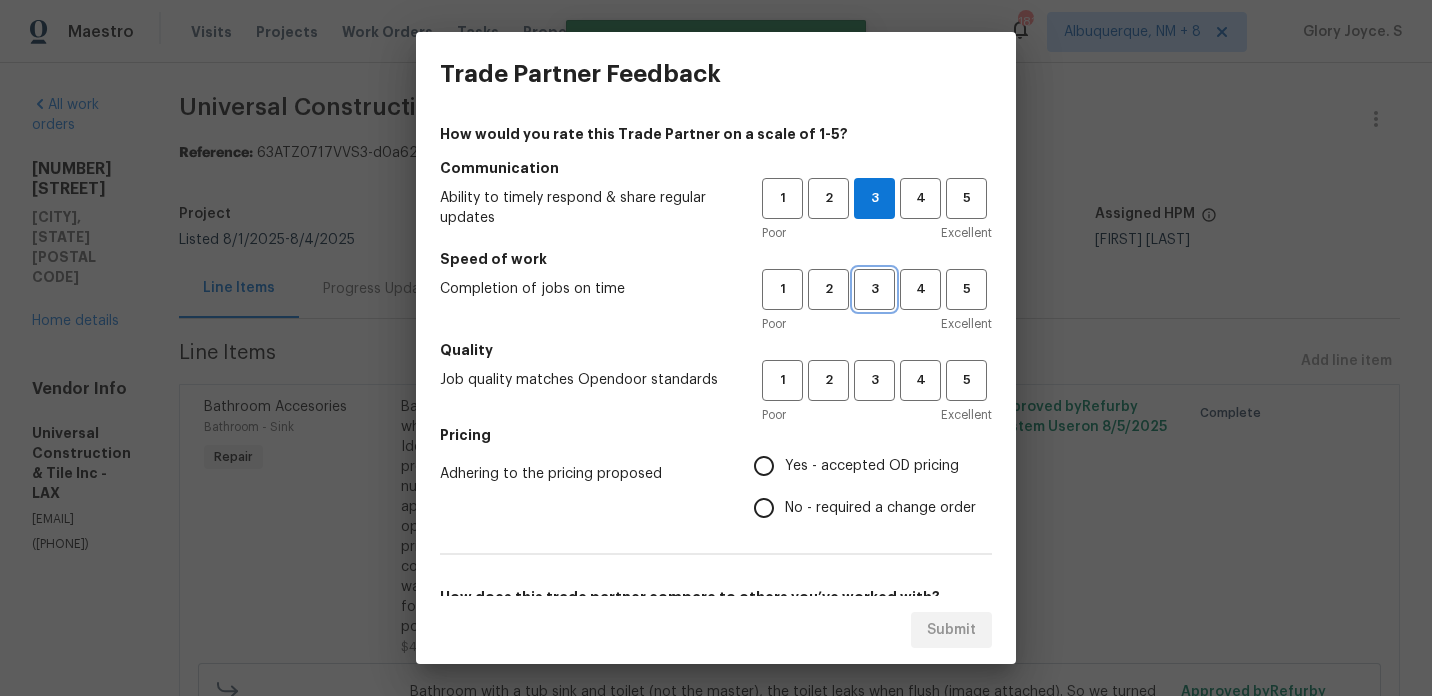 click on "3" at bounding box center (874, 289) 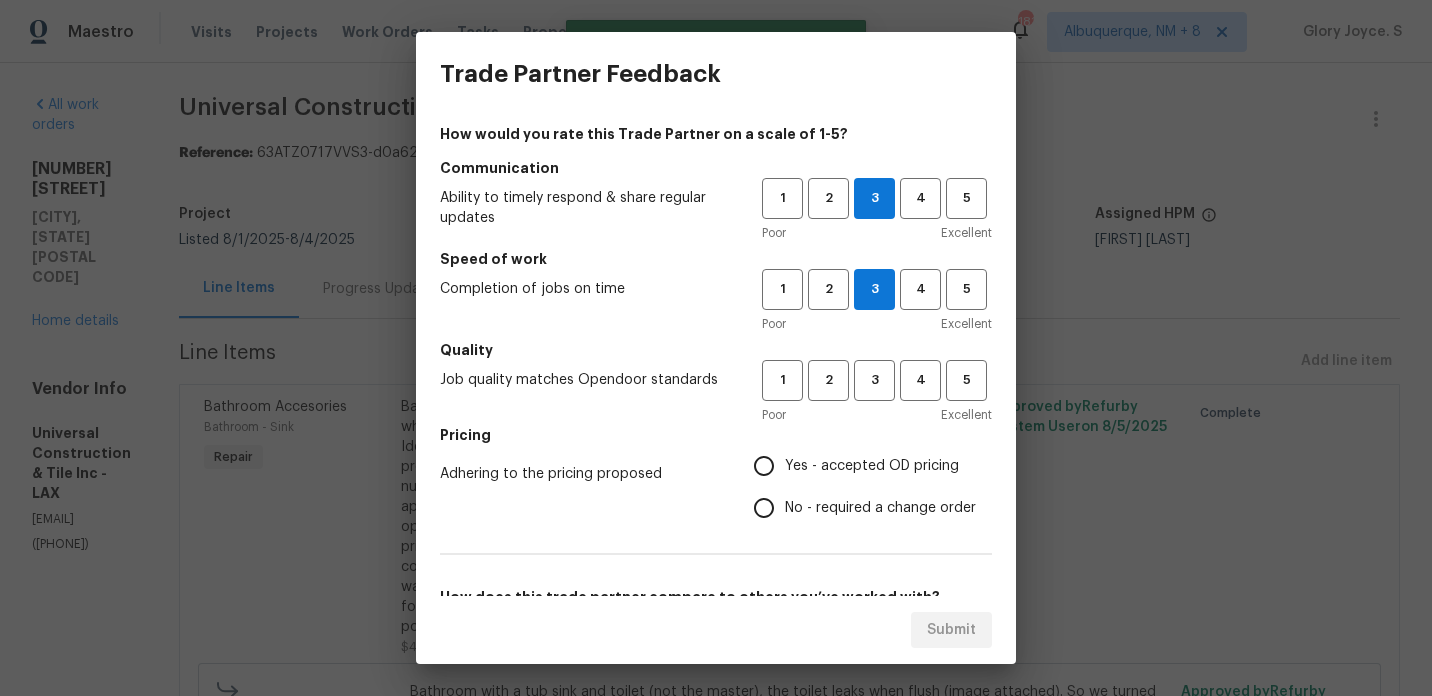 click on "Quality" at bounding box center [716, 350] 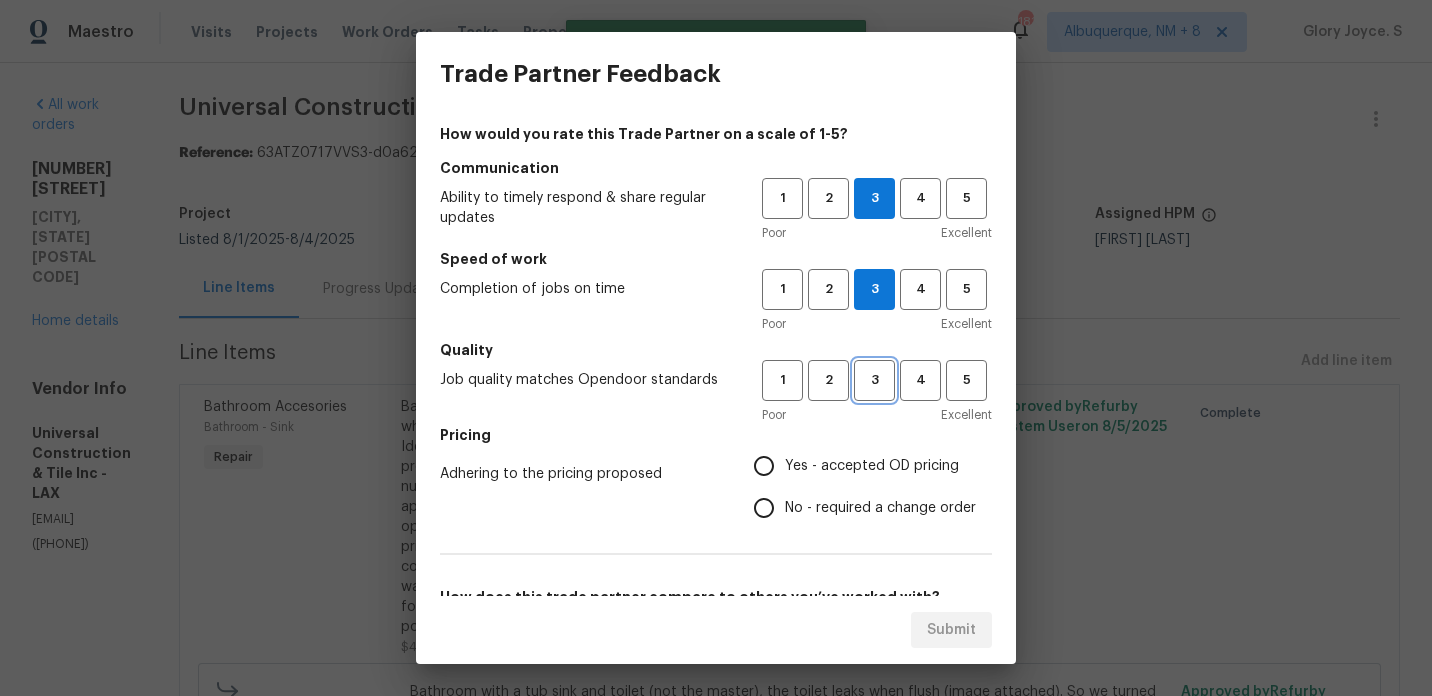 click on "3" at bounding box center (874, 380) 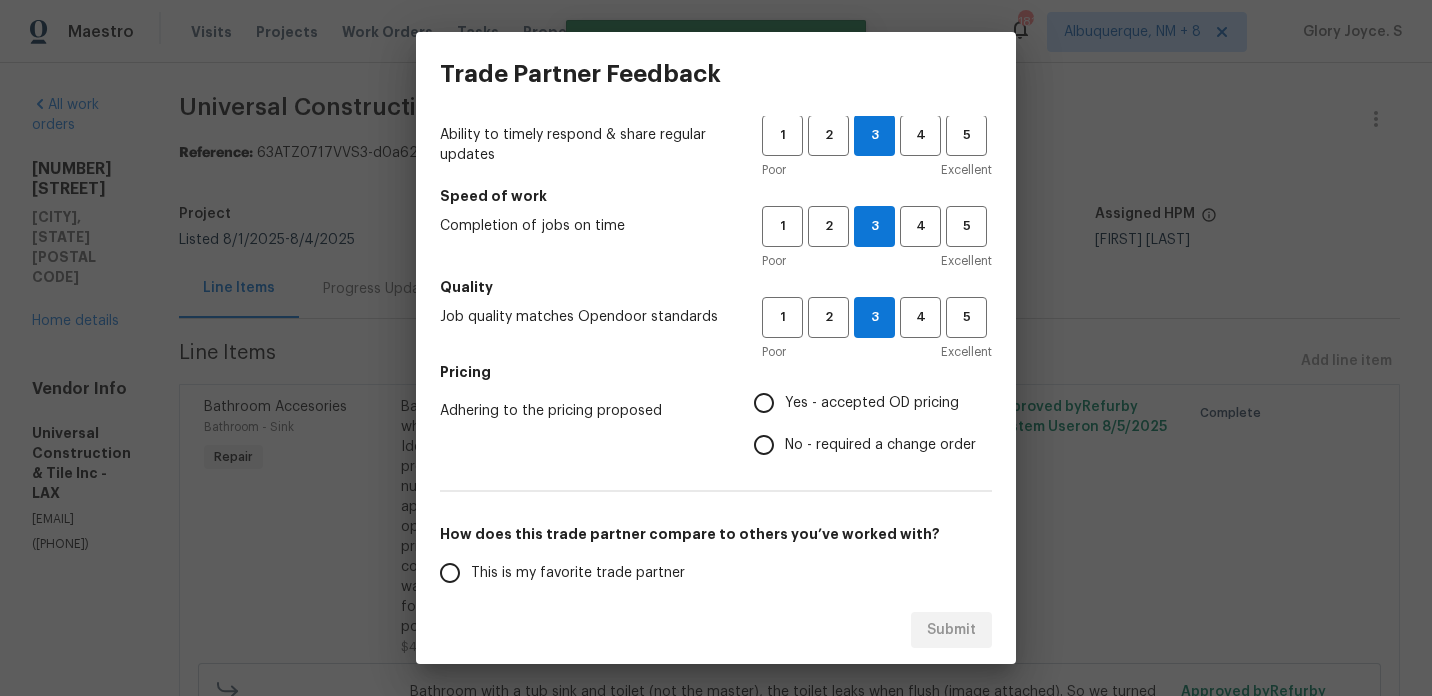 click on "No - required a change order" at bounding box center [880, 445] 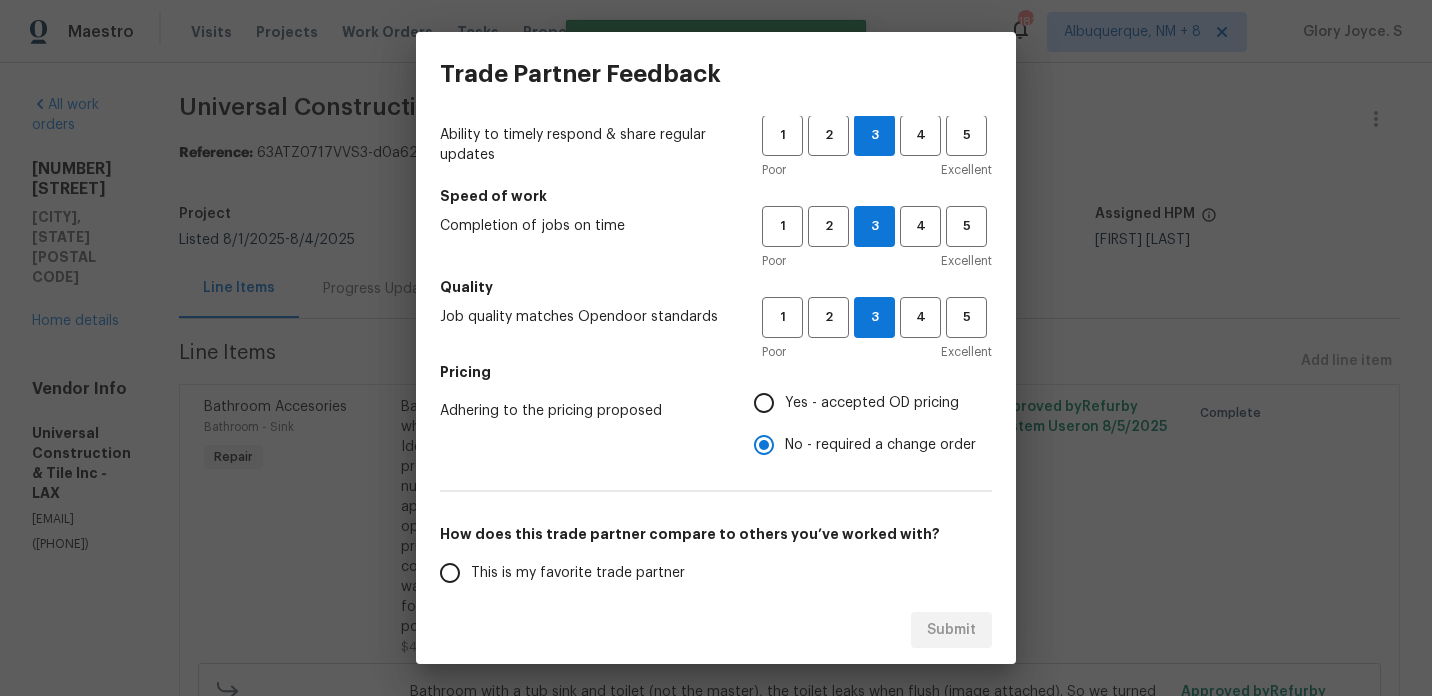 scroll, scrollTop: 230, scrollLeft: 0, axis: vertical 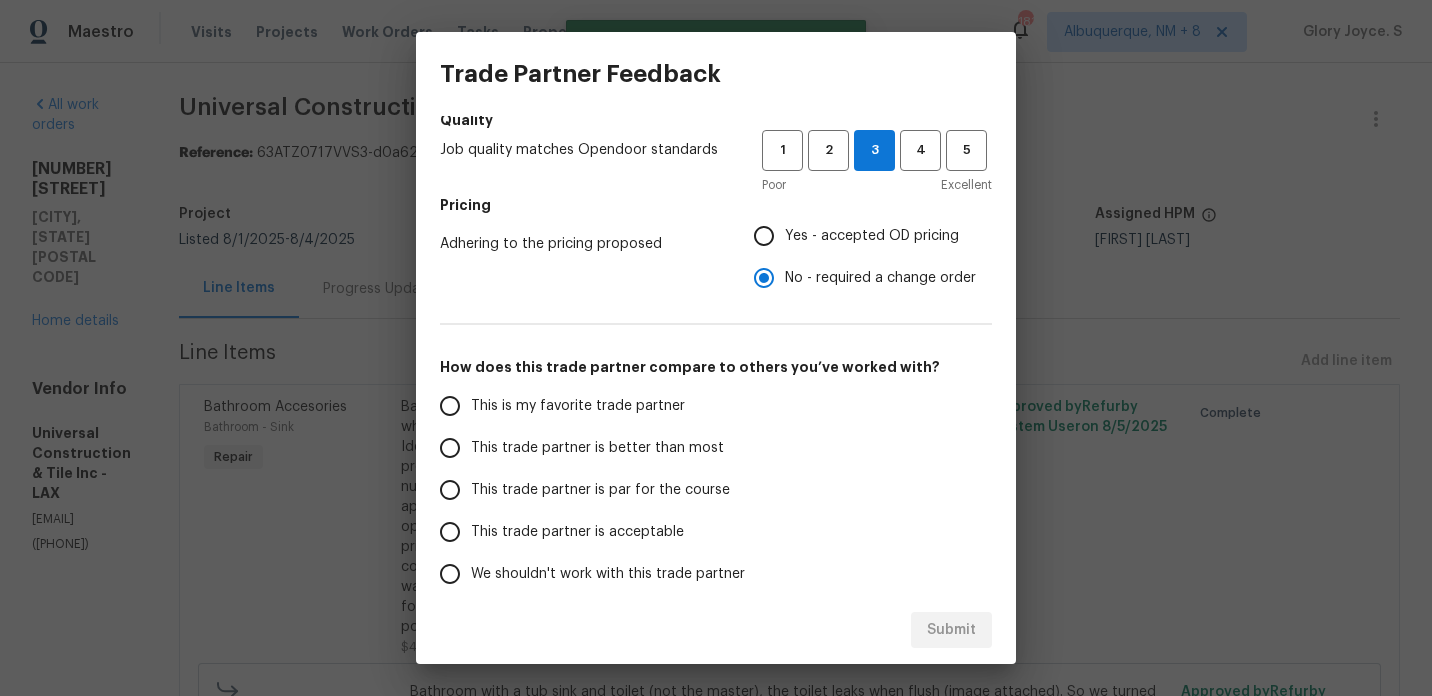 click on "This trade partner is par for the course" at bounding box center [587, 490] 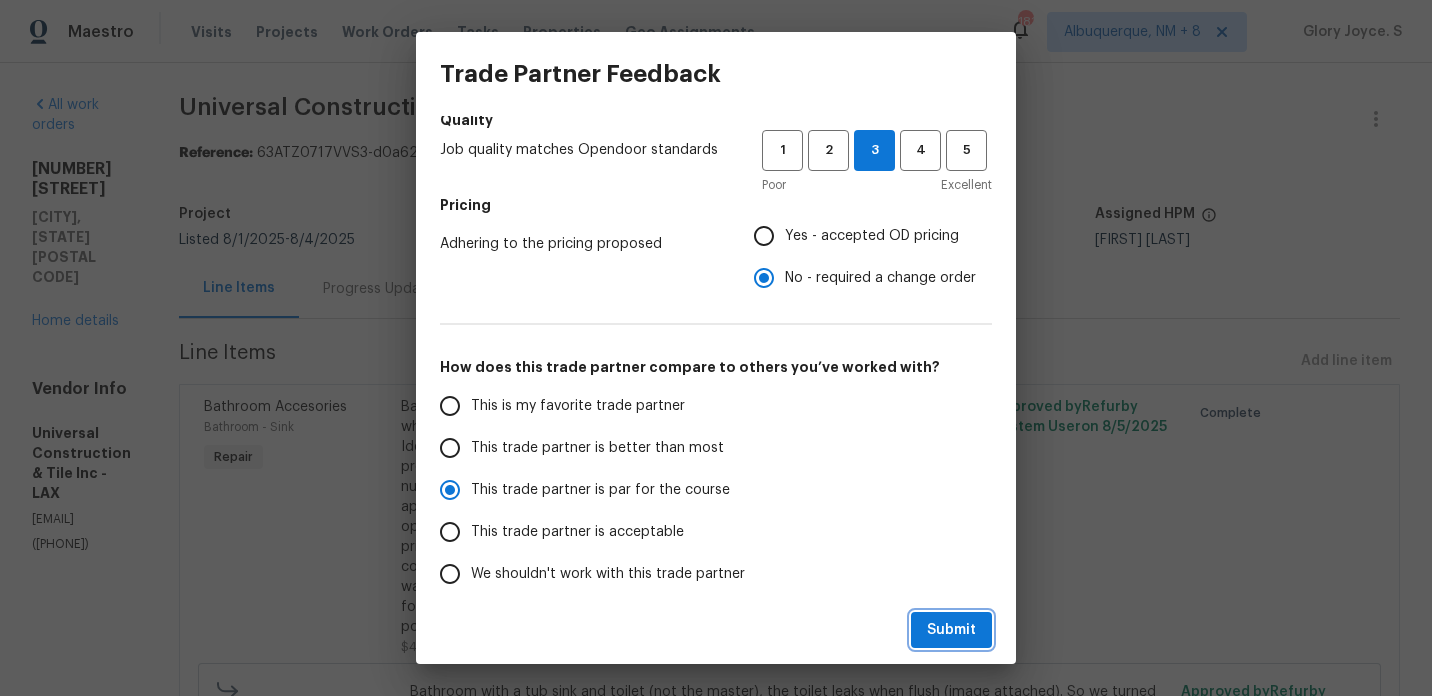 click on "Submit" at bounding box center (951, 630) 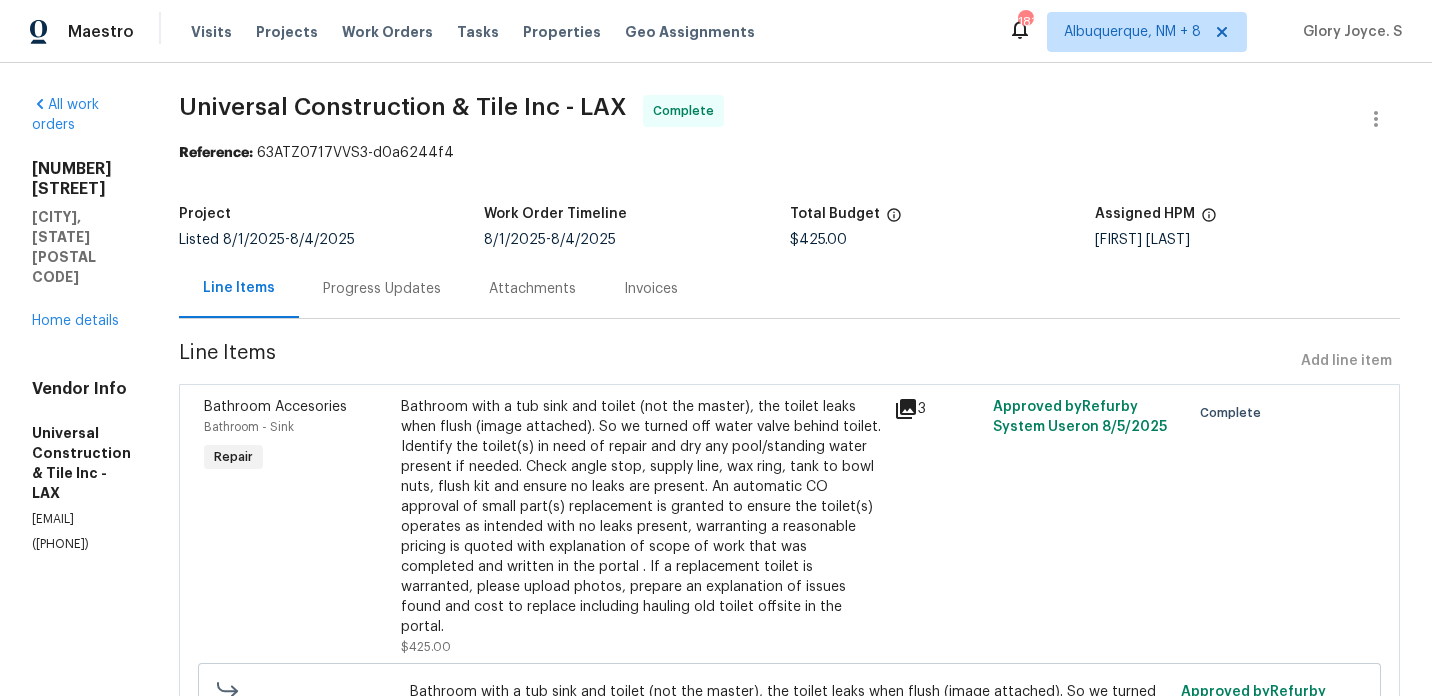 click on "Progress Updates" at bounding box center [382, 288] 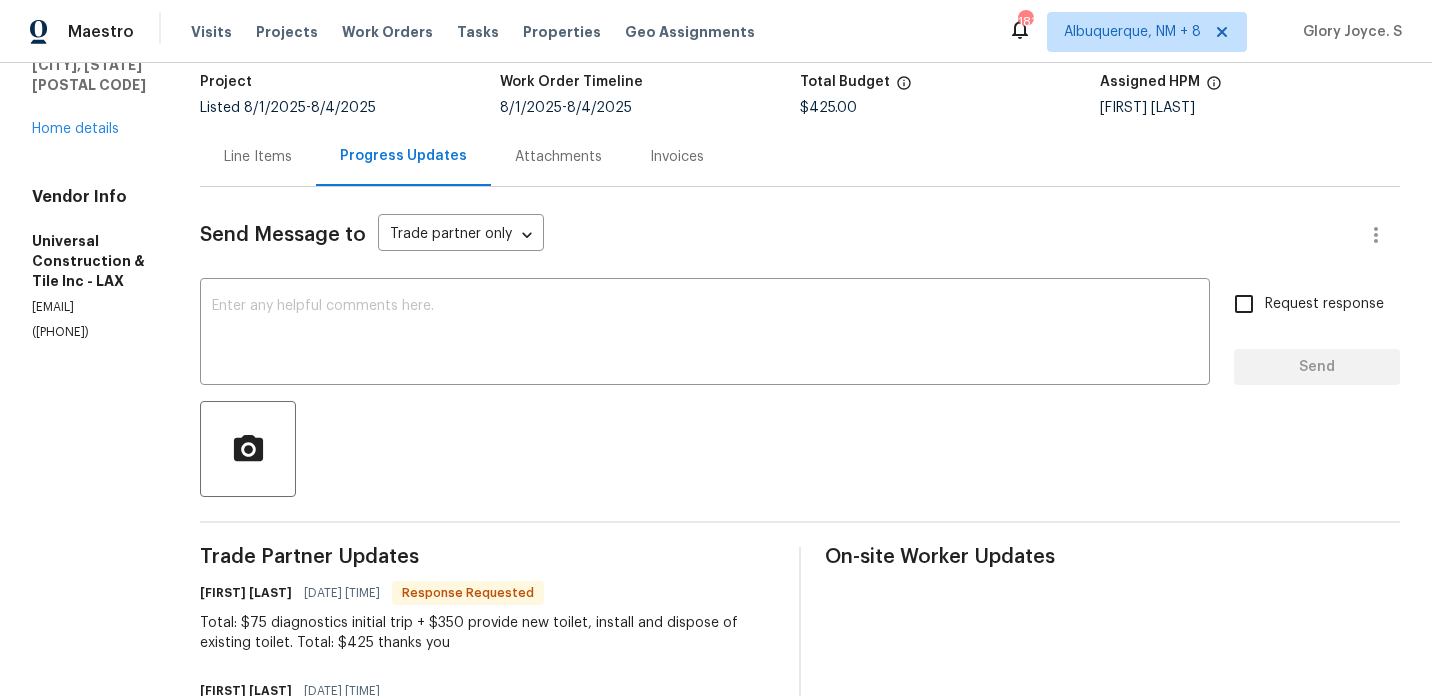 scroll, scrollTop: 240, scrollLeft: 0, axis: vertical 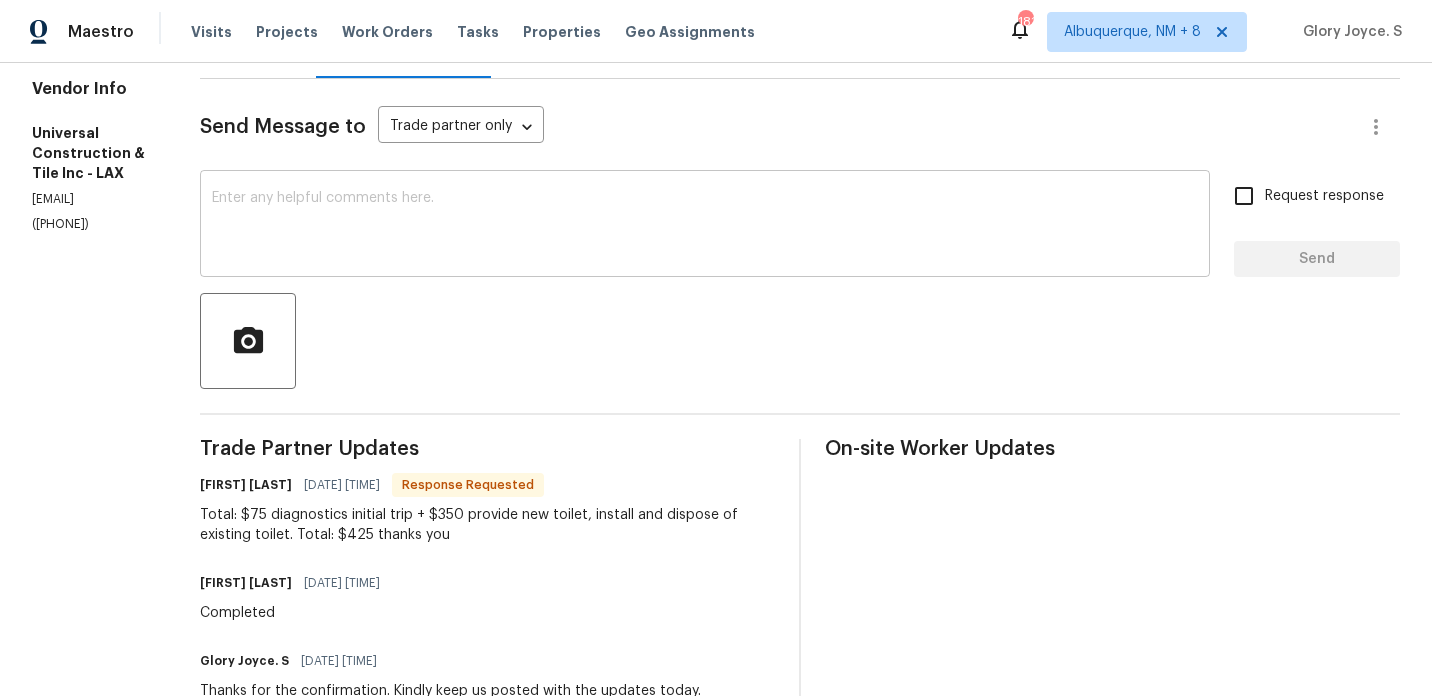 click at bounding box center (705, 226) 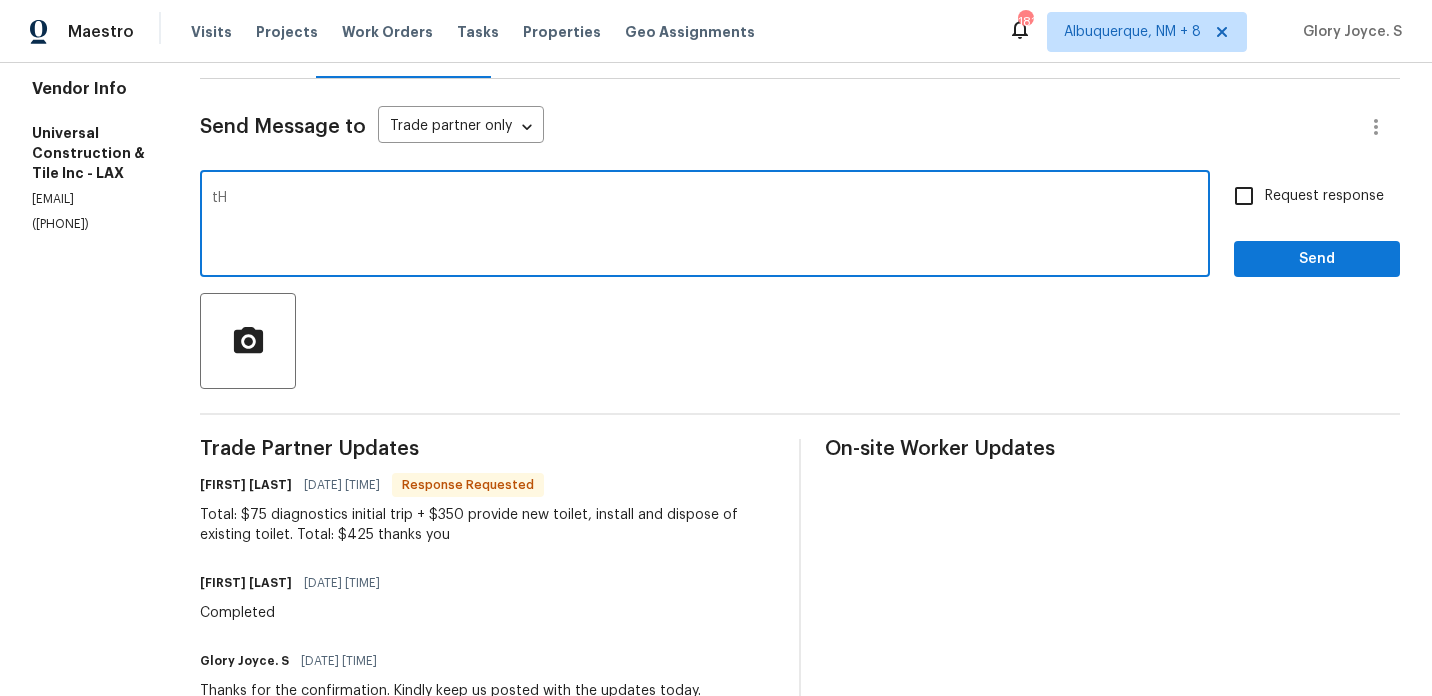 type on "t" 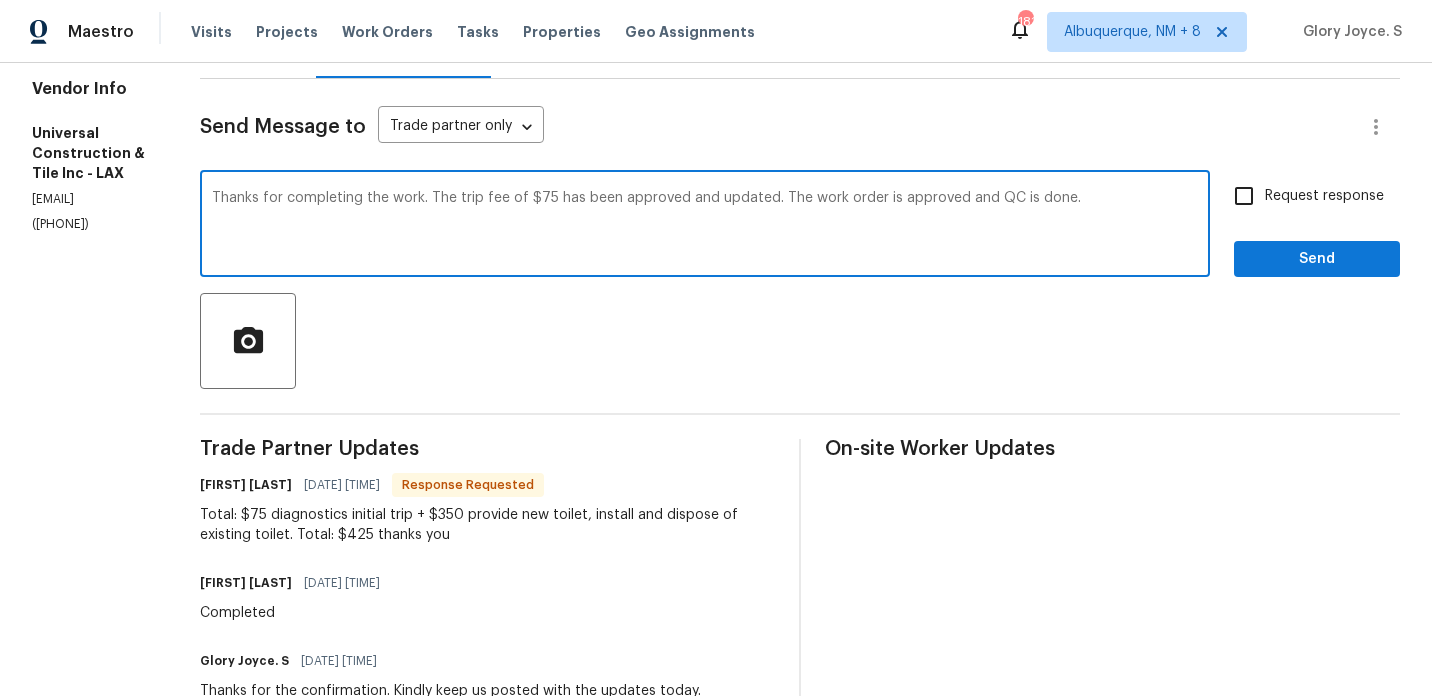 type on "Thanks for completing the work. The trip fee of $75 has been approved and updated. The work order is approved and QC is done." 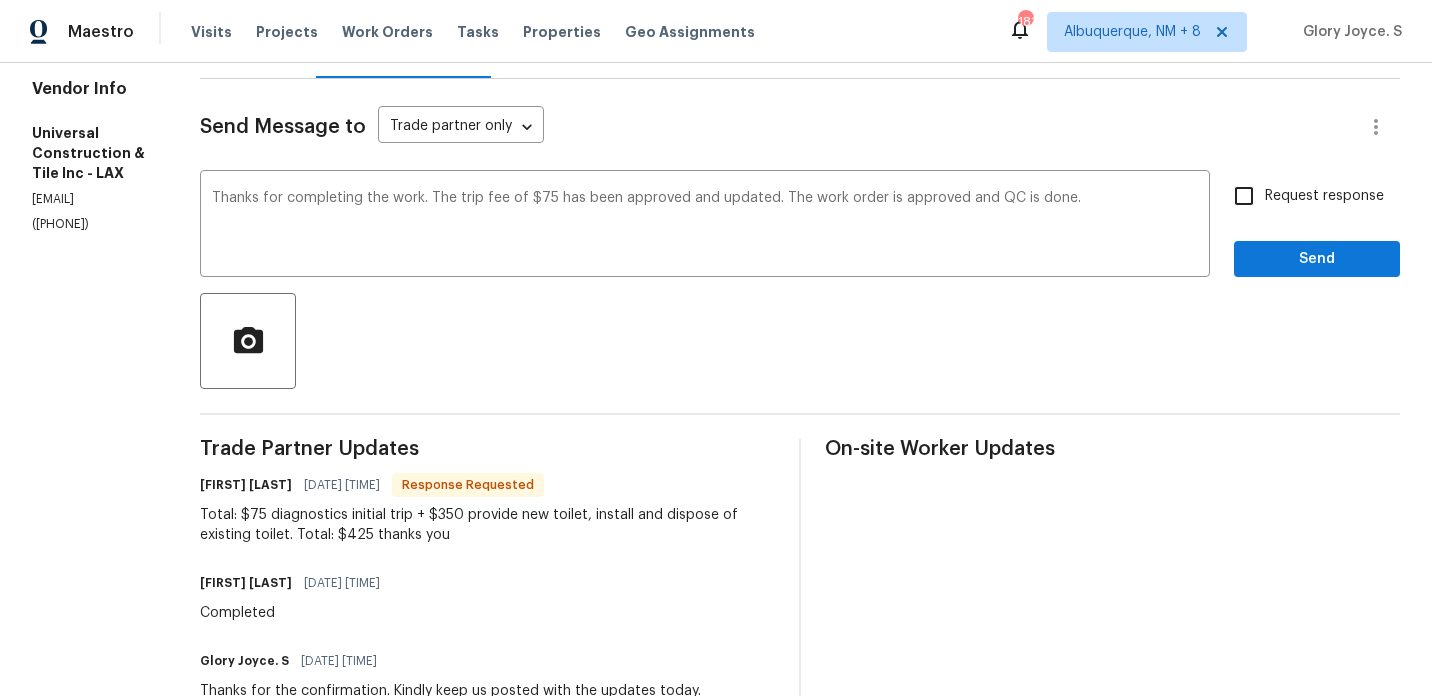 click on "Total: $75 diagnostics initial trip + $350 provide new toilet, install and dispose of existing toilet.  Total: $425  thanks you" at bounding box center [487, 525] 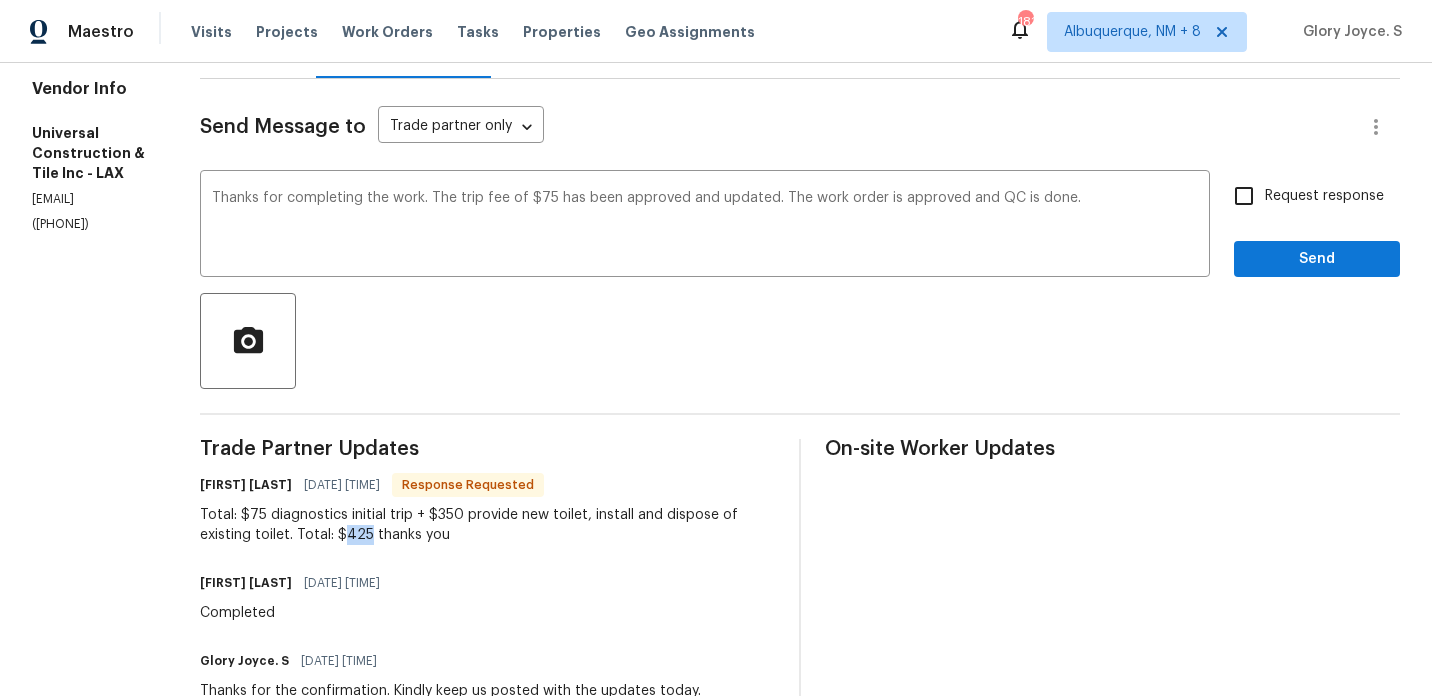 click on "Total: $75 diagnostics initial trip + $350 provide new toilet, install and dispose of existing toilet.  Total: $425  thanks you" at bounding box center (487, 525) 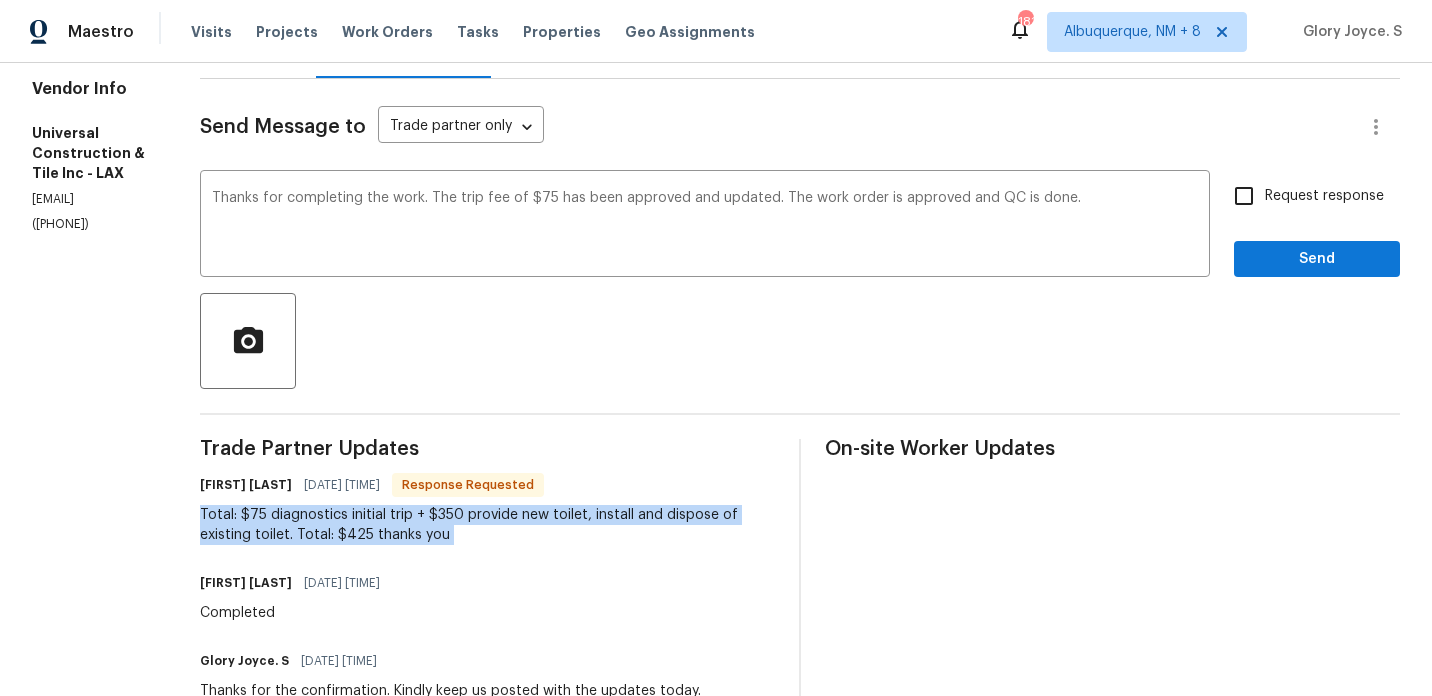 copy on "Total: $75 diagnostics initial trip + $350 provide new toilet, install and dispose of existing toilet.  Total: $425  thanks you" 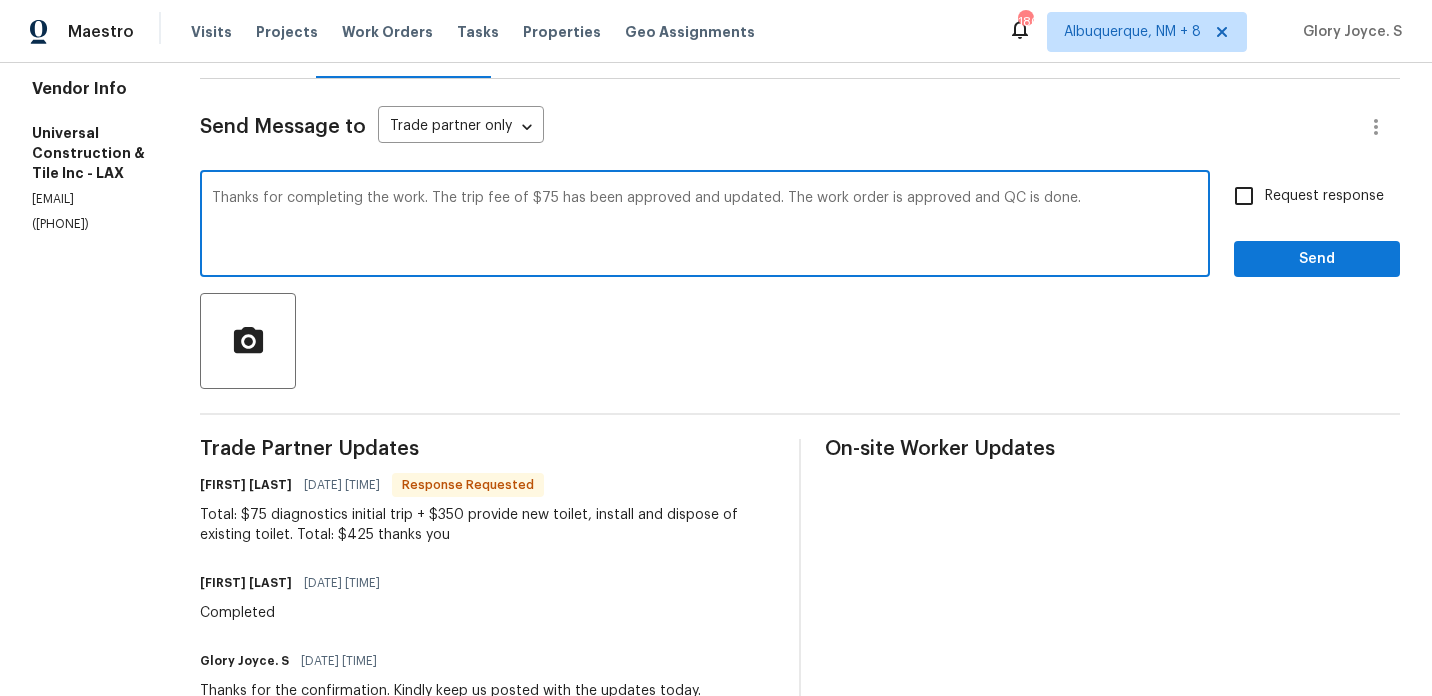 drag, startPoint x: 238, startPoint y: 195, endPoint x: 1176, endPoint y: 200, distance: 938.0133 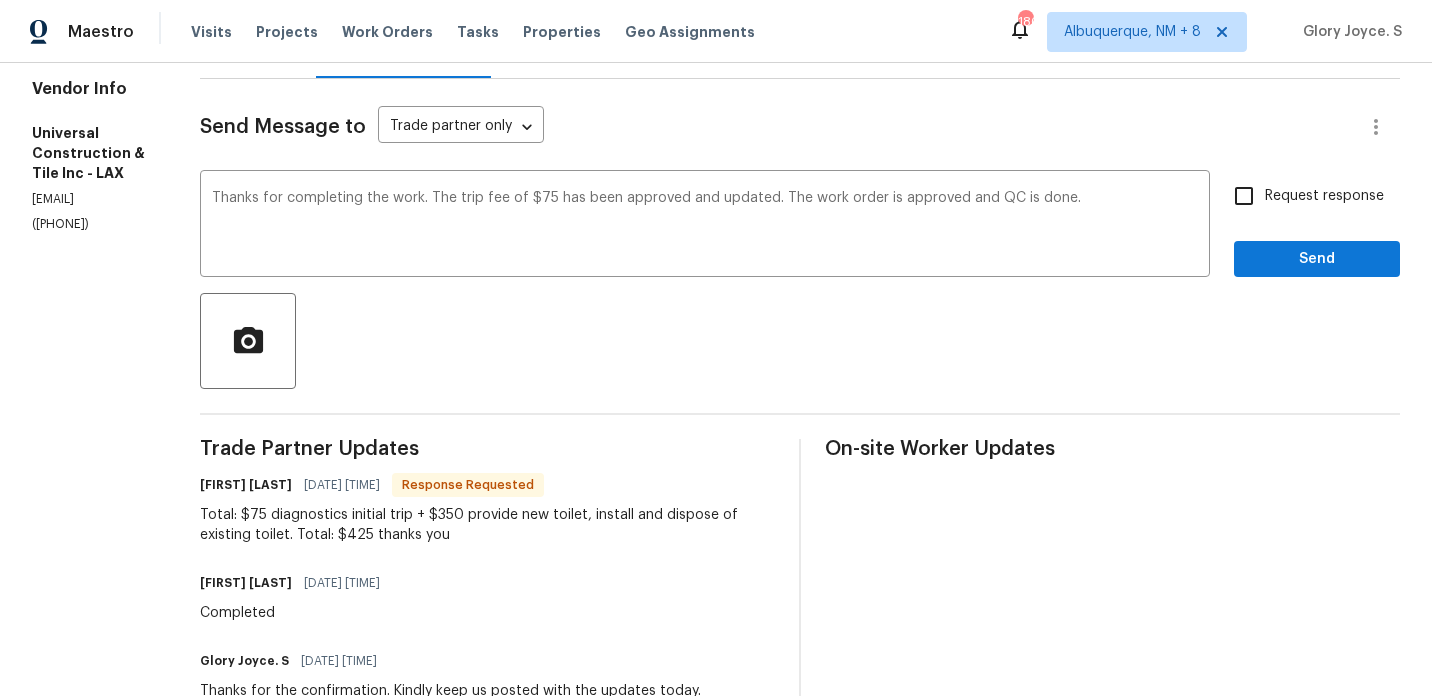 click on "Request response" at bounding box center [1324, 196] 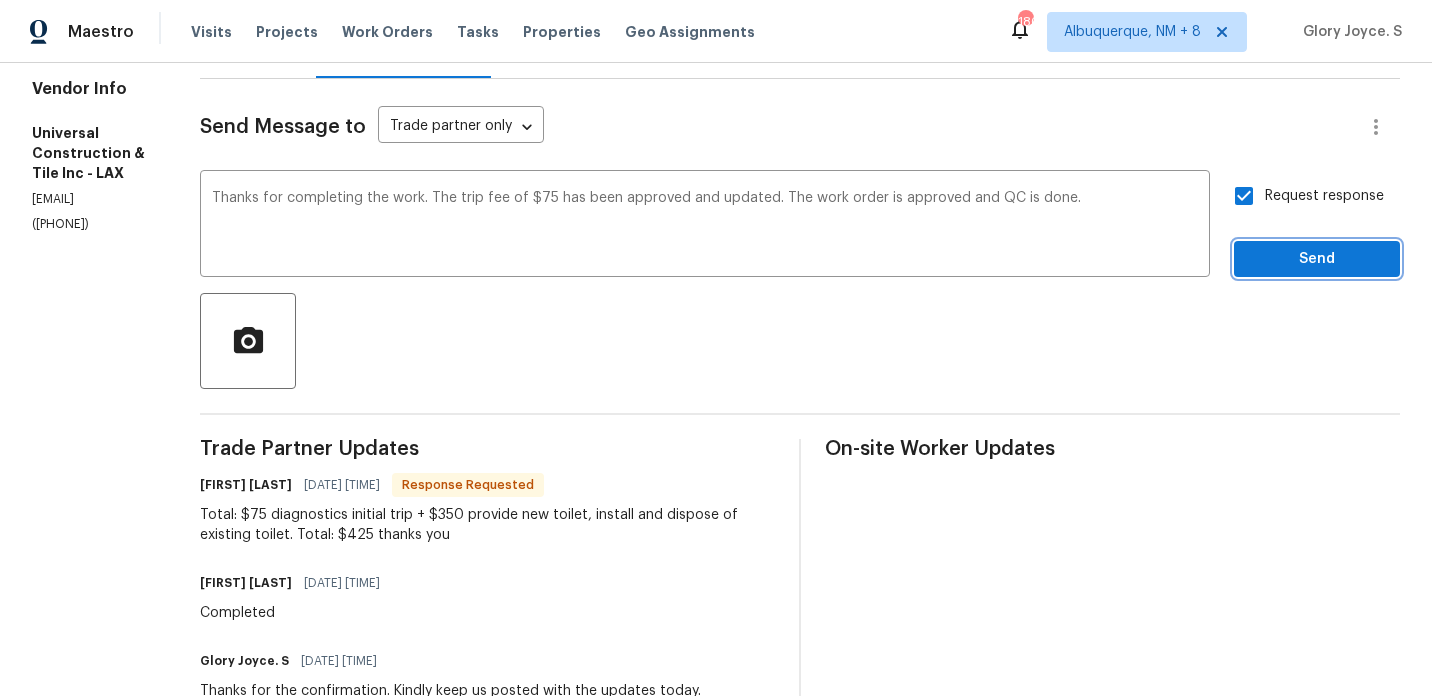 click on "Send" at bounding box center (1317, 259) 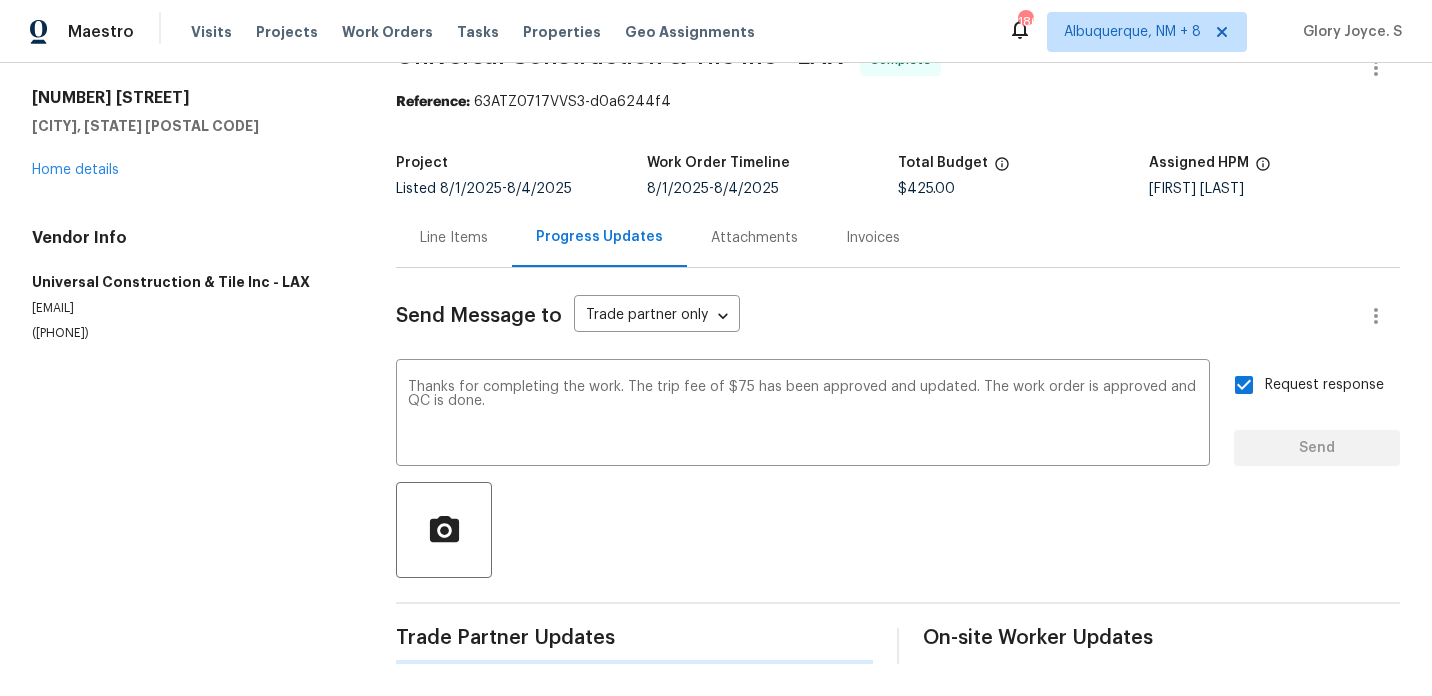 type 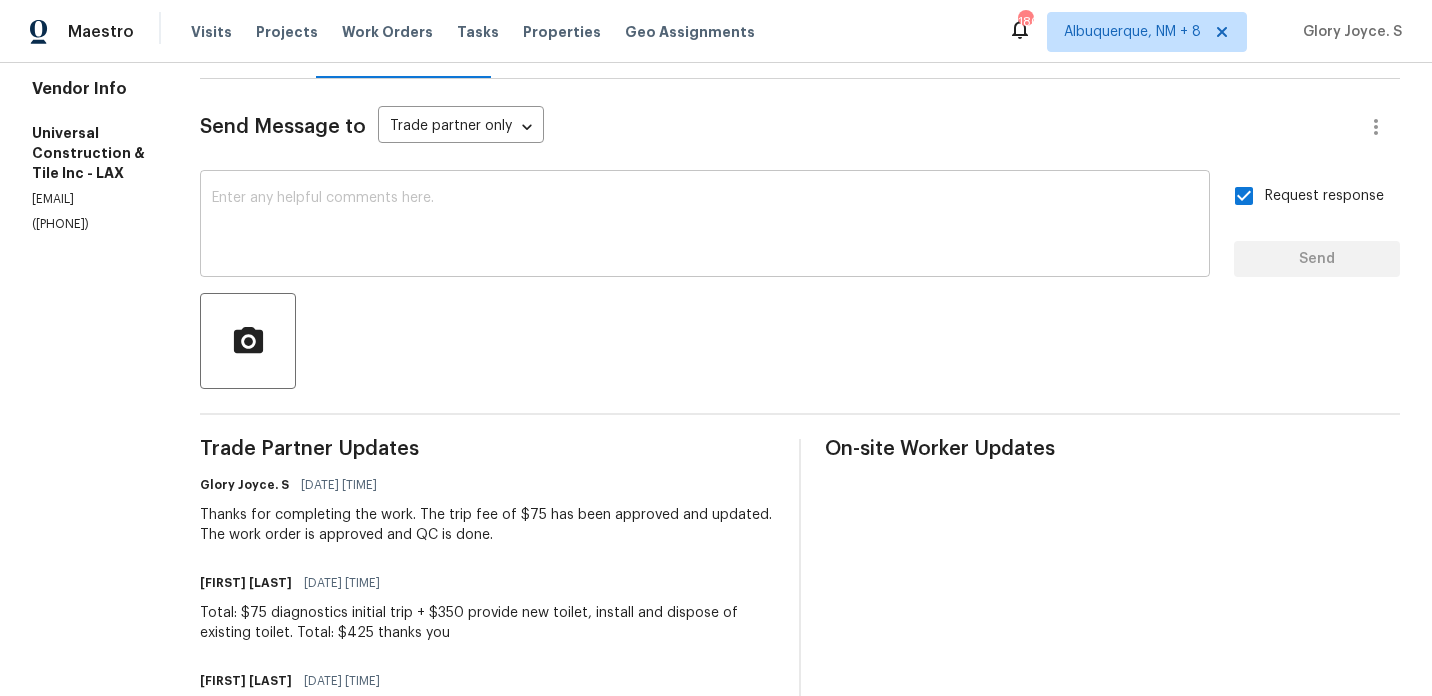 scroll, scrollTop: 0, scrollLeft: 0, axis: both 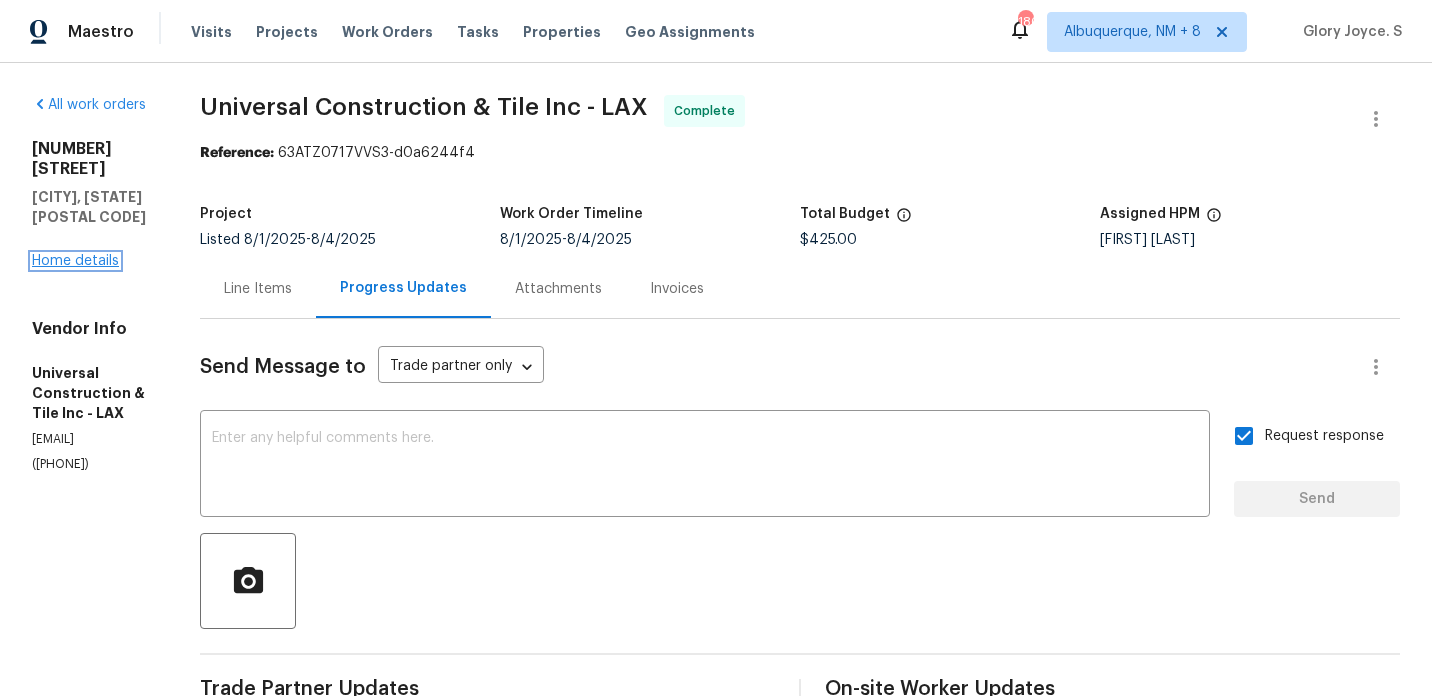 click on "Home details" at bounding box center [75, 261] 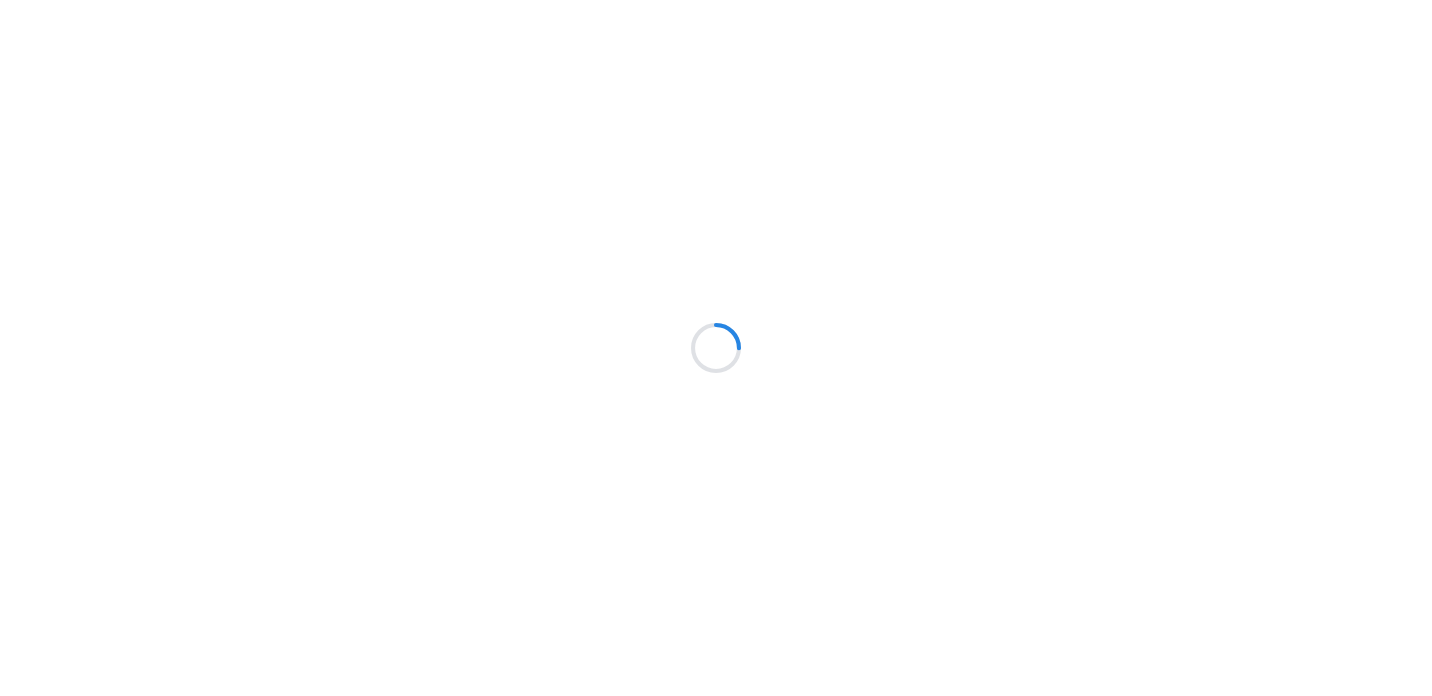 scroll, scrollTop: 0, scrollLeft: 0, axis: both 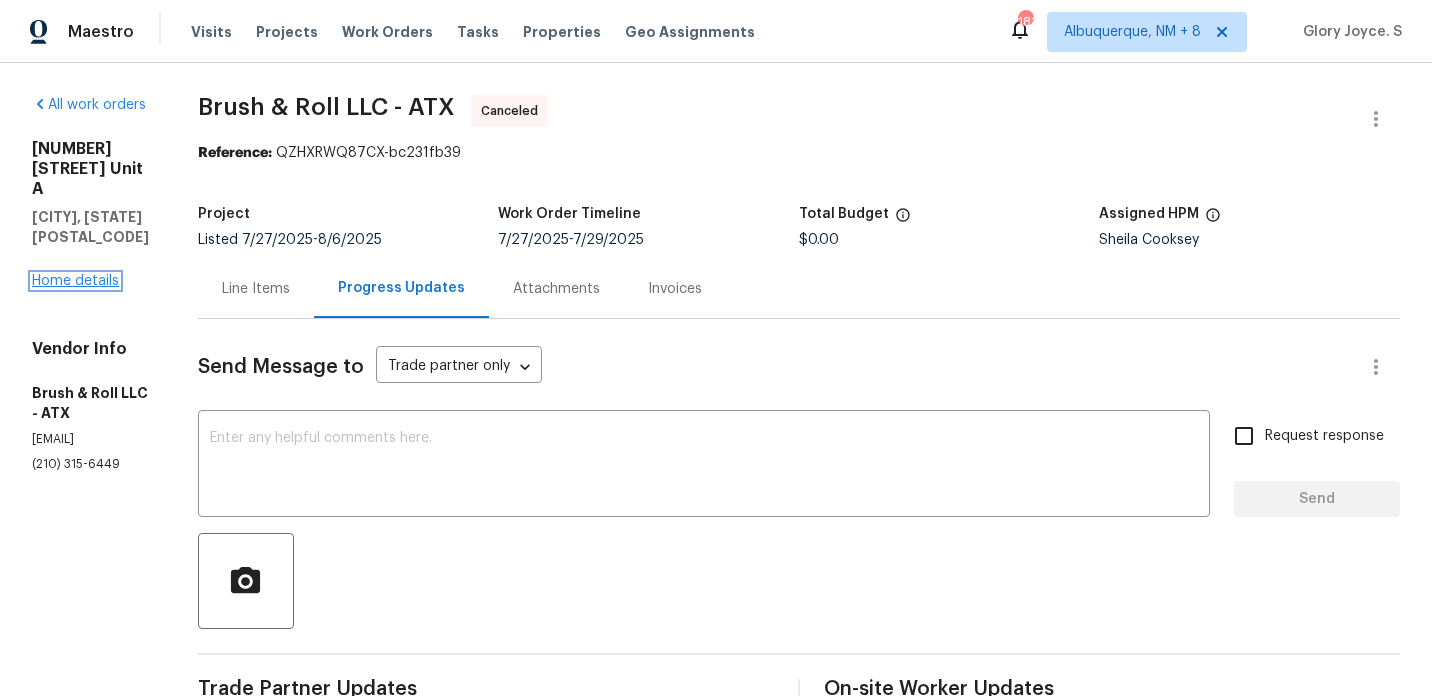 click on "Home details" at bounding box center [75, 281] 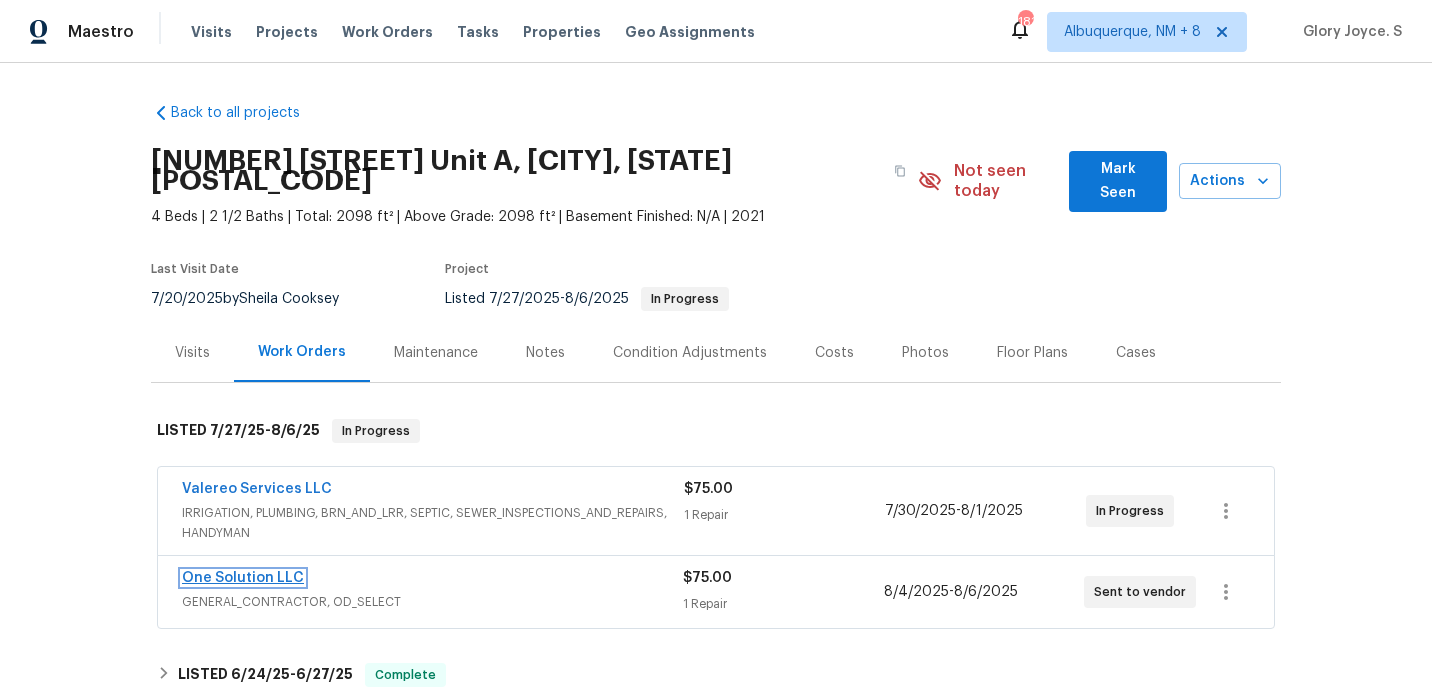 click on "One Solution LLC" at bounding box center (243, 578) 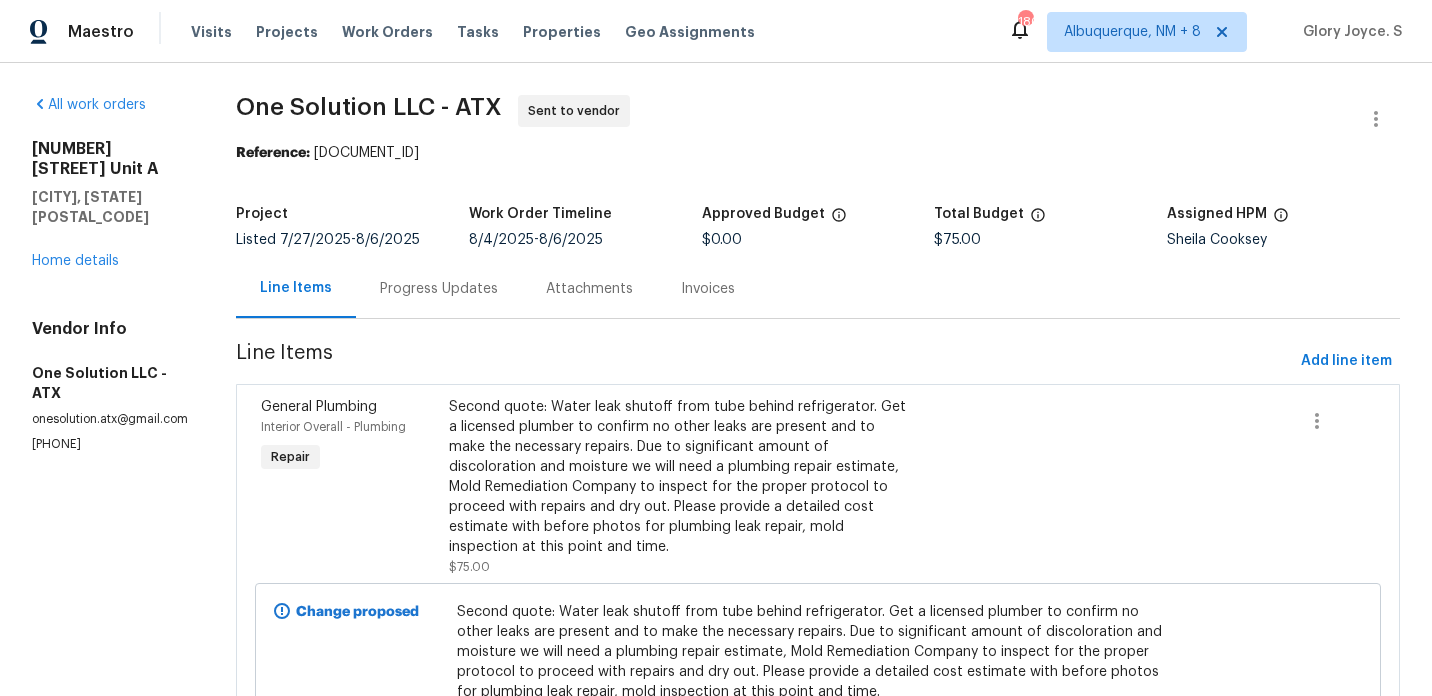 click on "Vendor Info One Solution LLC - ATX onesolution.atx@gmail.com (512) 351-0849" at bounding box center [110, 386] 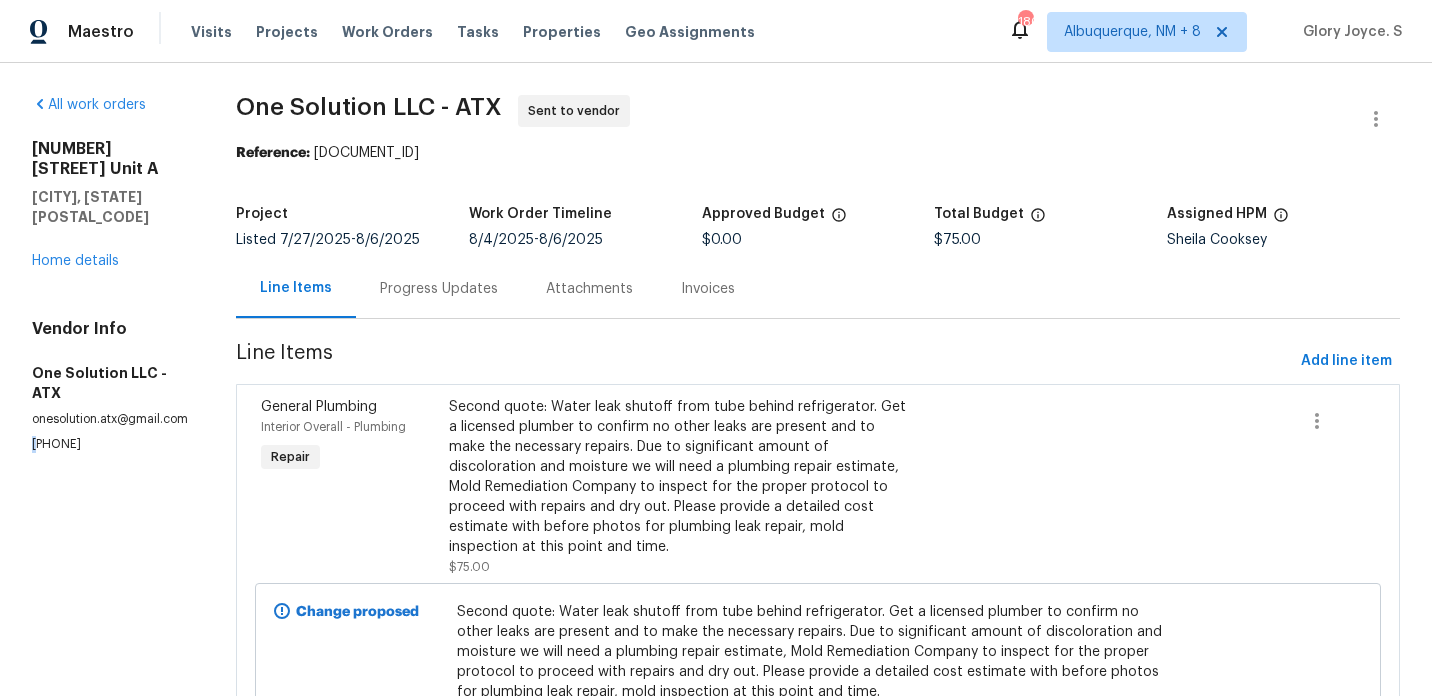 click on "Vendor Info One Solution LLC - ATX onesolution.atx@gmail.com (512) 351-0849" at bounding box center [110, 386] 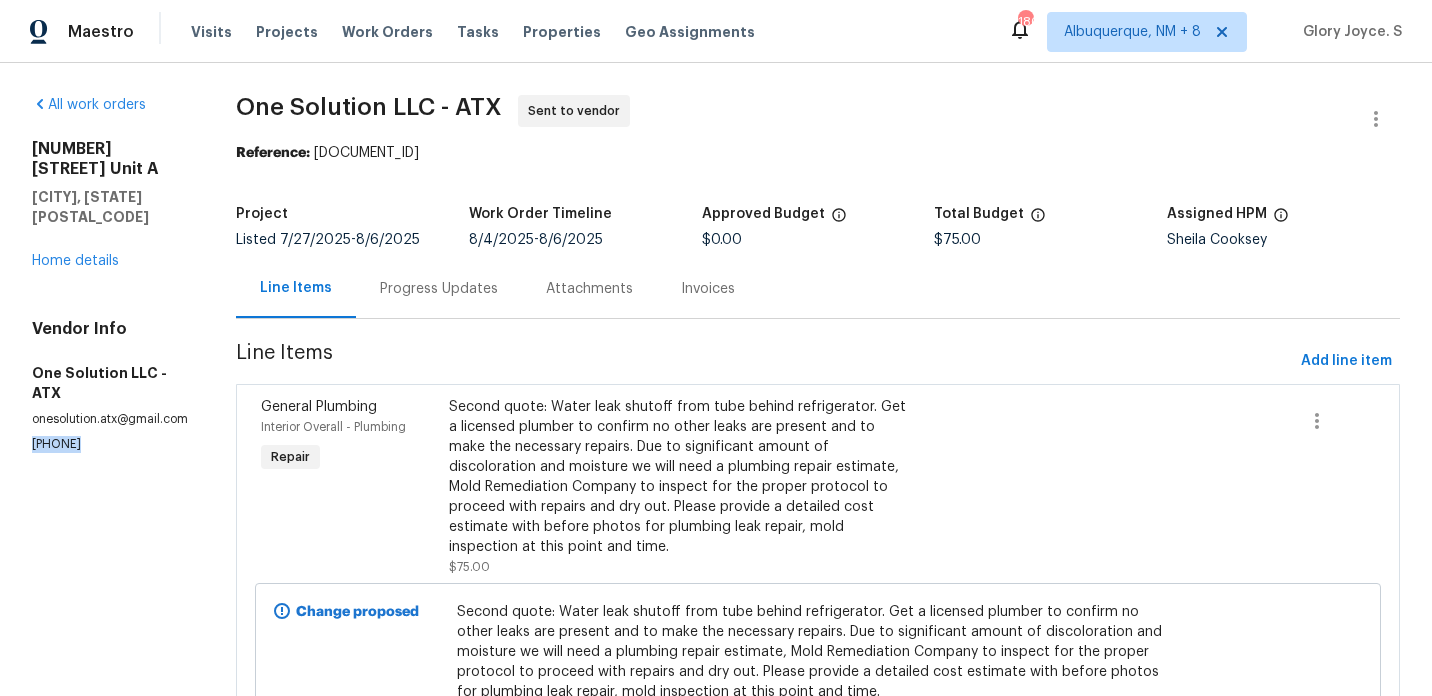 copy on "(512) 351-0849" 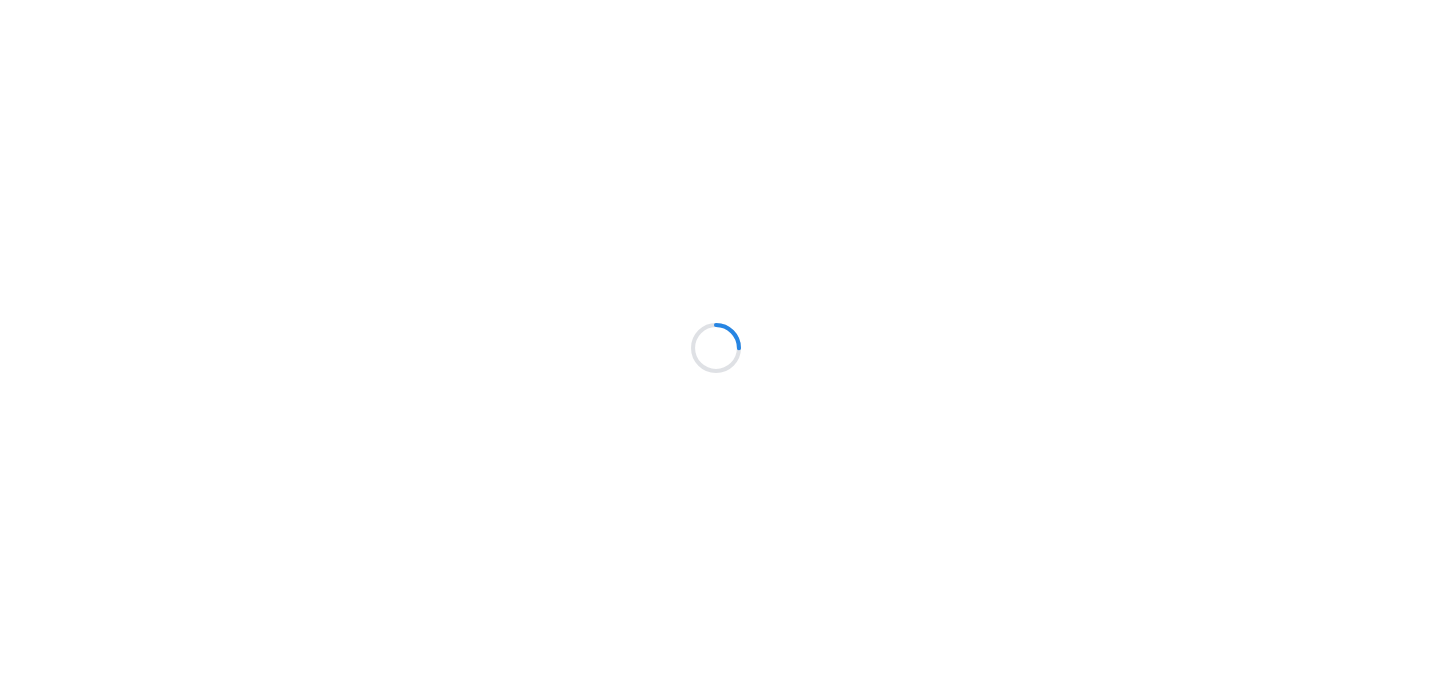 scroll, scrollTop: 0, scrollLeft: 0, axis: both 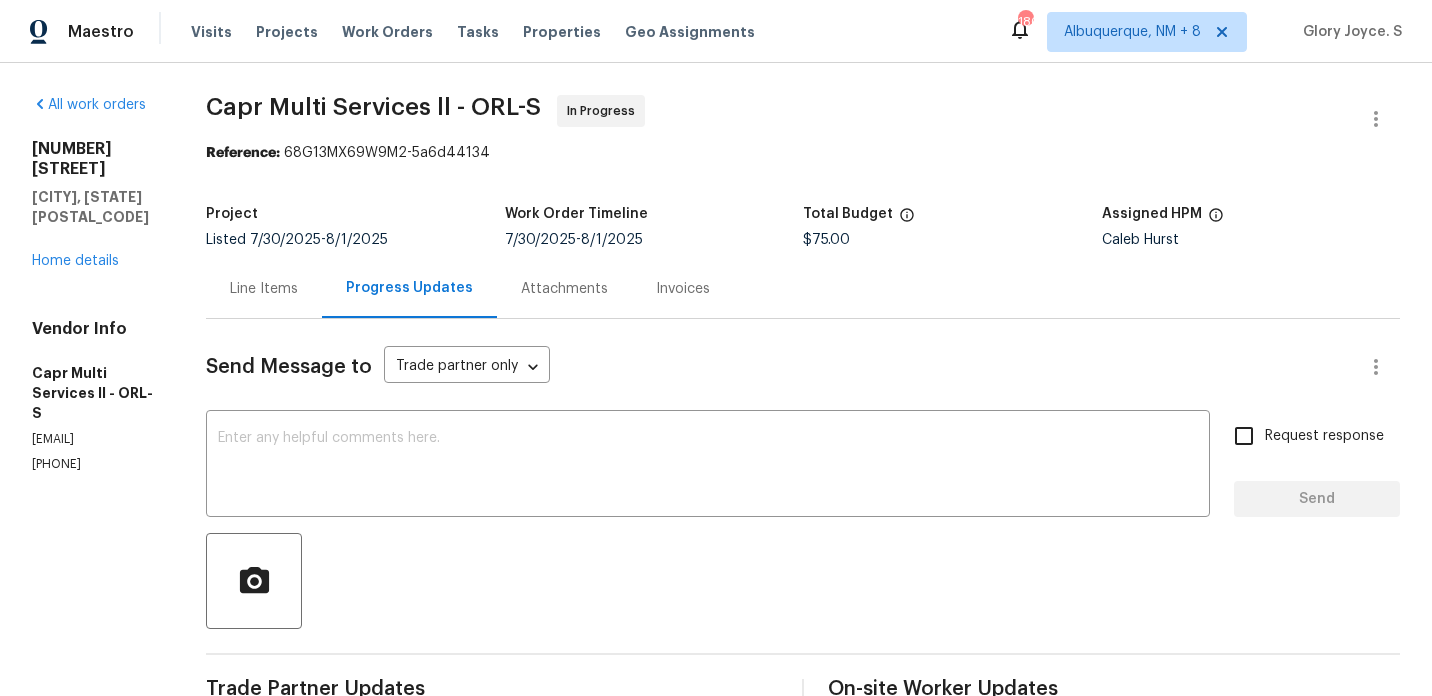 click on "All work orders 1106 Presidential Ln Apopka, FL 32703 Home details Vendor Info Capr Multi Services ll - ORL-S caprmulti@gmail.com (407) 692-2173 Capr Multi Services ll - ORL-S In Progress Reference:   68G13MX69W9M2-5a6d44134 Project Listed   7/30/2025  -  8/1/2025 Work Order Timeline 7/30/2025  -  8/1/2025 Total Budget $75.00 Assigned HPM Caleb Hurst Line Items Progress Updates Attachments Invoices Send Message to Trade partner only Trade partner only ​ x ​ Request response Send Trade Partner Updates Glory Joyce. S 08/04/2025 9:08 AM Hi,
As the per the email conversation you stated that,"Hello Glory, no problem tomorrow early will be done. ✅" and it is already been 3 days but we haven't received any update. Has this been completed? If not, we will proceed with assigning the work order this afternoon. Also, kindly provide us with an updated contact number, as our calls are consistently going to voicemail. Glory Joyce. S 08/04/2025 9:05 AM Glory Joyce. S 08/01/2025 4:07 PM Glory Joyce. S Glory Joyce. S" at bounding box center (716, 875) 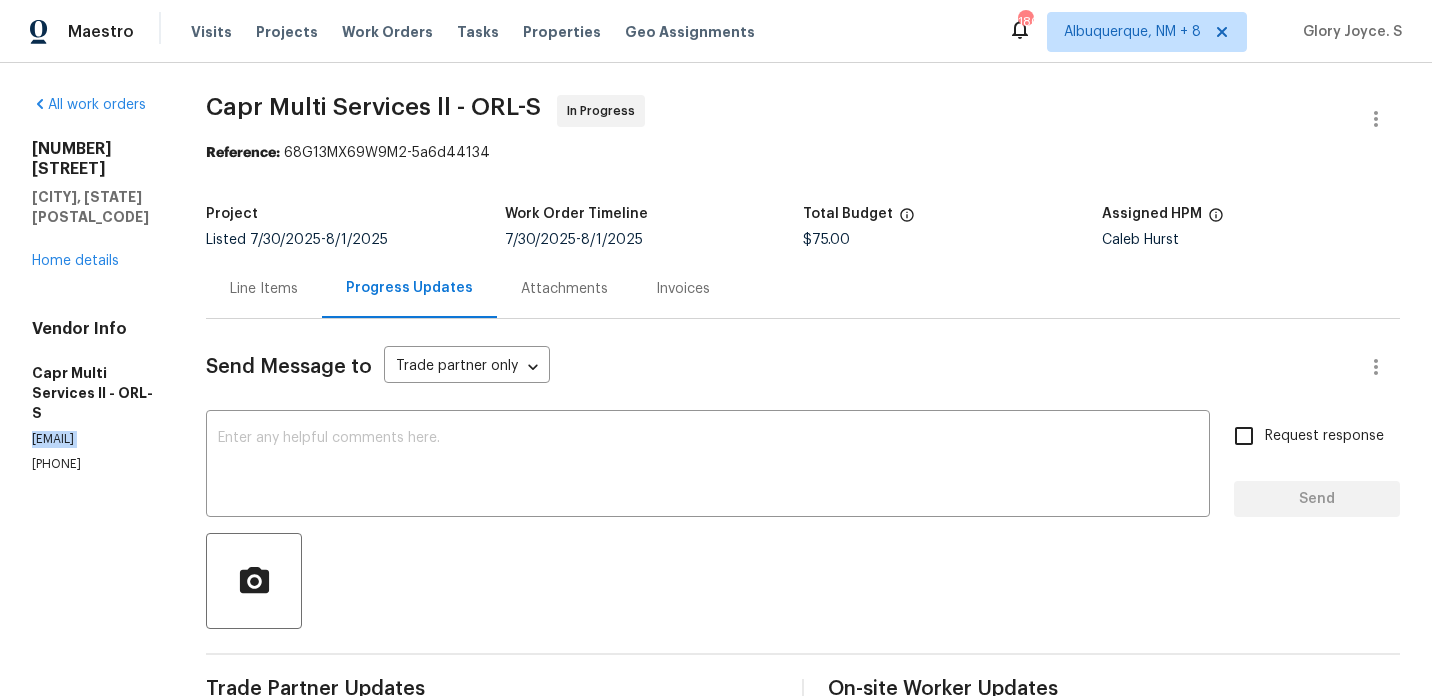 copy on "caprmulti@gmail.com" 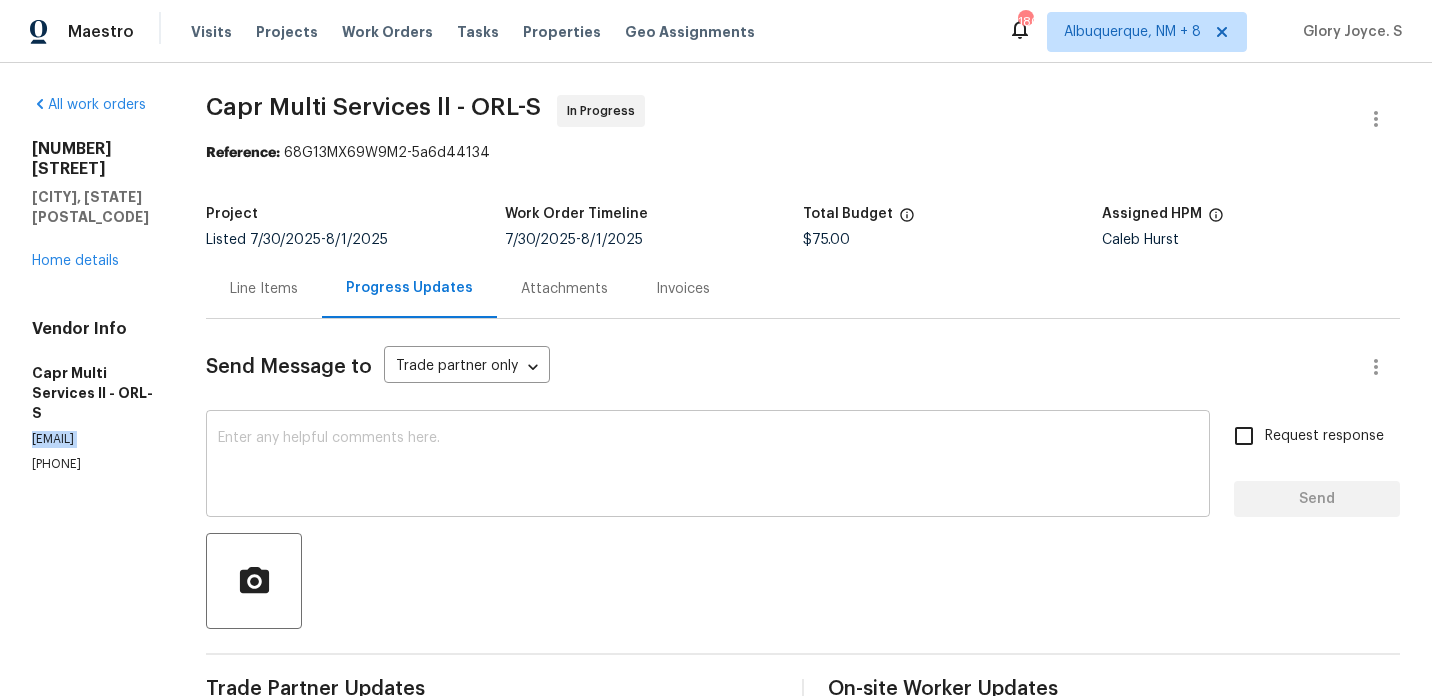 click at bounding box center [708, 466] 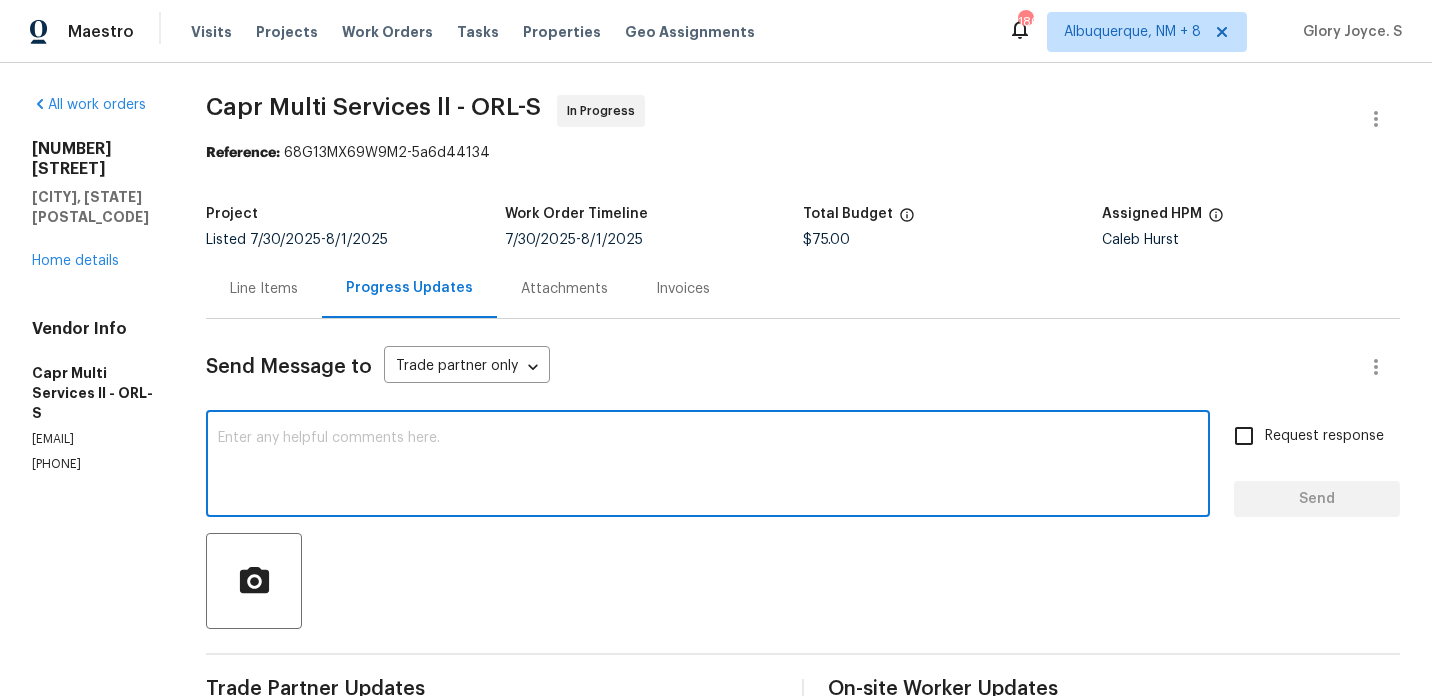 click on "Capr Multi Services ll - ORL-S" at bounding box center [373, 107] 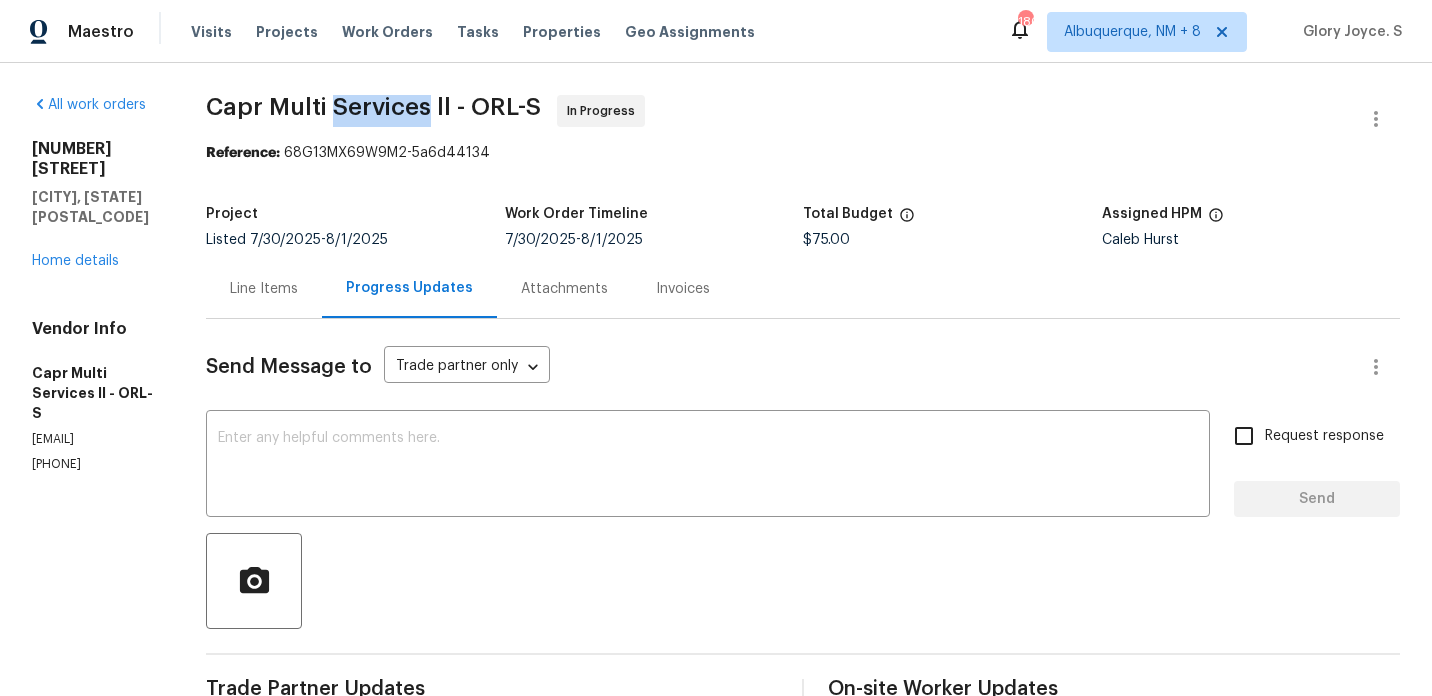 click on "Capr Multi Services ll - ORL-S" at bounding box center [373, 107] 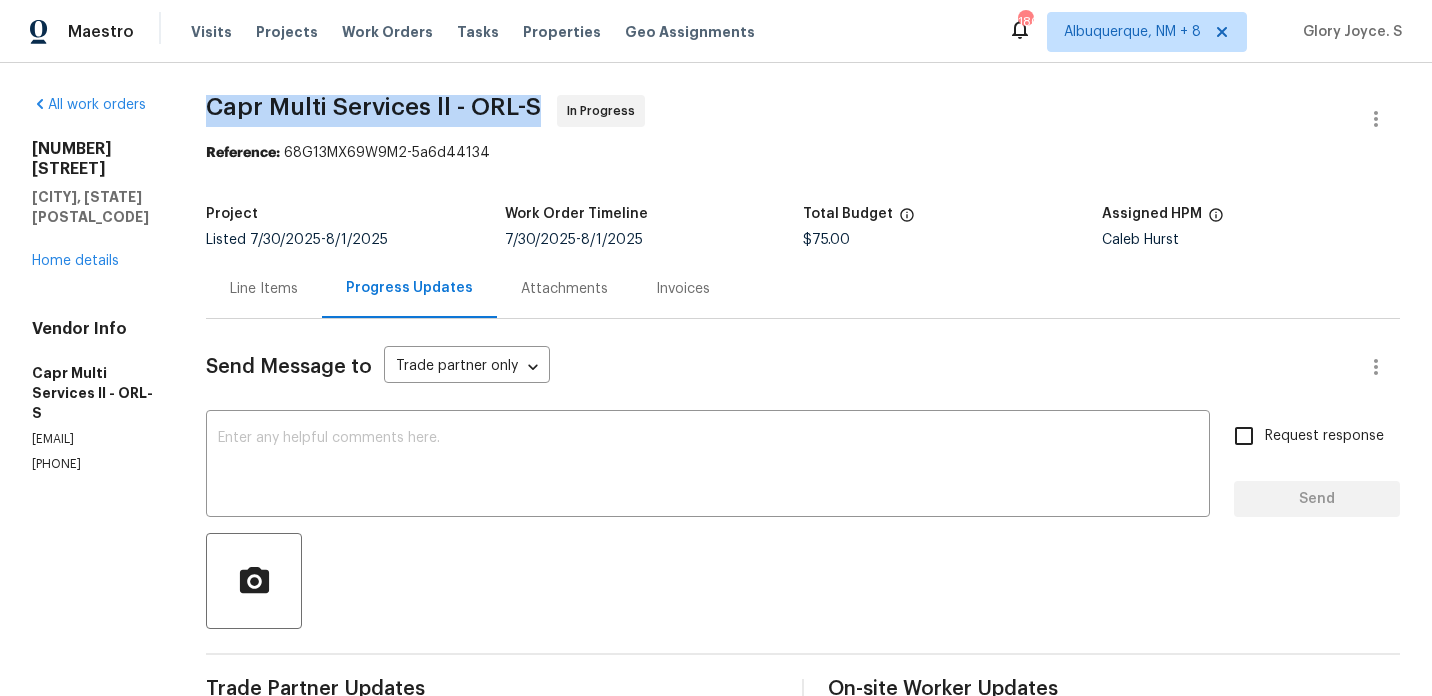copy on "Capr Multi Services ll - ORL-S" 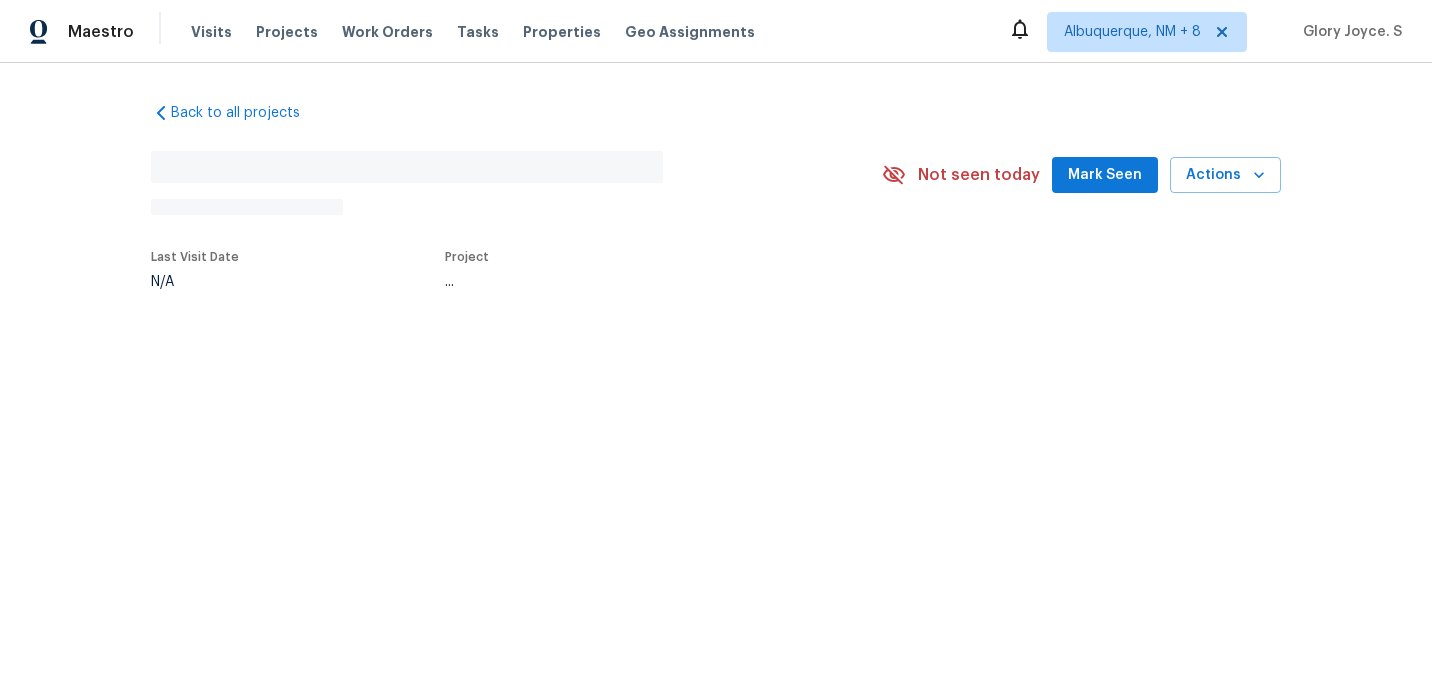 scroll, scrollTop: 0, scrollLeft: 0, axis: both 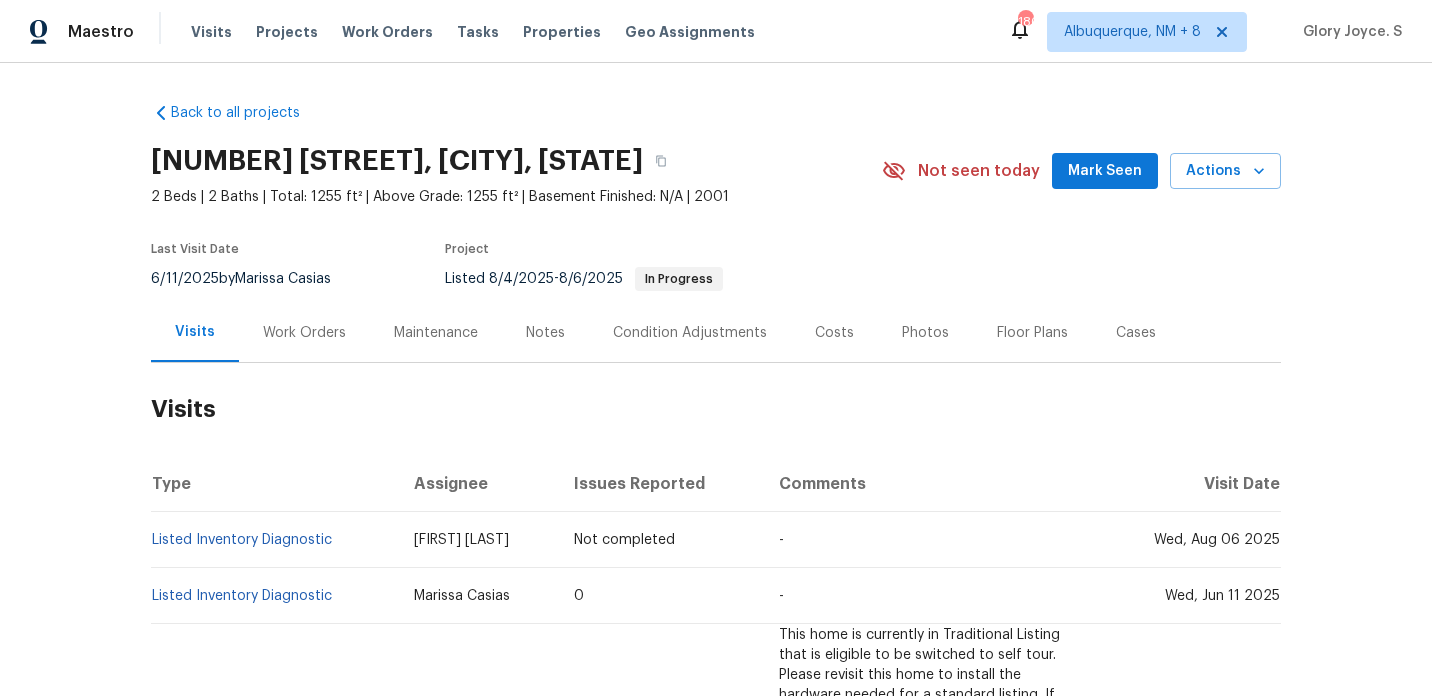 click on "Work Orders" at bounding box center [304, 333] 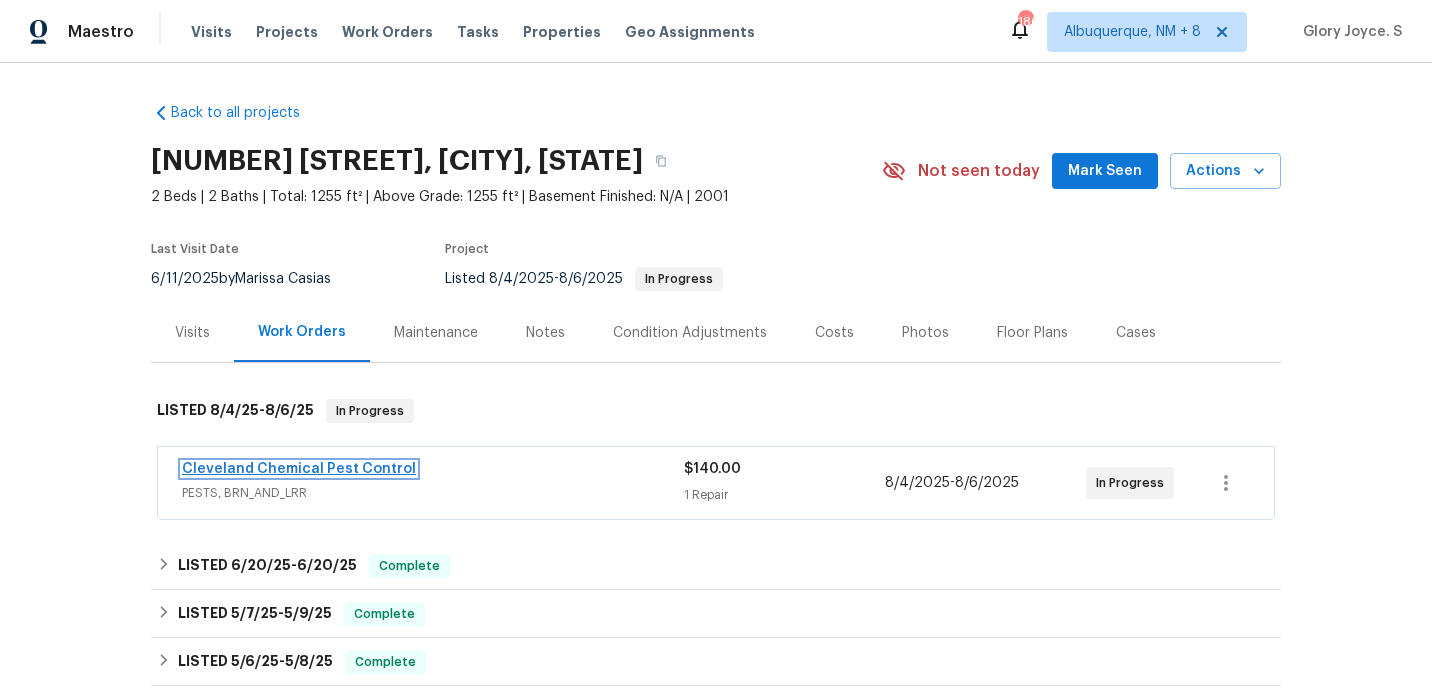 click on "Cleveland Chemical Pest Control" at bounding box center [299, 469] 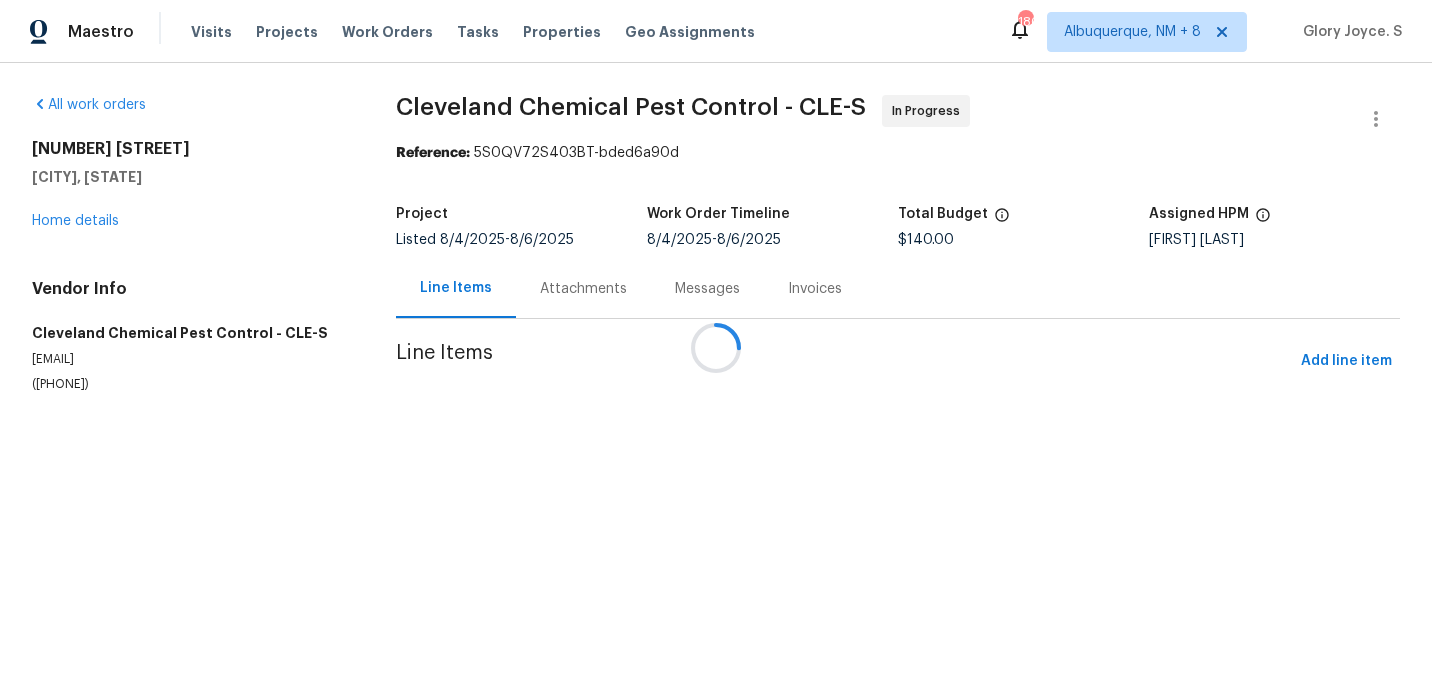 click at bounding box center [716, 348] 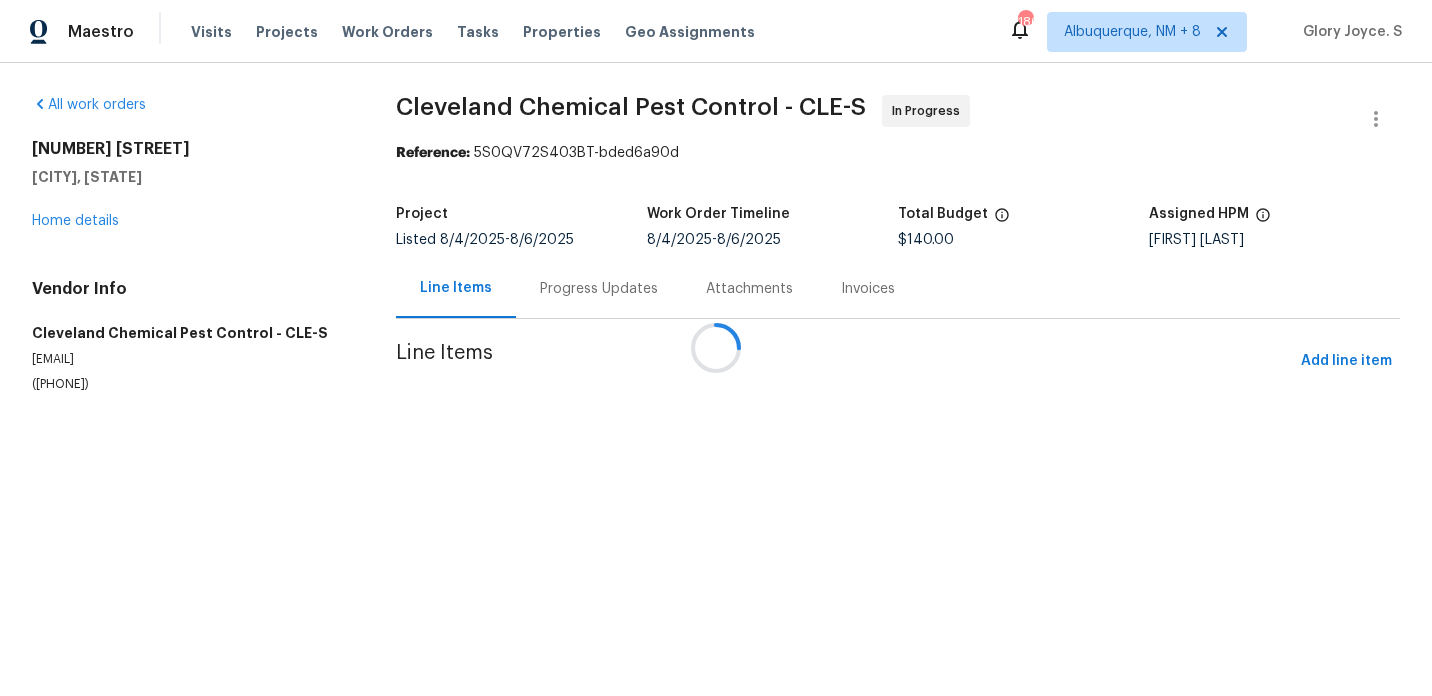 click at bounding box center [716, 348] 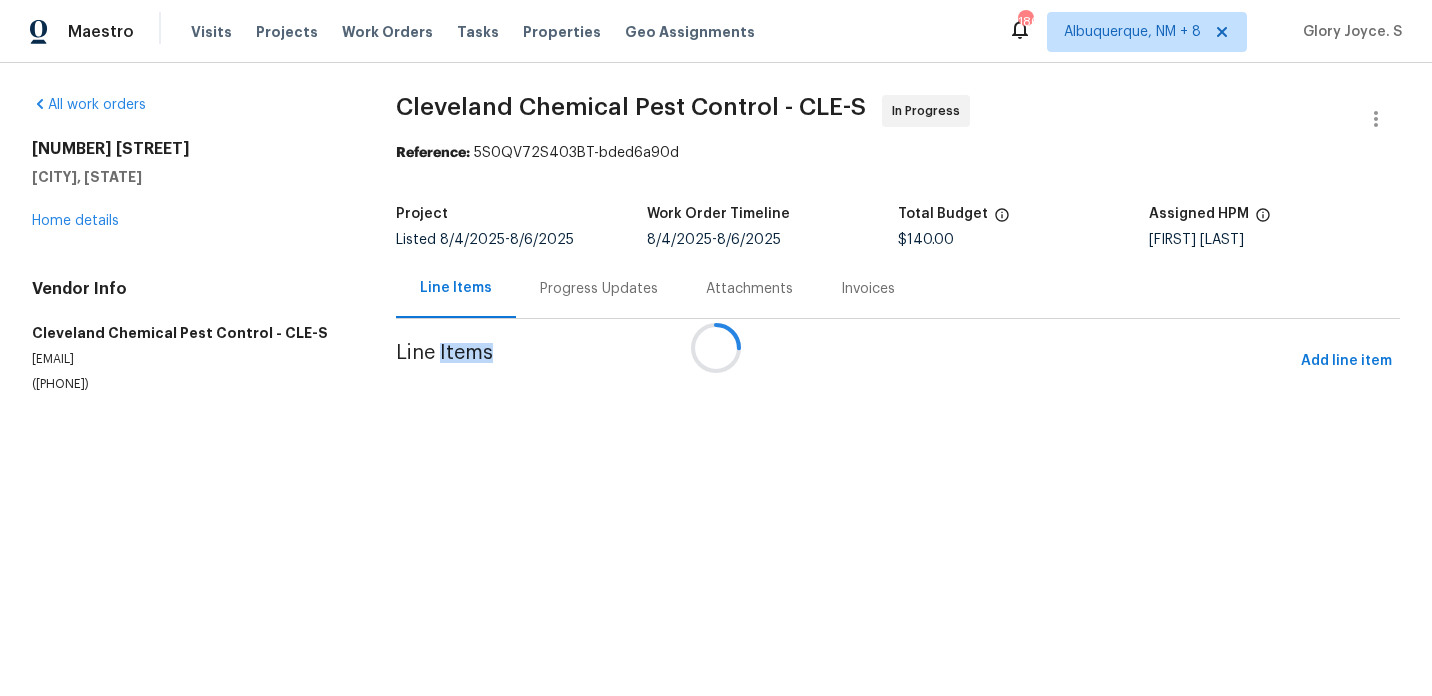 click at bounding box center [716, 348] 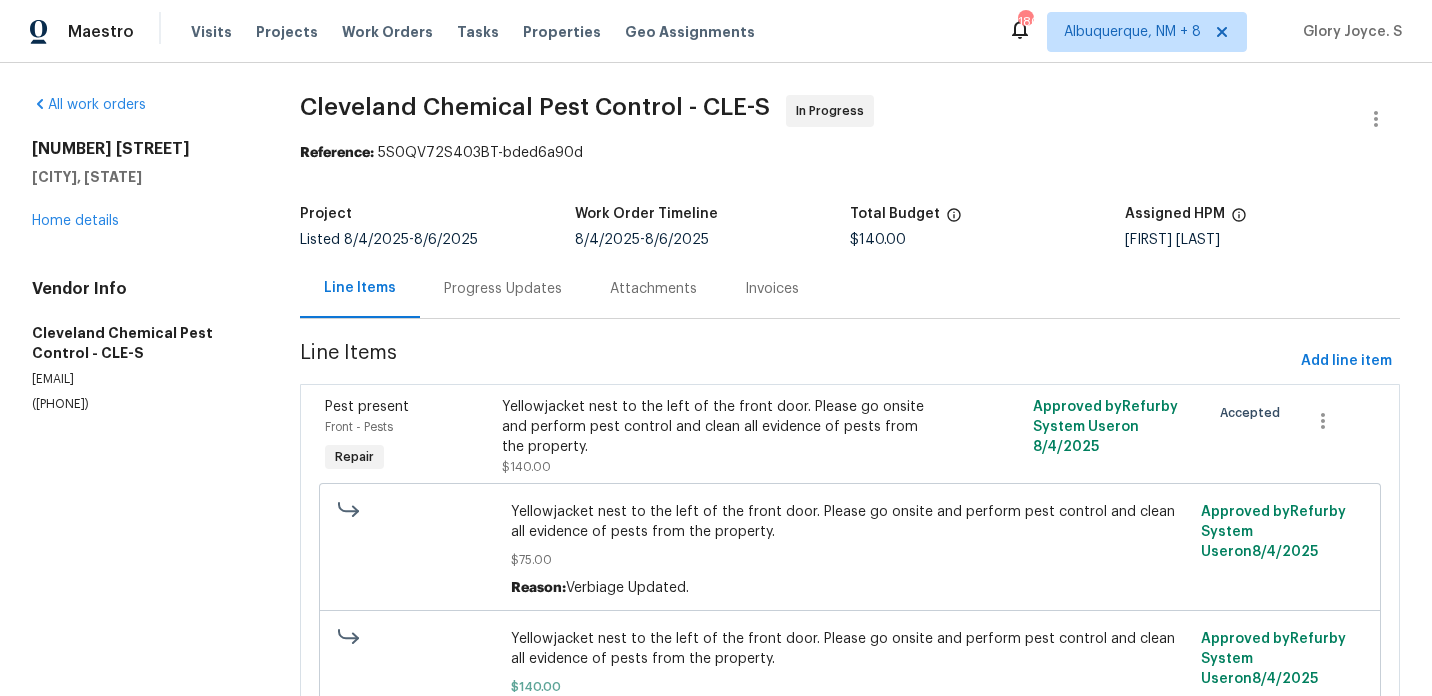click on "Progress Updates" at bounding box center [503, 289] 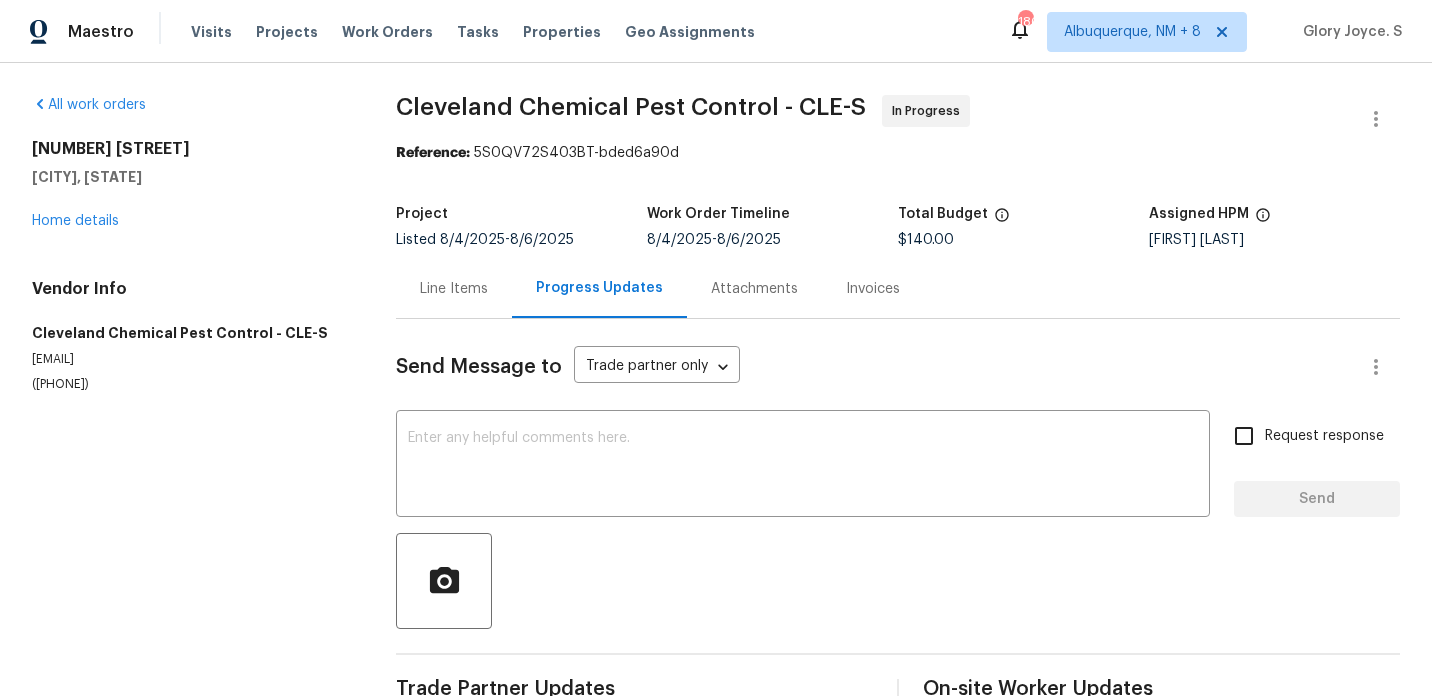 click on "Progress Updates" at bounding box center (599, 288) 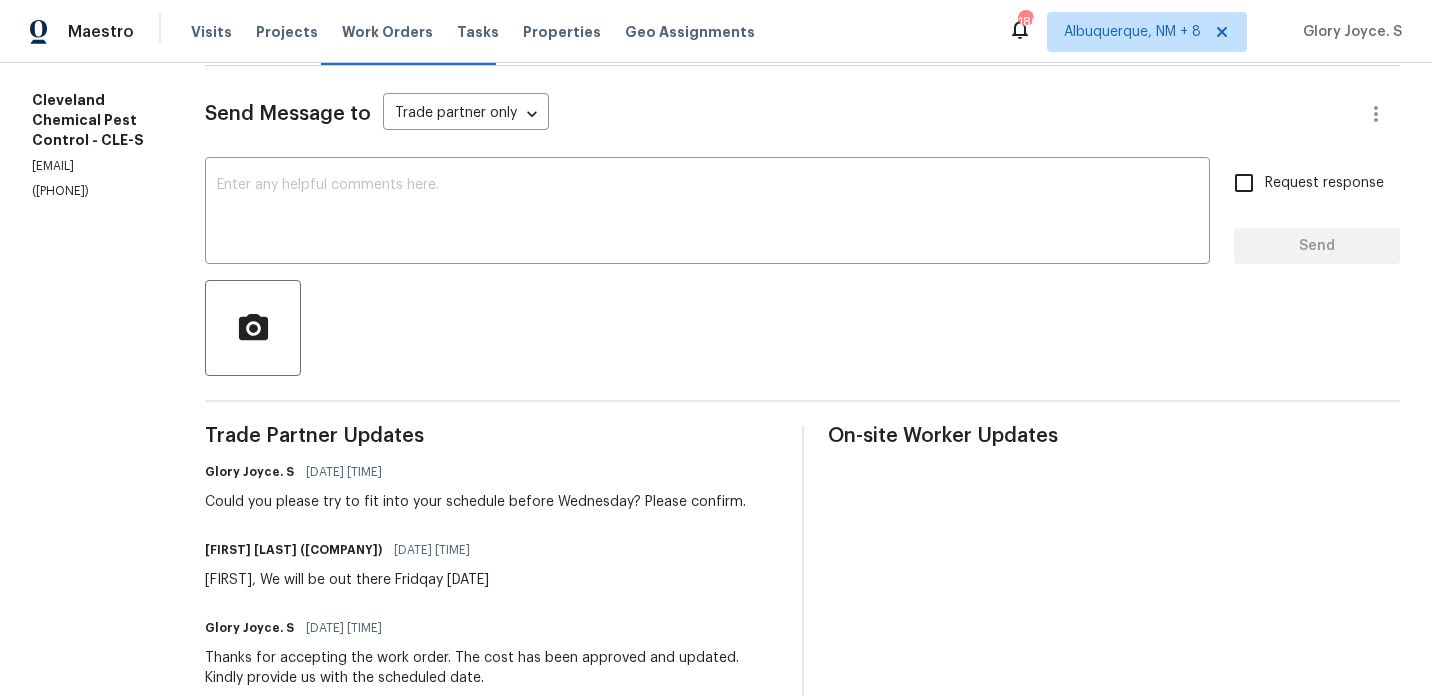 scroll, scrollTop: 0, scrollLeft: 0, axis: both 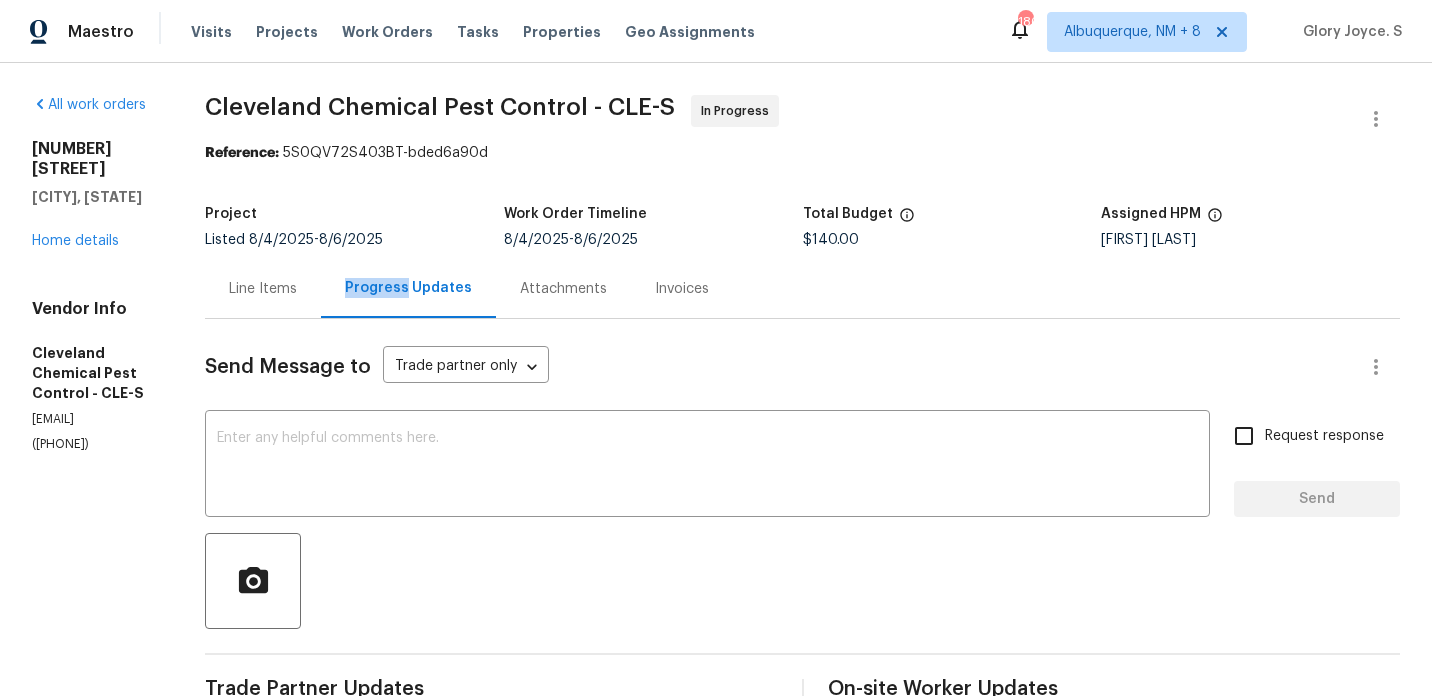 click on "[PHONE]" at bounding box center (94, 444) 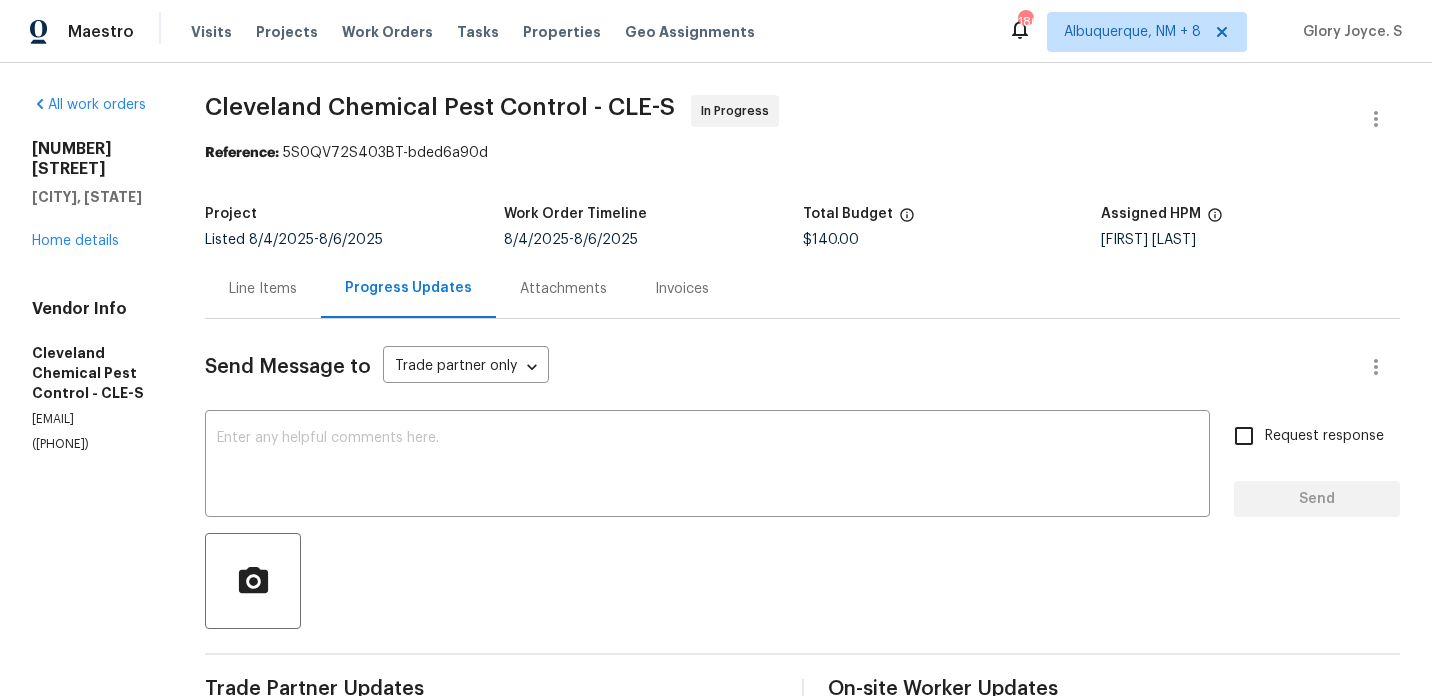 click on "[PHONE]" at bounding box center [94, 444] 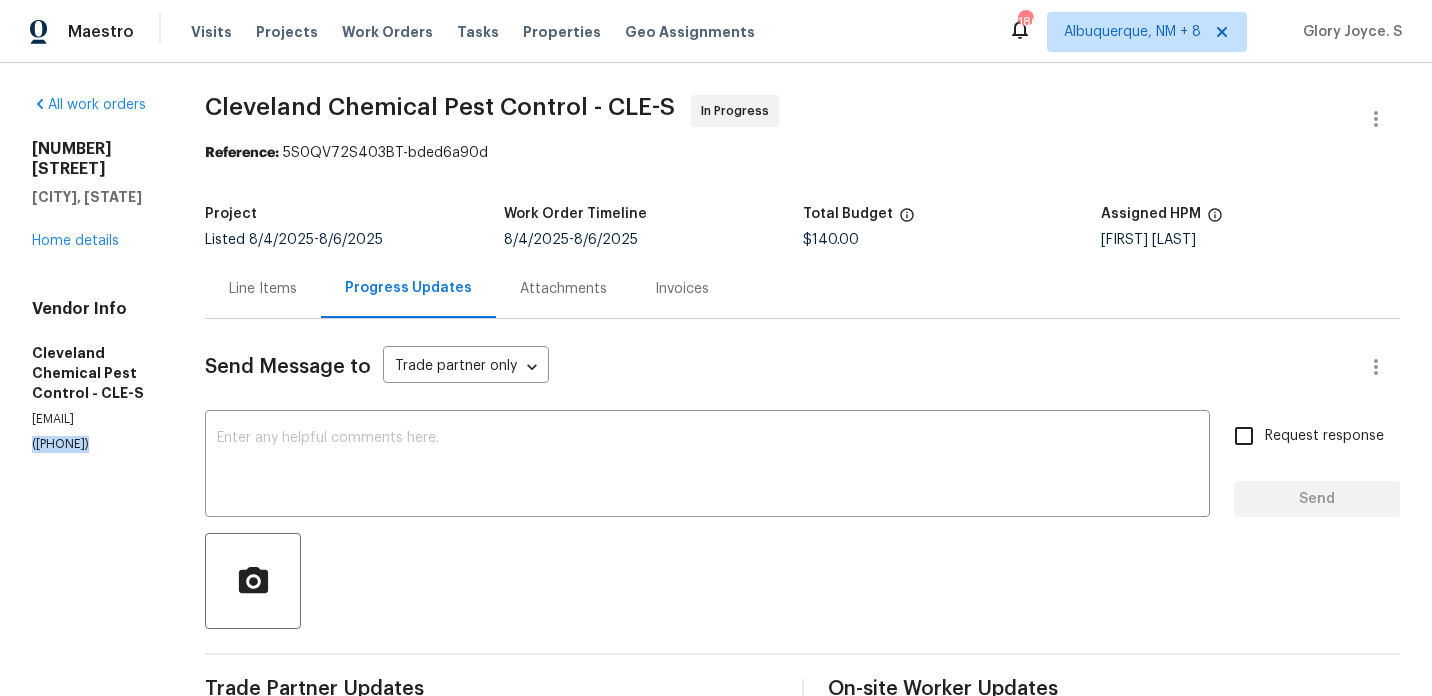 click on "[PHONE]" at bounding box center (94, 444) 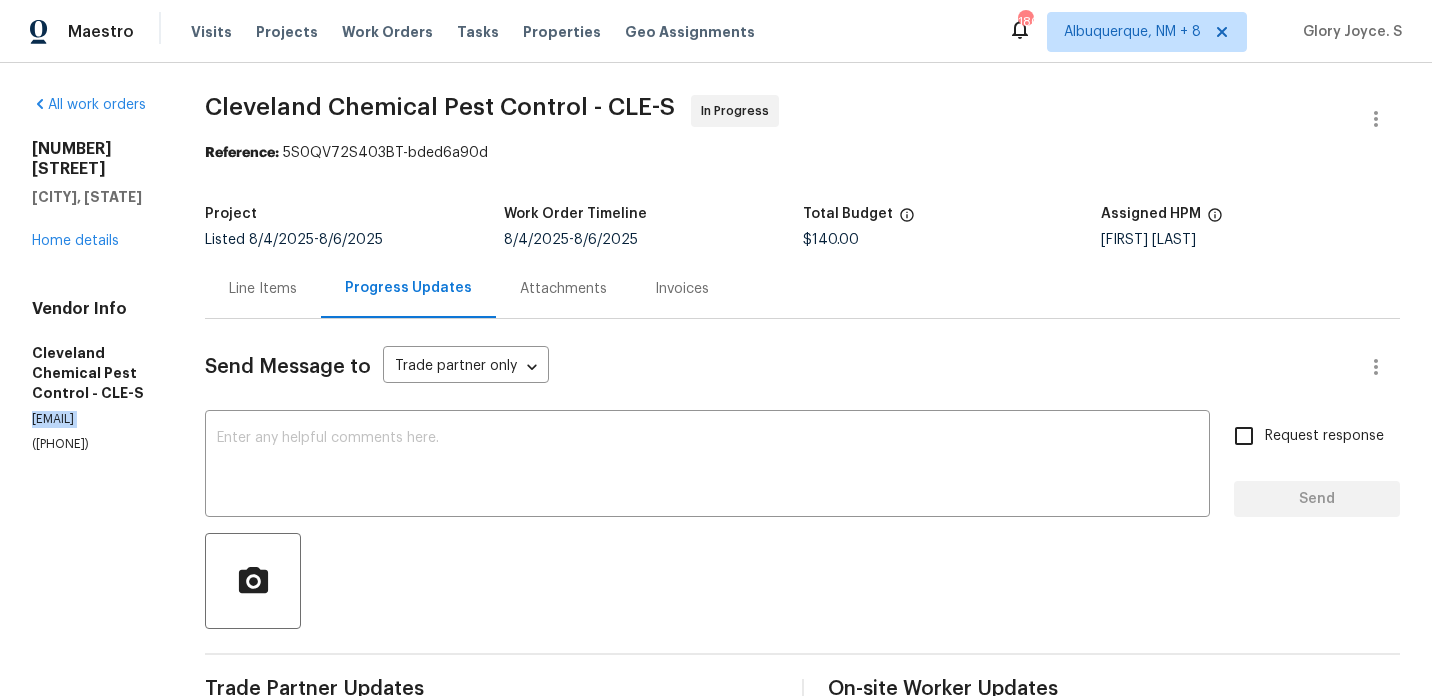 copy on "[EMAIL]" 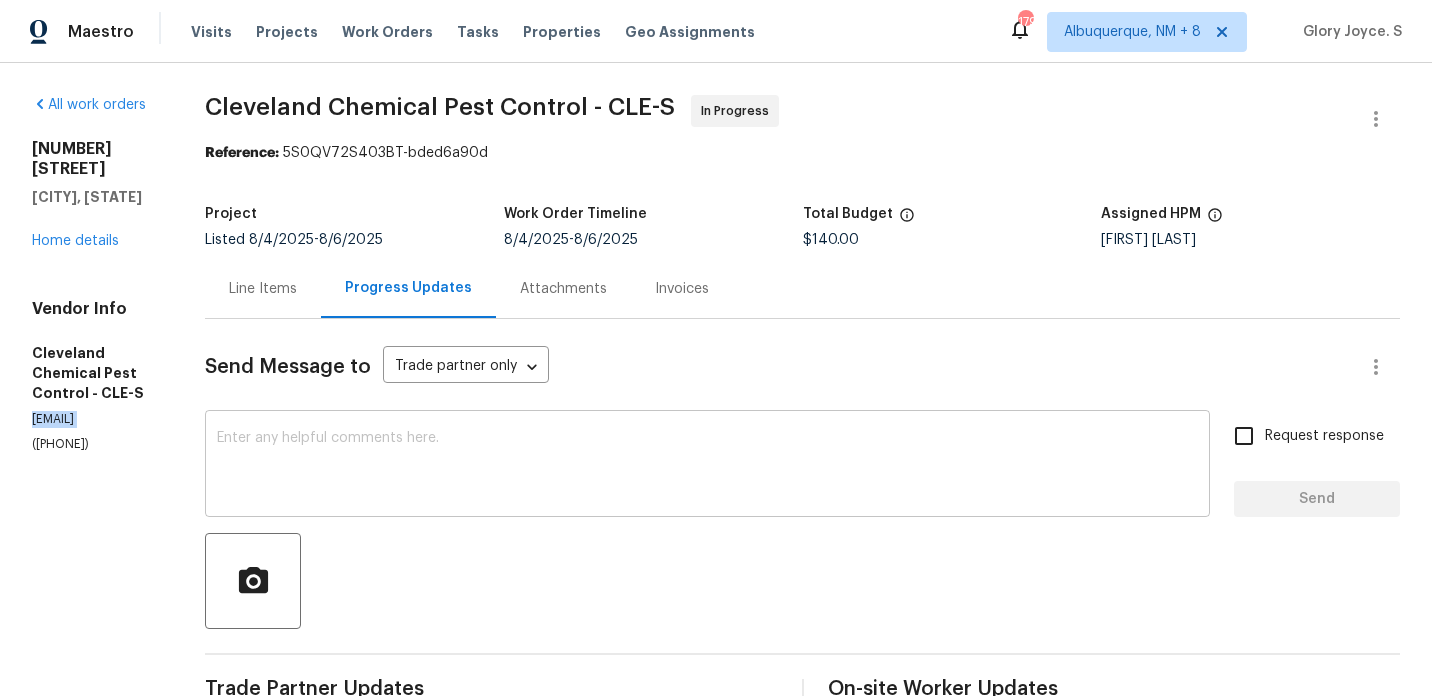 click at bounding box center [707, 466] 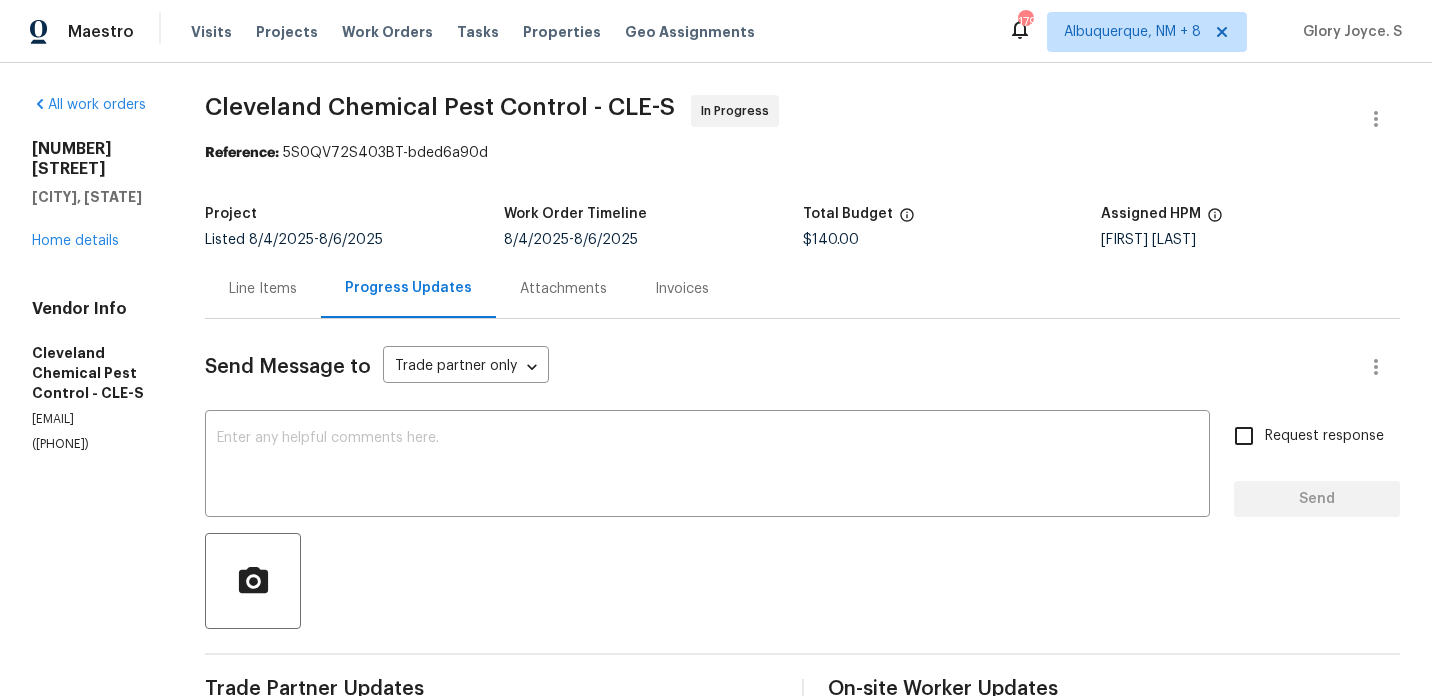 click on "[PHONE]" at bounding box center (94, 444) 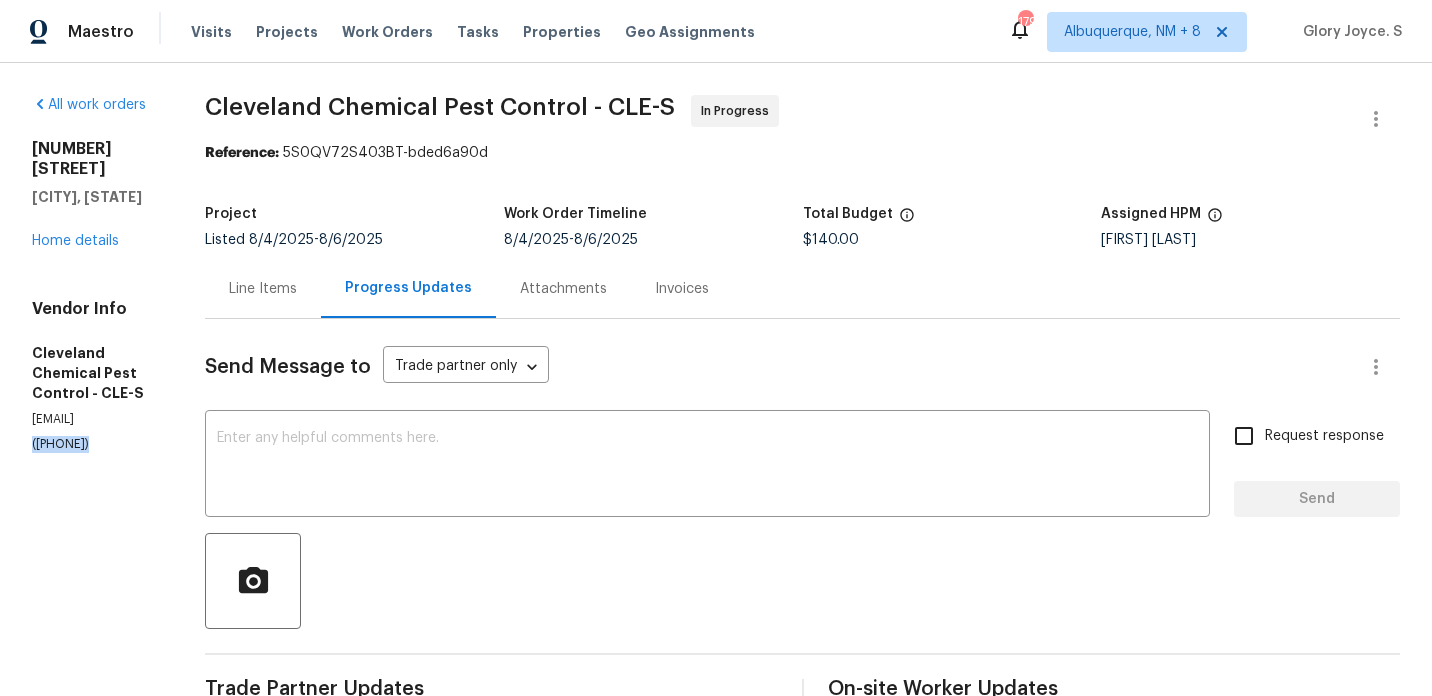 copy on "[PHONE]" 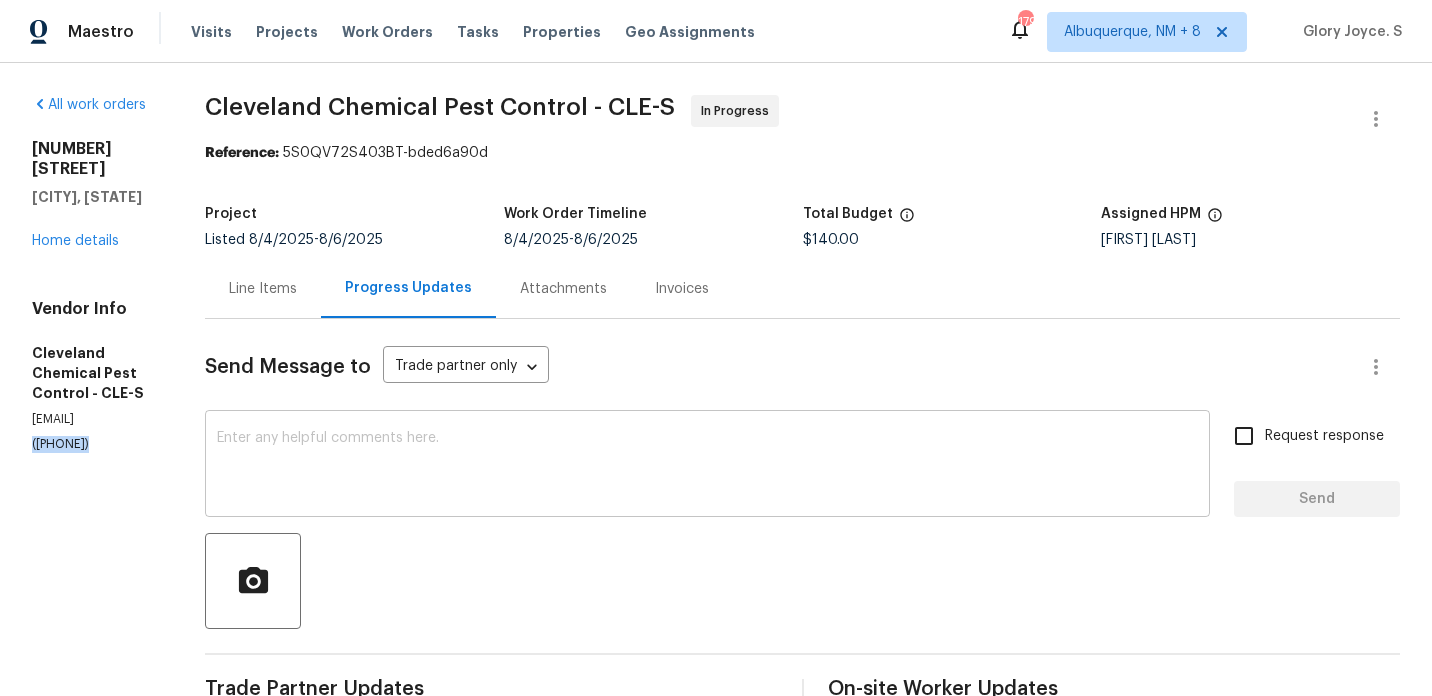click on "x ​" at bounding box center (707, 466) 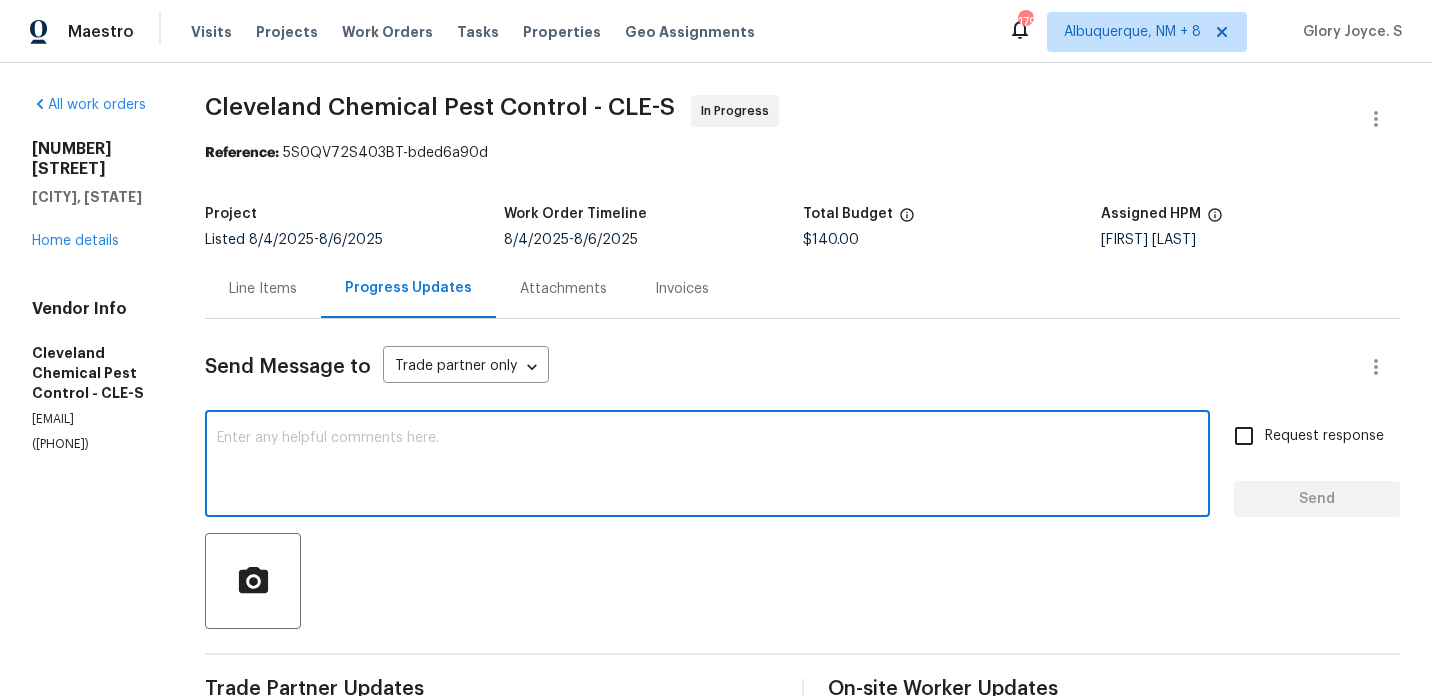 click on "x ​" at bounding box center (707, 466) 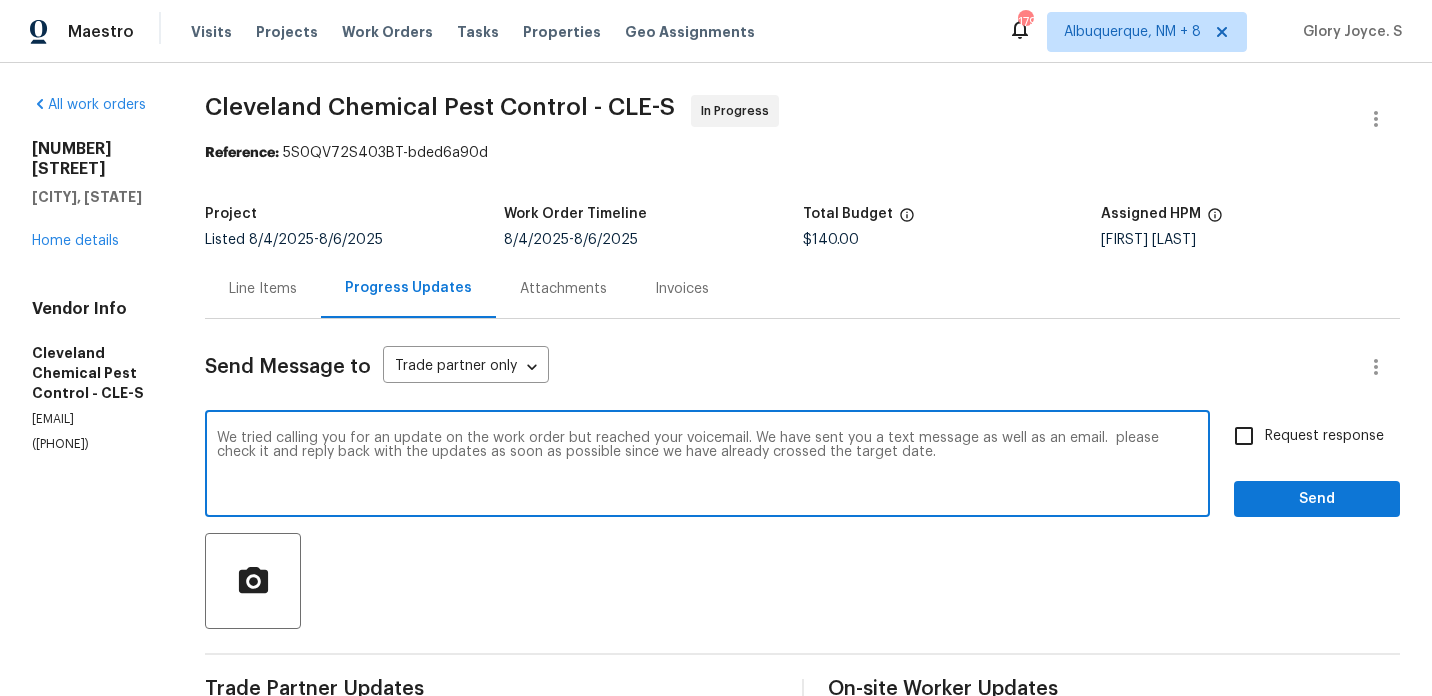 drag, startPoint x: 397, startPoint y: 434, endPoint x: 508, endPoint y: 438, distance: 111.07205 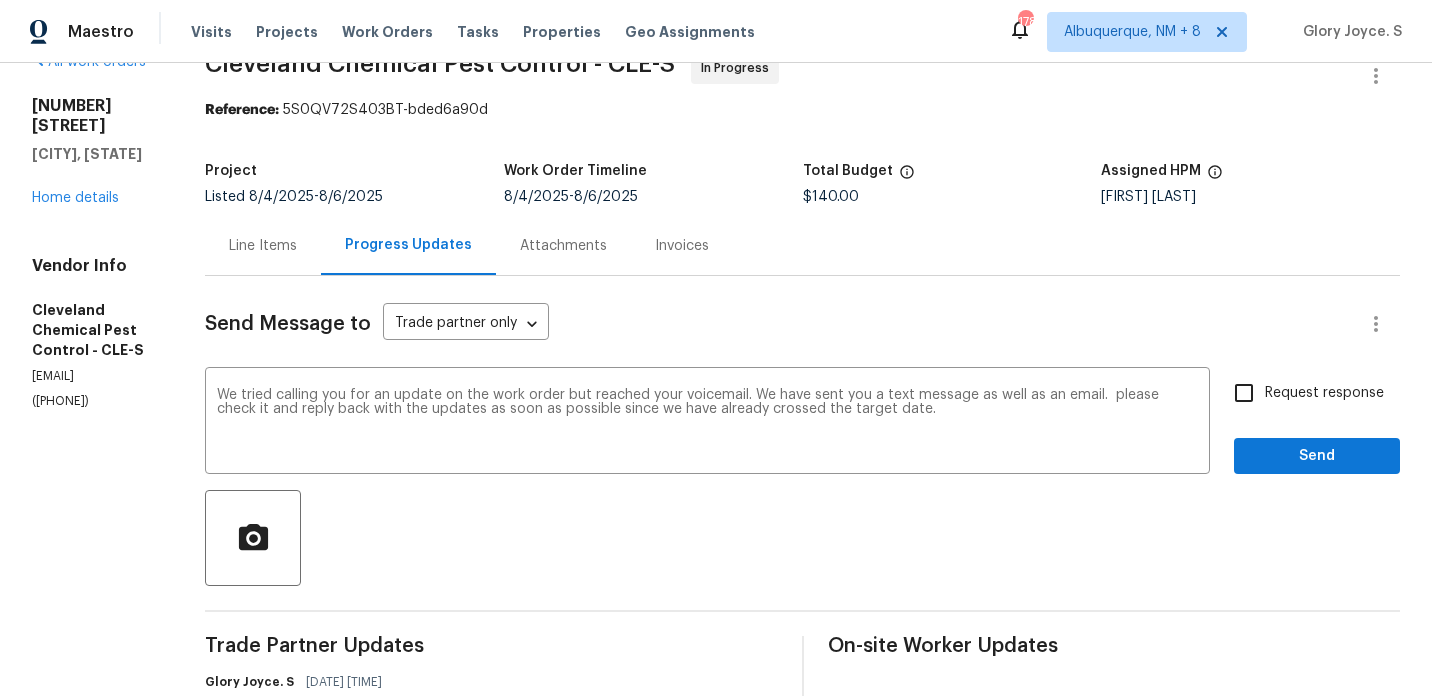 scroll, scrollTop: 23, scrollLeft: 0, axis: vertical 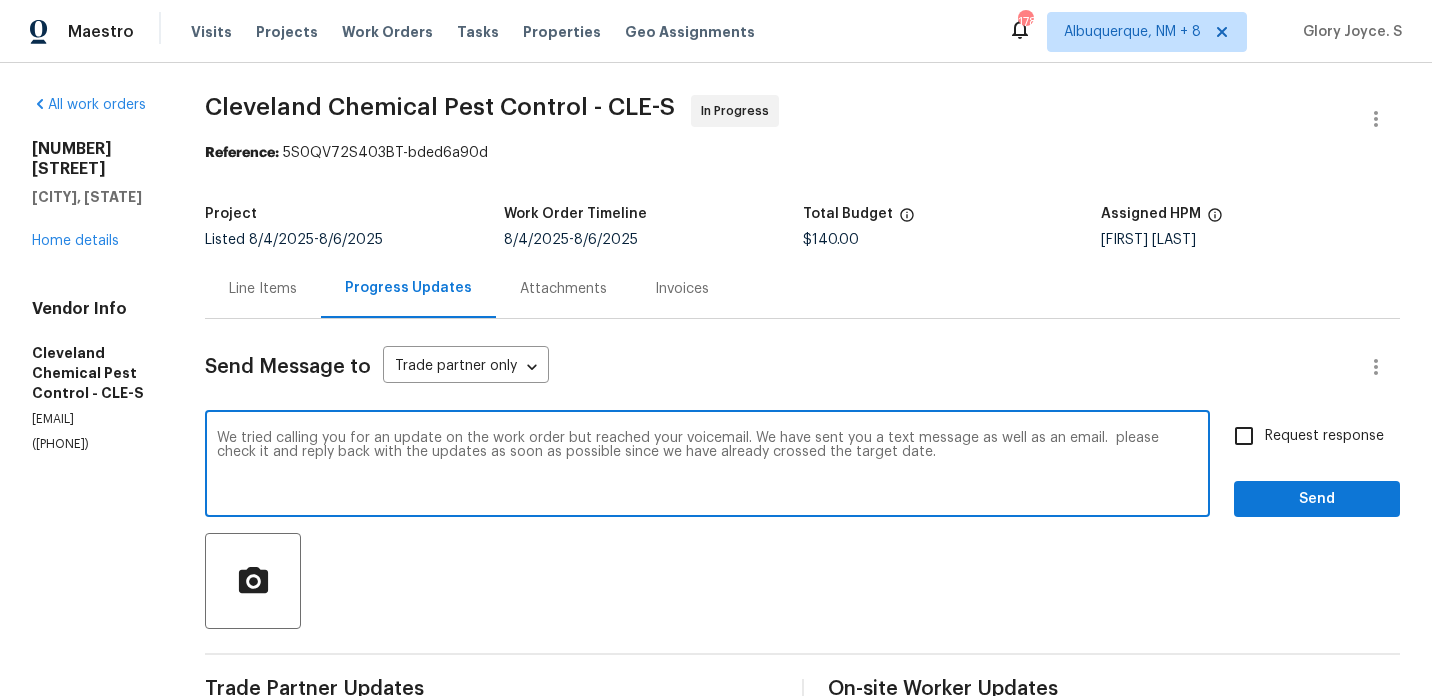 click on "We tried calling you for an update on the work order but reached your voicemail. We have sent you a text message as well as an email.  please check it and reply back with the updates as soon as possible since we have already crossed the target date. x ​" at bounding box center [707, 466] 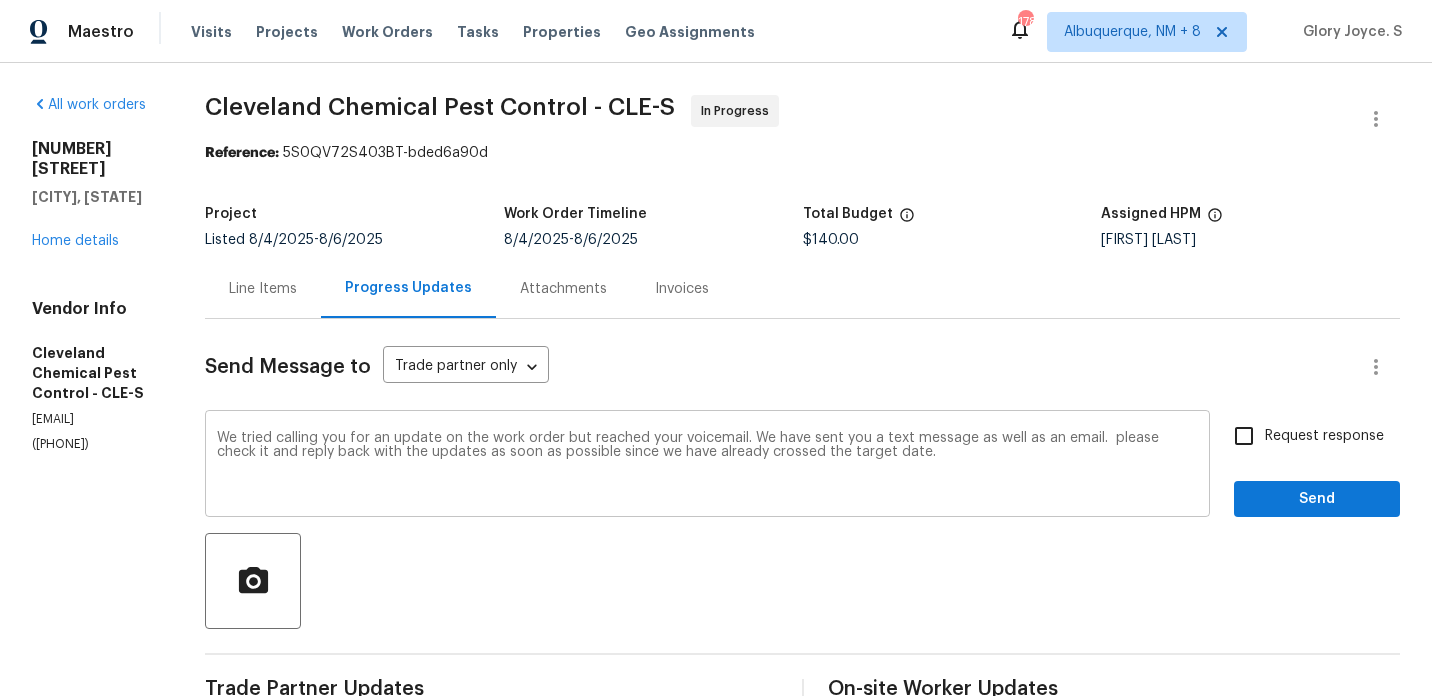 click on "We tried calling you for an update on the work order but reached your voicemail. We have sent you a text message as well as an email.  please check it and reply back with the updates as soon as possible since we have already crossed the target date. x ​" at bounding box center (707, 466) 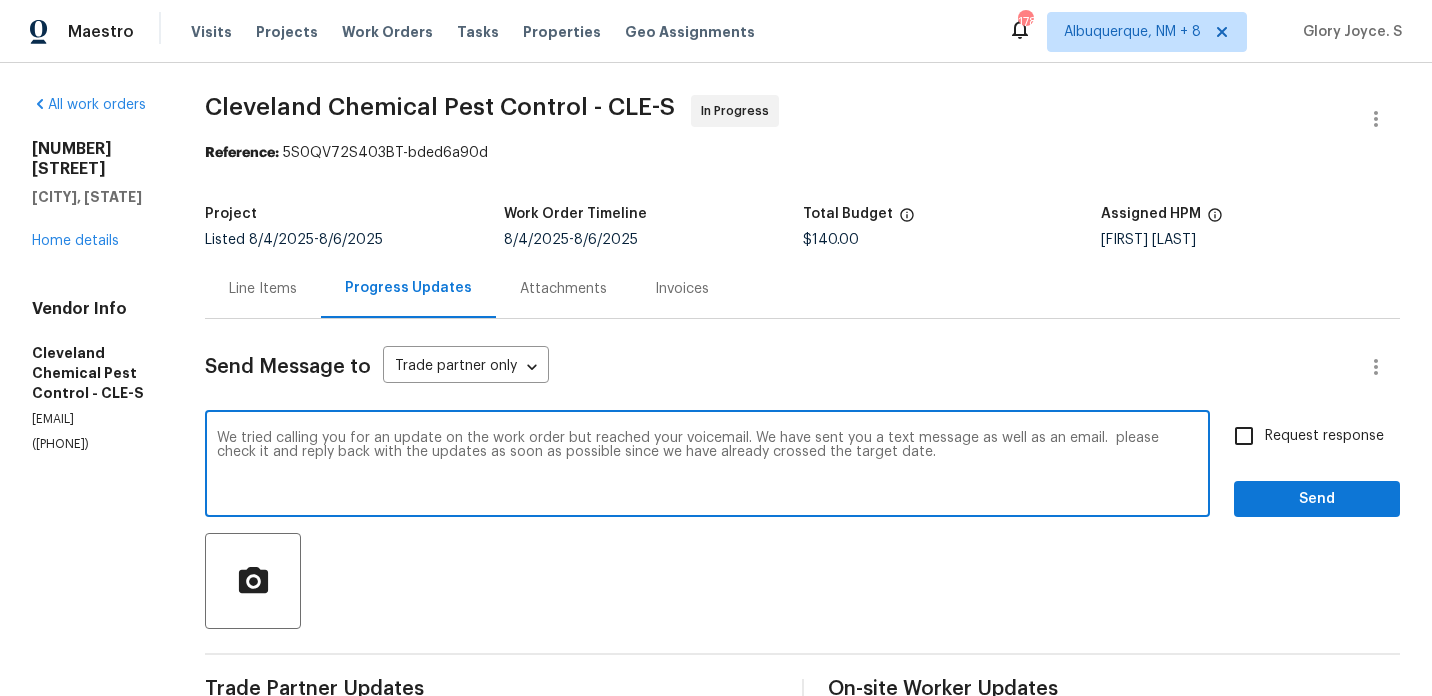 click on "We tried calling you for an update on the work order but reached your voicemail. We have sent you a text message as well as an email.  please check it and reply back with the updates as soon as possible since we have already crossed the target date." at bounding box center (707, 466) 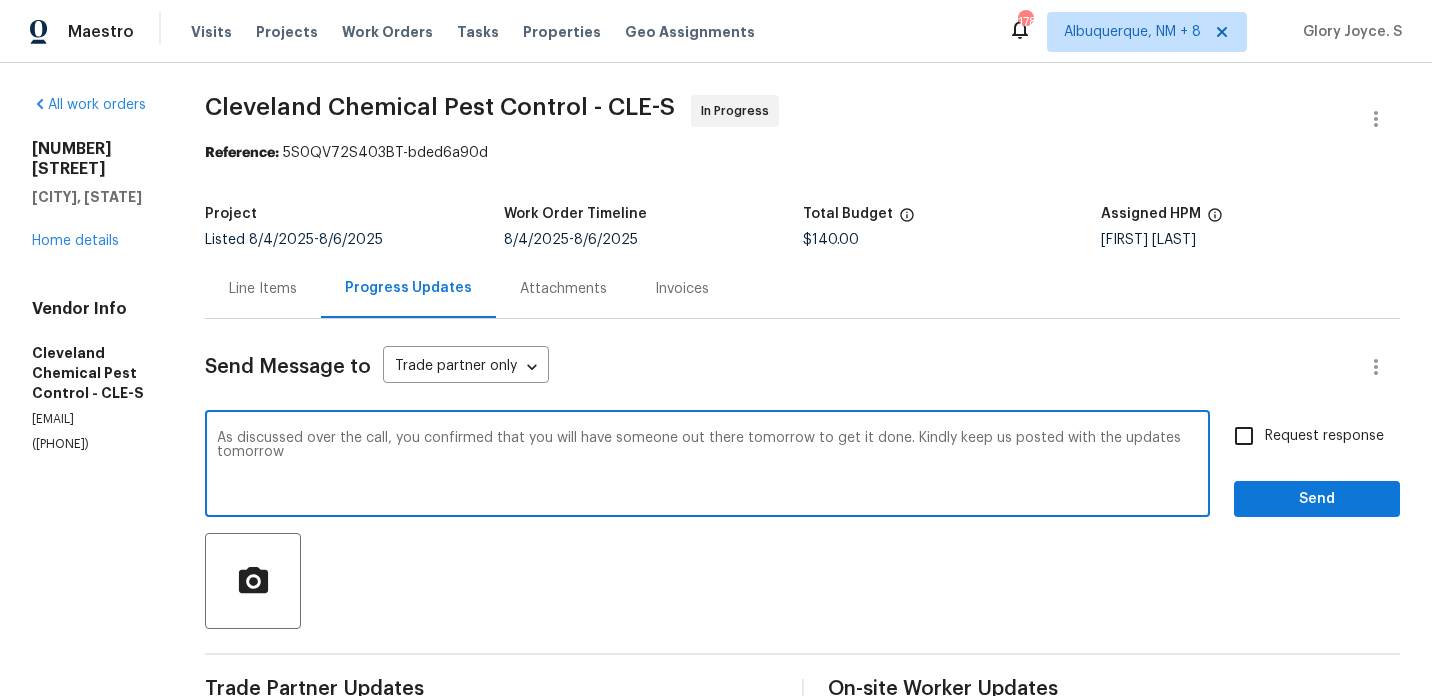type on "As discussed over the call, you confirmed that you will have someone out there tomorrow to get it done. Kindly keep us posted with the updates tomorrow." 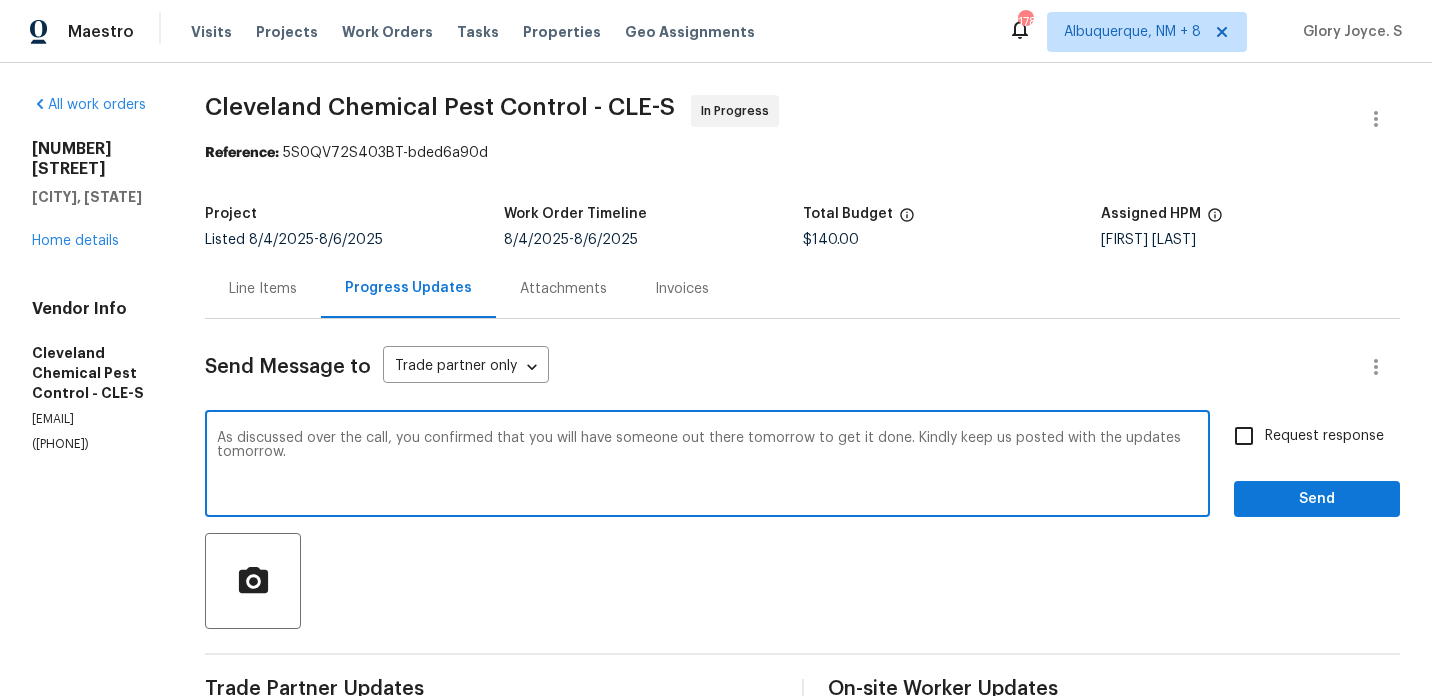 click on "As discussed over the call, you confirmed that you will have someone out there tomorrow to get it done. Kindly keep us posted with the updates tomorrow." at bounding box center [707, 466] 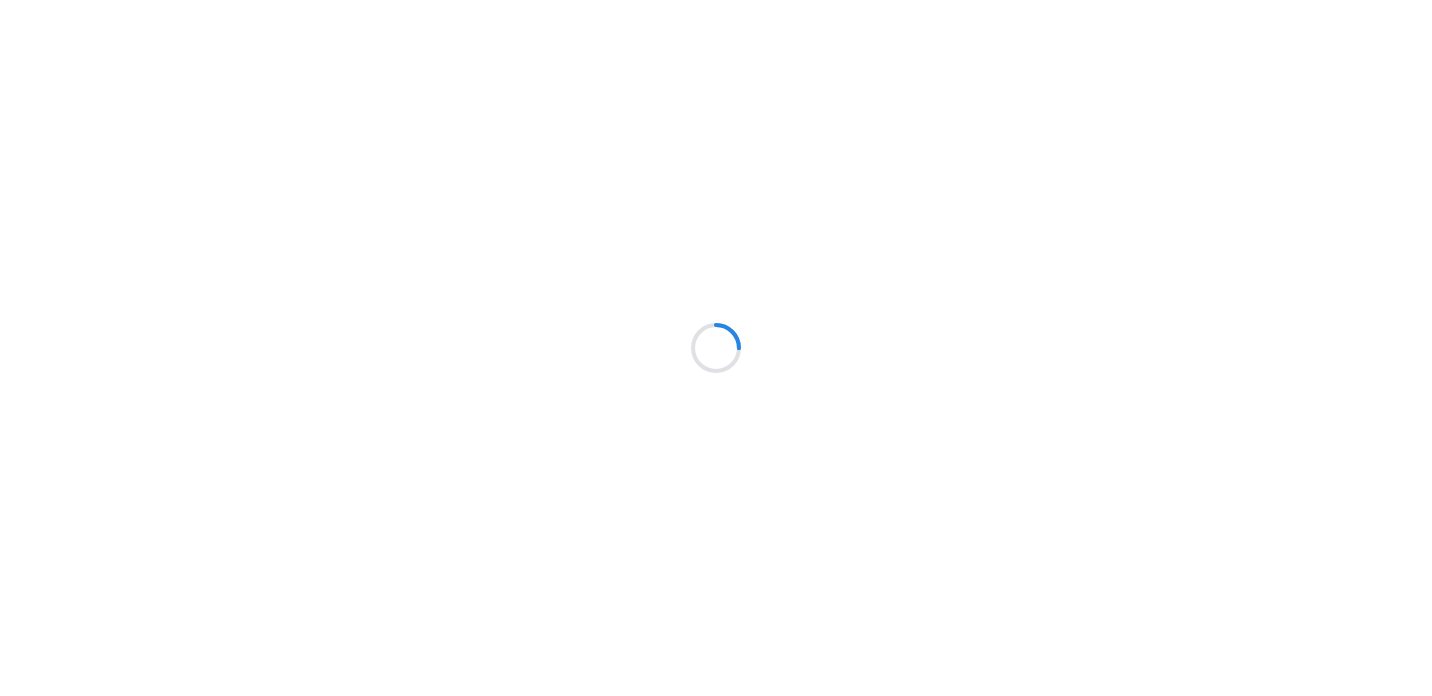 scroll, scrollTop: 0, scrollLeft: 0, axis: both 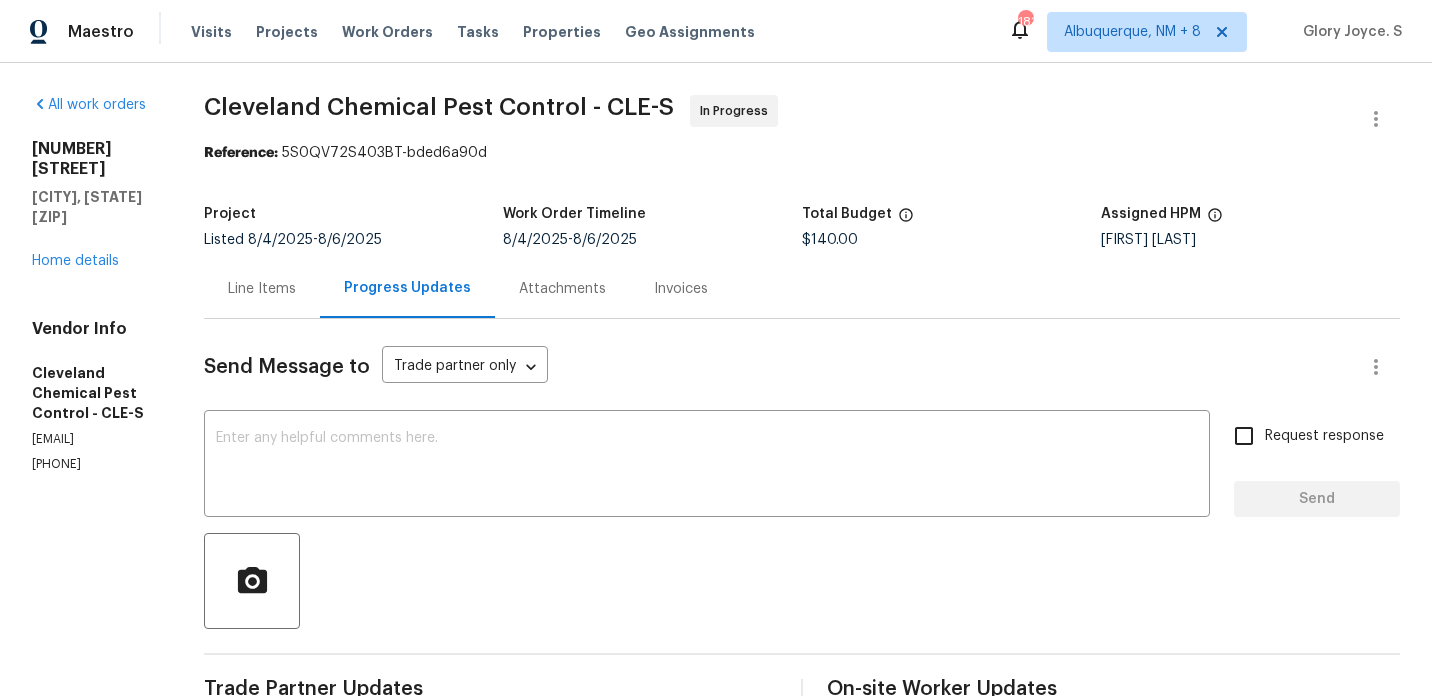 click on "Send Message to Trade partner only Trade partner only ​" at bounding box center (778, 367) 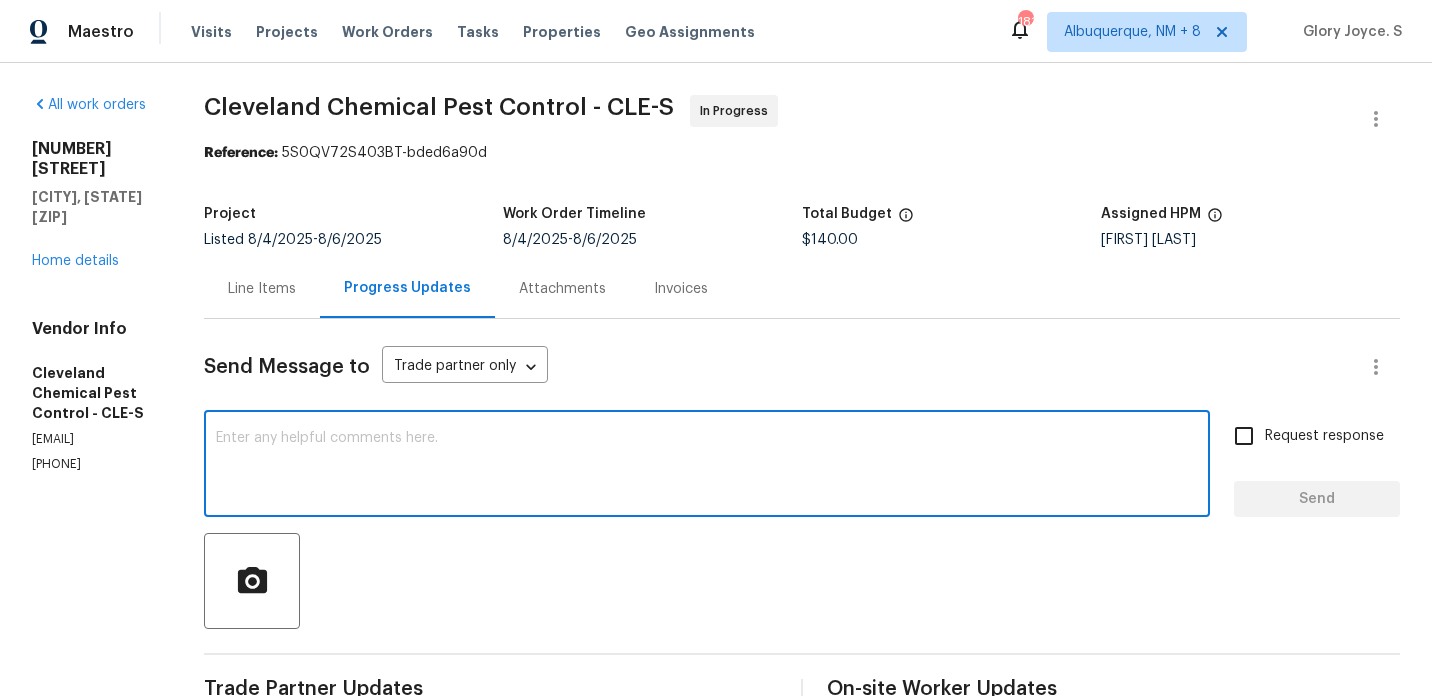 click at bounding box center (707, 466) 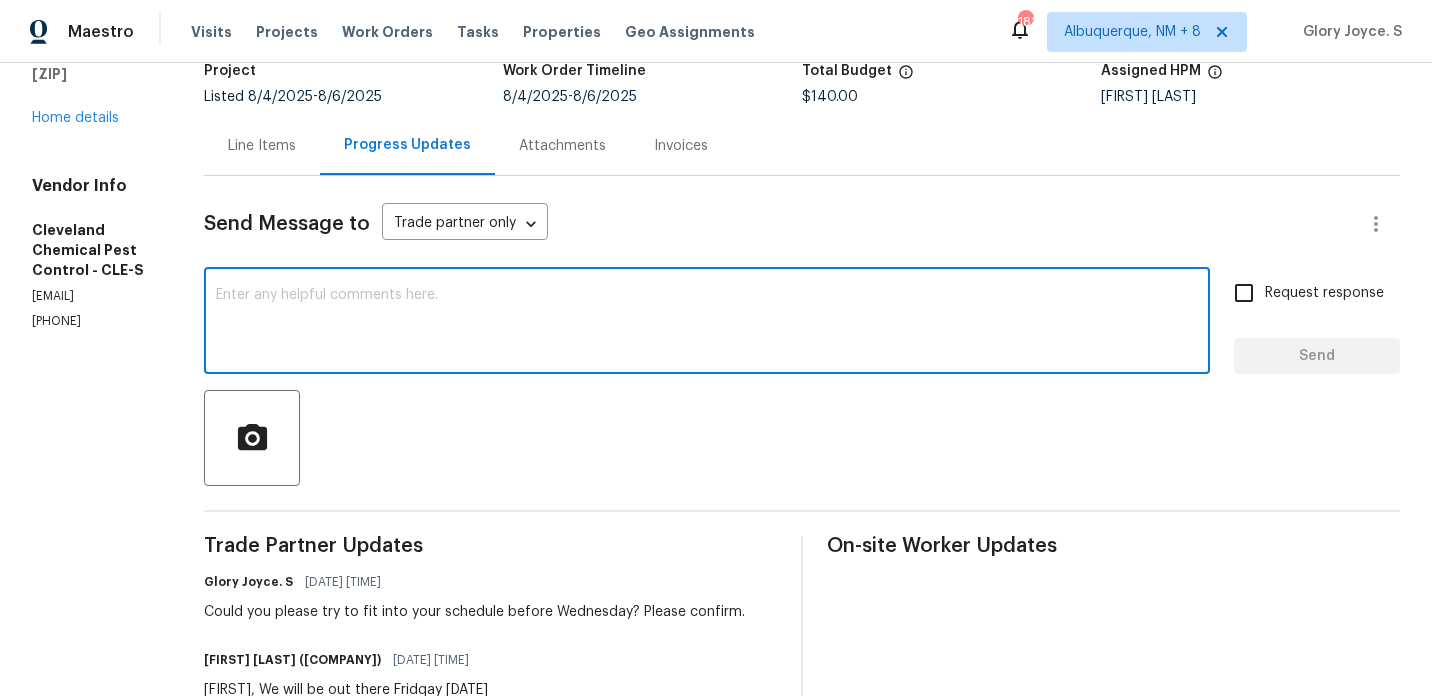scroll, scrollTop: 215, scrollLeft: 0, axis: vertical 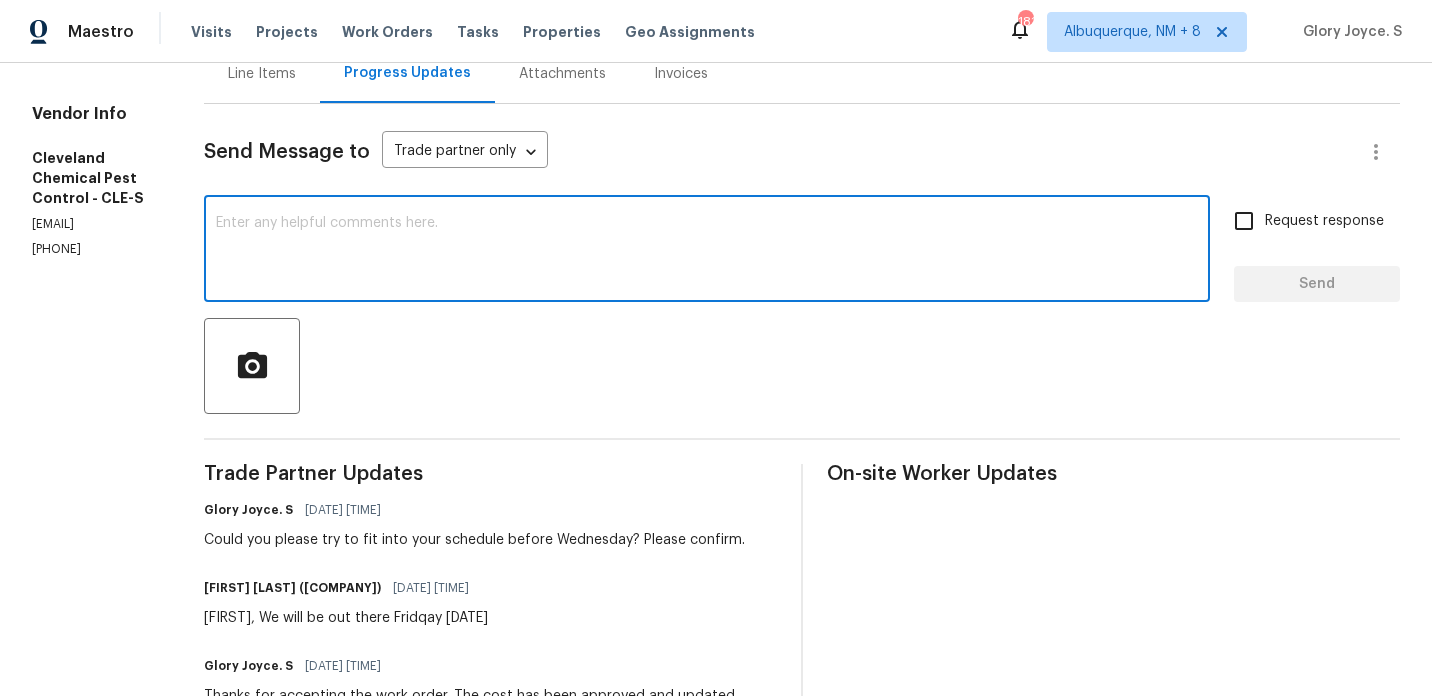 paste on "As discussed over the call, you confirmed that you will have someone out there tomorrow to get it done. Kindly keep us posted with the updates tomorrow." 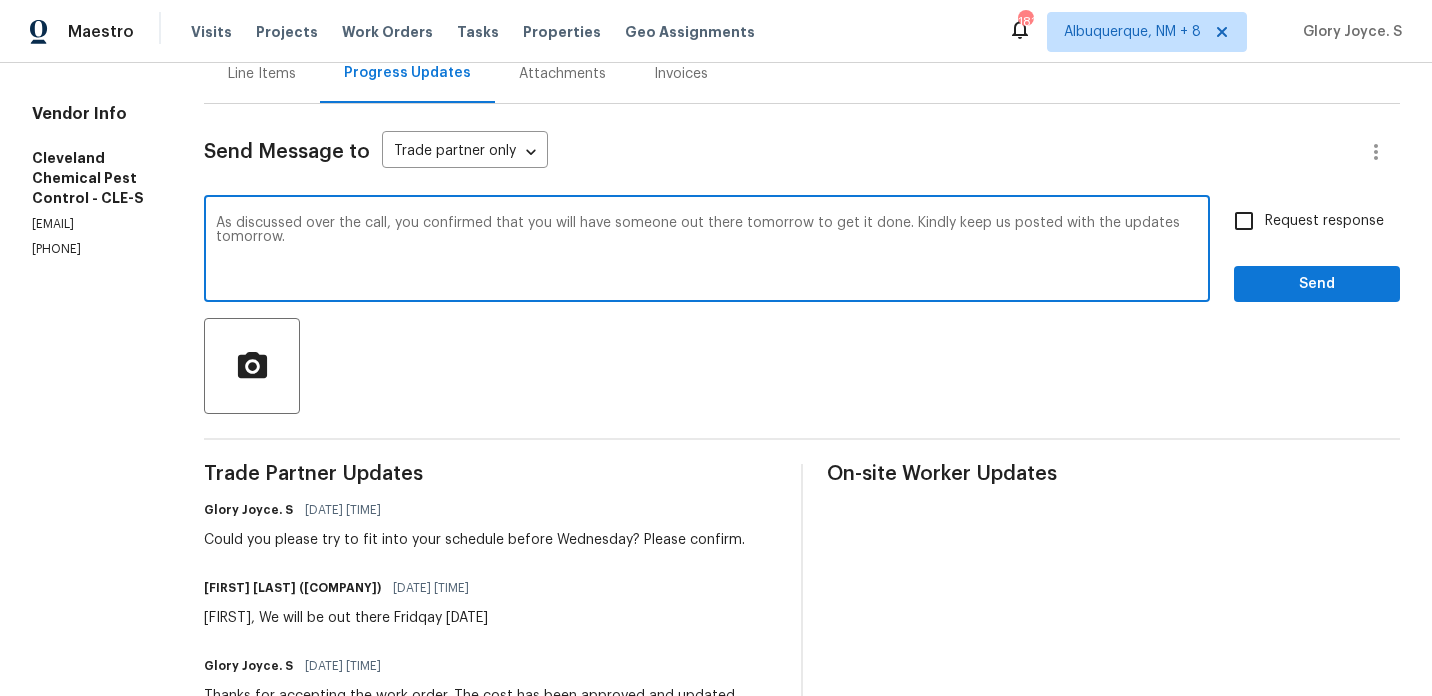 type on "As discussed over the call, you confirmed that you will have someone out there tomorrow to get it done. Kindly keep us posted with the updates tomorrow." 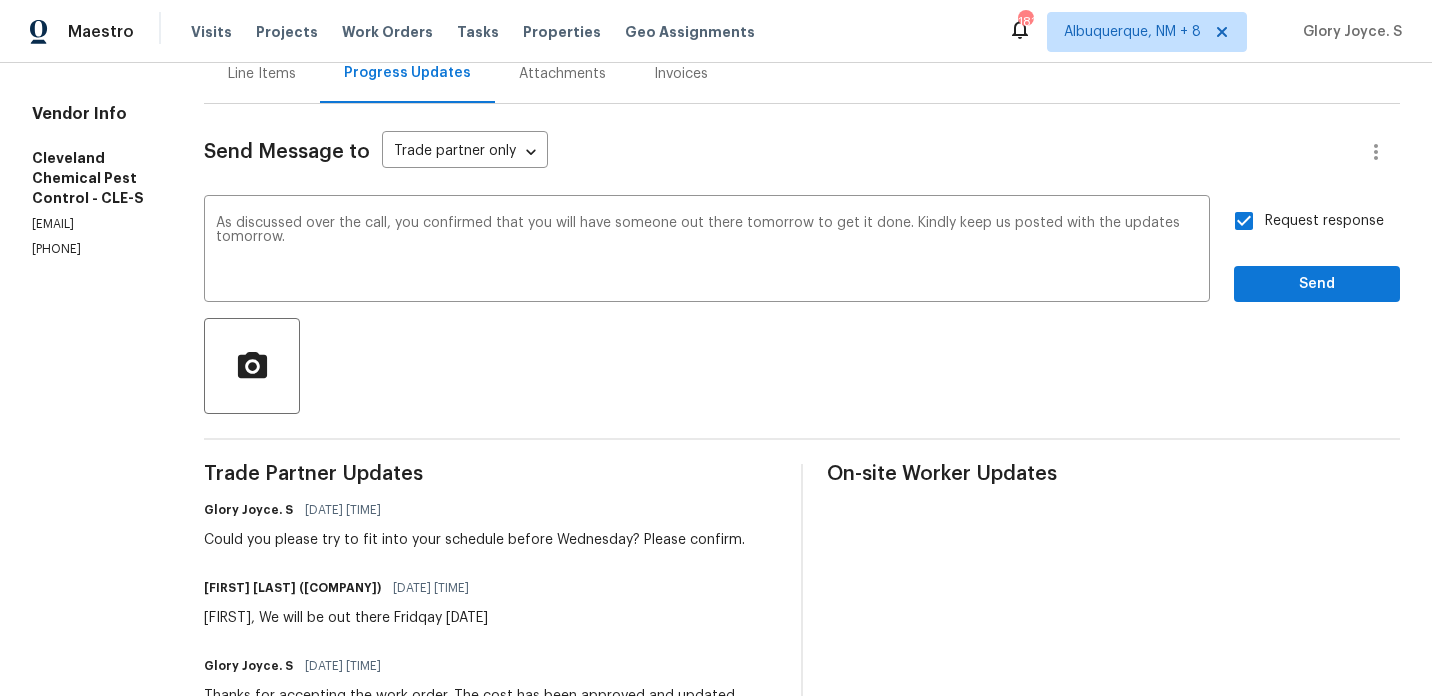 click on "Request response Send" at bounding box center [1317, 251] 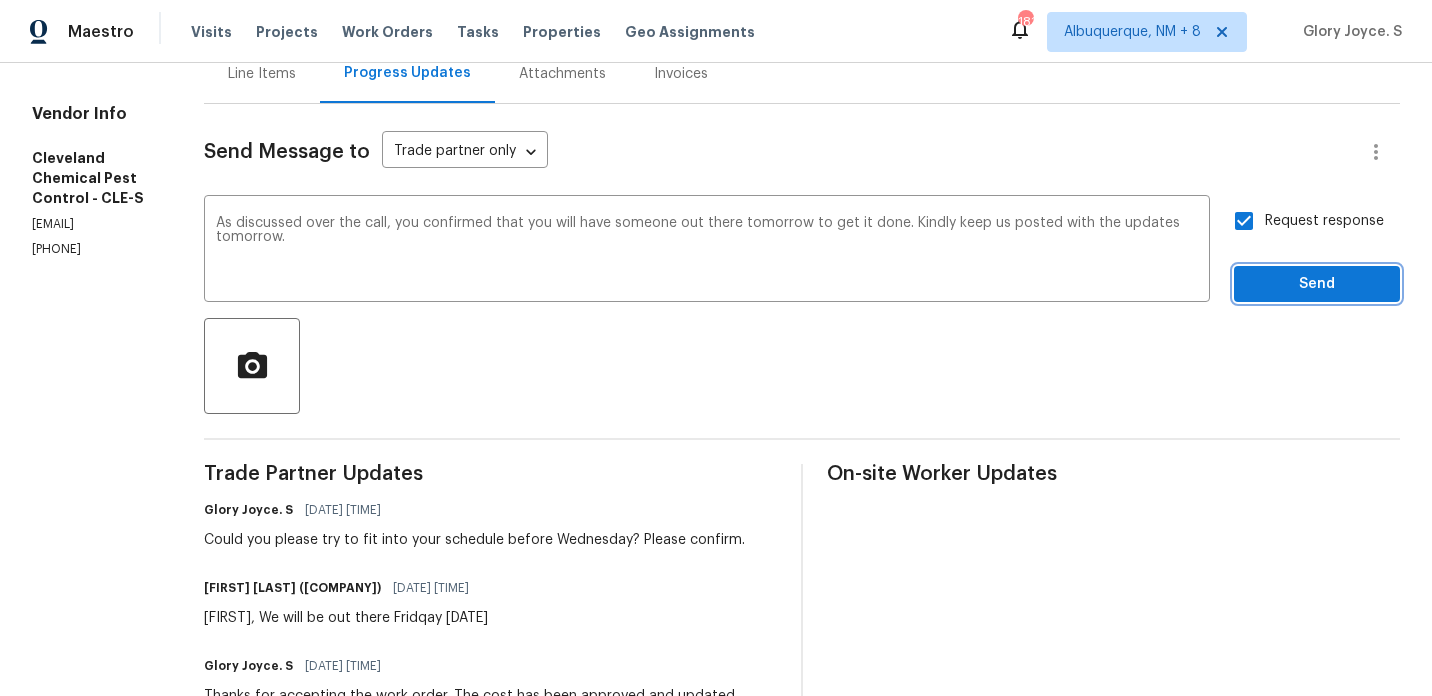 click on "Send" at bounding box center (1317, 284) 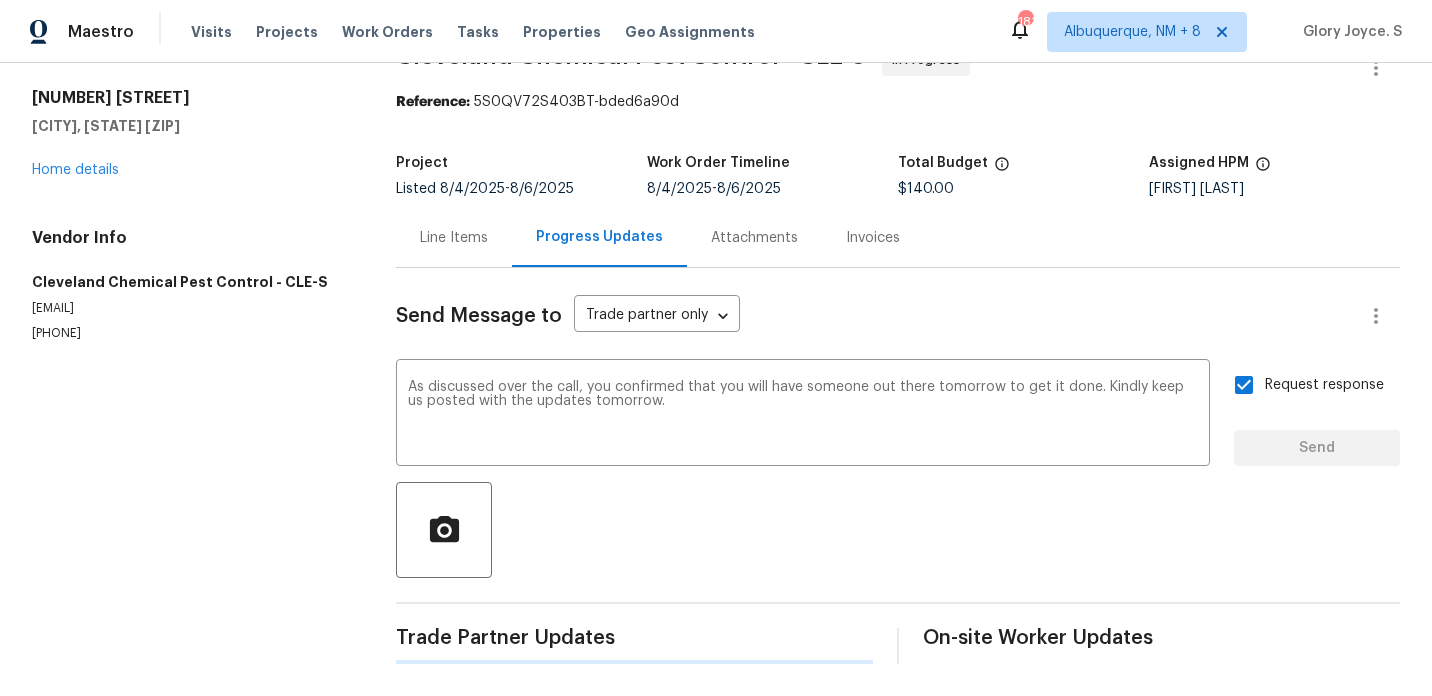 type 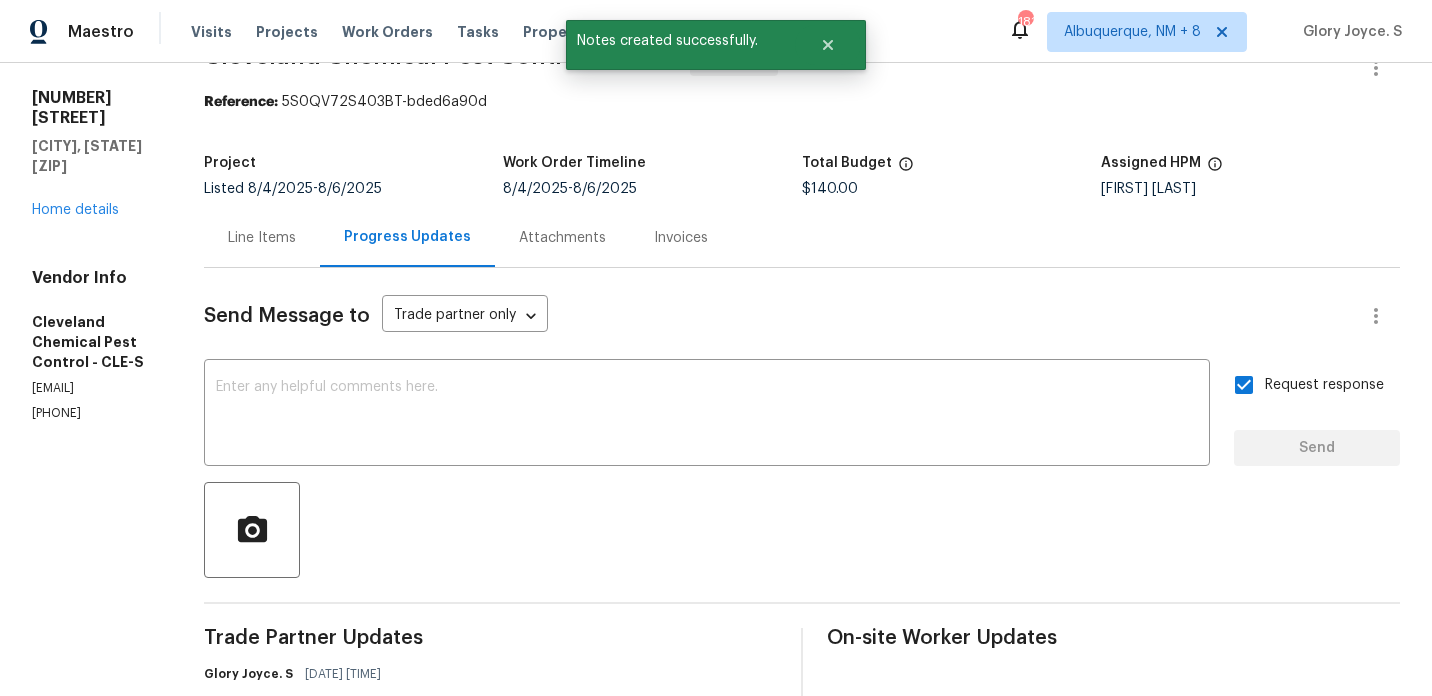 scroll, scrollTop: 215, scrollLeft: 0, axis: vertical 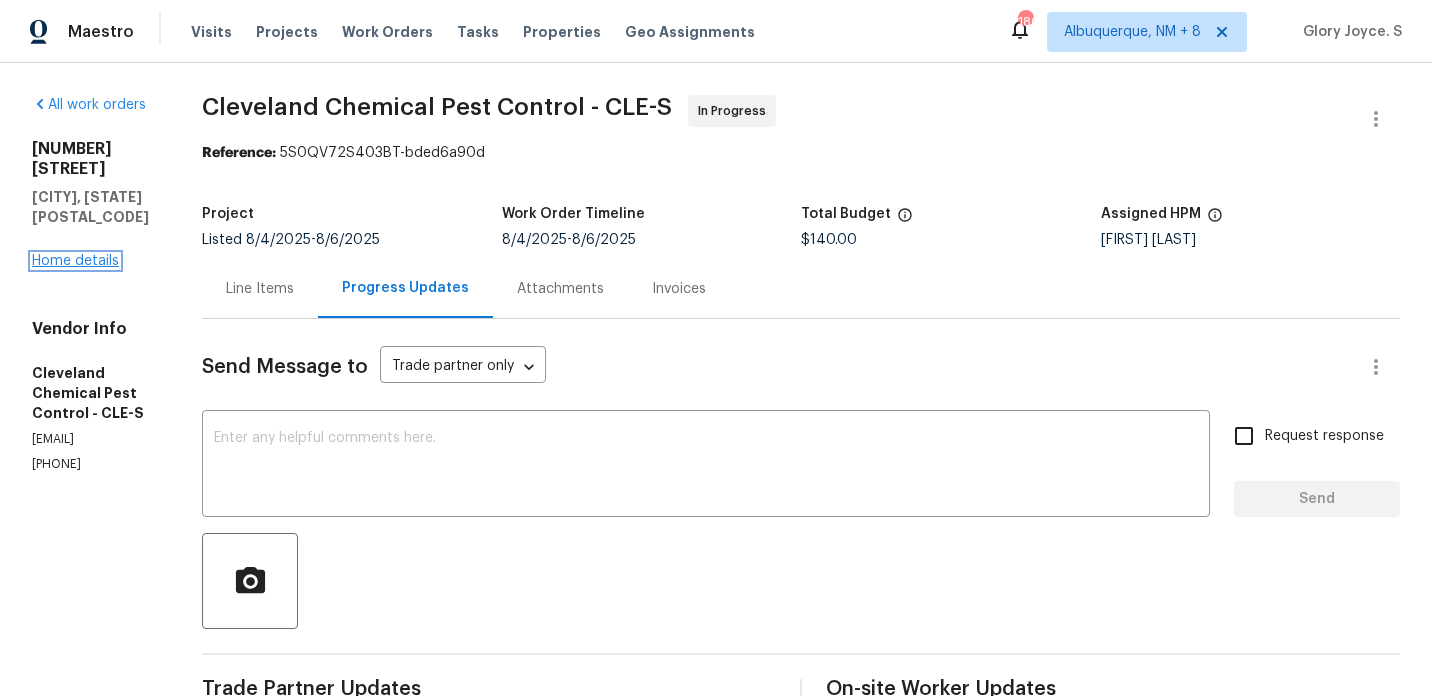 click on "Home details" at bounding box center (75, 261) 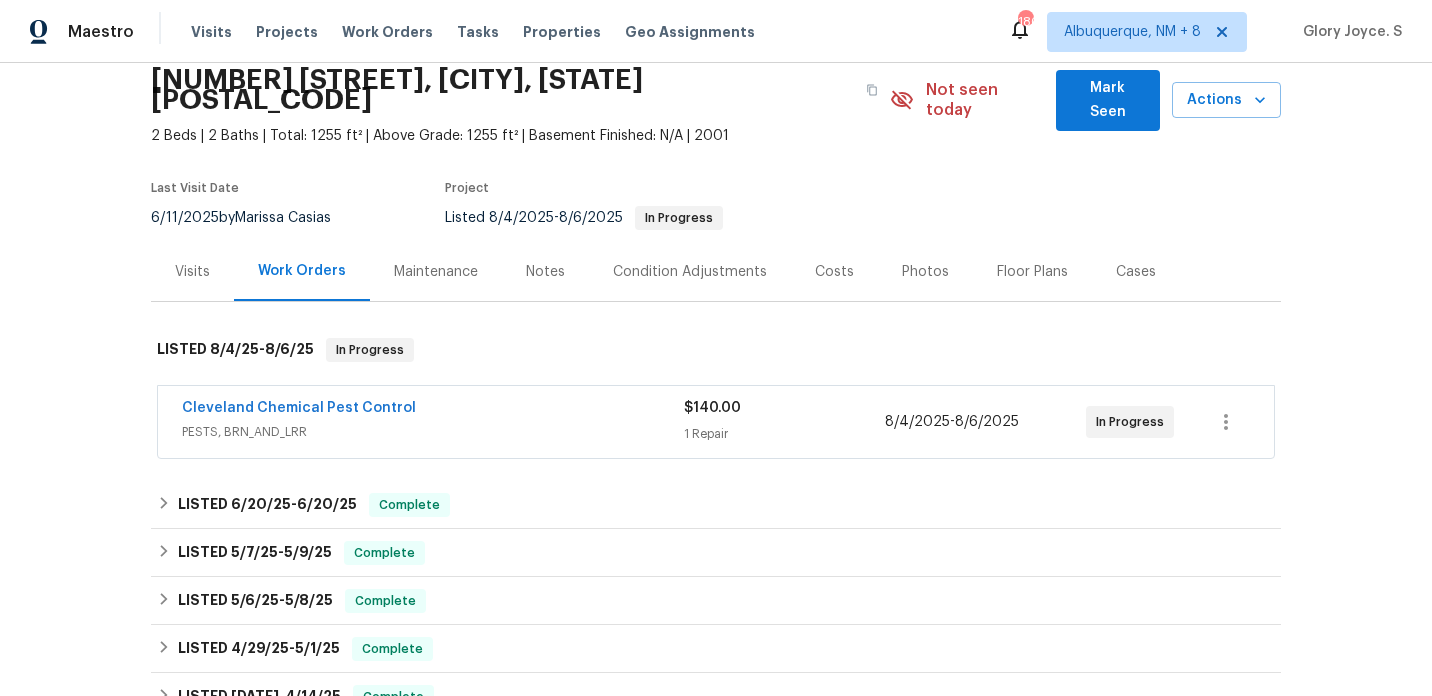 scroll, scrollTop: 115, scrollLeft: 0, axis: vertical 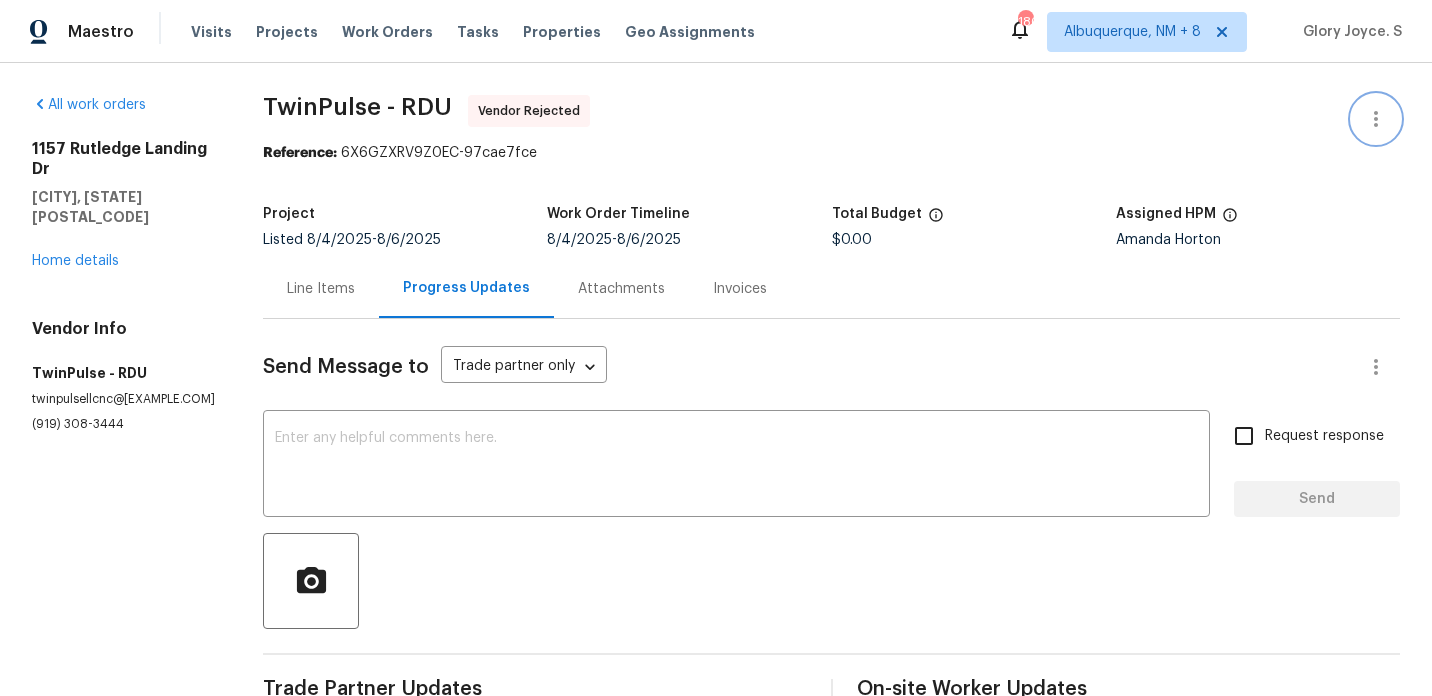 click 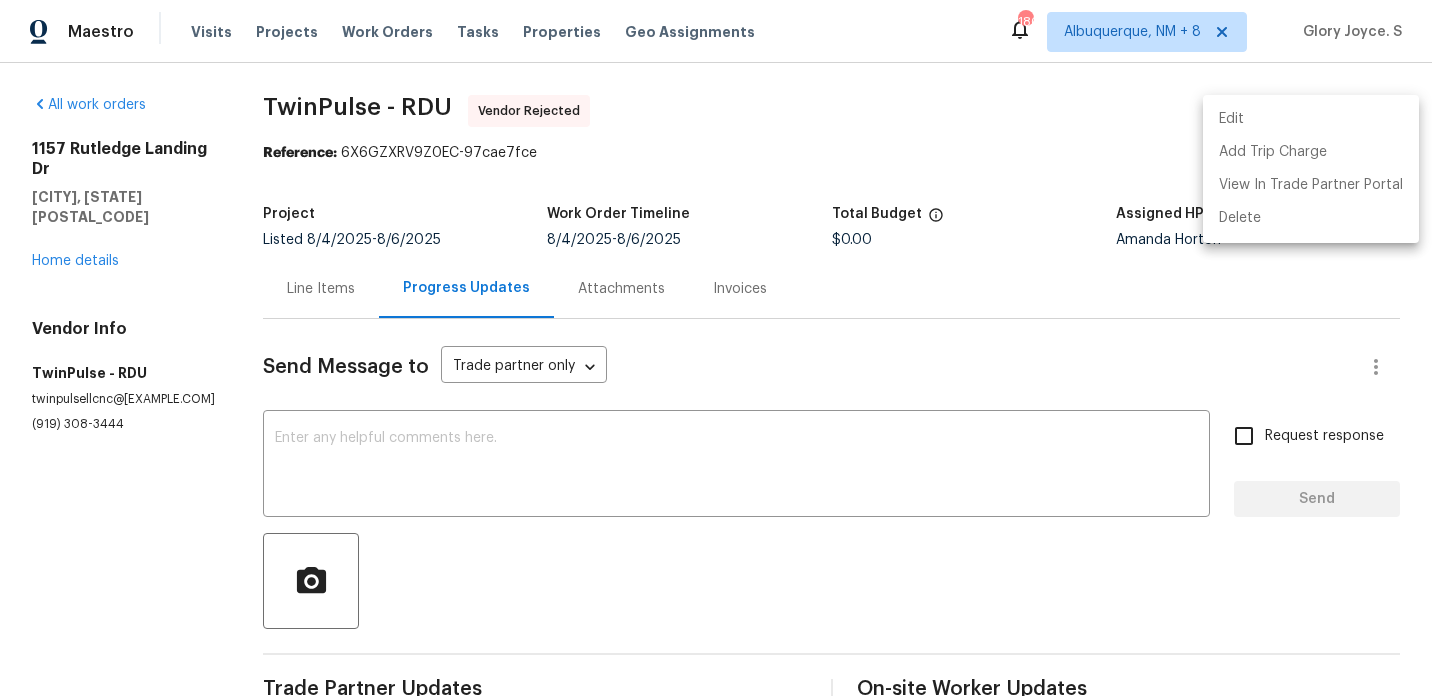 click on "Edit" at bounding box center [1311, 119] 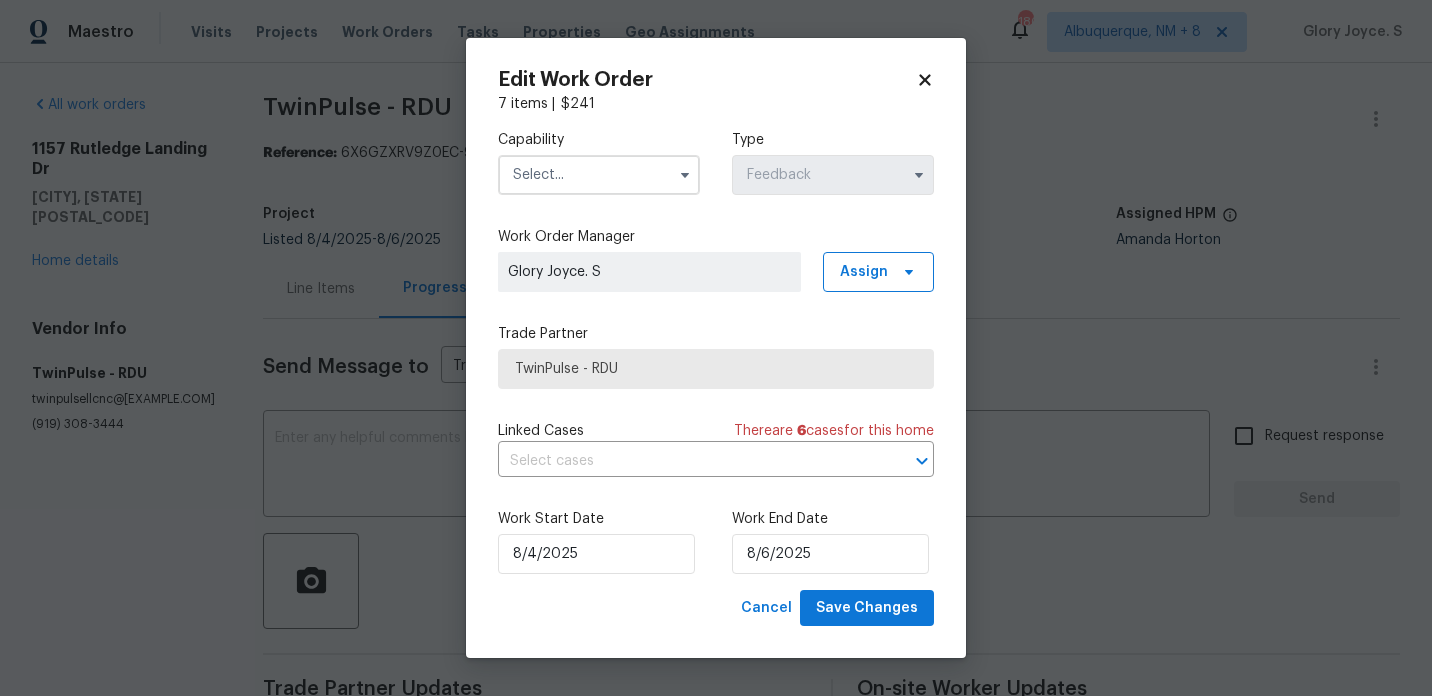 click at bounding box center (599, 175) 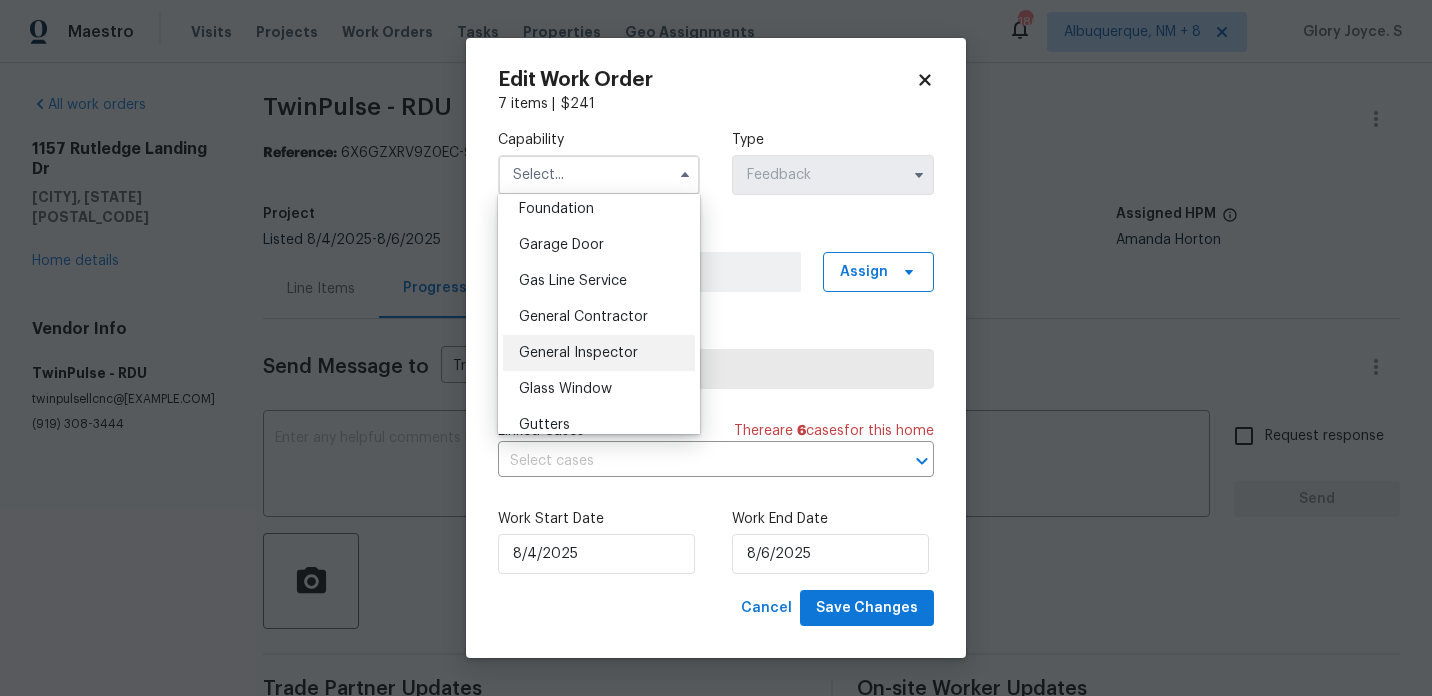 scroll, scrollTop: 865, scrollLeft: 0, axis: vertical 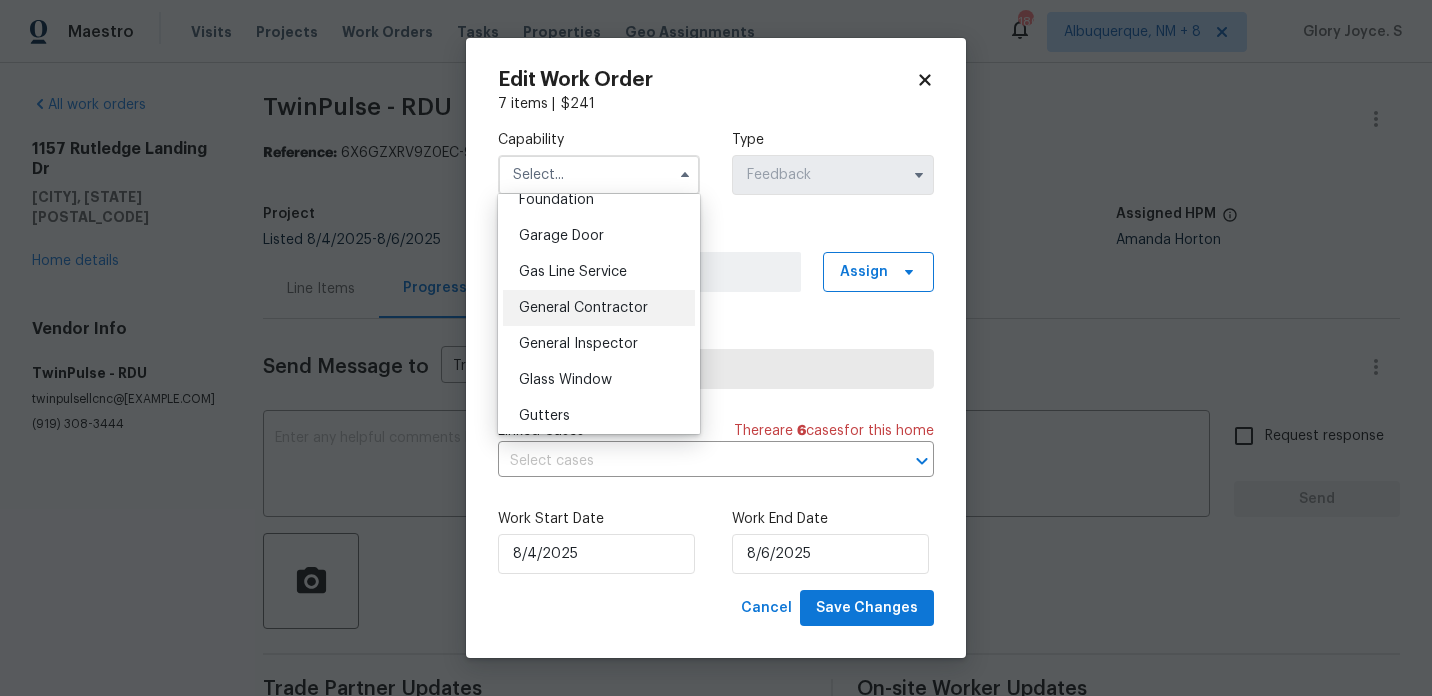 click on "General Contractor" at bounding box center (583, 308) 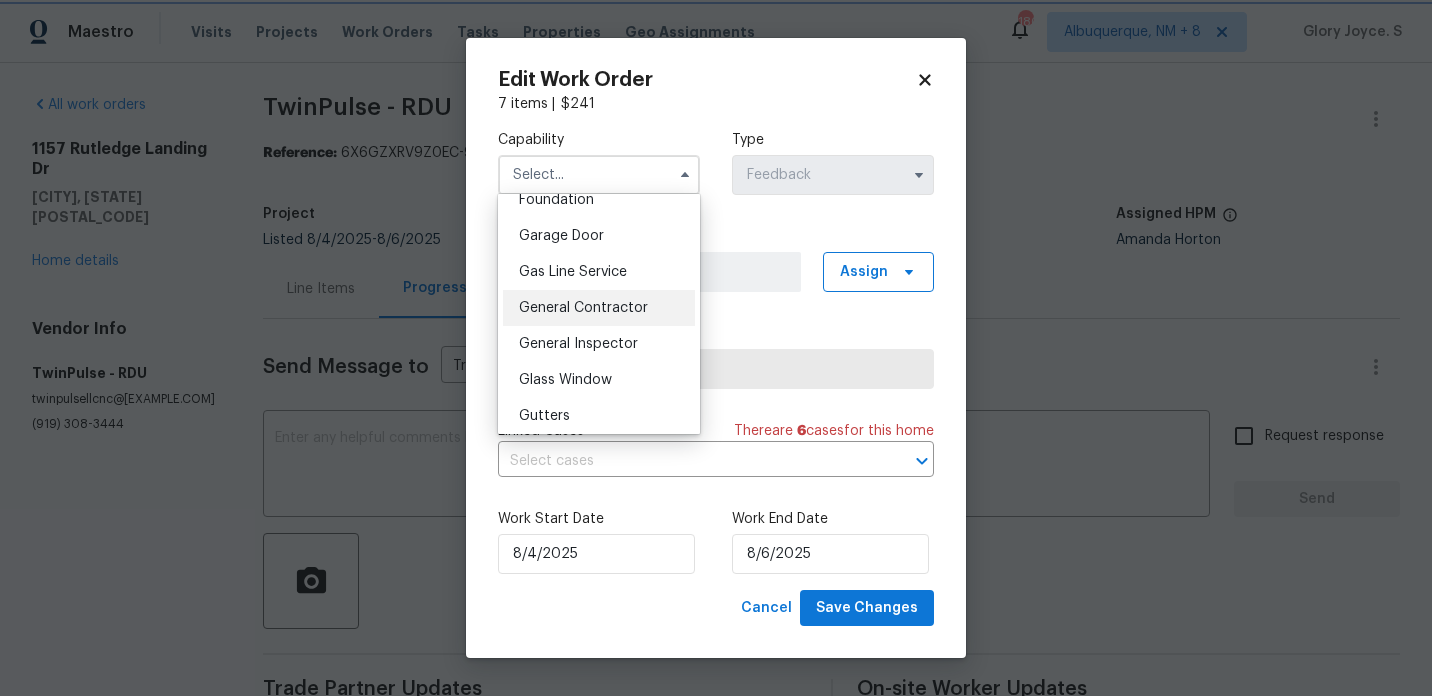 type on "General Contractor" 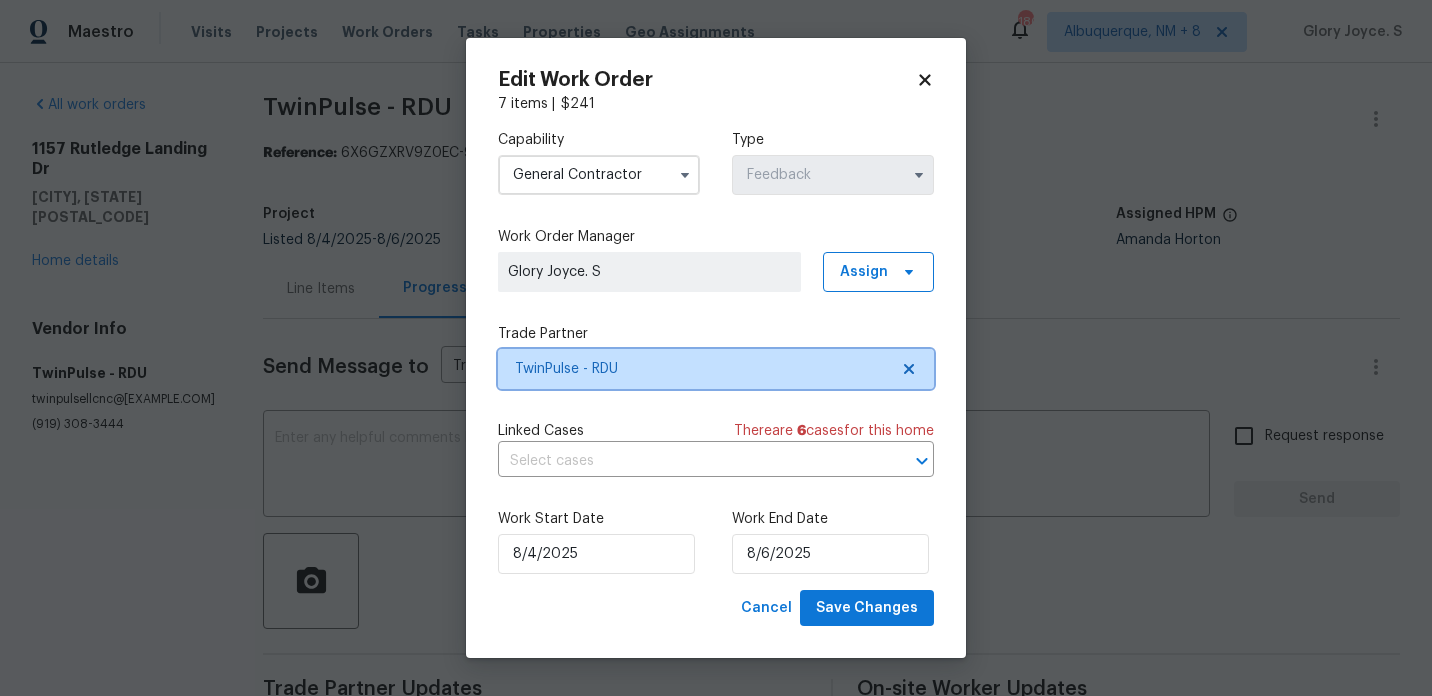 click 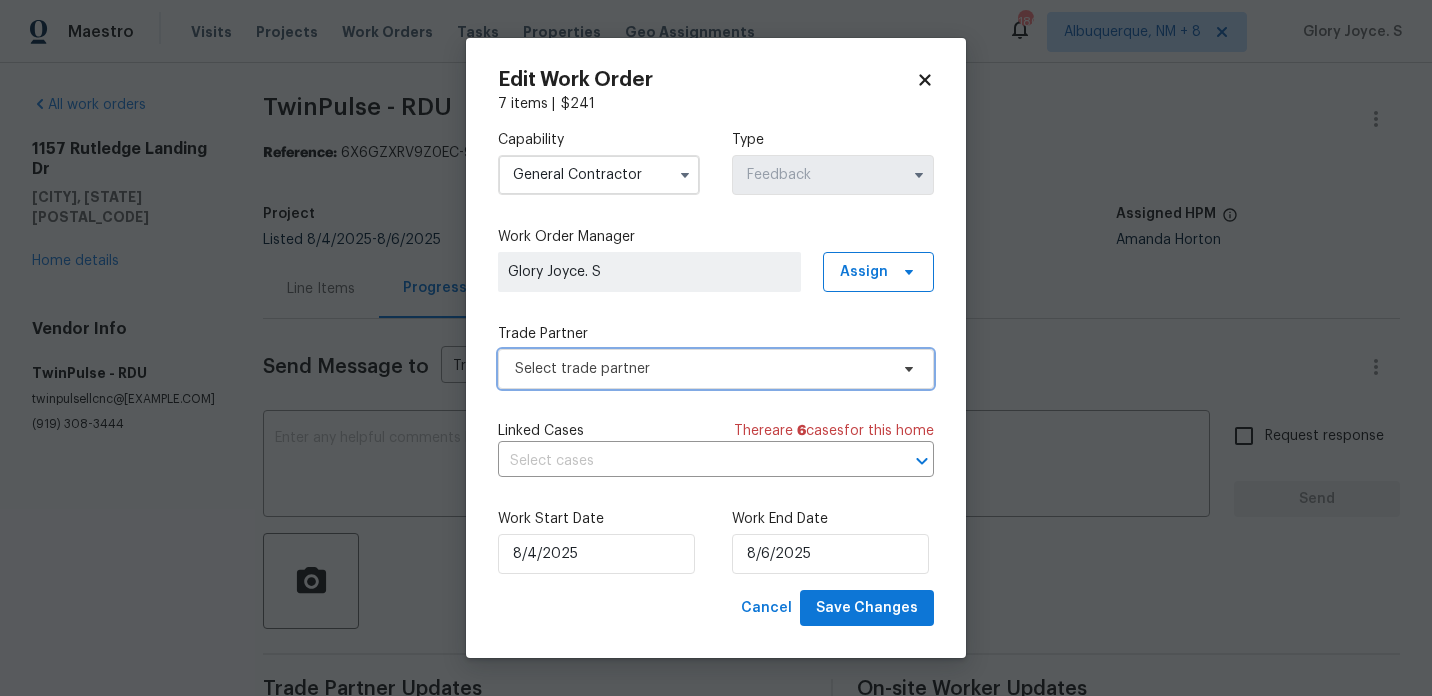 click 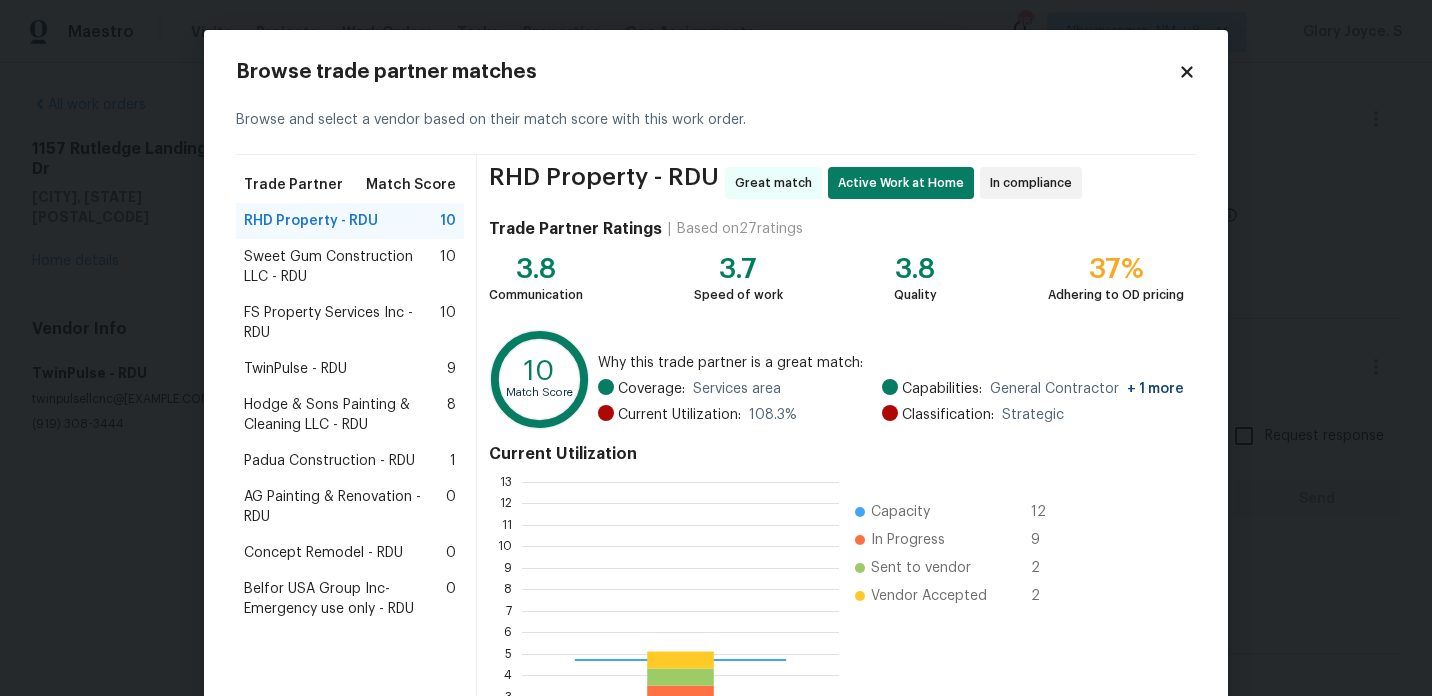 scroll, scrollTop: 2, scrollLeft: 2, axis: both 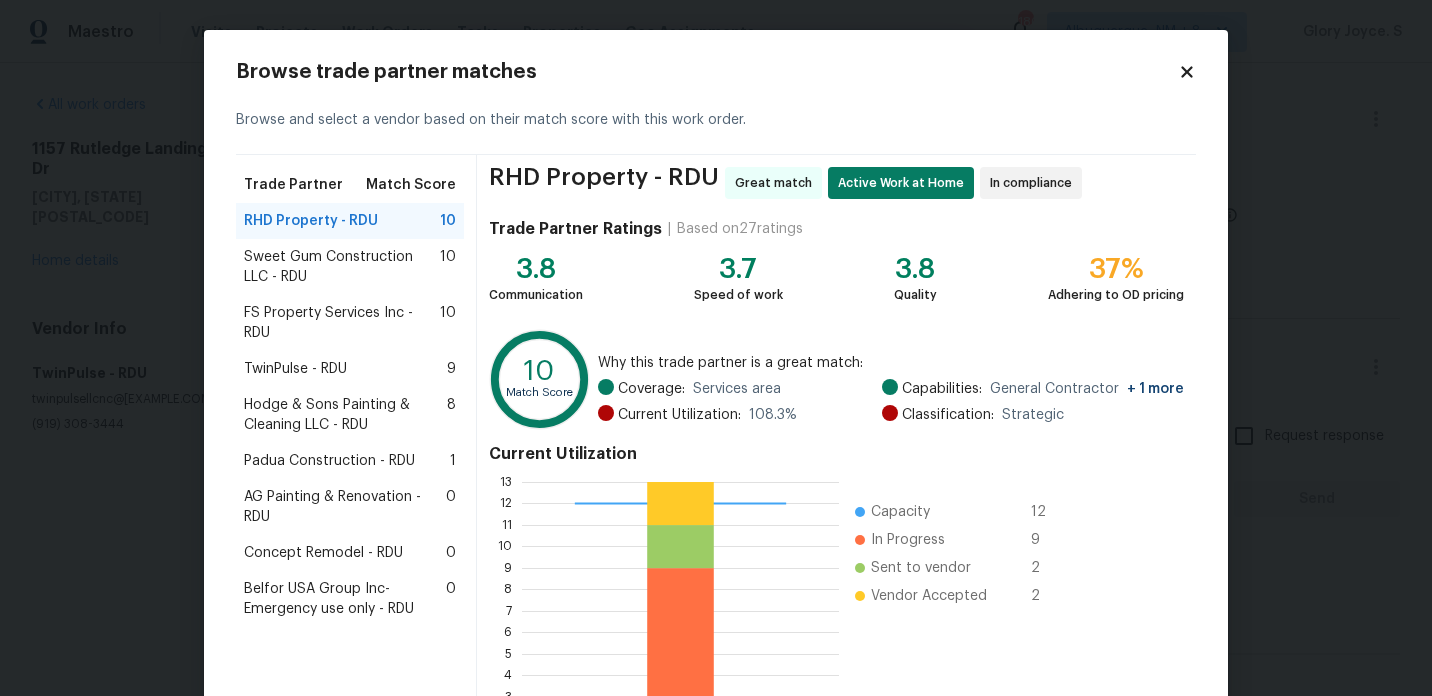 click on "Sweet Gum Construction LLC - RDU" at bounding box center [342, 267] 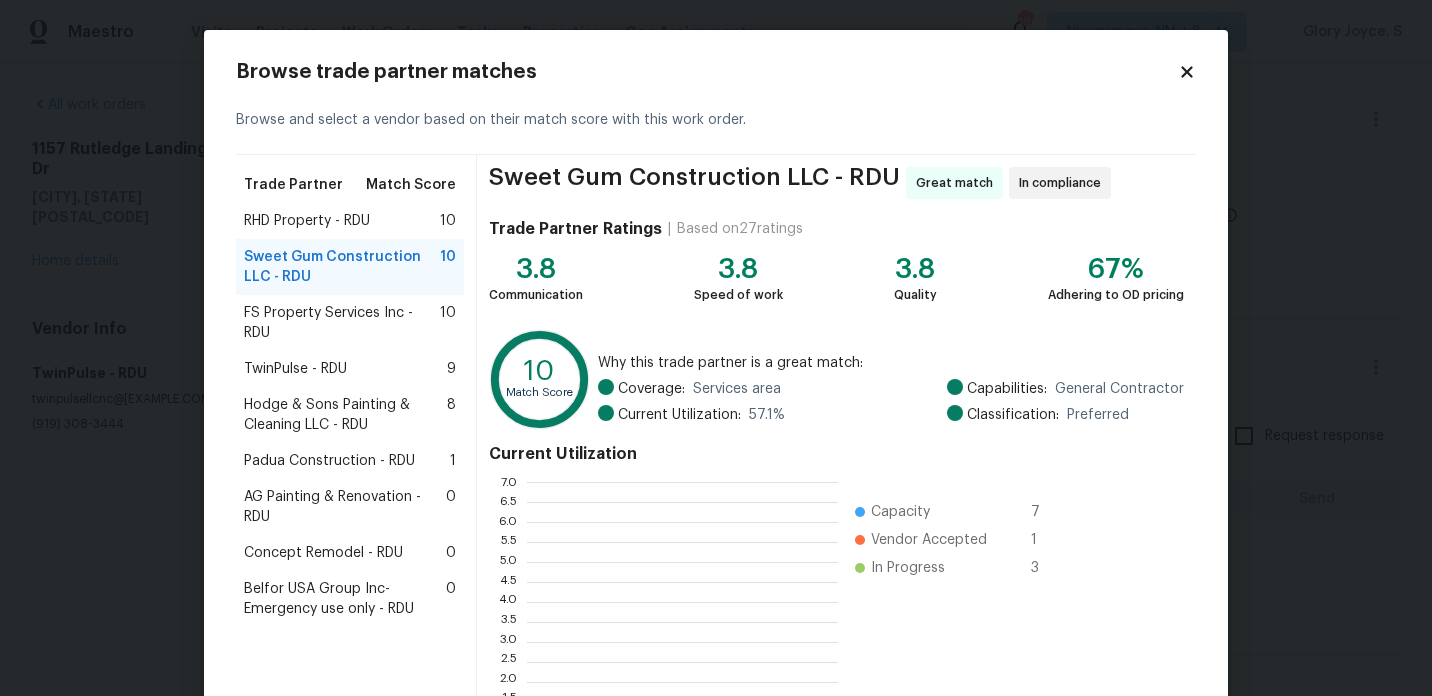 scroll, scrollTop: 2, scrollLeft: 1, axis: both 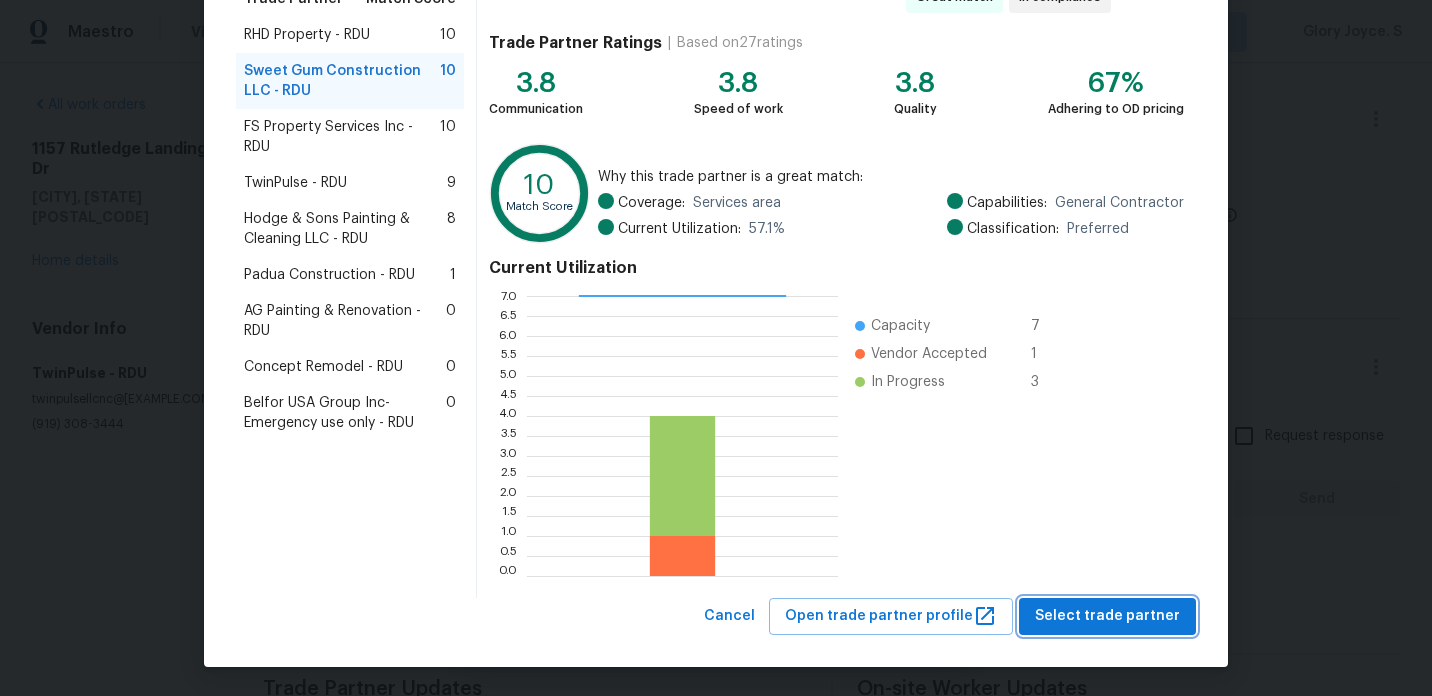 click on "Select trade partner" at bounding box center (1107, 616) 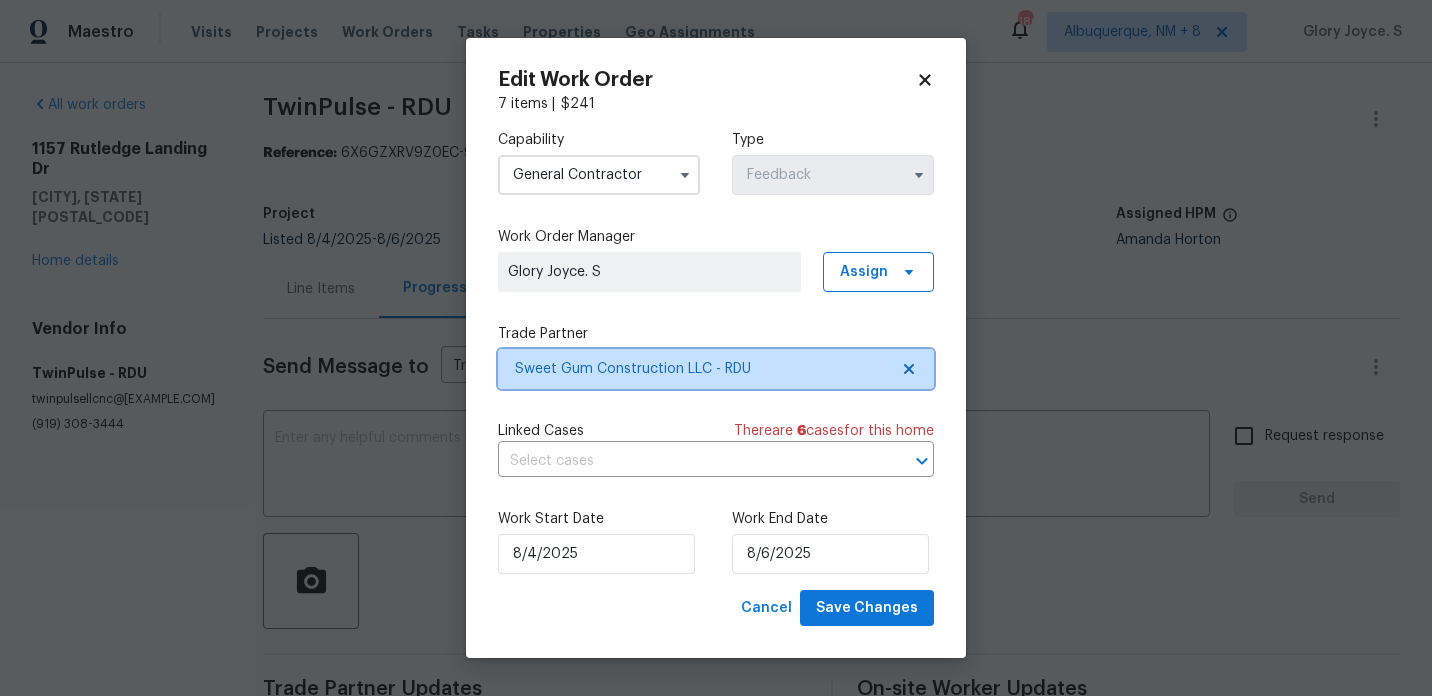 scroll, scrollTop: 0, scrollLeft: 0, axis: both 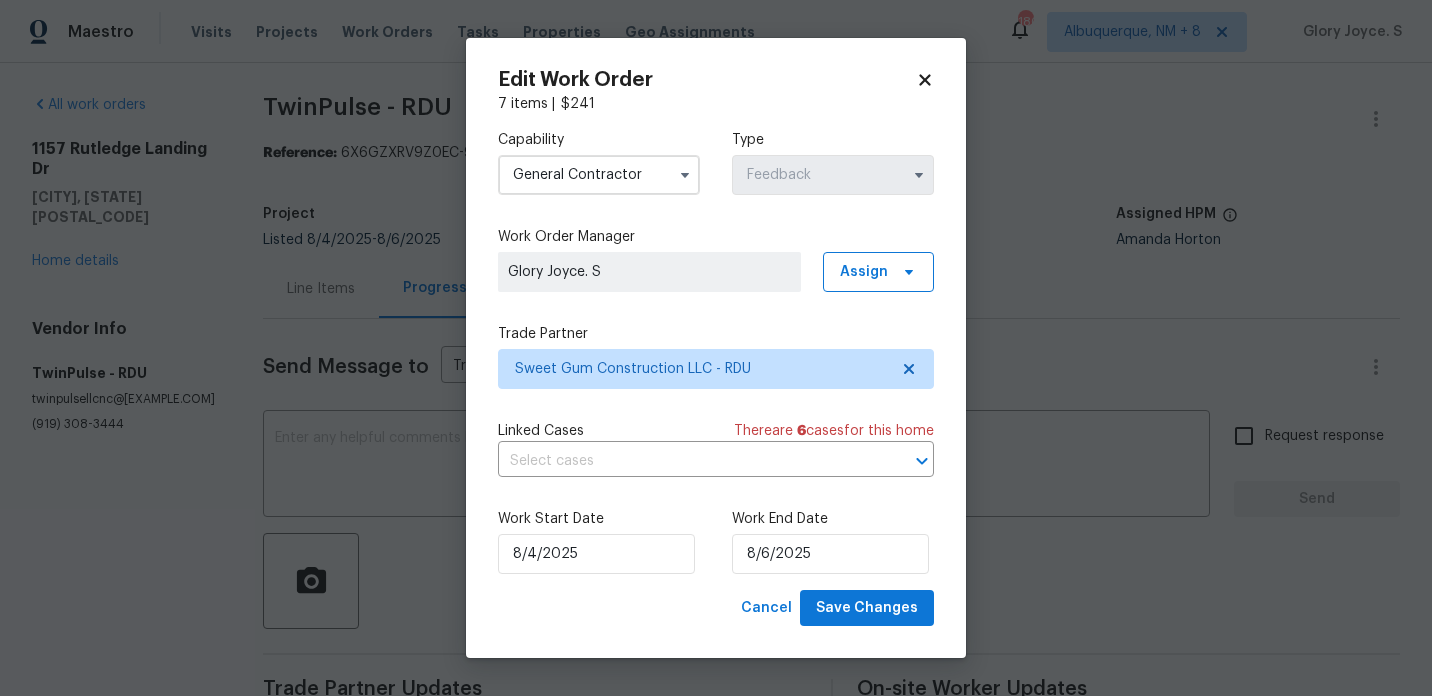 click on "Capability   General Contractor Type   Feedback Work Order Manager   Glory Joyce. S Assign Trade Partner   Sweet Gum Construction LLC - RDU Linked Cases There  are   6  case s  for this home   ​ Work Start Date   8/4/2025 Work End Date   8/6/2025" at bounding box center [716, 352] 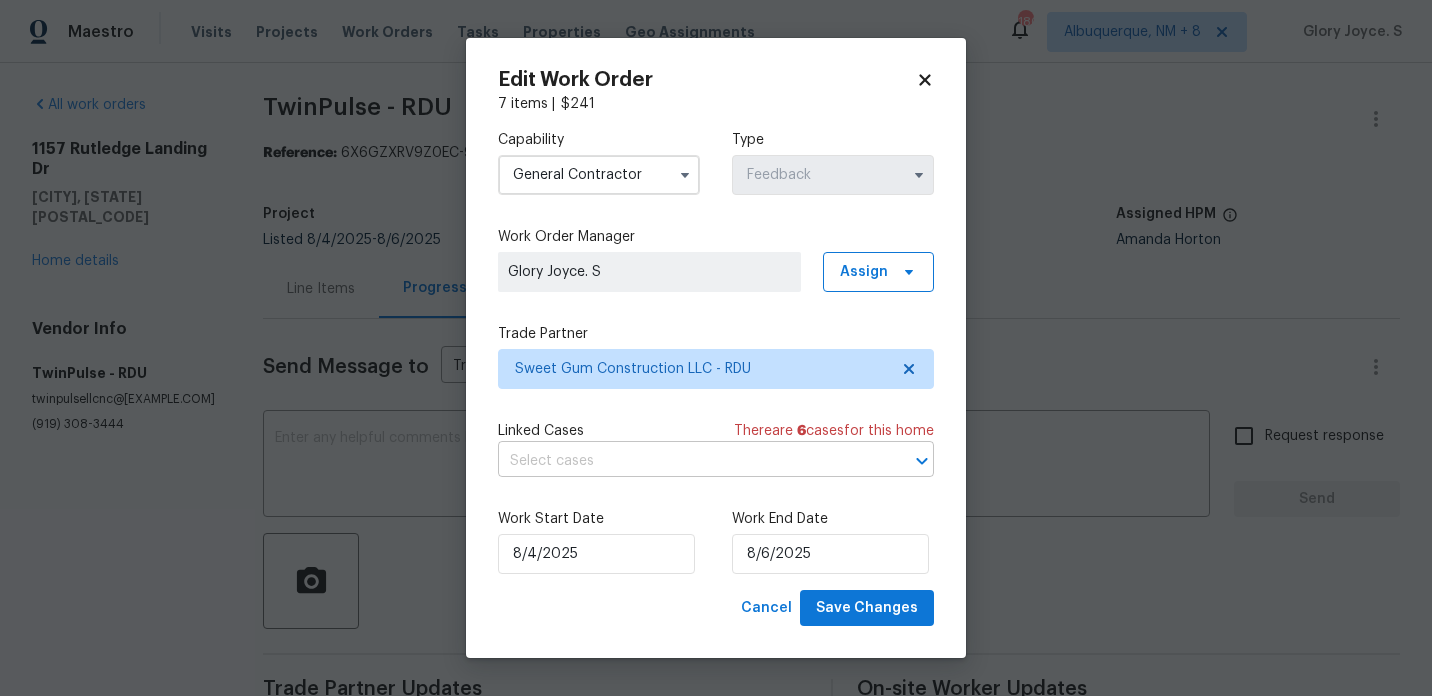 click at bounding box center [688, 461] 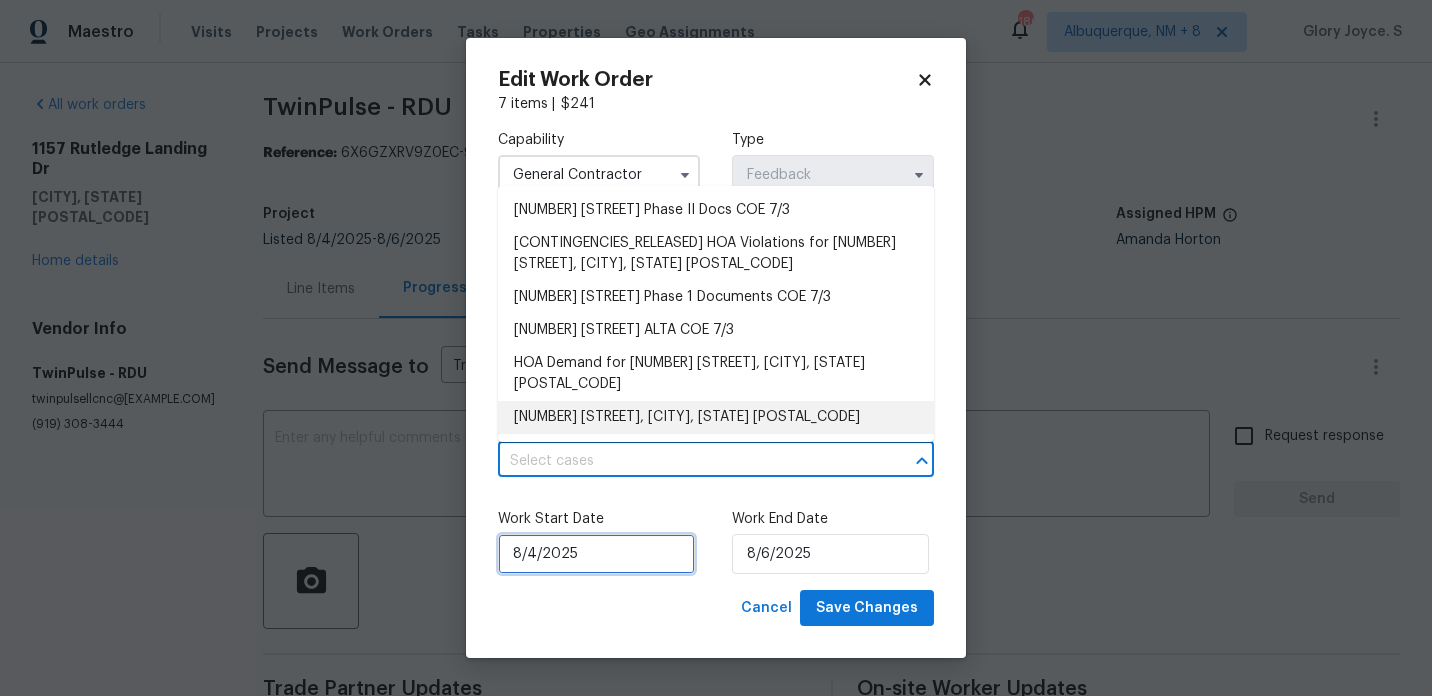 click on "8/4/2025" at bounding box center (596, 554) 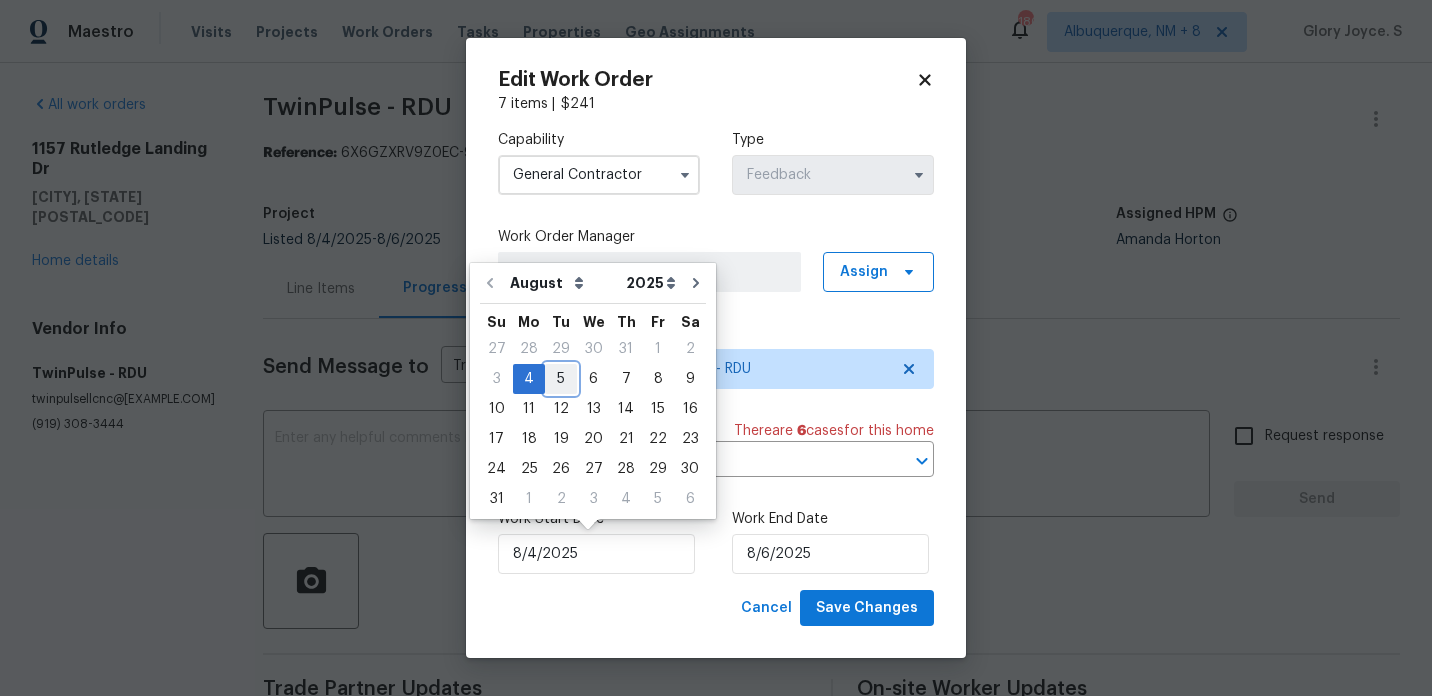 click on "5" at bounding box center [561, 379] 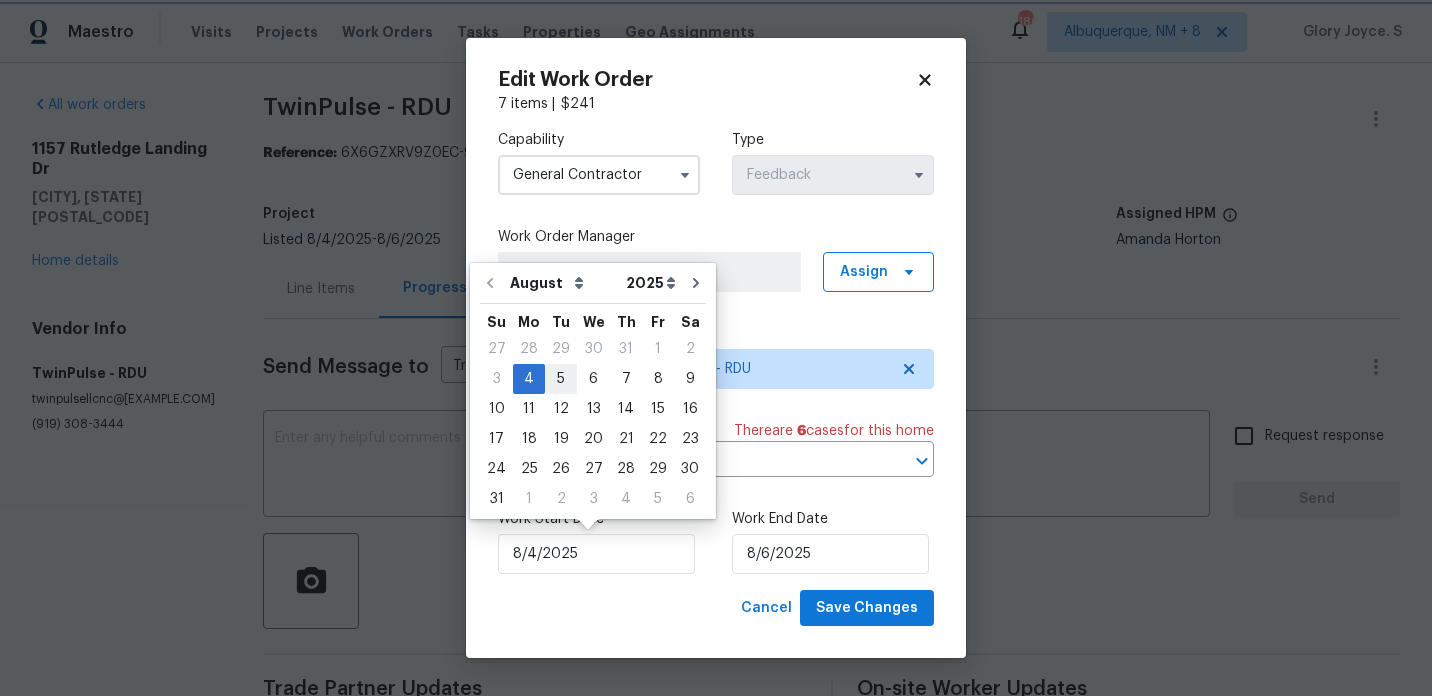 type on "8/5/2025" 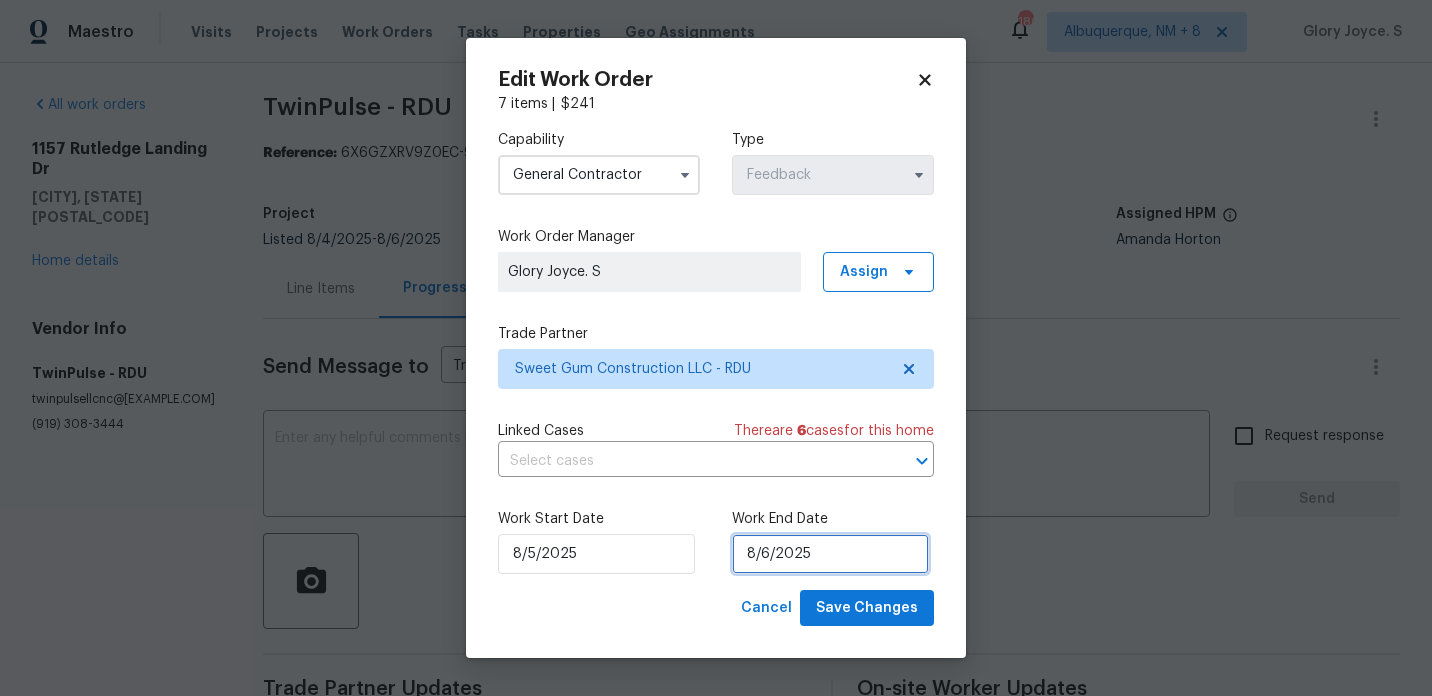 click on "8/6/2025" at bounding box center [830, 554] 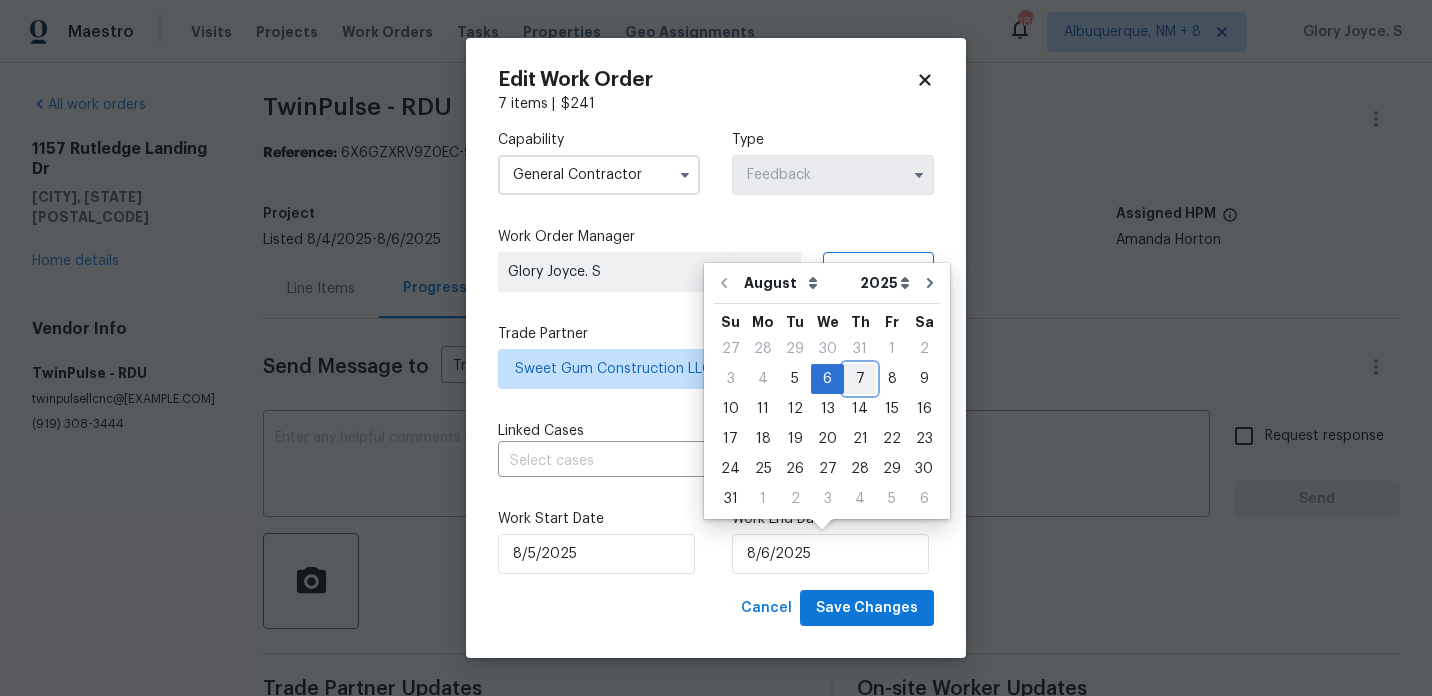 click on "7" at bounding box center [860, 379] 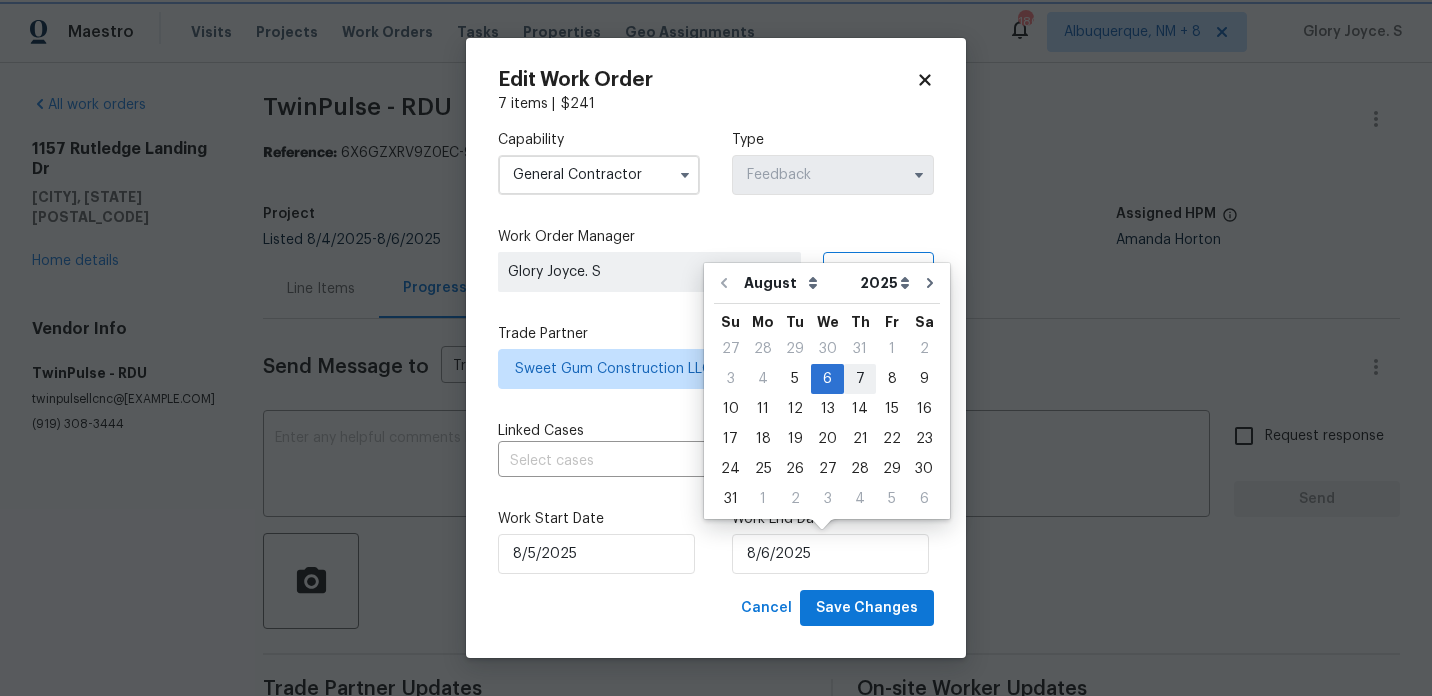 type on "8/7/2025" 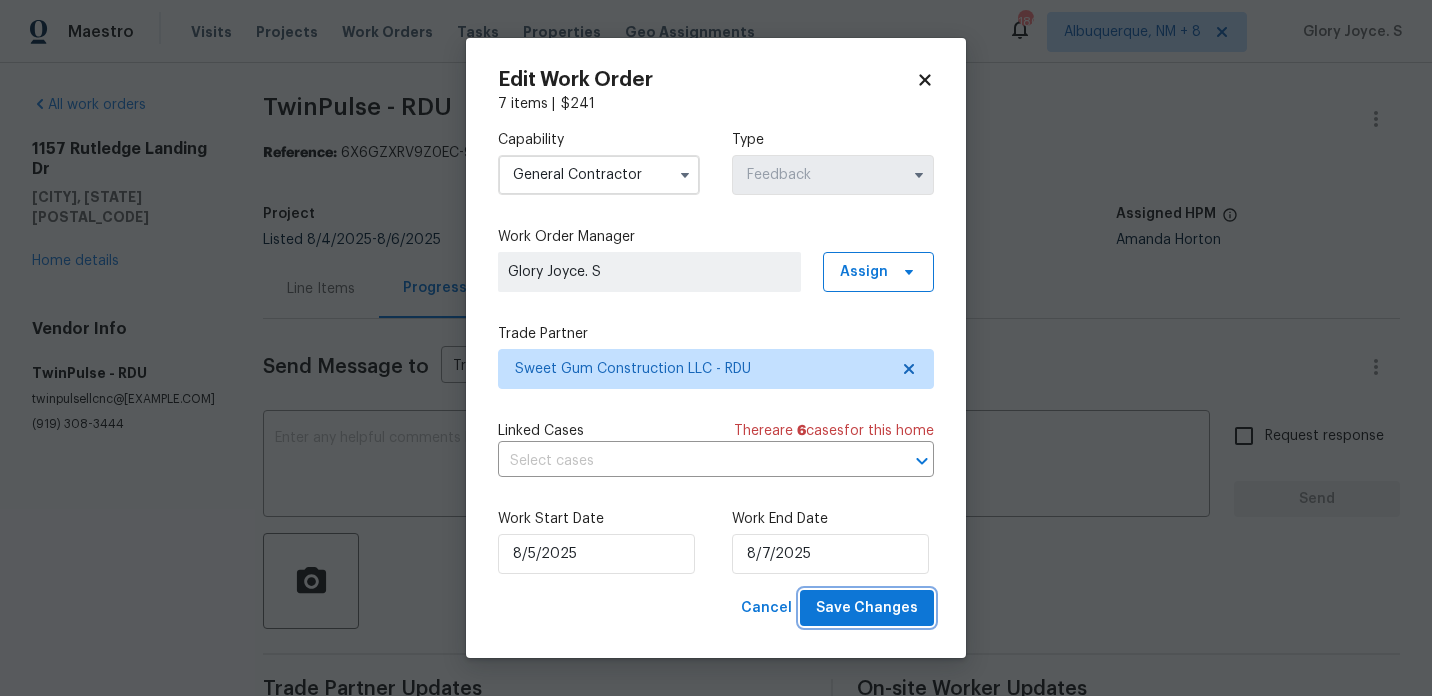 click on "Save Changes" at bounding box center [867, 608] 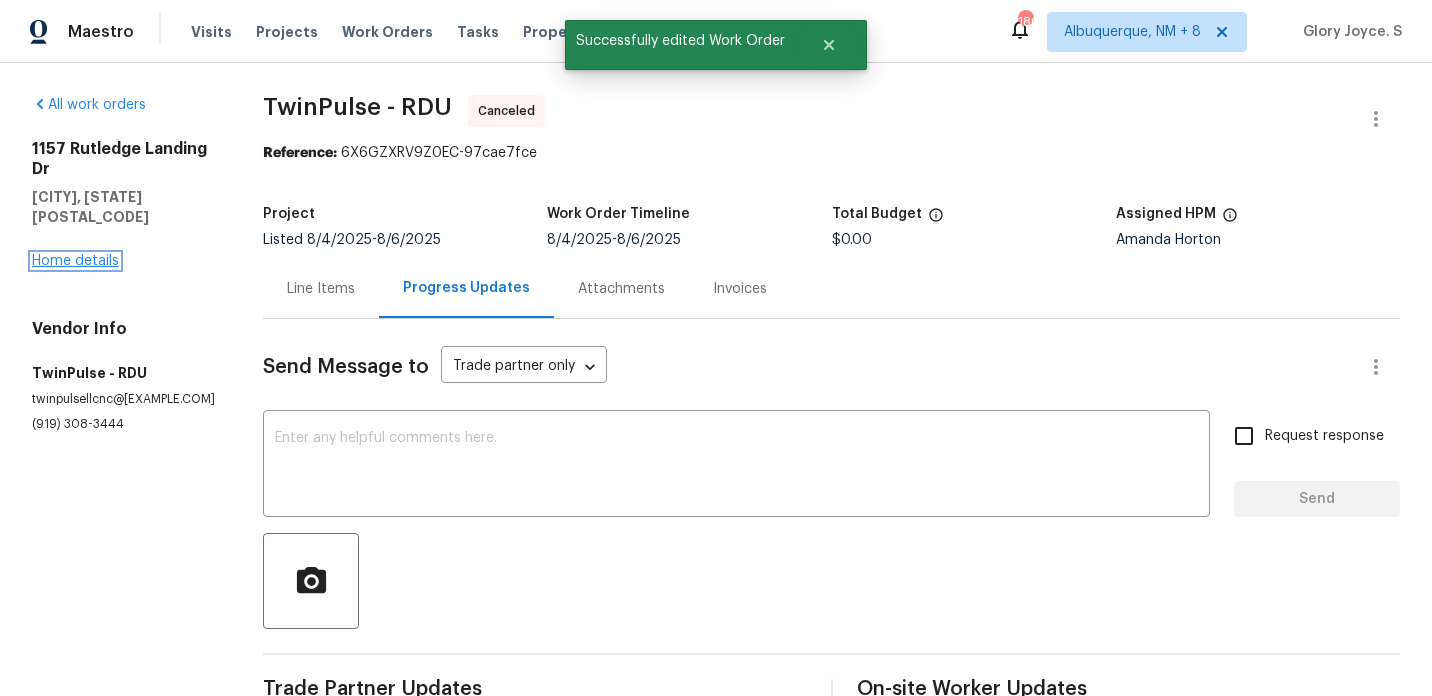 click on "Home details" at bounding box center [75, 261] 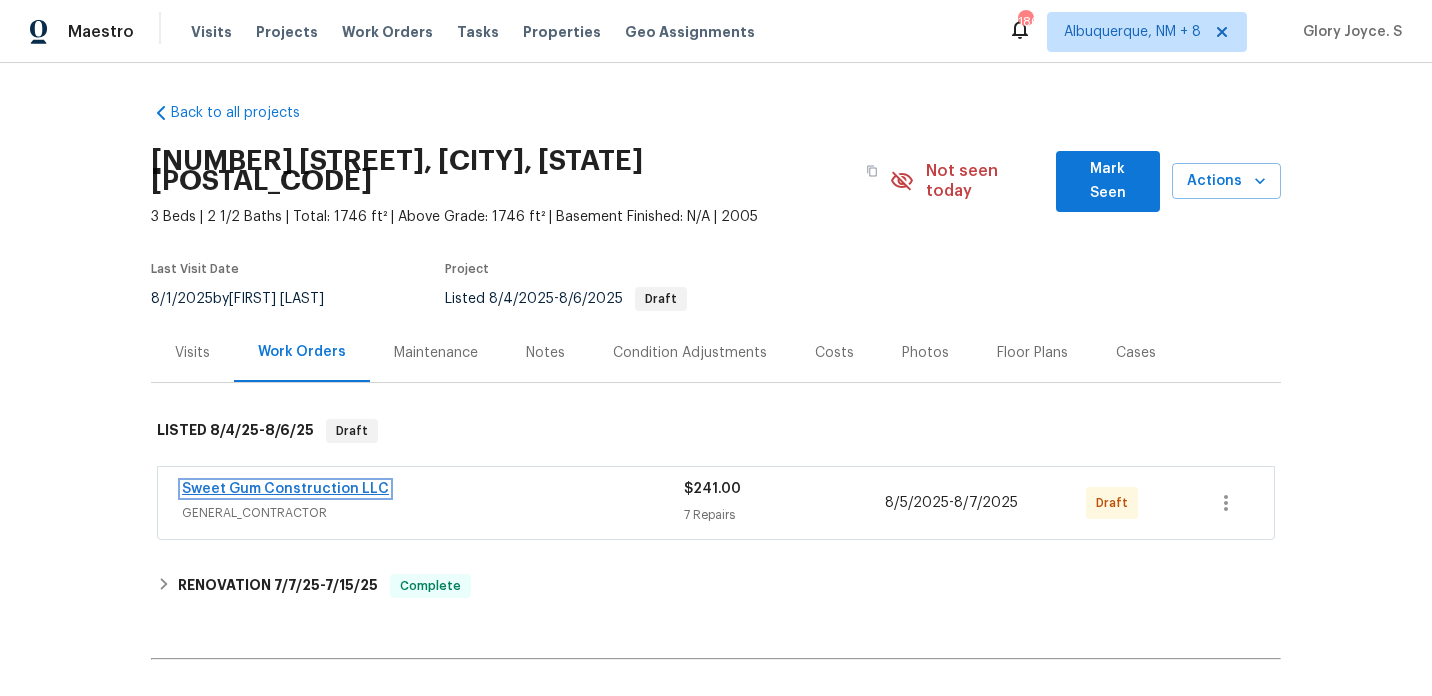 click on "Sweet Gum Construction LLC" at bounding box center [285, 489] 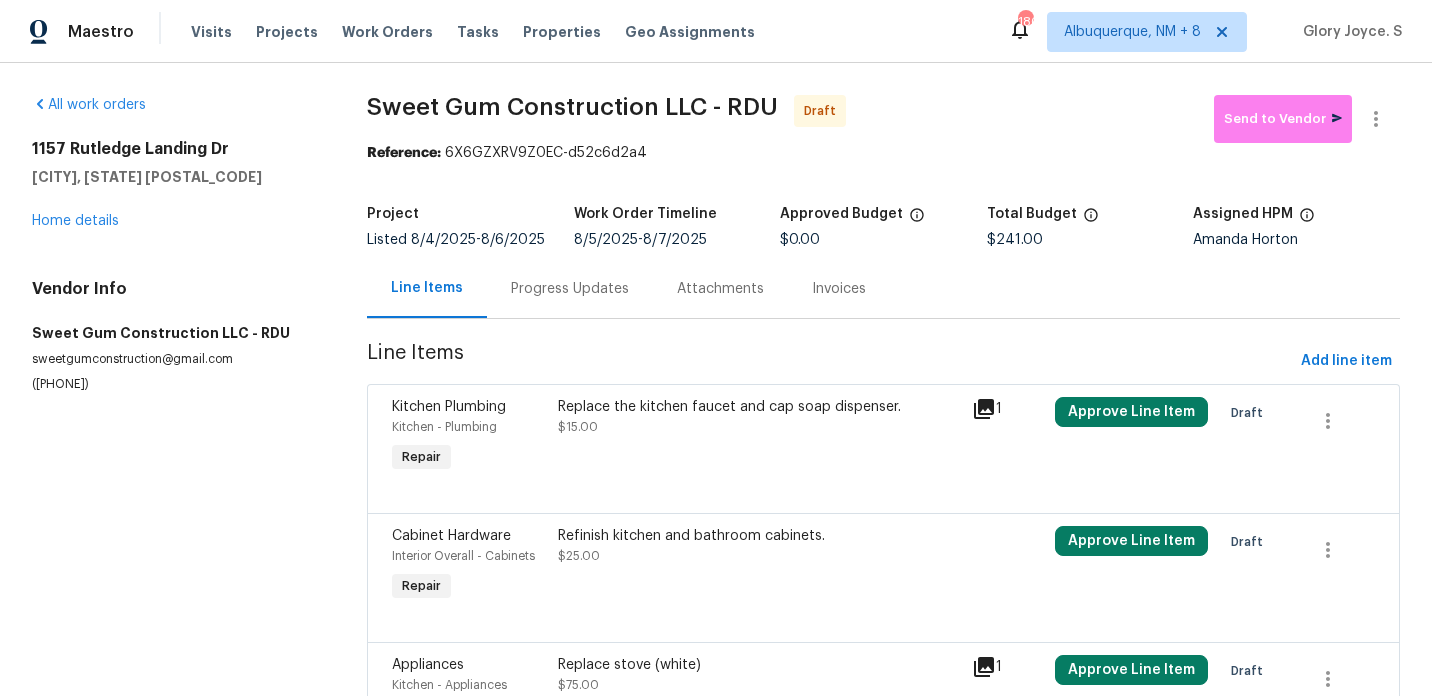 click on "Replace the kitchen faucet and cap soap dispenser." at bounding box center (759, 407) 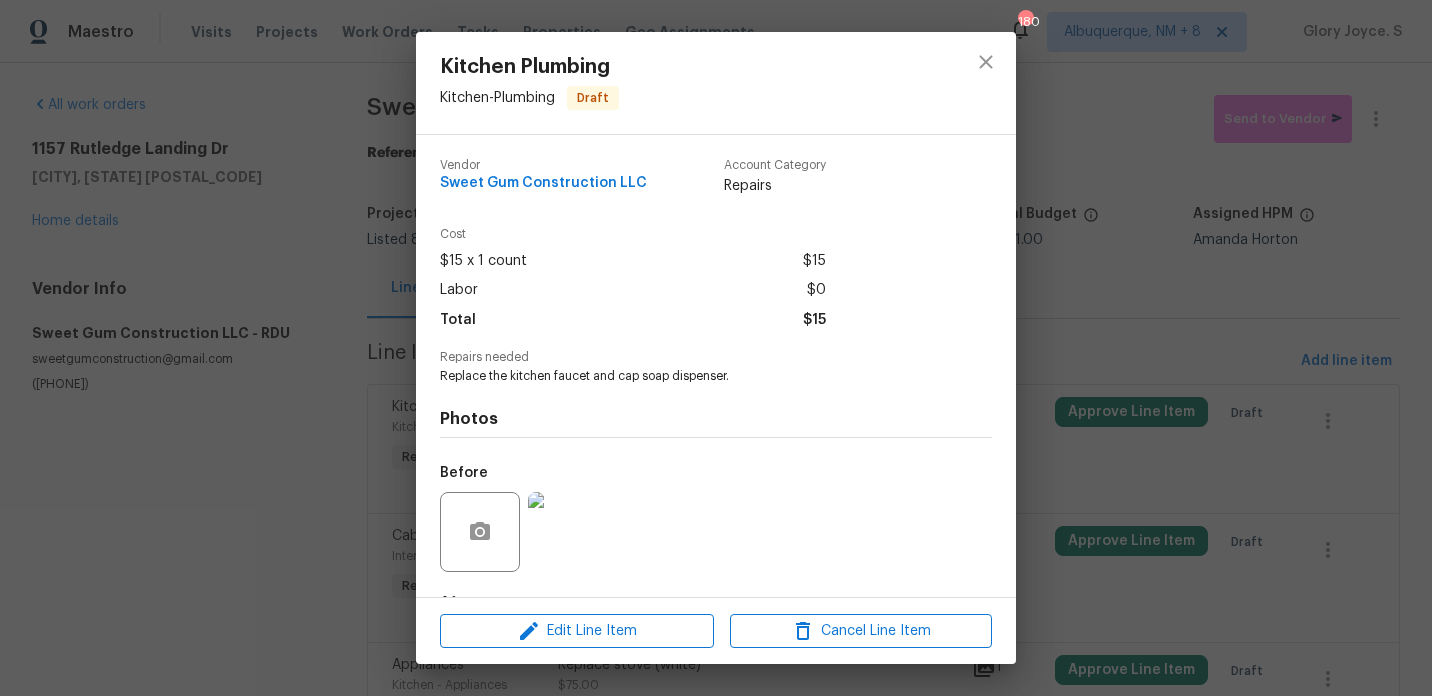 scroll, scrollTop: 125, scrollLeft: 0, axis: vertical 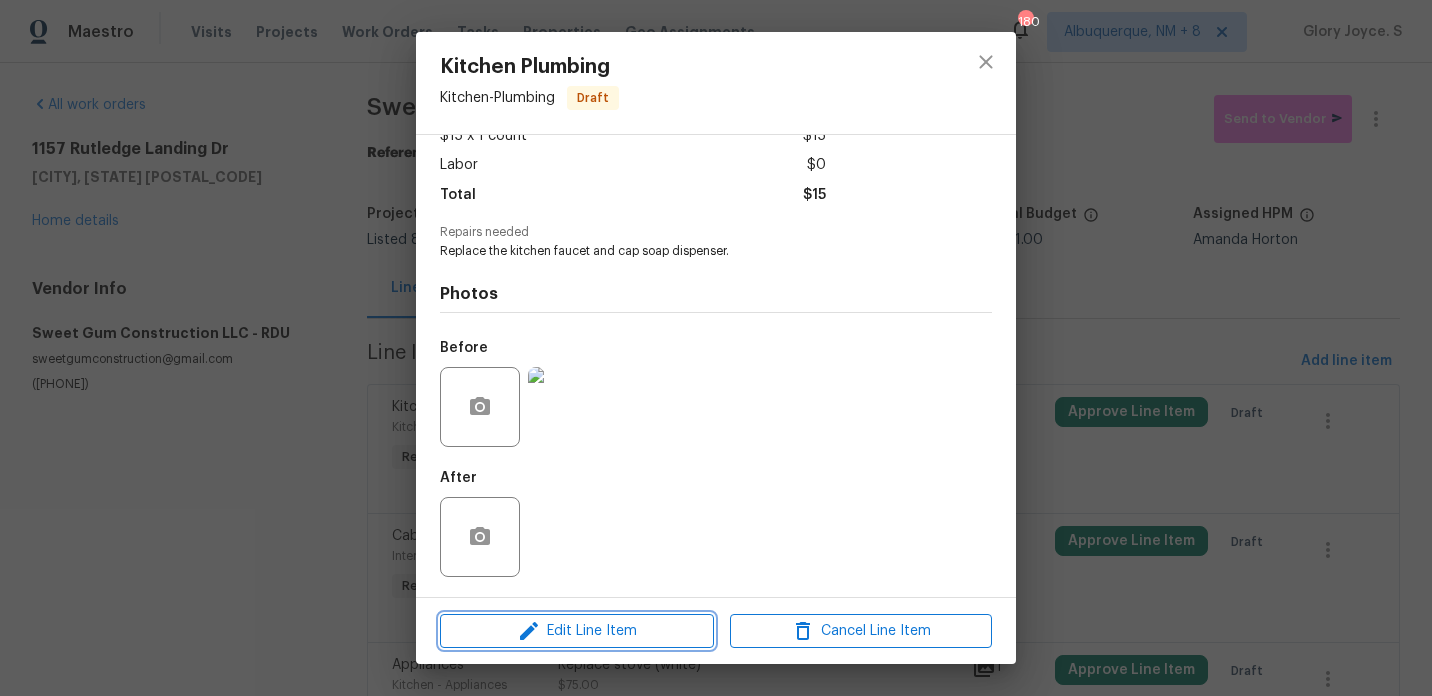click on "Edit Line Item" at bounding box center (577, 631) 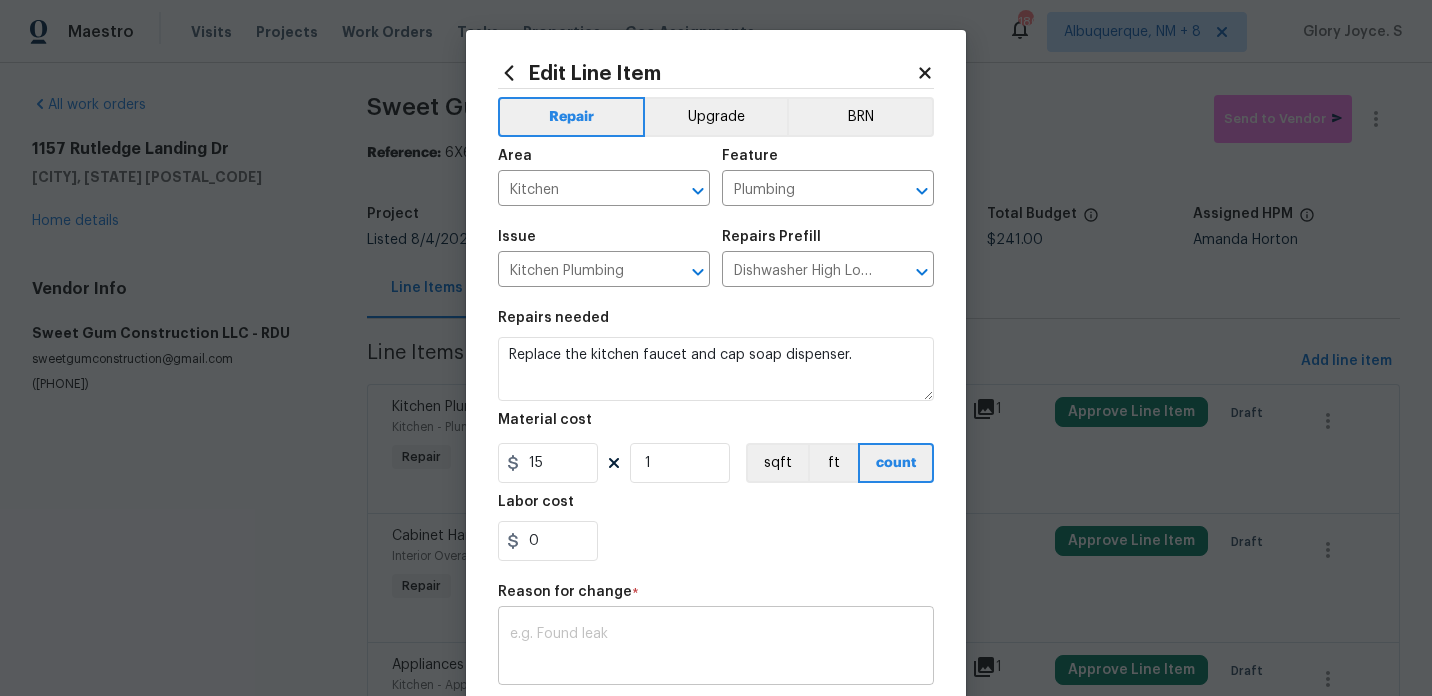 click on "x ​" at bounding box center (716, 648) 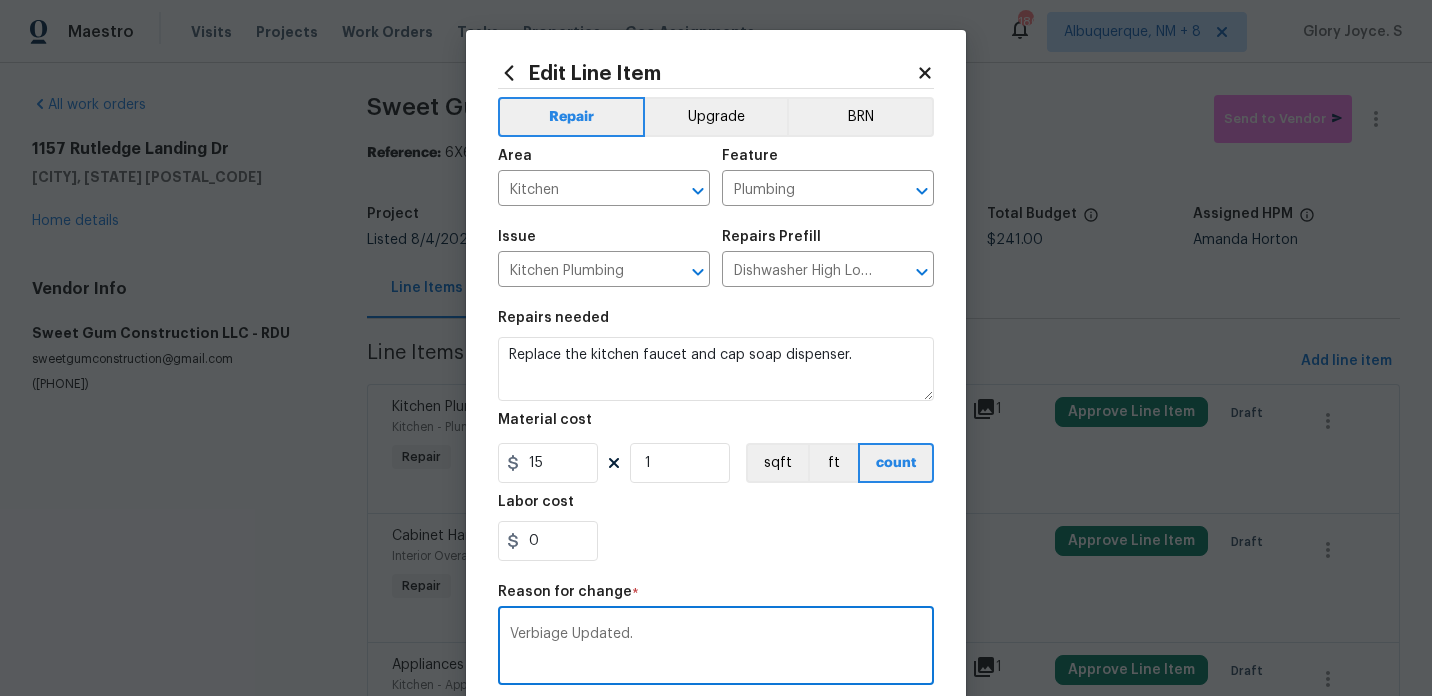 type on "Verbiage Updated." 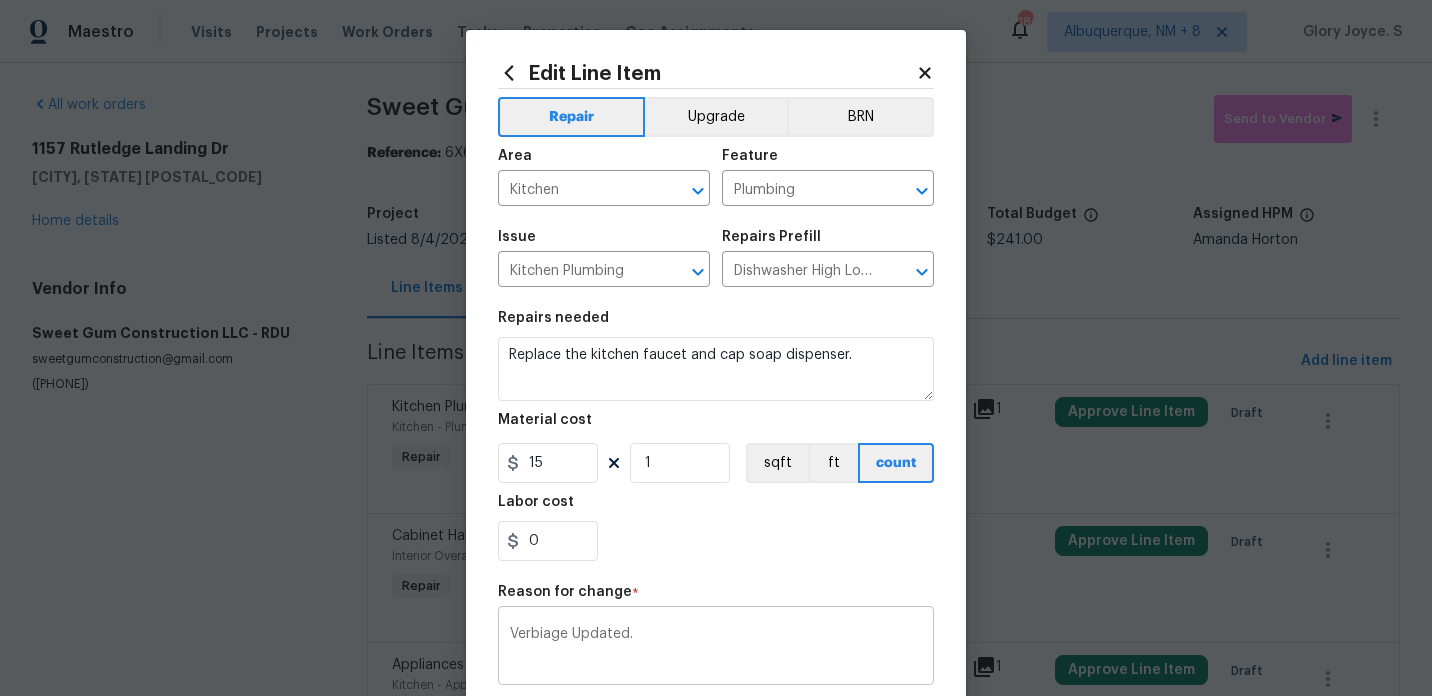 click on "Verbiage Updated. x ​" at bounding box center (716, 648) 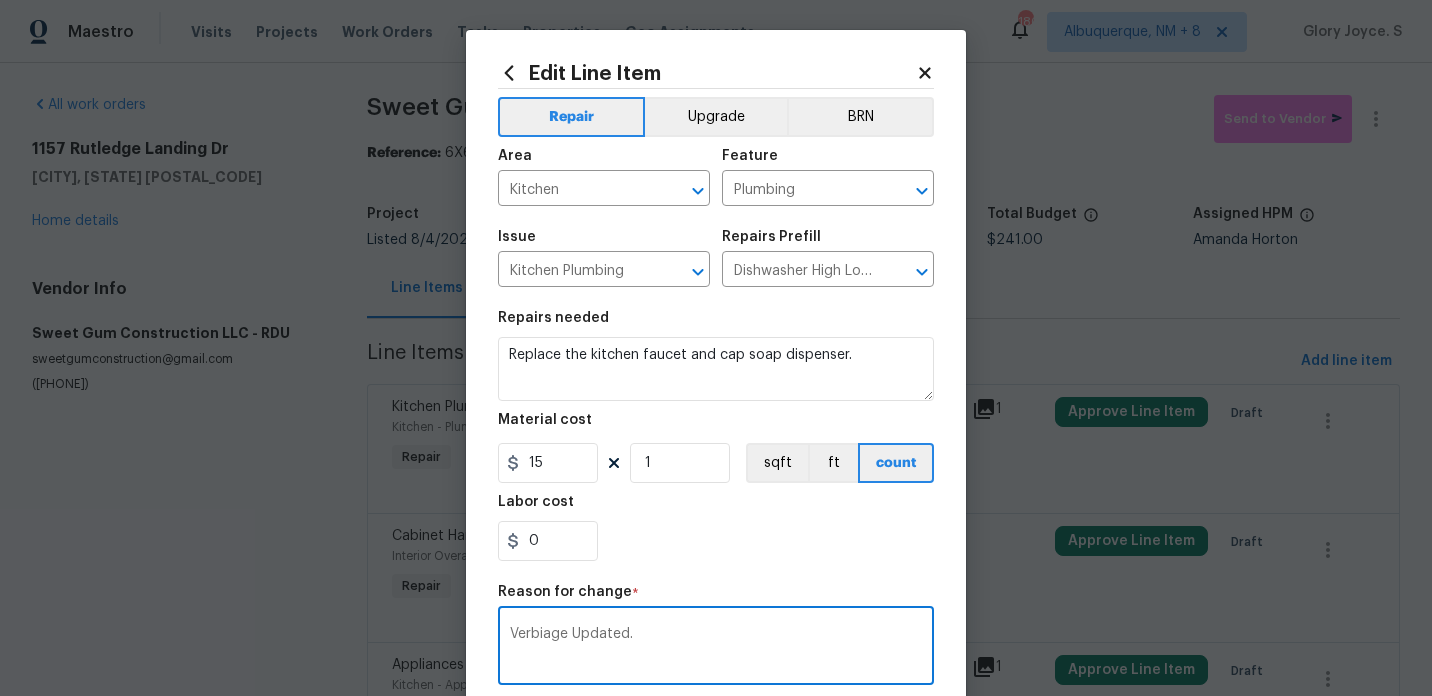 click on "Verbiage Updated. x ​" at bounding box center [716, 648] 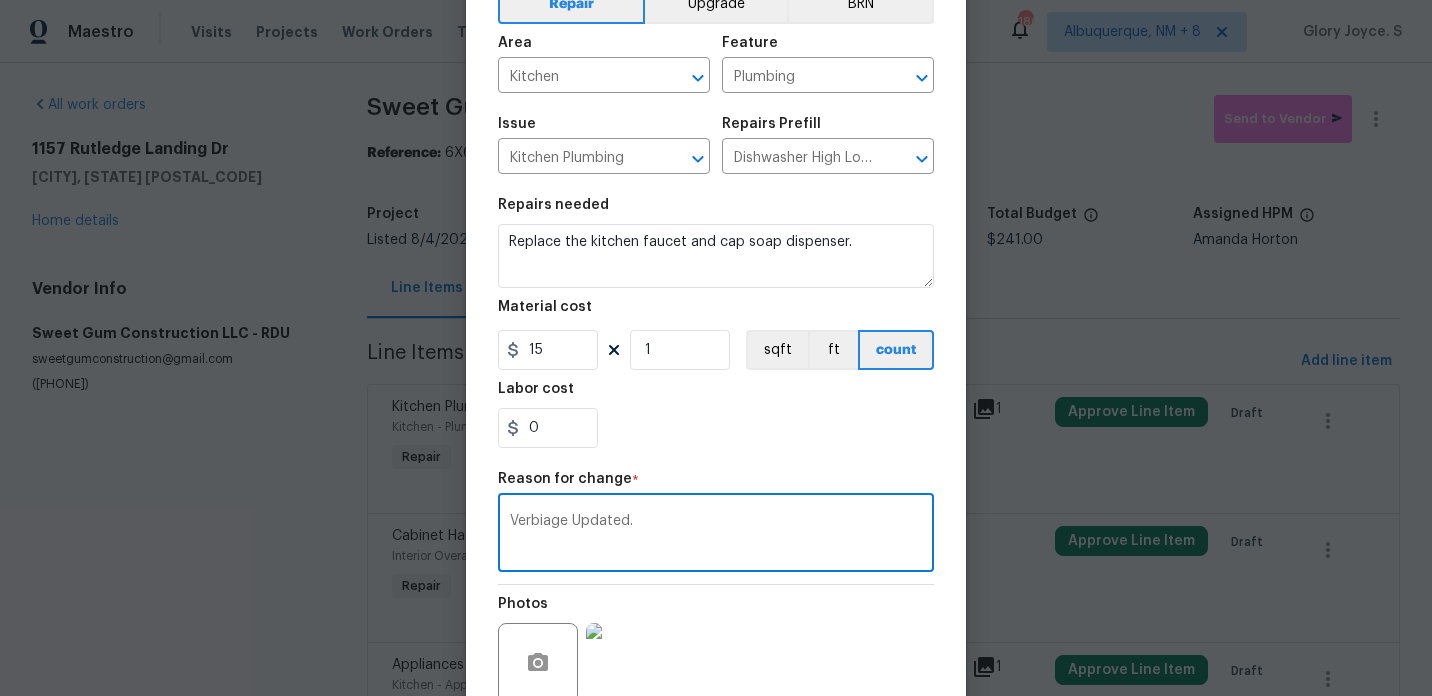 scroll, scrollTop: 280, scrollLeft: 0, axis: vertical 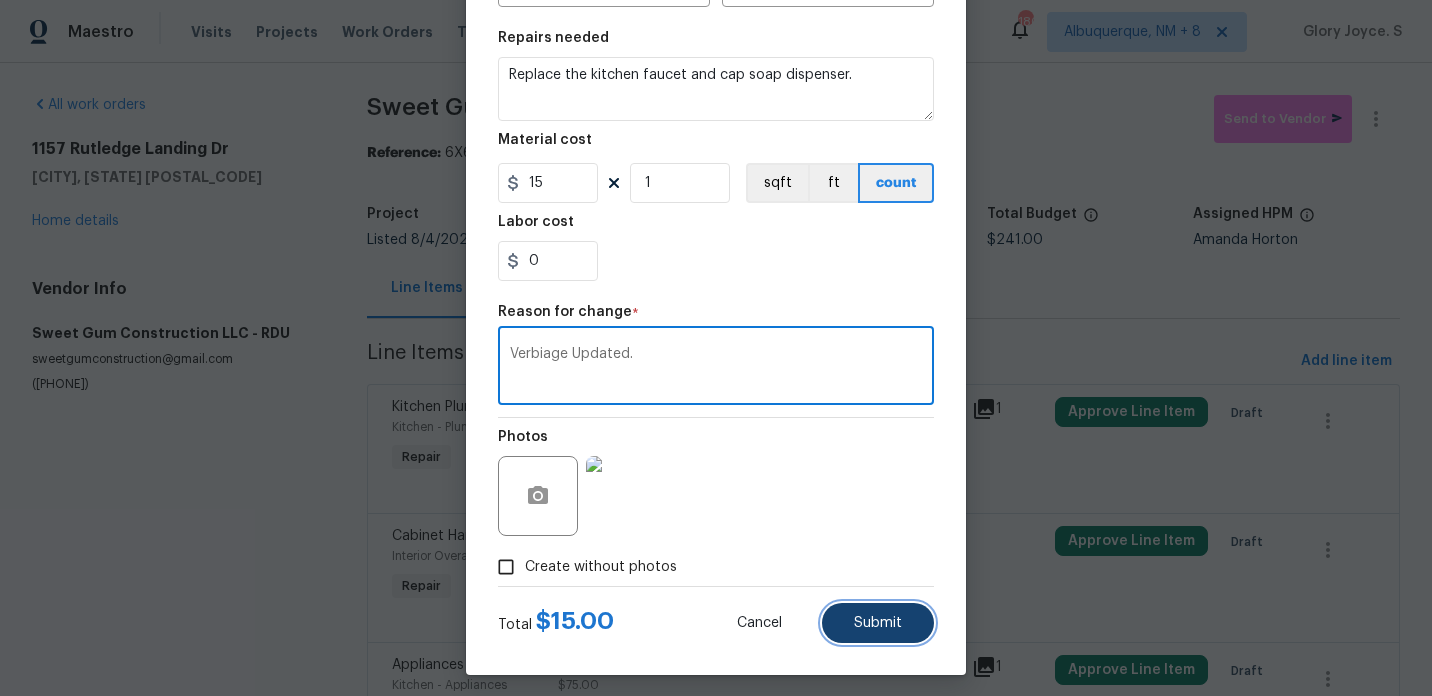 click on "Submit" at bounding box center (878, 623) 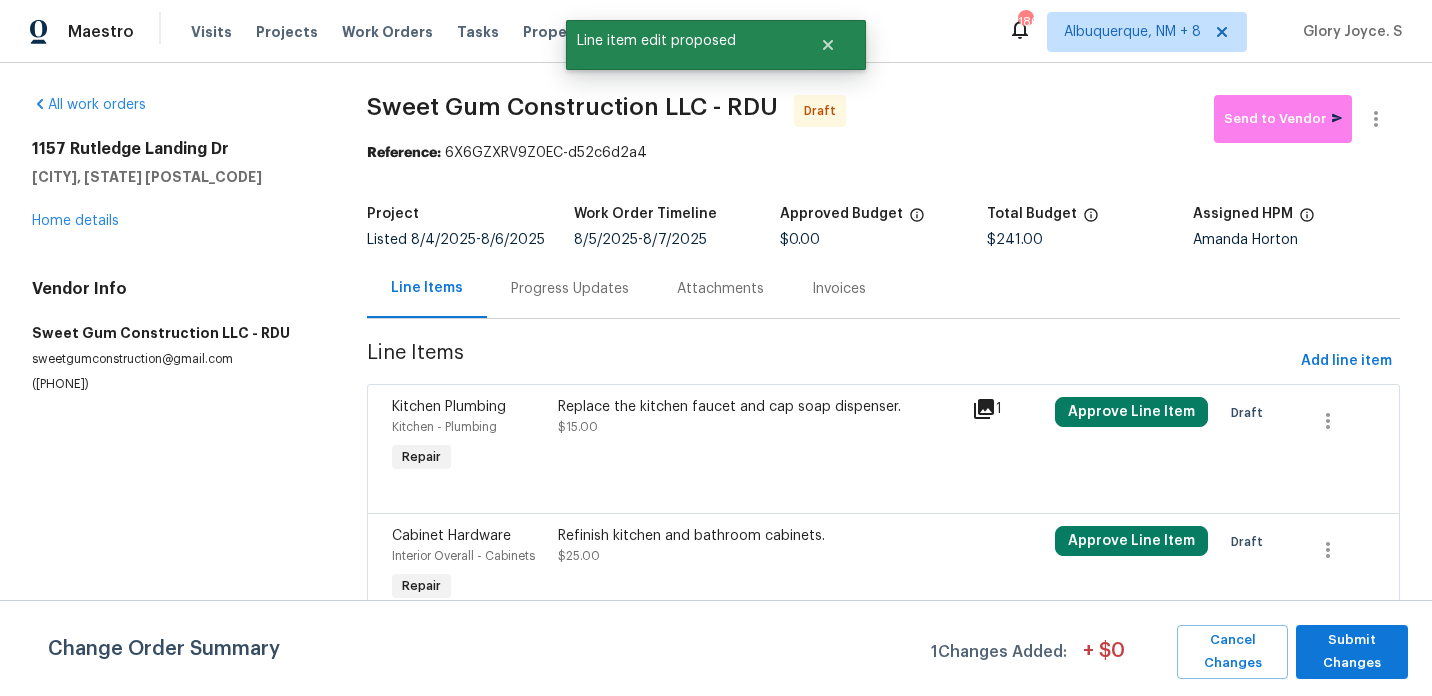 scroll, scrollTop: 0, scrollLeft: 0, axis: both 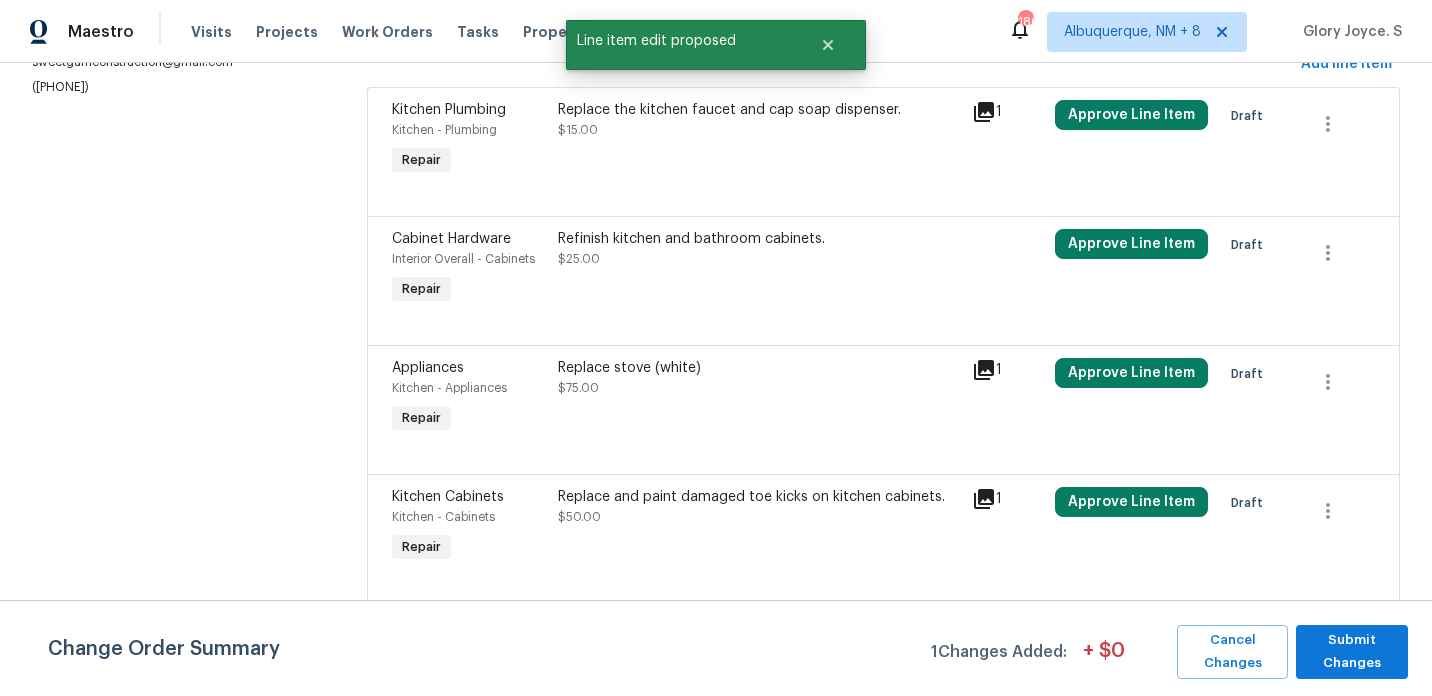 click on "Refinish kitchen and bathroom cabinets. $25.00" at bounding box center [759, 249] 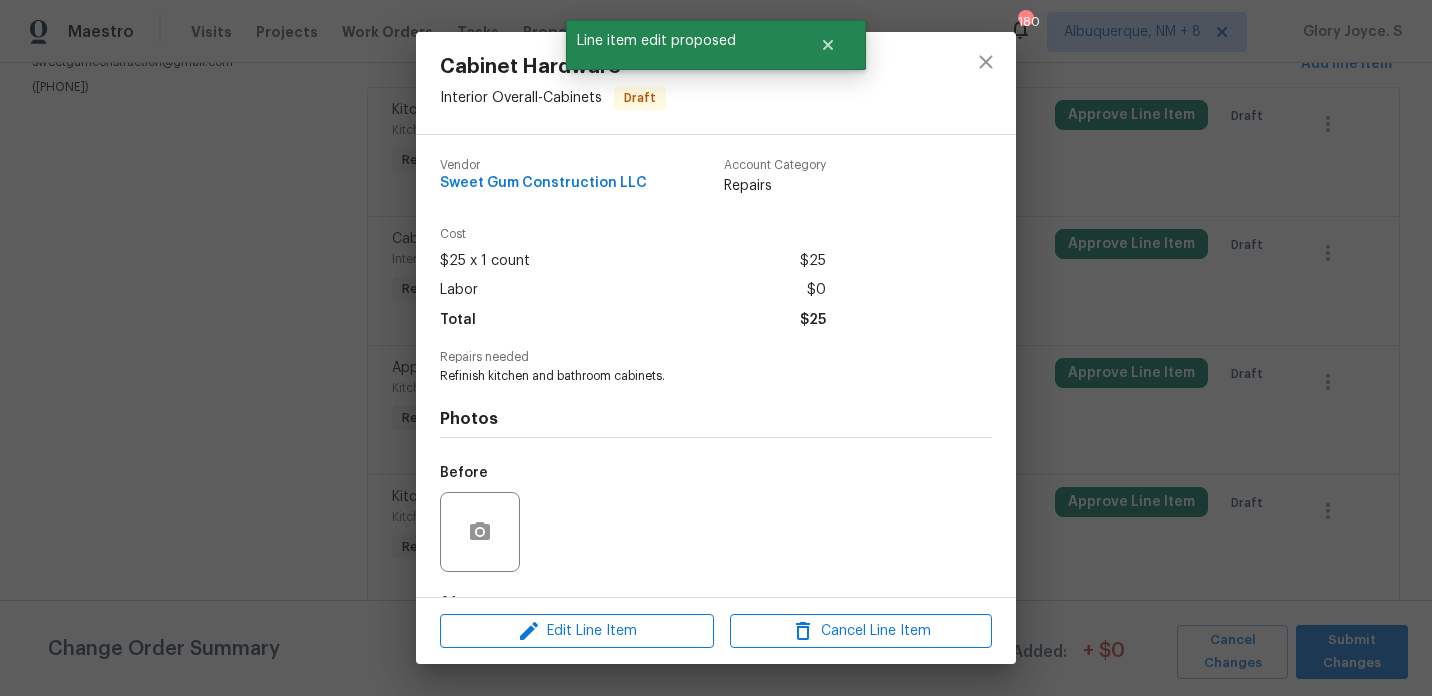 click on "Edit Line Item  Cancel Line Item" at bounding box center (716, 631) 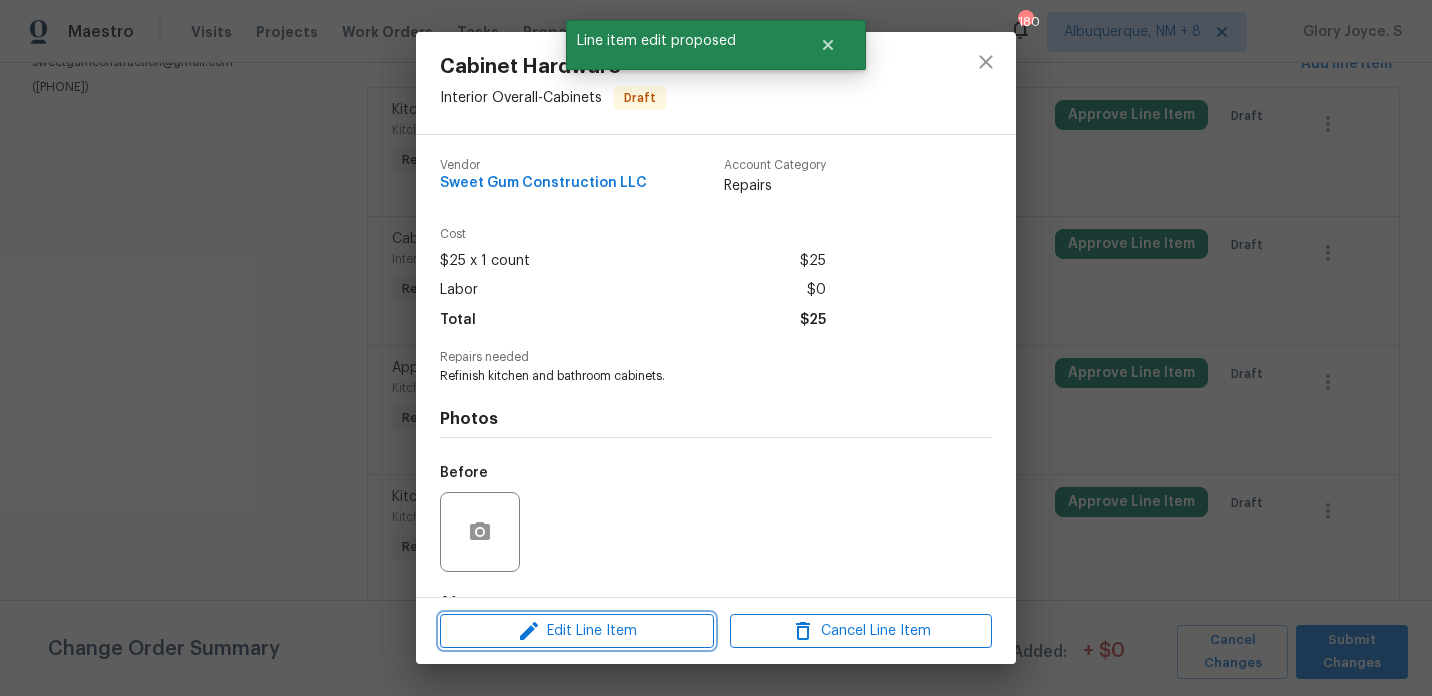 click on "Edit Line Item" at bounding box center (577, 631) 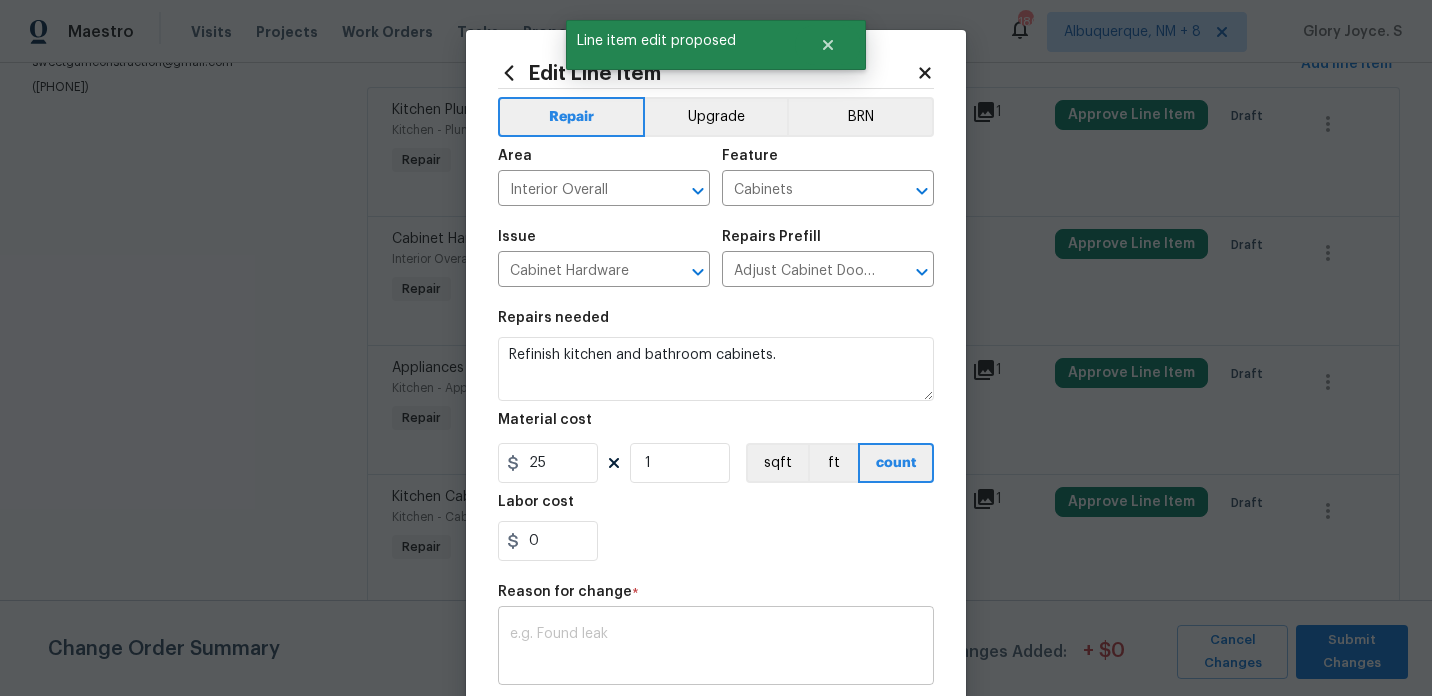 click on "x ​" at bounding box center (716, 648) 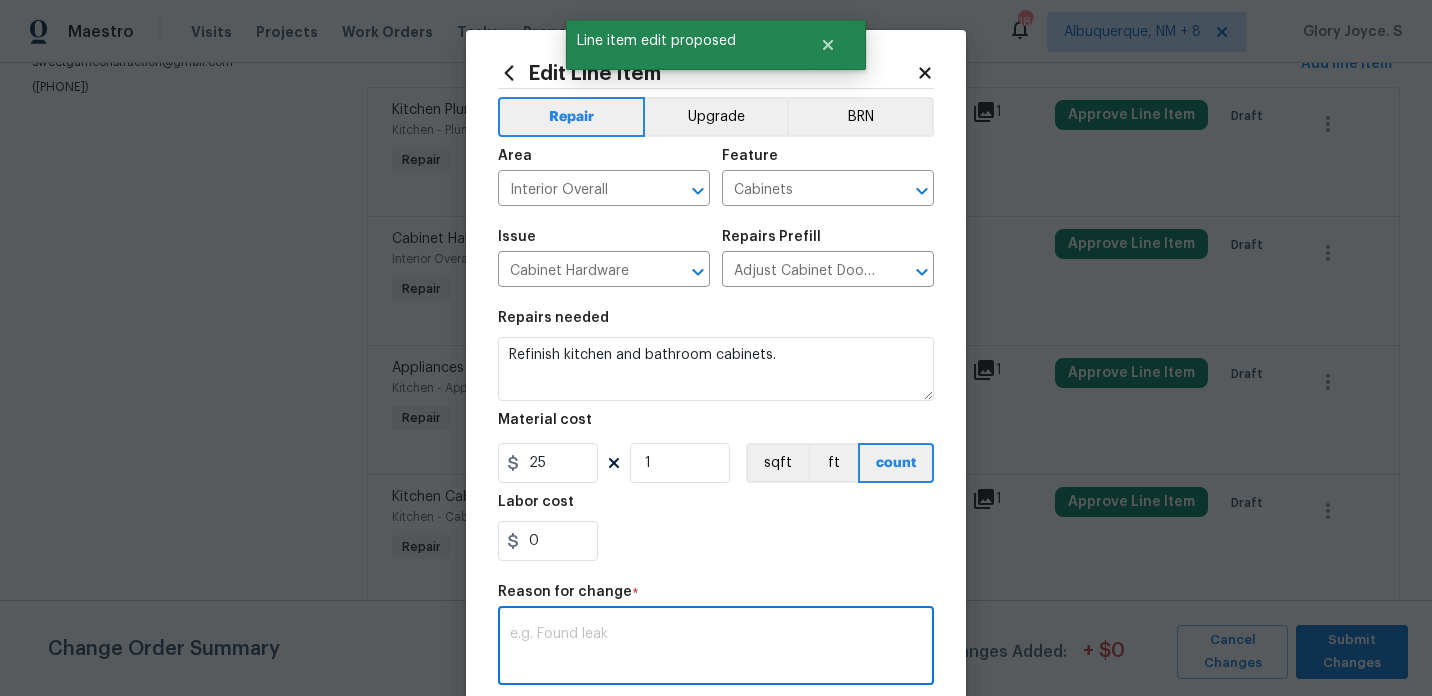 paste on "Verbiage Updated." 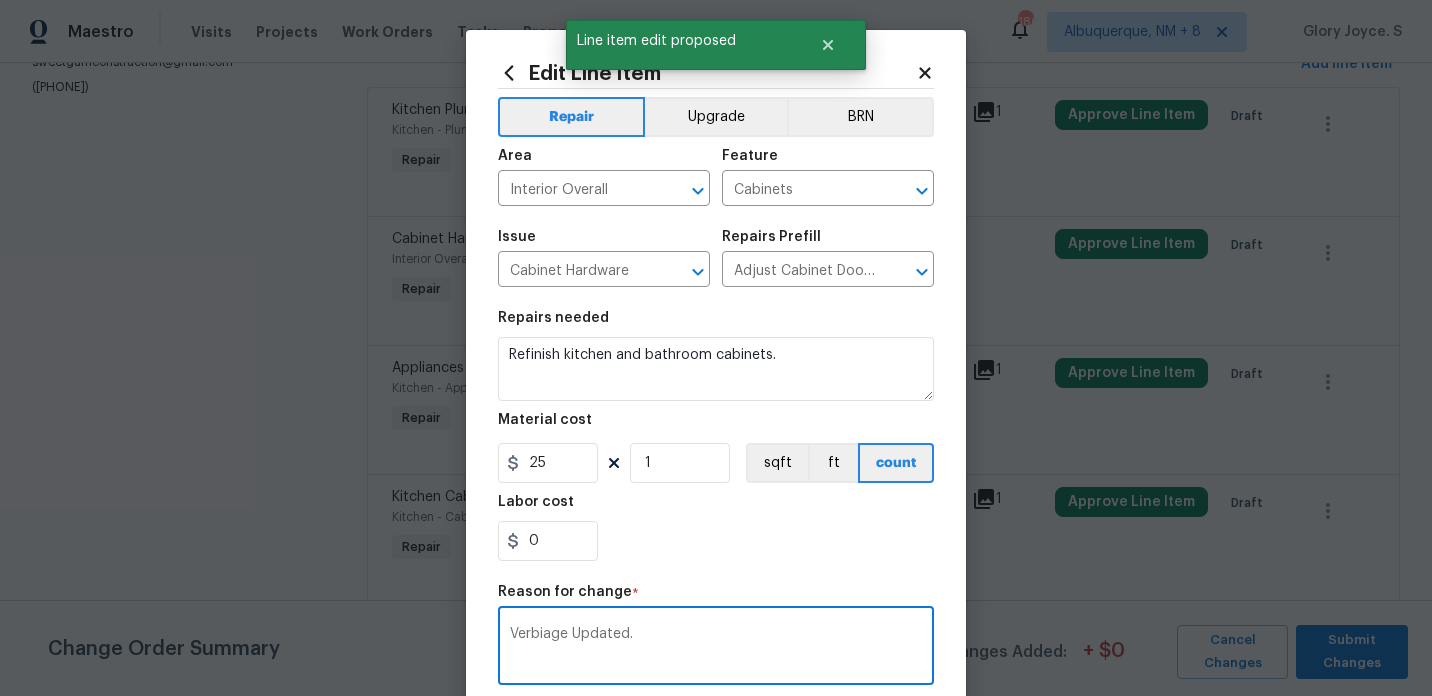 scroll, scrollTop: 290, scrollLeft: 0, axis: vertical 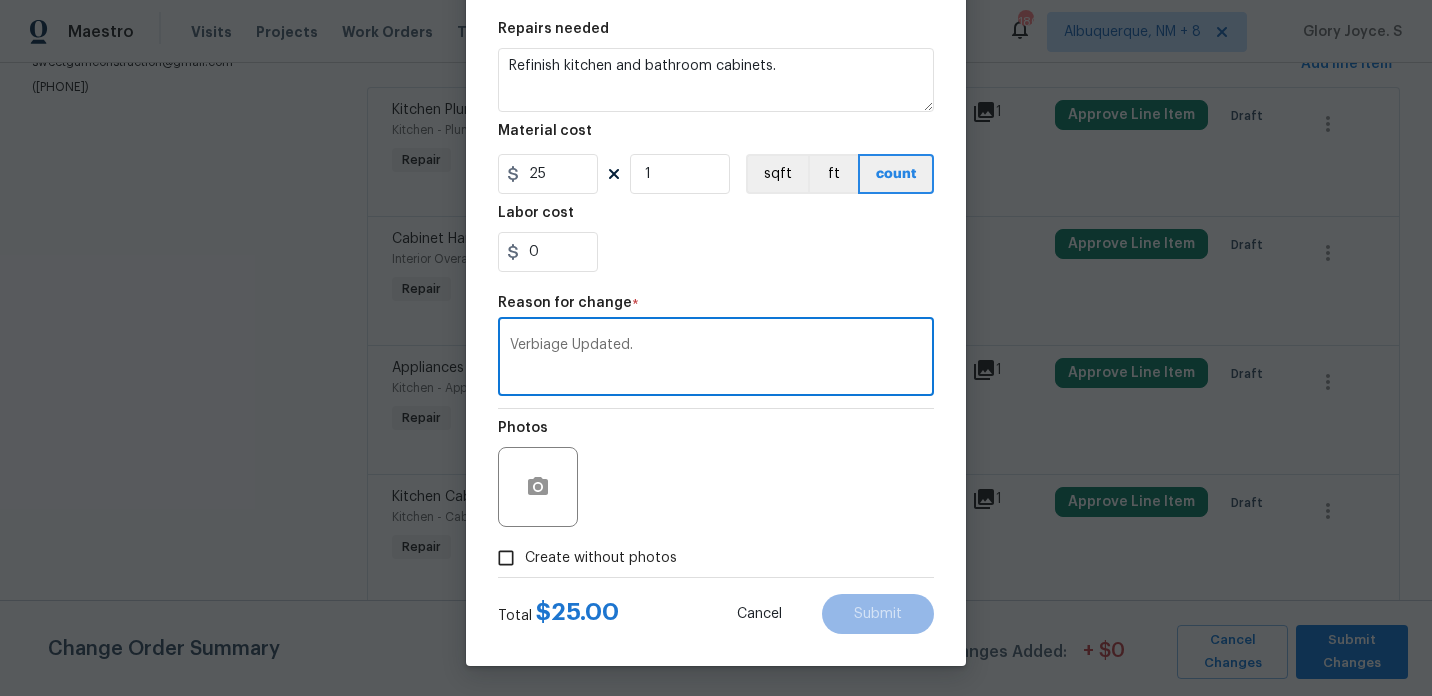 type on "Verbiage Updated." 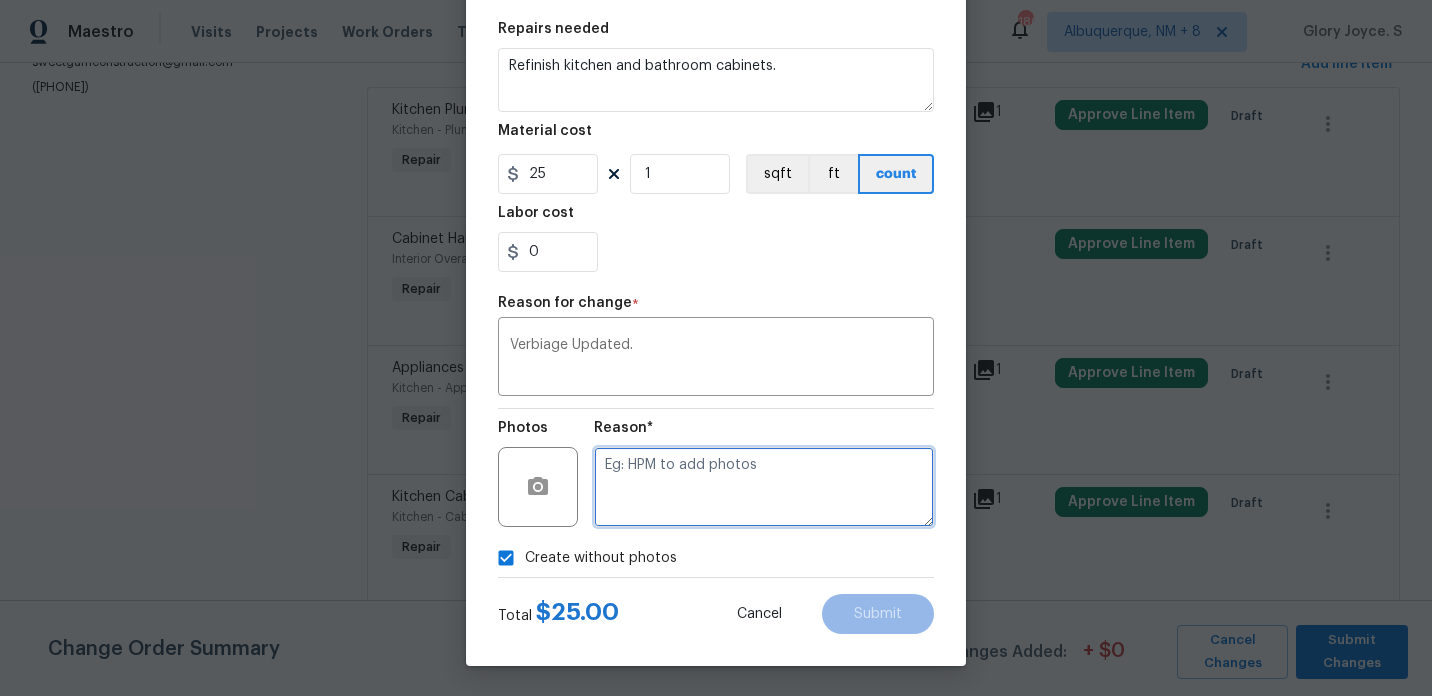 click at bounding box center [764, 487] 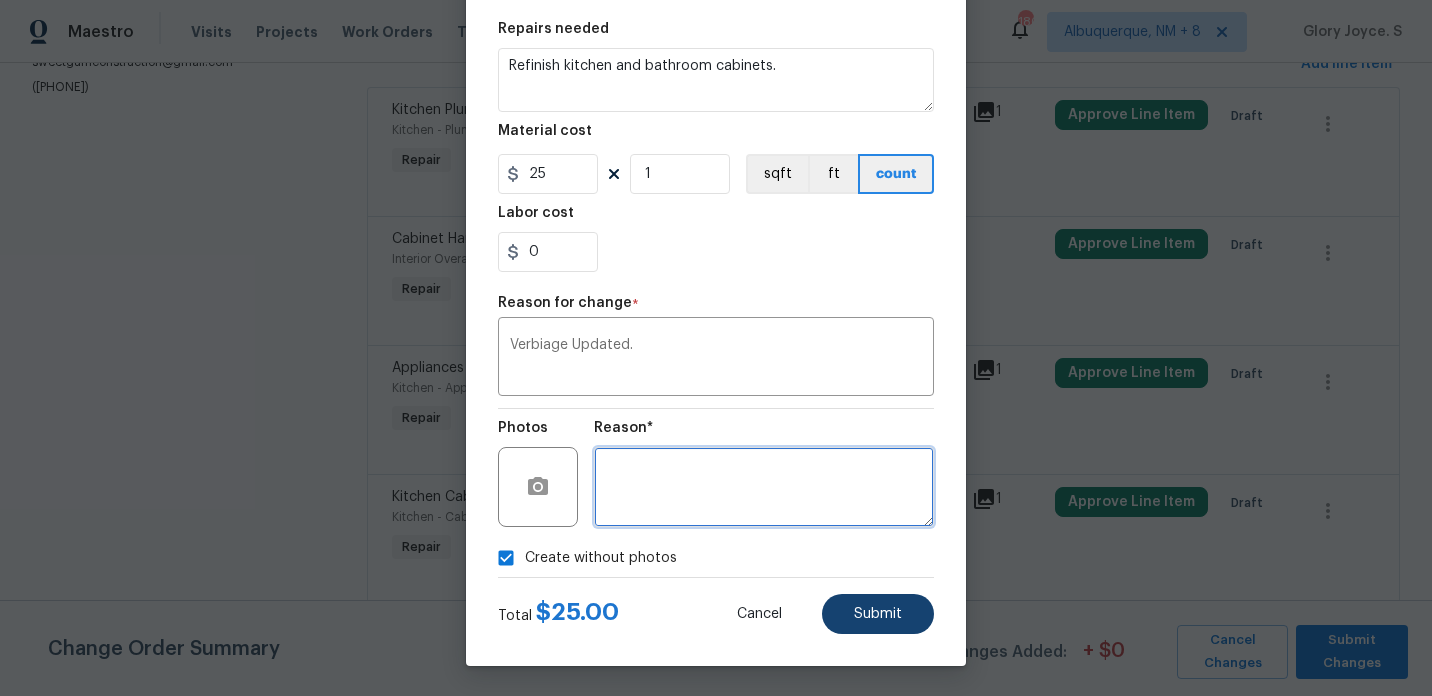 type 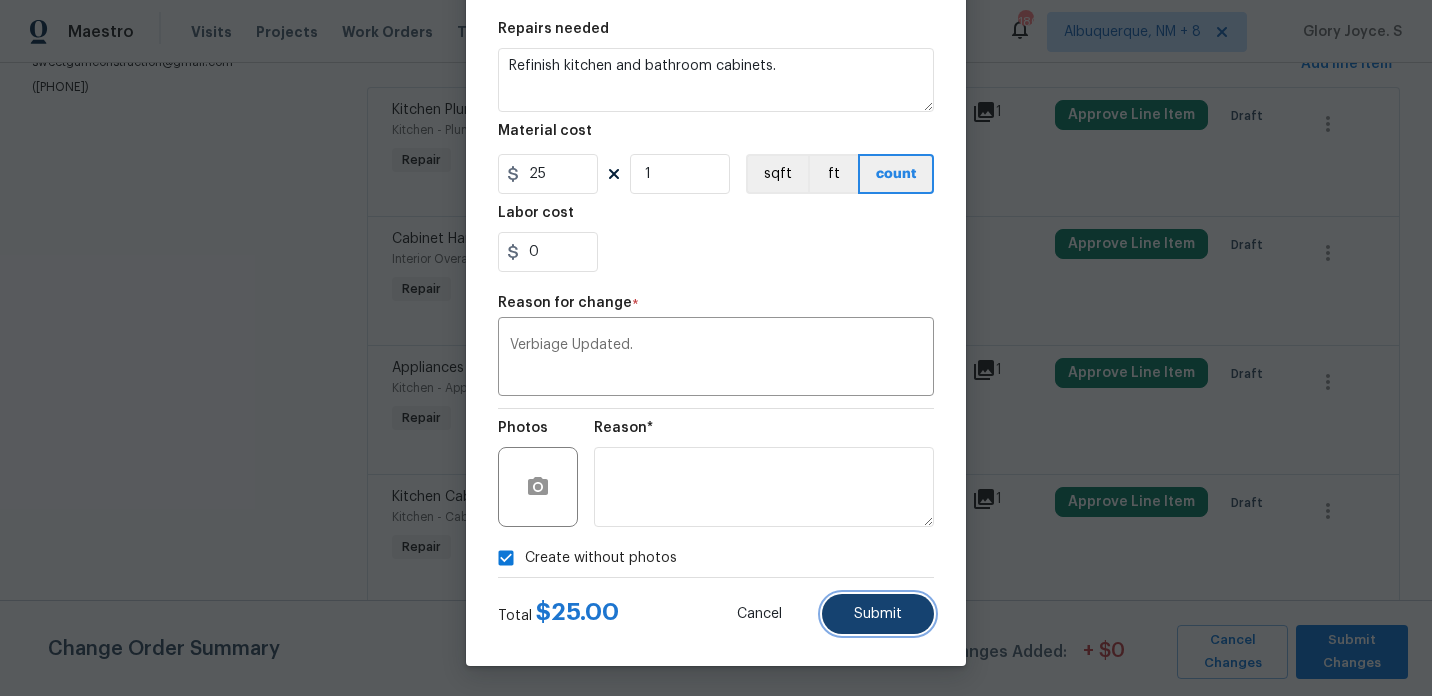 click on "Submit" at bounding box center (878, 614) 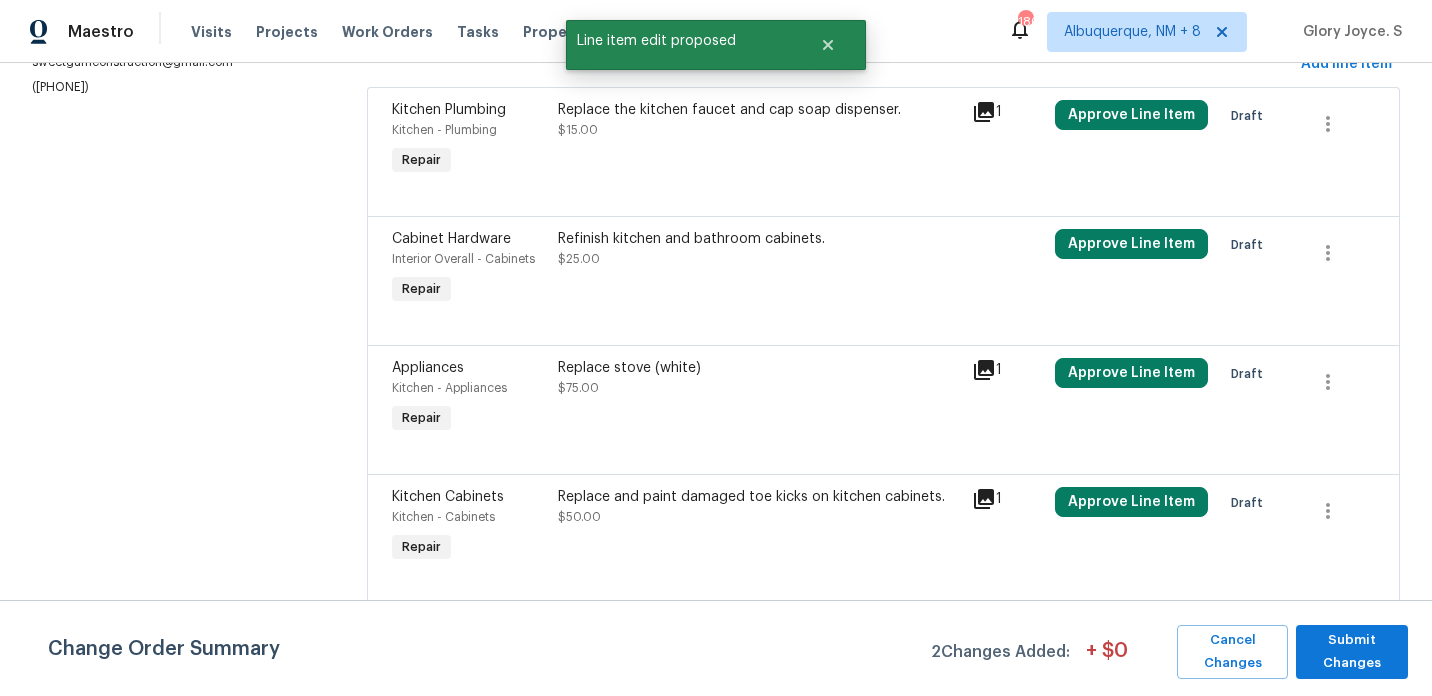 scroll, scrollTop: 0, scrollLeft: 0, axis: both 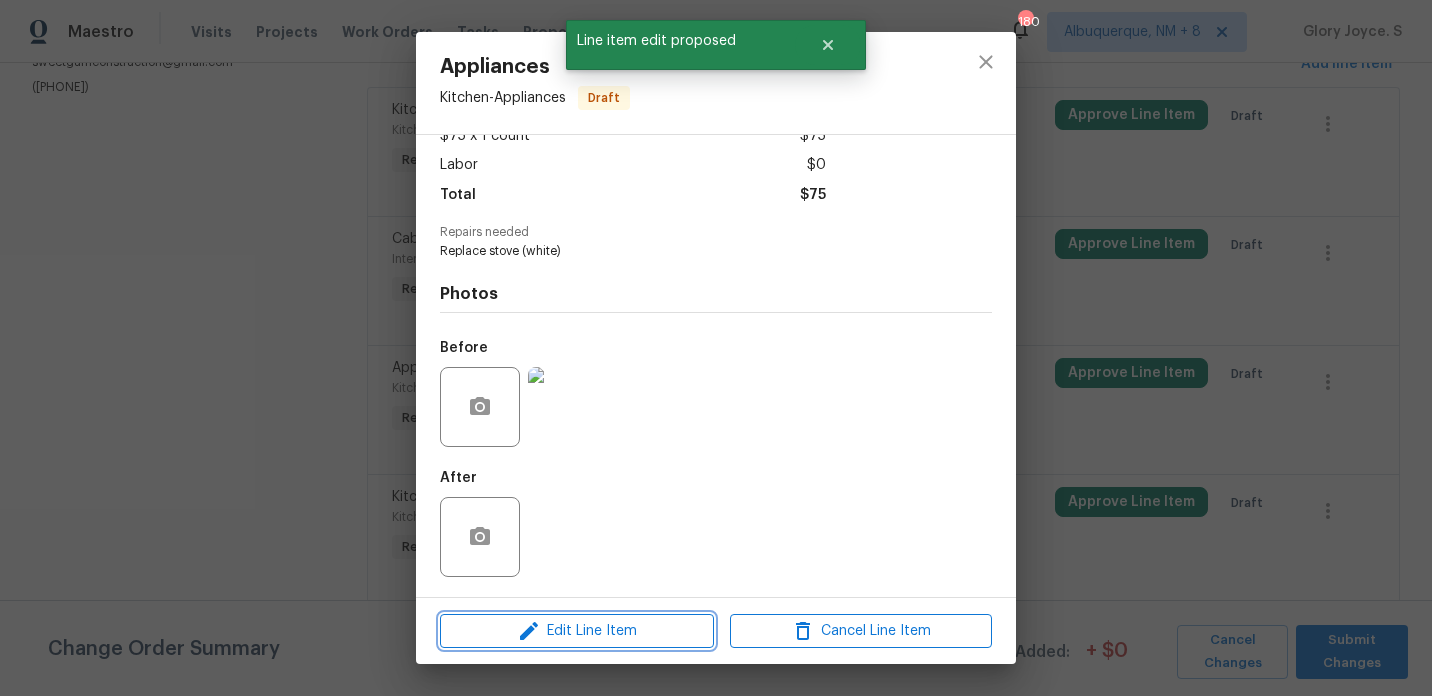 click on "Edit Line Item" at bounding box center (577, 631) 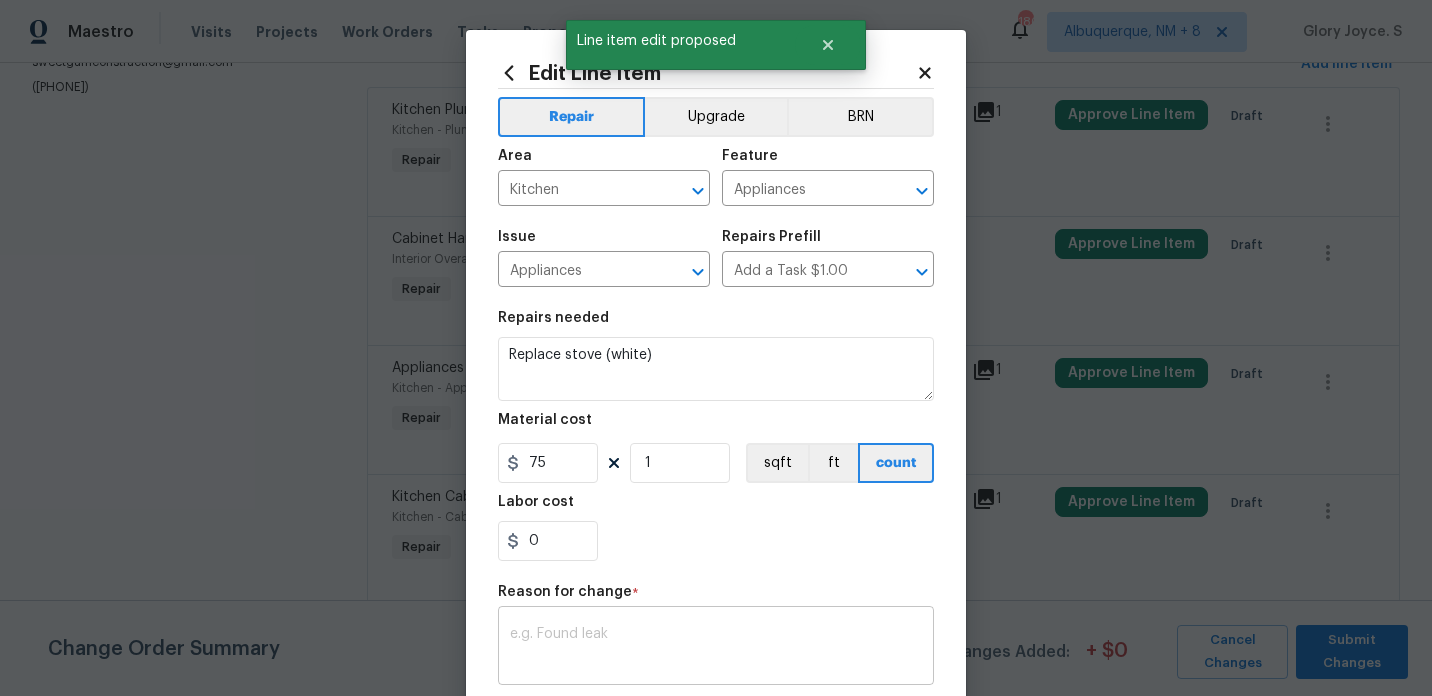 click at bounding box center (716, 648) 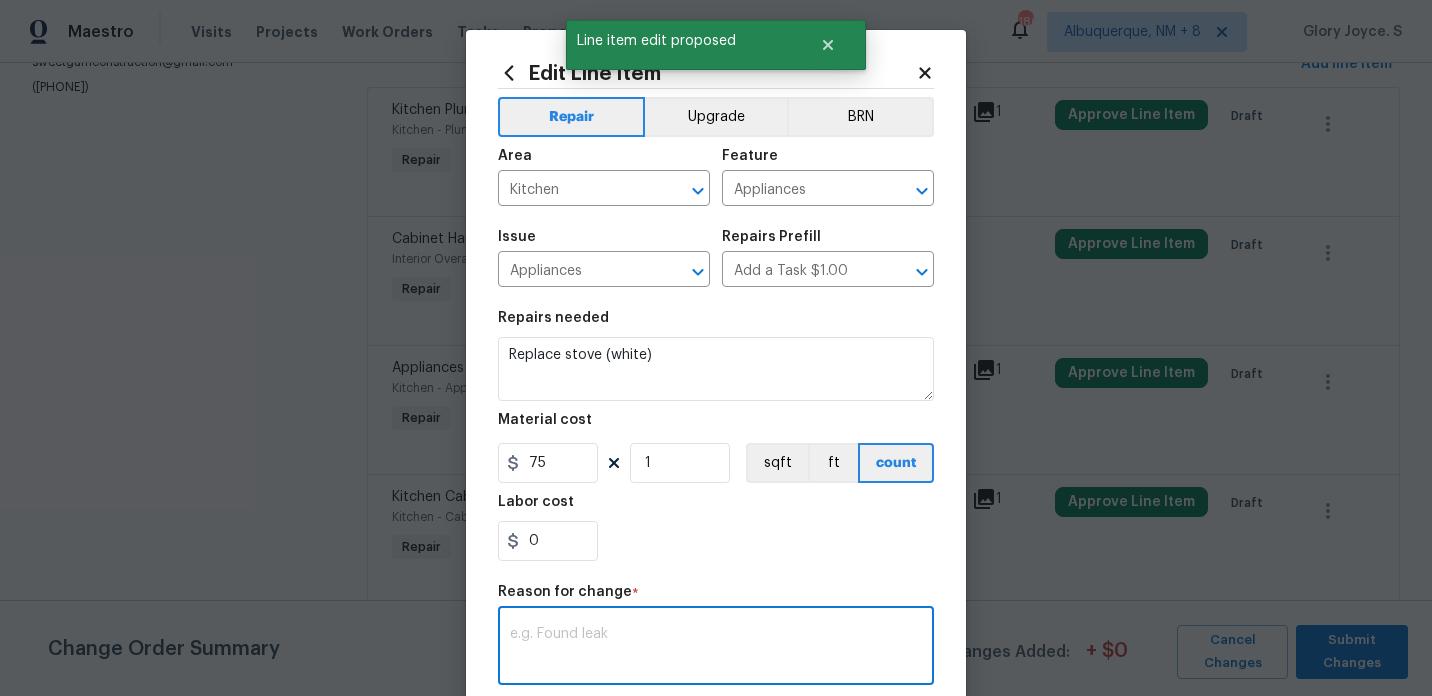 paste on "Verbiage Updated." 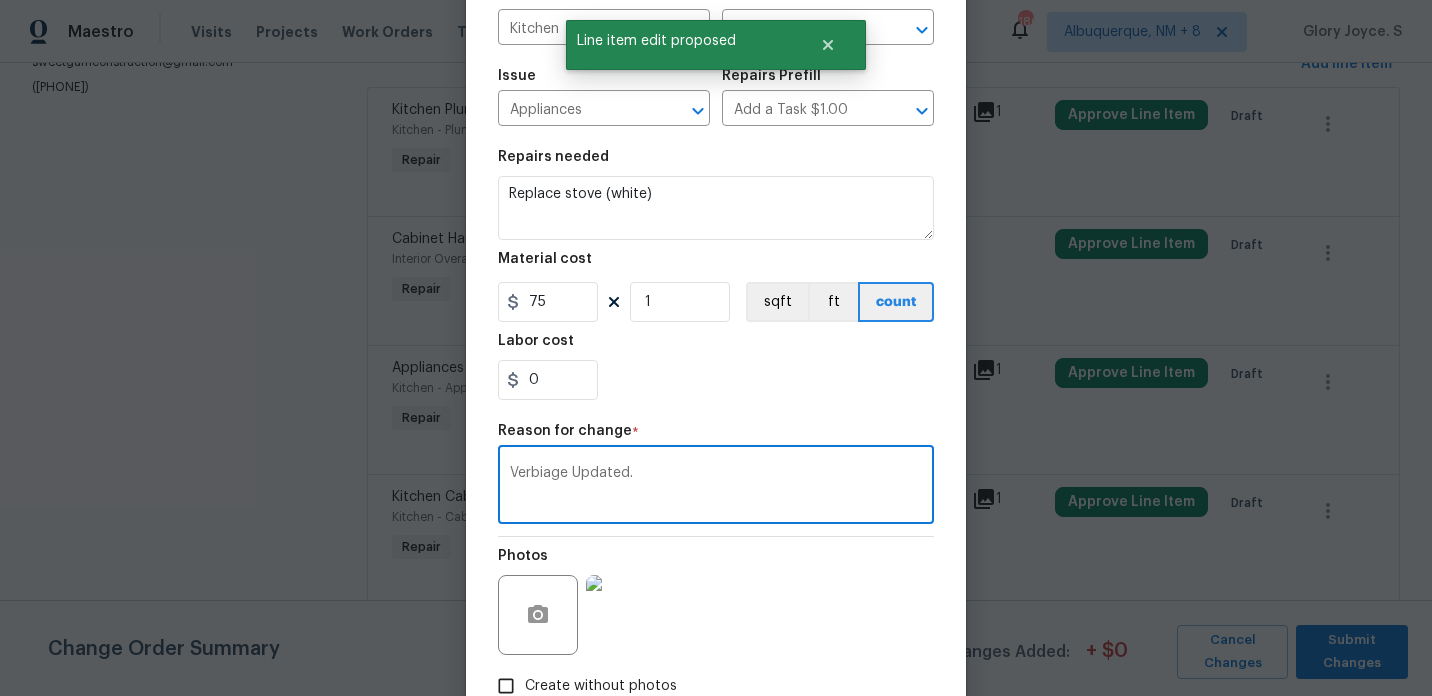 scroll, scrollTop: 290, scrollLeft: 0, axis: vertical 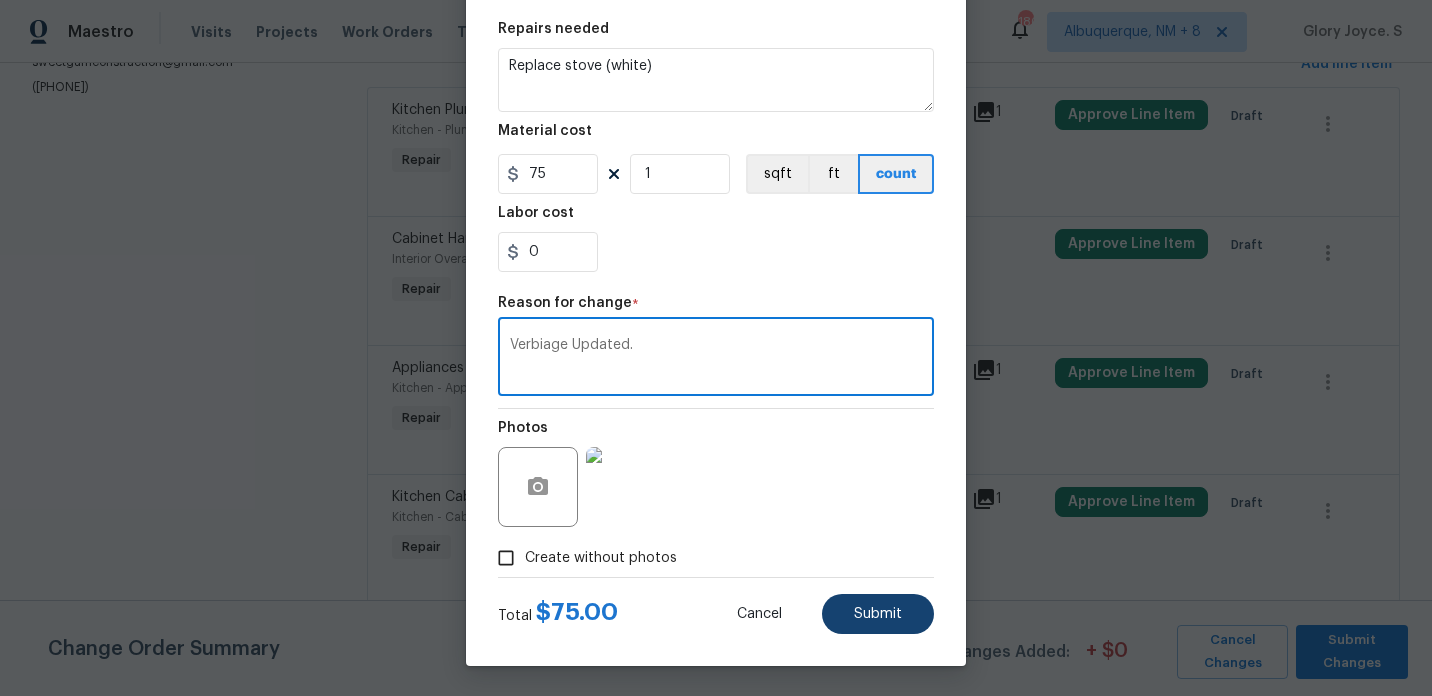 type on "Verbiage Updated." 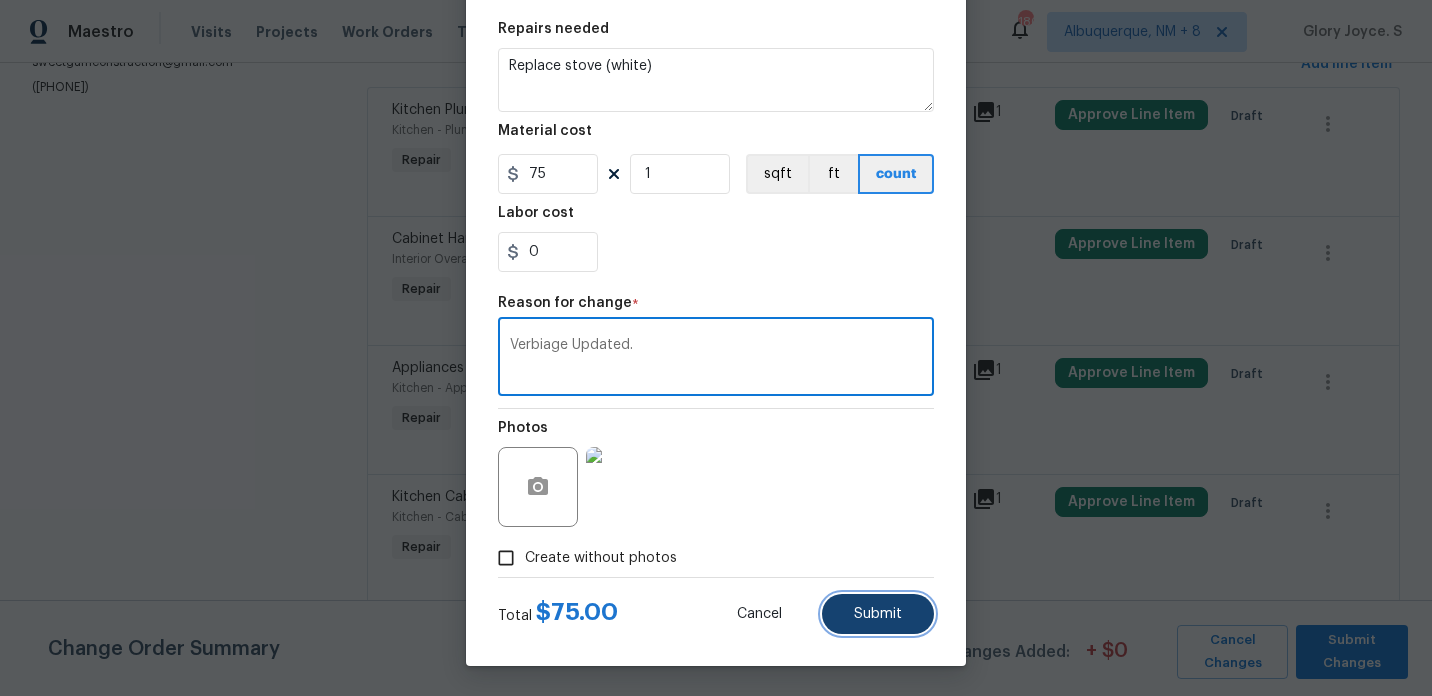 click on "Submit" at bounding box center (878, 614) 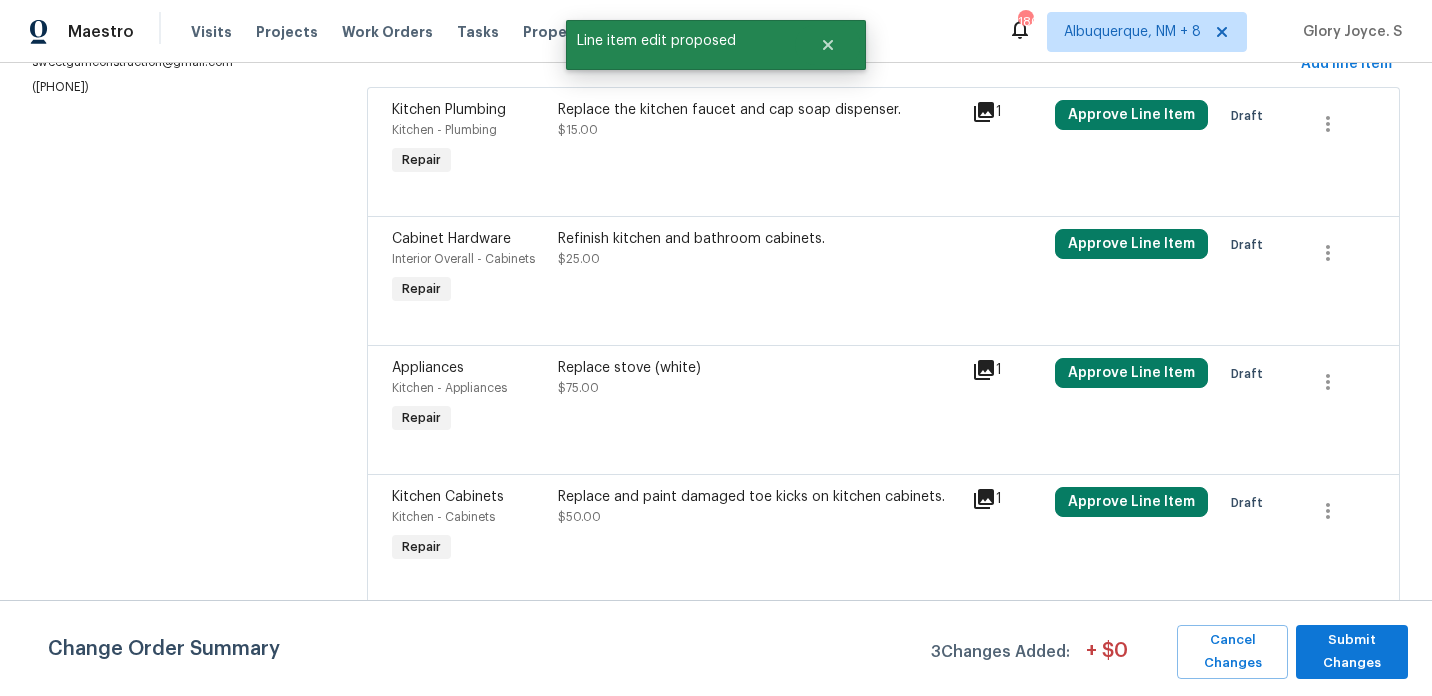 scroll, scrollTop: 0, scrollLeft: 0, axis: both 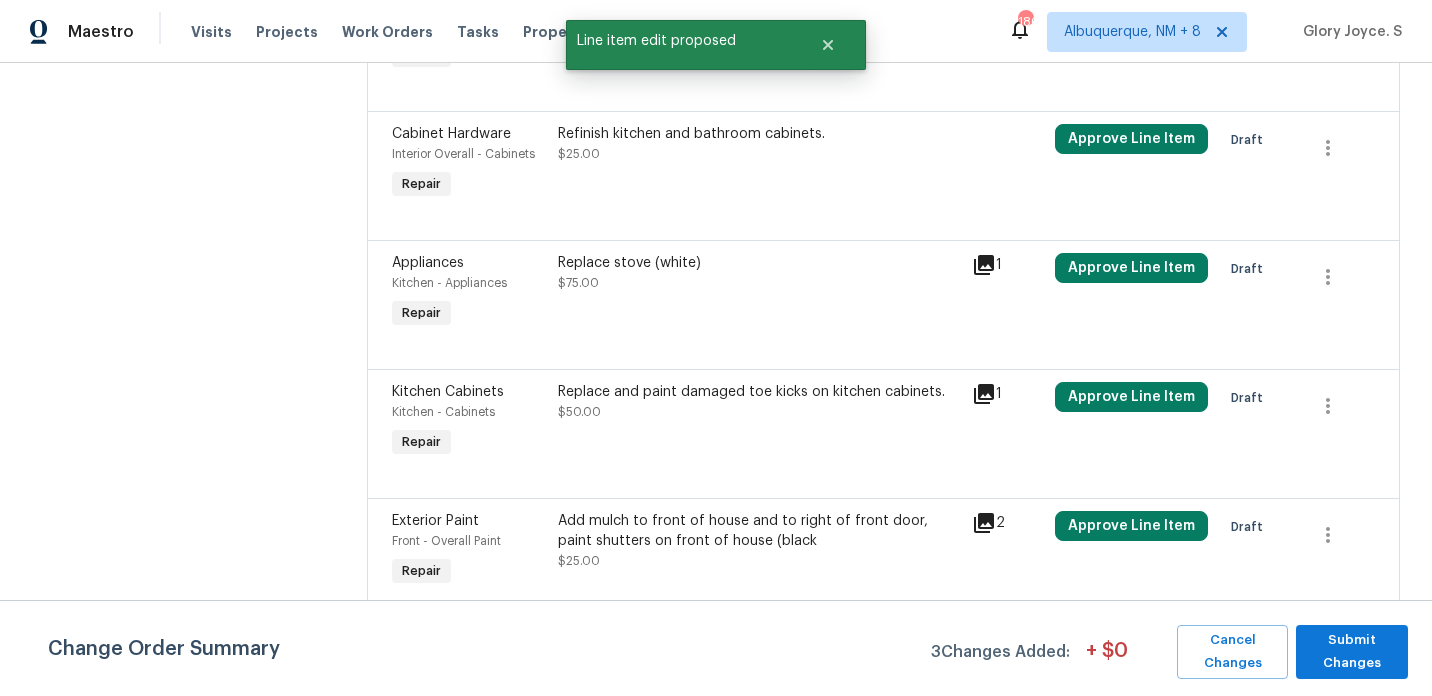 click on "Replace and paint damaged toe kicks on kitchen cabinets. $50.00" at bounding box center [759, 422] 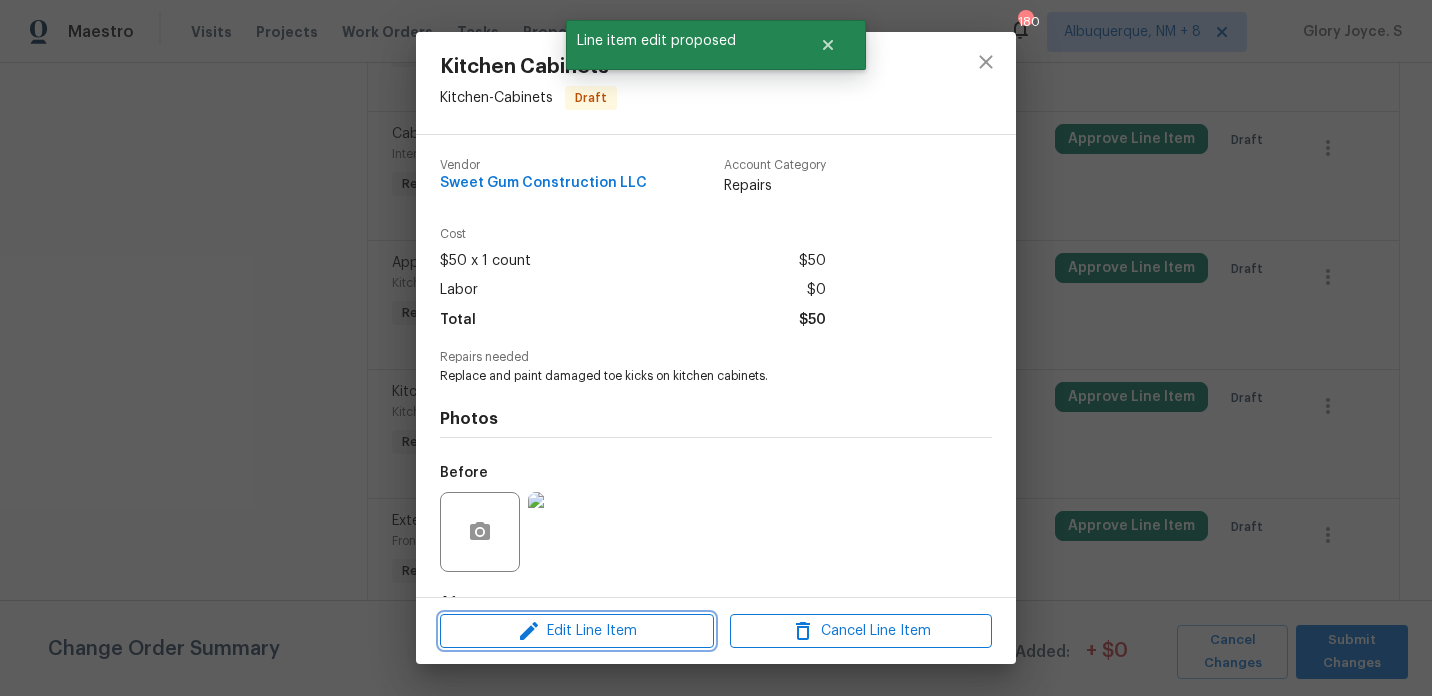 click on "Edit Line Item" at bounding box center (577, 631) 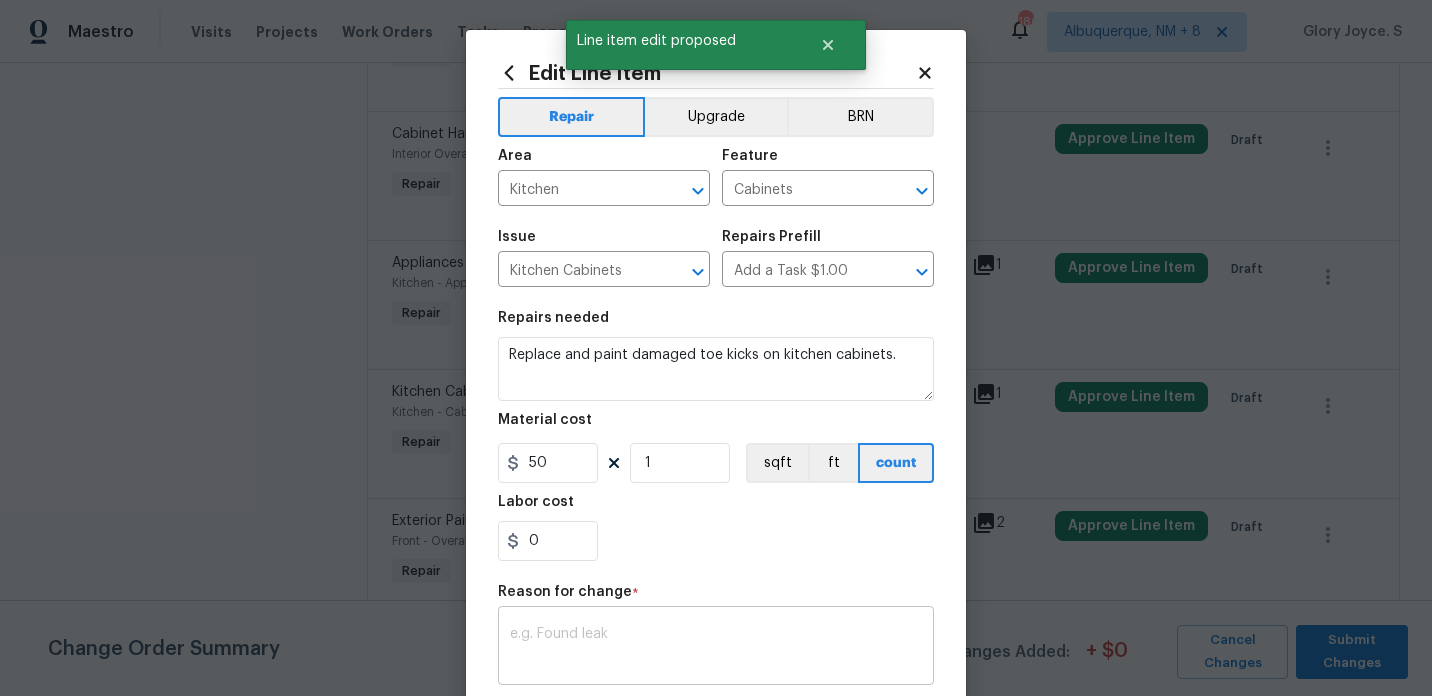click at bounding box center [716, 648] 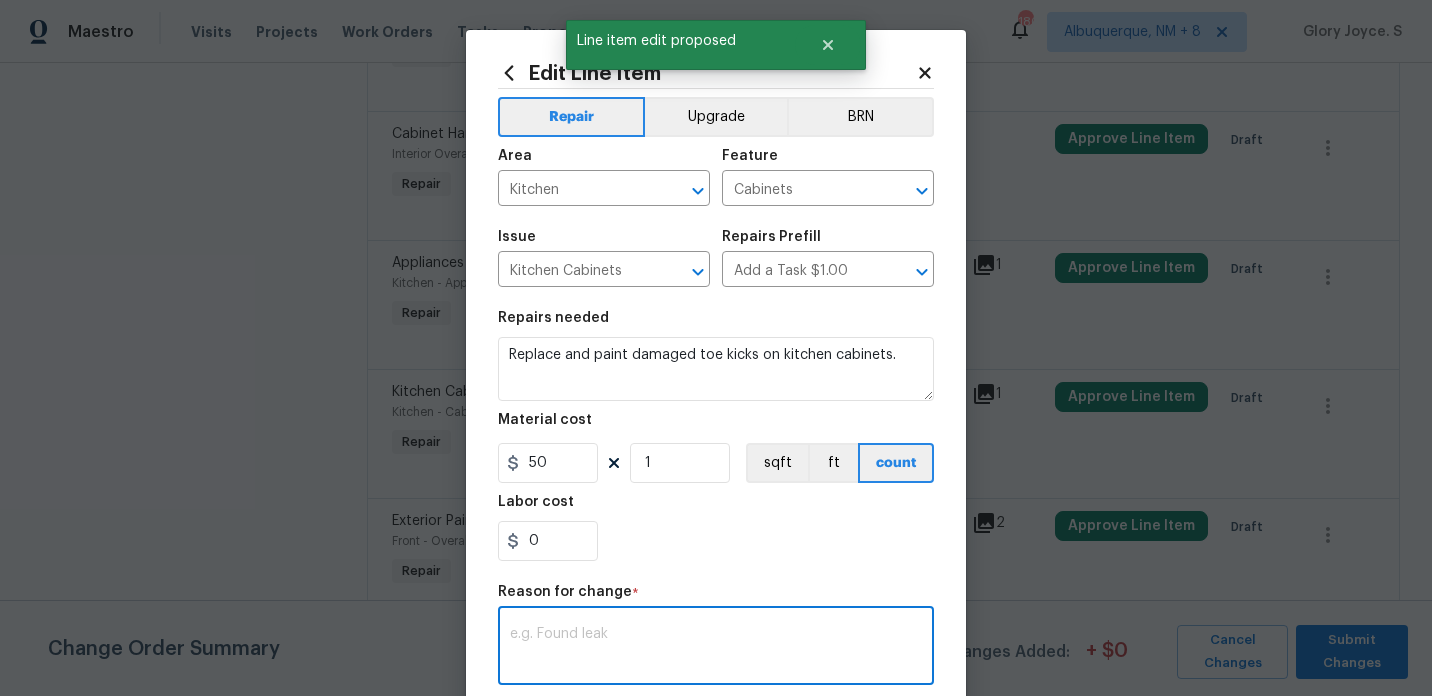 paste on "Verbiage Updated." 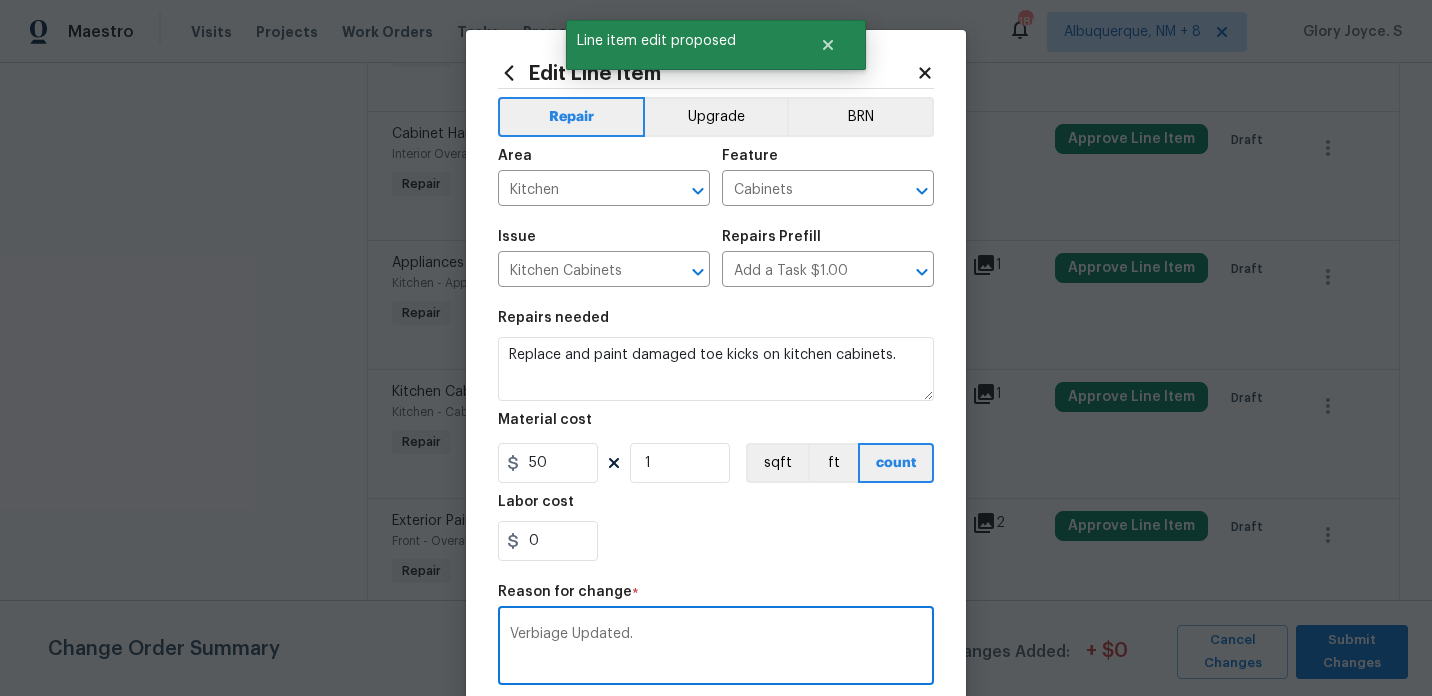 scroll, scrollTop: 290, scrollLeft: 0, axis: vertical 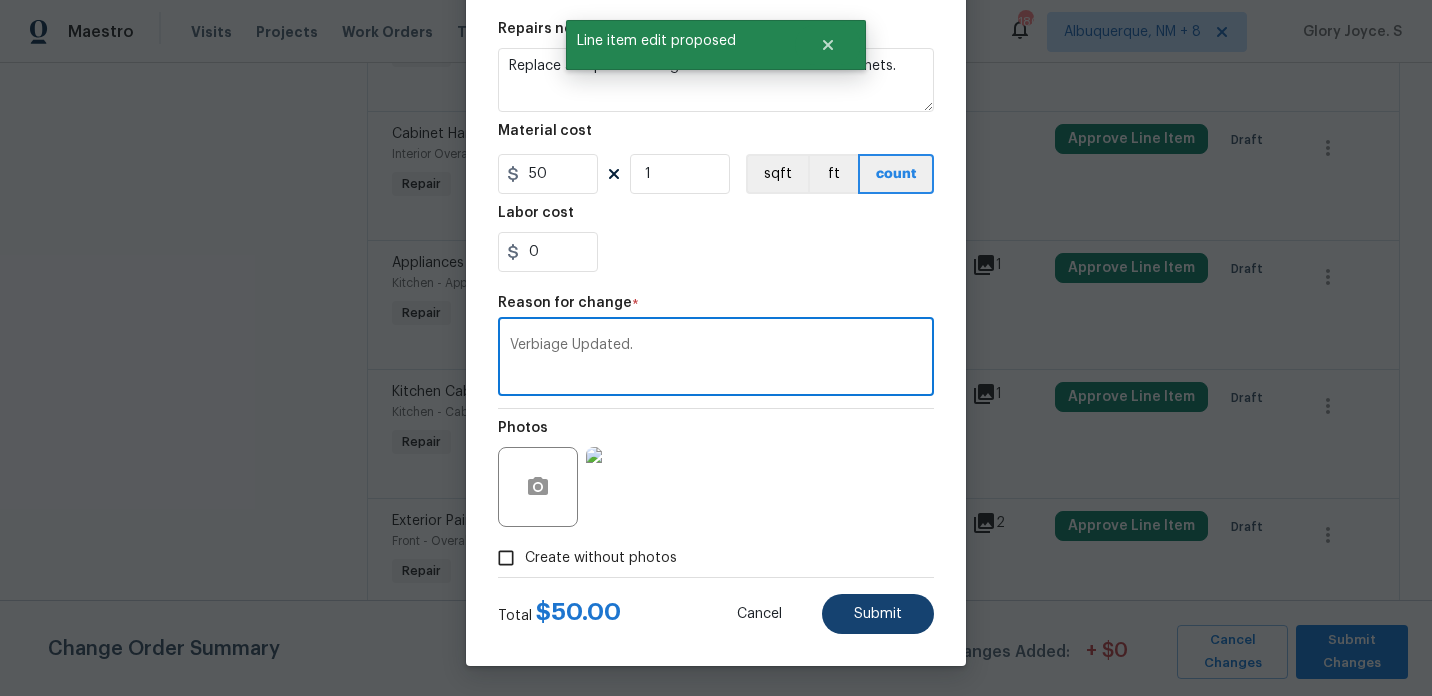type on "Verbiage Updated." 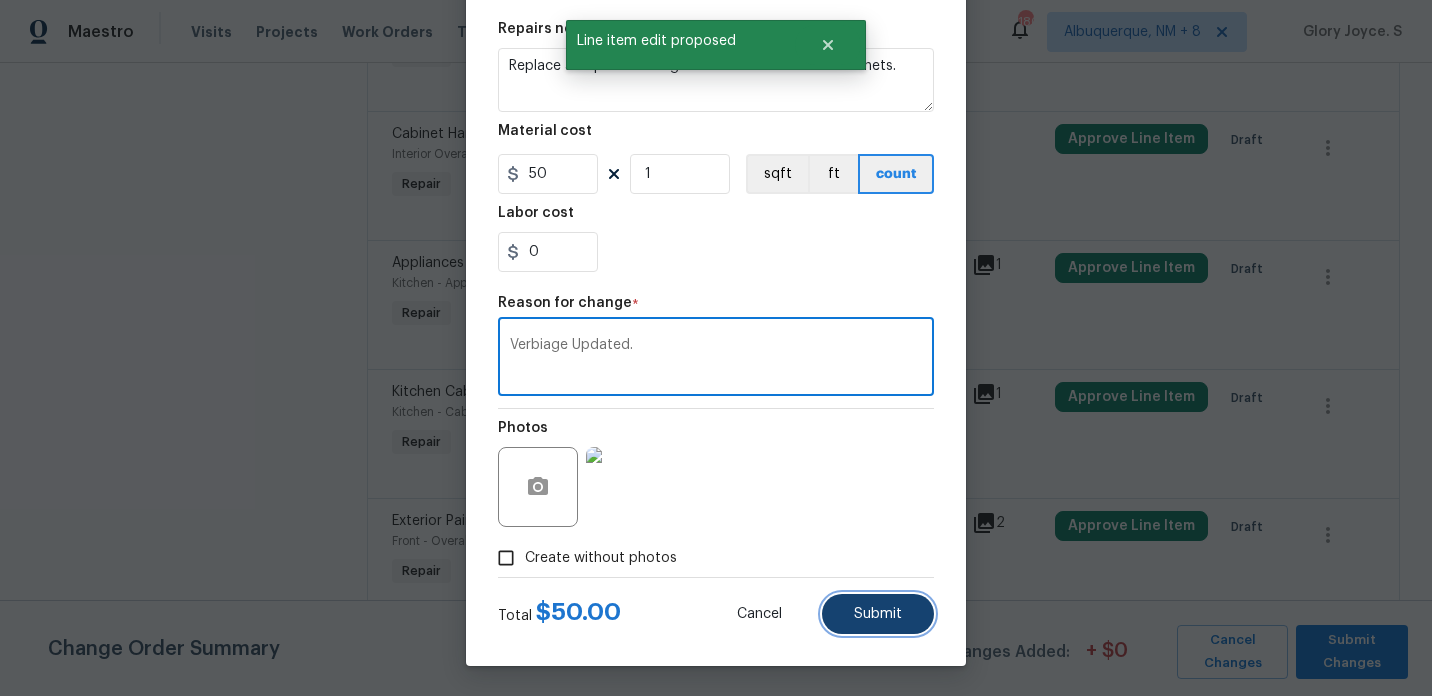 click on "Submit" at bounding box center (878, 614) 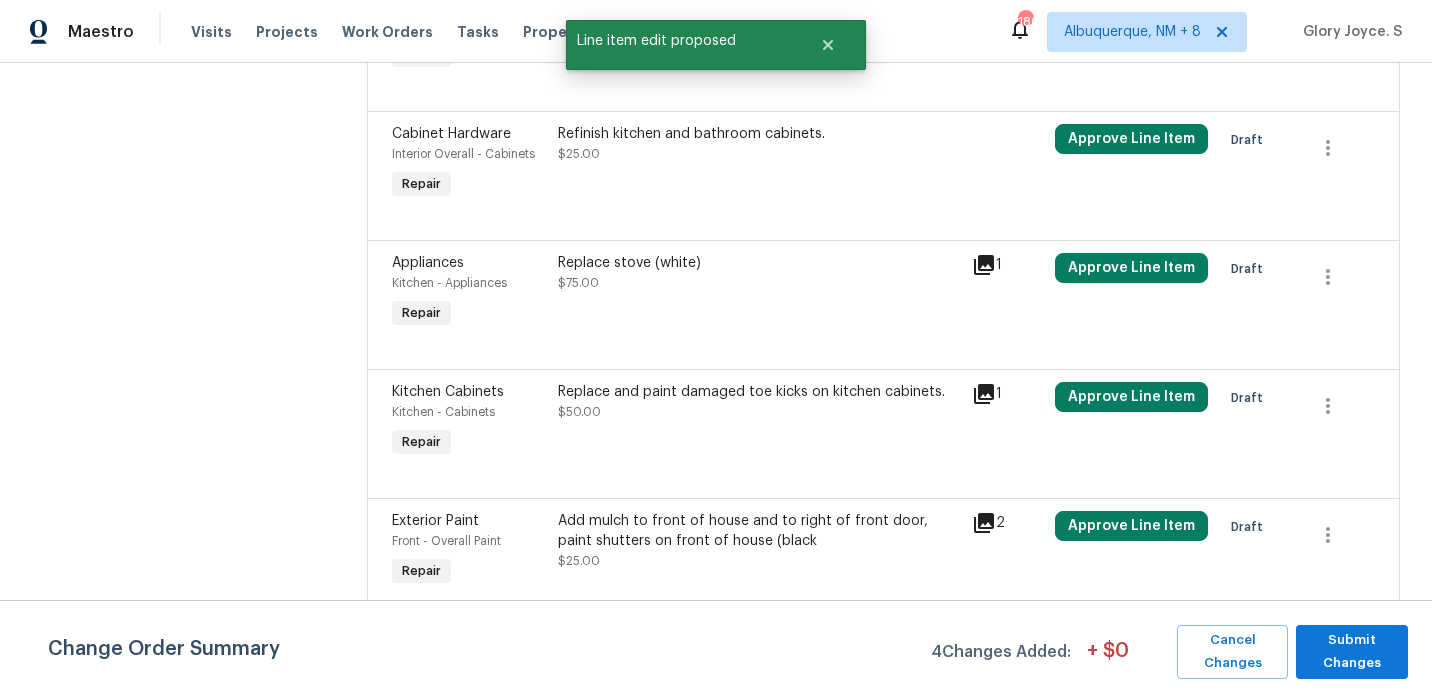 scroll, scrollTop: 0, scrollLeft: 0, axis: both 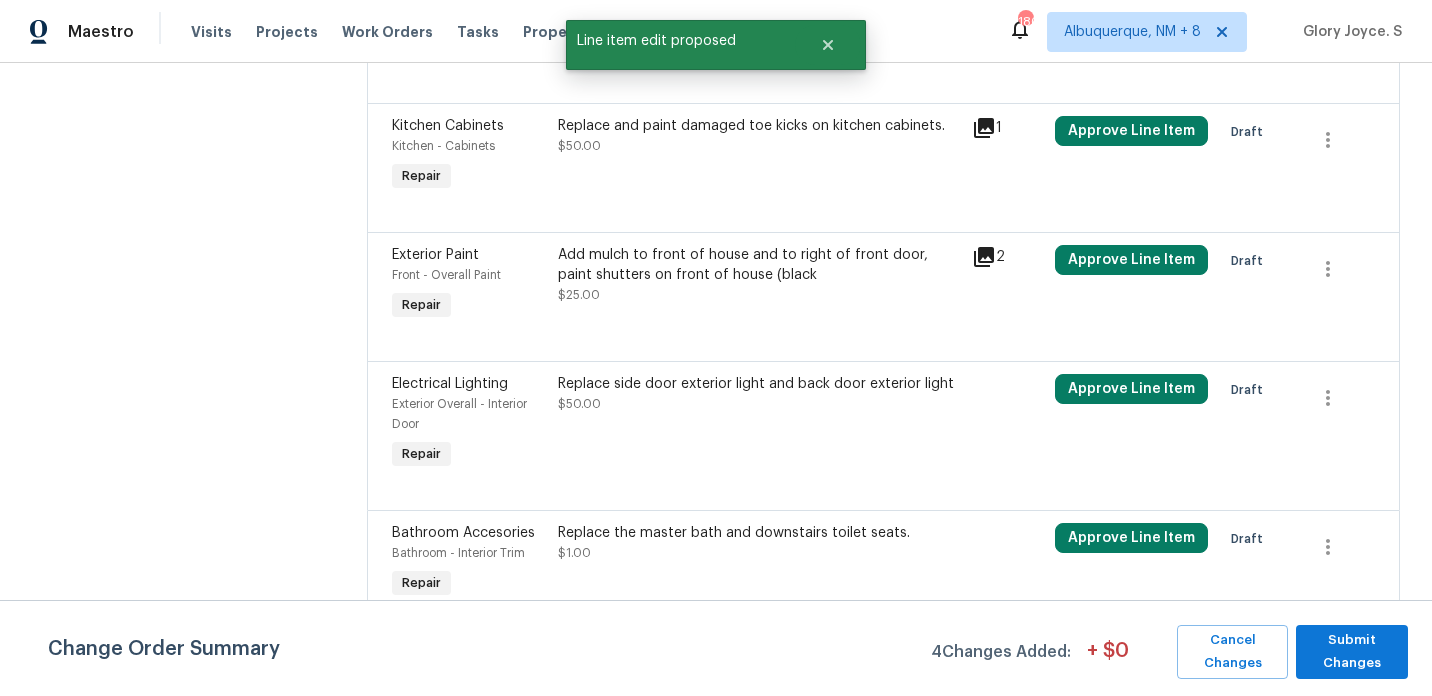 click on "Add mulch to front of house and to right of front door, paint shutters on front of house (black $25.00" at bounding box center (759, 285) 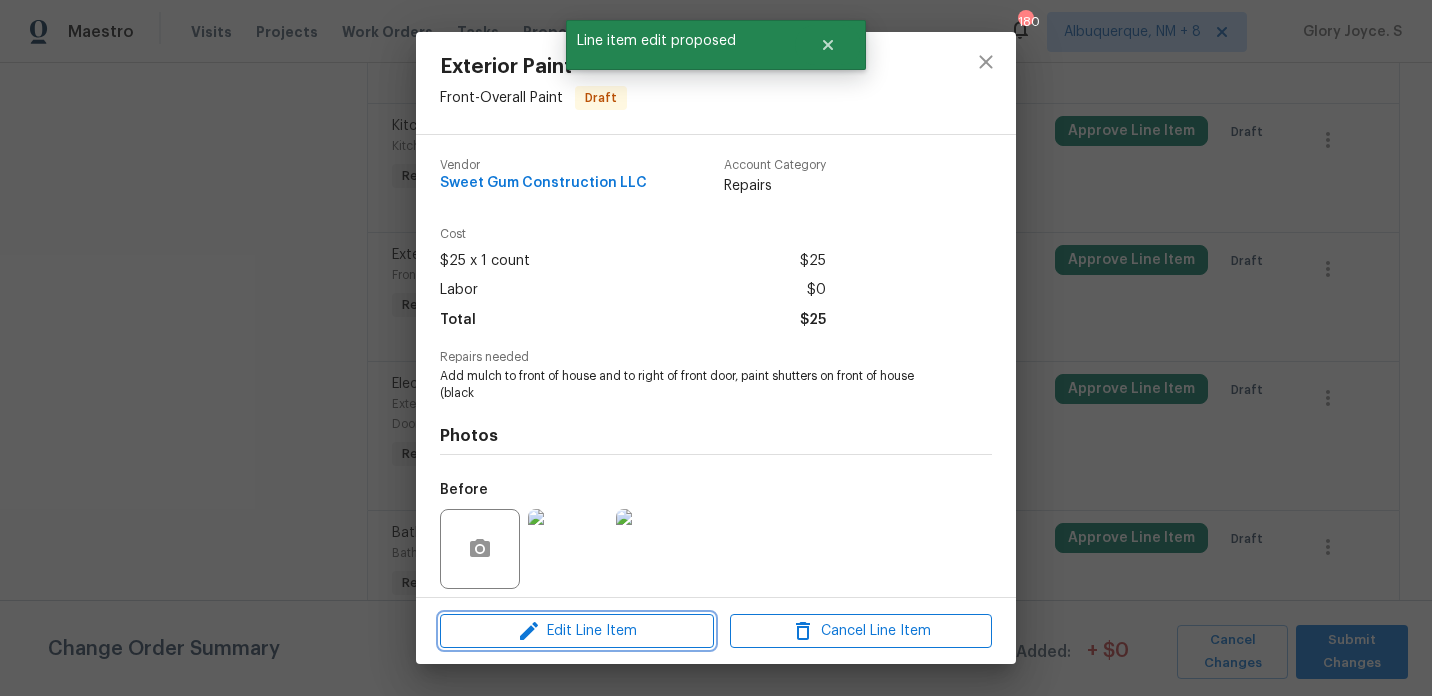 click on "Edit Line Item" at bounding box center (577, 631) 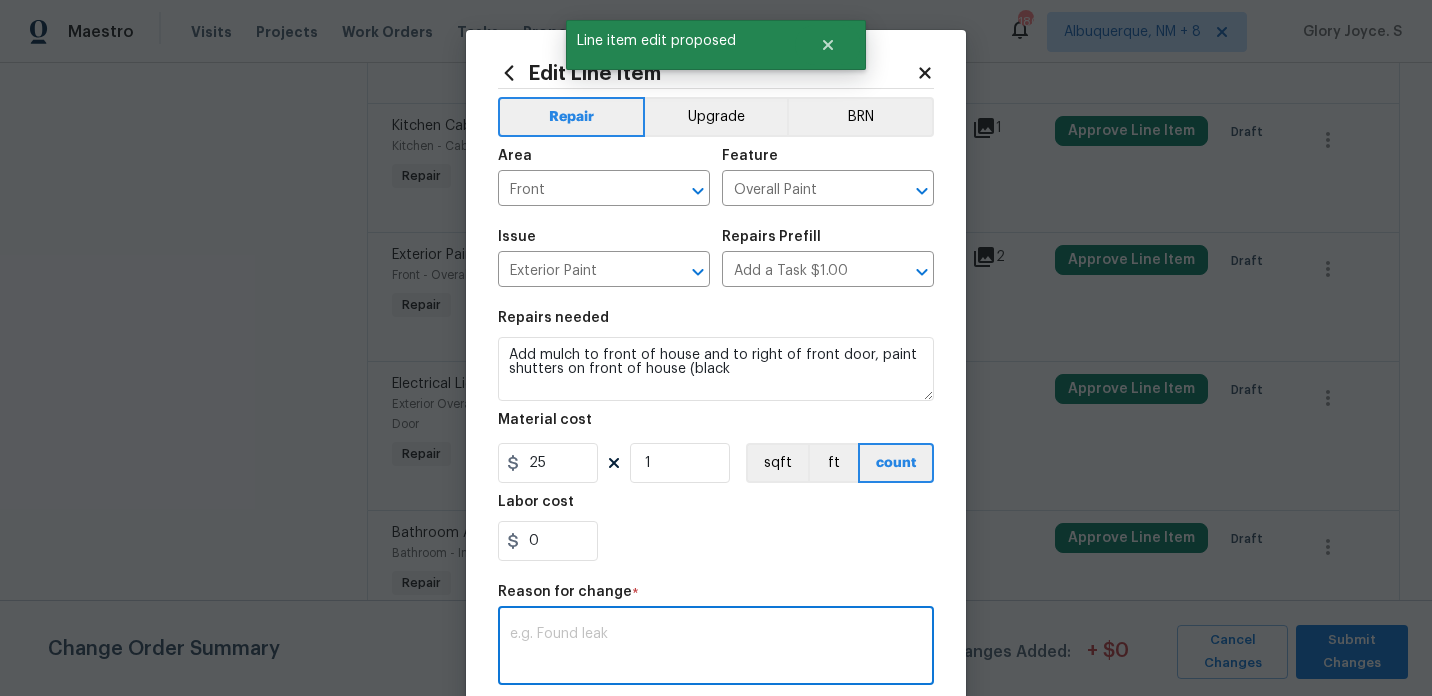 click at bounding box center [716, 648] 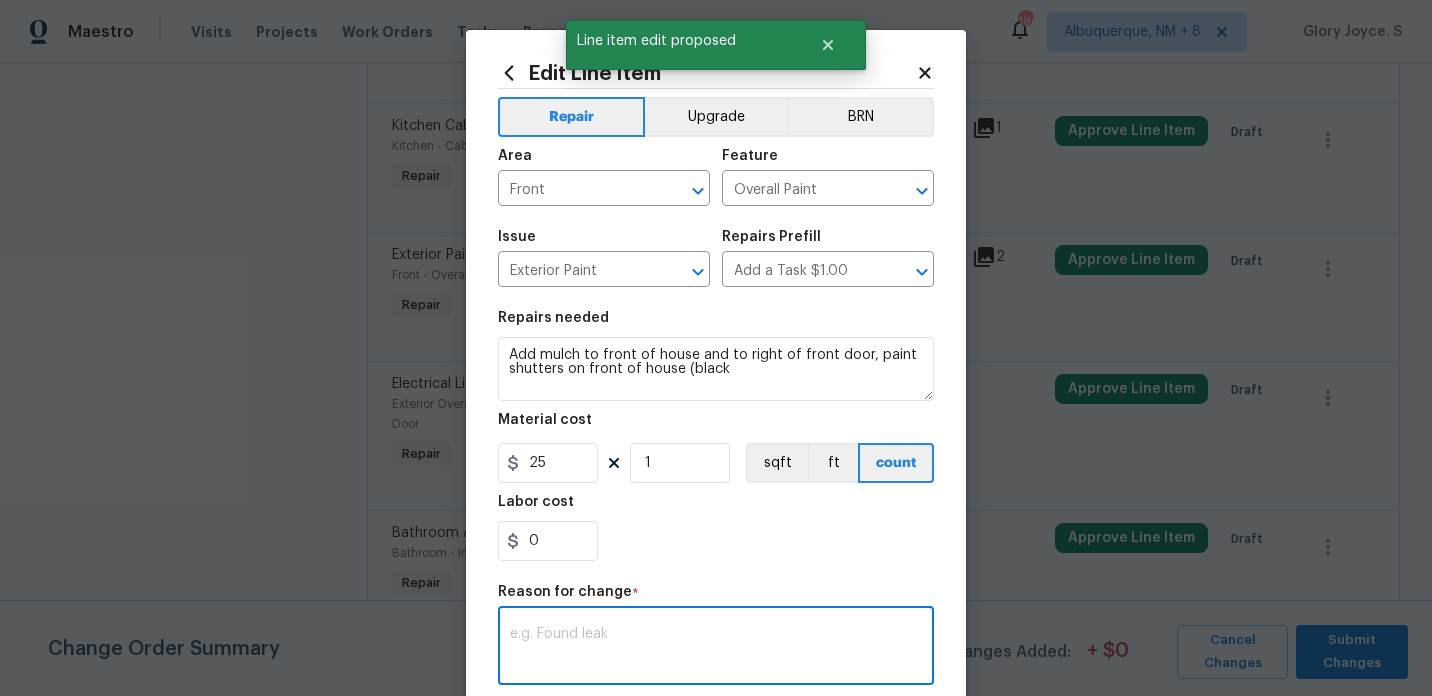 paste on "Verbiage Updated." 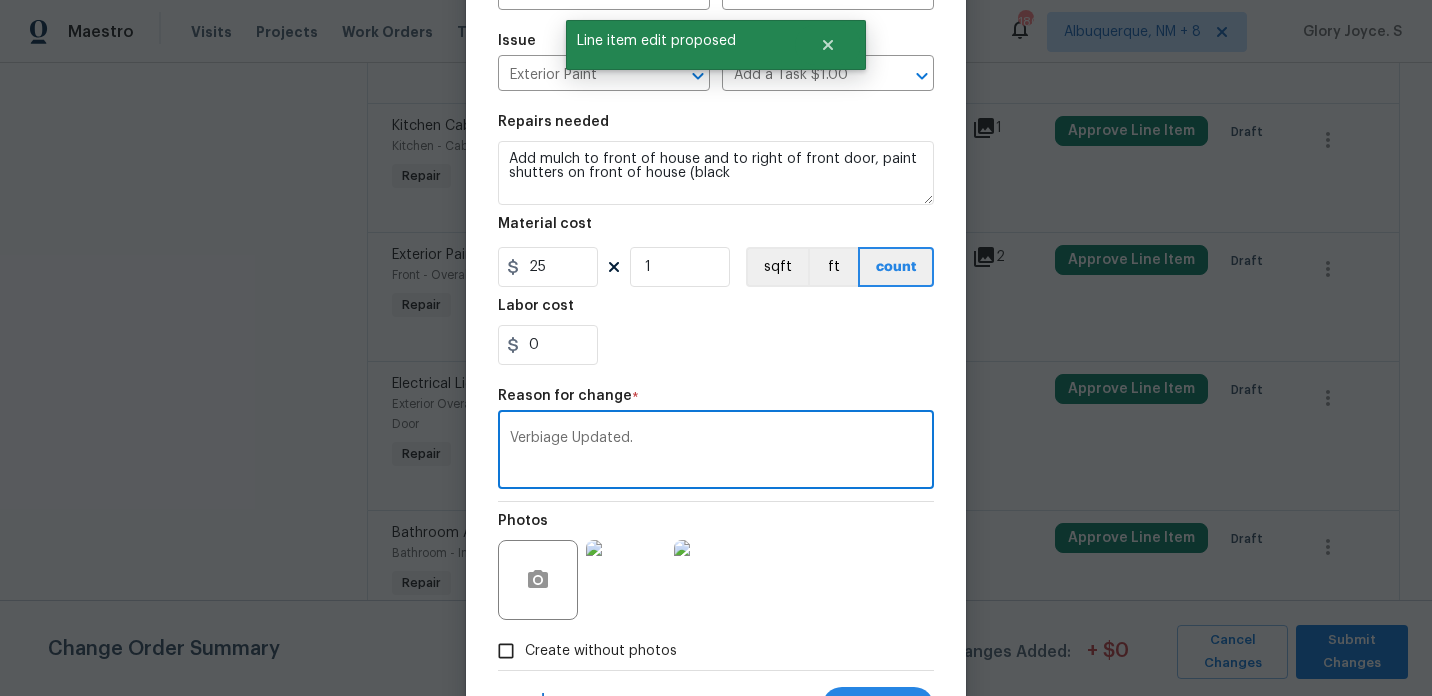 scroll, scrollTop: 290, scrollLeft: 0, axis: vertical 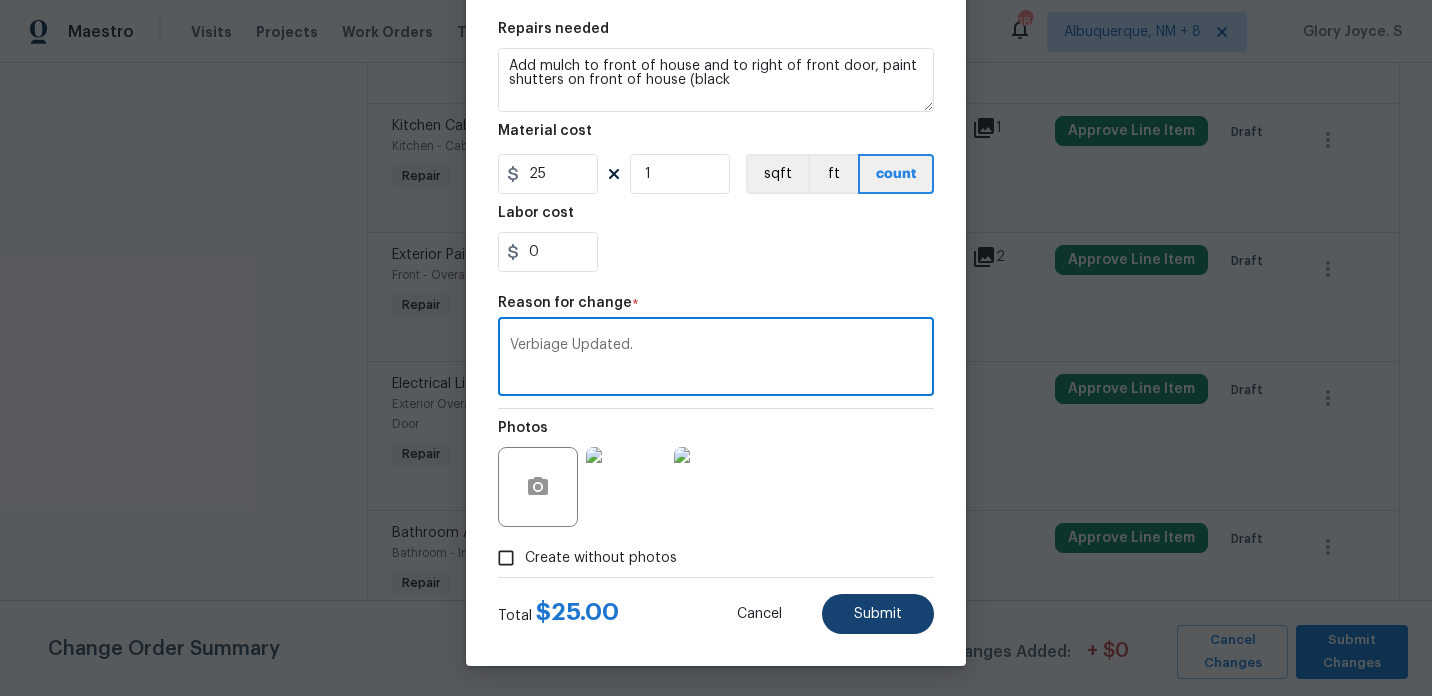 type on "Verbiage Updated." 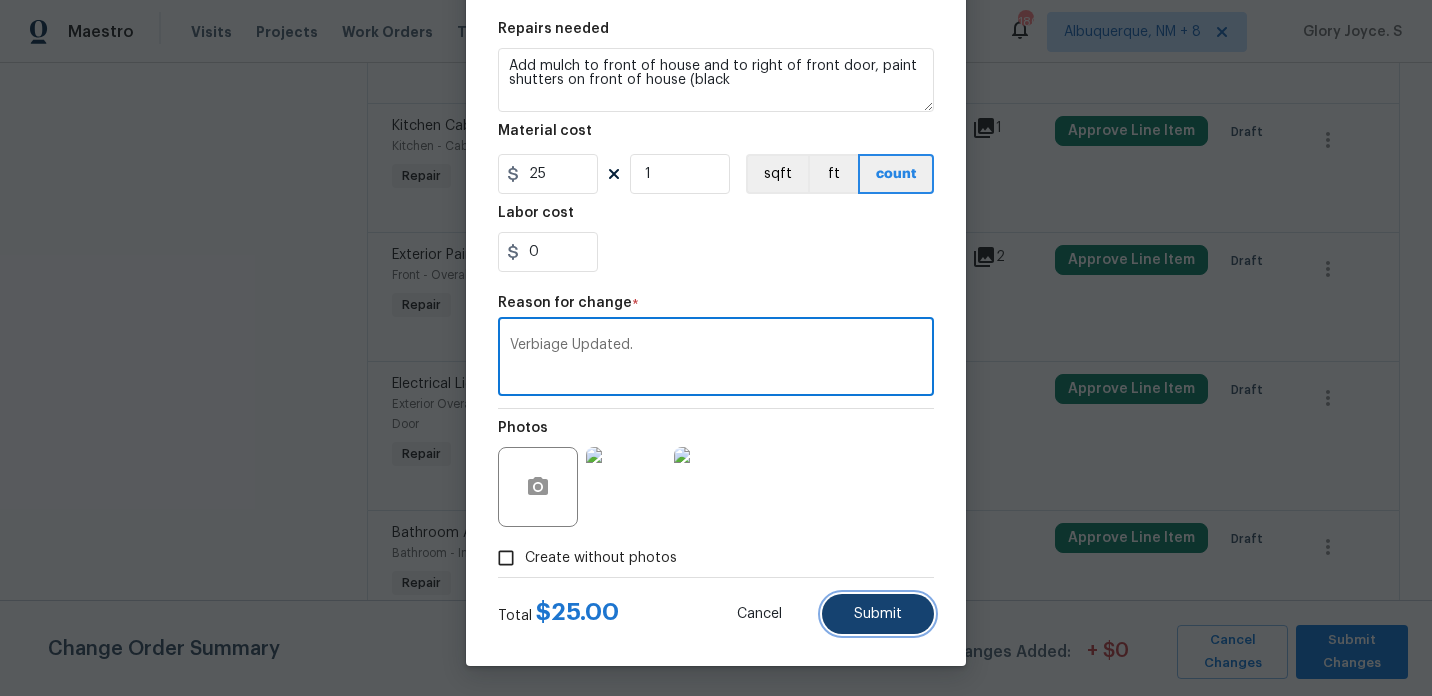 click on "Submit" at bounding box center (878, 614) 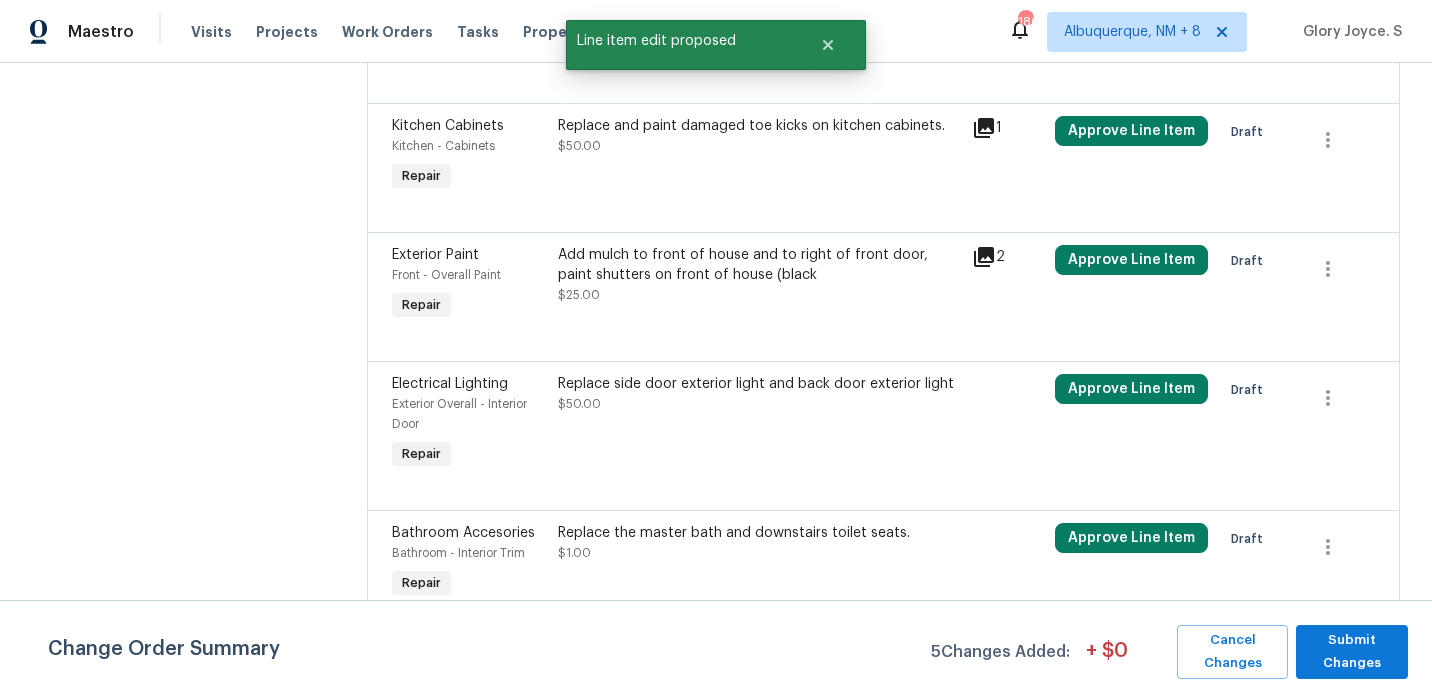 scroll, scrollTop: 0, scrollLeft: 0, axis: both 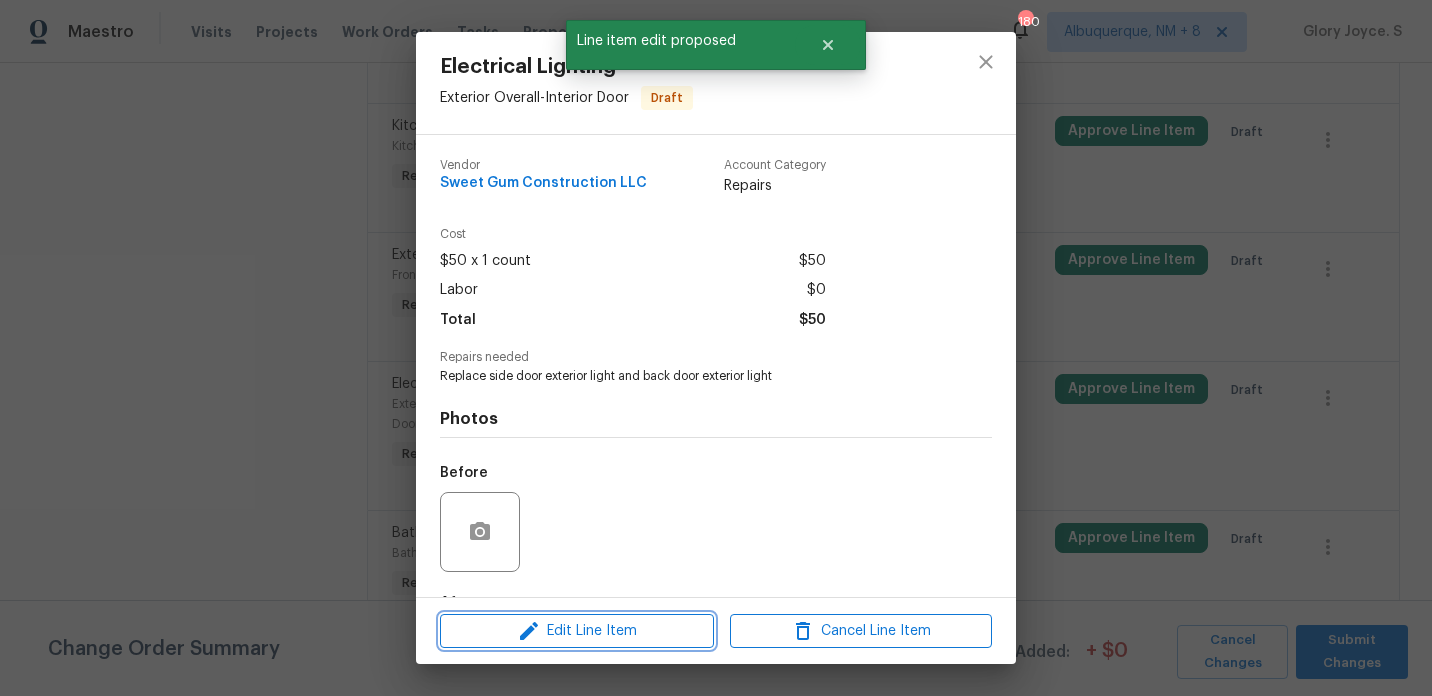 click on "Edit Line Item" at bounding box center [577, 631] 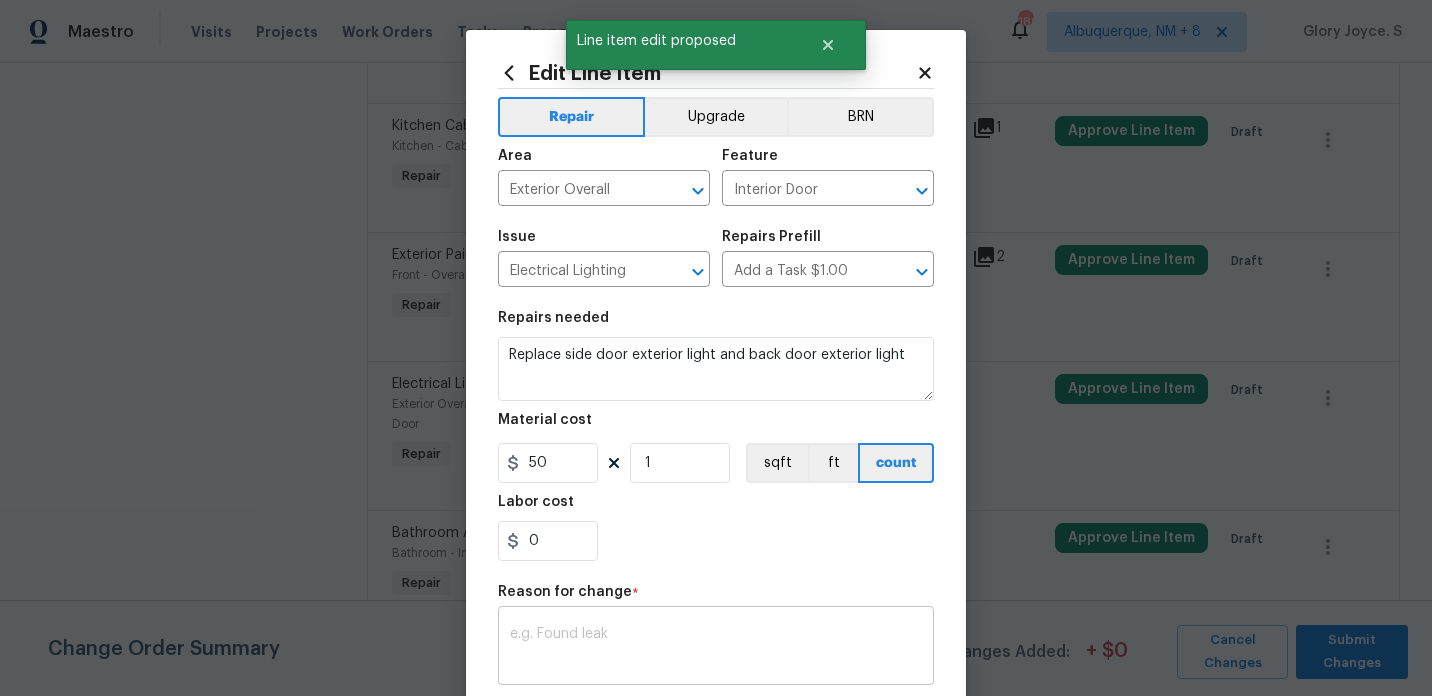 click at bounding box center (716, 648) 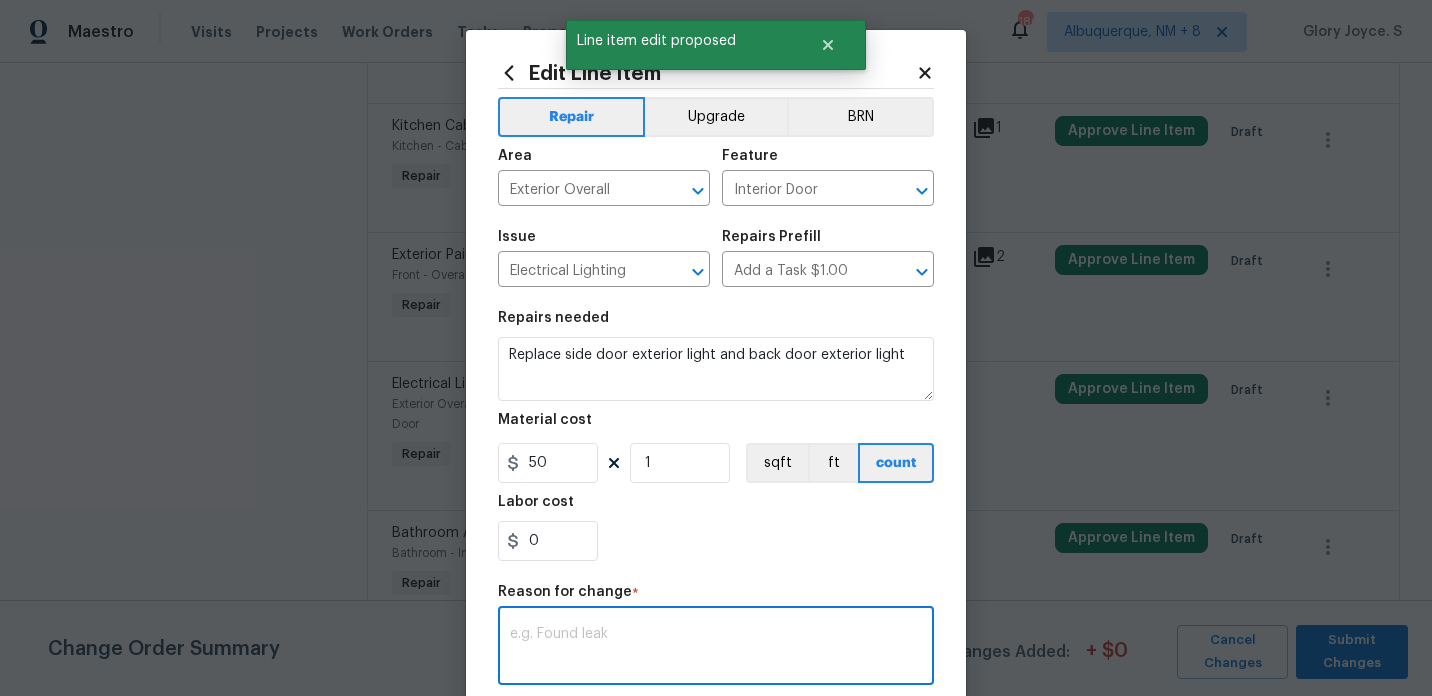 paste on "Verbiage Updated." 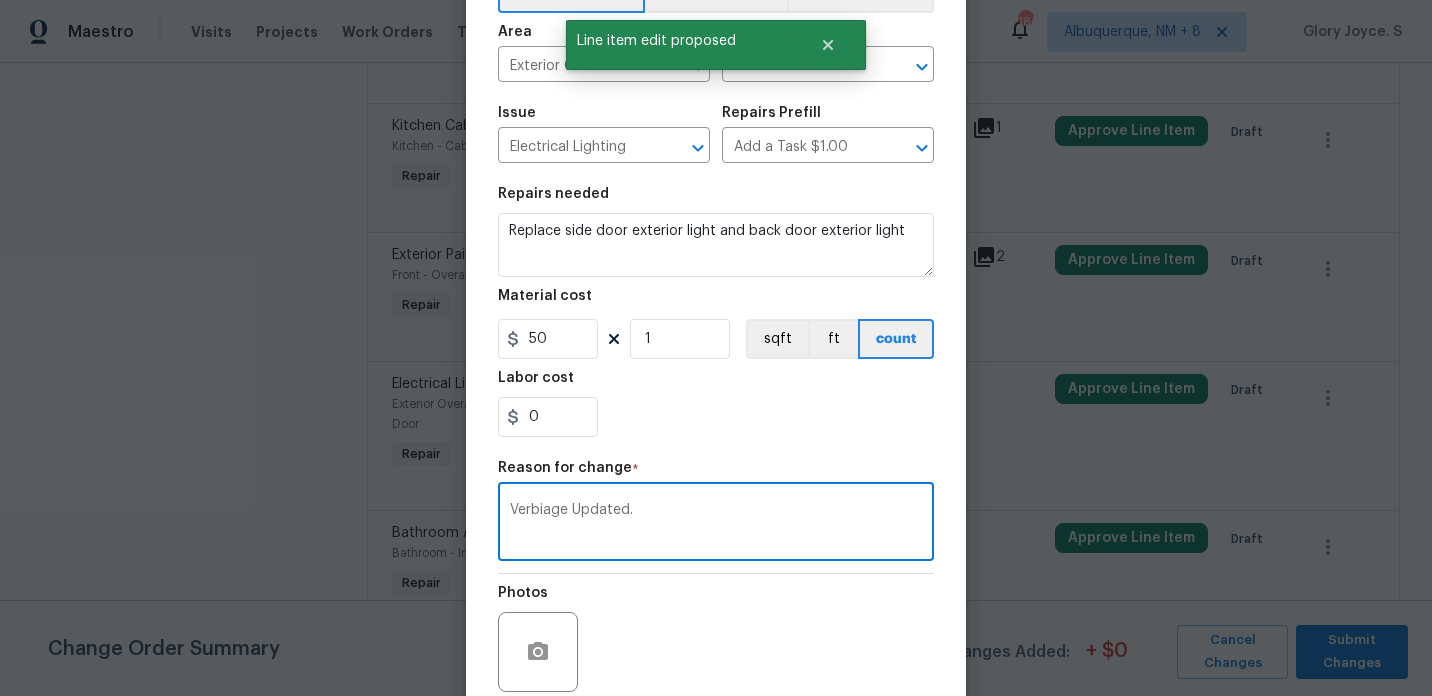 scroll, scrollTop: 290, scrollLeft: 0, axis: vertical 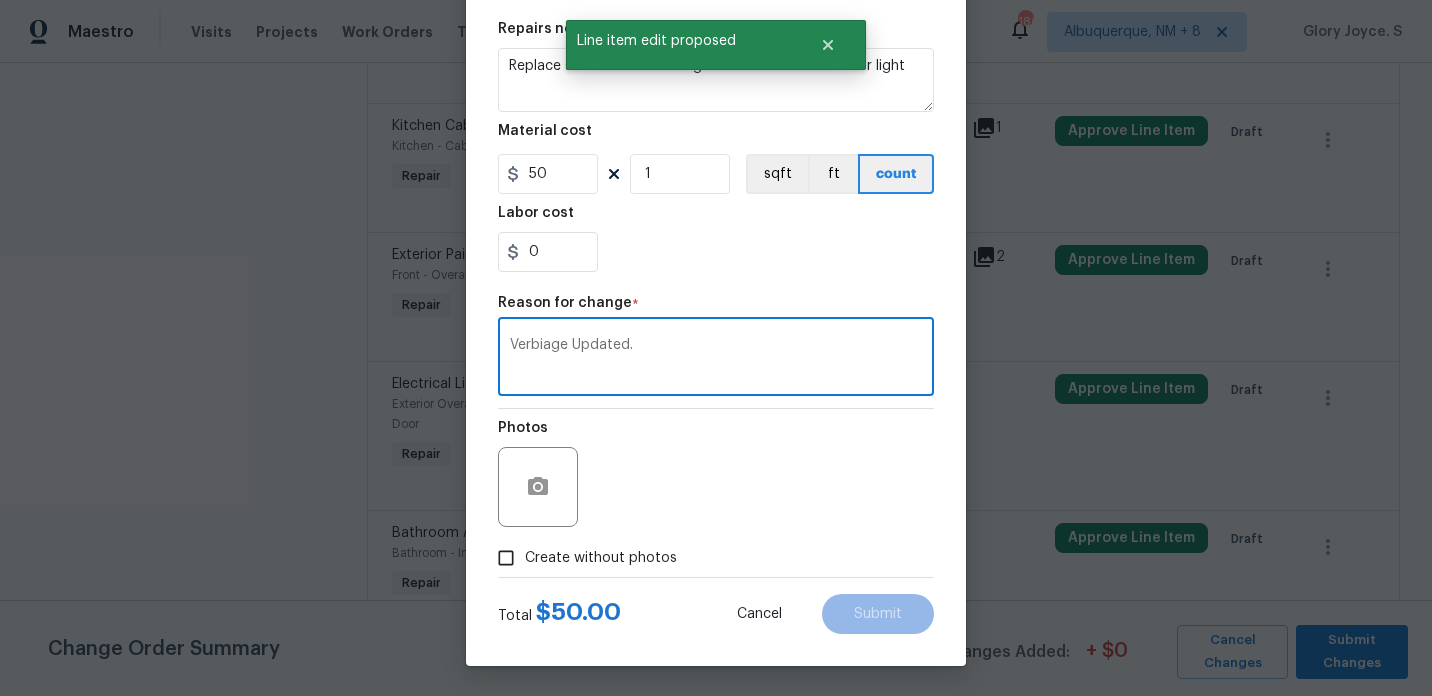 type on "Verbiage Updated." 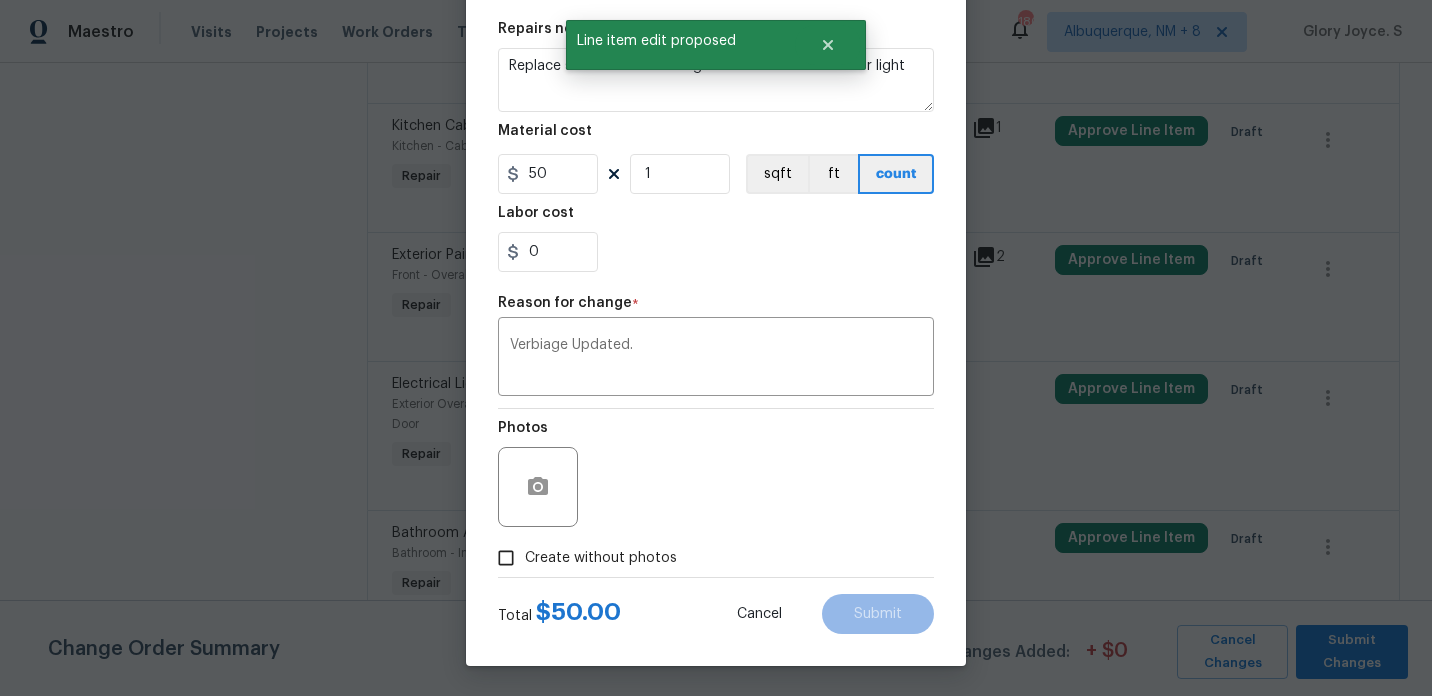 click on "Create without photos" at bounding box center (601, 558) 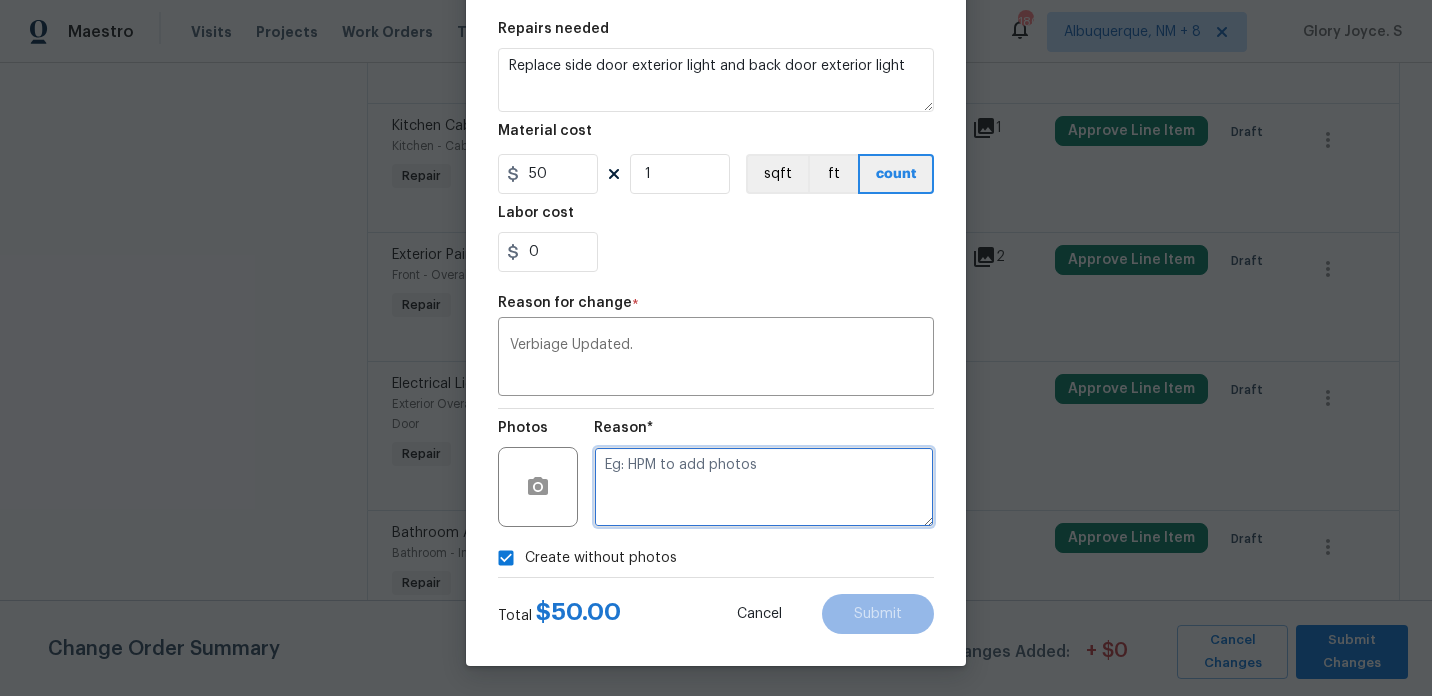 click at bounding box center [764, 487] 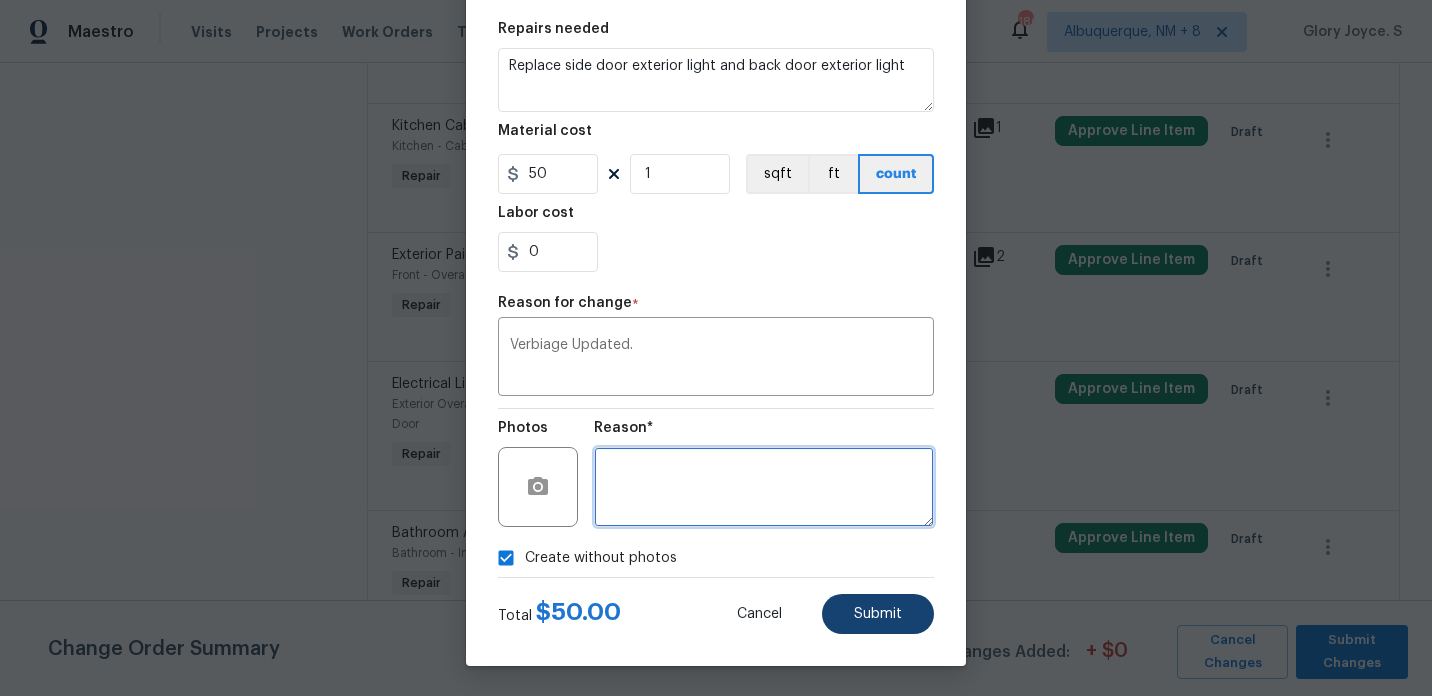 type 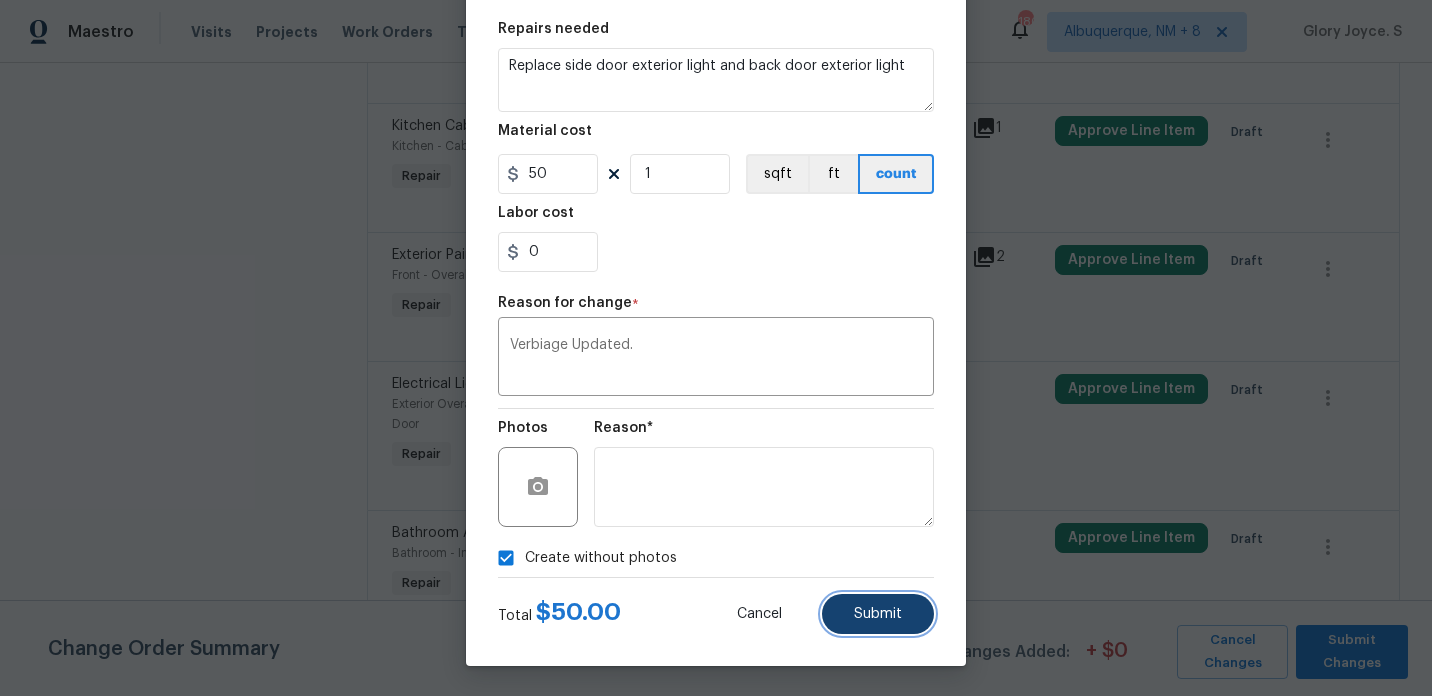 click on "Submit" at bounding box center (878, 614) 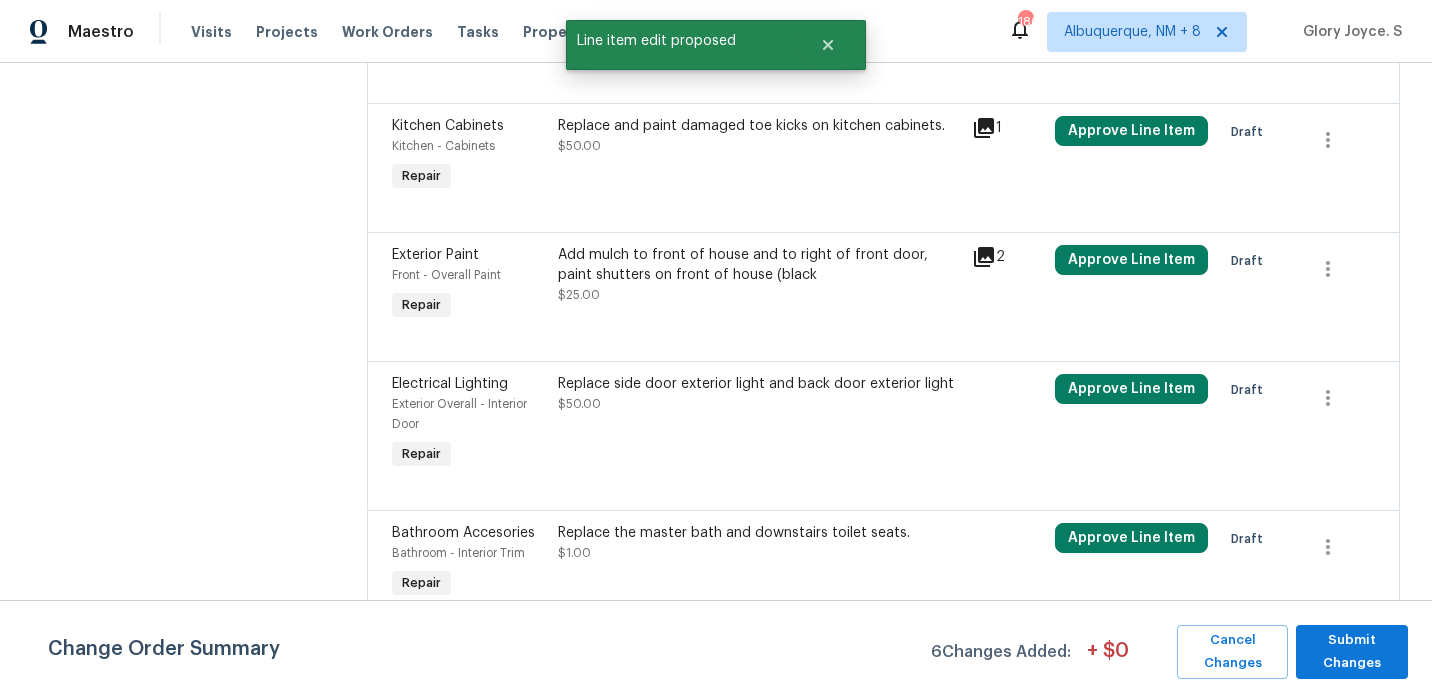scroll, scrollTop: 0, scrollLeft: 0, axis: both 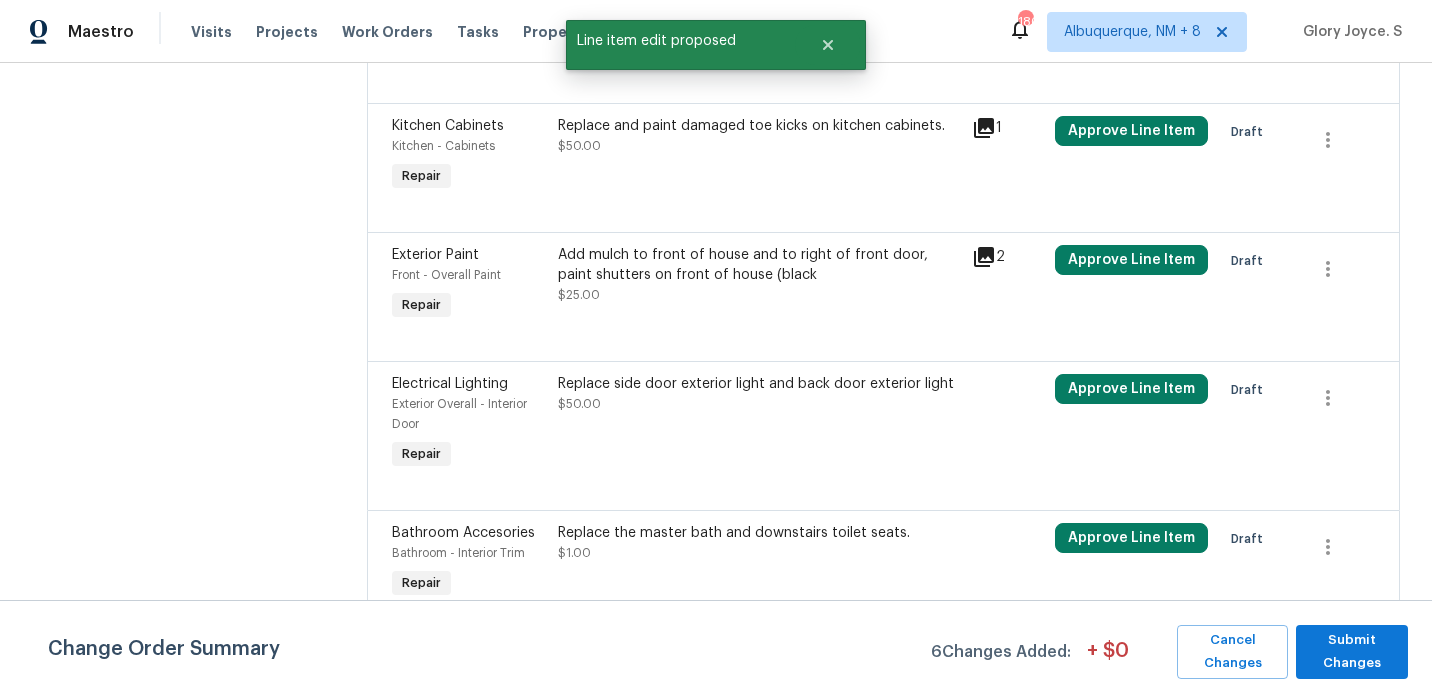click on "Replace the master bath and downstairs toilet seats. $1.00" at bounding box center [759, 543] 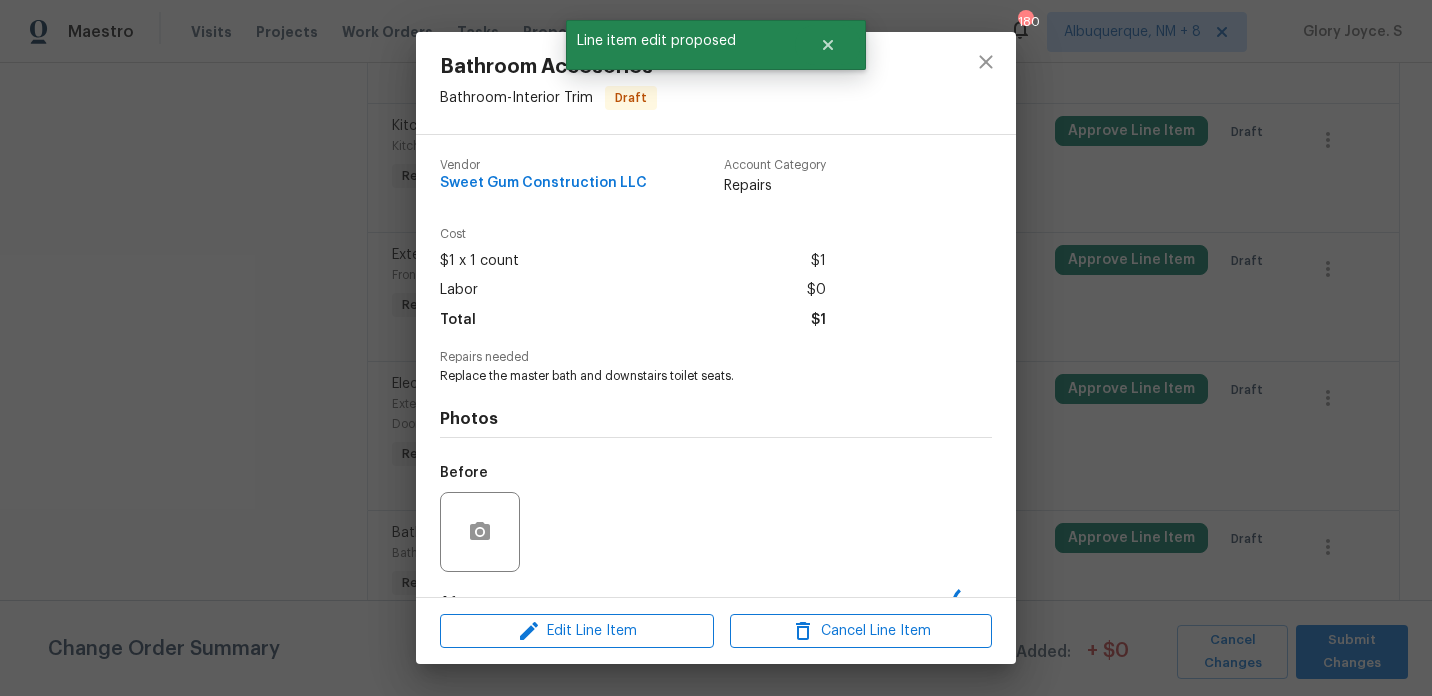 scroll, scrollTop: 125, scrollLeft: 0, axis: vertical 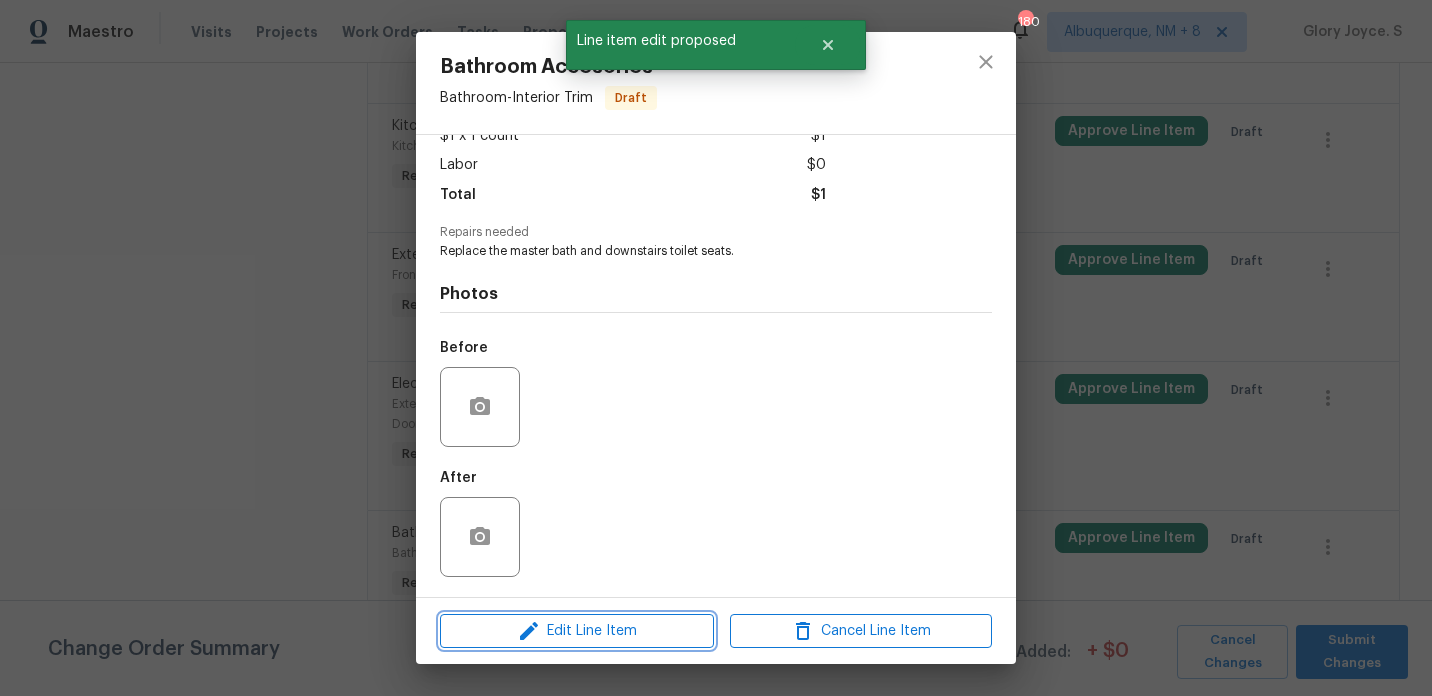 click on "Edit Line Item" at bounding box center [577, 631] 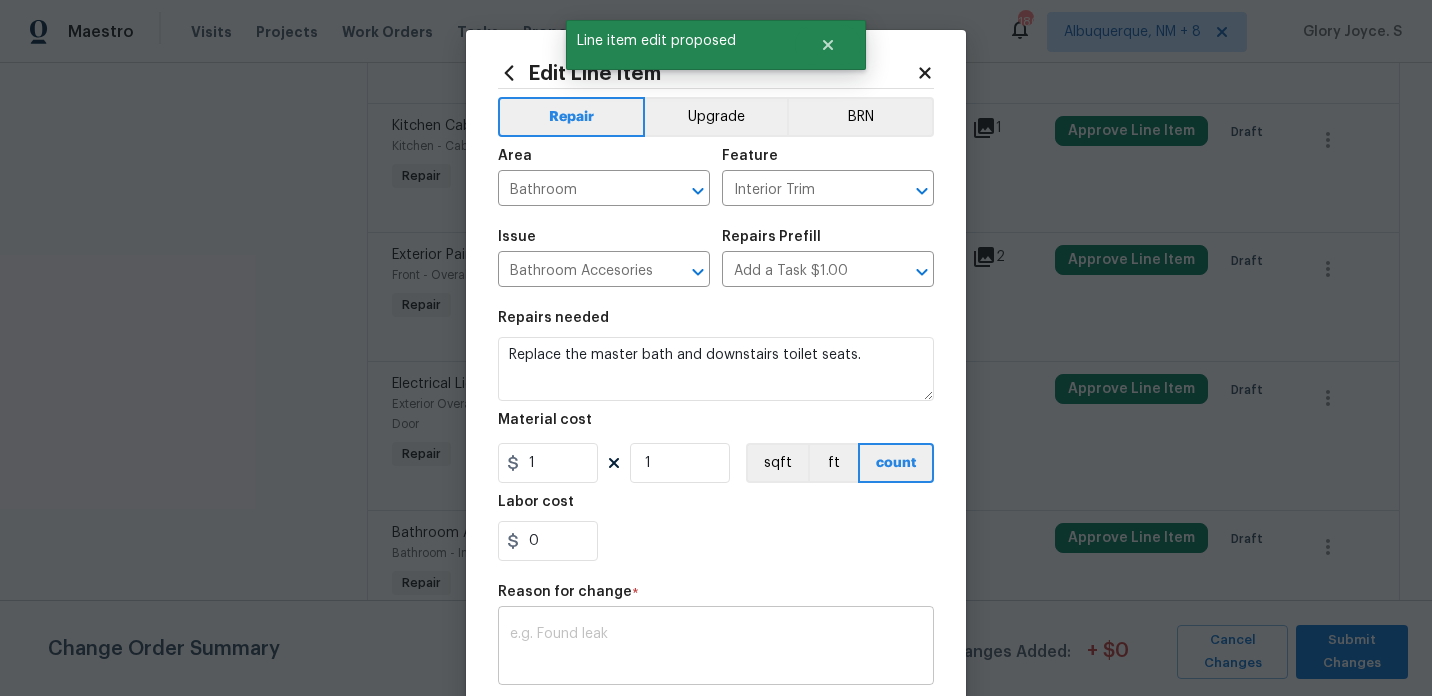 click at bounding box center [716, 648] 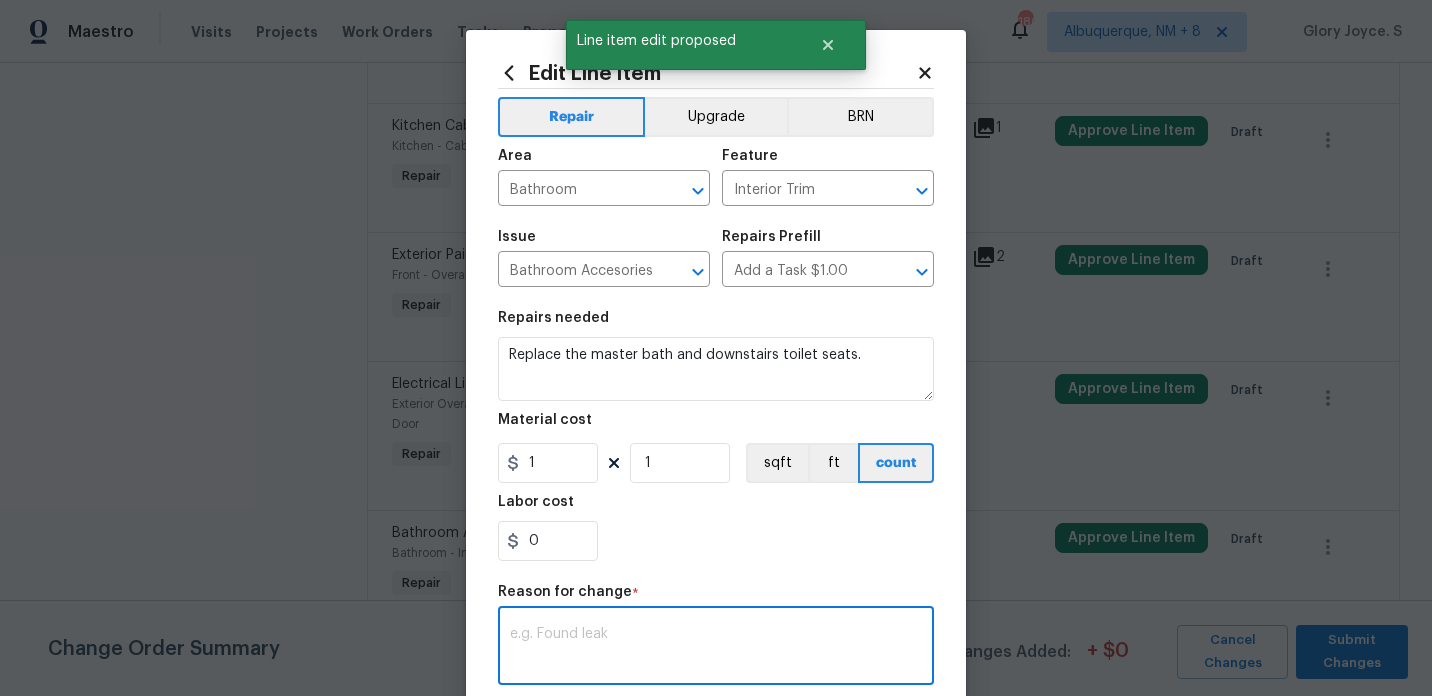 paste on "Verbiage Updated." 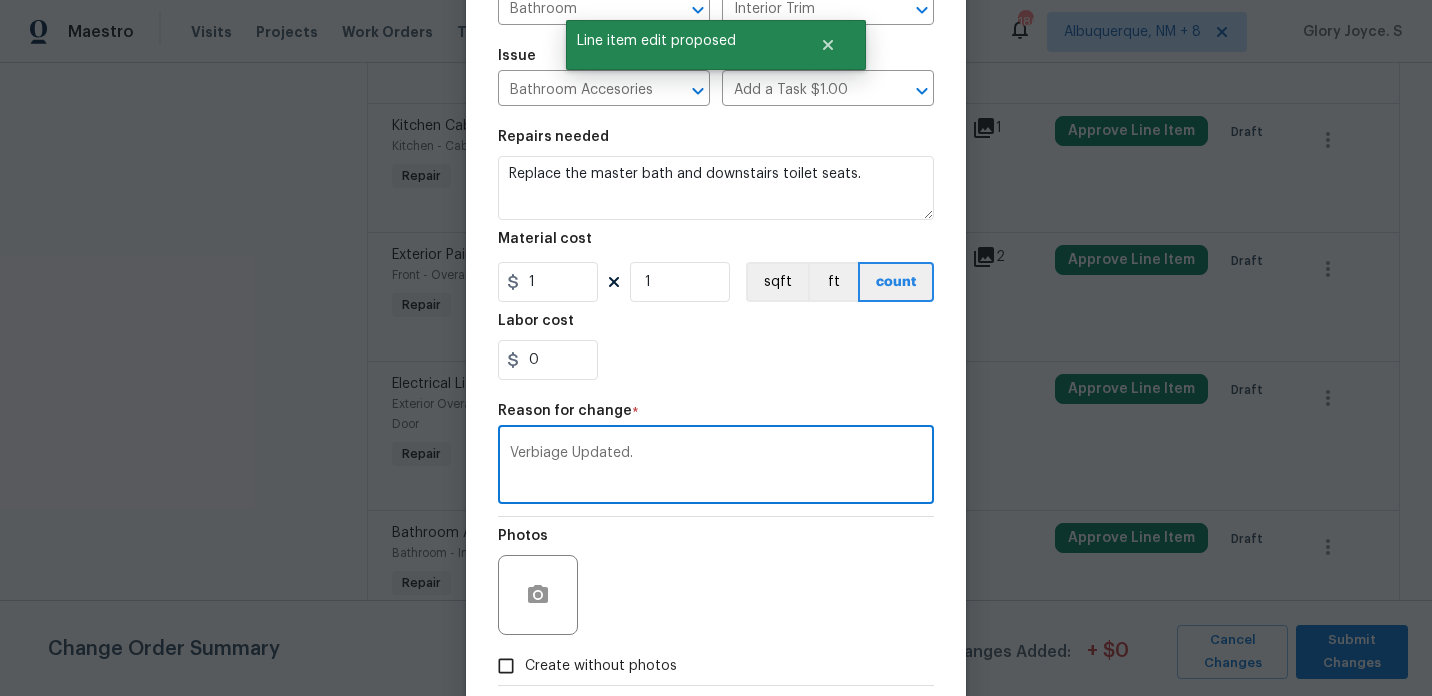 scroll, scrollTop: 290, scrollLeft: 0, axis: vertical 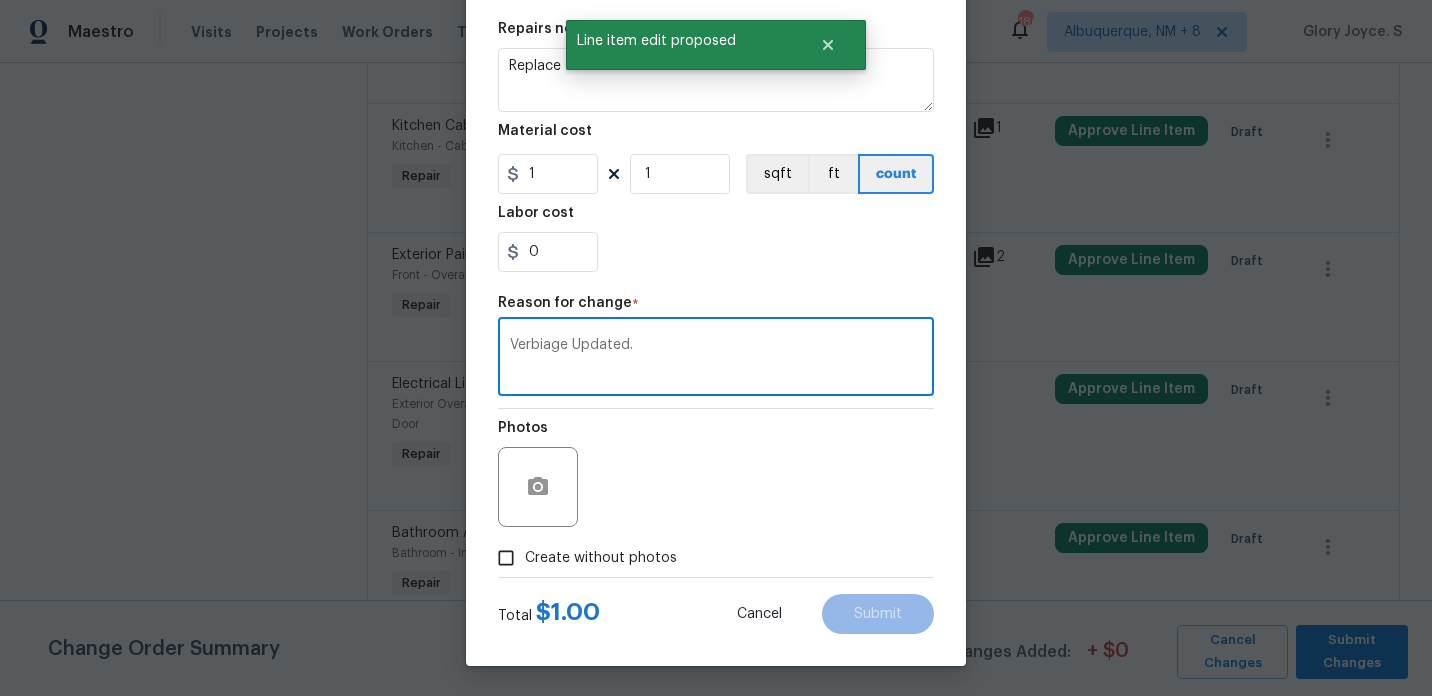 type on "Verbiage Updated." 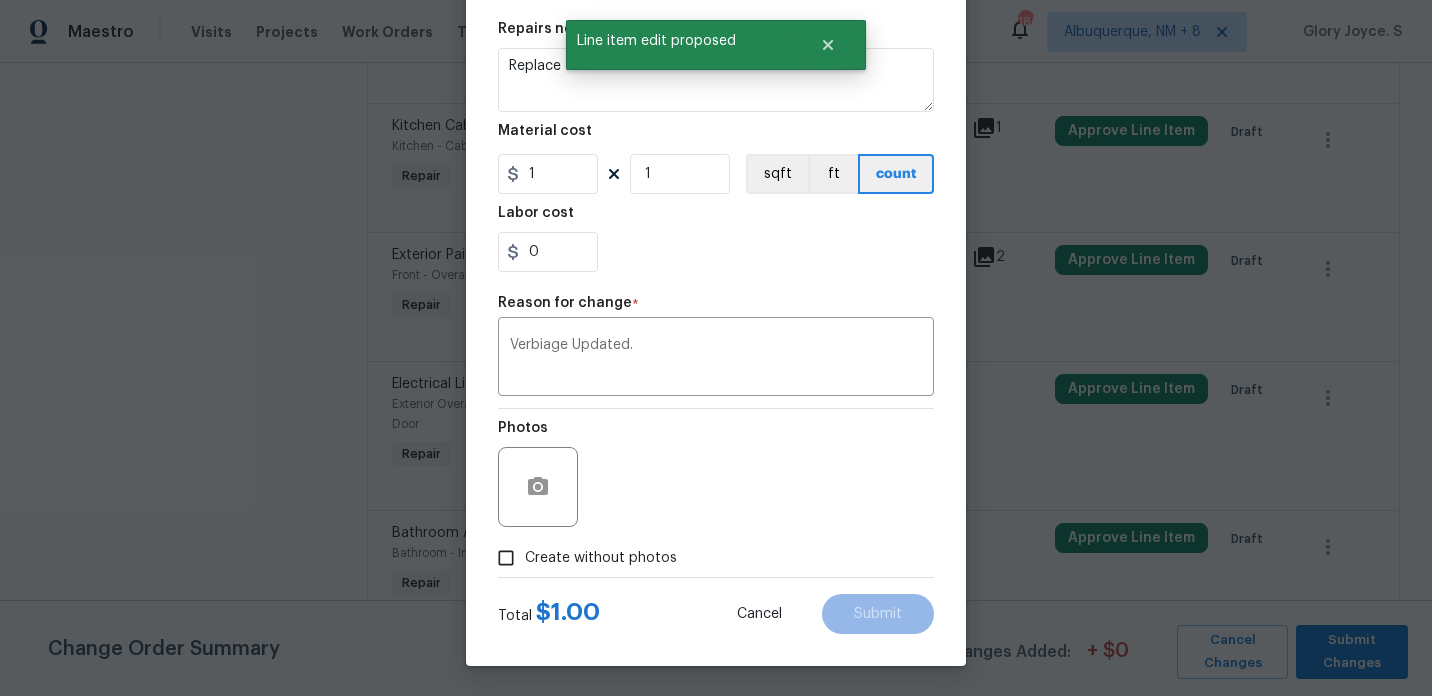 click on "Photos" at bounding box center [716, 474] 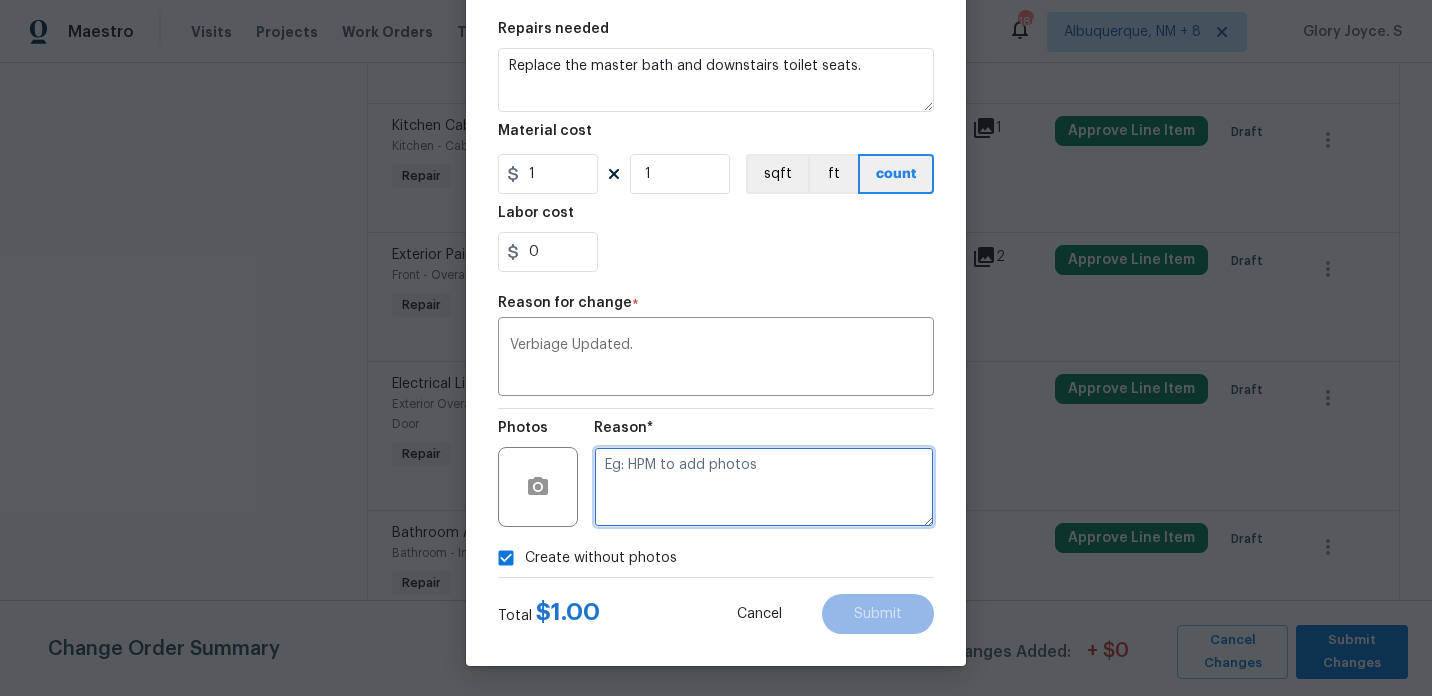 click at bounding box center (764, 487) 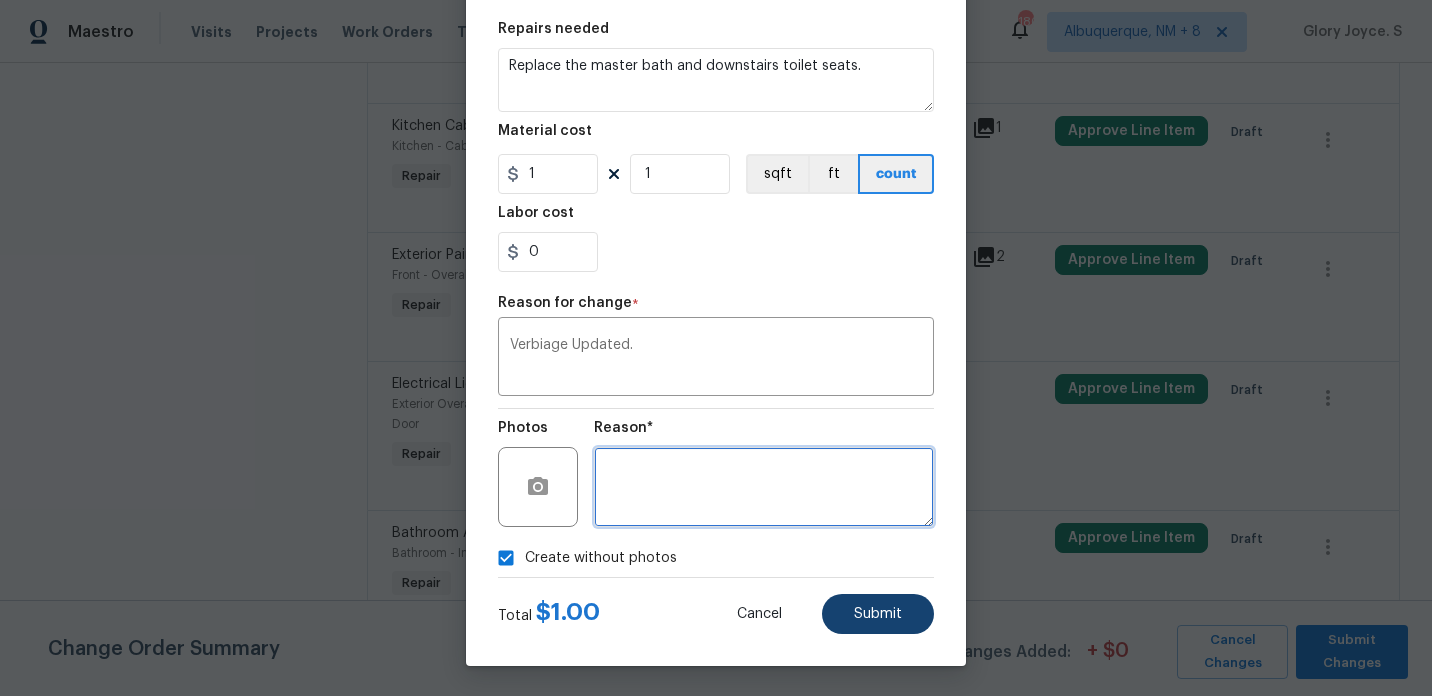 type 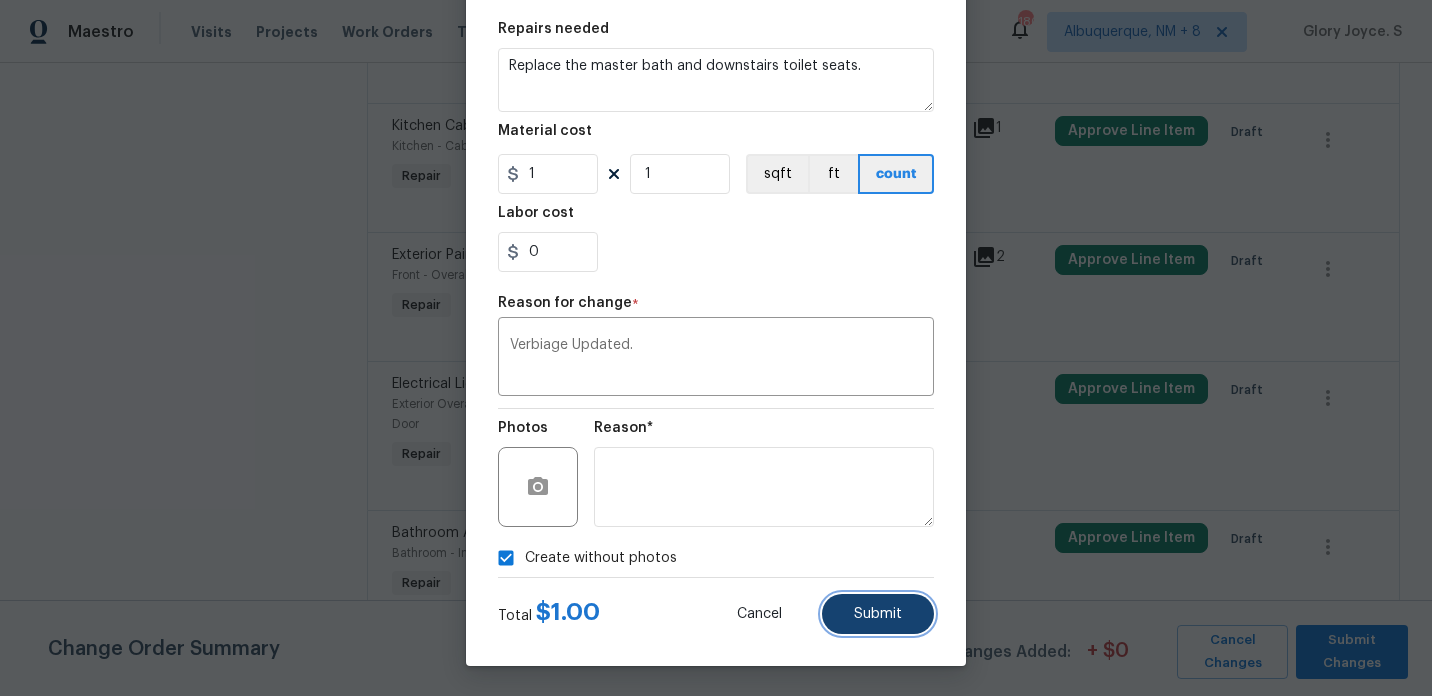 click on "Submit" at bounding box center [878, 614] 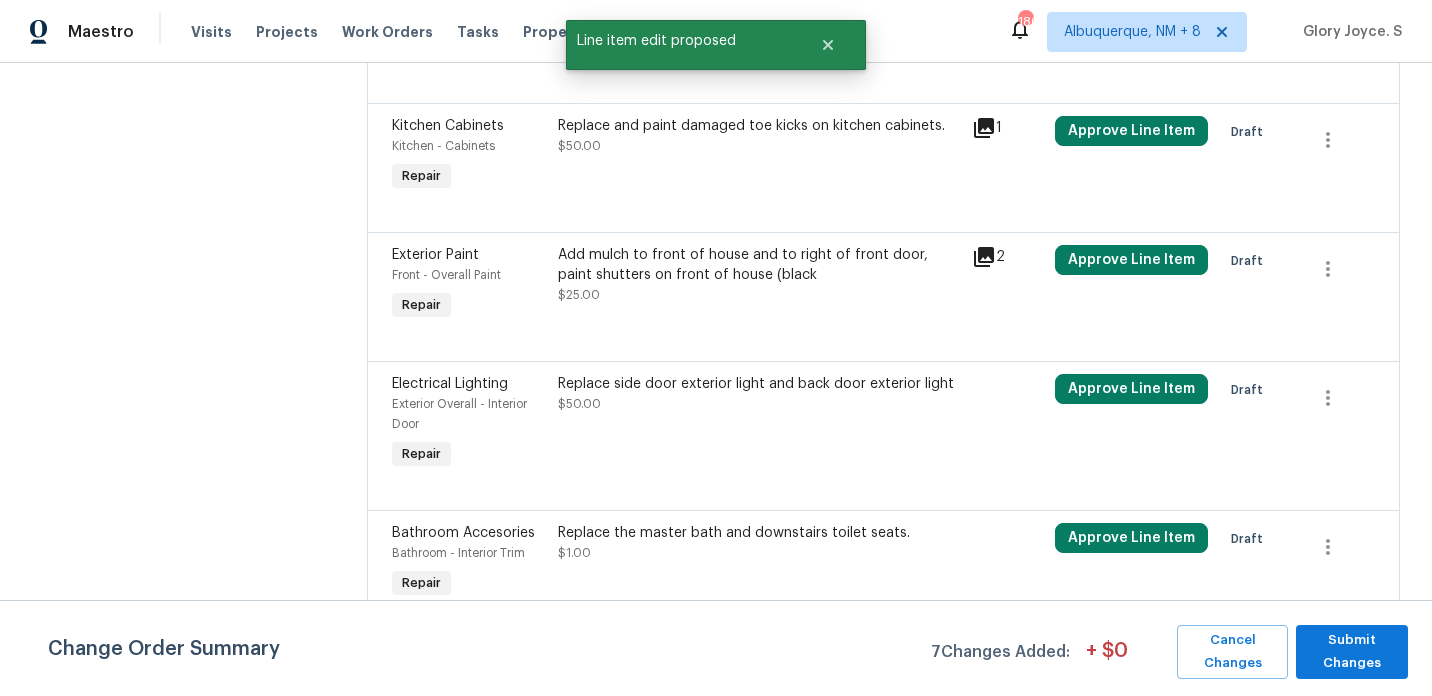 scroll, scrollTop: 0, scrollLeft: 0, axis: both 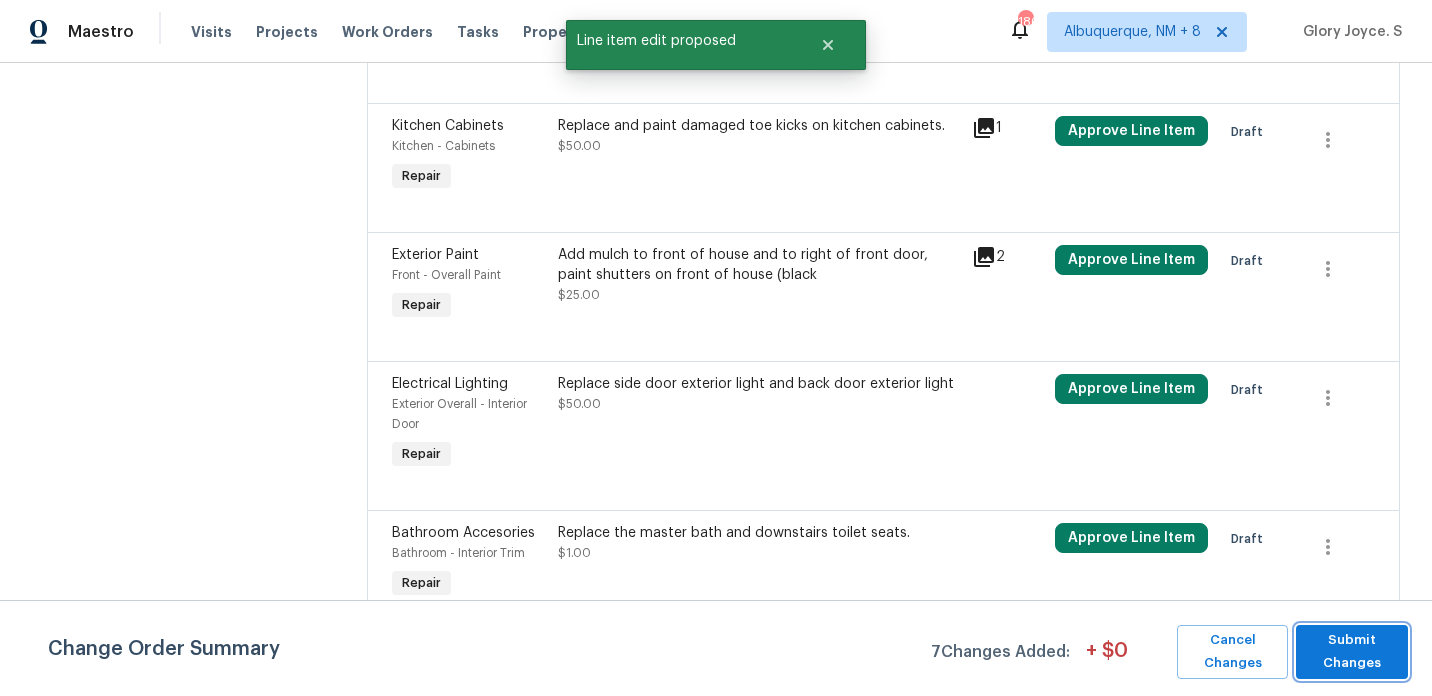 click on "Submit Changes" at bounding box center [1352, 652] 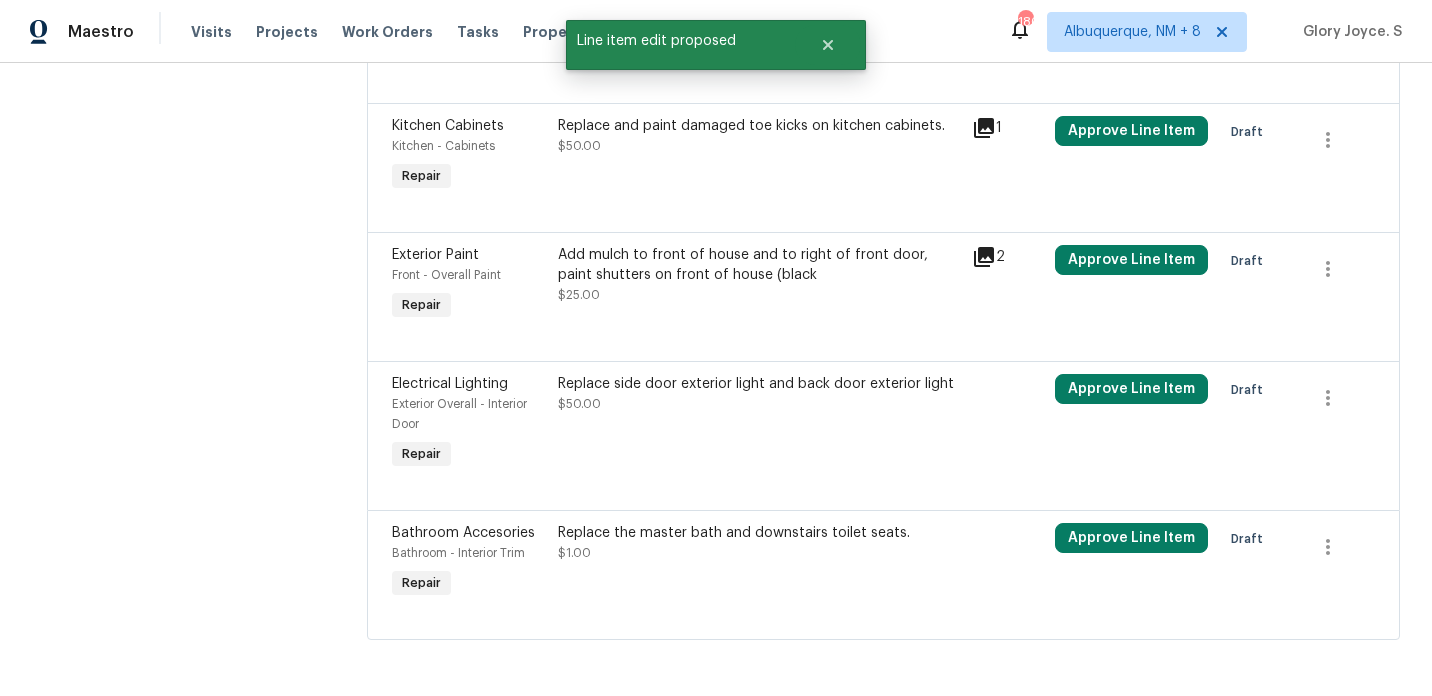 scroll, scrollTop: 0, scrollLeft: 0, axis: both 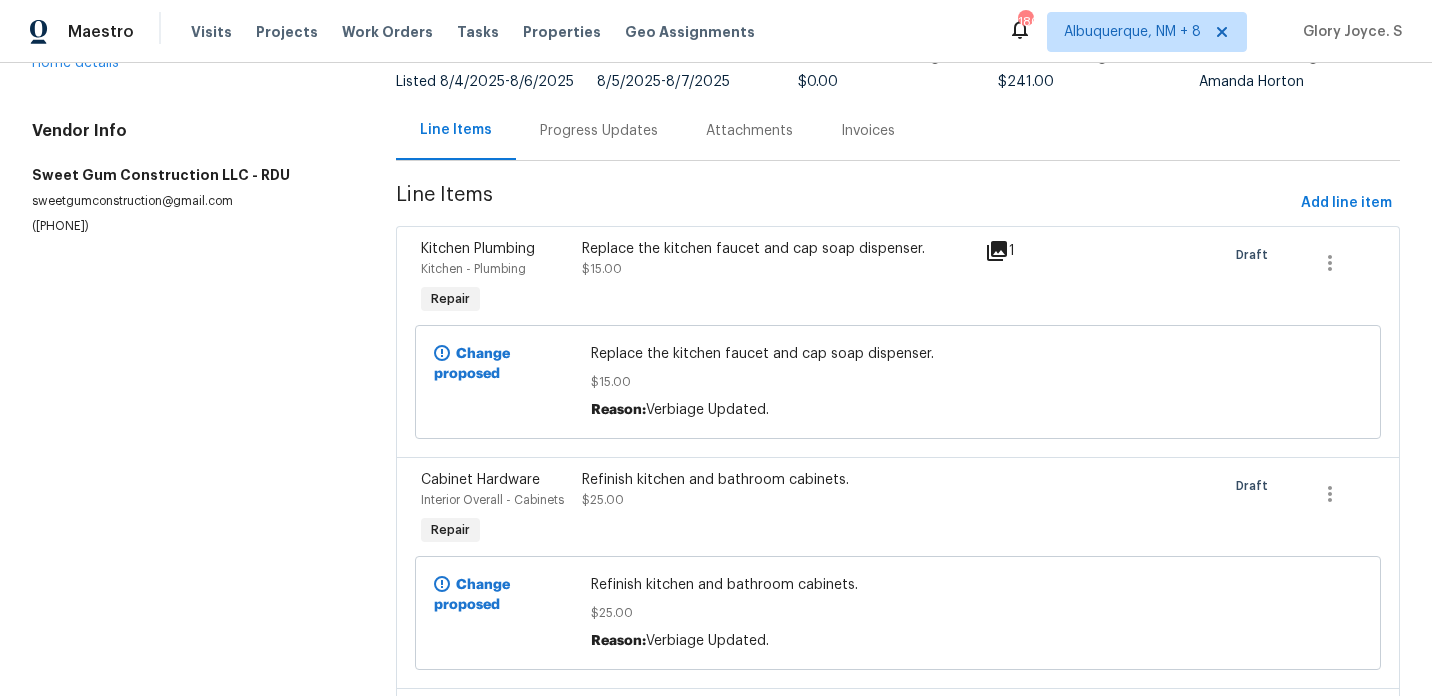 click on "Progress Updates" at bounding box center (599, 131) 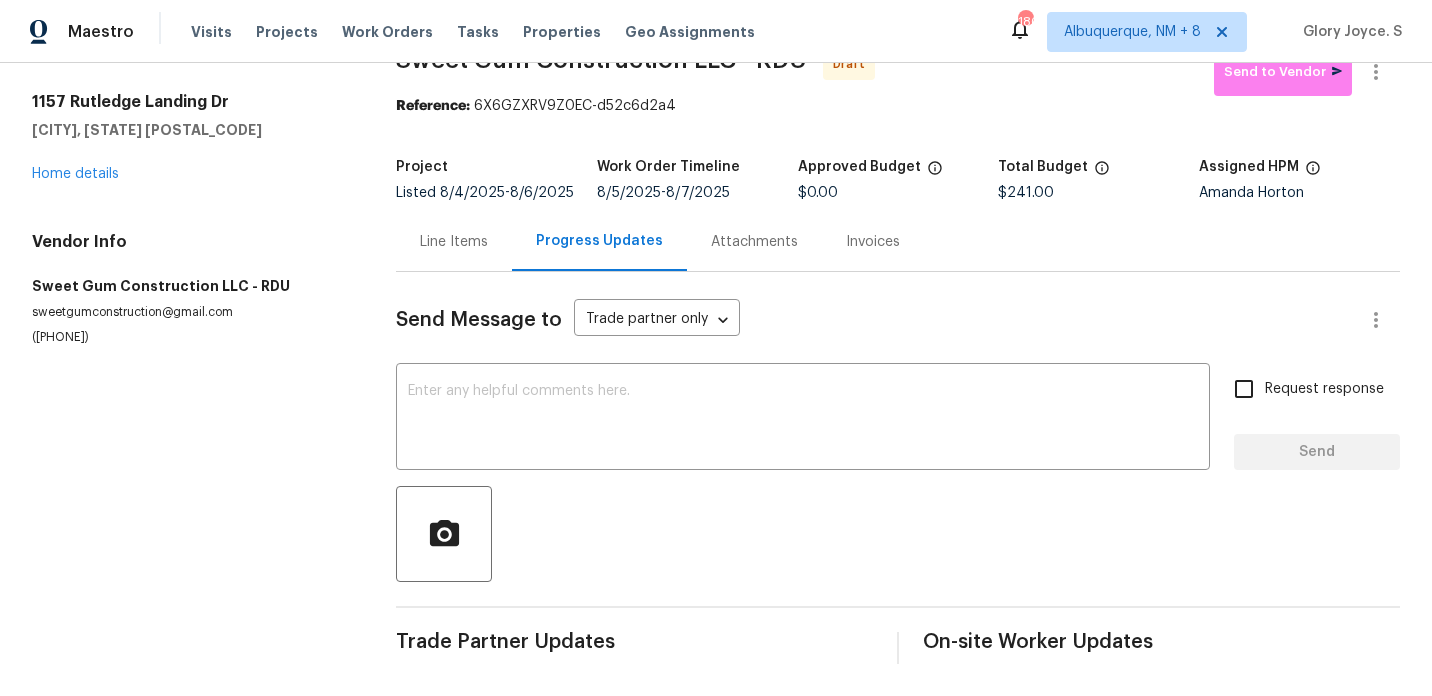 scroll, scrollTop: 47, scrollLeft: 0, axis: vertical 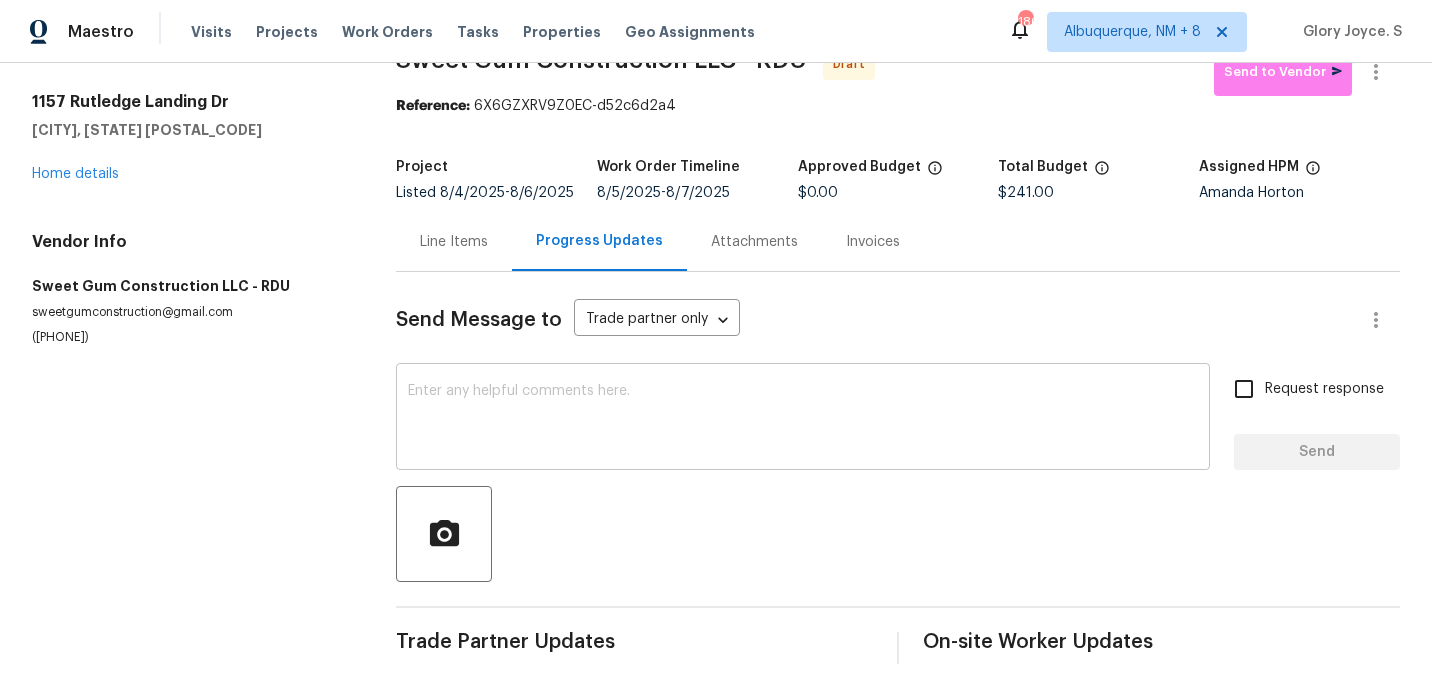 click at bounding box center [803, 419] 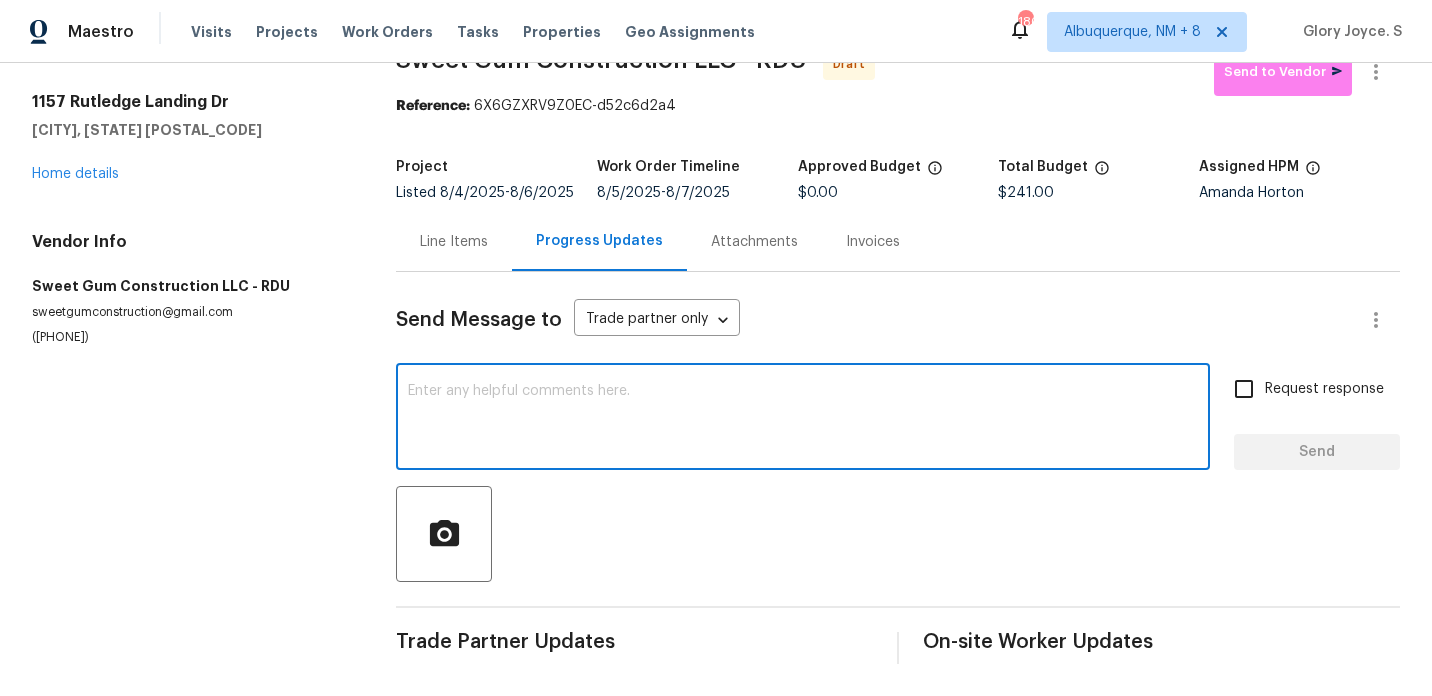 paste on "Hi, this is Glory with Opendoor. I’m confirming you received the WO for the property at (Address). Please review and accept the WO within 24 hours and provide a schedule date. Please disregard the contact information for the HPM included in the WO. Our Centralised LWO Team is responsible for Listed WOs. The team can be reached through the portal or by phone at (480) 478-0155." 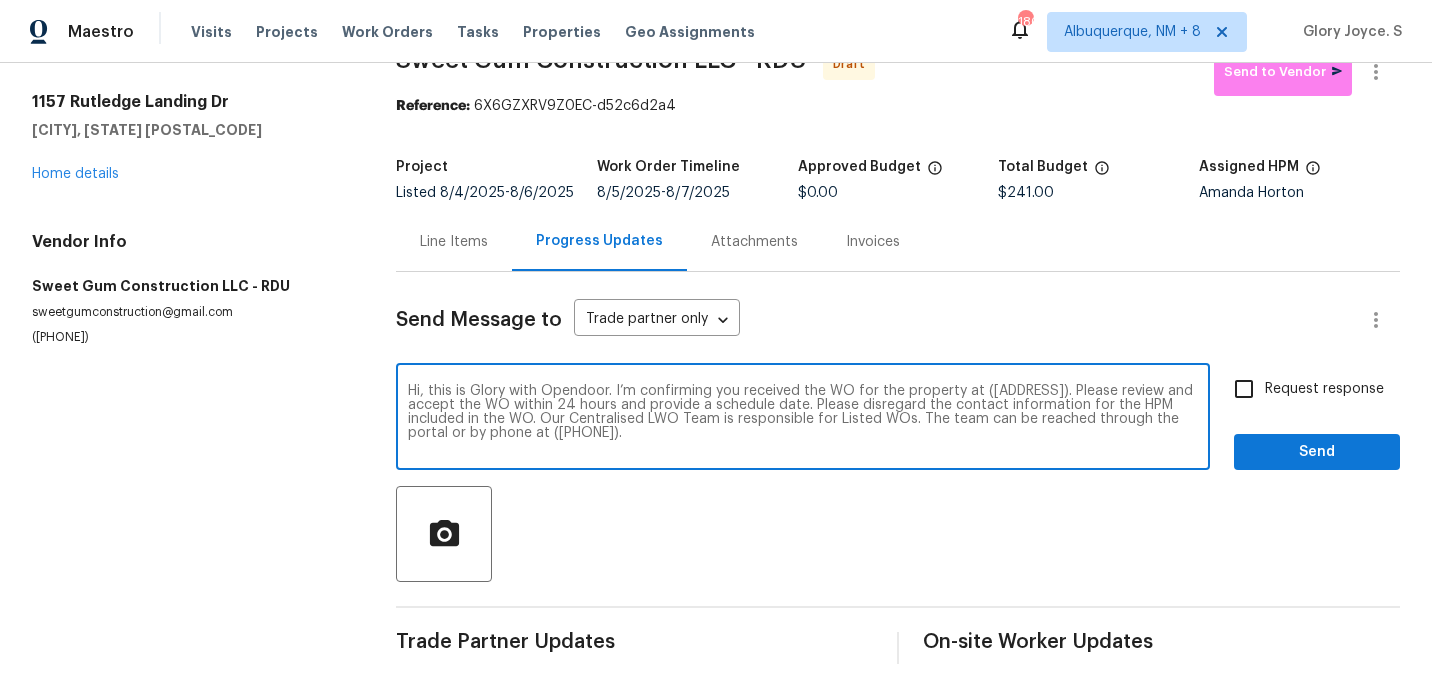 click on "Hi, this is Glory with Opendoor. I’m confirming you received the WO for the property at (Address). Please review and accept the WO within 24 hours and provide a schedule date. Please disregard the contact information for the HPM included in the WO. Our Centralised LWO Team is responsible for Listed WOs. The team can be reached through the portal or by phone at (480) 478-0155." at bounding box center (803, 419) 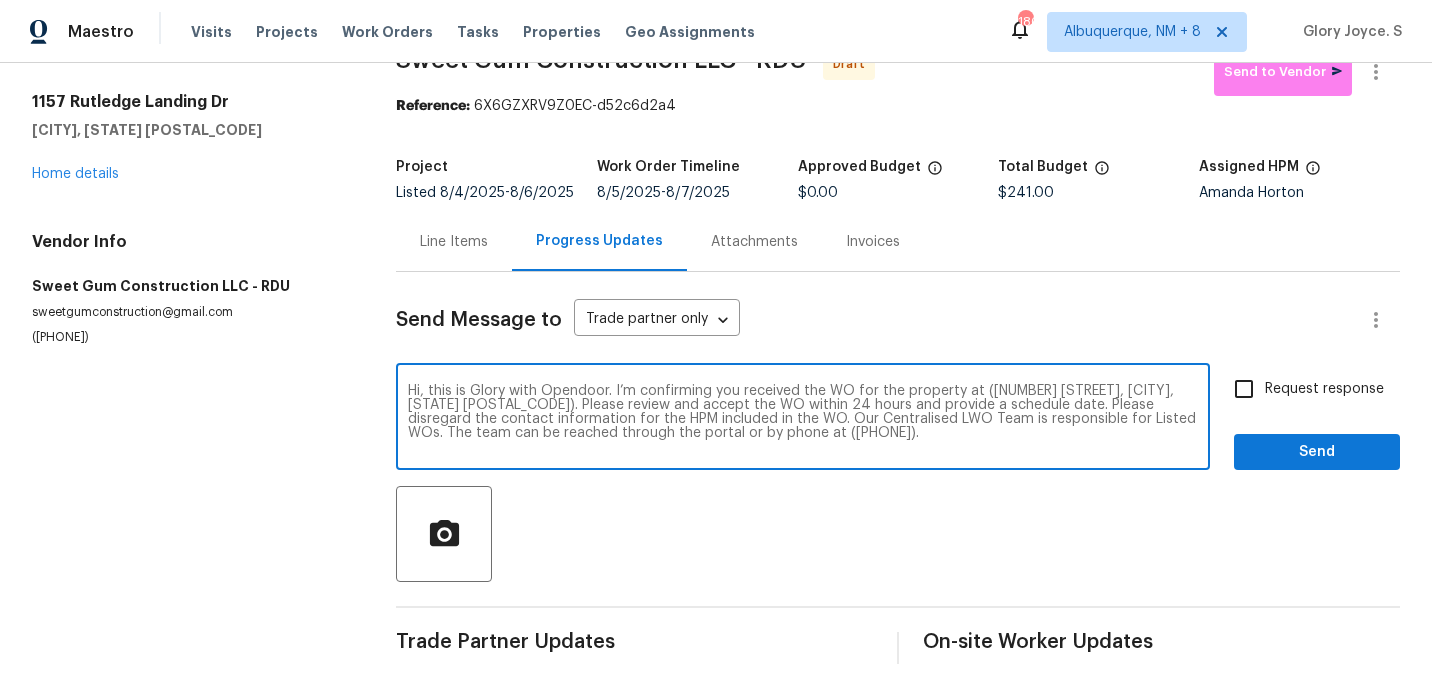 type on "Hi, this is Glory with Opendoor. I’m confirming you received the WO for the property at (1157 Rutledge Landing Dr, Knightdale, NC 27545). Please review and accept the WO within 24 hours and provide a schedule date. Please disregard the contact information for the HPM included in the WO. Our Centralised LWO Team is responsible for Listed WOs. The team can be reached through the portal or by phone at (480) 478-0155." 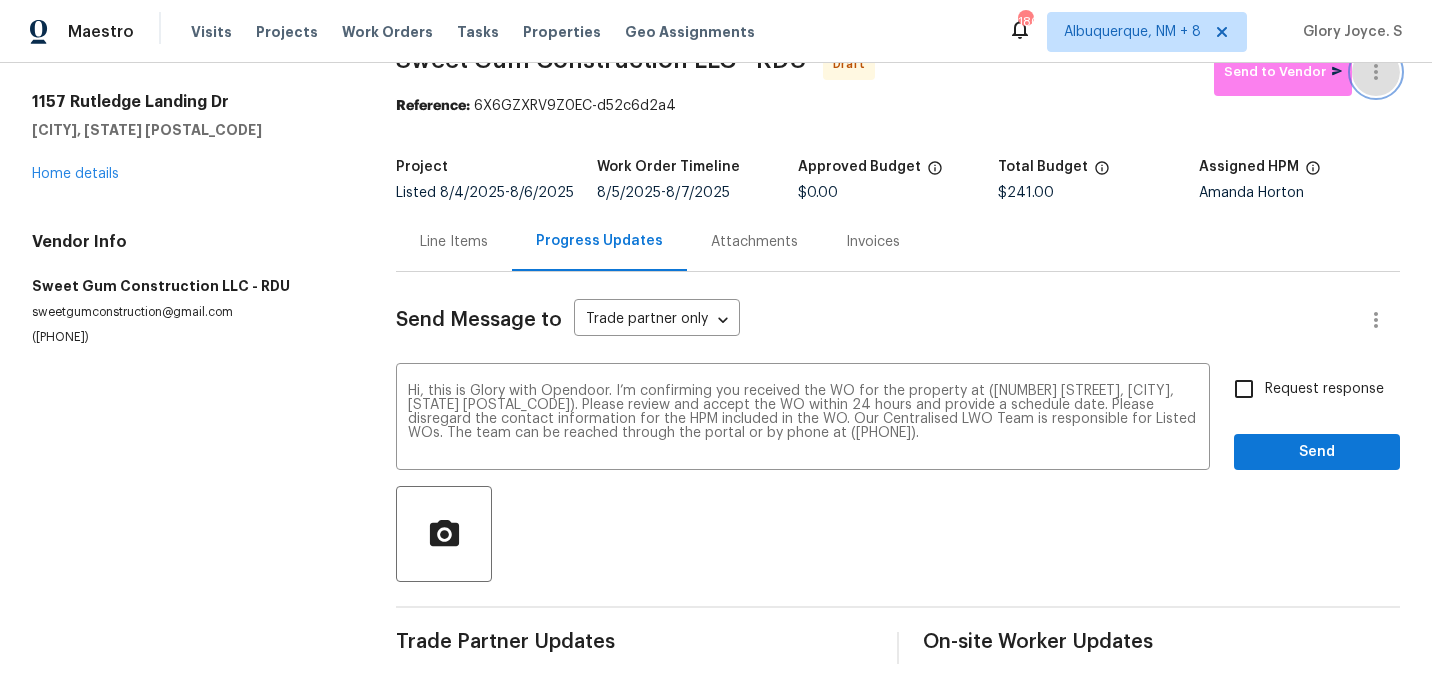 click at bounding box center (1376, 72) 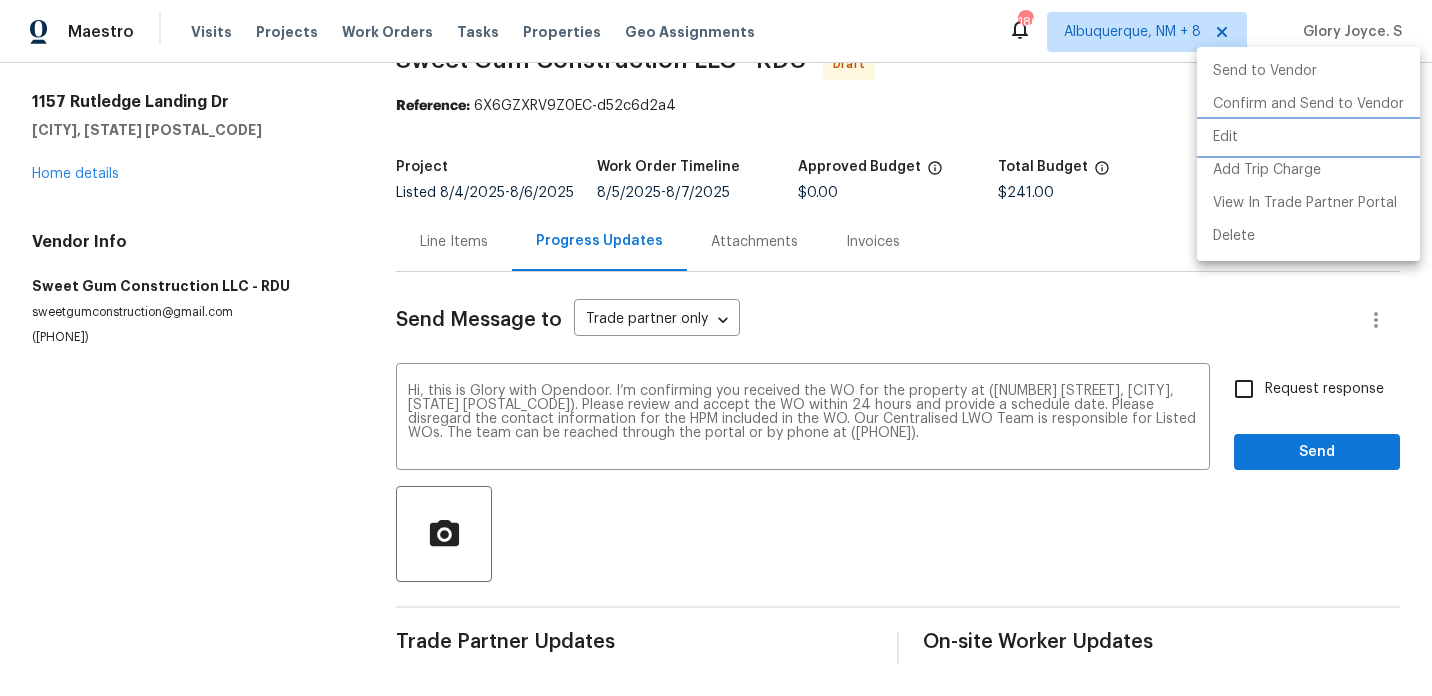 click on "Edit" at bounding box center (1308, 137) 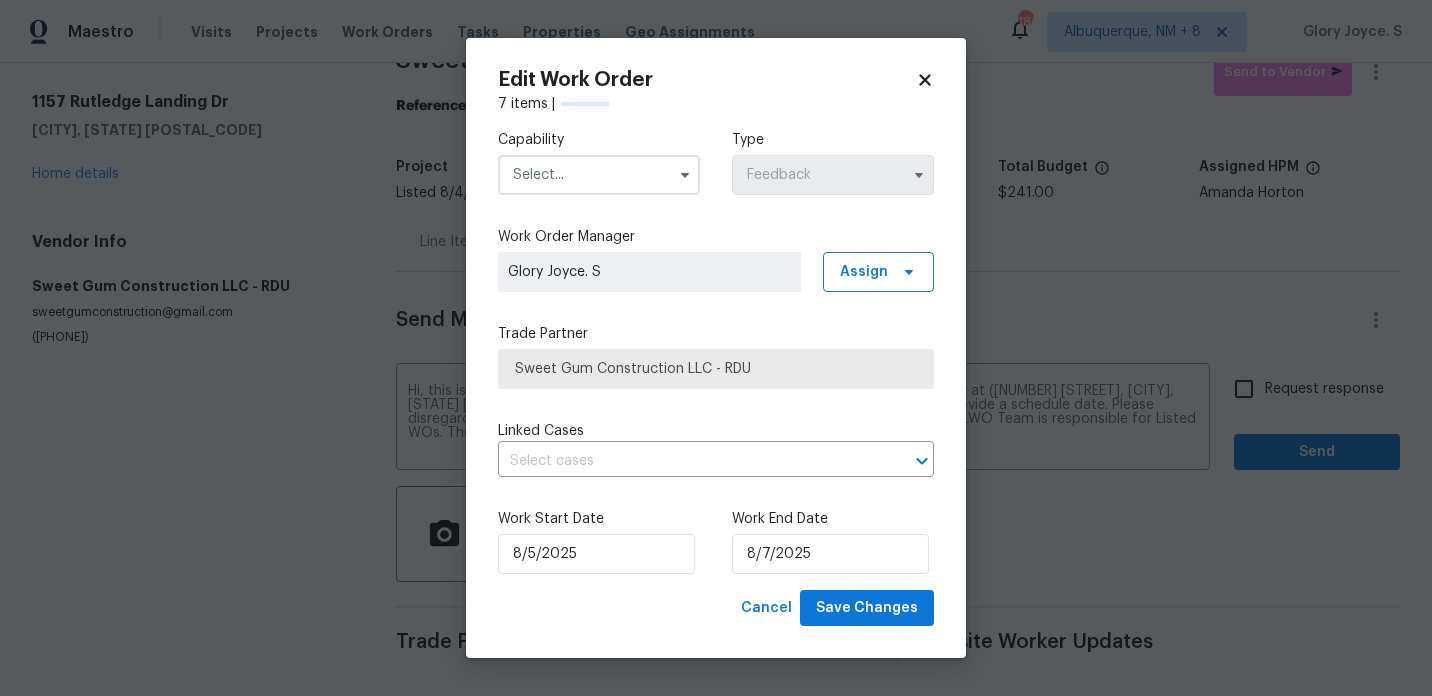 scroll, scrollTop: 32, scrollLeft: 0, axis: vertical 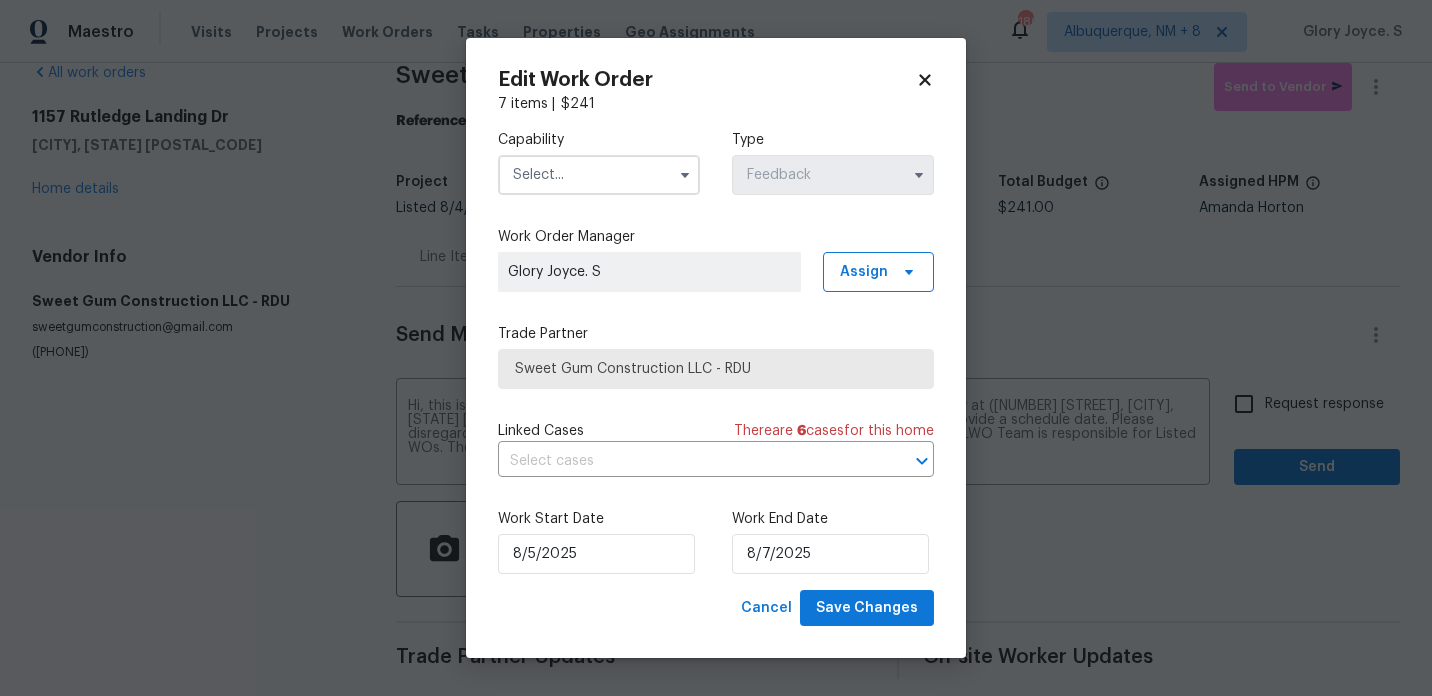 click at bounding box center (599, 175) 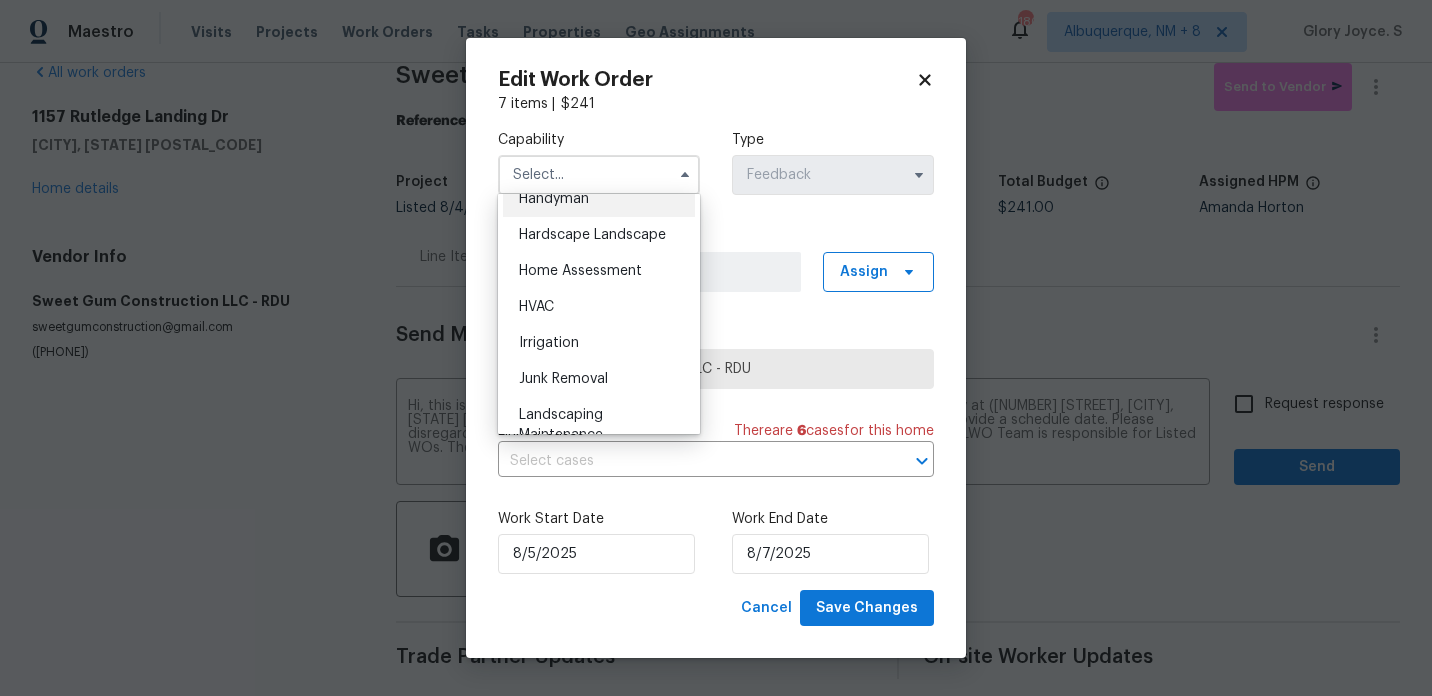 click on "Handyman" at bounding box center [599, 199] 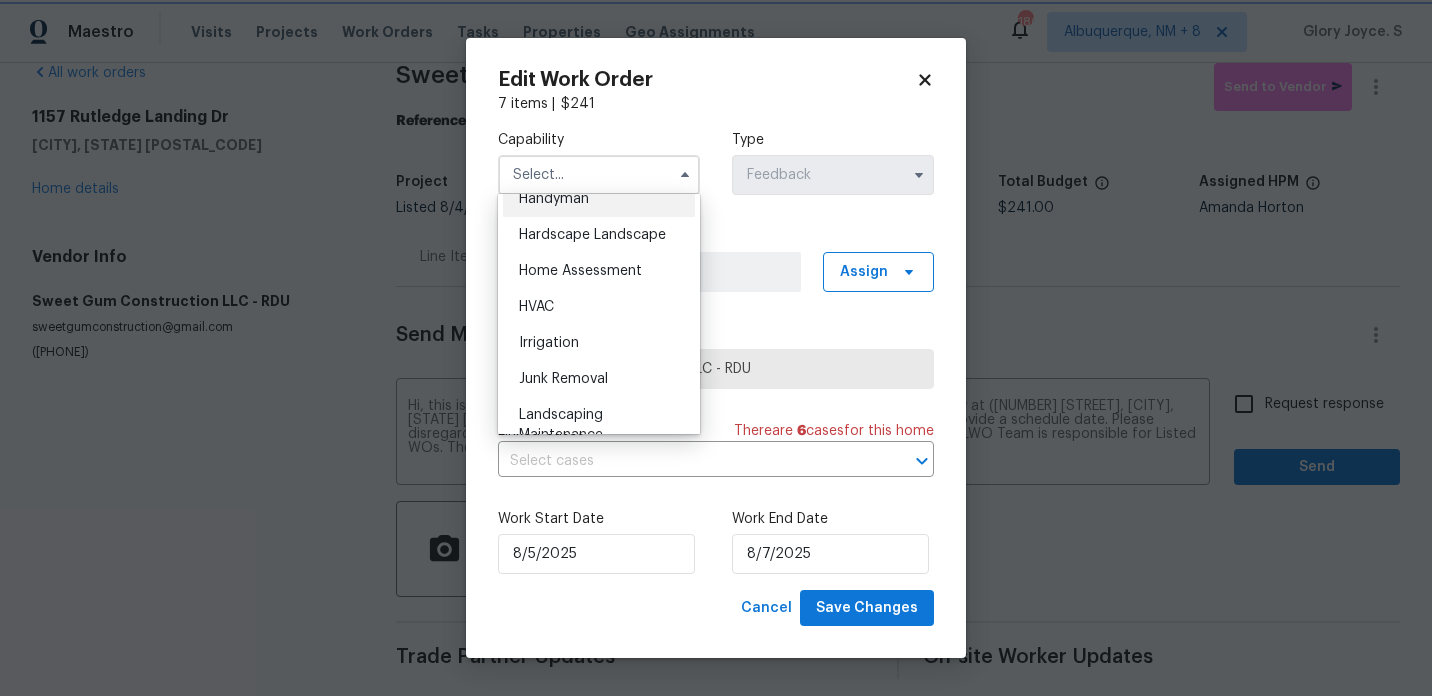 type on "Handyman" 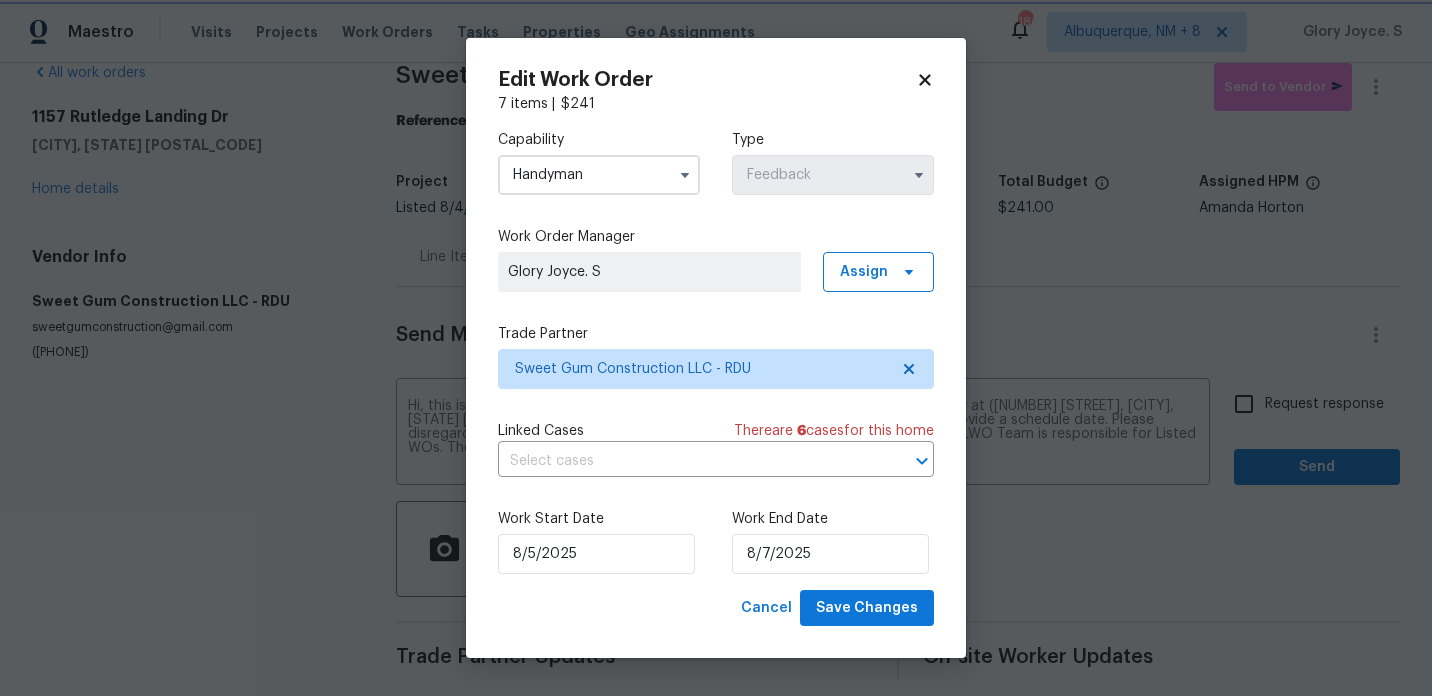 scroll, scrollTop: 1064, scrollLeft: 0, axis: vertical 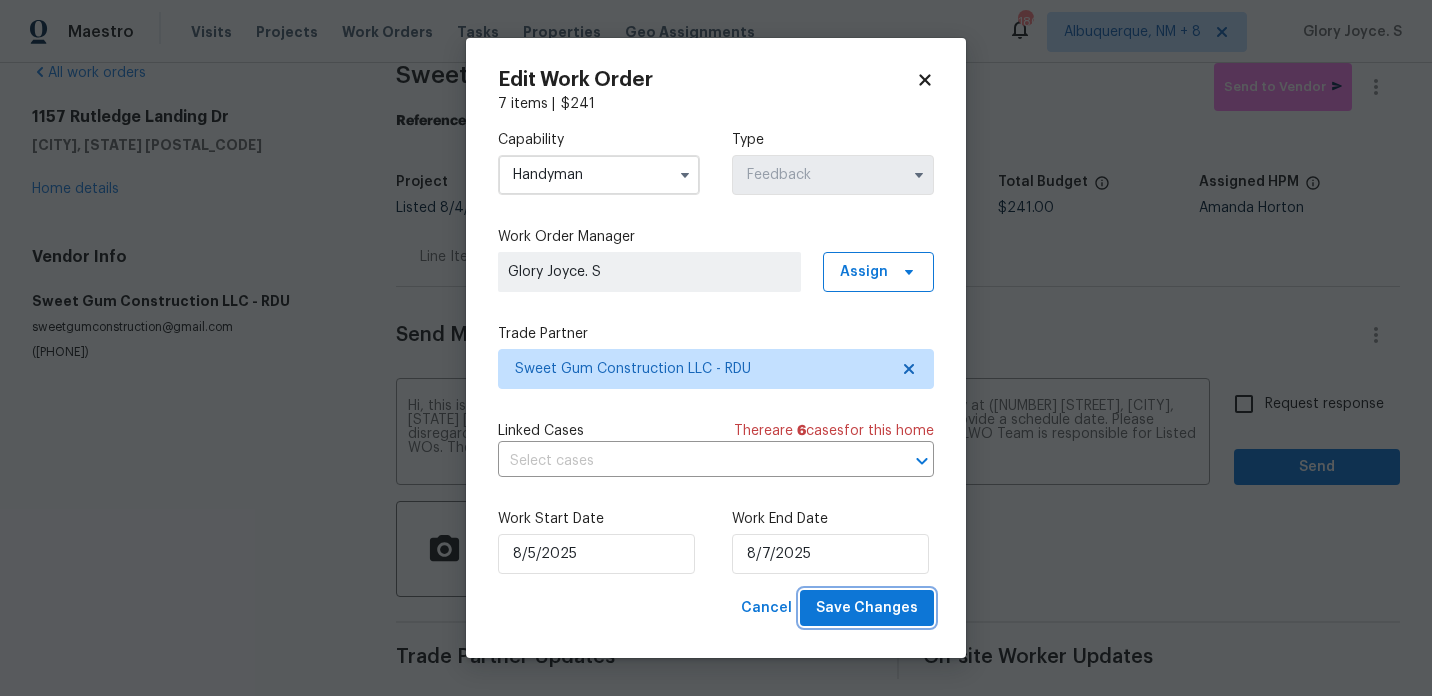 click on "Save Changes" at bounding box center [867, 608] 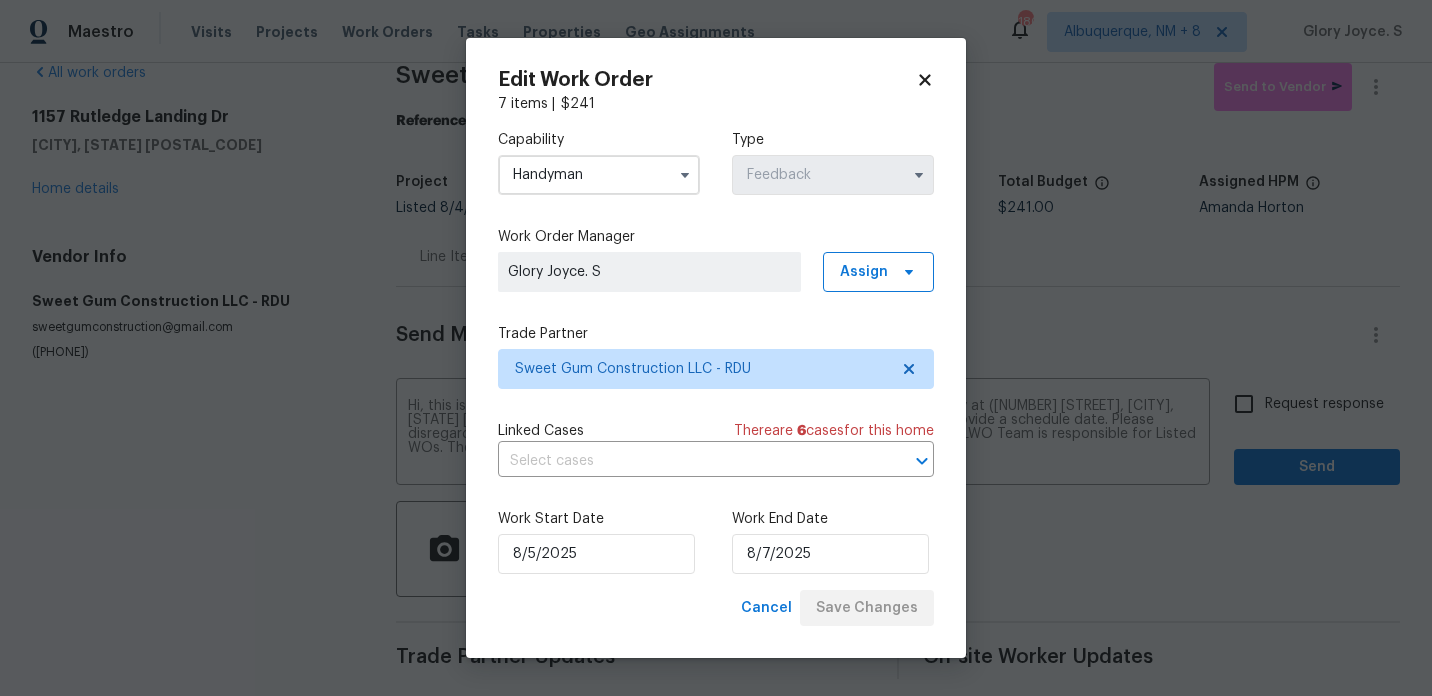 click on "Maestro Visits Projects Work Orders Tasks Properties Geo Assignments 180 Albuquerque, NM + 8 Glory Joyce. S All work orders 1157 Rutledge Landing Dr Knightdale, NC 27545 Home details Vendor Info Sweet Gum Construction LLC - RDU sweetgumconstruction@gmail.com (336) 592-5848 Sweet Gum Construction LLC - RDU Draft Send to Vendor   Reference:   6X6GZXRV9Z0EC-d52c6d2a4 Project Listed   8/4/2025  -  8/6/2025 Work Order Timeline 8/5/2025  -  8/7/2025 Approved Budget $0.00 Total Budget $241.00 Assigned HPM Amanda Horton Line Items Progress Updates Attachments Invoices Send Message to Trade partner only Trade partner only ​ x ​ Request response Send Trade Partner Updates On-site Worker Updates
Edit Work Order 7 items | $ 241 Capability   Handyman Type   Feedback Work Order Manager   Glory Joyce. S Assign Trade Partner   Sweet Gum Construction LLC - RDU Linked Cases There  are   6  case s  for this home   ​ Work Start Date   8/5/2025 Work End Date   8/7/2025 Cancel Save Changes" at bounding box center [716, 348] 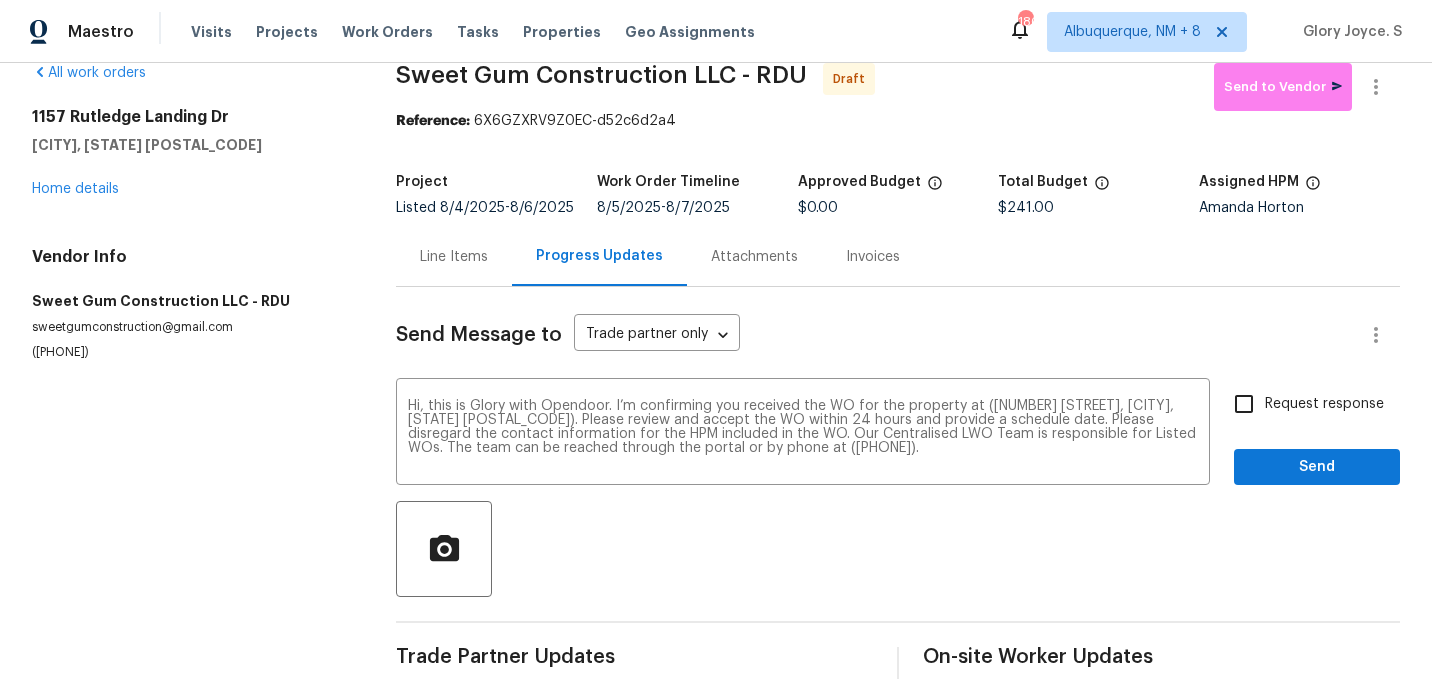 click on "Request response" at bounding box center [1303, 404] 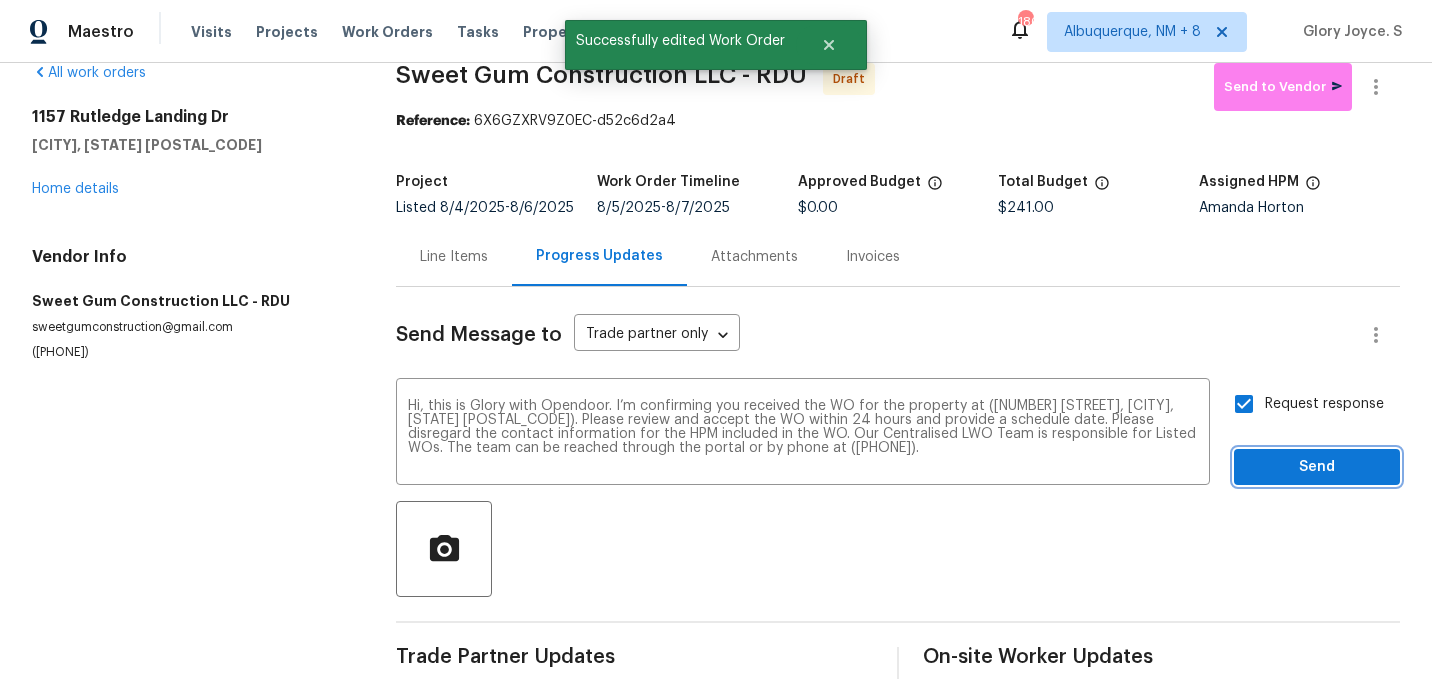click on "Send" at bounding box center (1317, 467) 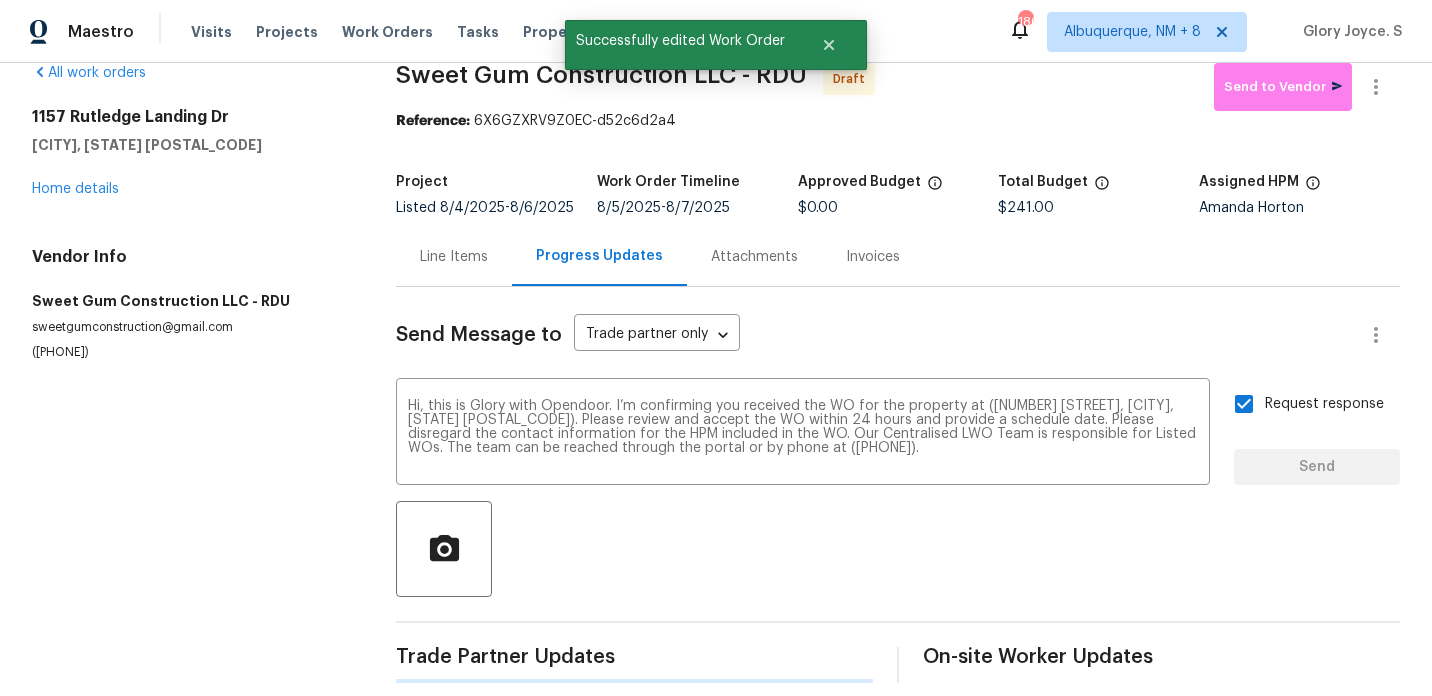 type 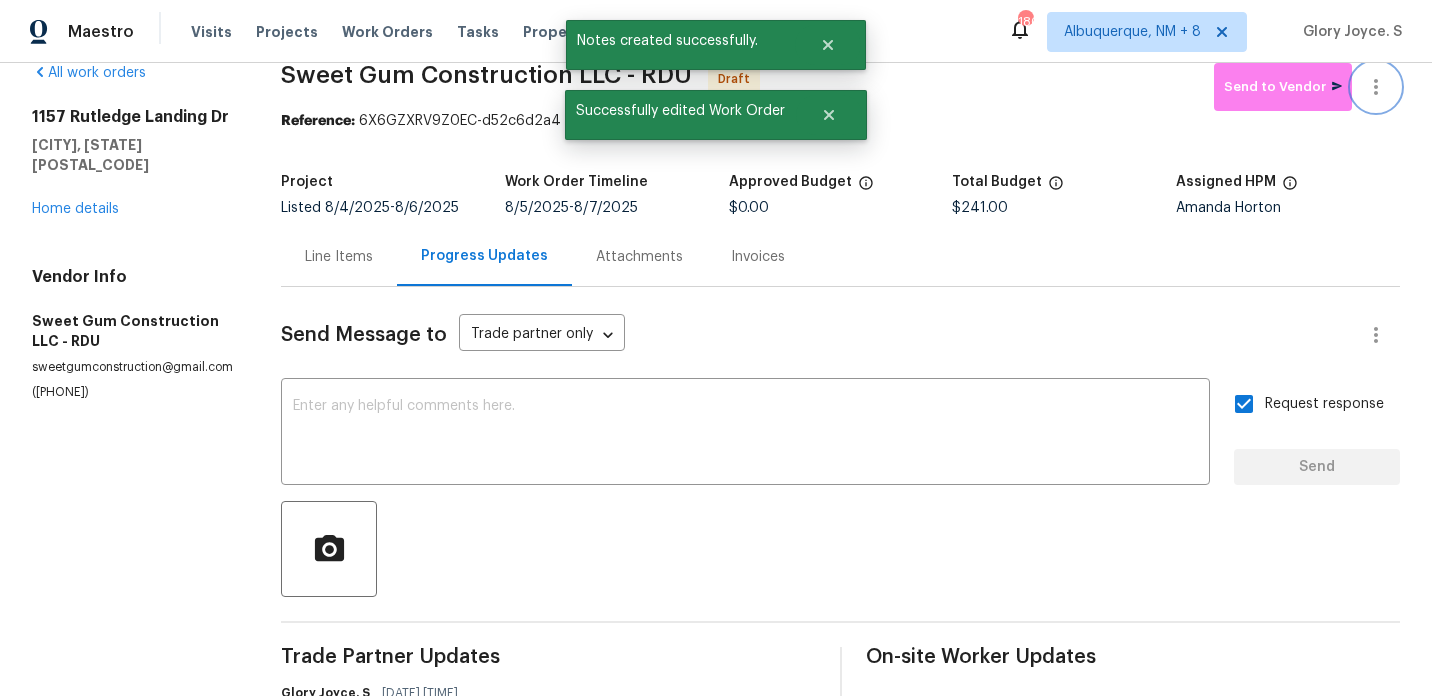 click 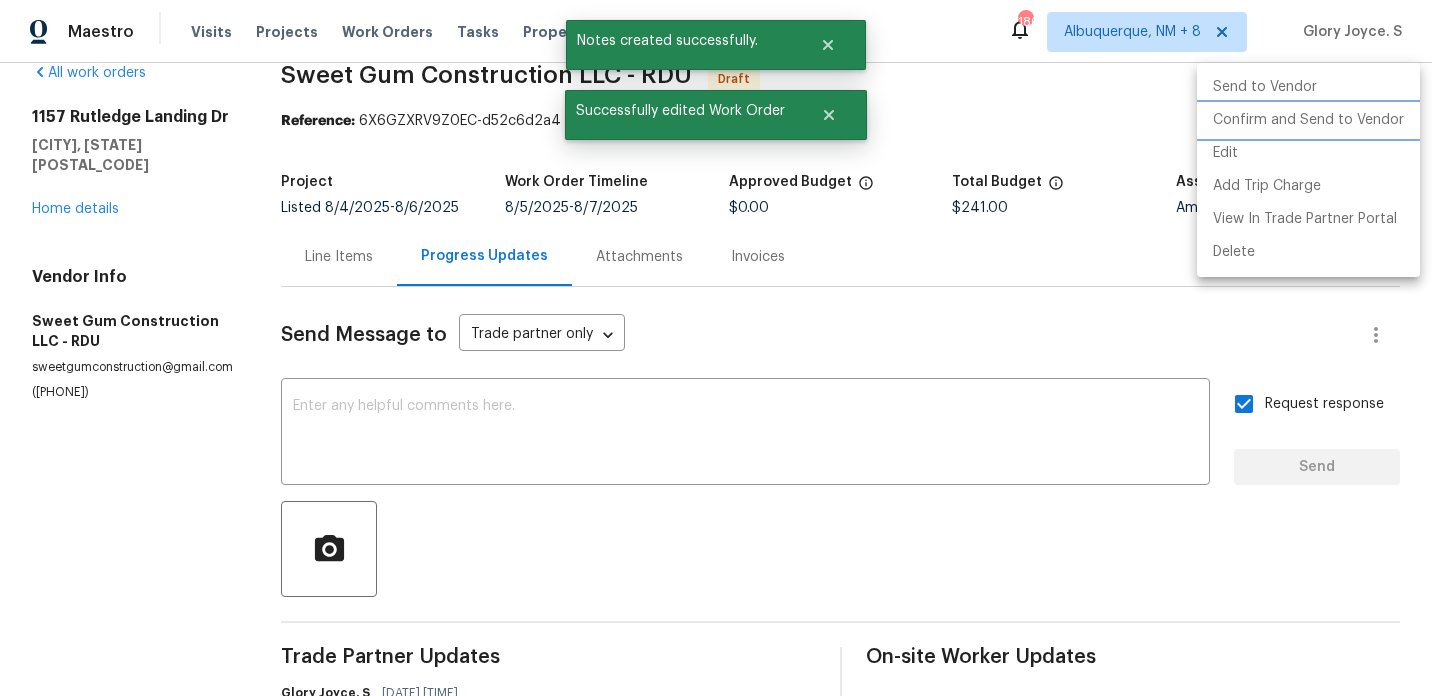 click on "Confirm and Send to Vendor" at bounding box center (1308, 120) 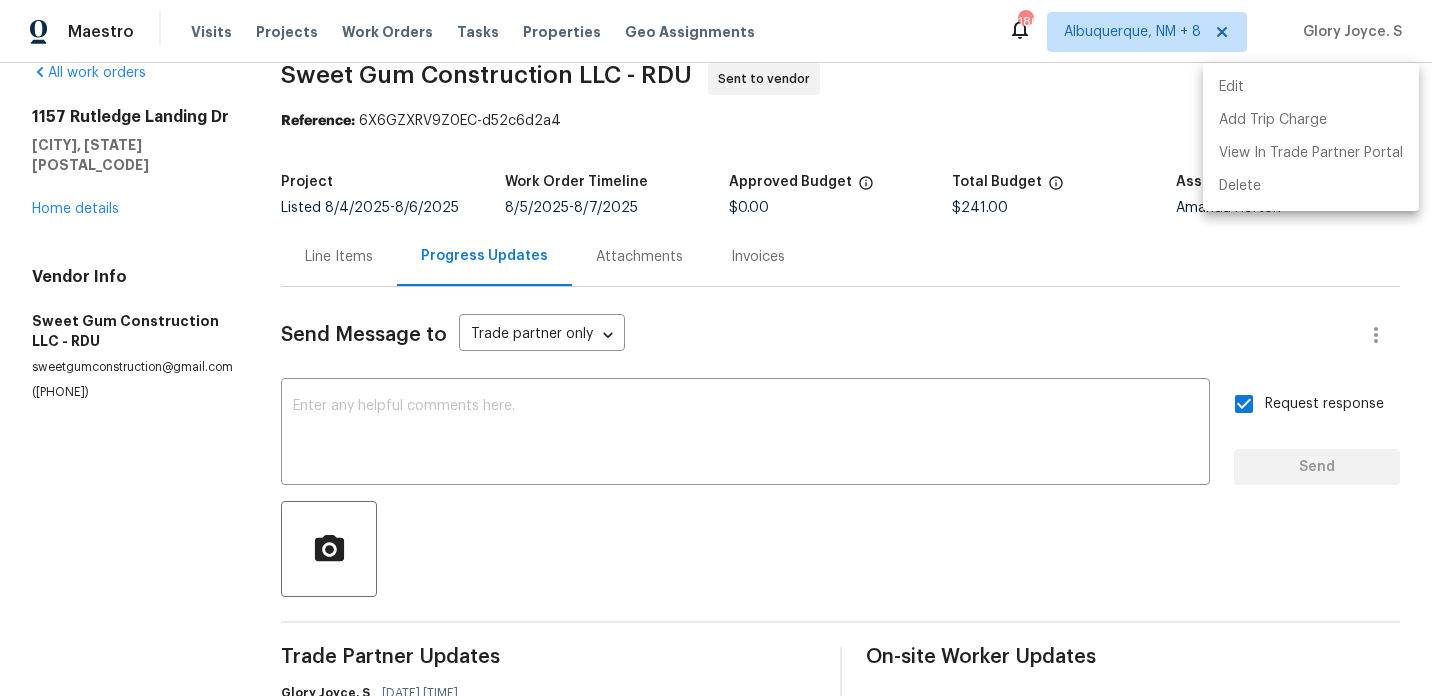 click at bounding box center [716, 348] 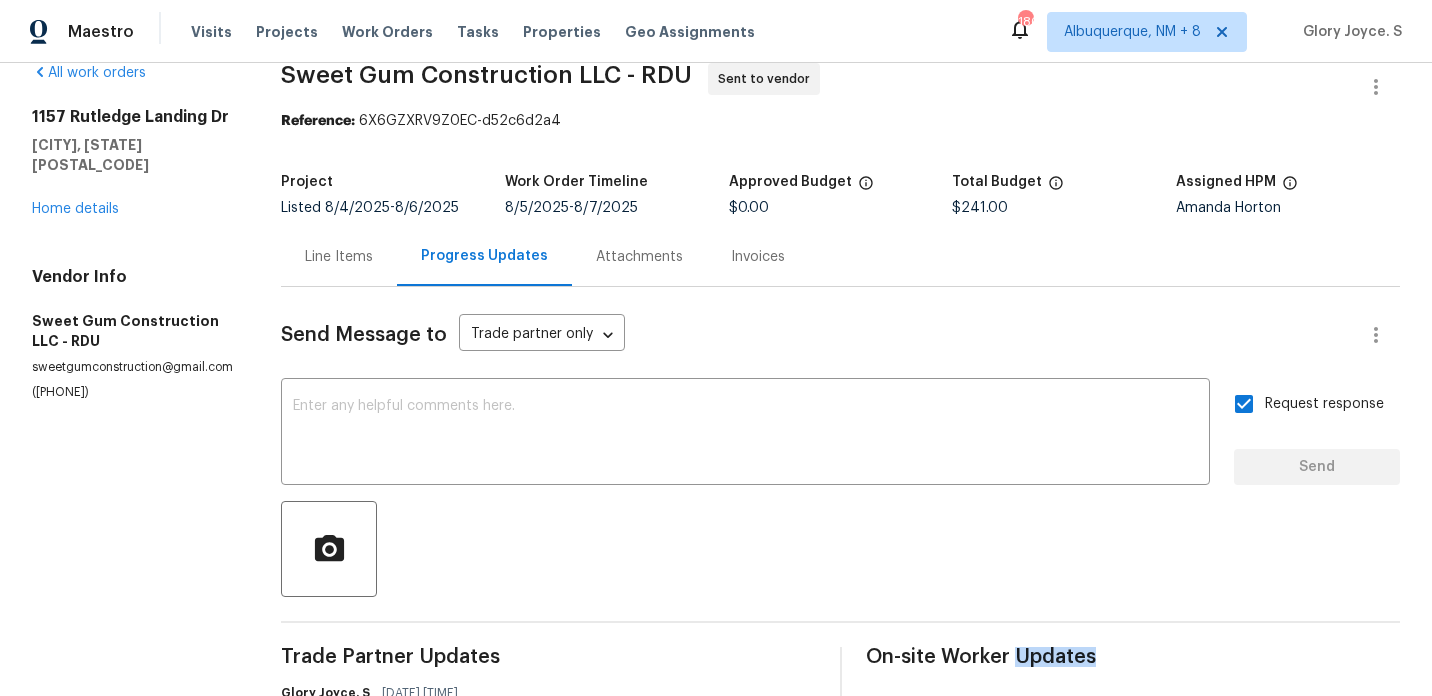 click on "Sweet Gum Construction LLC - RDU Sent to vendor" at bounding box center (816, 87) 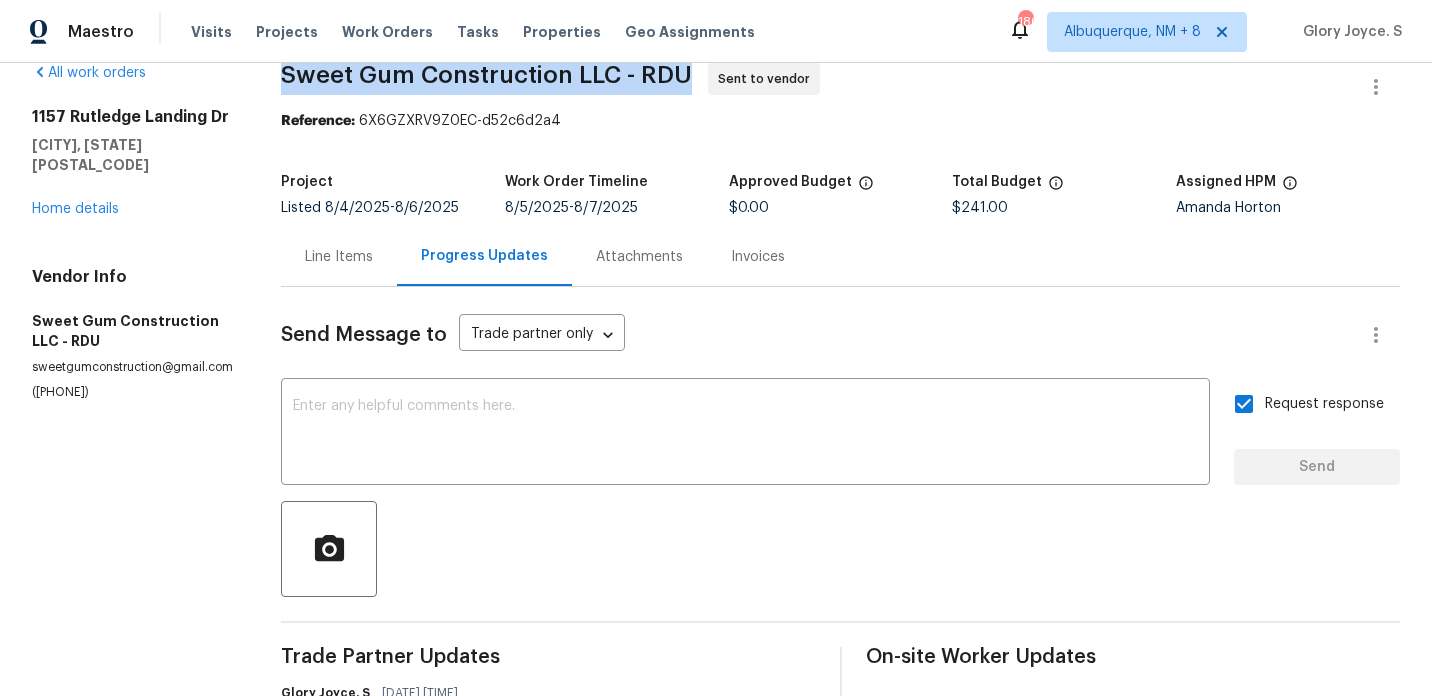 click on "Sweet Gum Construction LLC - RDU Sent to vendor" at bounding box center [816, 87] 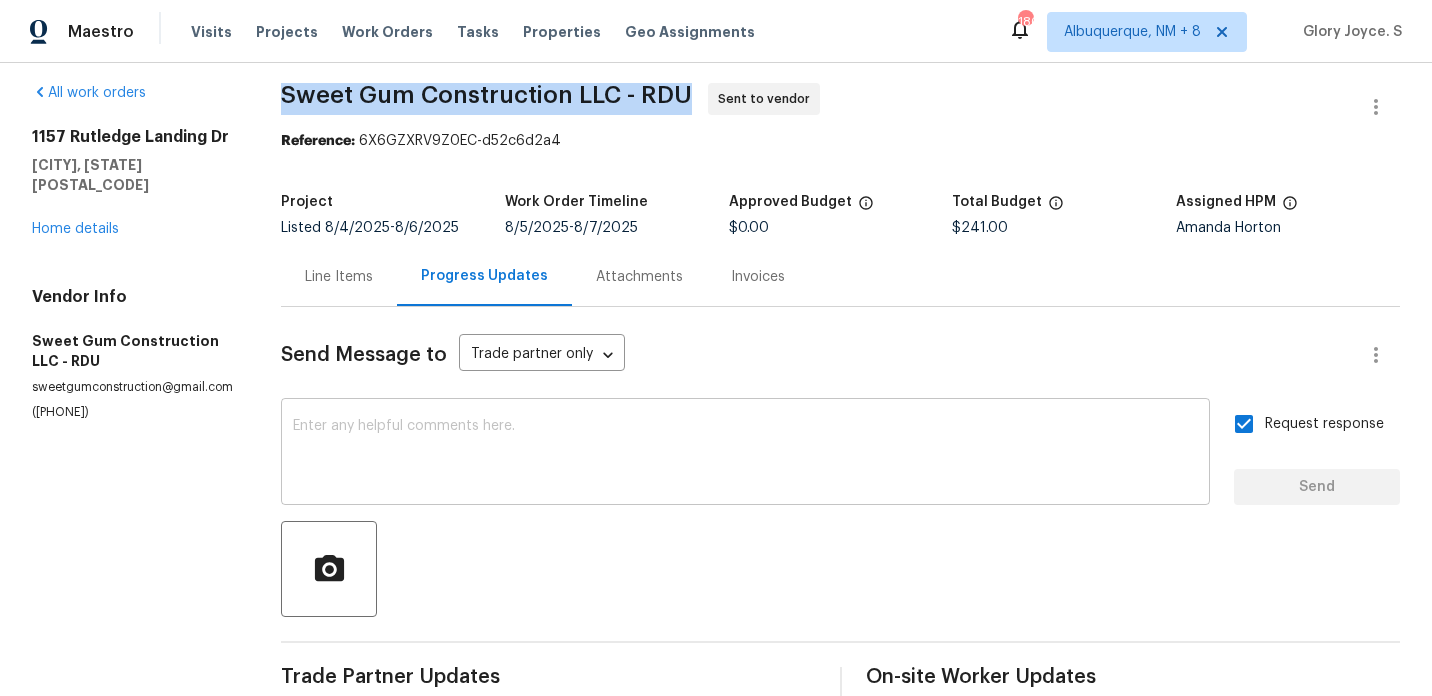 scroll, scrollTop: 0, scrollLeft: 0, axis: both 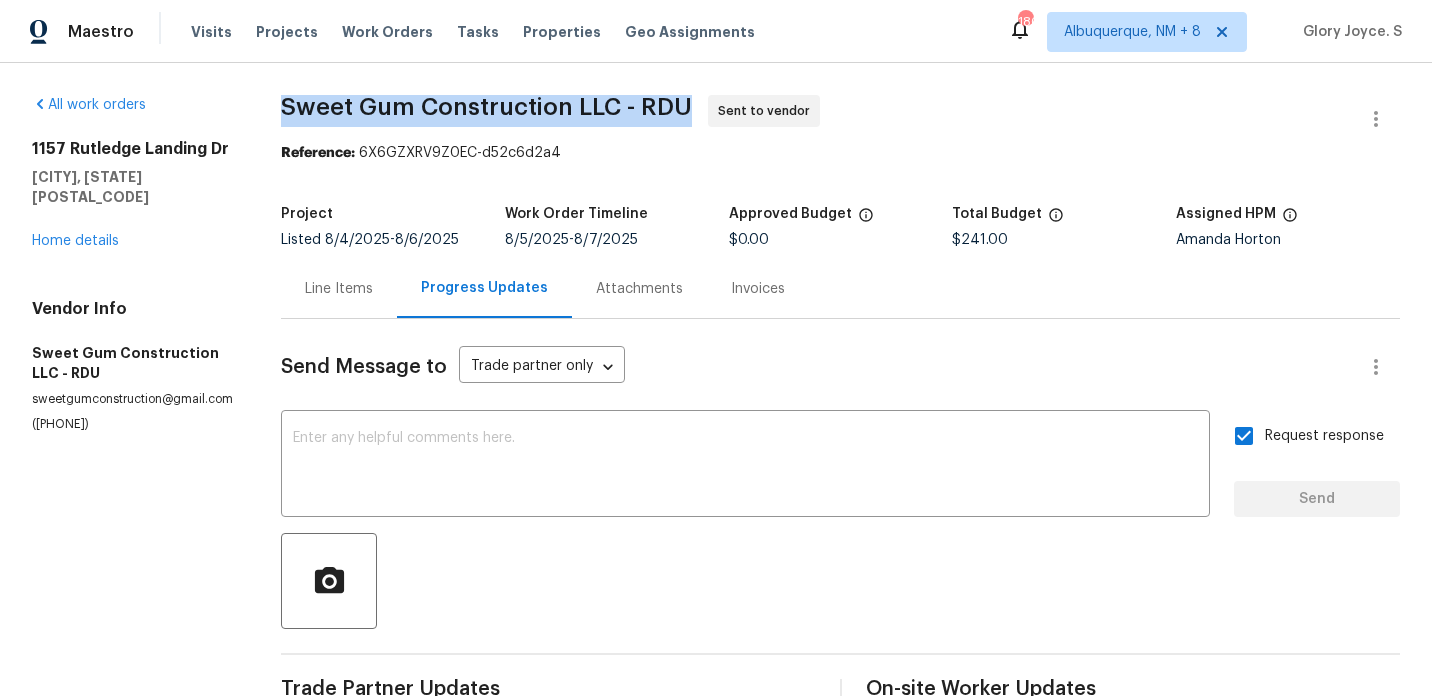 click on "Line Items" at bounding box center (339, 288) 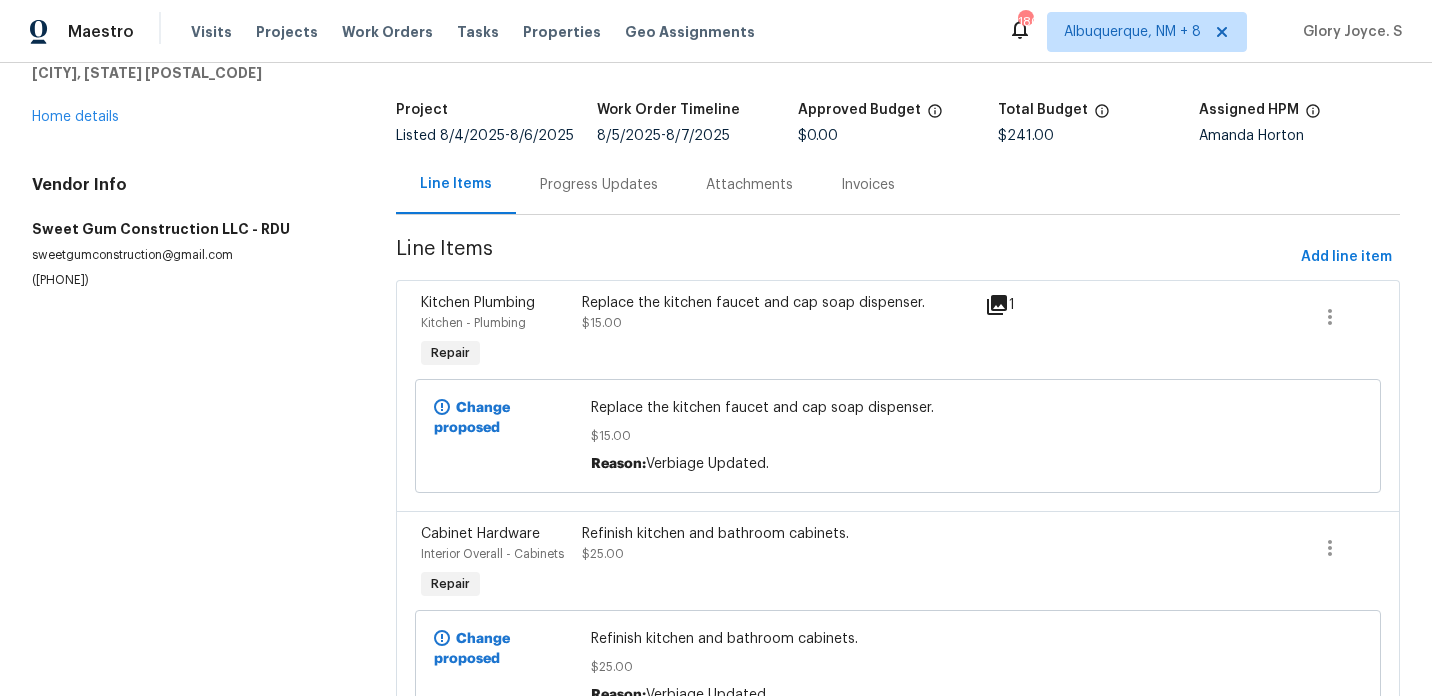 scroll, scrollTop: 0, scrollLeft: 0, axis: both 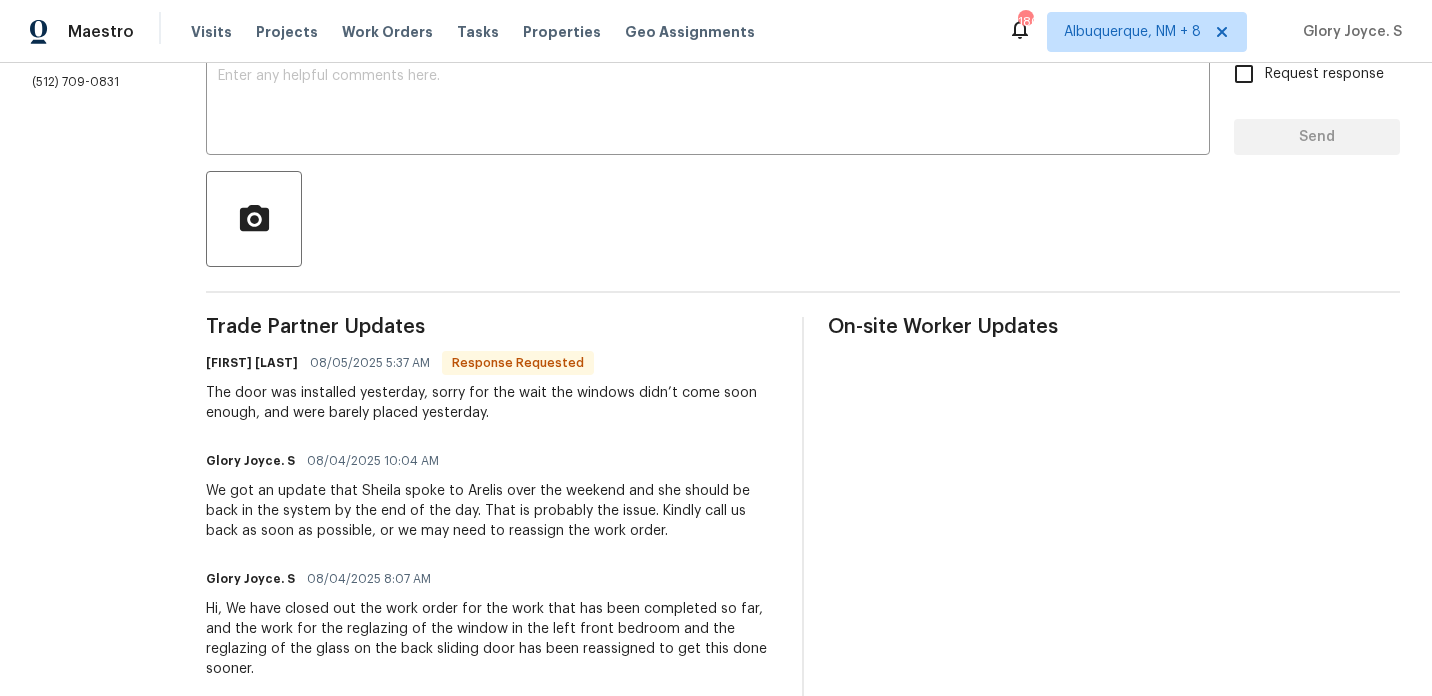 click on "The door was installed yesterday, sorry for the wait the windows didn’t come soon enough, and were barely placed yesterday." at bounding box center (492, 403) 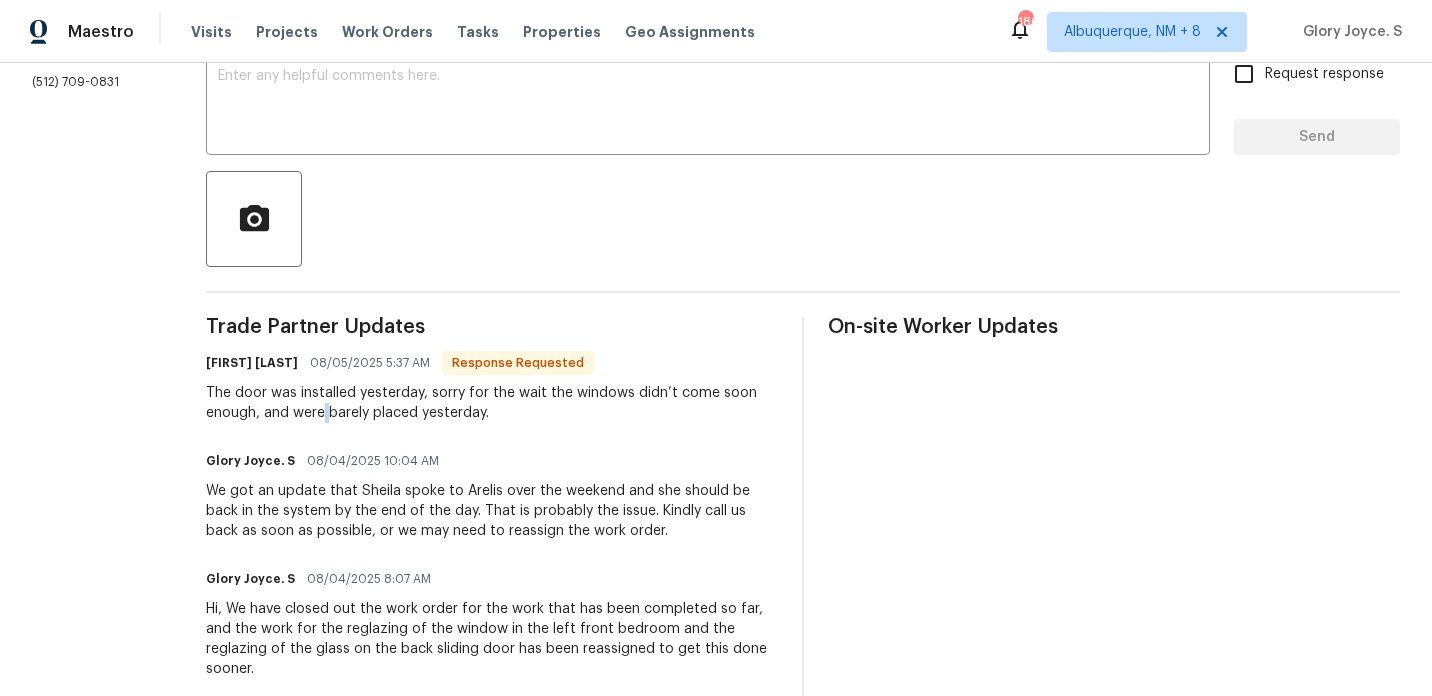 click on "The door was installed yesterday, sorry for the wait the windows didn’t come soon enough, and were barely placed yesterday." at bounding box center [492, 403] 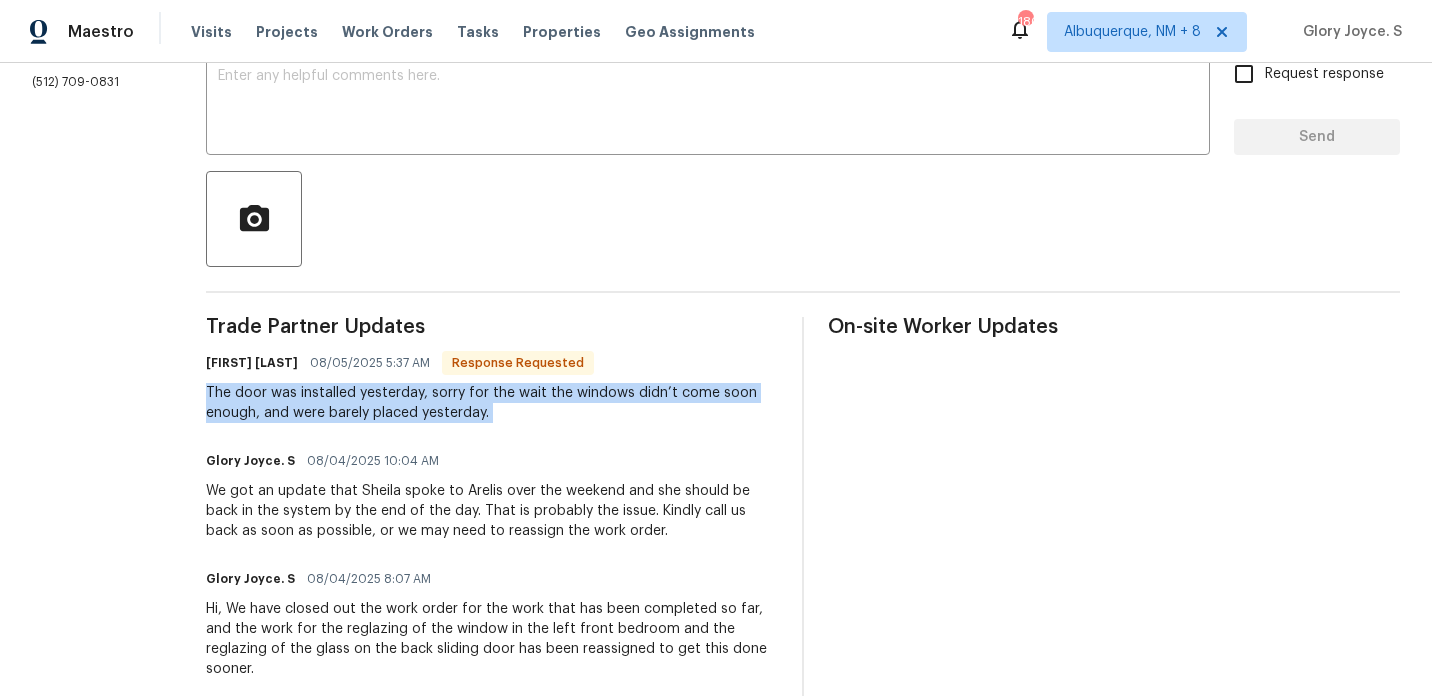click on "The door was installed yesterday, sorry for the wait the windows didn’t come soon enough, and were barely placed yesterday." at bounding box center (492, 403) 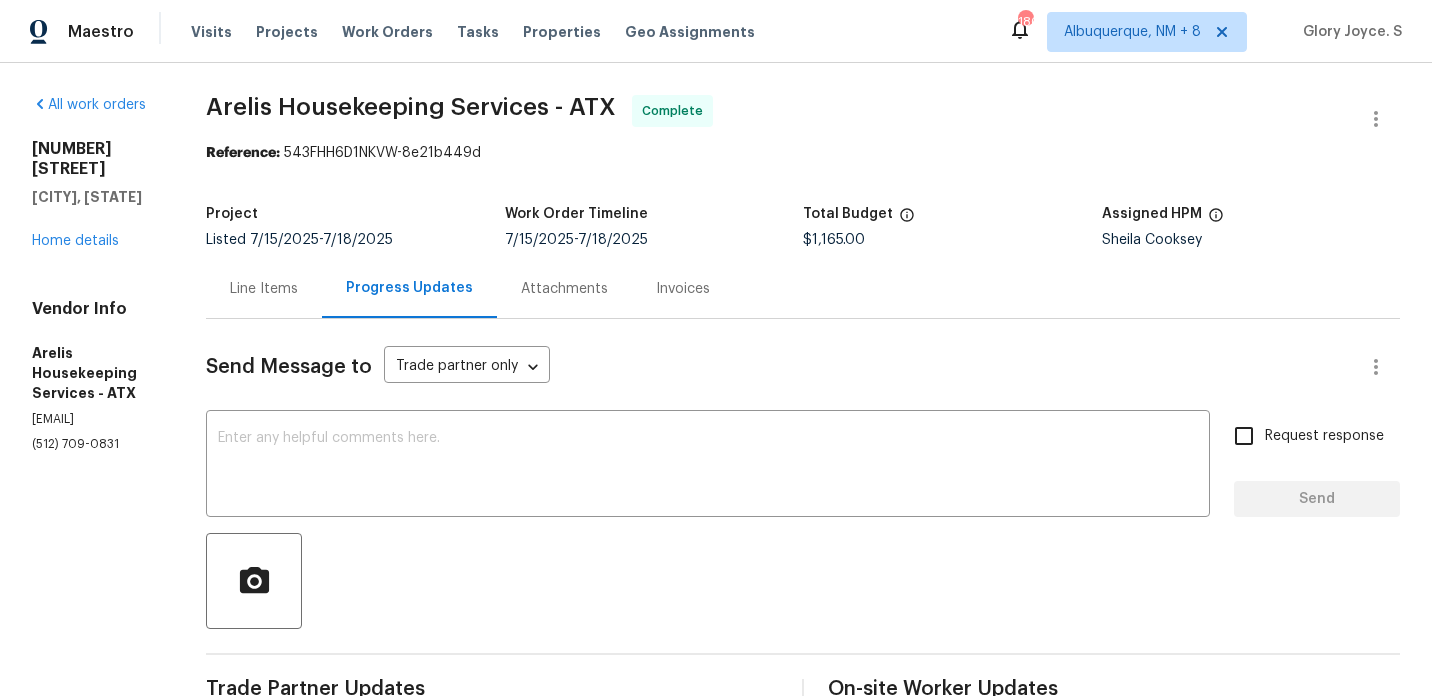 click on "Send Message to" at bounding box center [289, 367] 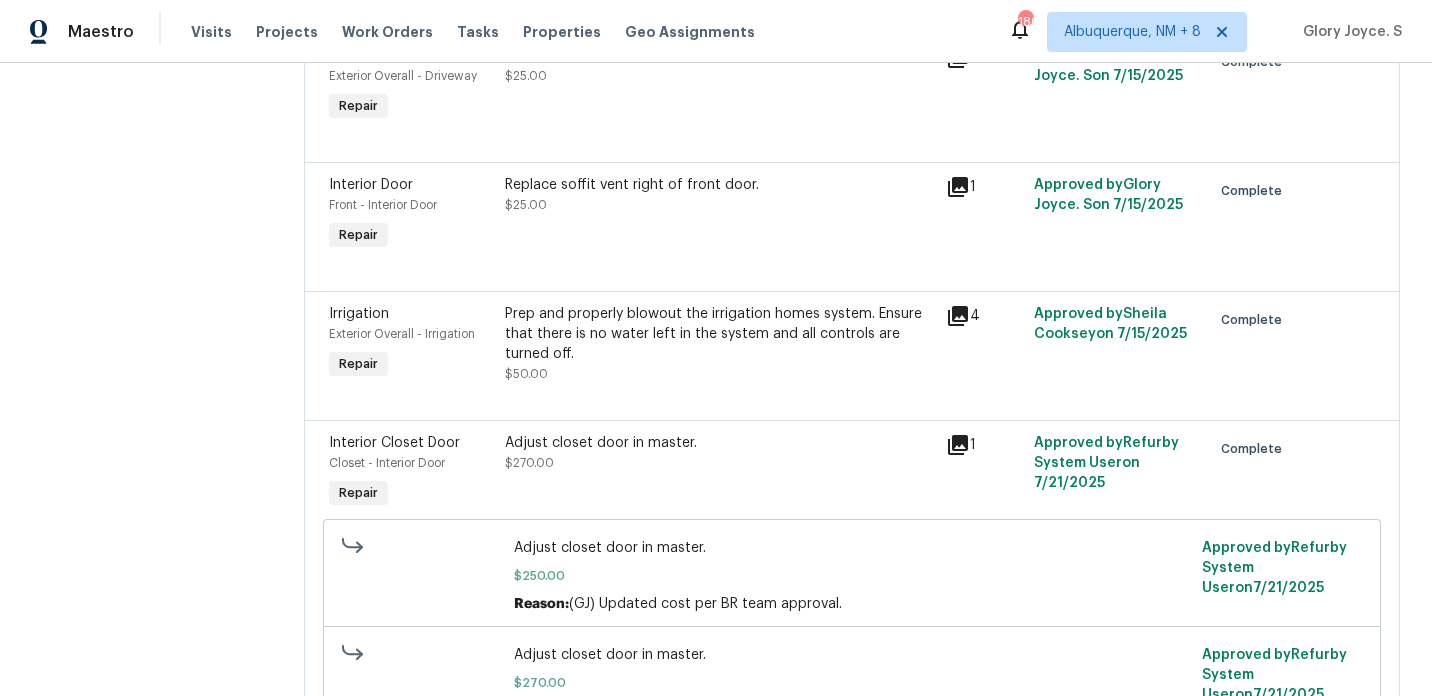 scroll, scrollTop: 0, scrollLeft: 0, axis: both 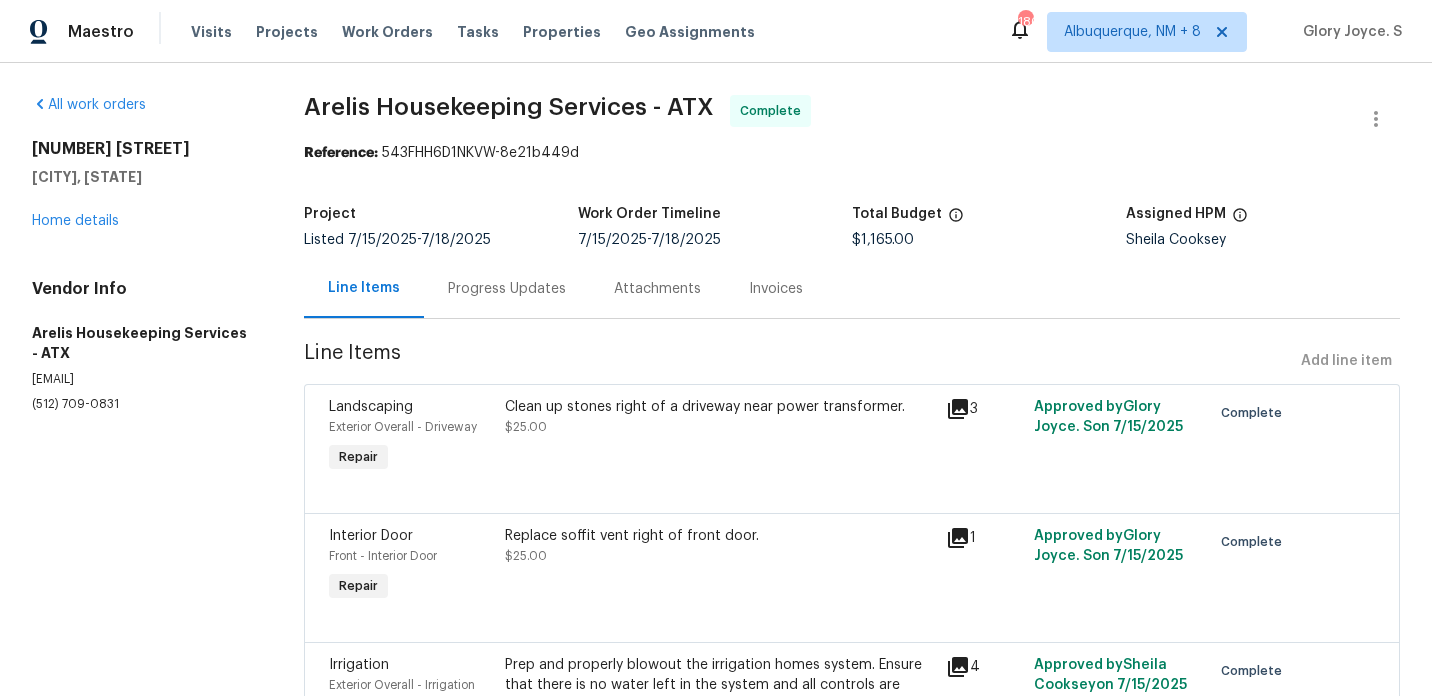 click on "Progress Updates" at bounding box center (507, 288) 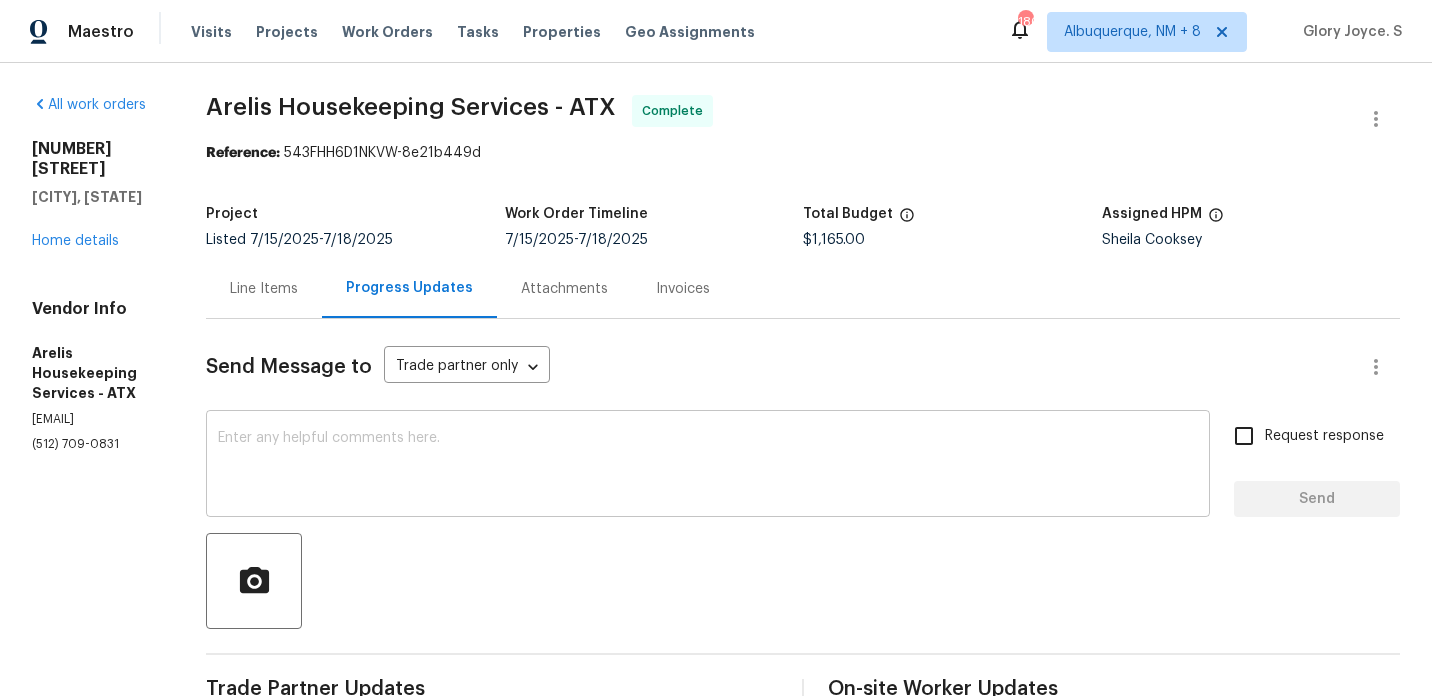 click on "x ​" at bounding box center [708, 466] 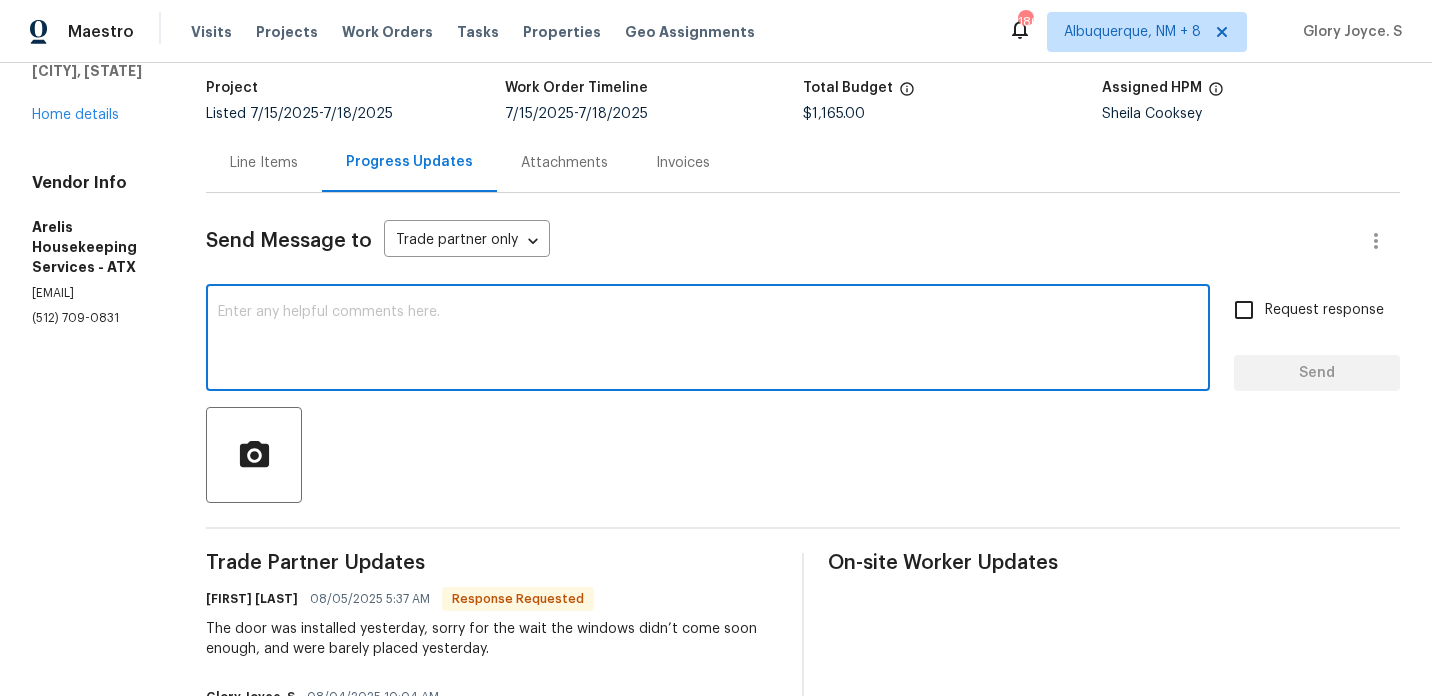 scroll, scrollTop: 304, scrollLeft: 0, axis: vertical 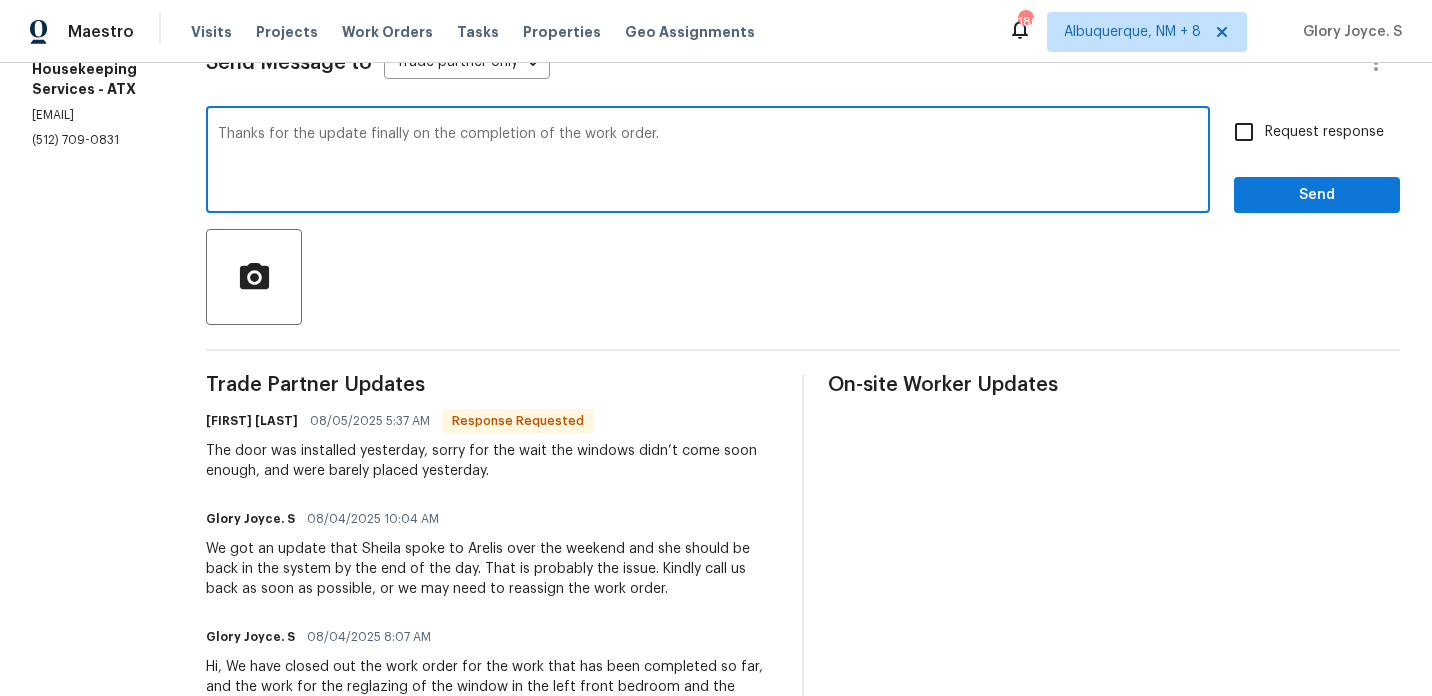 click on "Thanks for the update finally on the completion of the work order." at bounding box center [708, 162] 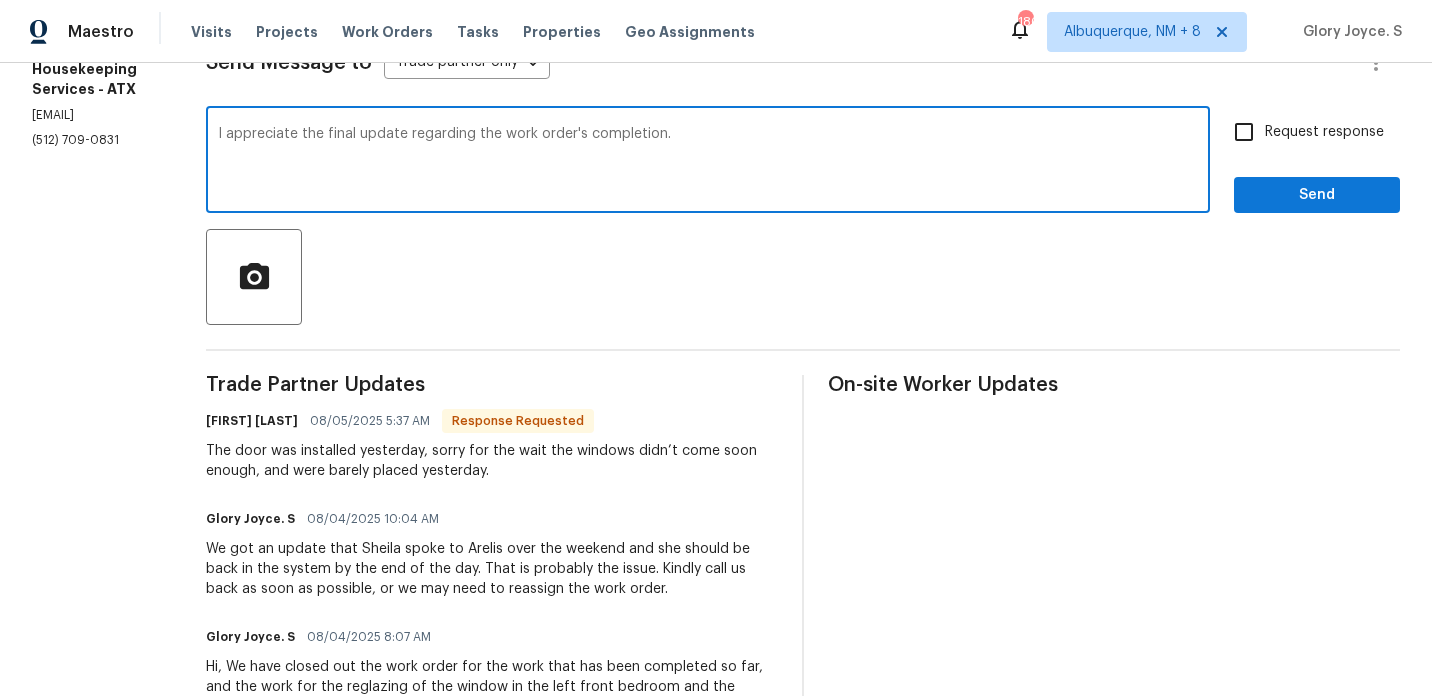 type on "I appreciate the final update regarding the work order's completion." 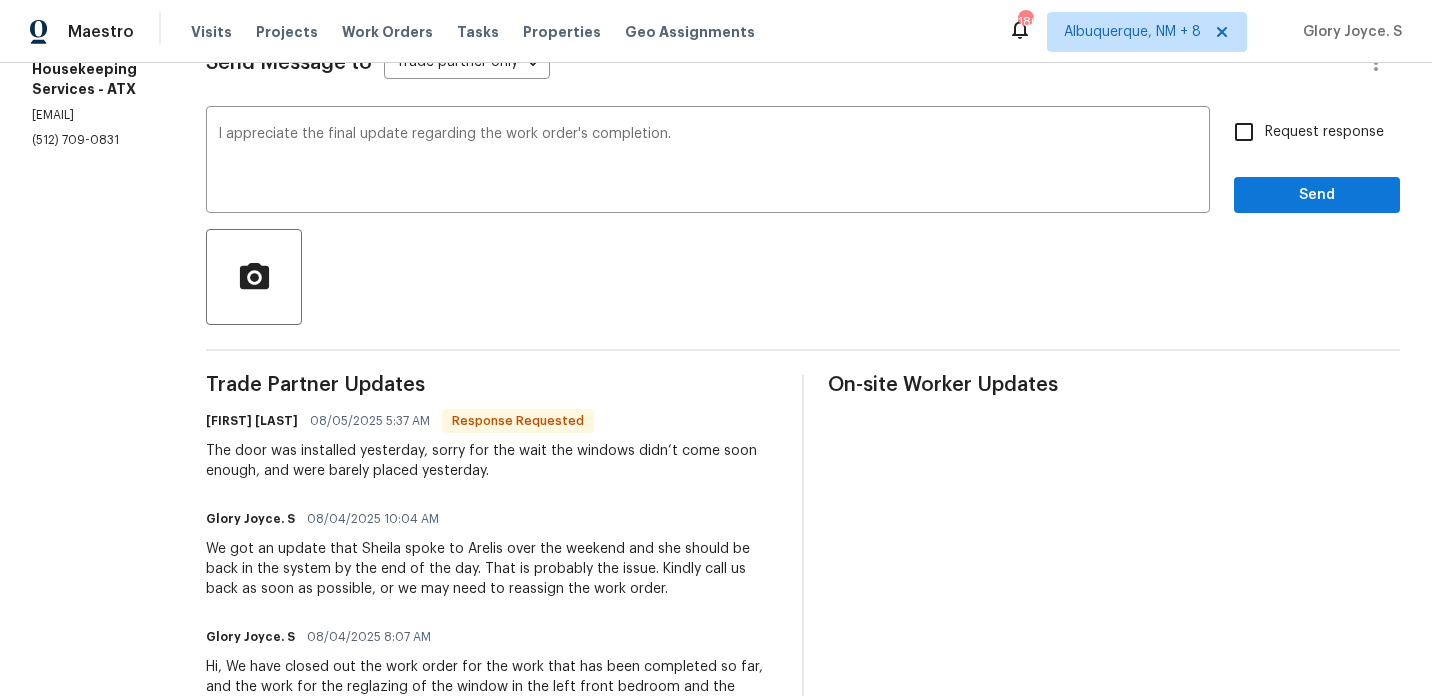 click on "Request response" at bounding box center [1244, 132] 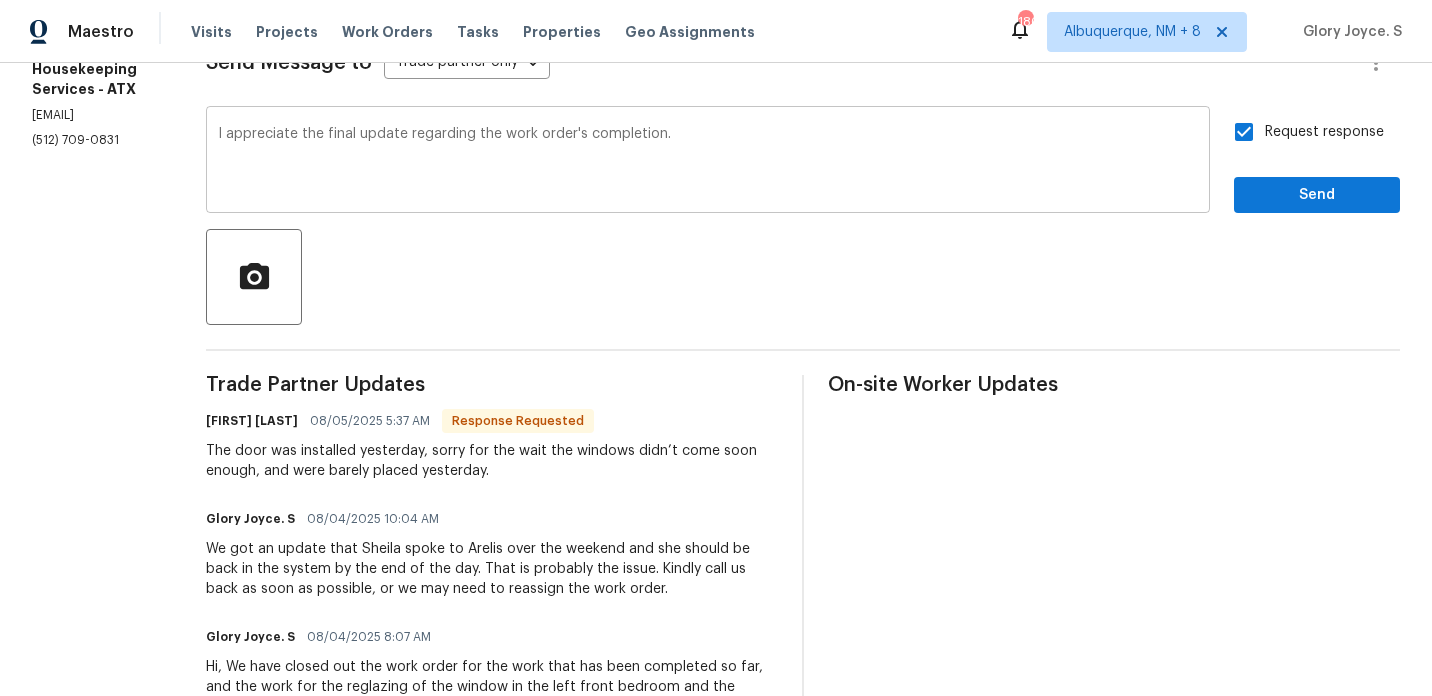 click on "I appreciate the final update regarding the work order's completion." at bounding box center (708, 162) 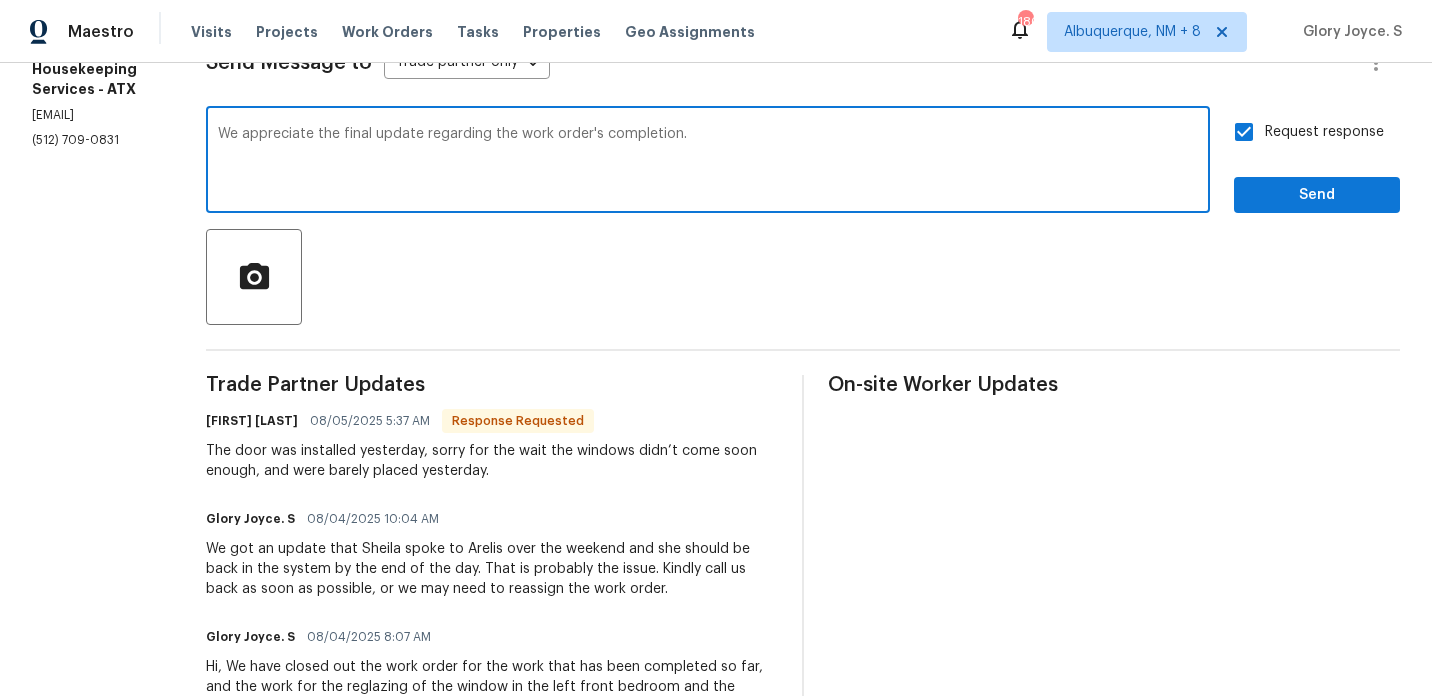 type on "We appreciate the final update regarding the work order's completion." 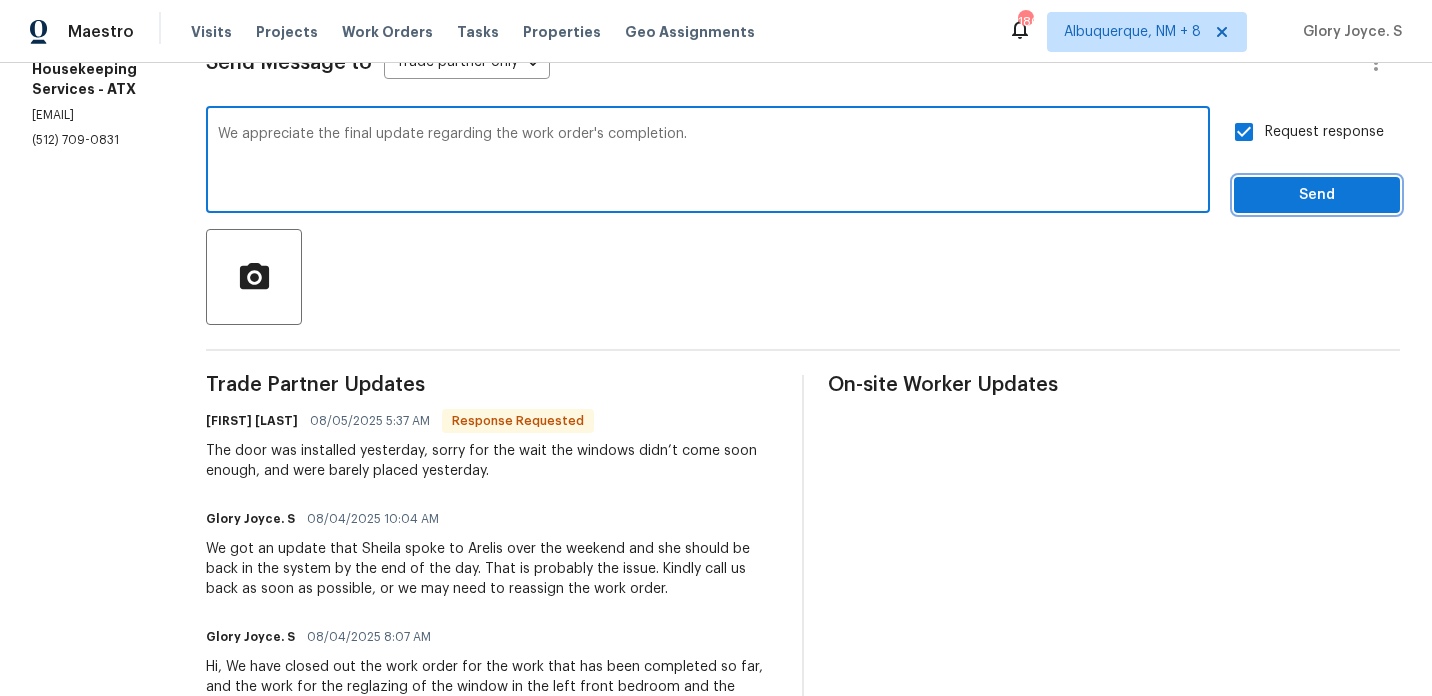 click on "Send" at bounding box center [1317, 195] 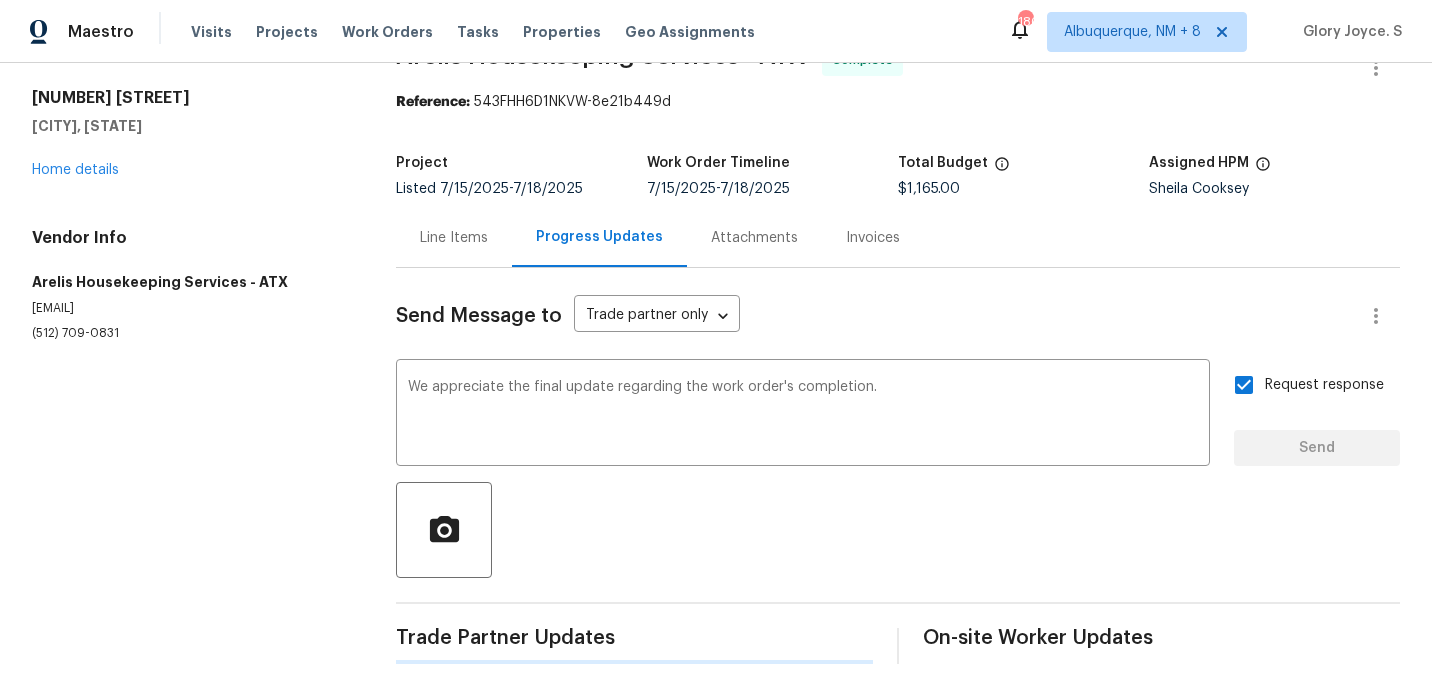 scroll, scrollTop: 51, scrollLeft: 0, axis: vertical 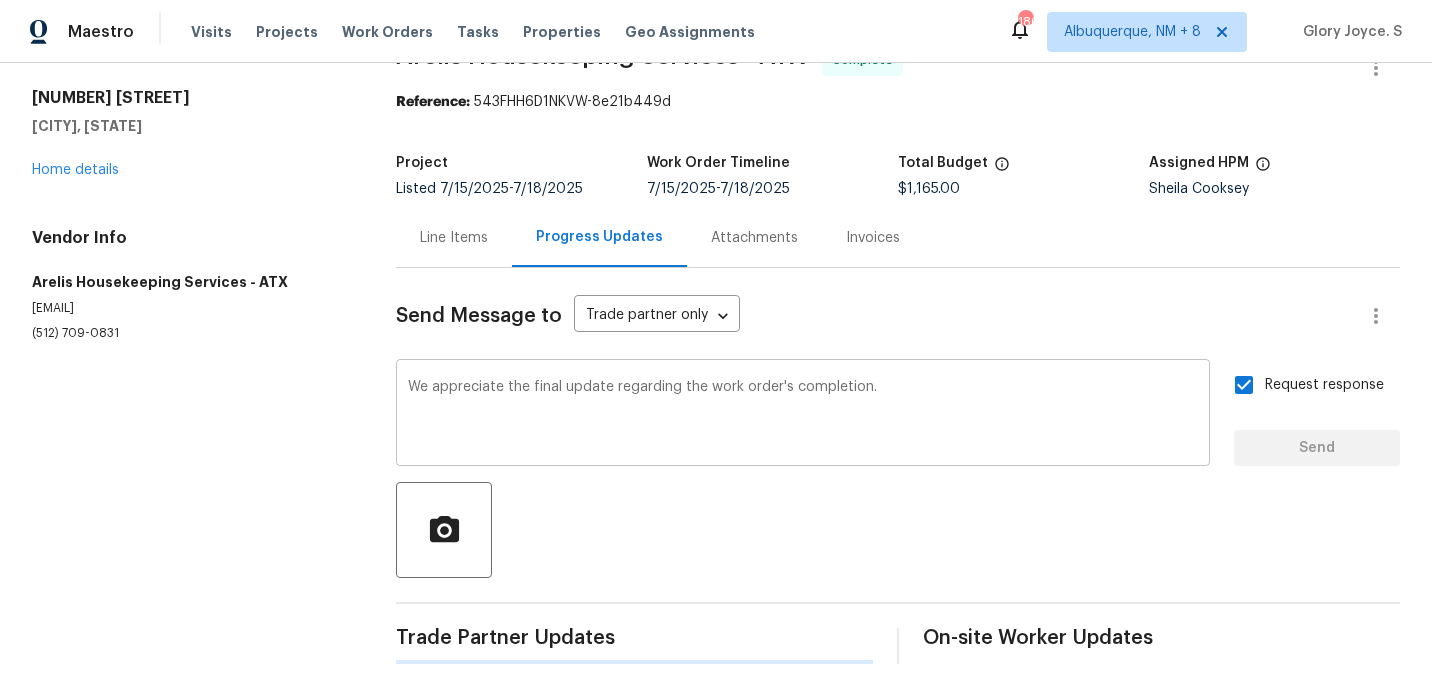 type 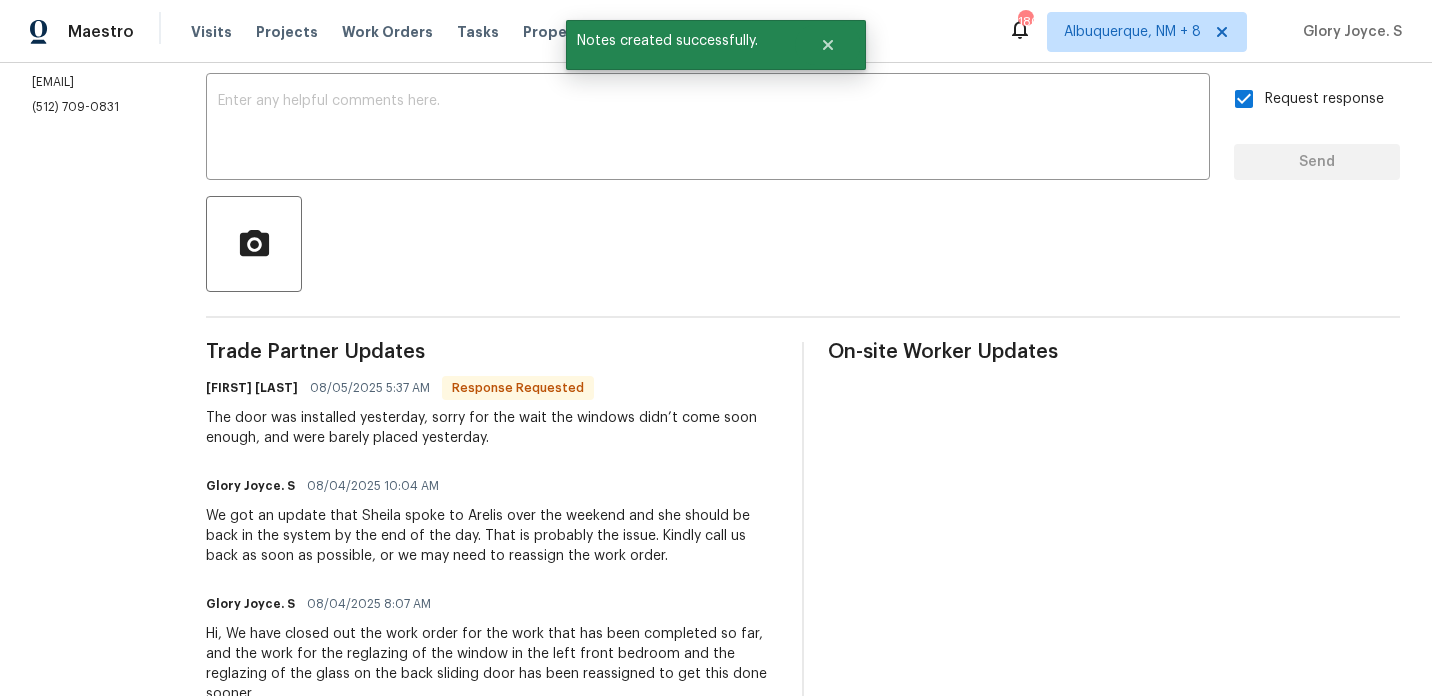 scroll, scrollTop: 387, scrollLeft: 0, axis: vertical 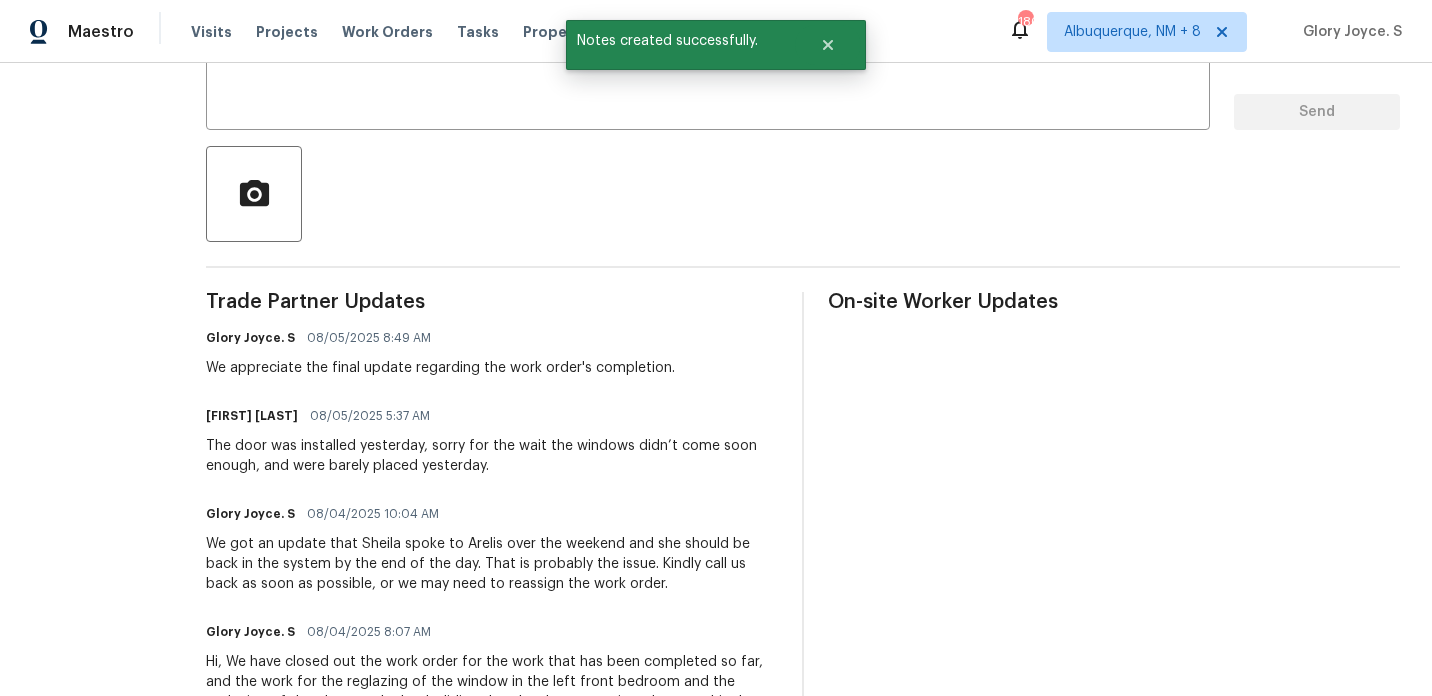 click on "The door was installed yesterday, sorry for the wait the windows didn’t come soon enough, and were barely placed yesterday." at bounding box center [492, 456] 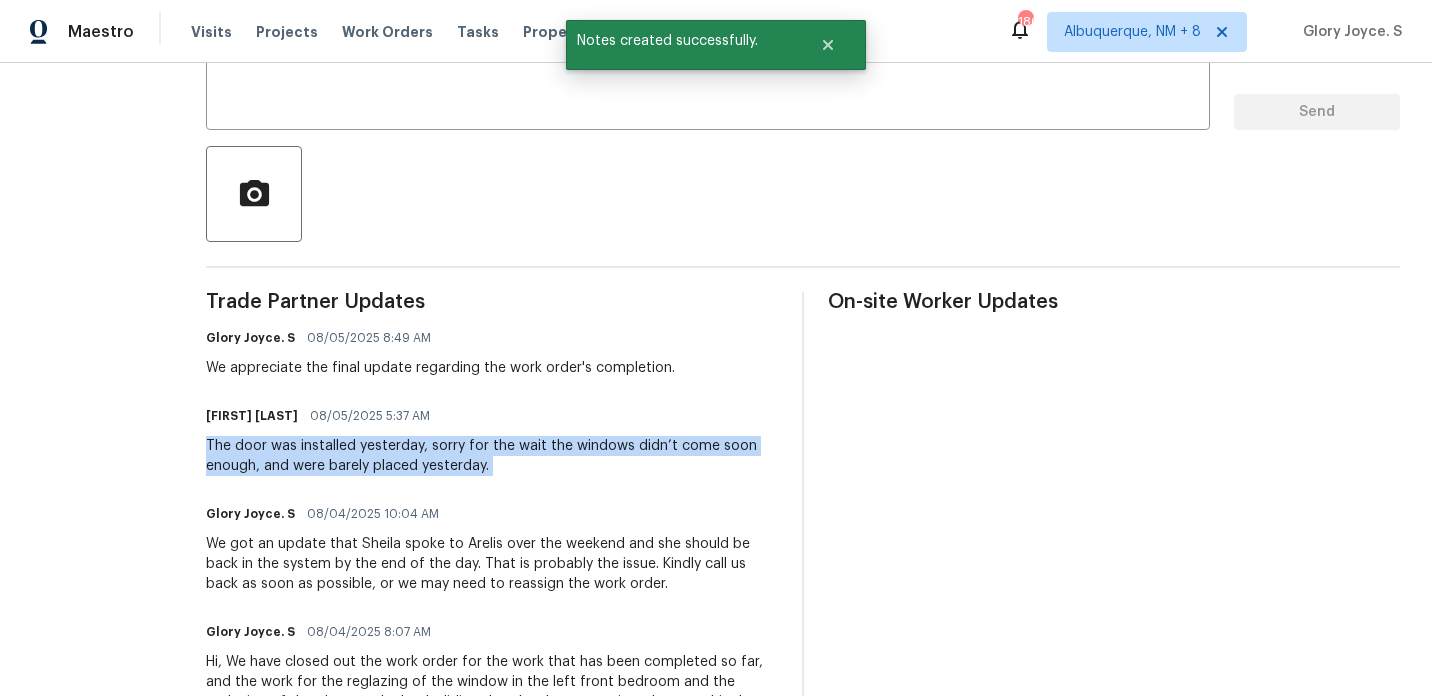 click on "The door was installed yesterday, sorry for the wait the windows didn’t come soon enough, and were barely placed yesterday." at bounding box center (492, 456) 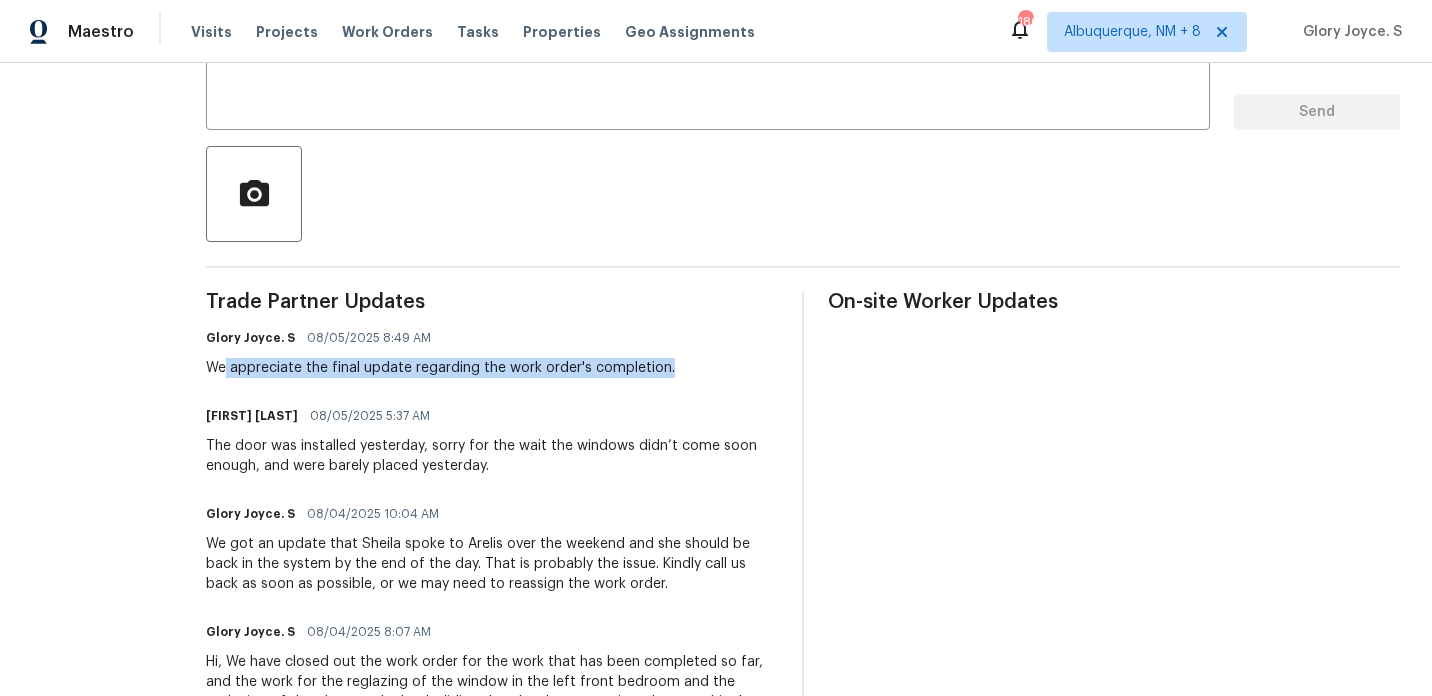 drag, startPoint x: 279, startPoint y: 358, endPoint x: 751, endPoint y: 359, distance: 472.00107 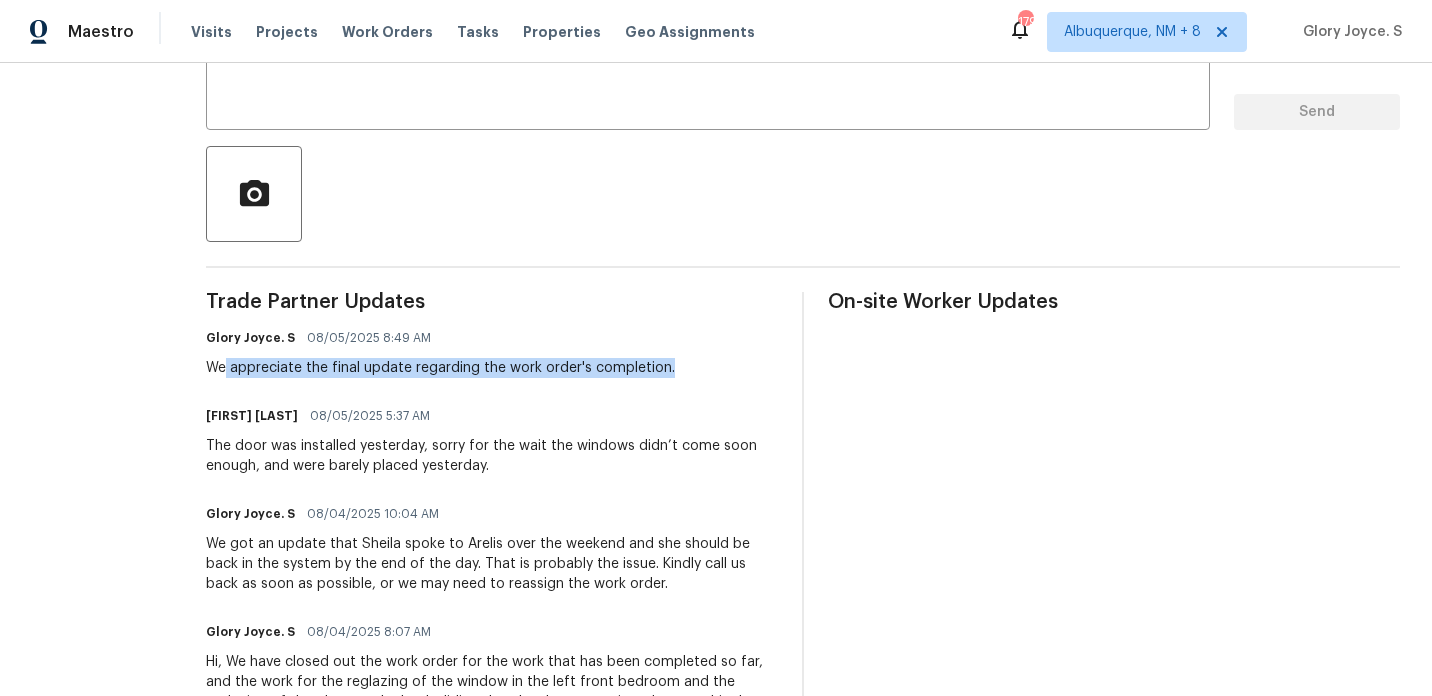 scroll, scrollTop: 0, scrollLeft: 0, axis: both 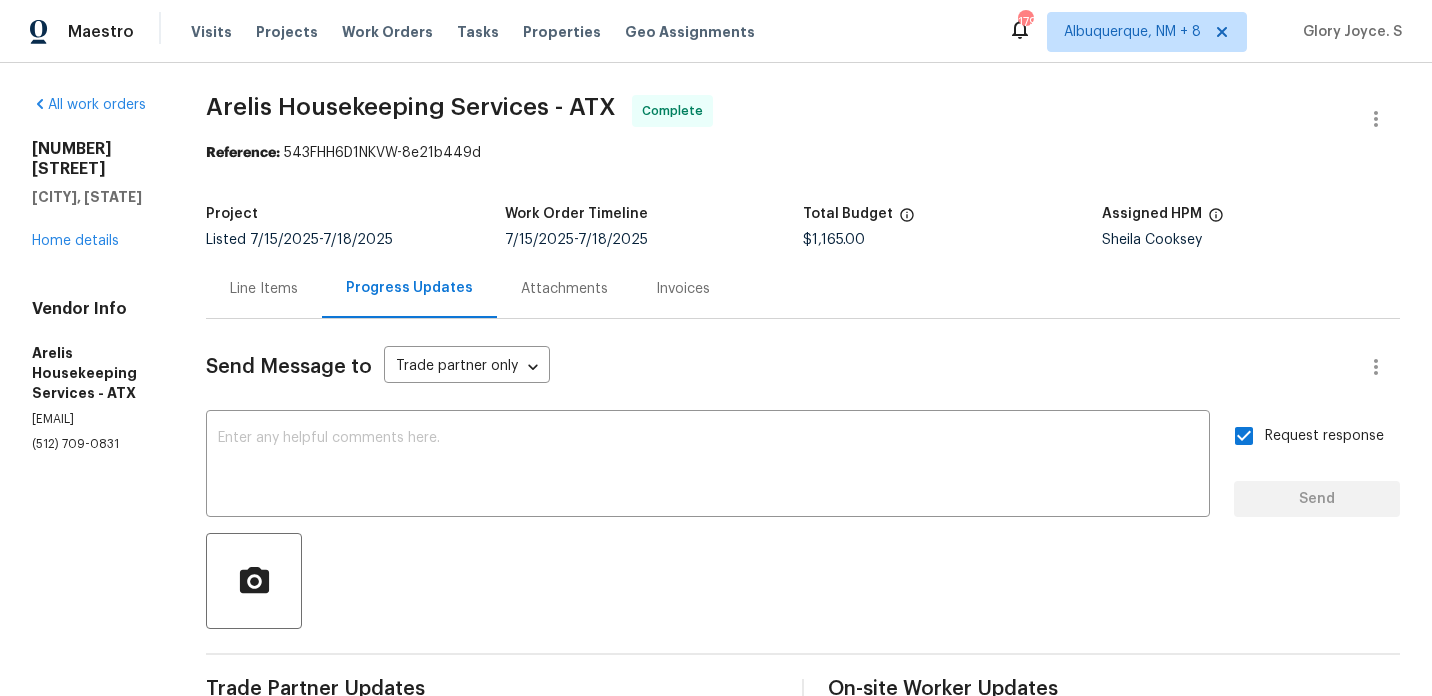 click on "Line Items" at bounding box center [264, 289] 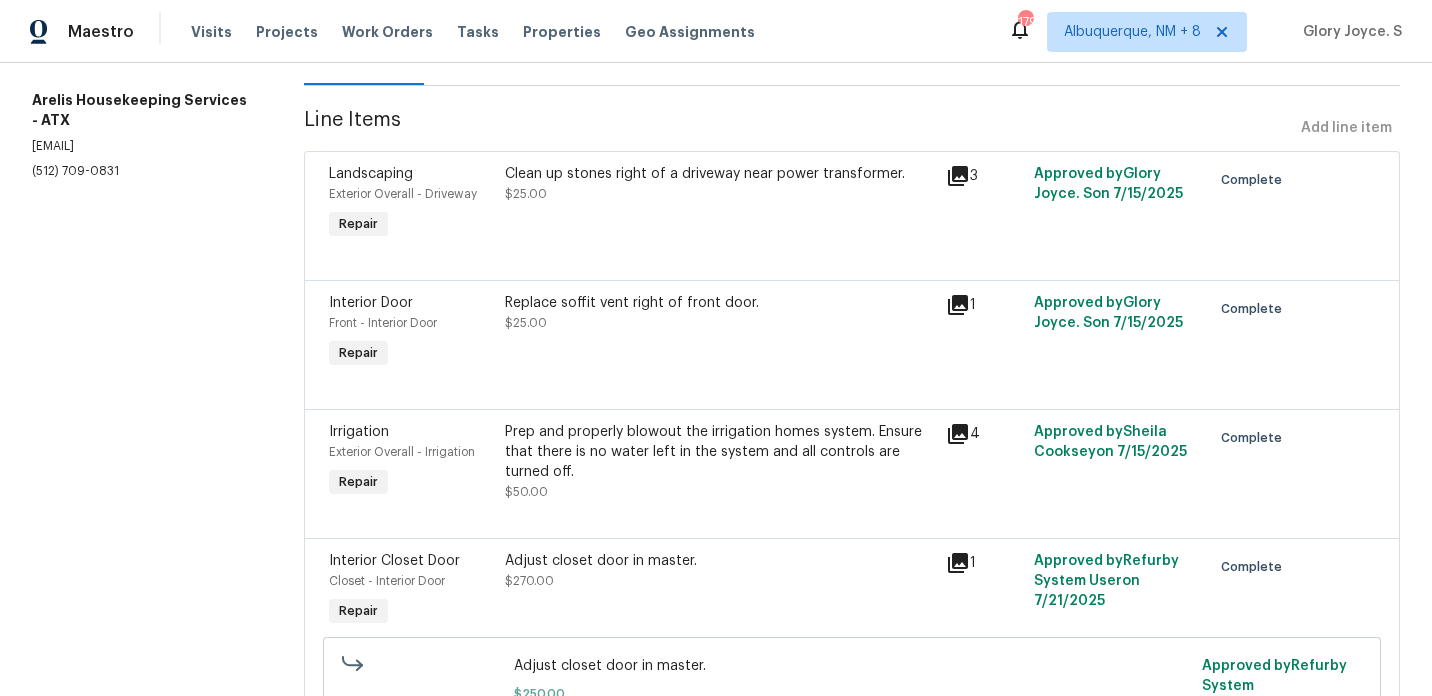 scroll, scrollTop: 0, scrollLeft: 0, axis: both 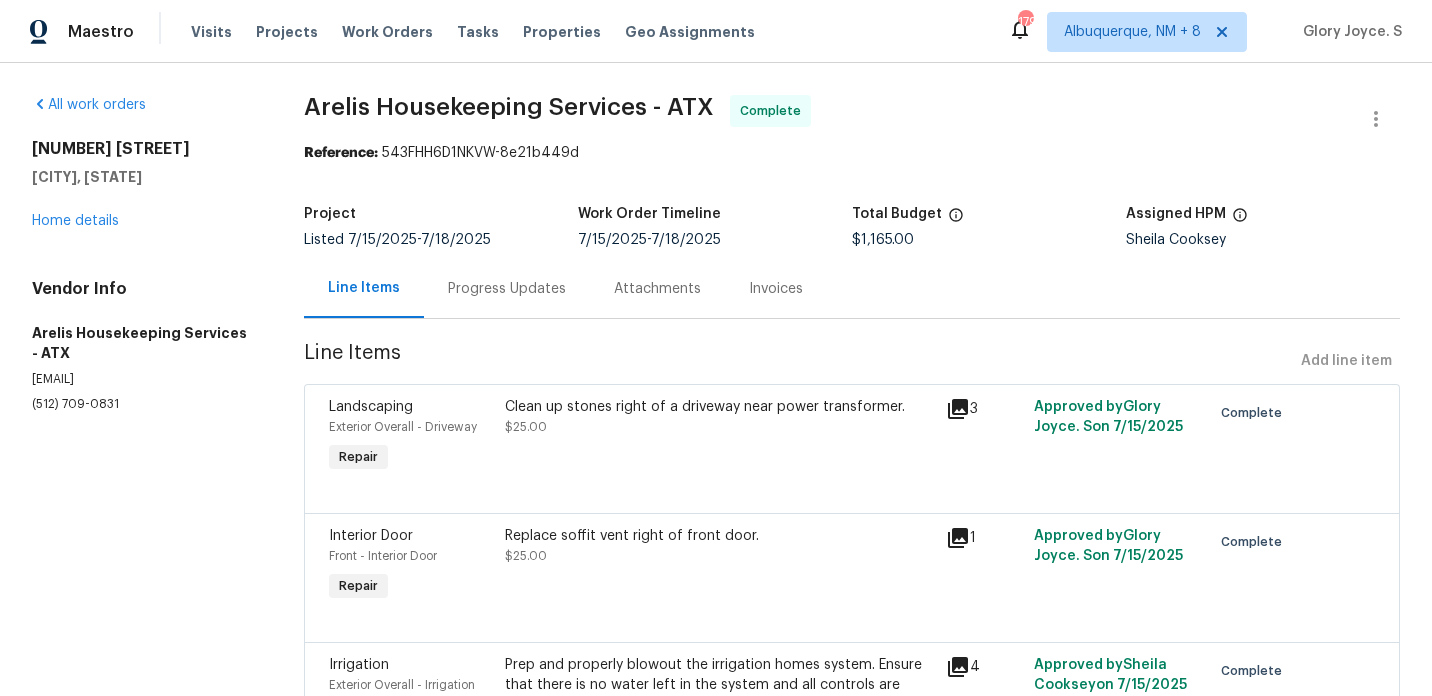click on "Progress Updates" at bounding box center [507, 288] 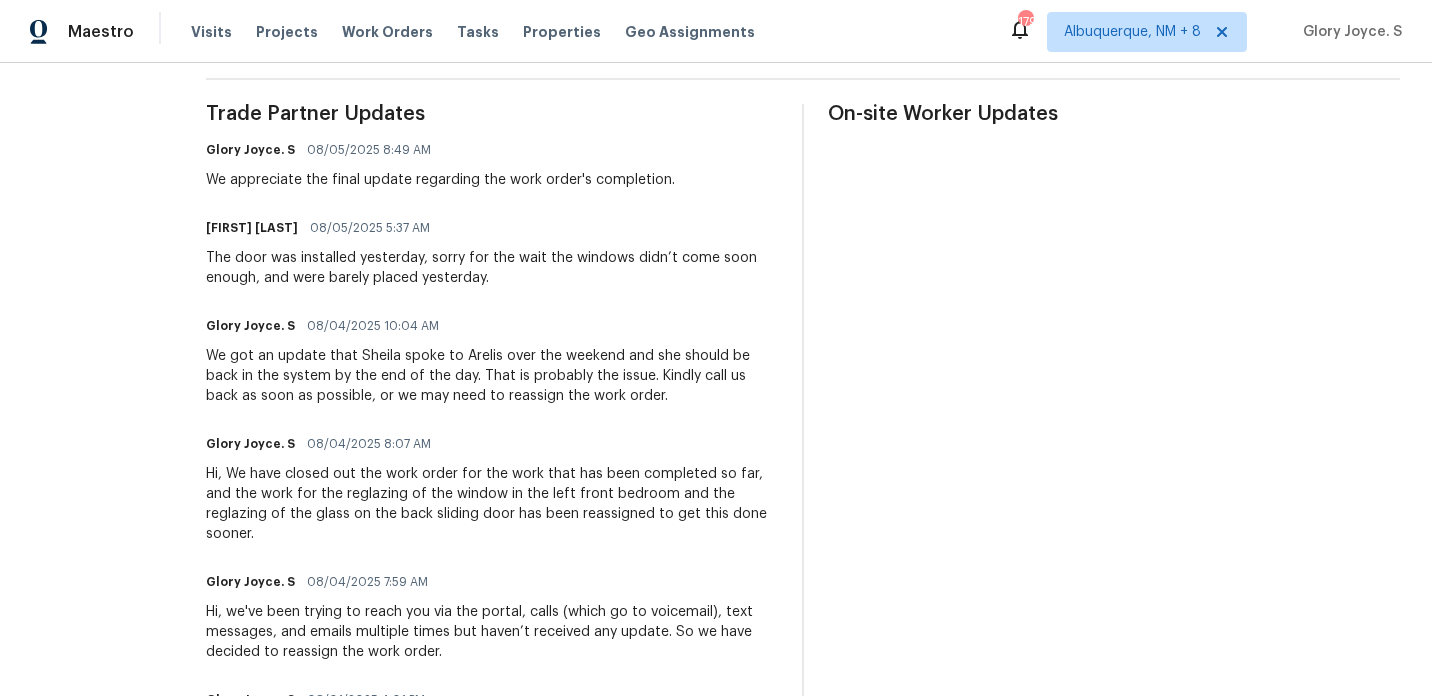 scroll, scrollTop: 0, scrollLeft: 0, axis: both 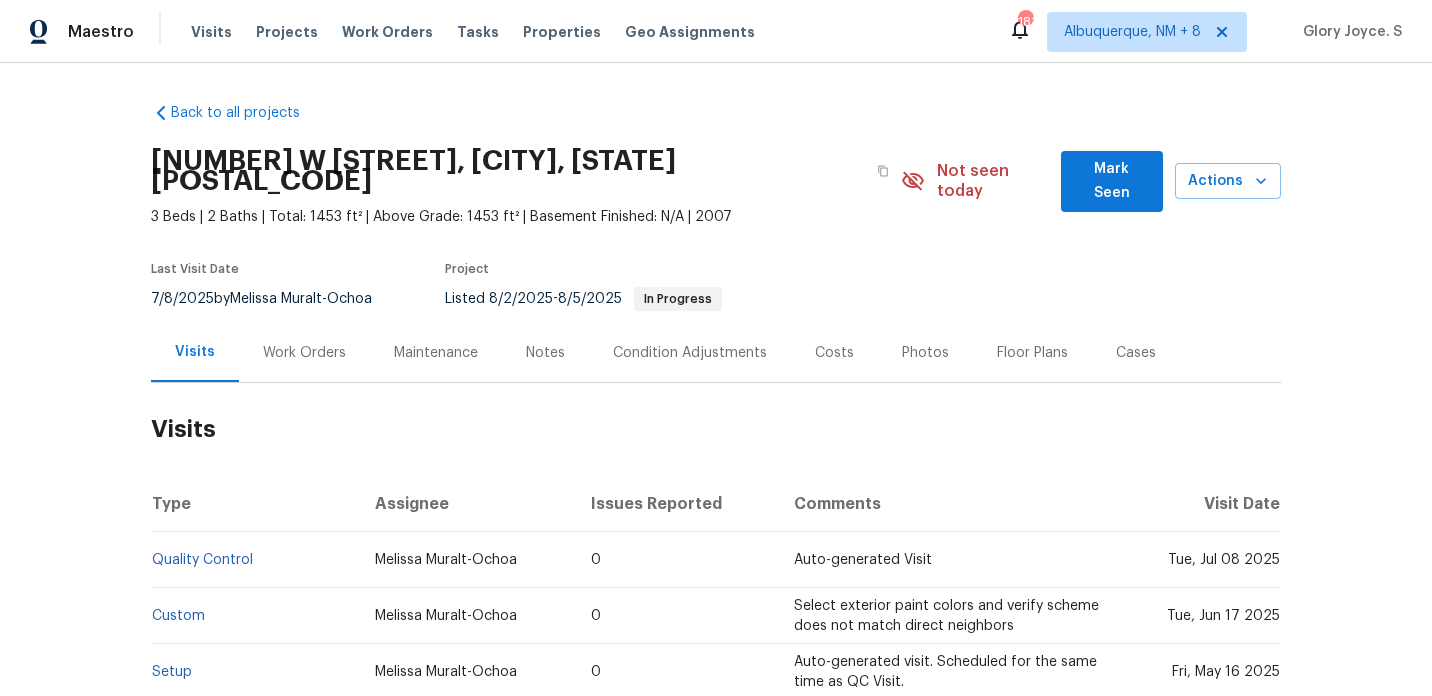 click on "Work Orders" at bounding box center (304, 353) 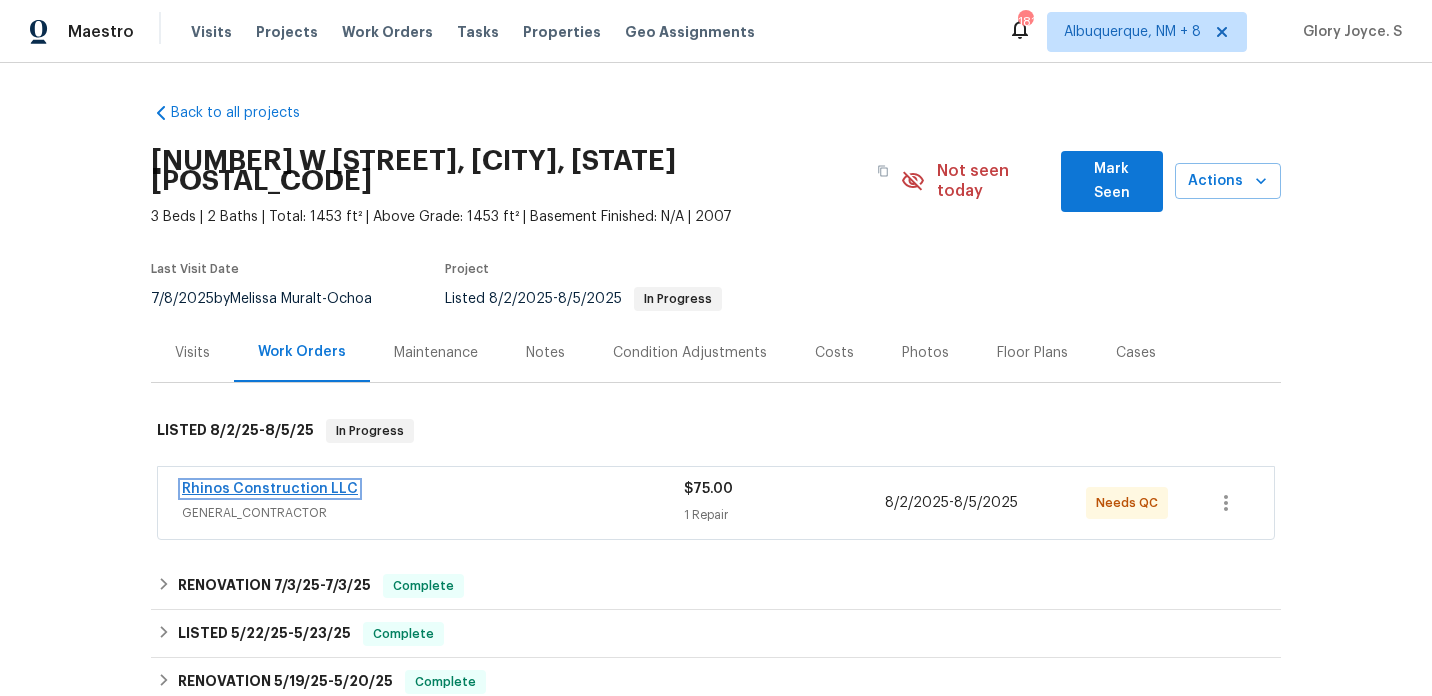 click on "Rhinos Construction LLC" at bounding box center (270, 489) 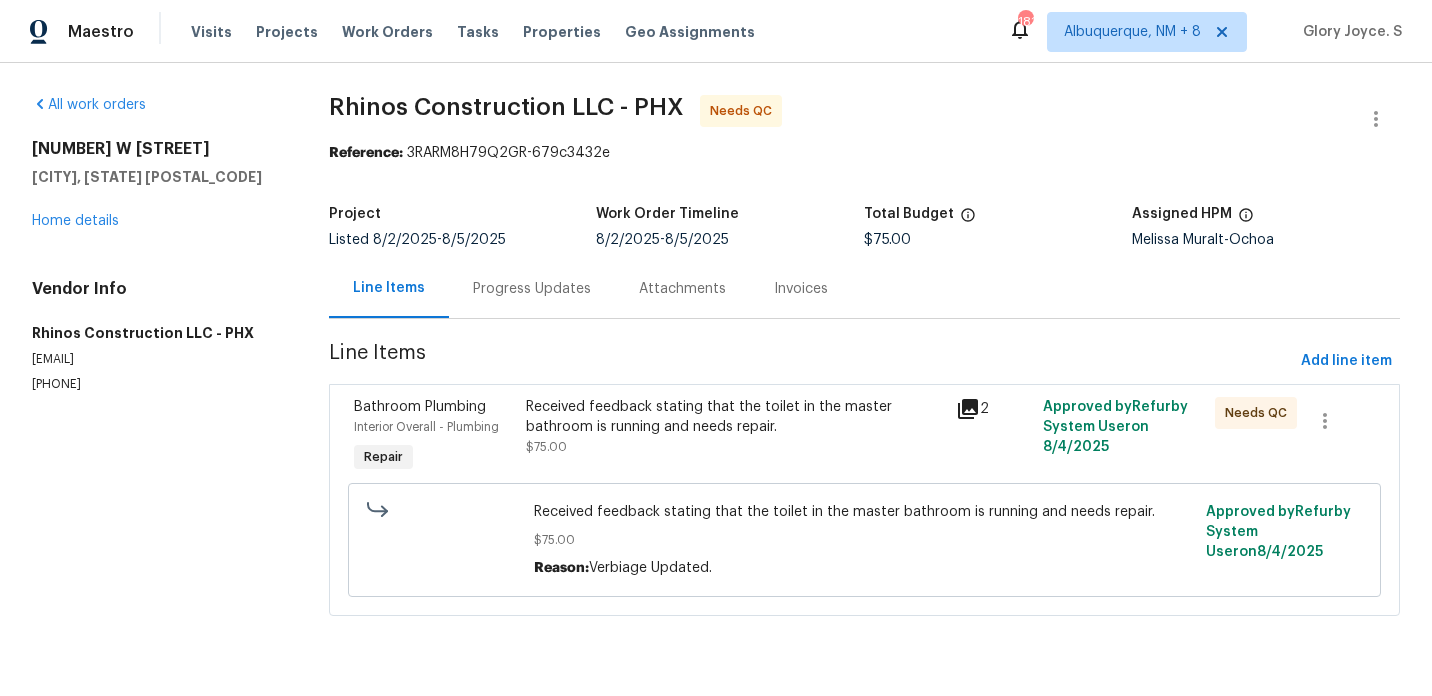 click on "Received feedback stating that the toilet in the master bathroom is running and needs repair." at bounding box center (735, 417) 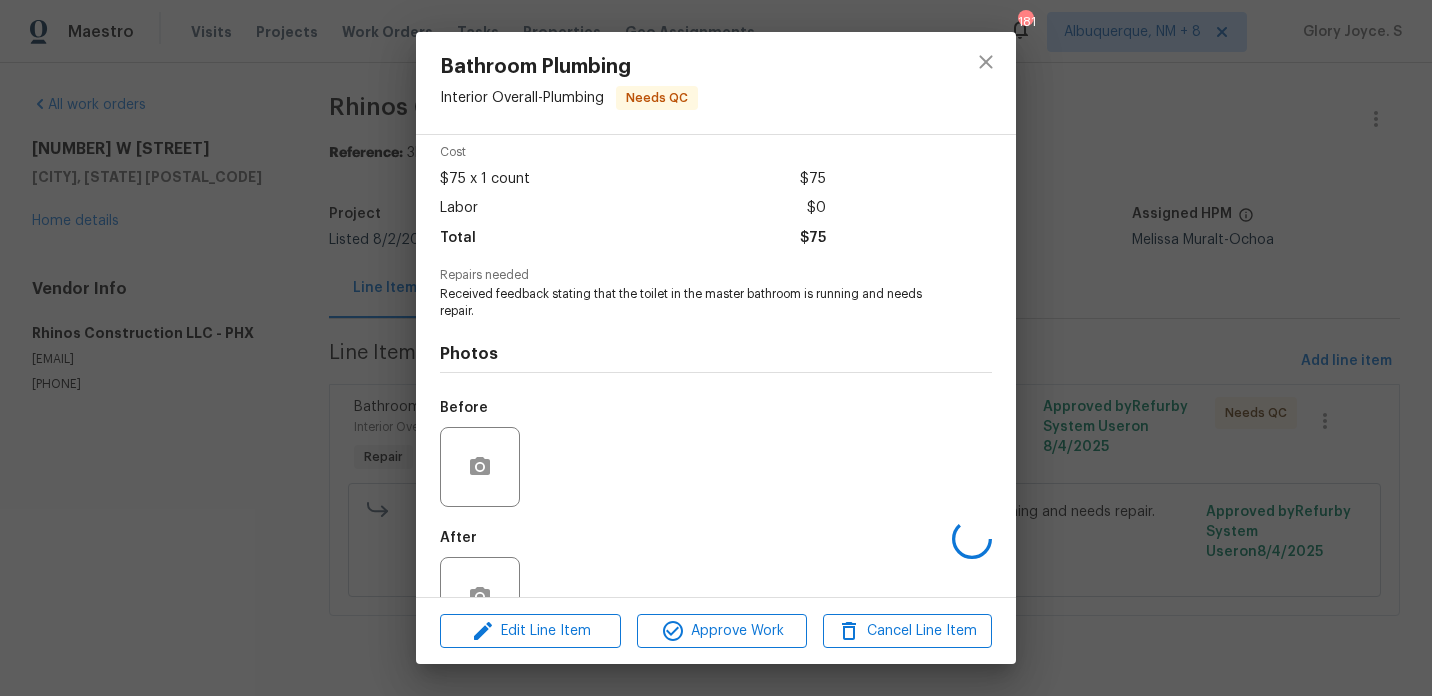 scroll, scrollTop: 142, scrollLeft: 0, axis: vertical 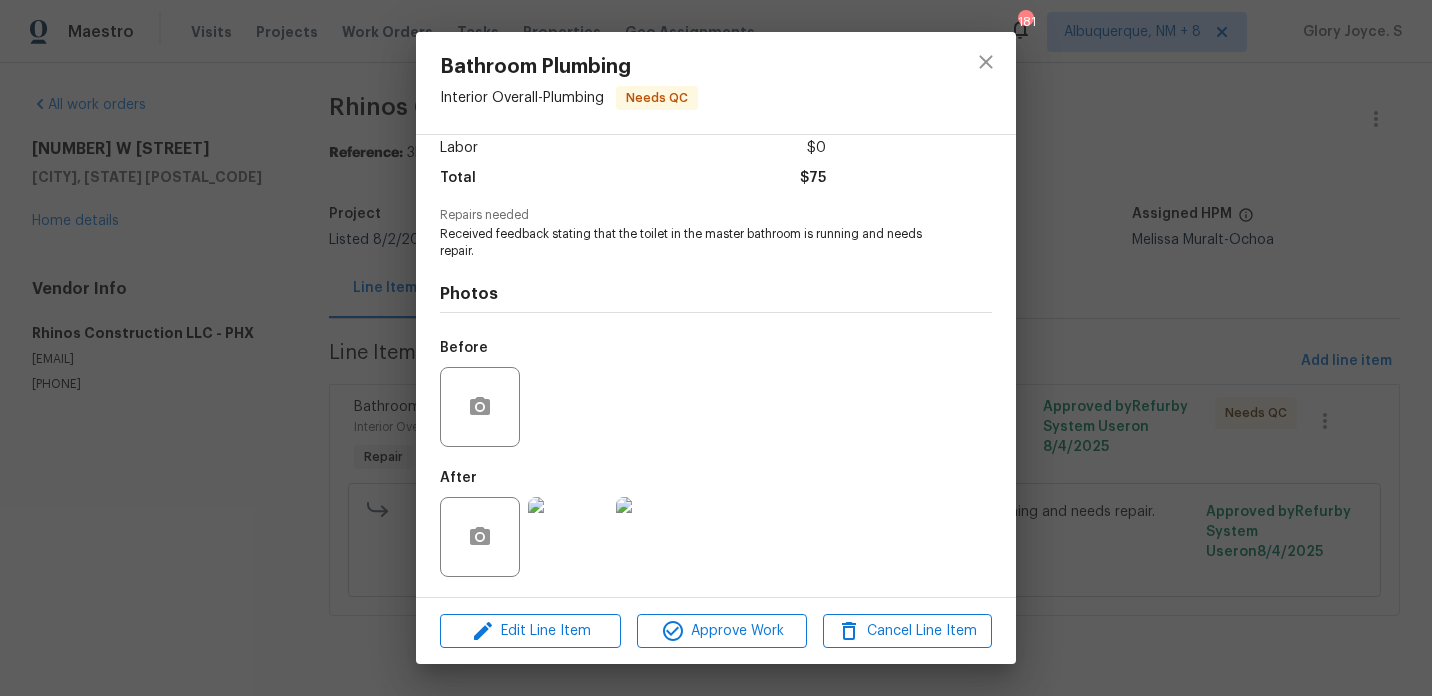 click at bounding box center (568, 537) 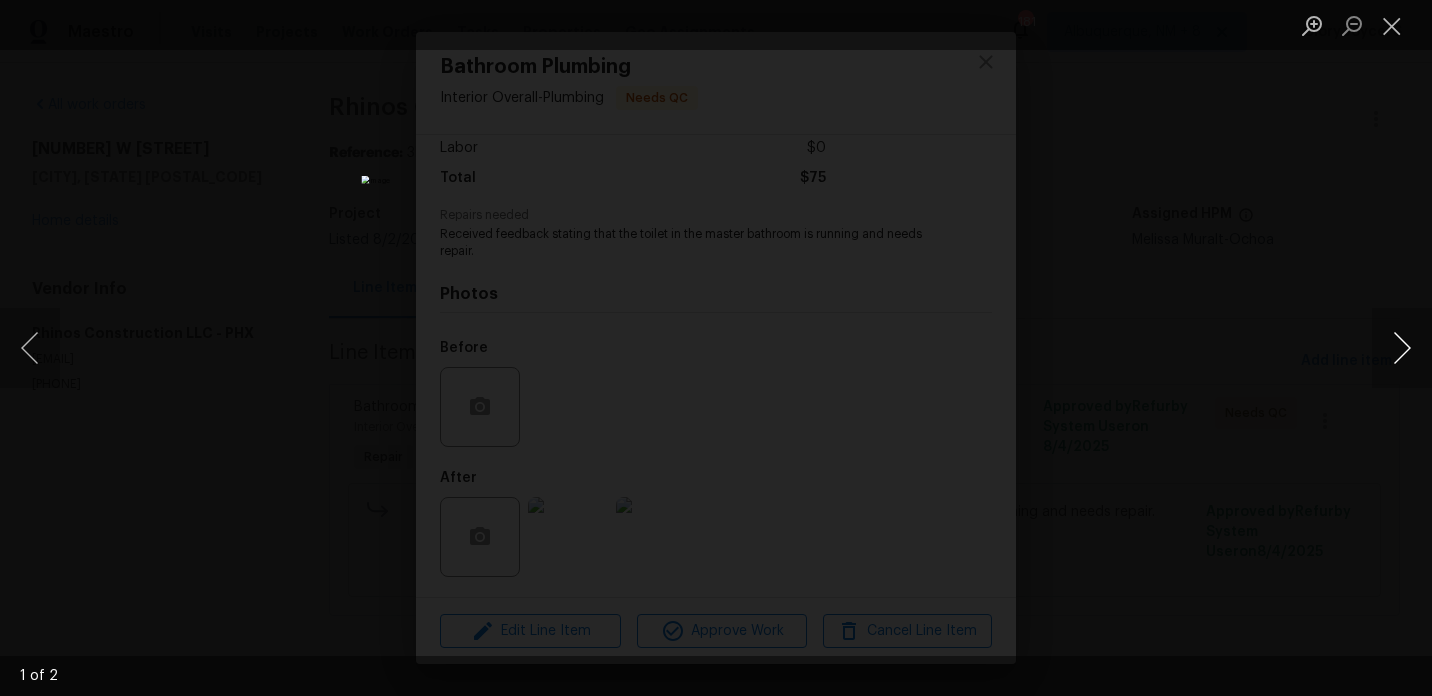 click at bounding box center [1402, 348] 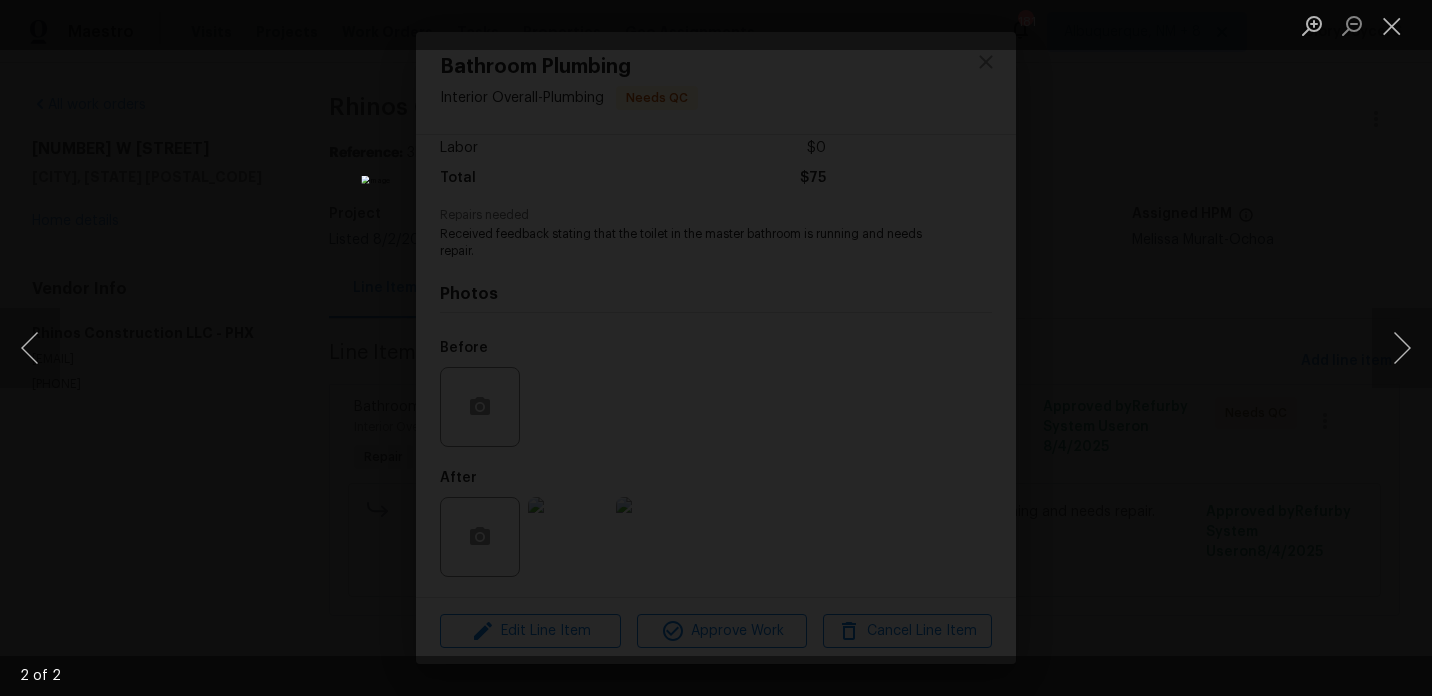 click at bounding box center (1362, 25) 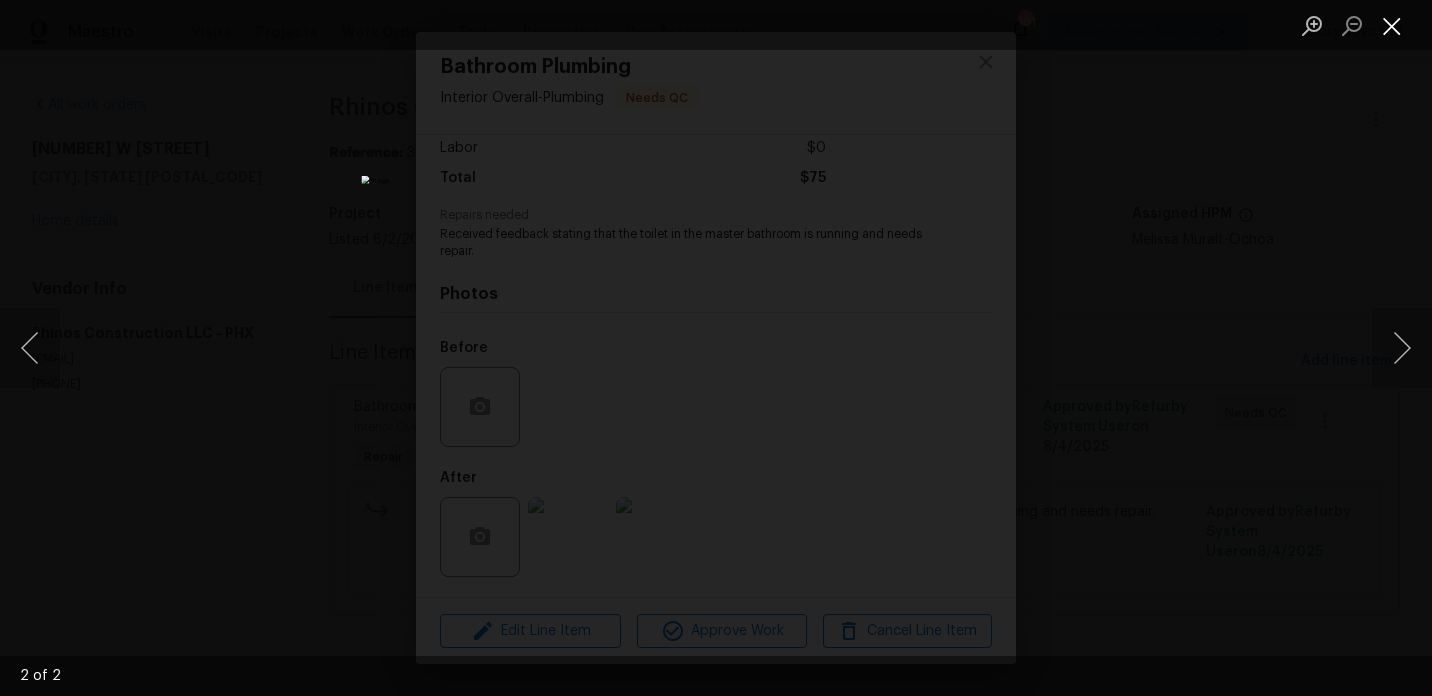 click at bounding box center [1392, 25] 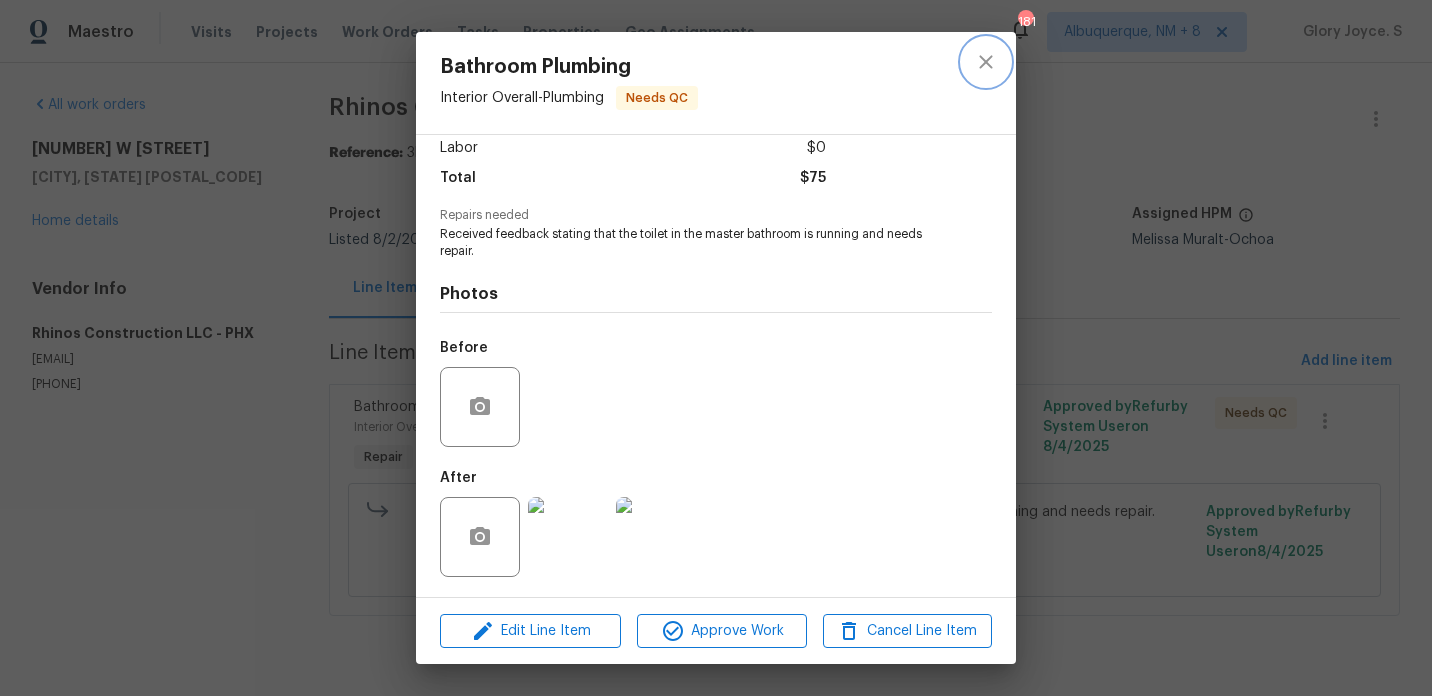click 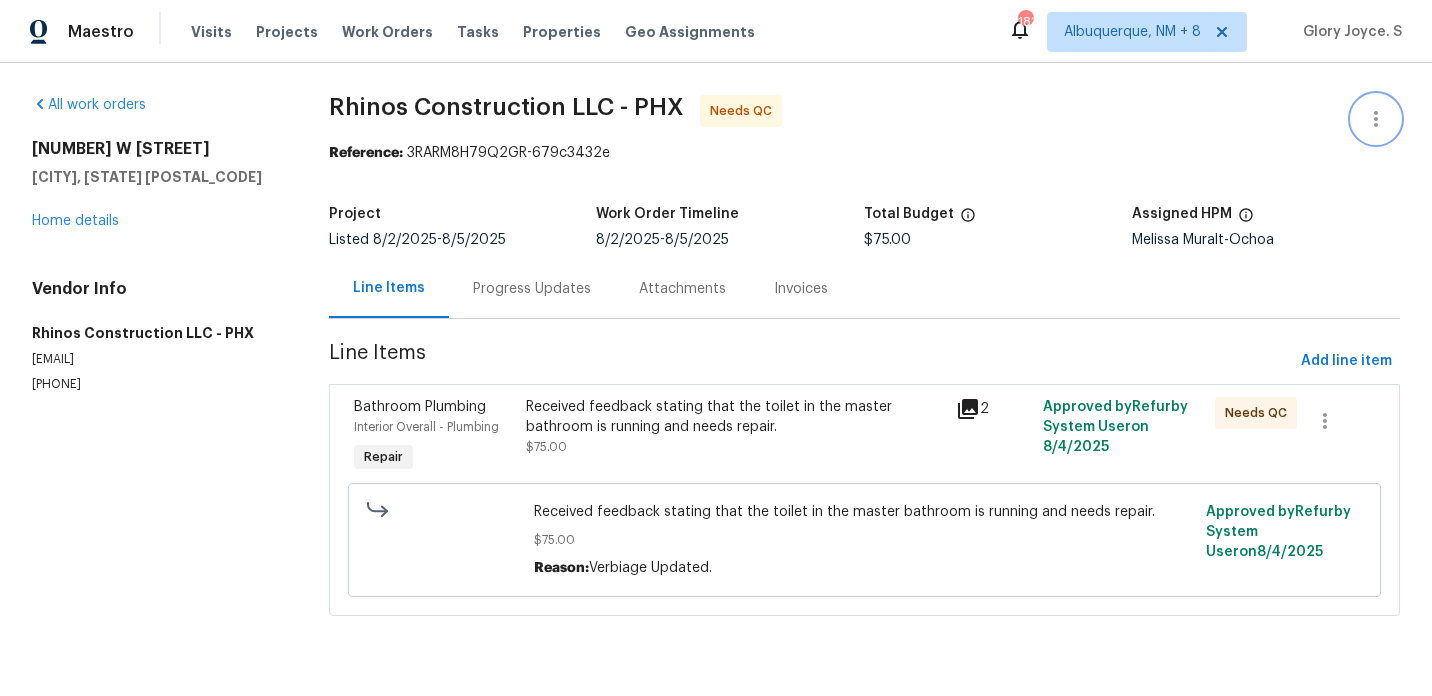 click 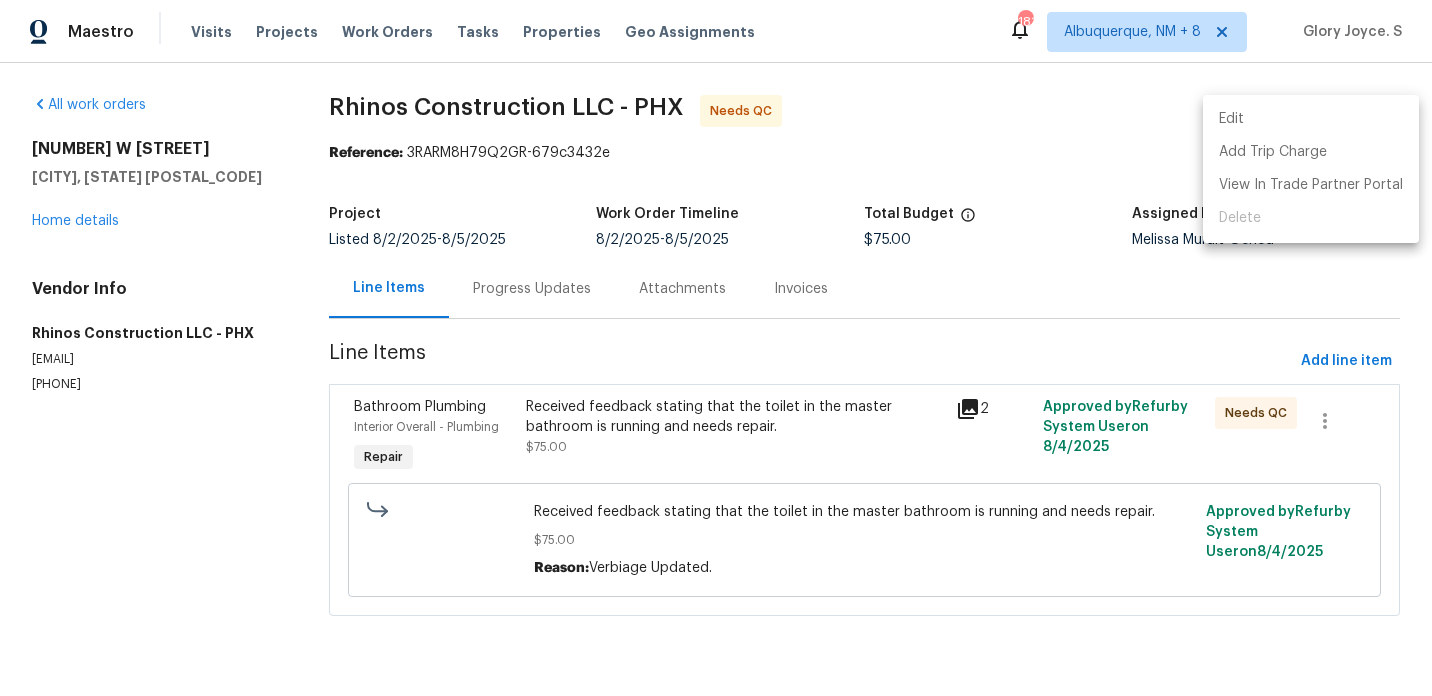 click on "Edit" at bounding box center [1311, 119] 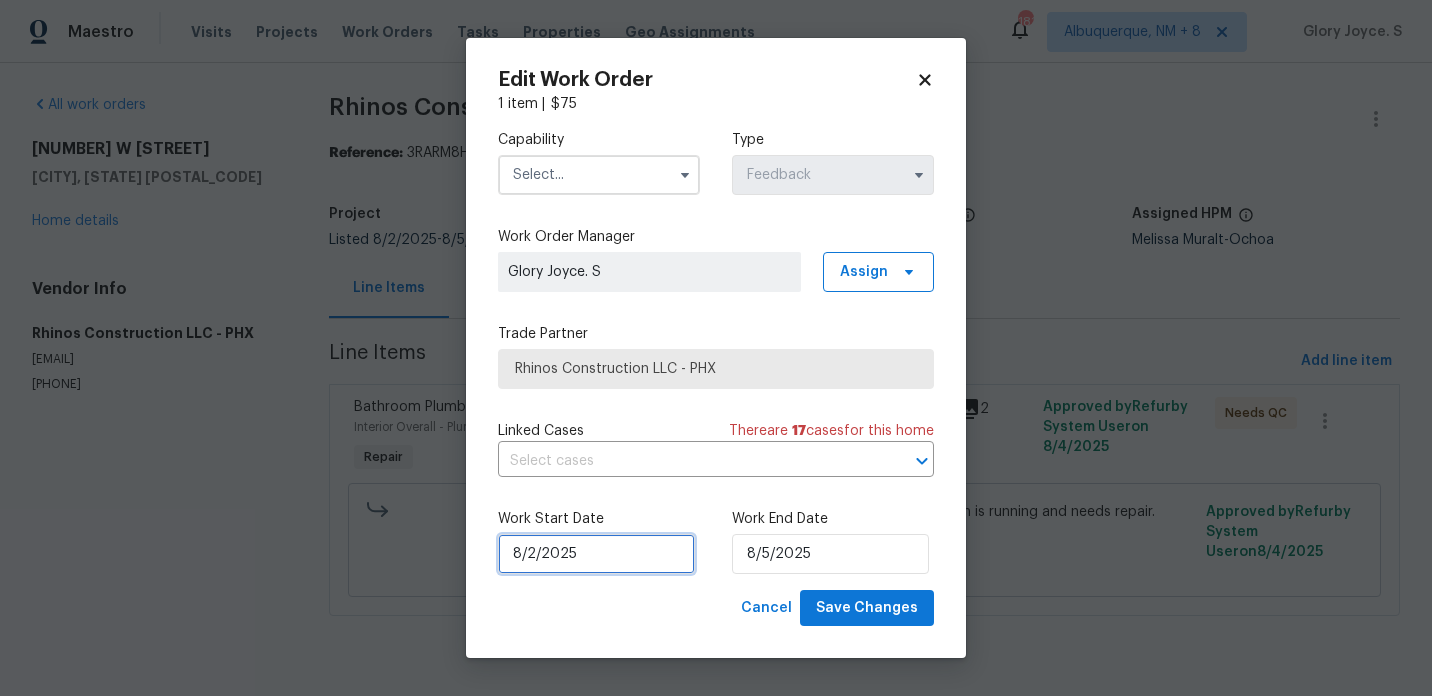click on "8/2/2025" at bounding box center (596, 554) 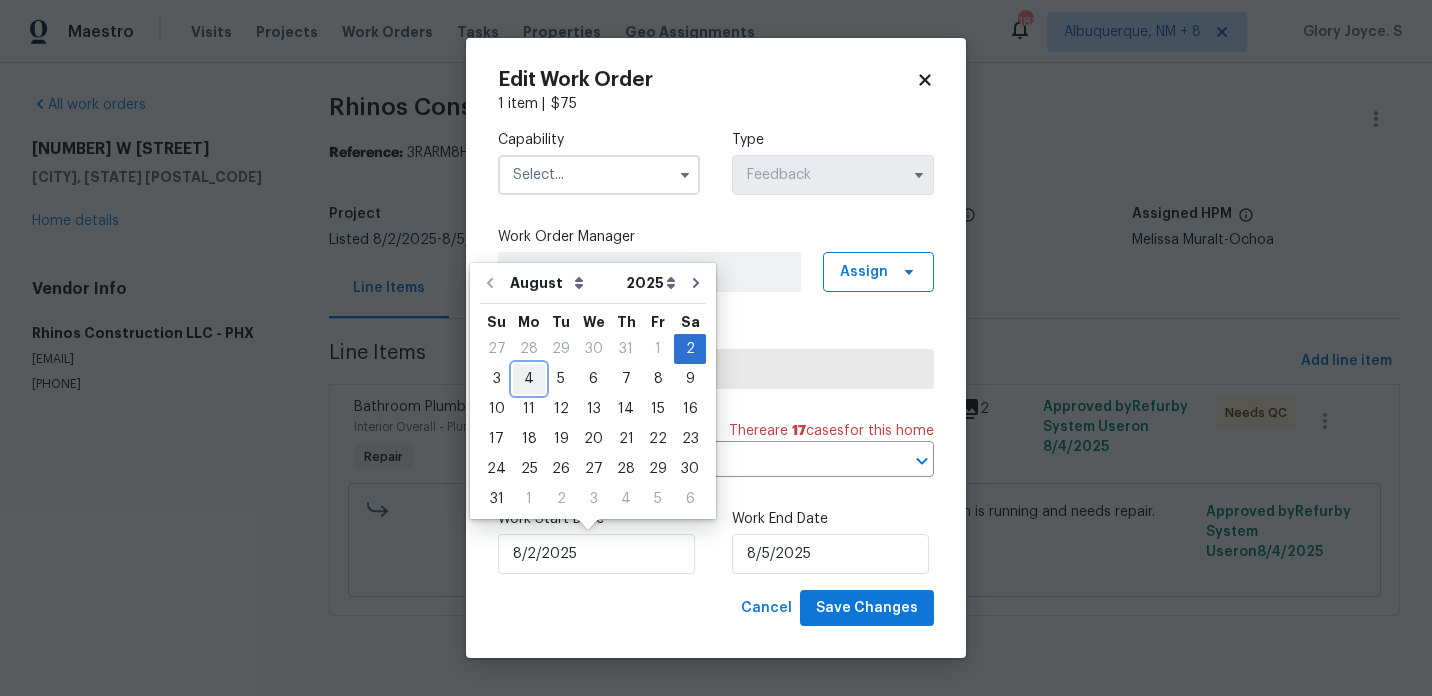 click on "4" at bounding box center [529, 379] 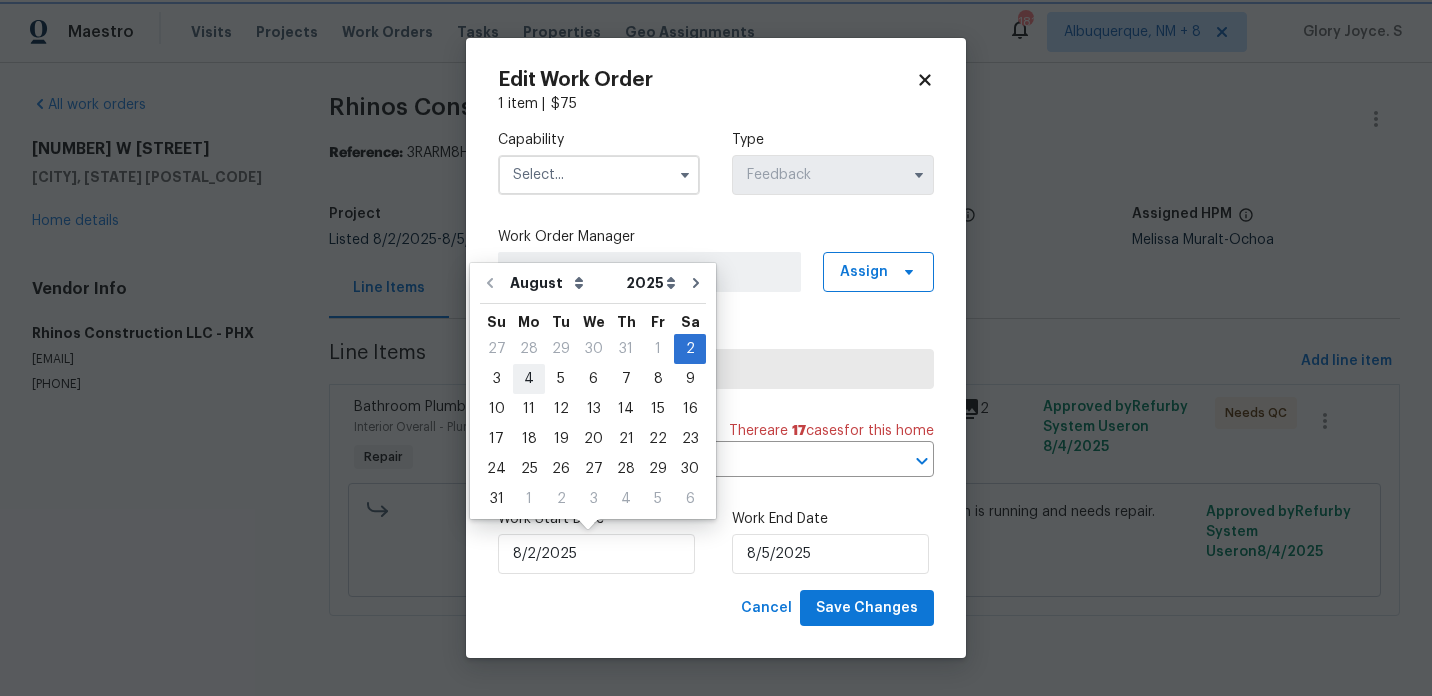type on "8/4/2025" 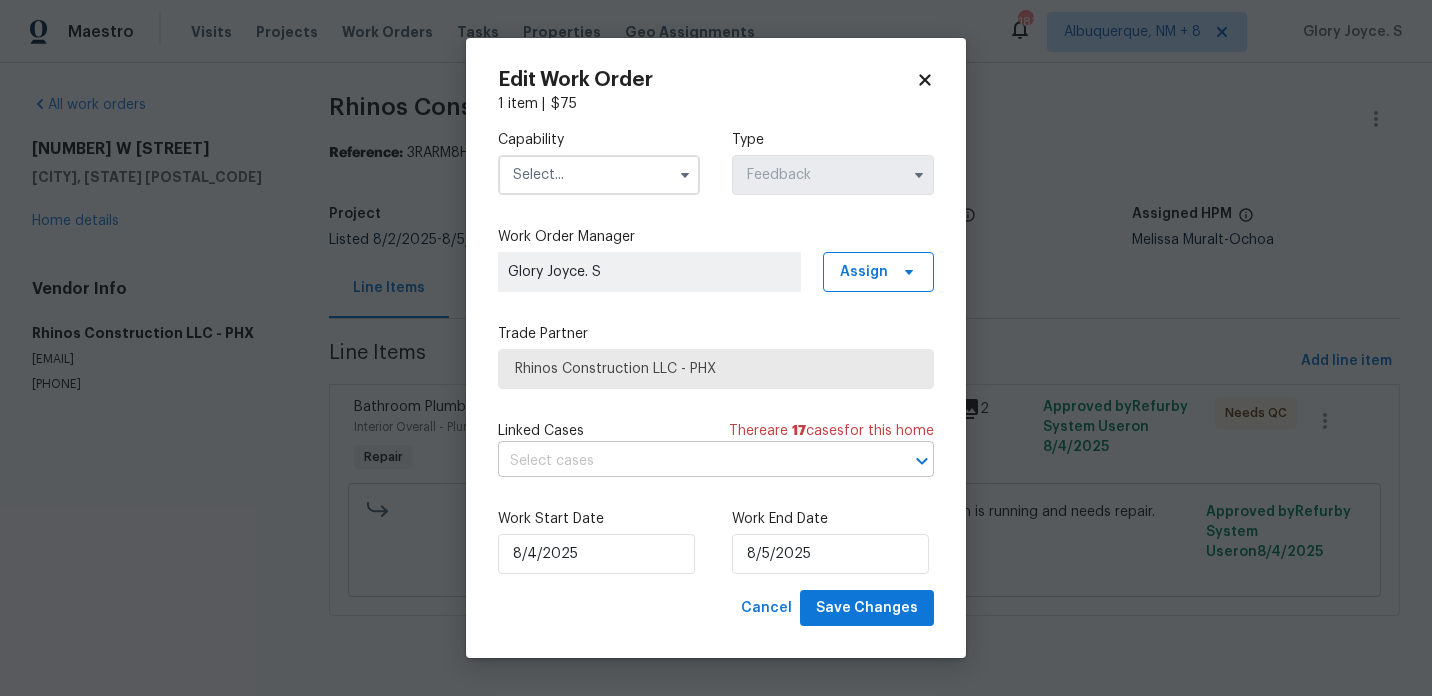 click at bounding box center [688, 461] 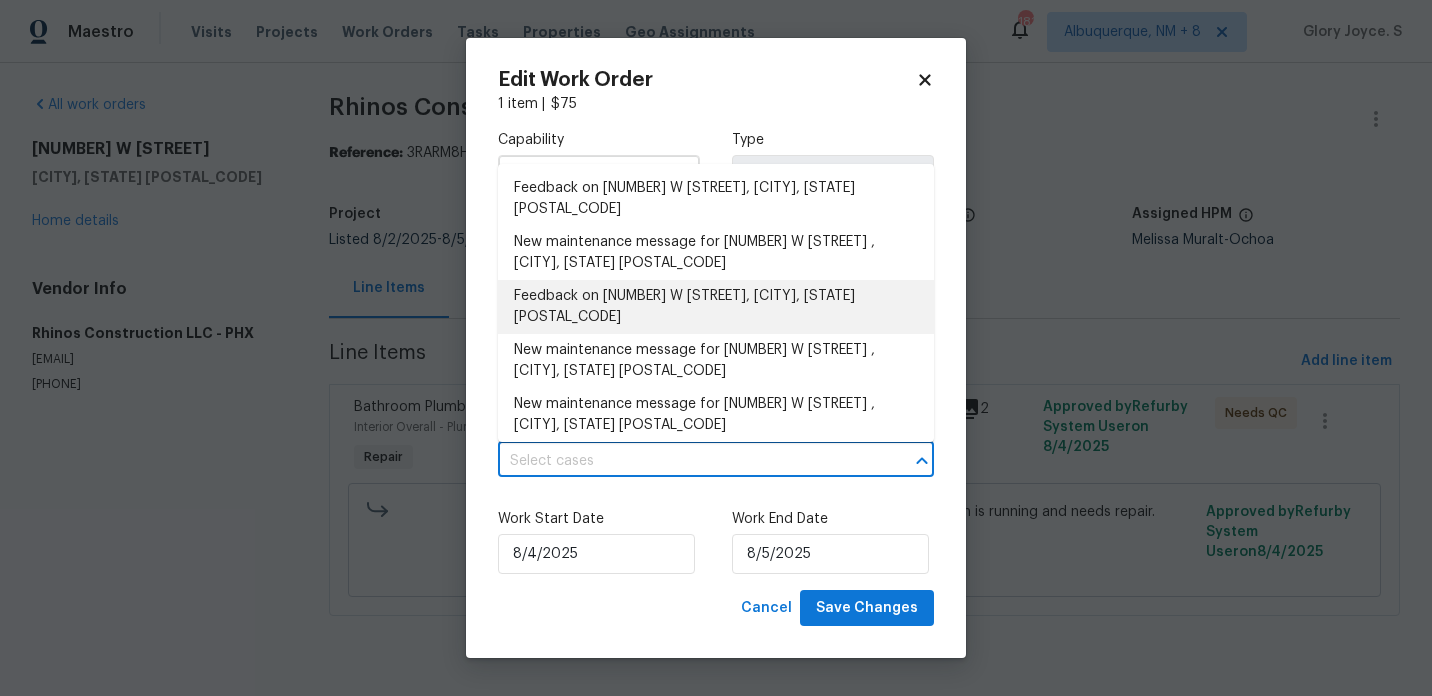 click on "Feedback on 40168 W Sanders Way, Maricopa, AZ 85138" at bounding box center [716, 307] 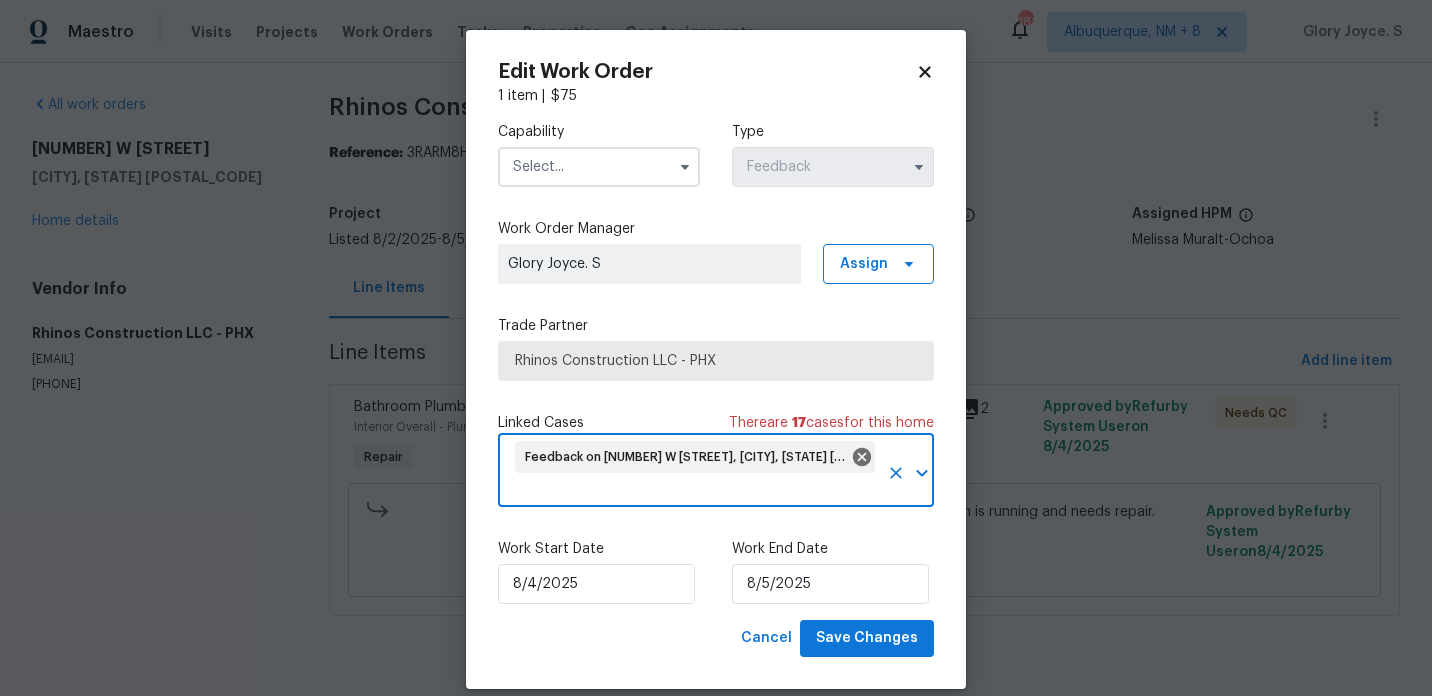 click at bounding box center [599, 167] 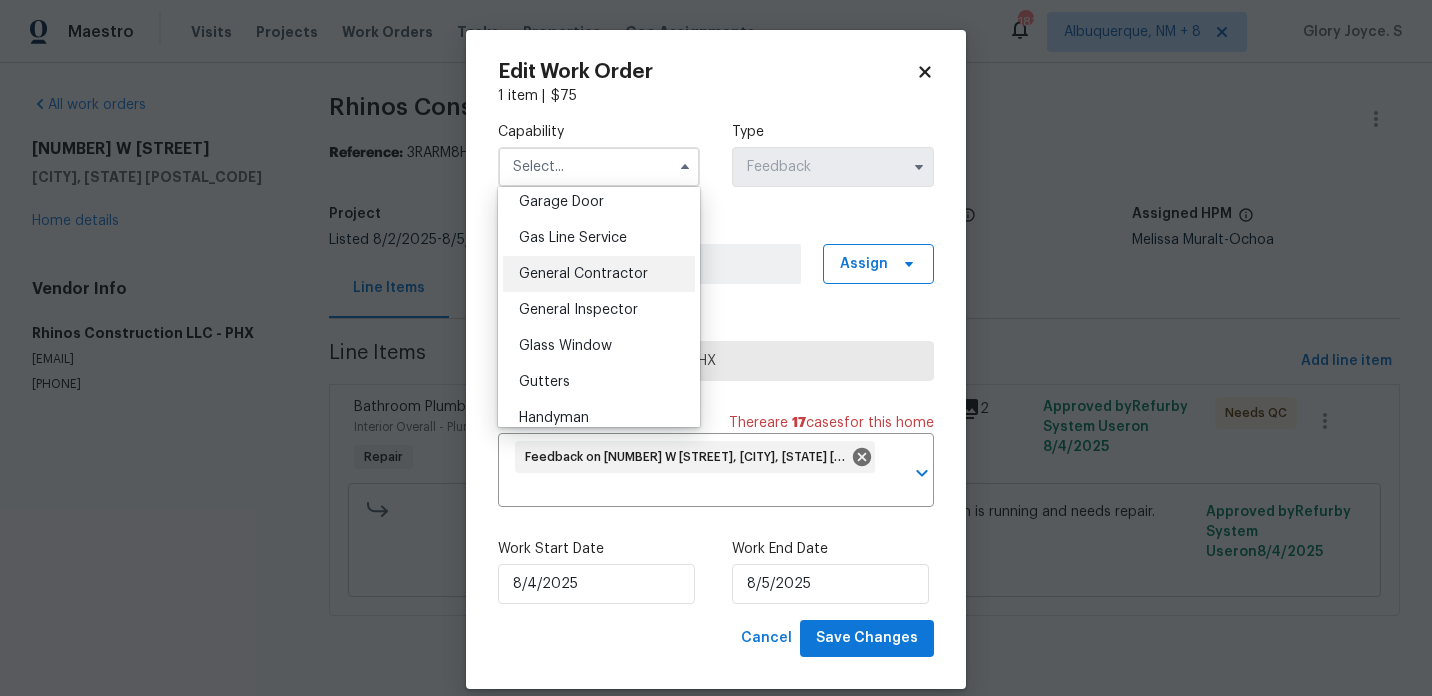 scroll, scrollTop: 977, scrollLeft: 0, axis: vertical 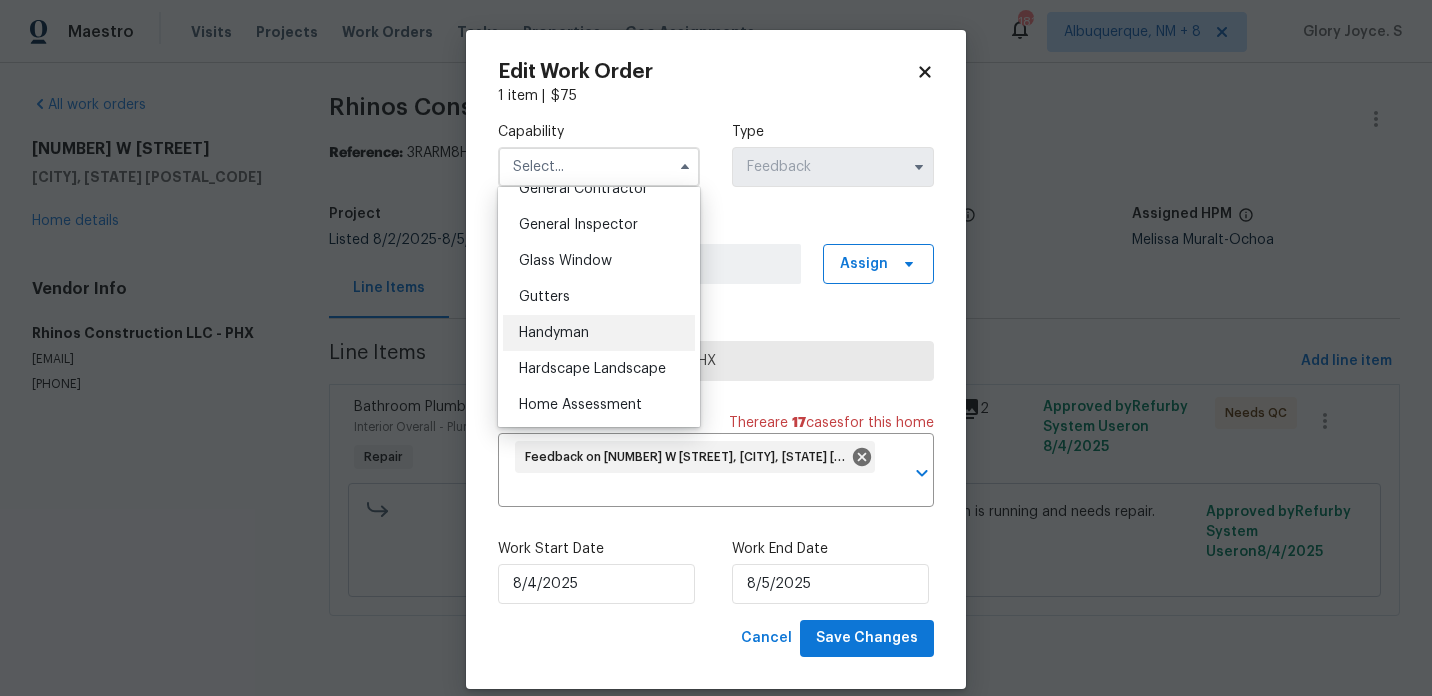 click on "Handyman" at bounding box center (599, 333) 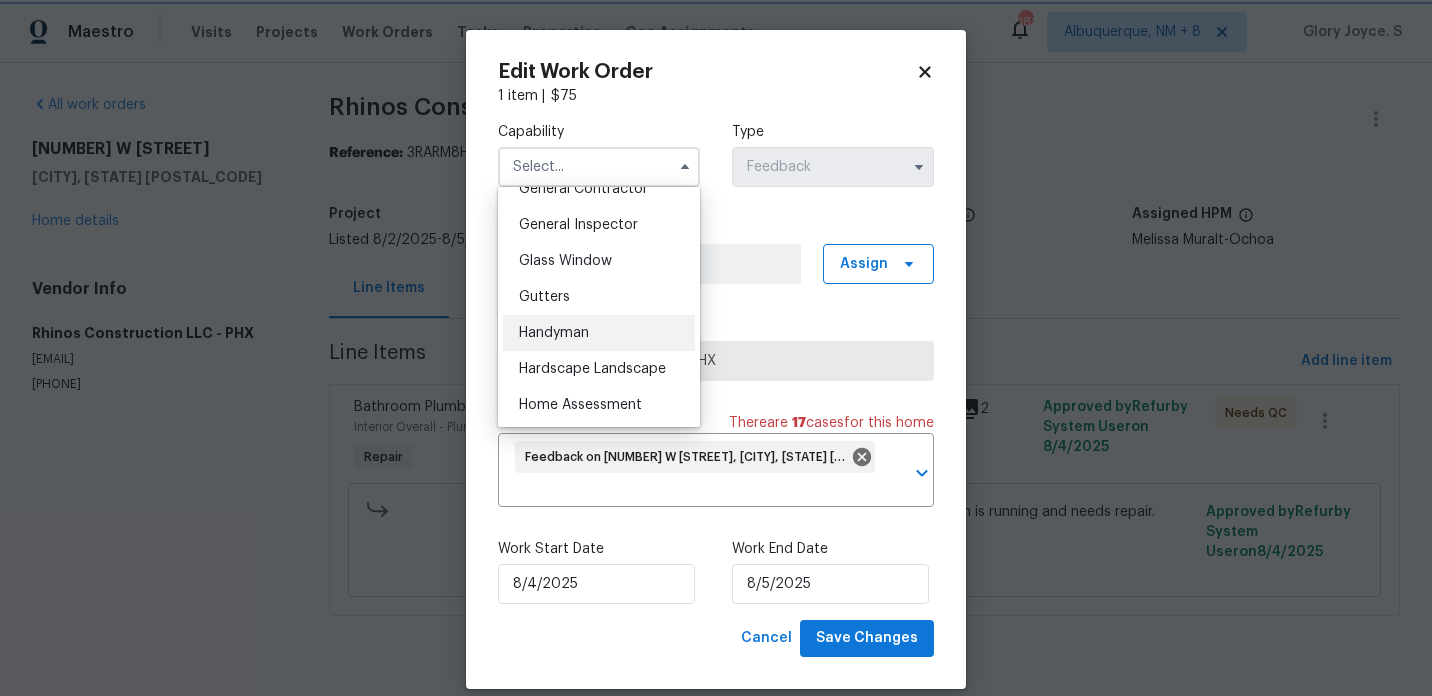 type on "Handyman" 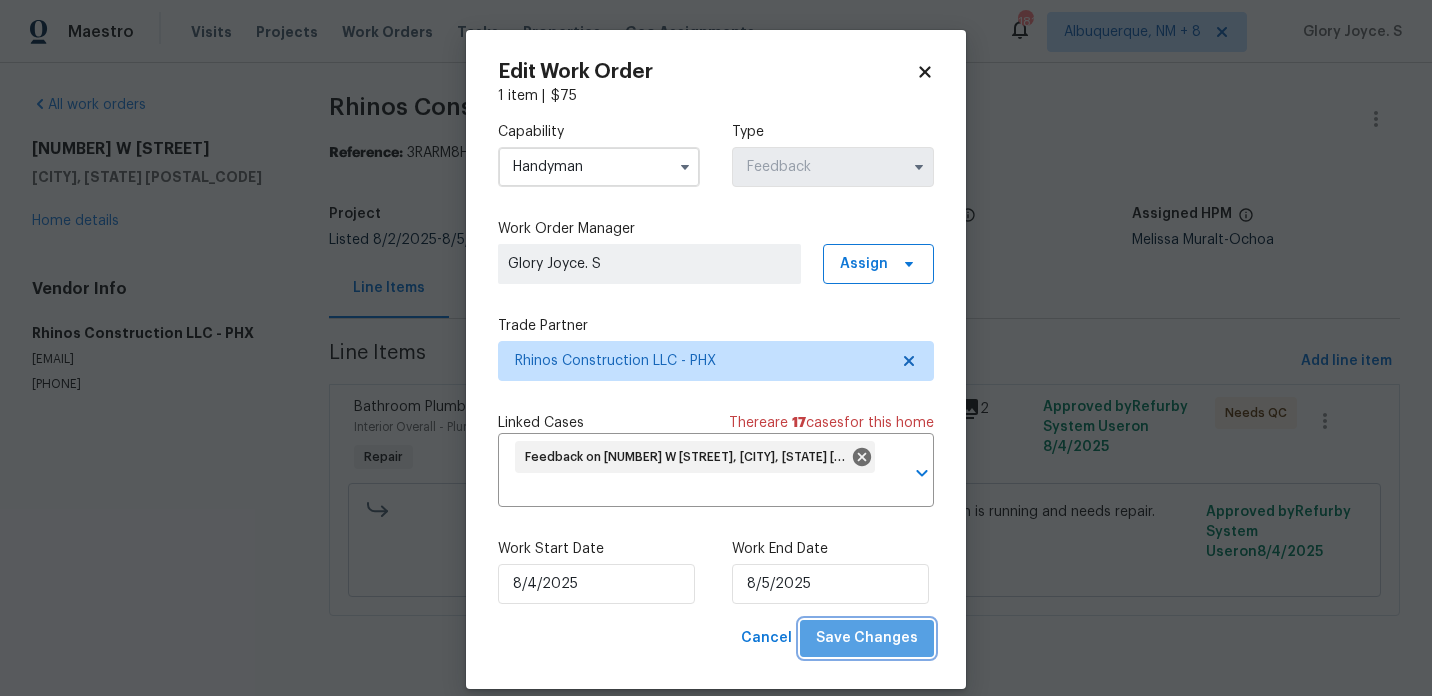 click on "Save Changes" at bounding box center (867, 638) 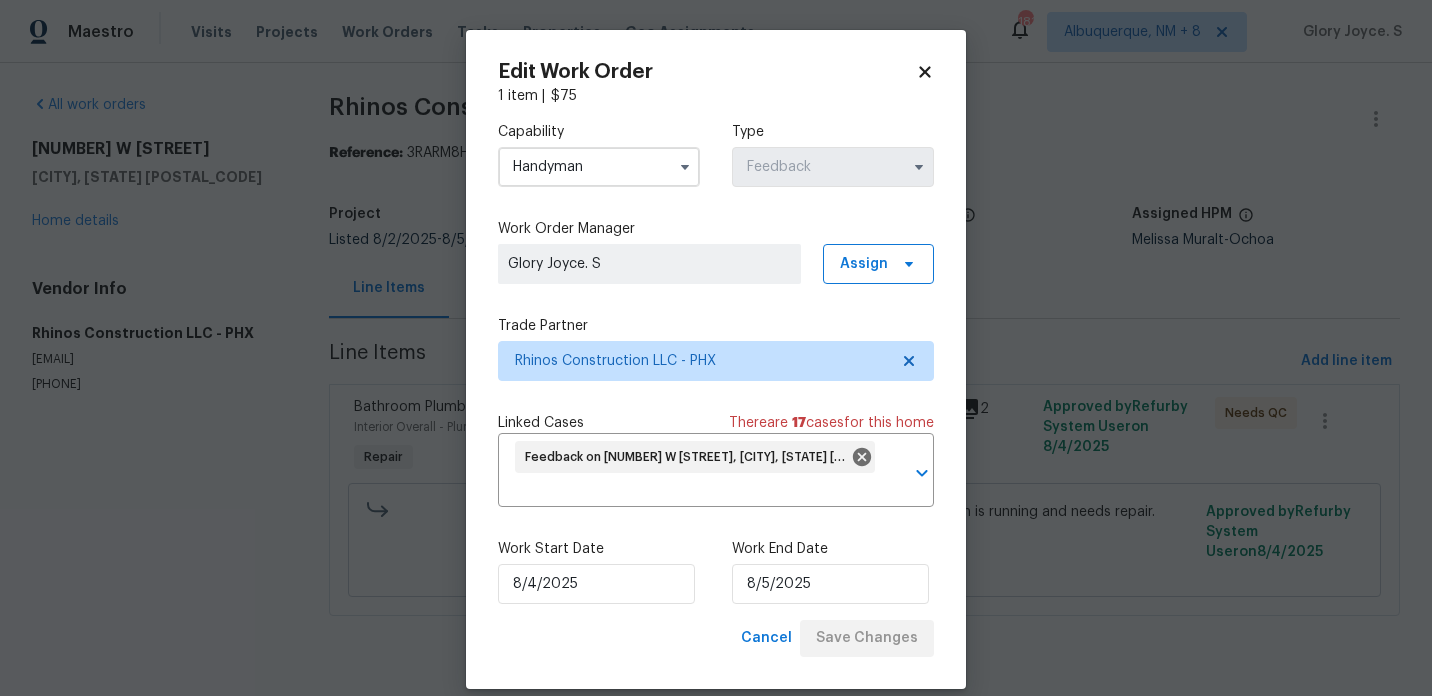 click on "Work Start Date   8/4/2025 Work End Date   8/5/2025" at bounding box center [716, 571] 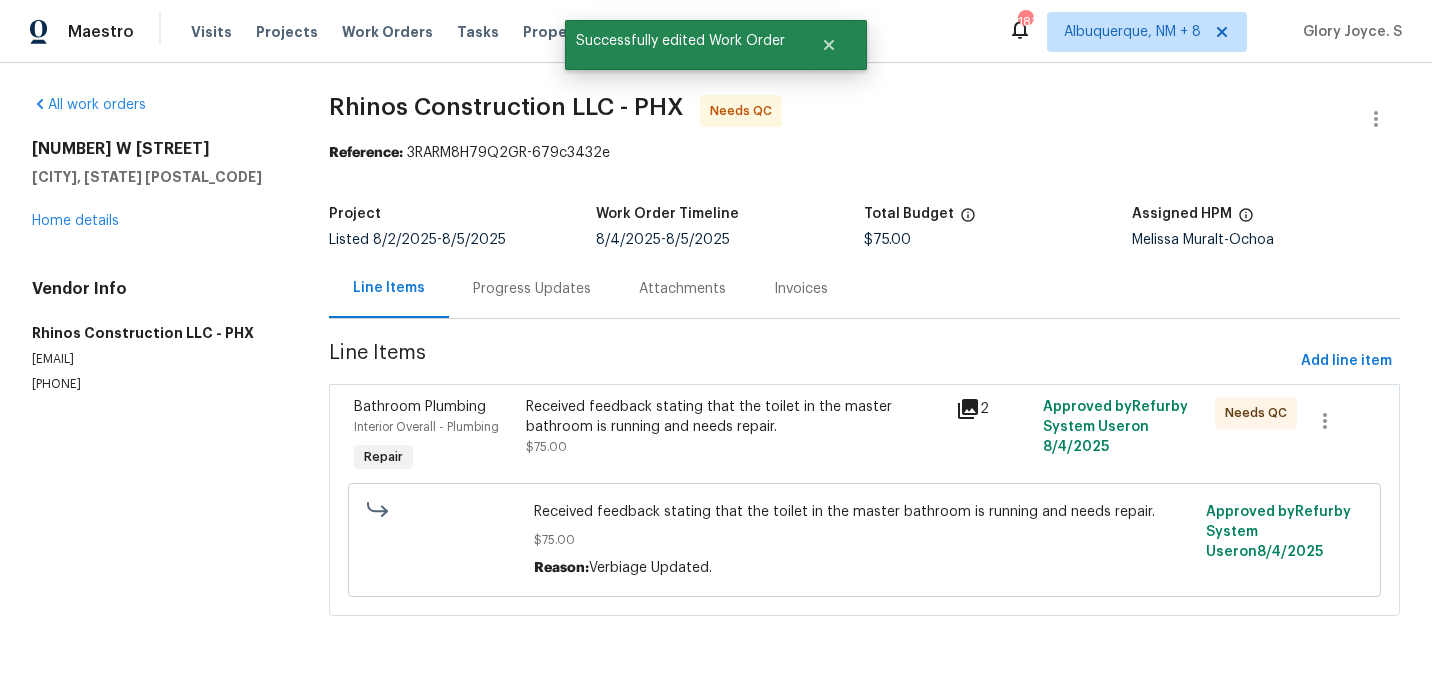 click on "Progress Updates" at bounding box center (532, 289) 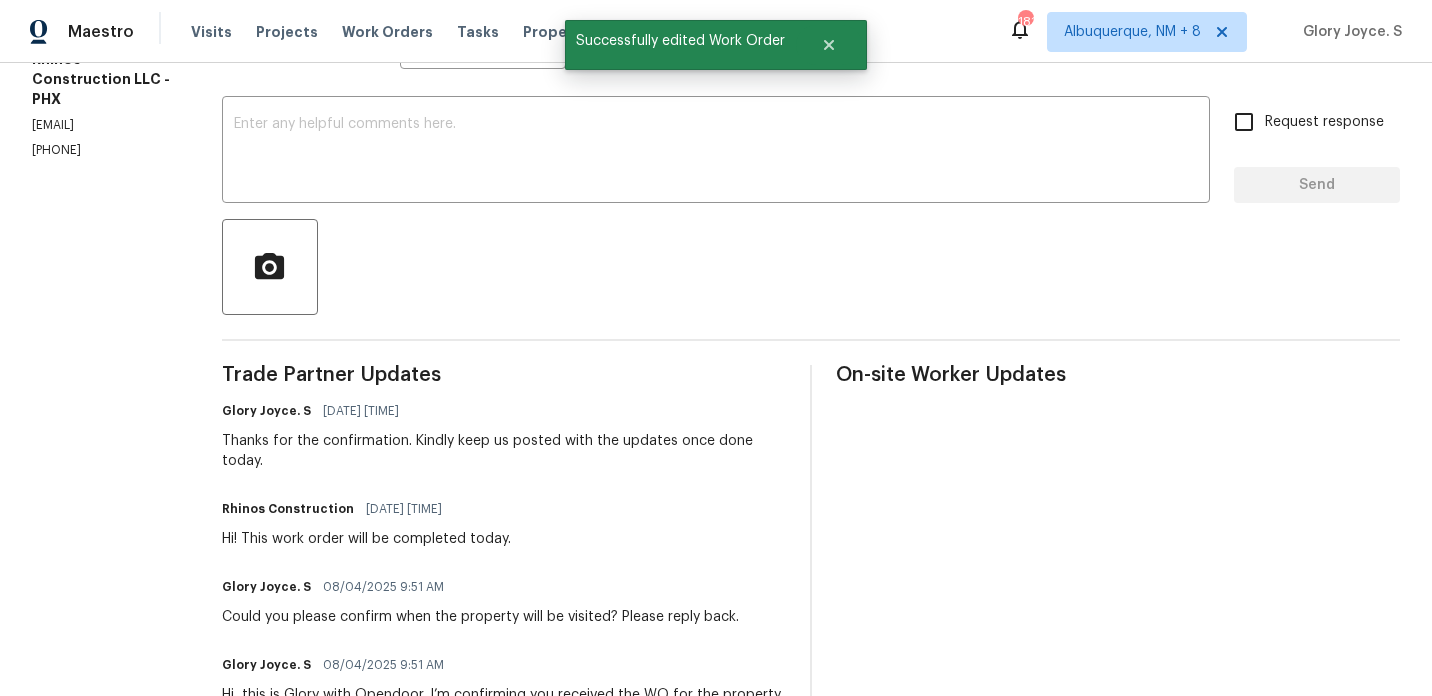 scroll, scrollTop: 98, scrollLeft: 0, axis: vertical 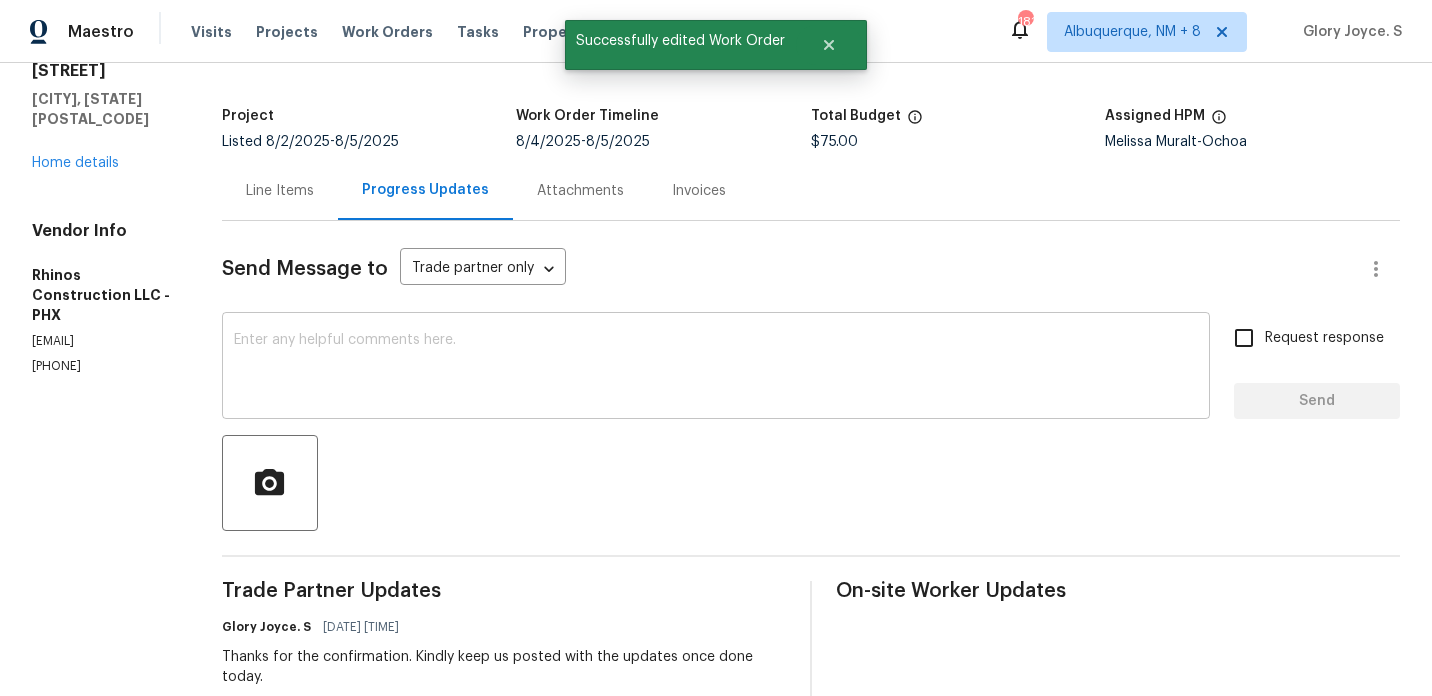 click at bounding box center [716, 368] 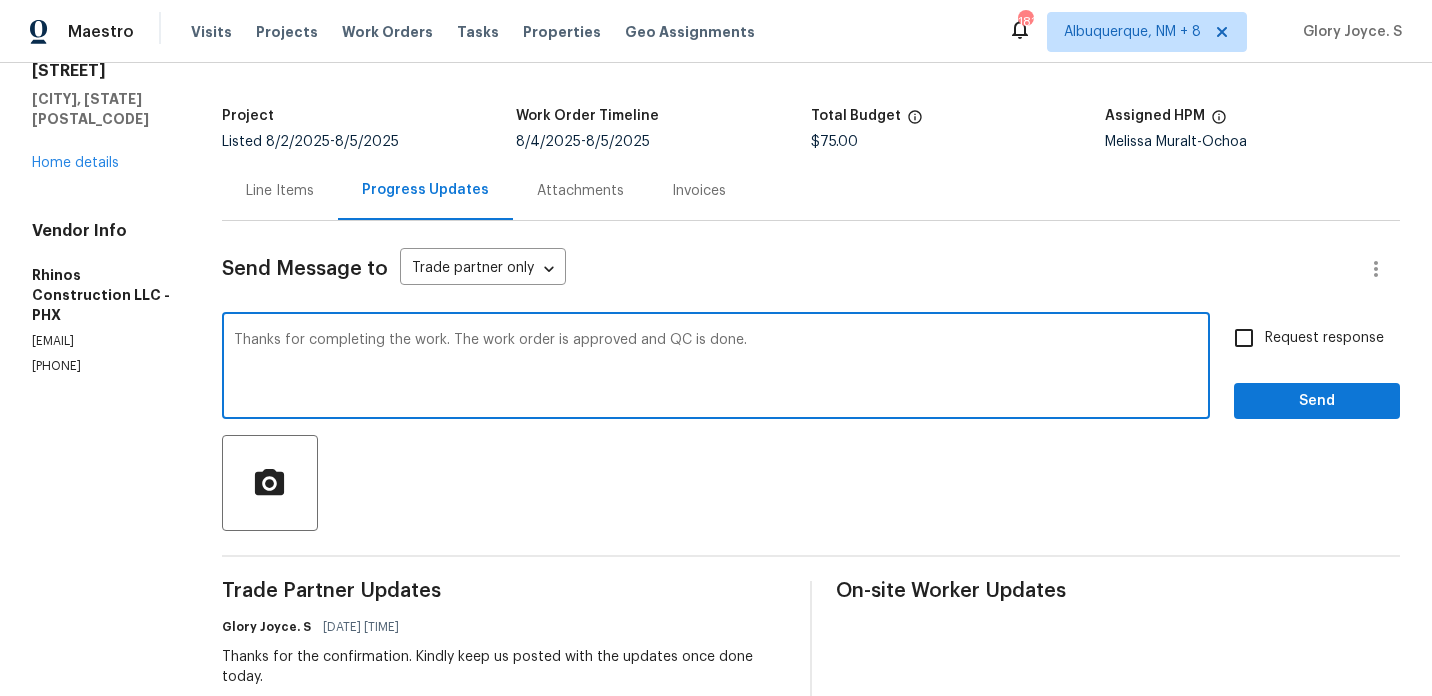 click on "Thanks for completing the work. The work order is approved and QC is done." at bounding box center [716, 368] 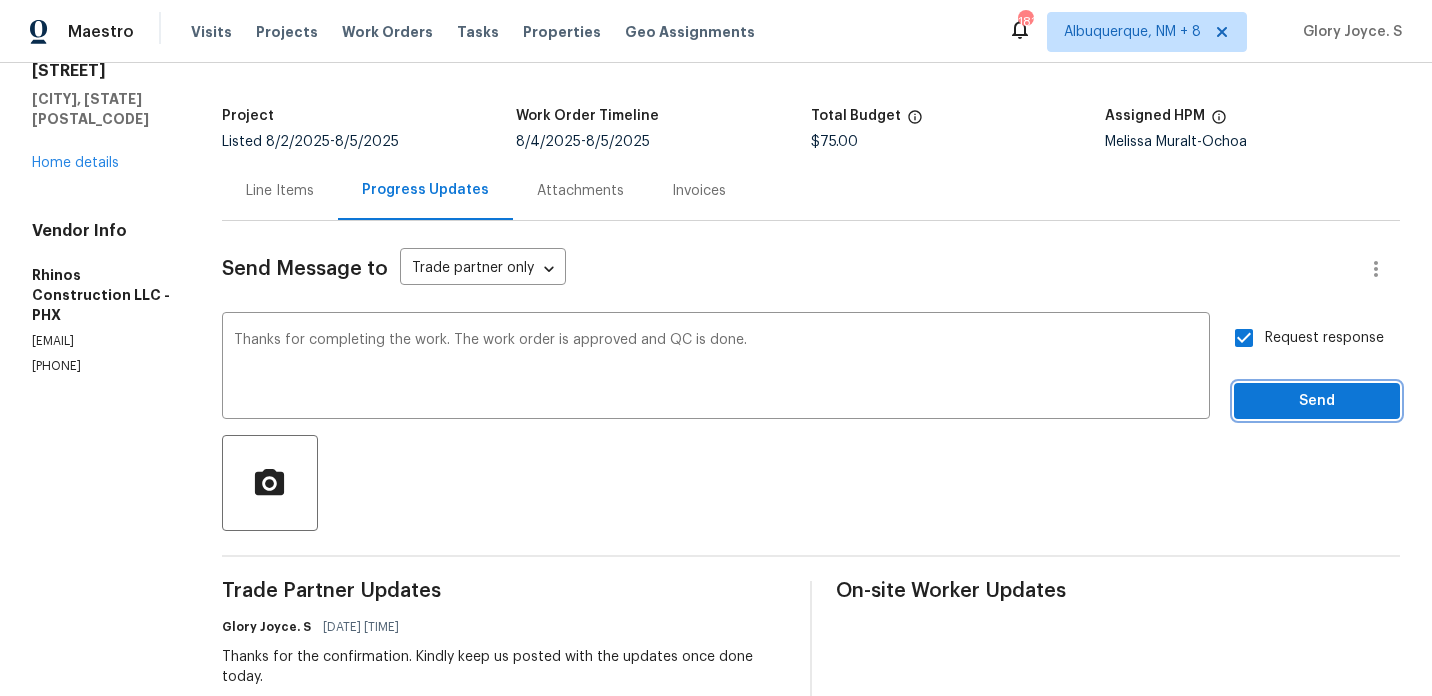 click on "Send" at bounding box center (1317, 401) 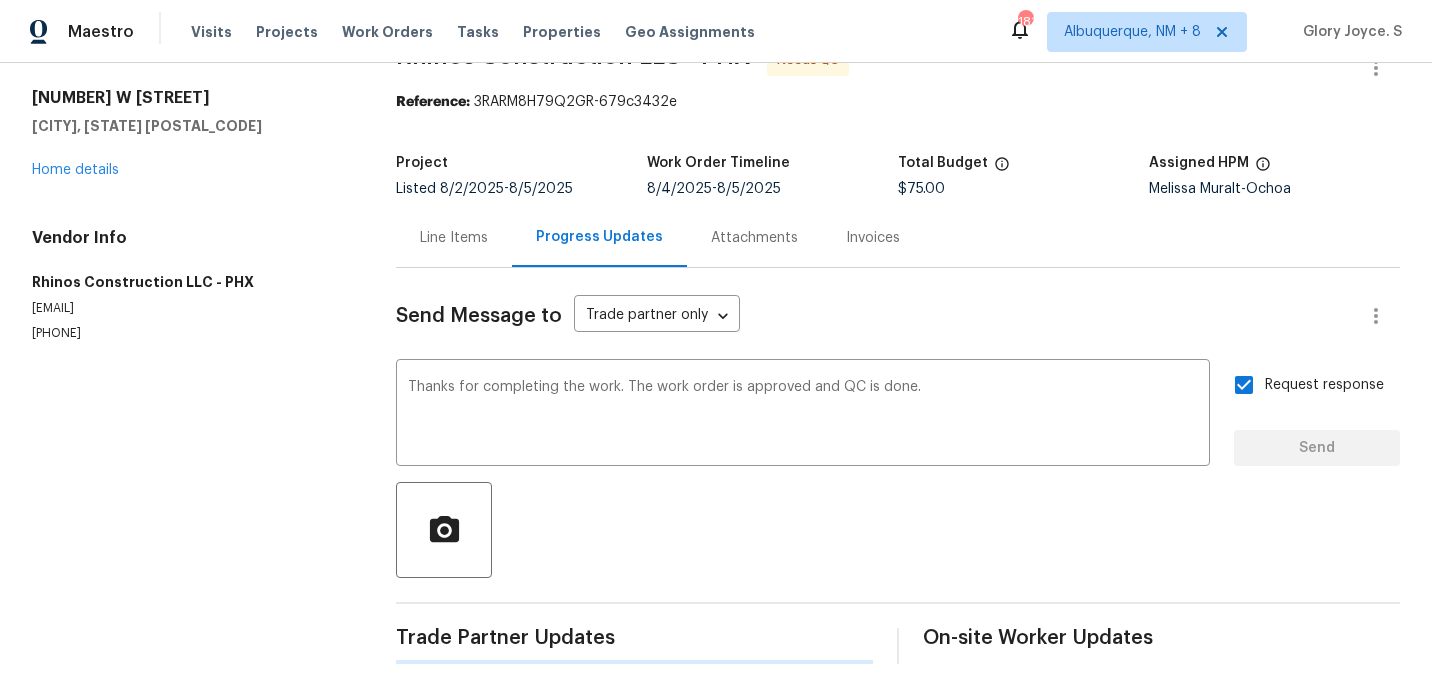type 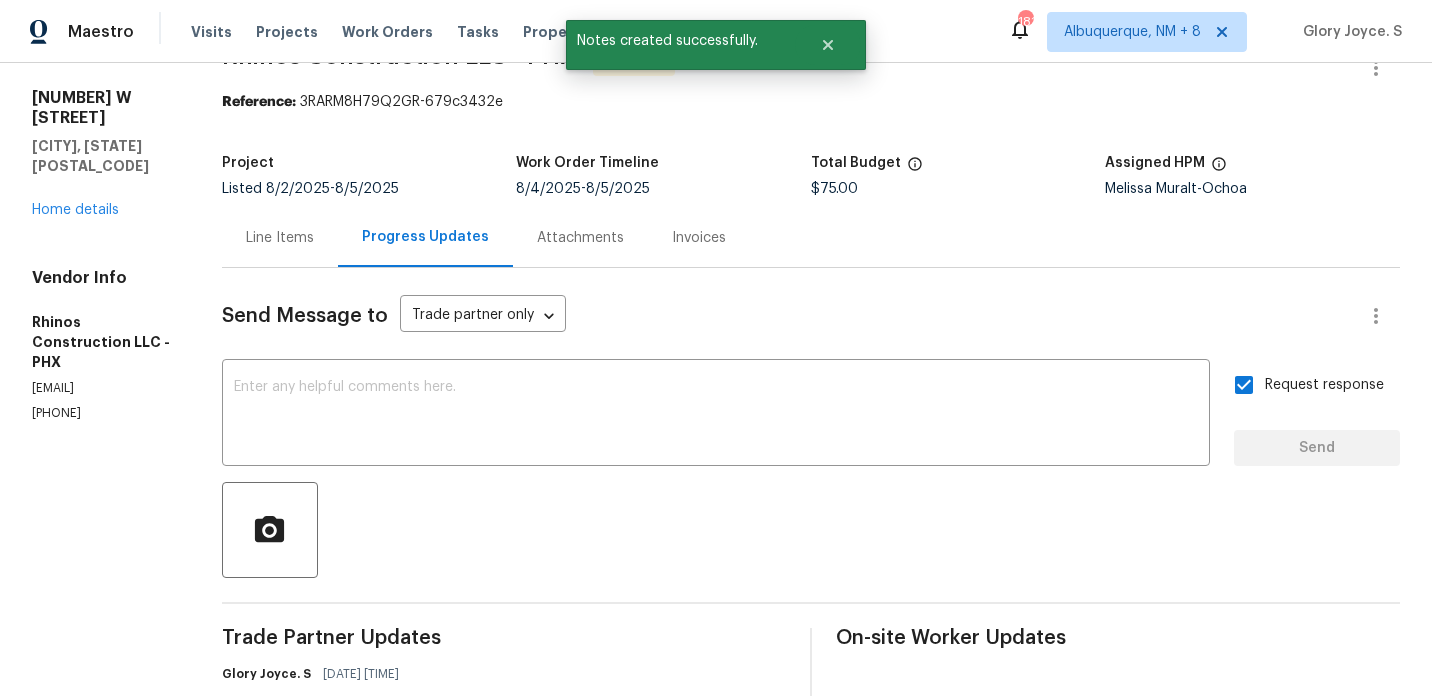scroll, scrollTop: 98, scrollLeft: 0, axis: vertical 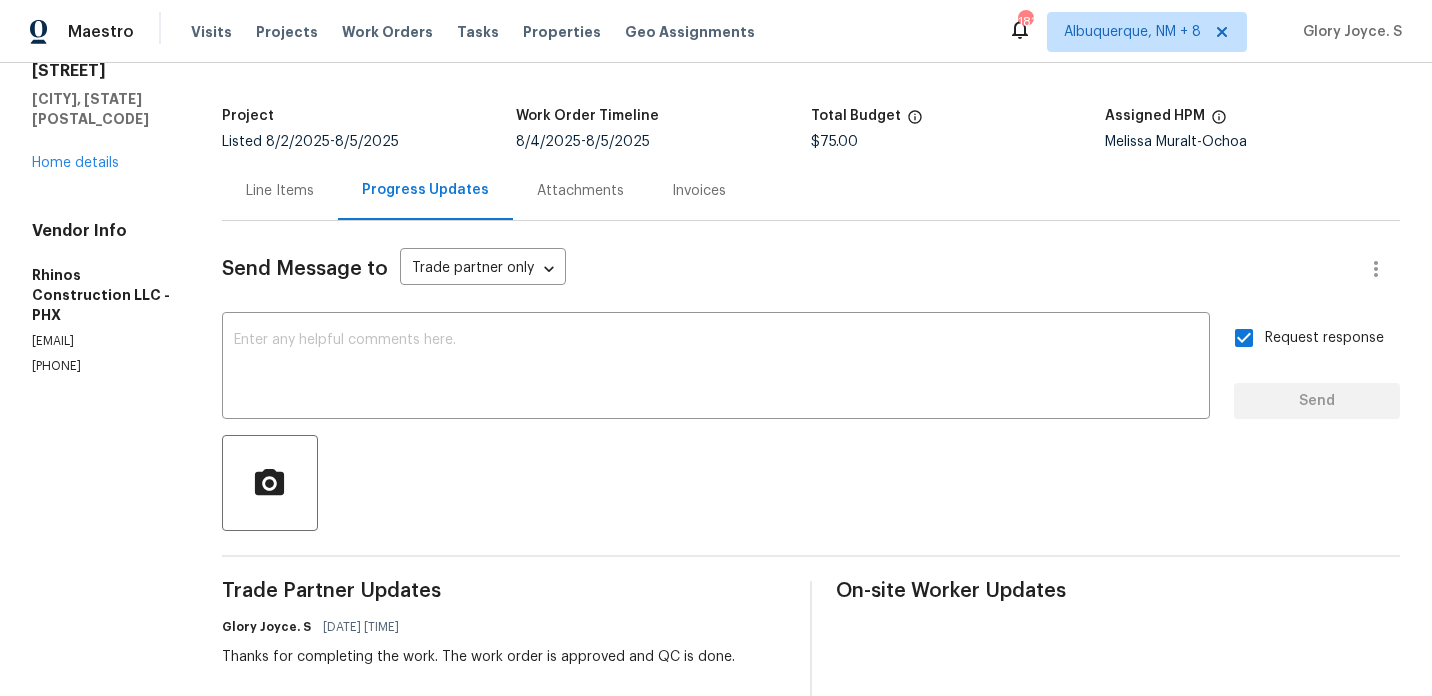 click on "Line Items" at bounding box center (280, 191) 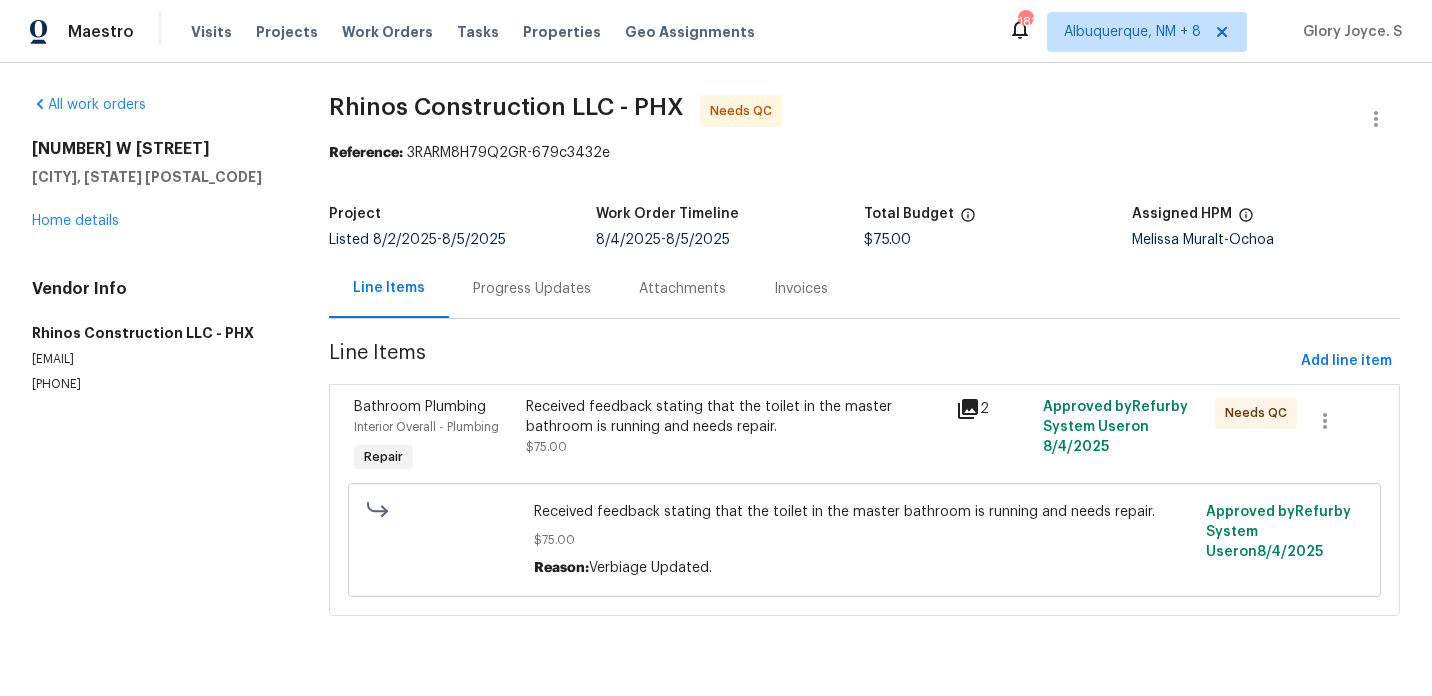 scroll, scrollTop: 0, scrollLeft: 0, axis: both 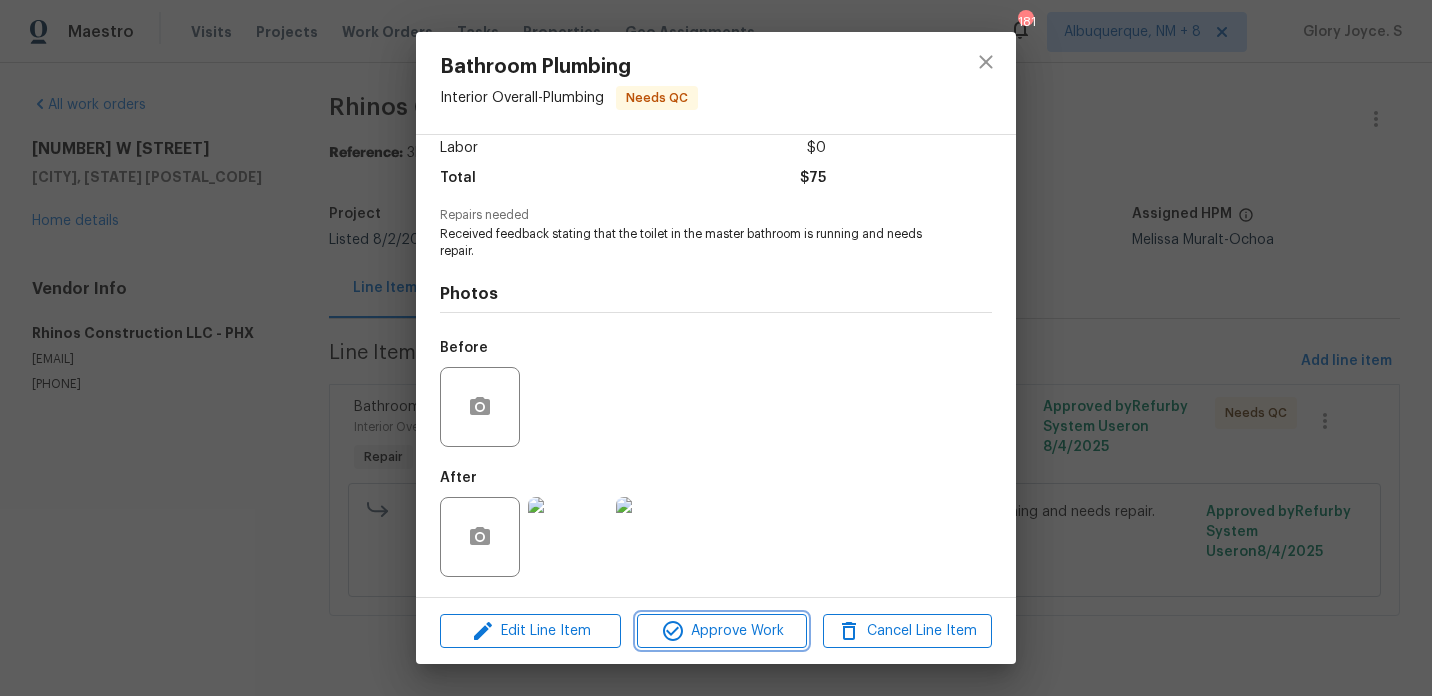 click 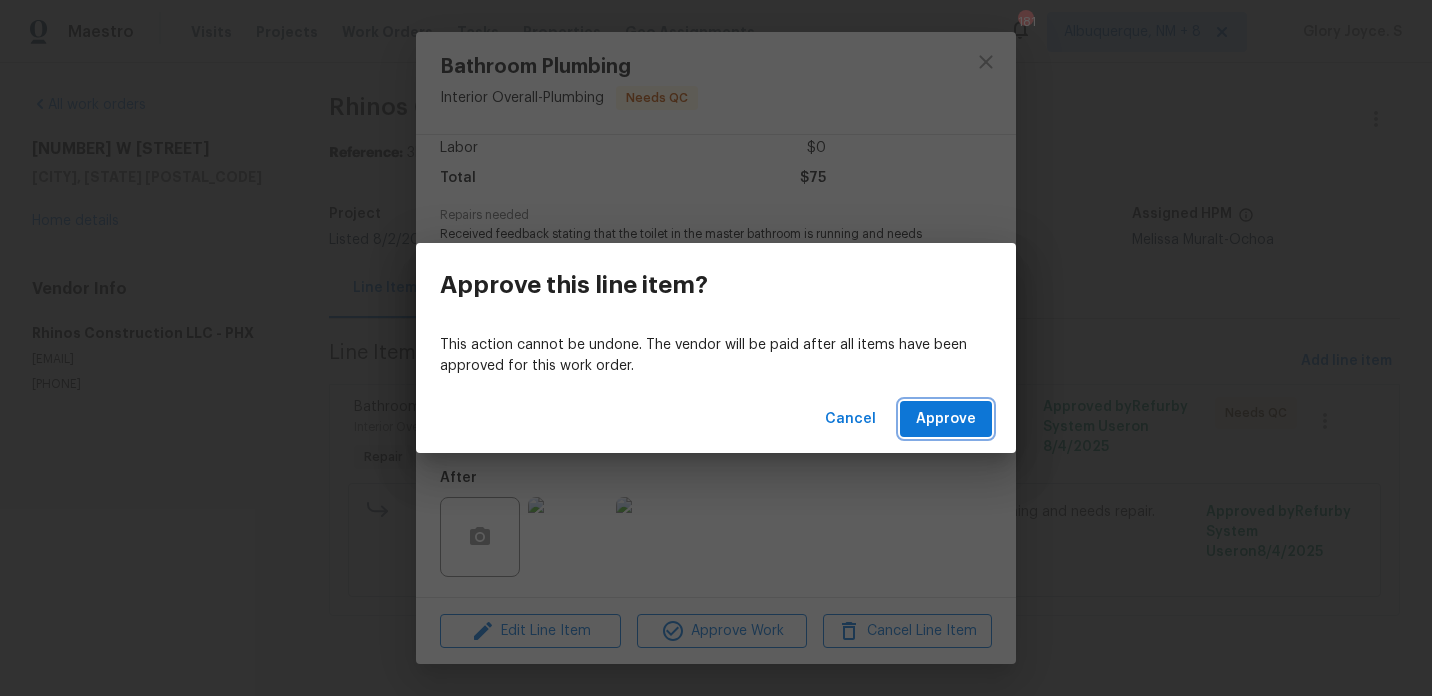 click on "Approve" at bounding box center [946, 419] 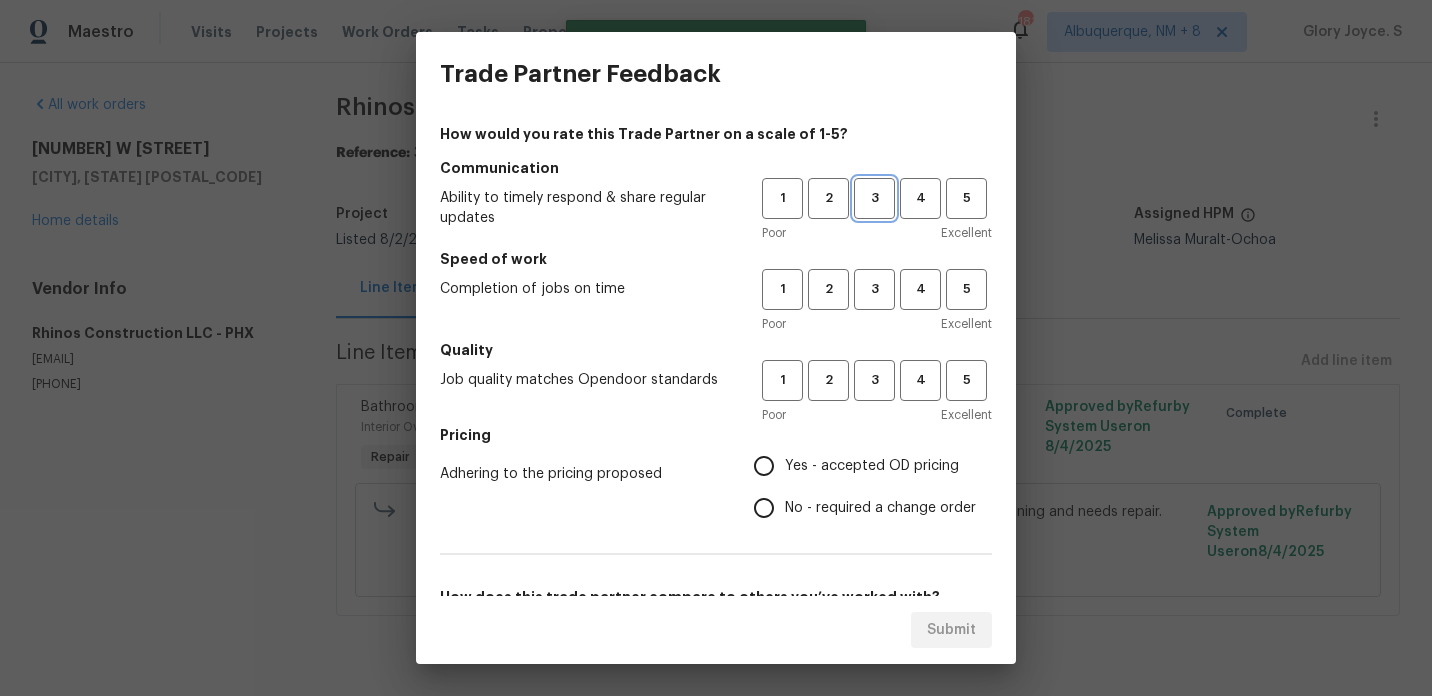 click on "3" at bounding box center [874, 198] 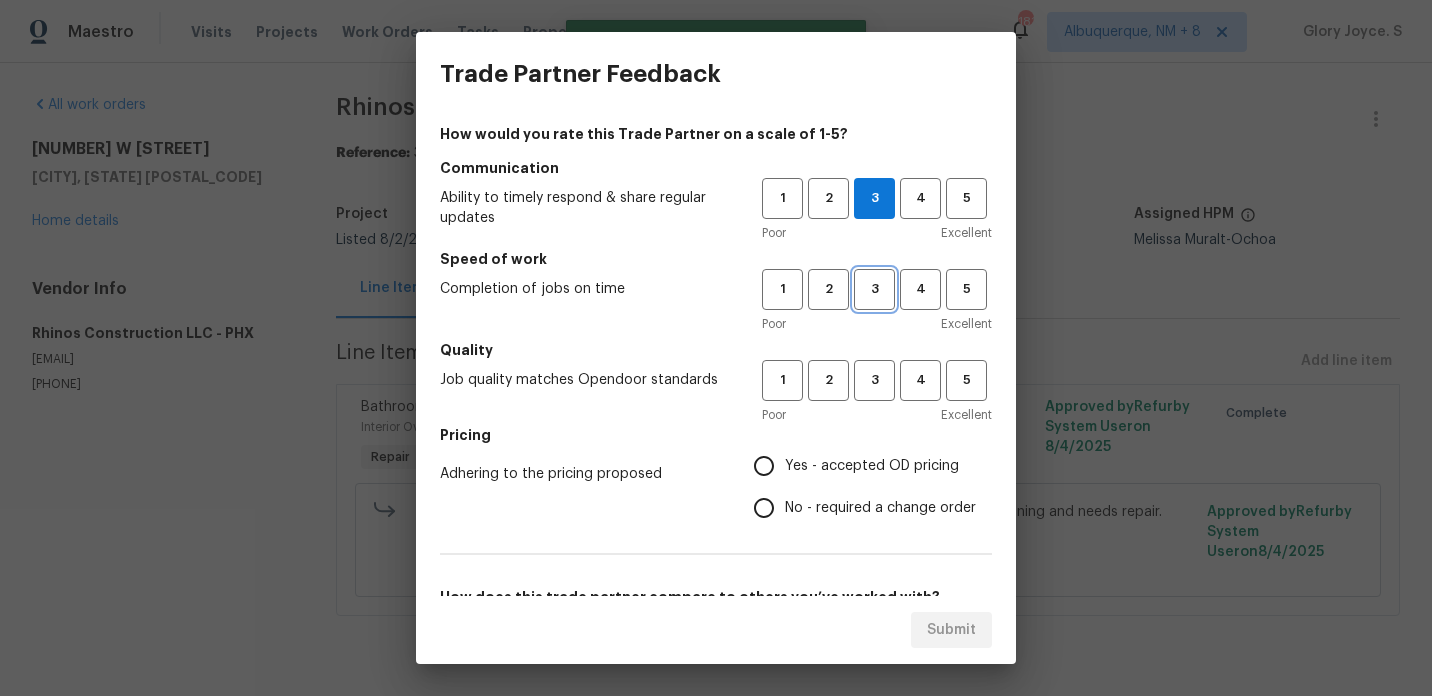 click on "3" at bounding box center (874, 289) 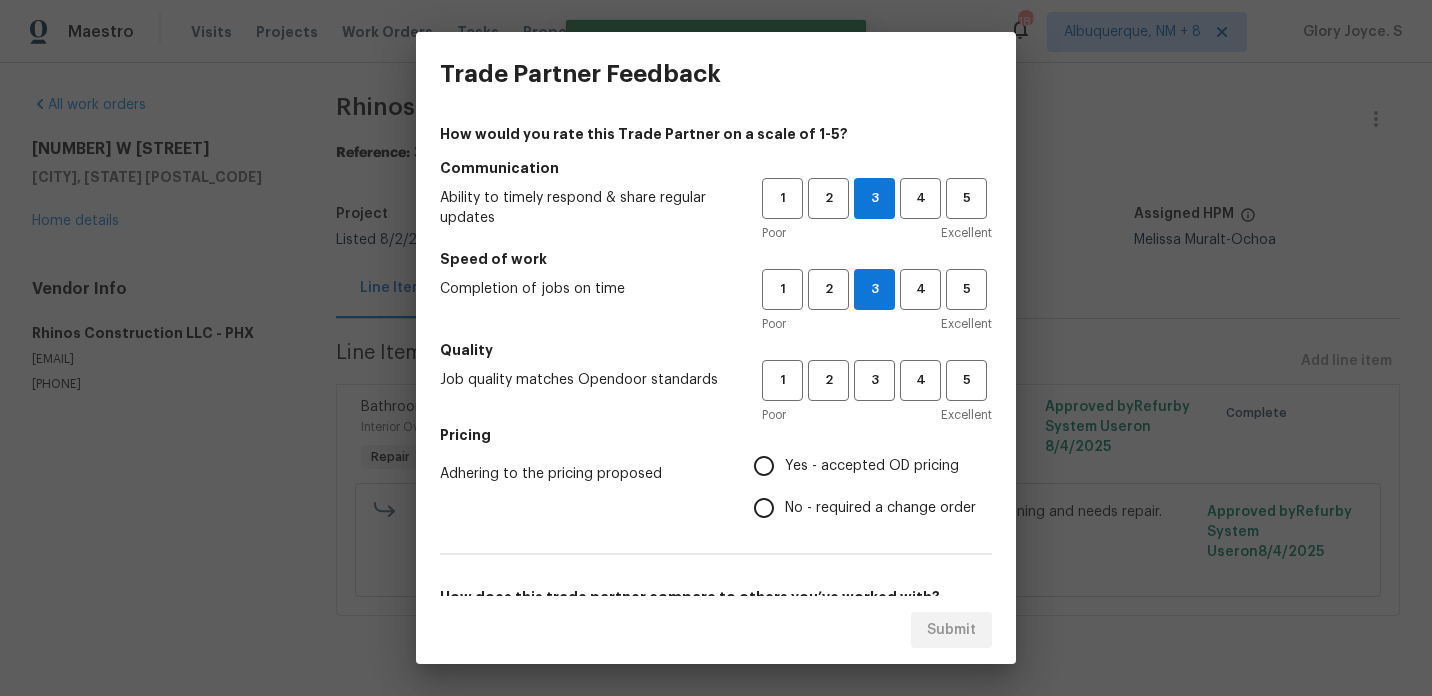 click on "Poor Excellent" at bounding box center [877, 415] 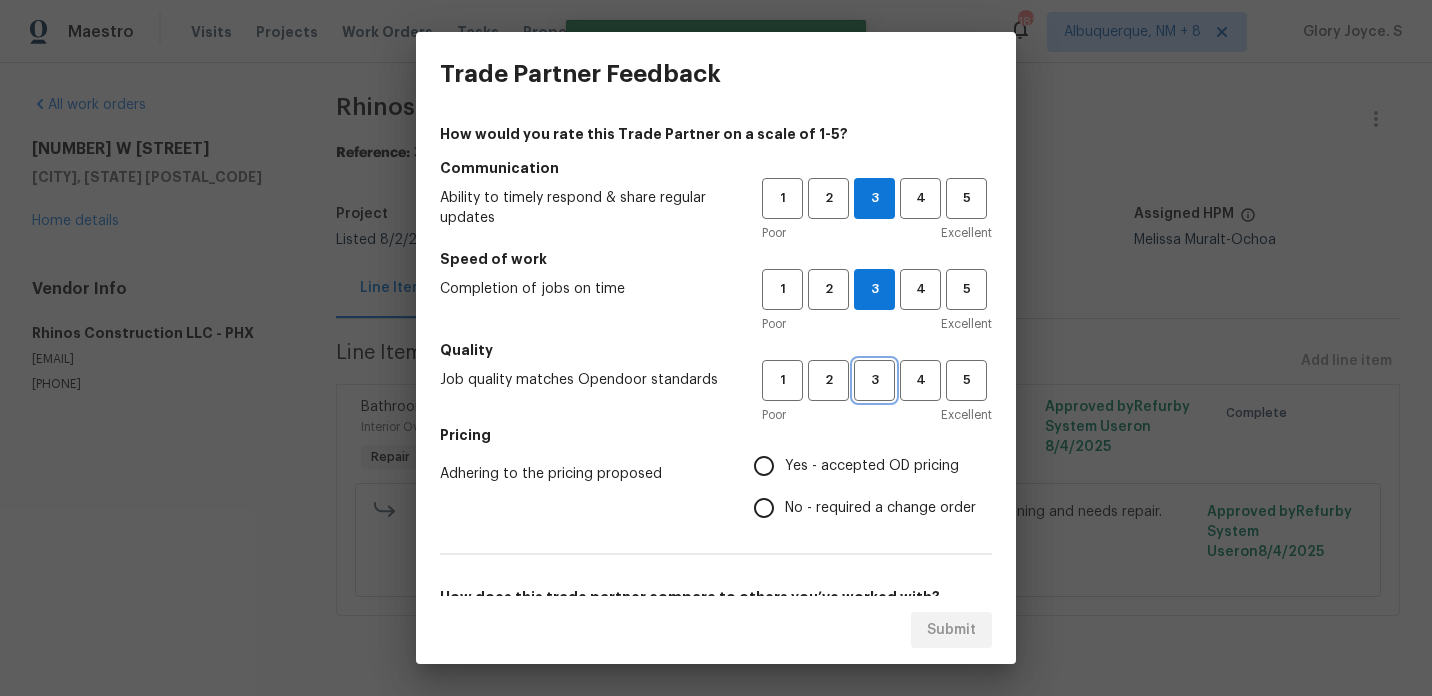 click on "3" at bounding box center (874, 380) 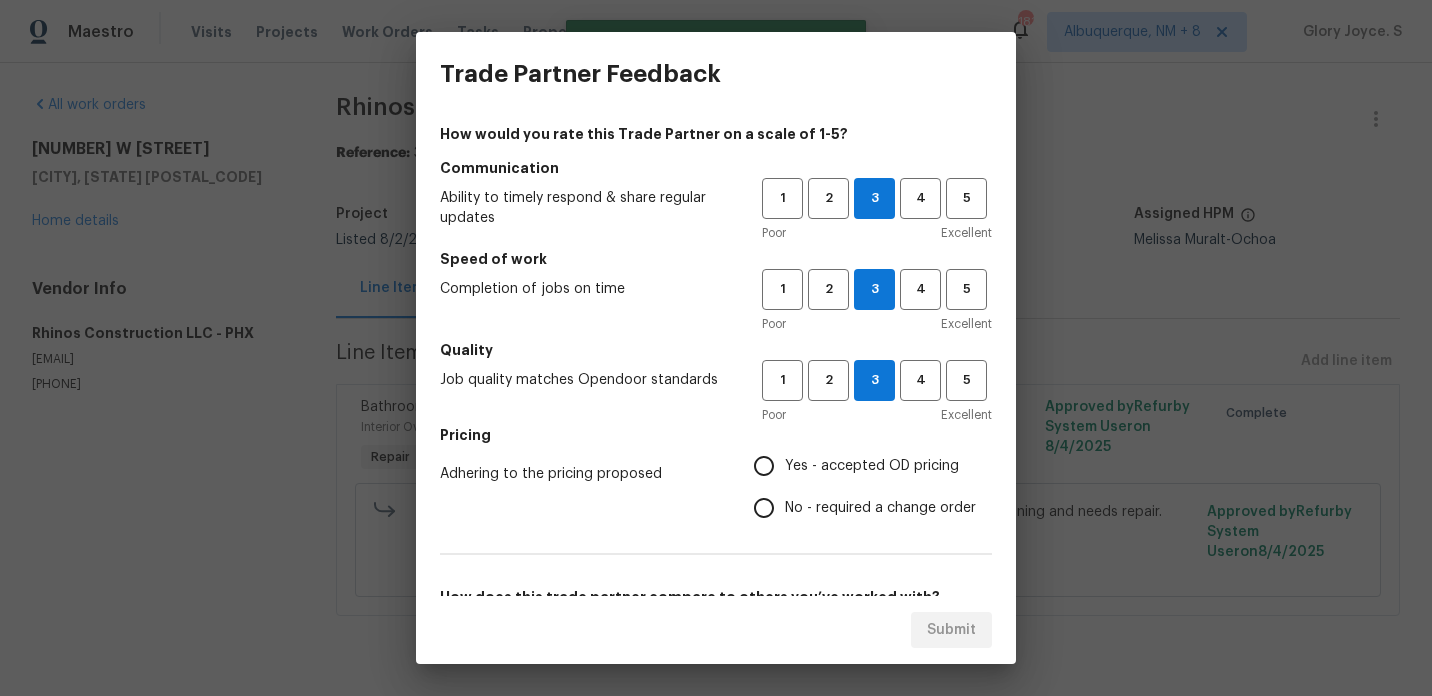 click on "Yes - accepted OD pricing" at bounding box center (859, 466) 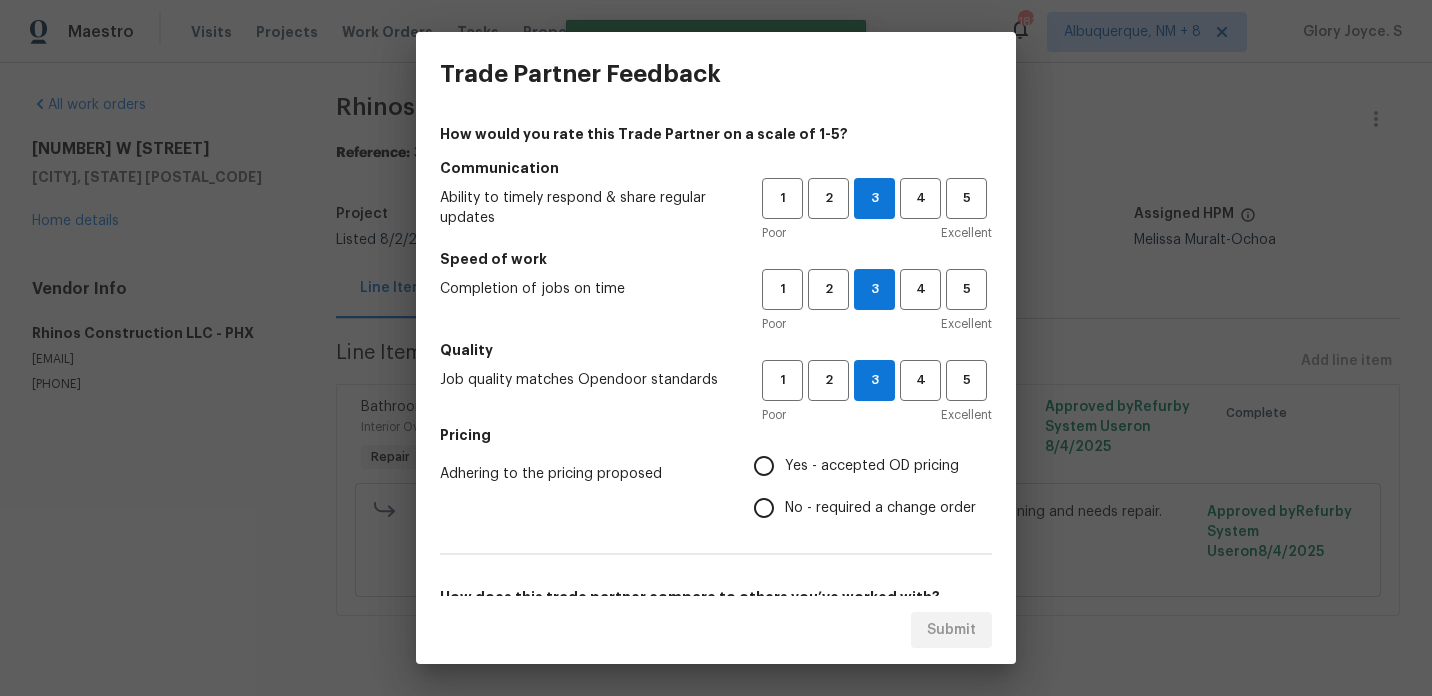 click on "Yes - accepted OD pricing" at bounding box center [764, 466] 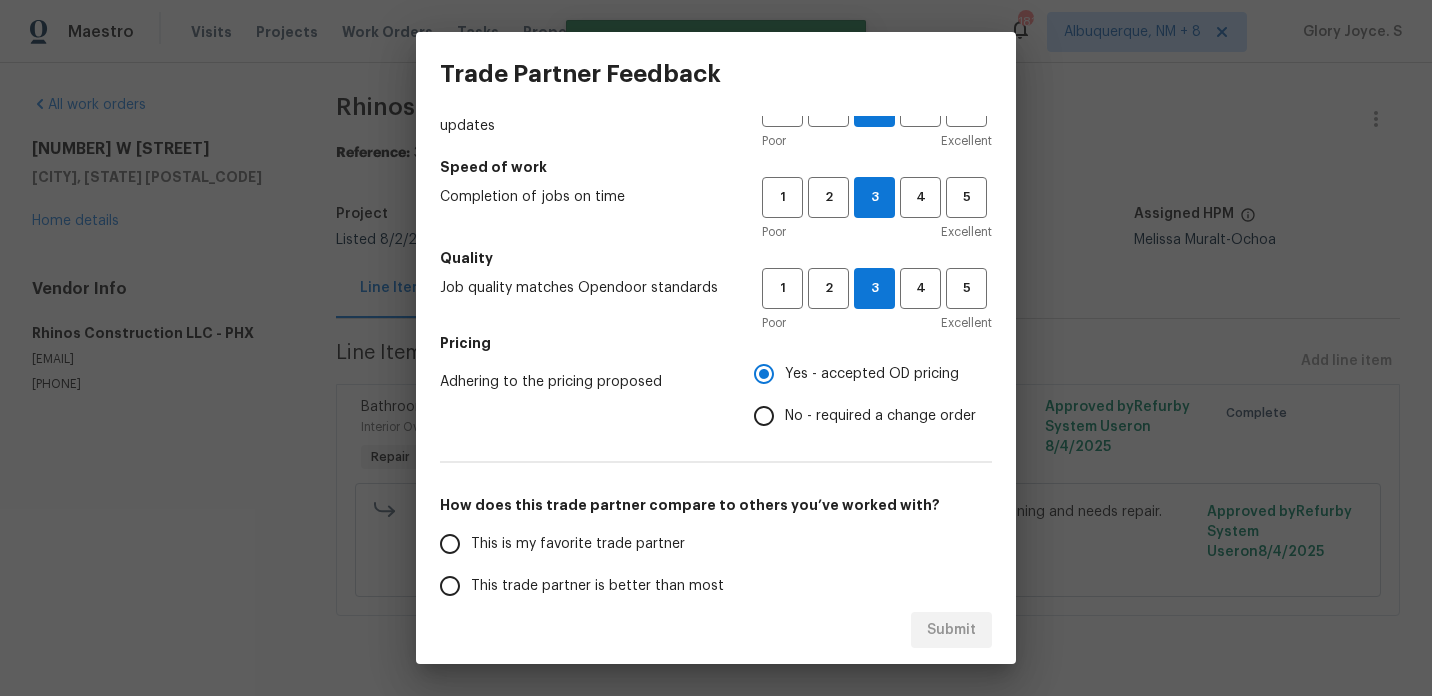 scroll, scrollTop: 233, scrollLeft: 0, axis: vertical 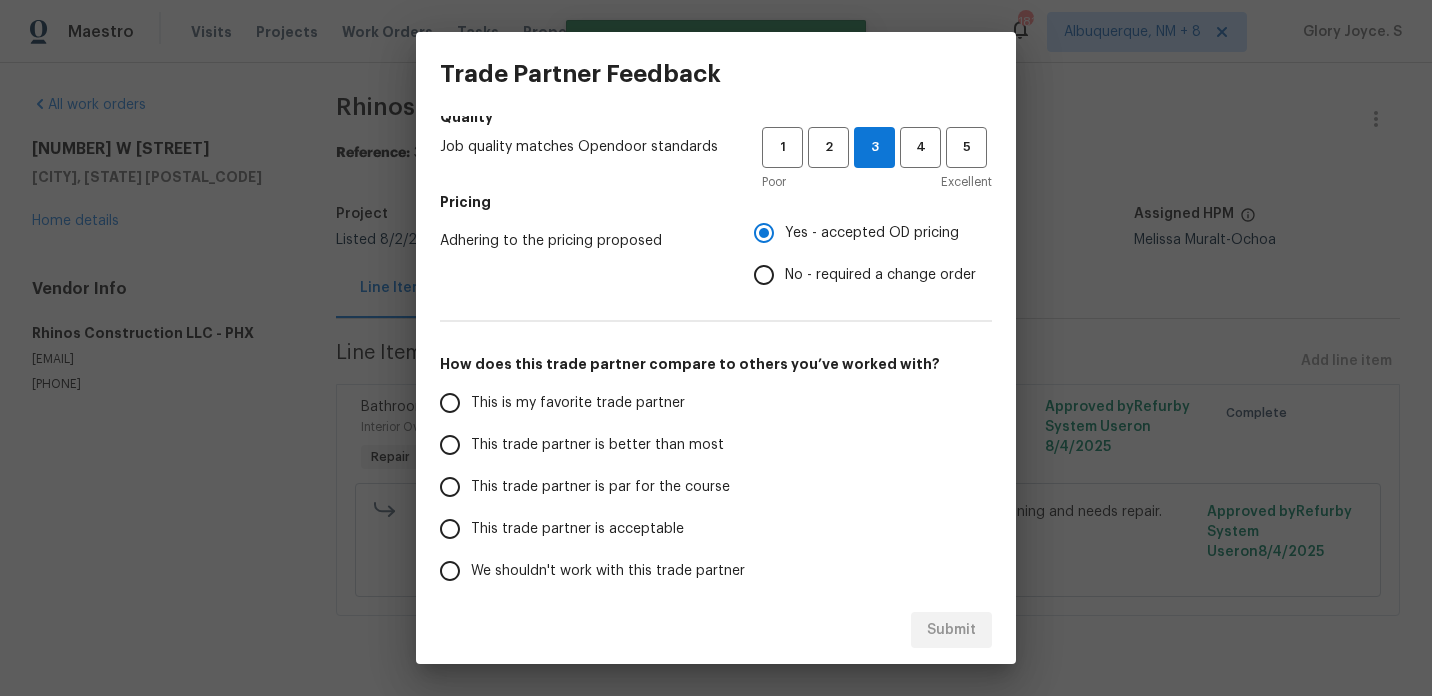 click on "This trade partner is better than most" at bounding box center (597, 445) 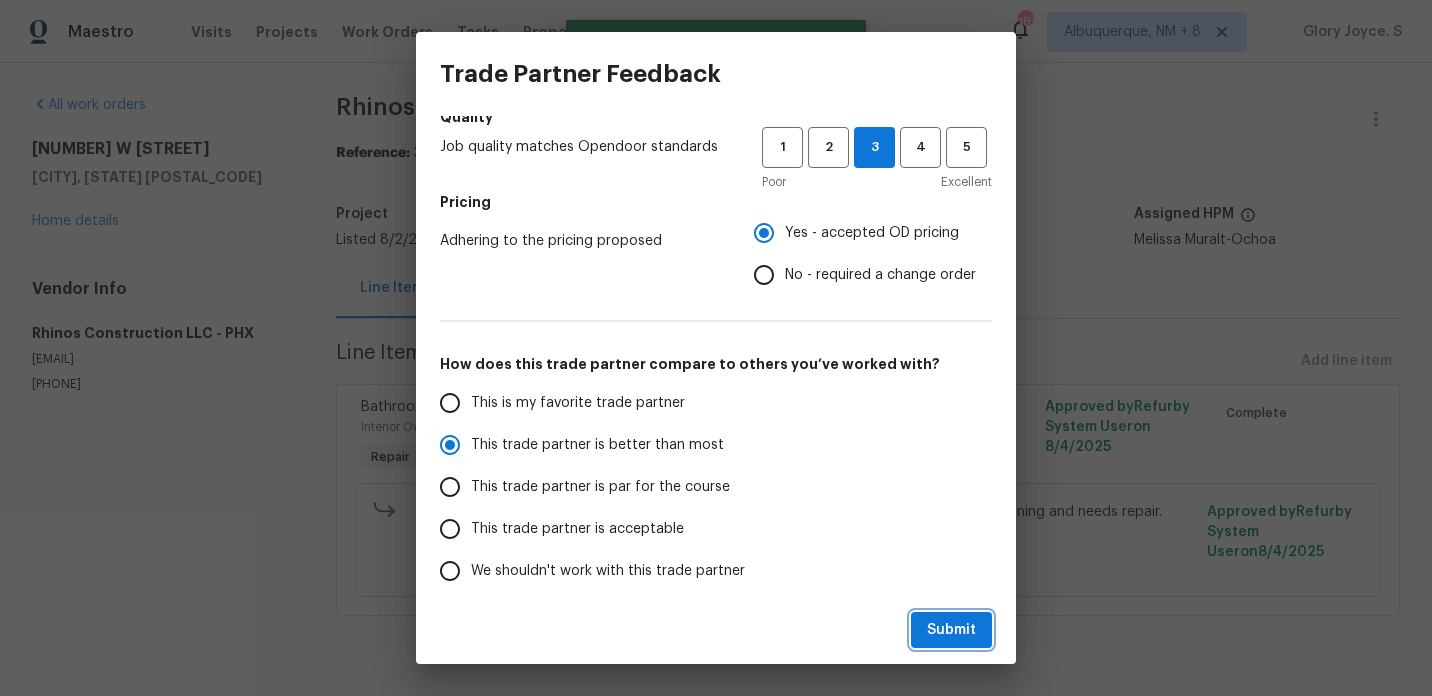 click on "Submit" at bounding box center [951, 630] 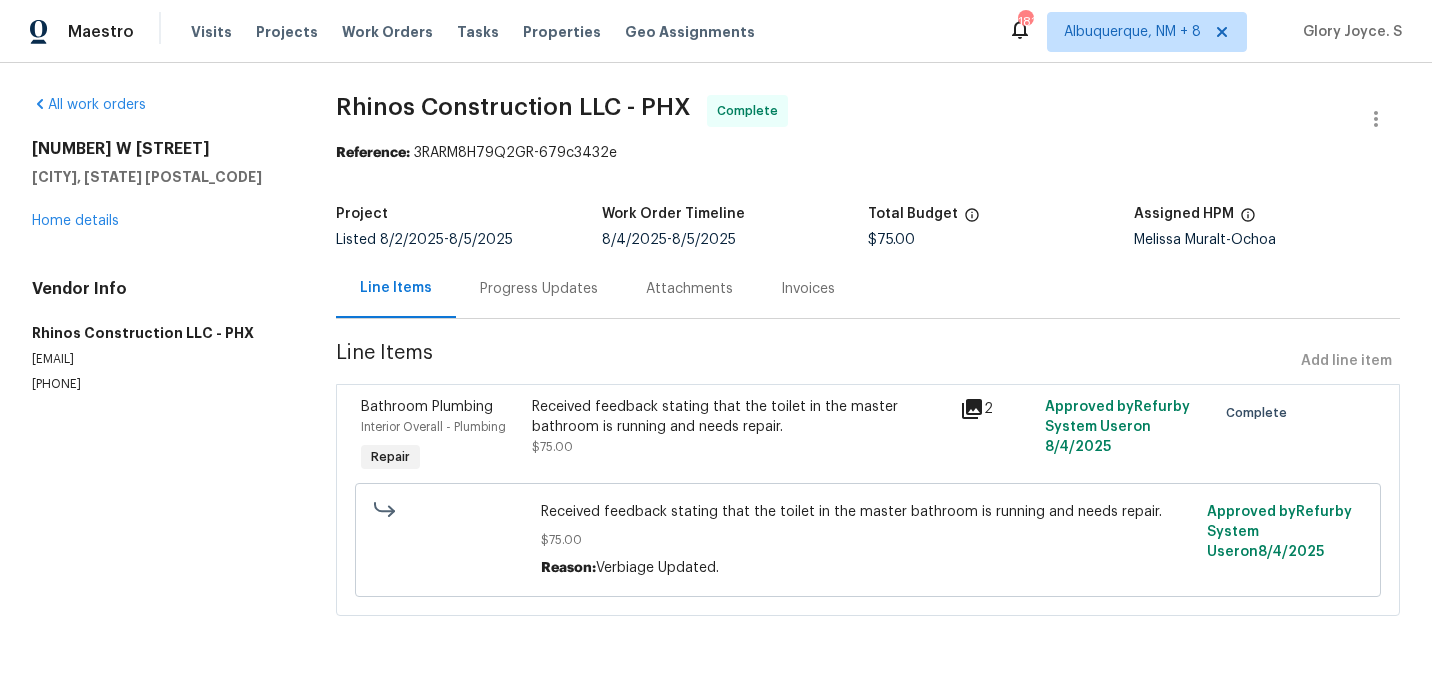 click on "Progress Updates" at bounding box center (539, 289) 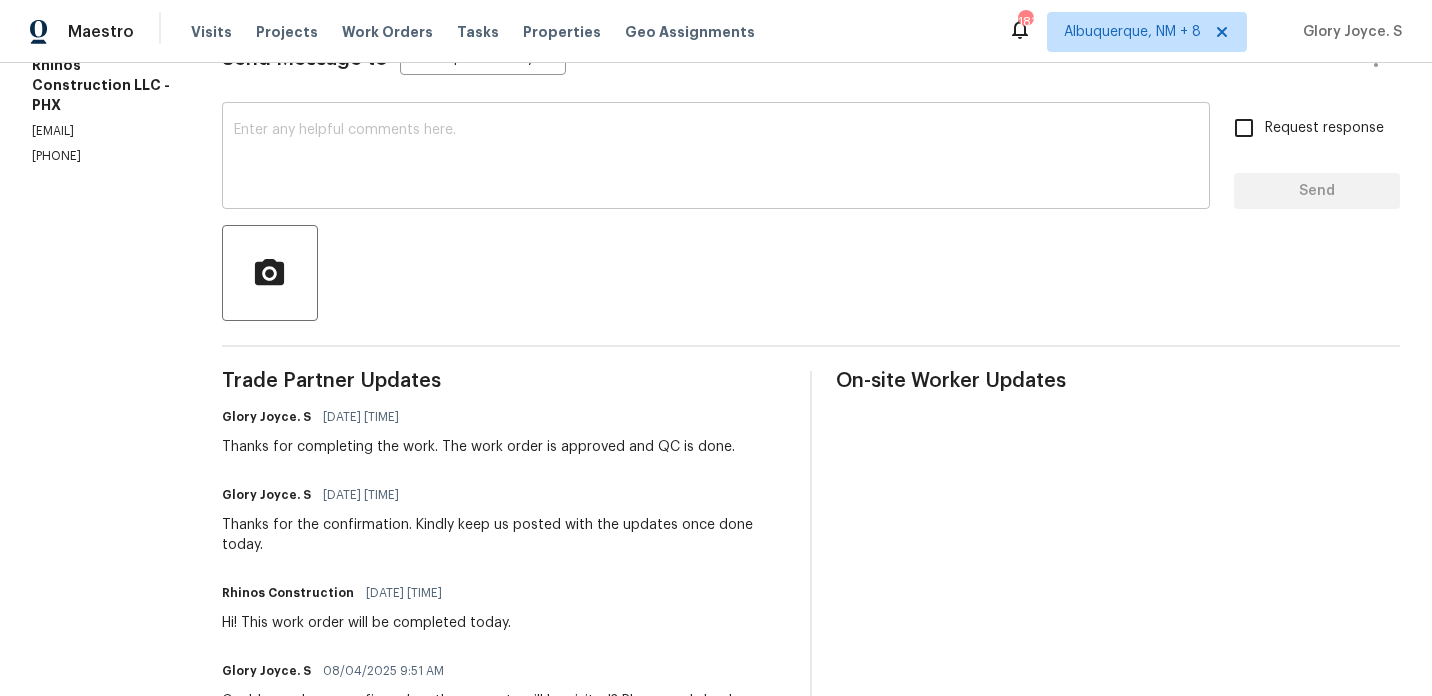 scroll, scrollTop: 325, scrollLeft: 0, axis: vertical 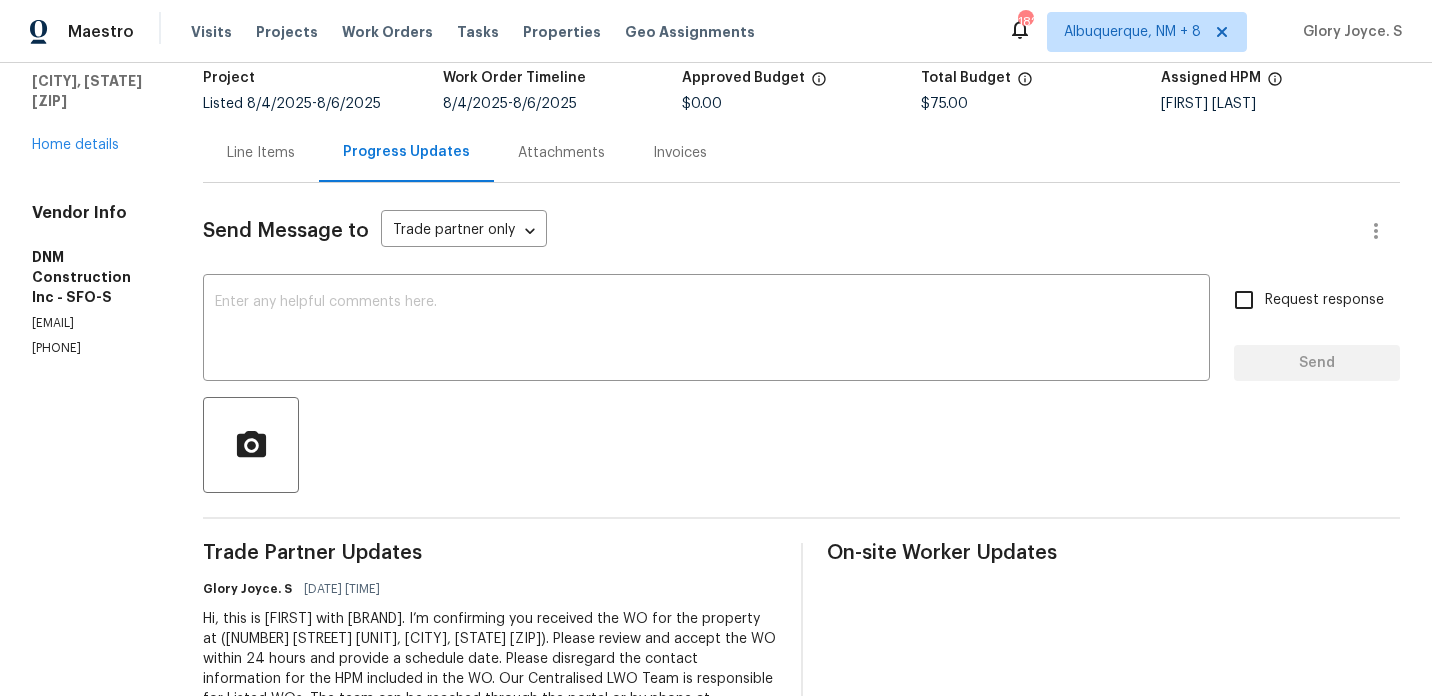 click on "[PHONE]" at bounding box center (93, 348) 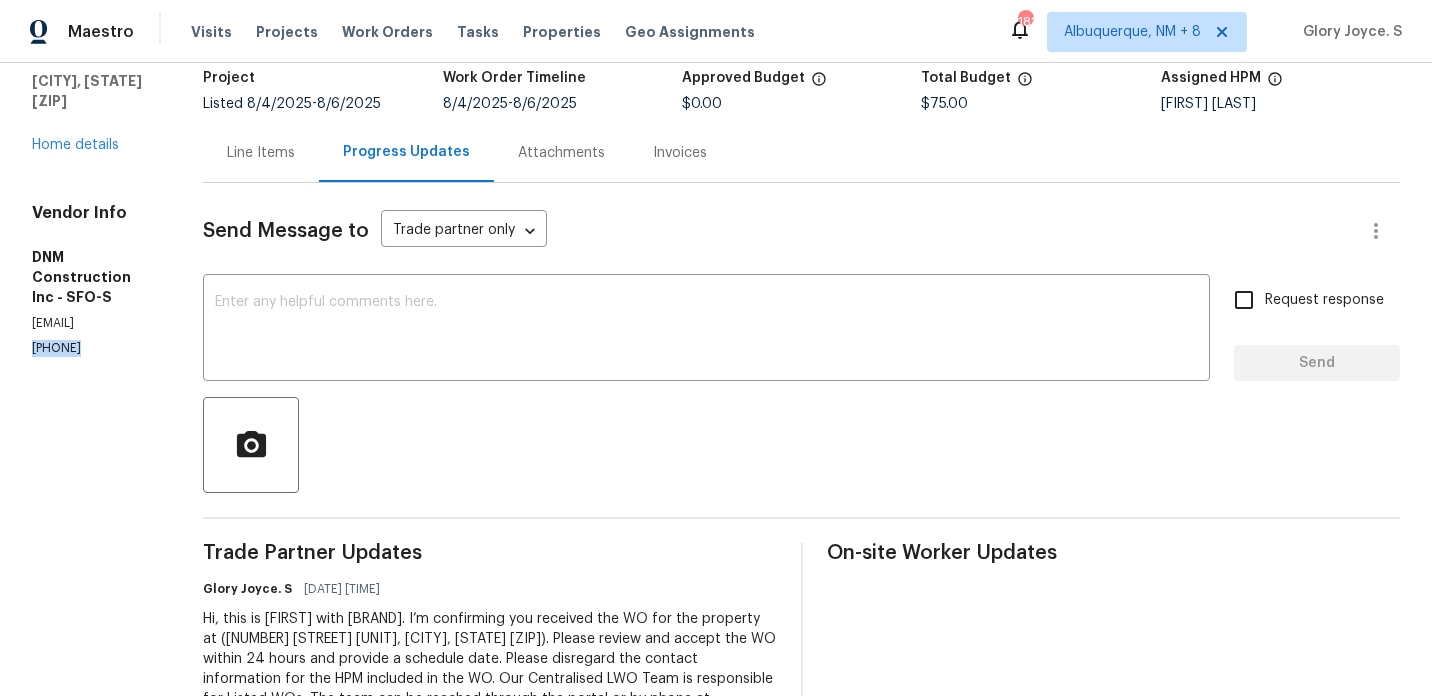 copy on "[PHONE]" 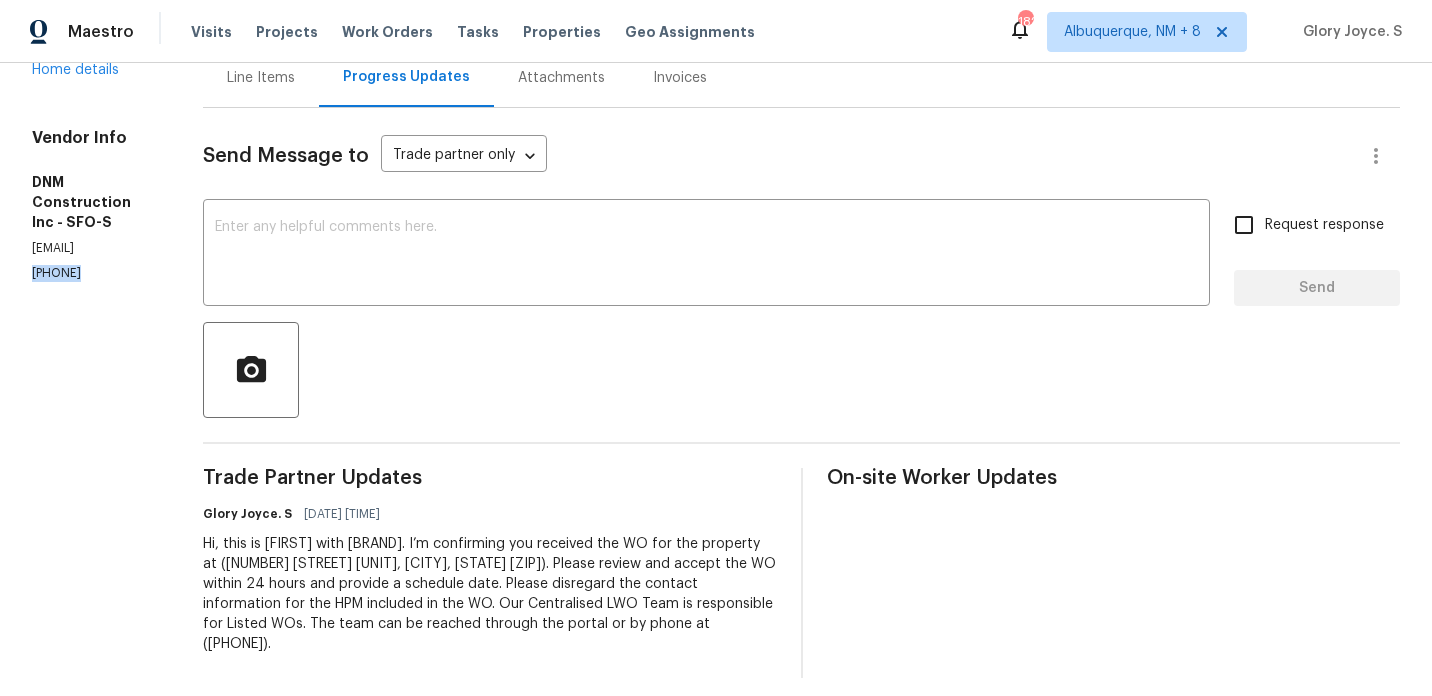 scroll, scrollTop: 225, scrollLeft: 0, axis: vertical 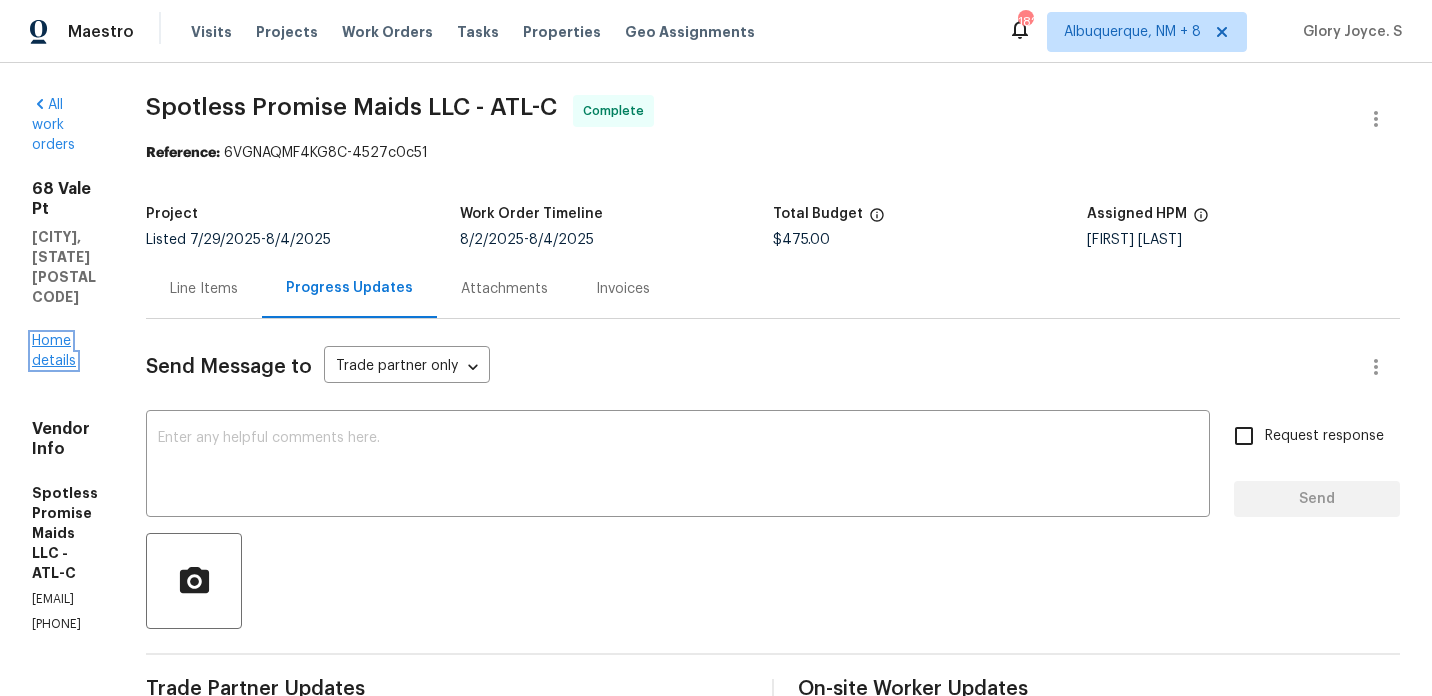 click on "Home details" at bounding box center (54, 351) 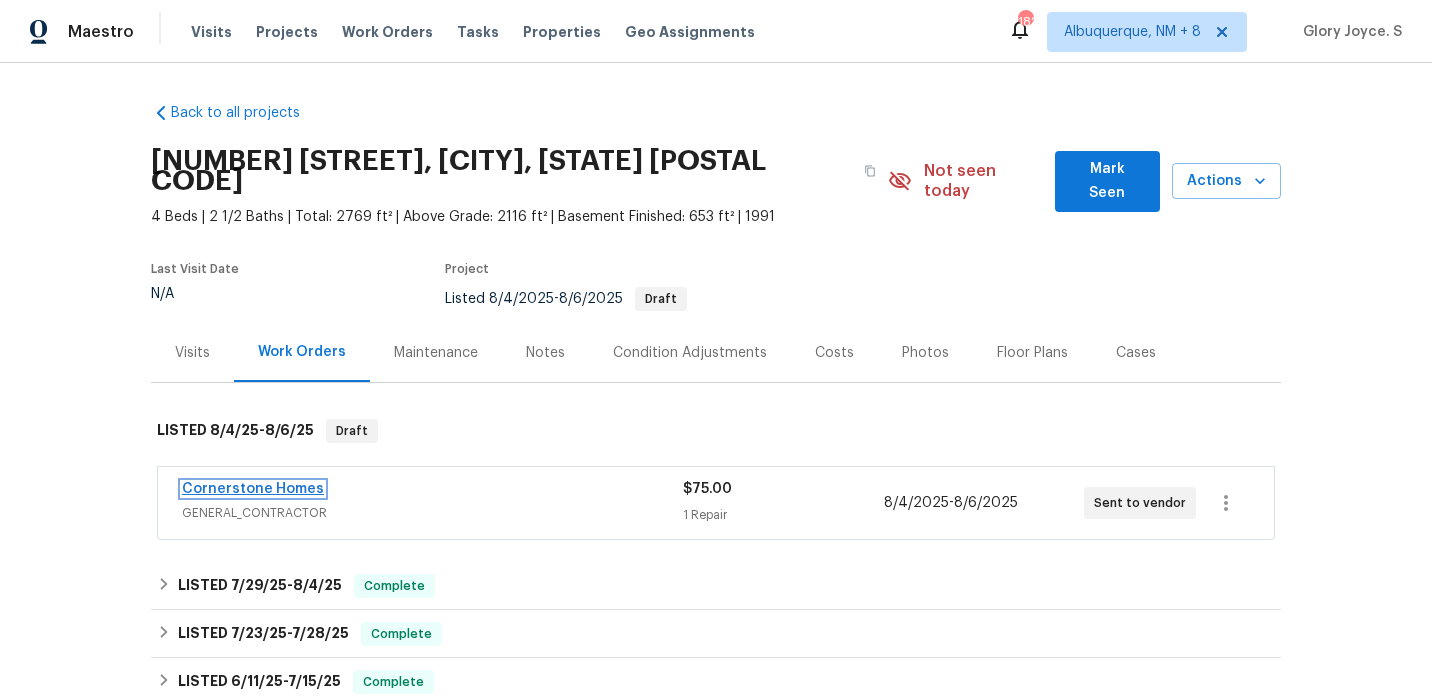 click on "Cornerstone Homes" at bounding box center [253, 489] 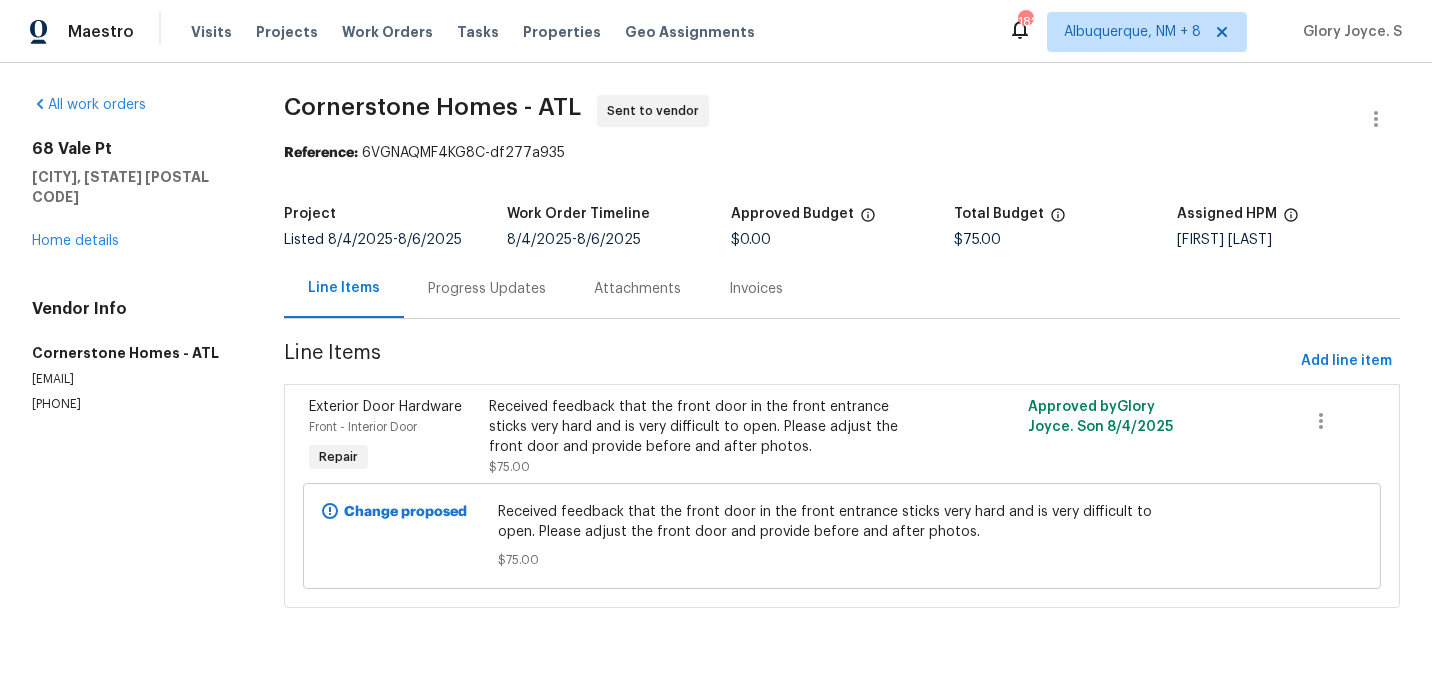 click on "Progress Updates" at bounding box center [487, 289] 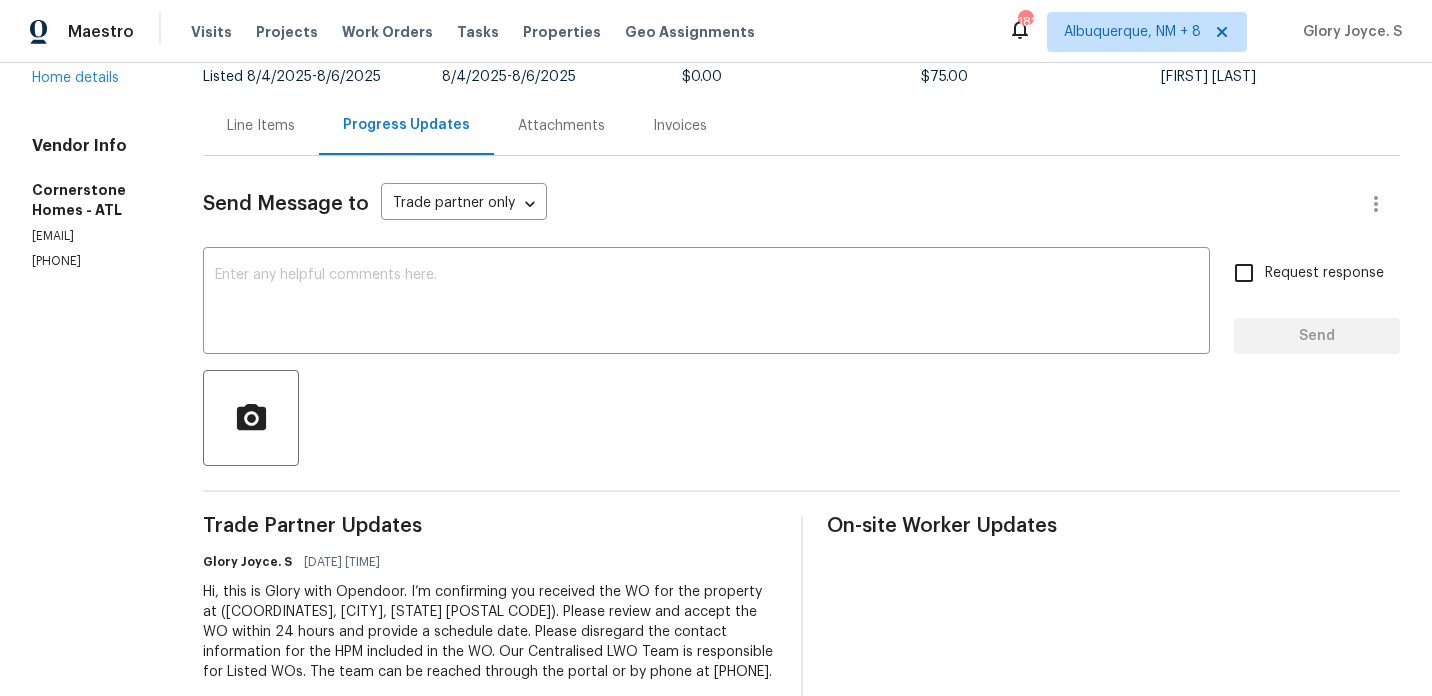 scroll, scrollTop: 225, scrollLeft: 0, axis: vertical 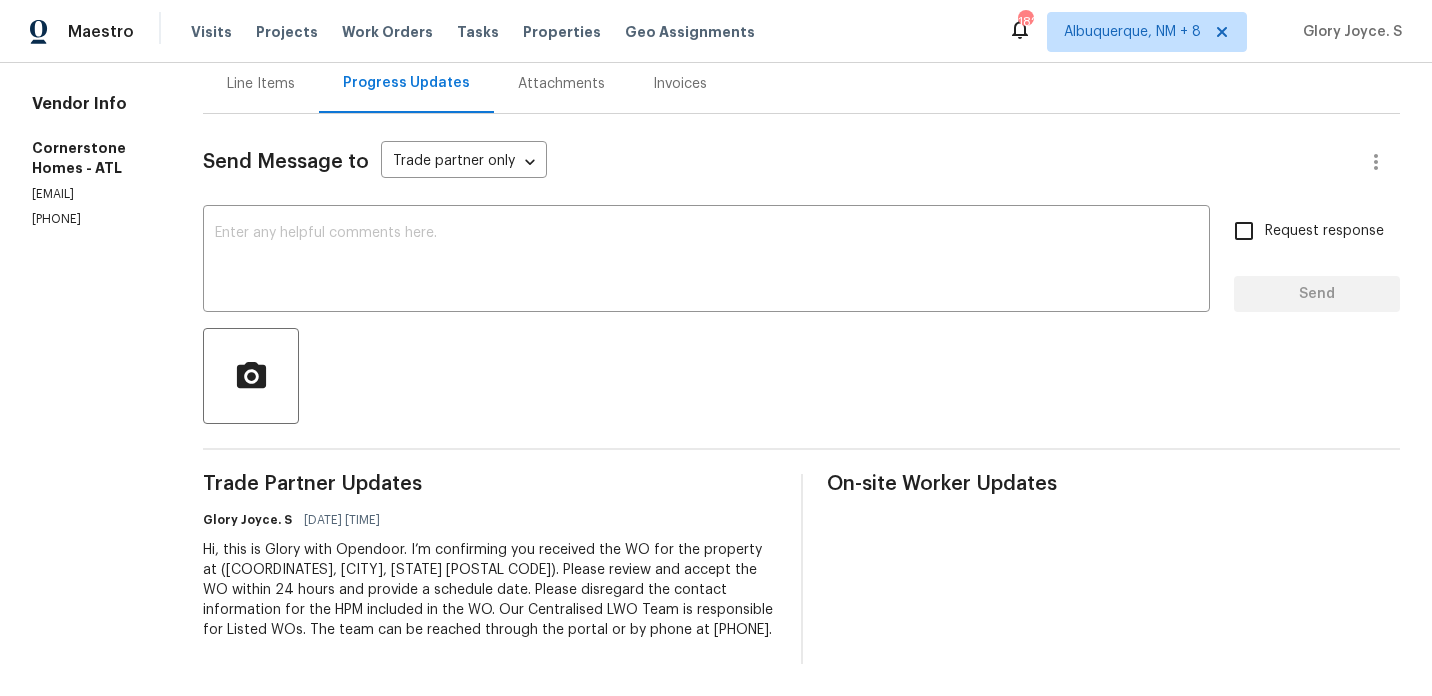 click on "[PHONE]" at bounding box center (93, 219) 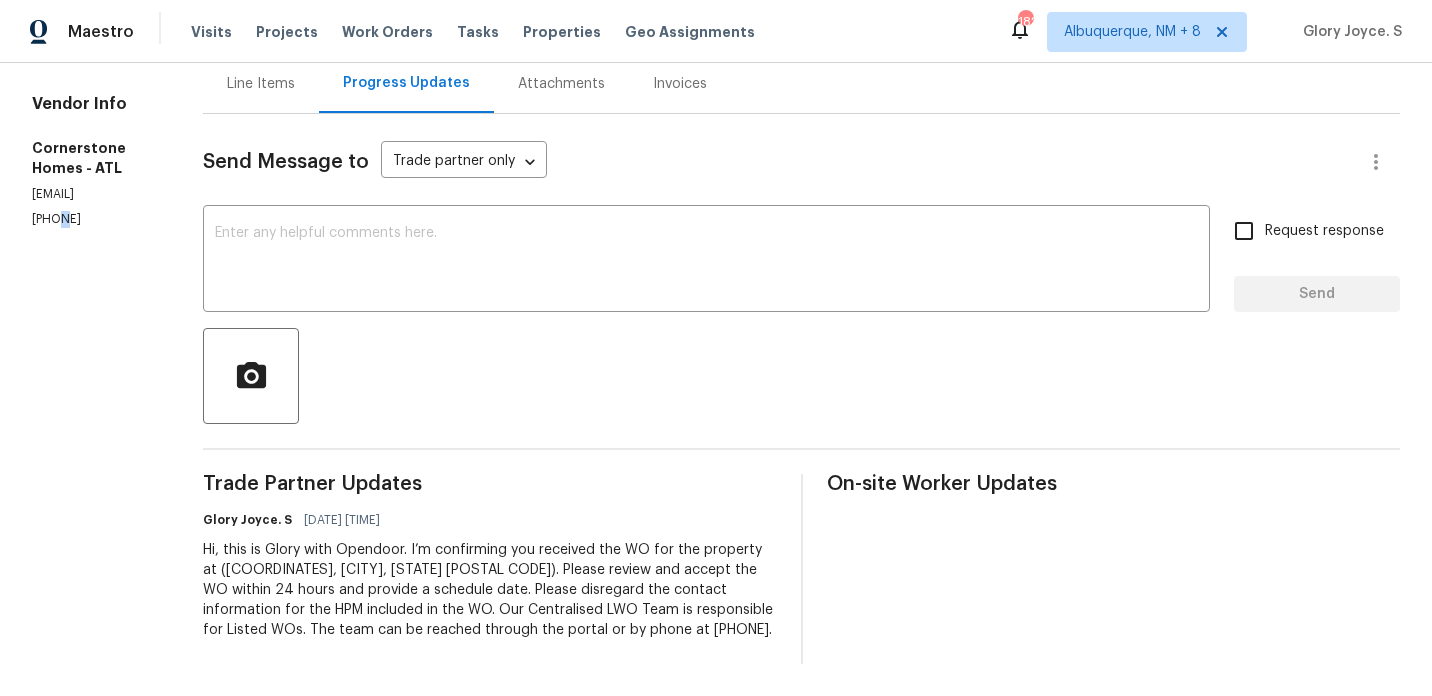click on "[PHONE]" at bounding box center (93, 219) 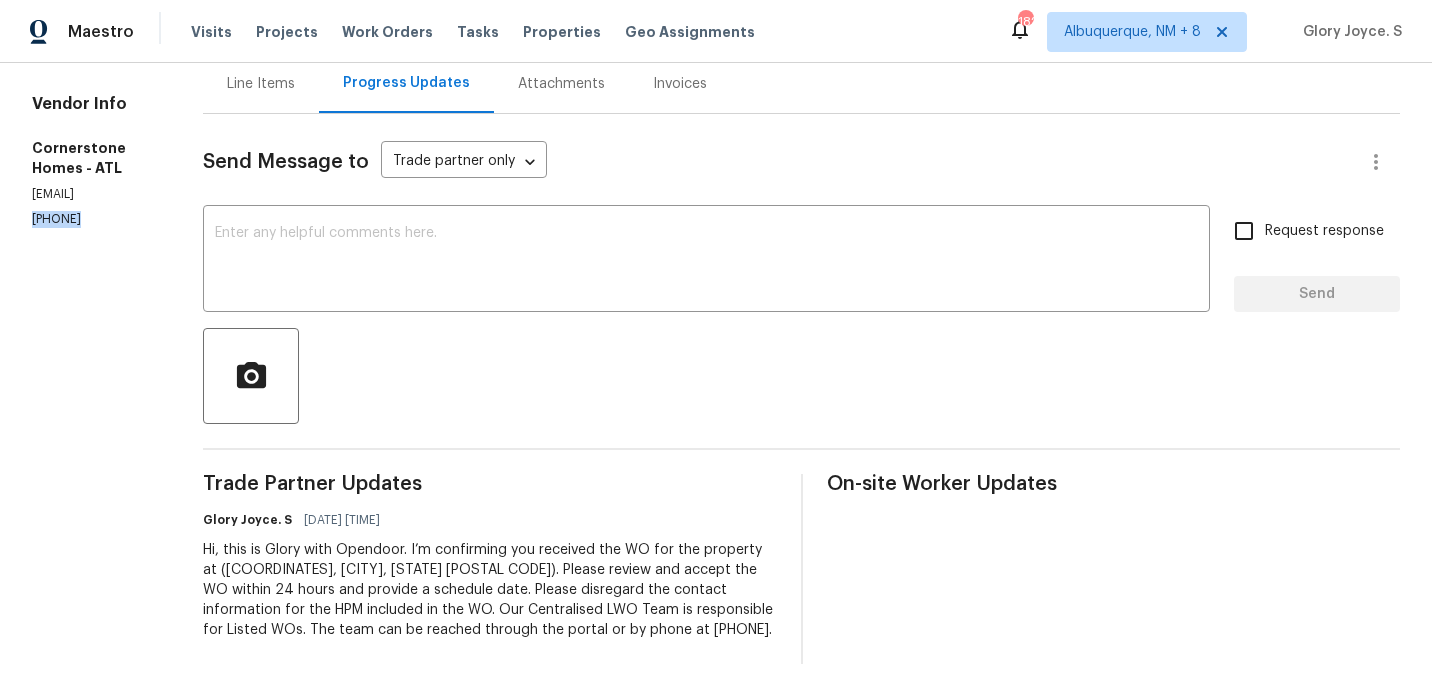 click on "[PHONE]" at bounding box center (93, 219) 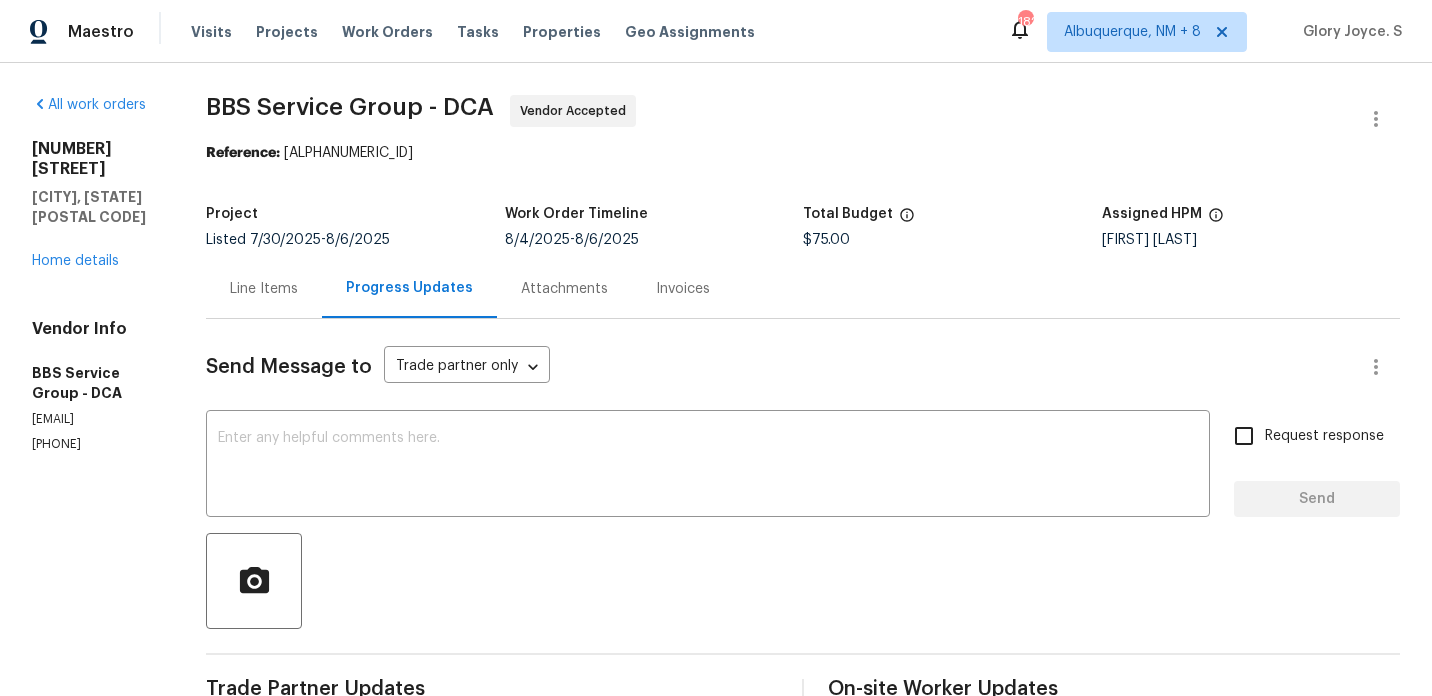 scroll, scrollTop: 0, scrollLeft: 0, axis: both 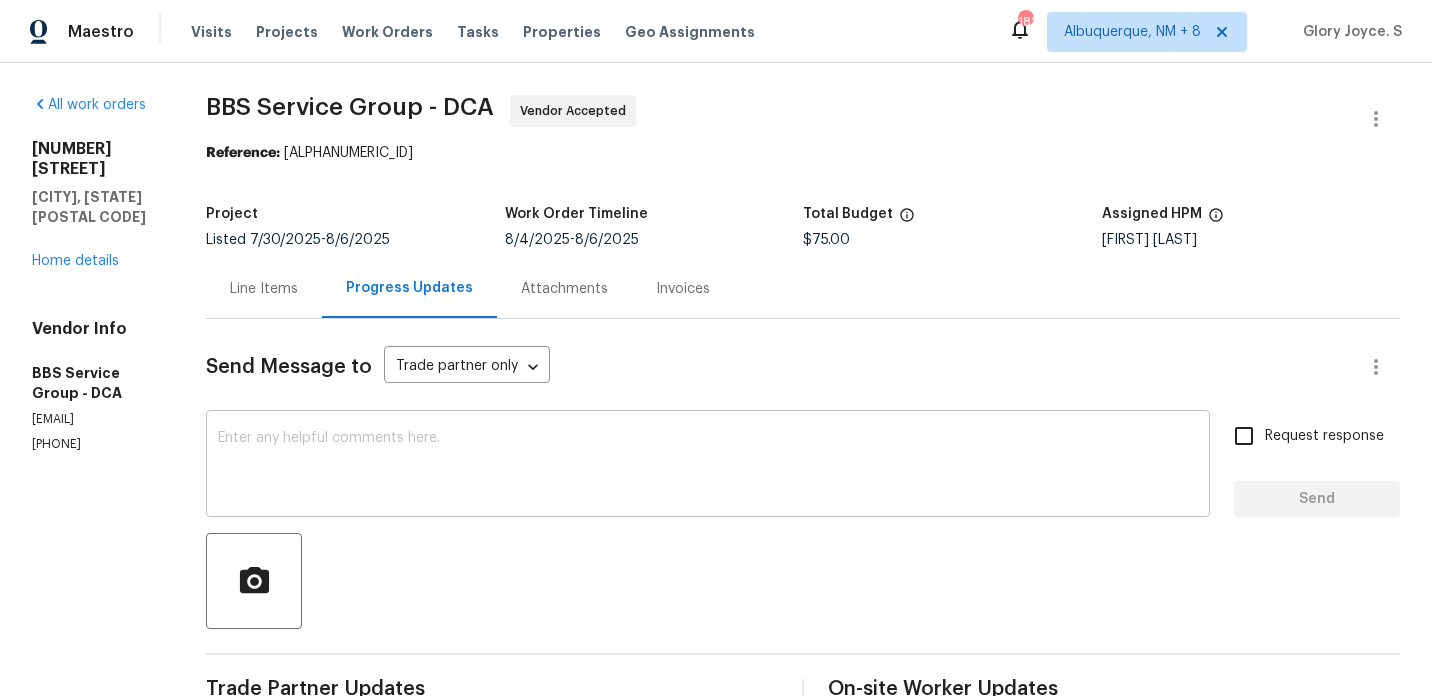 click at bounding box center [708, 466] 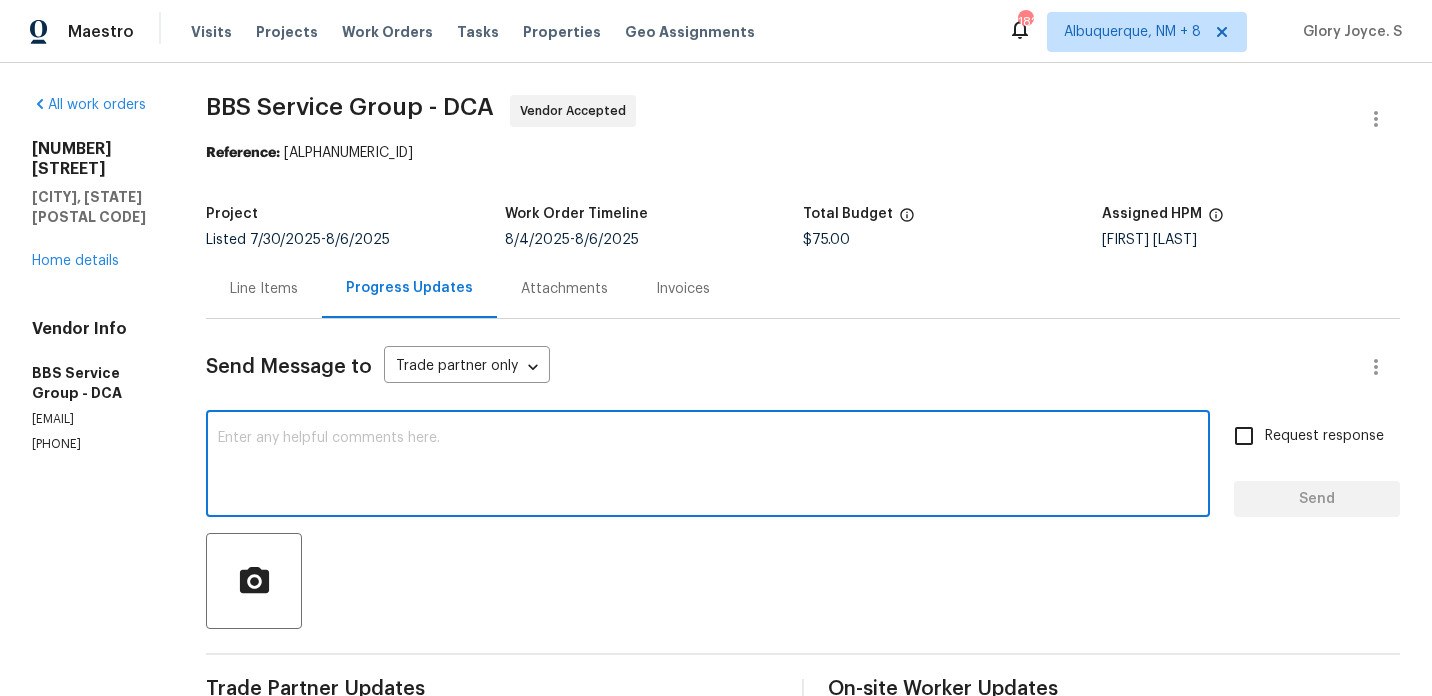 paste on "May we have an update on the progress of the work order?" 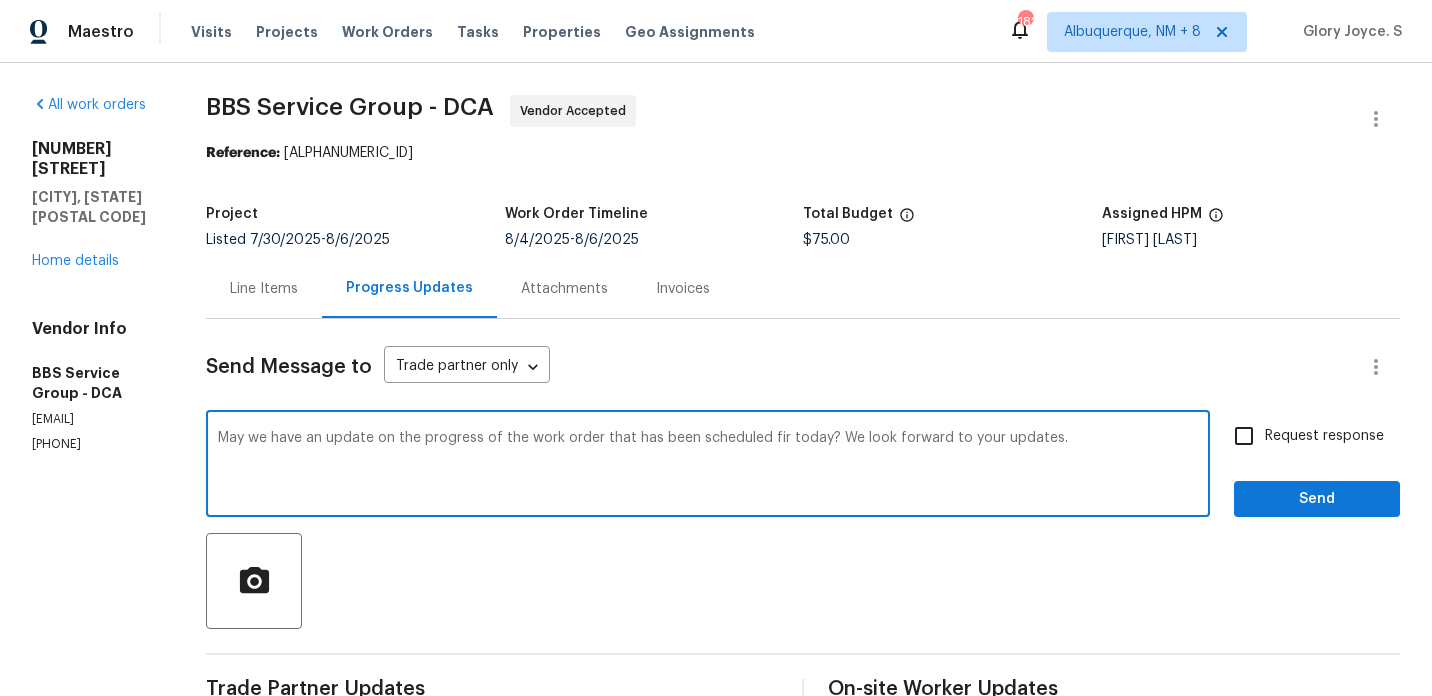 click on "May we have an update on the progress of the work order that has been scheduled fir today? We look forward to your updates." at bounding box center (708, 466) 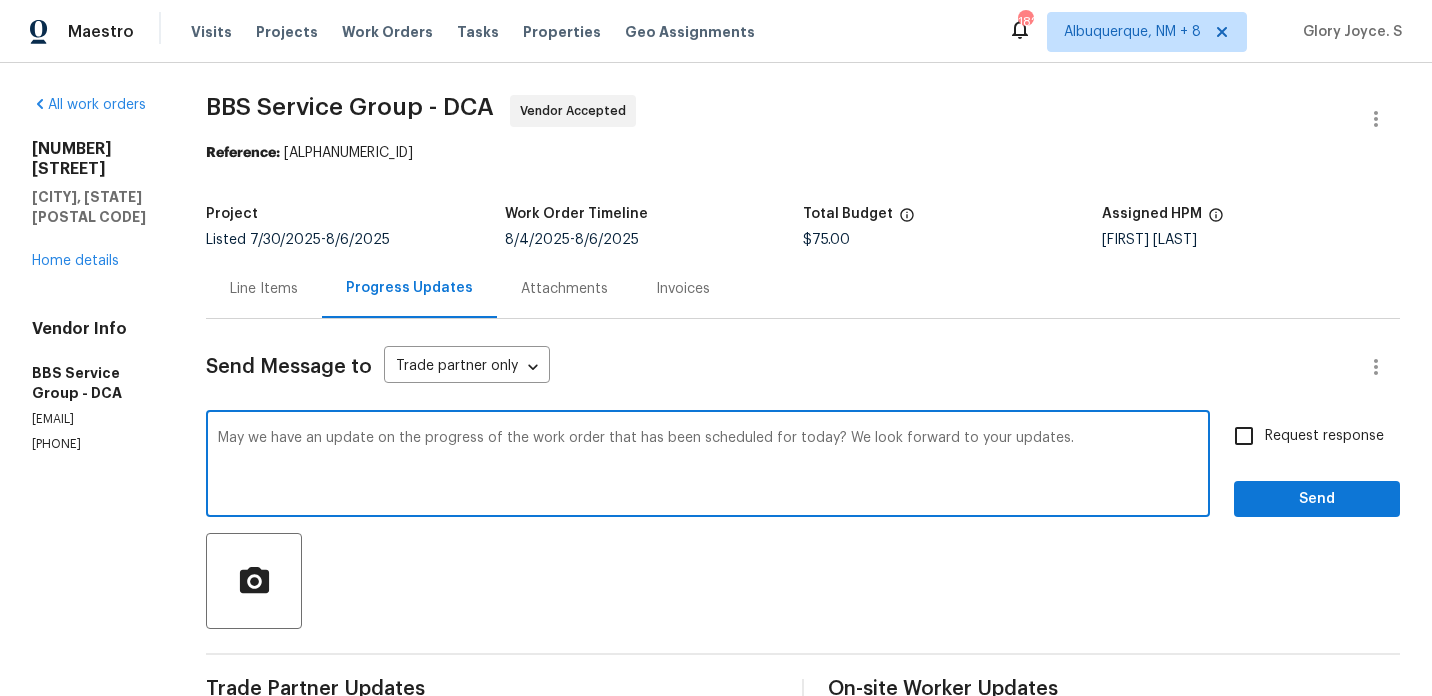 type on "May we have an update on the progress of the work order that has been scheduled for today? We look forward to your updates." 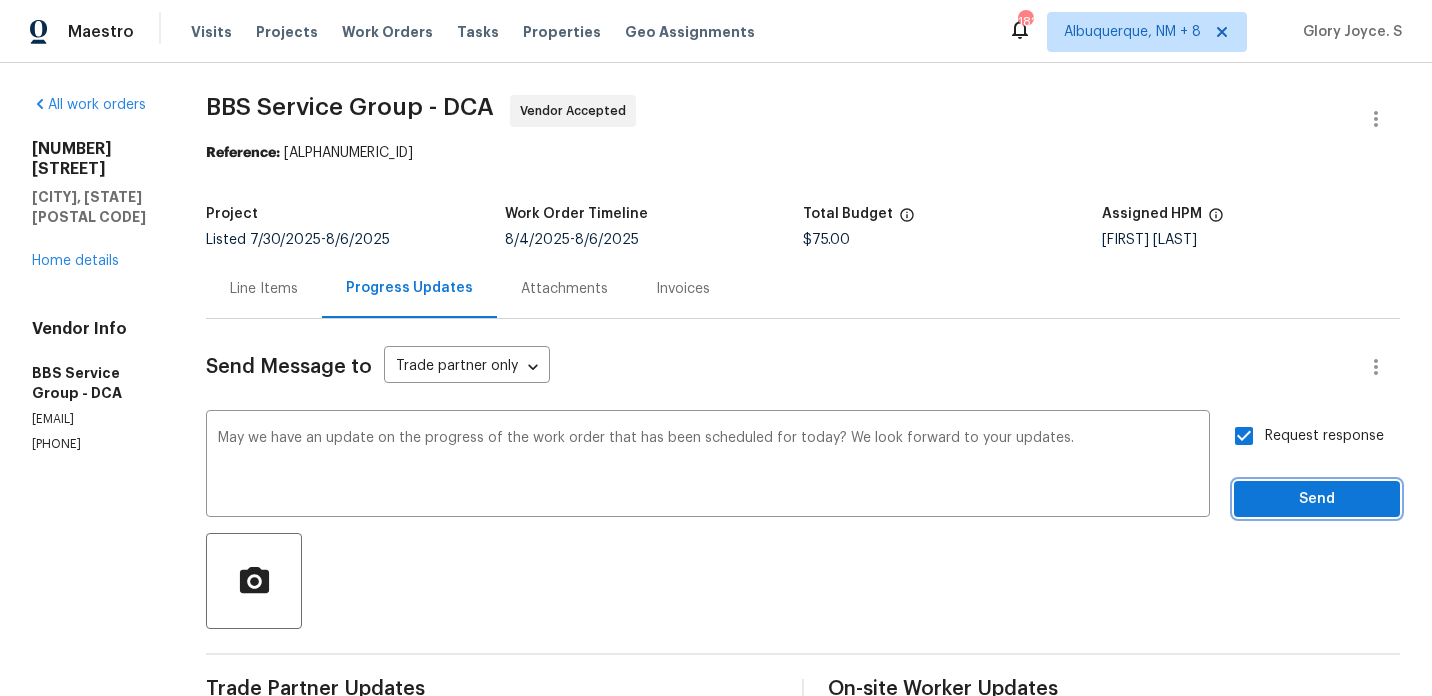 click on "Send" at bounding box center (1317, 499) 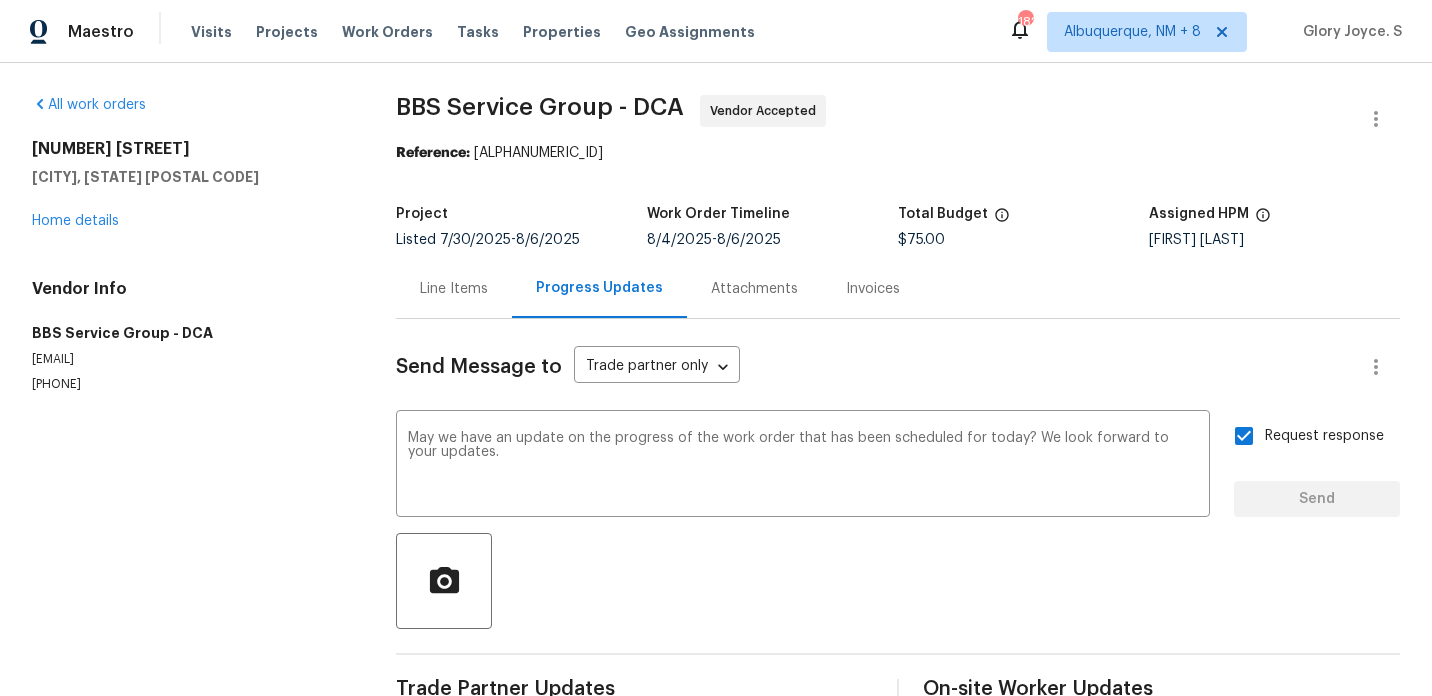 type 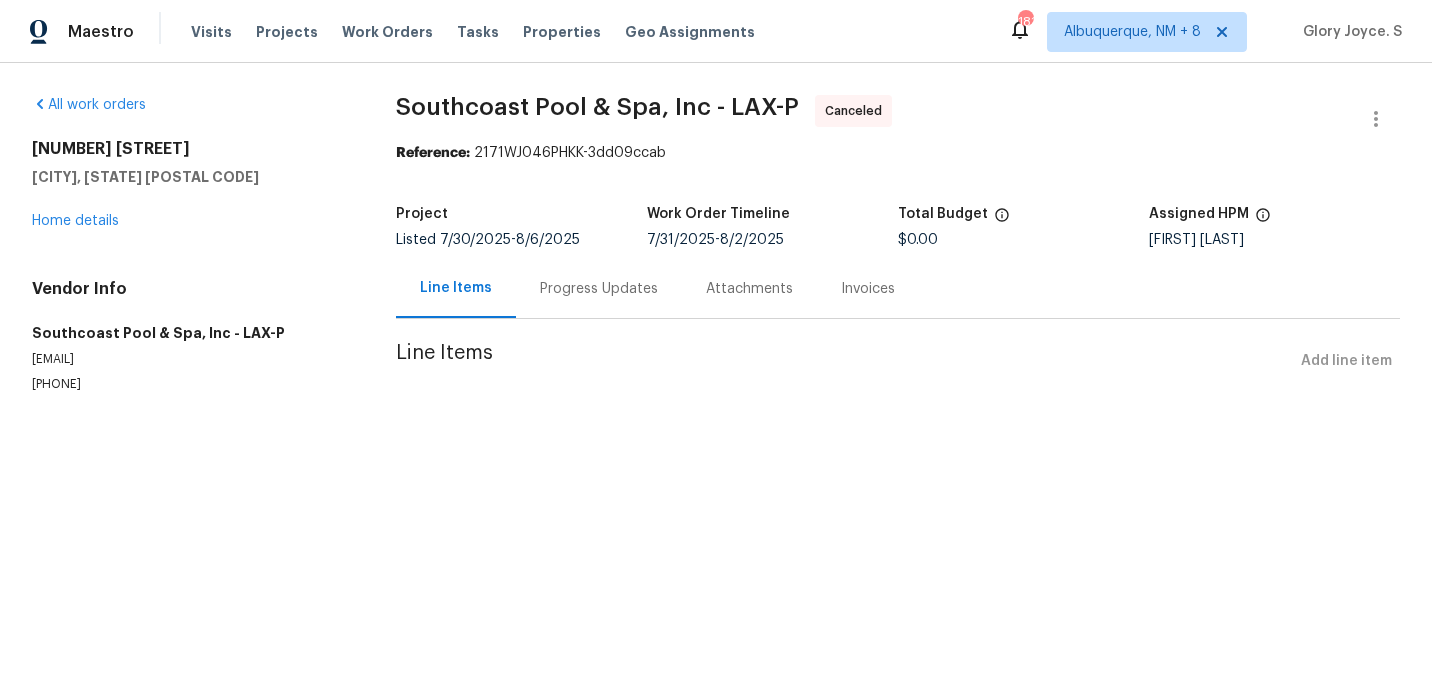 scroll, scrollTop: 0, scrollLeft: 0, axis: both 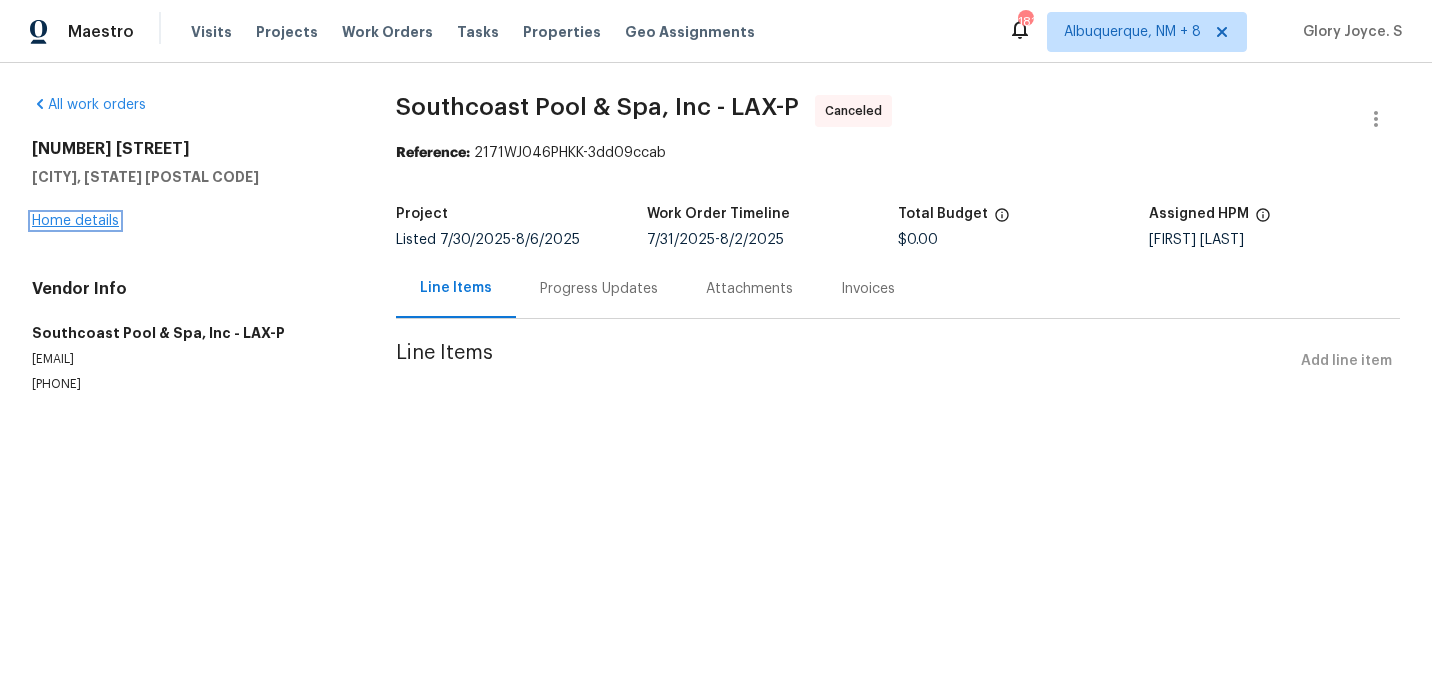 click on "Home details" at bounding box center (75, 221) 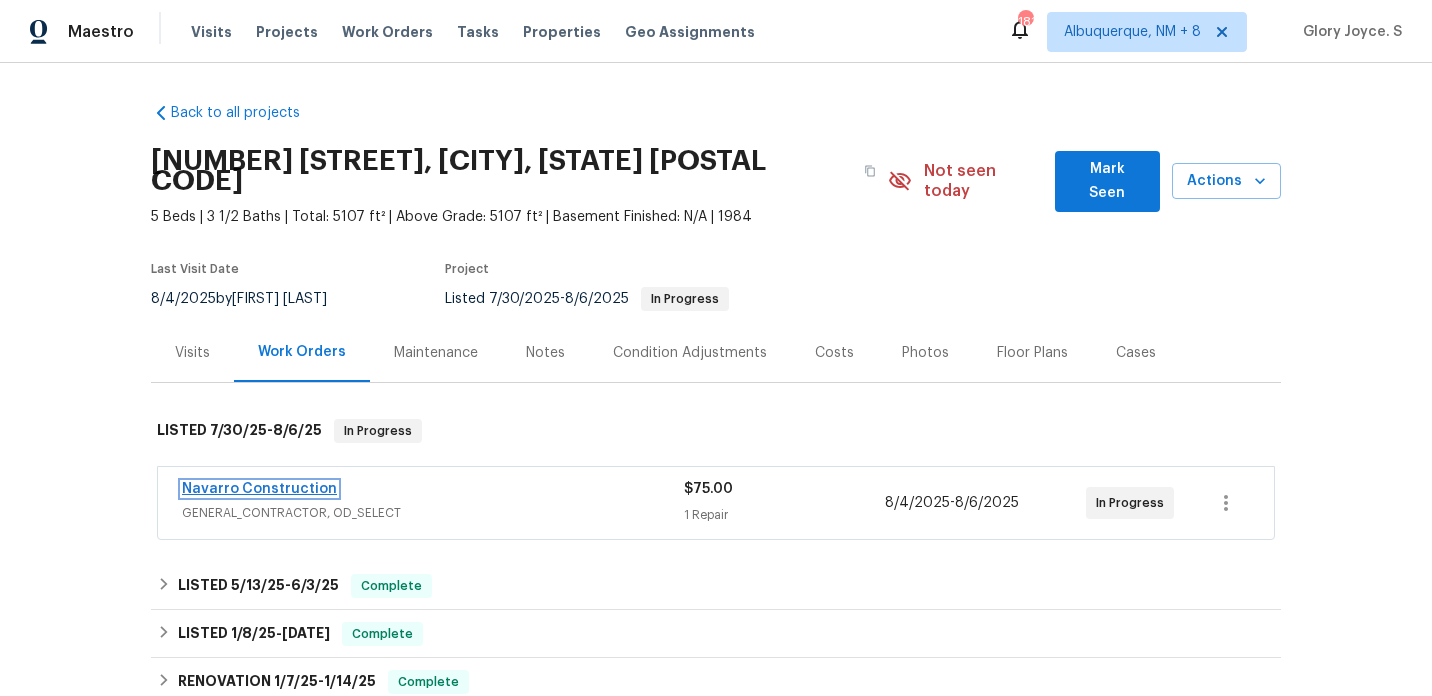 click on "Navarro Construction" at bounding box center [259, 489] 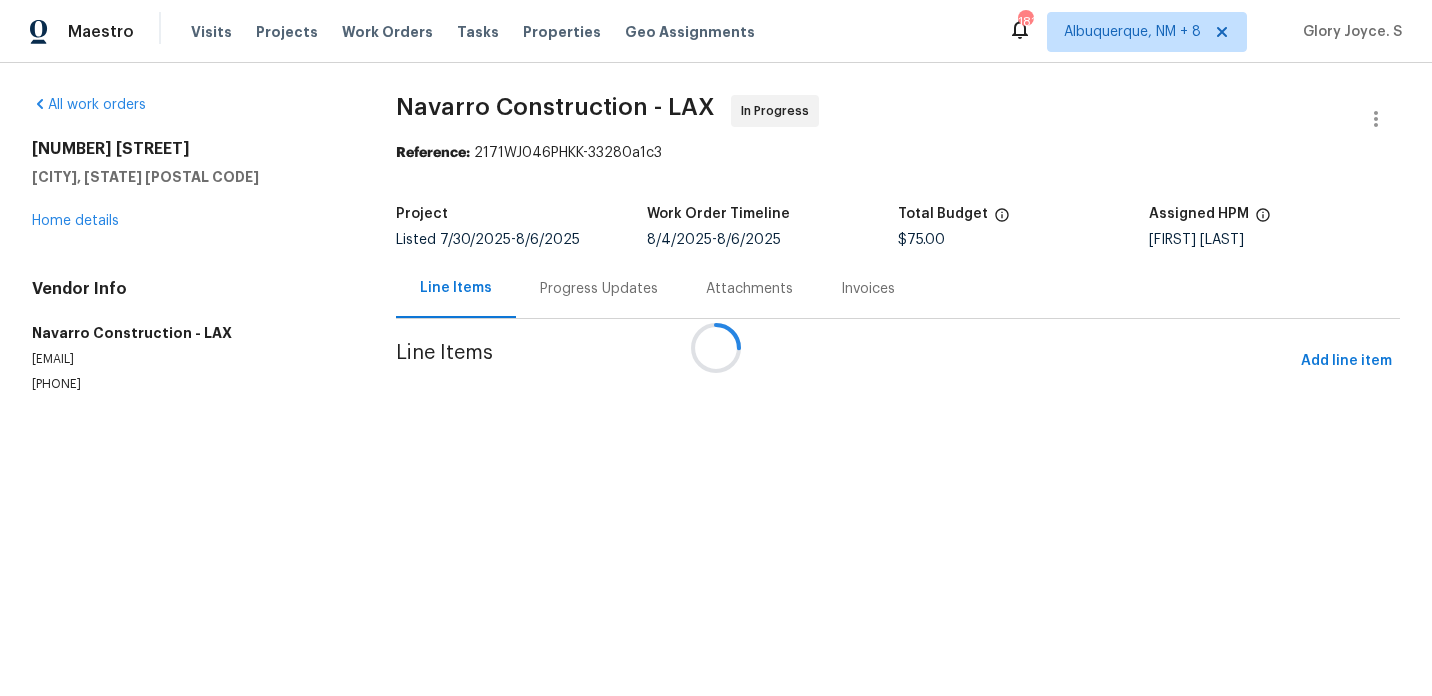 click on "Progress Updates" at bounding box center (599, 288) 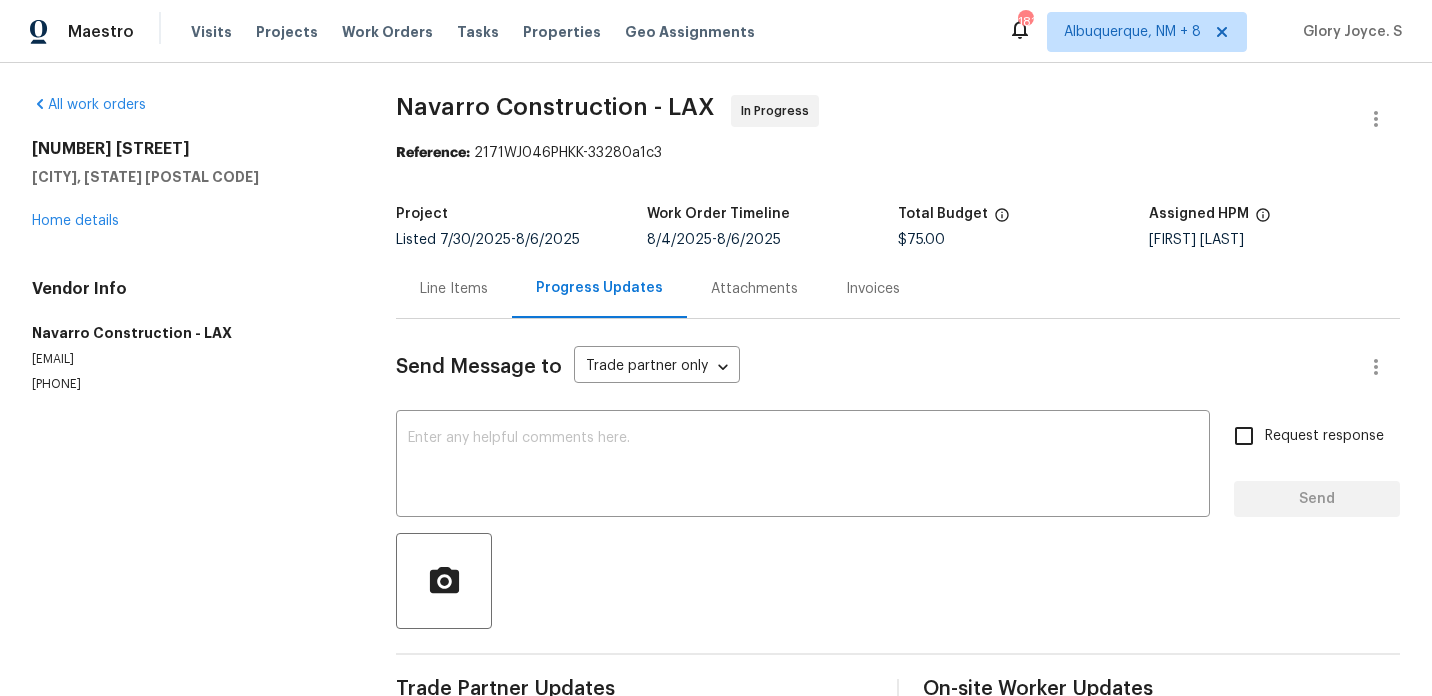 click on "Progress Updates" at bounding box center [599, 288] 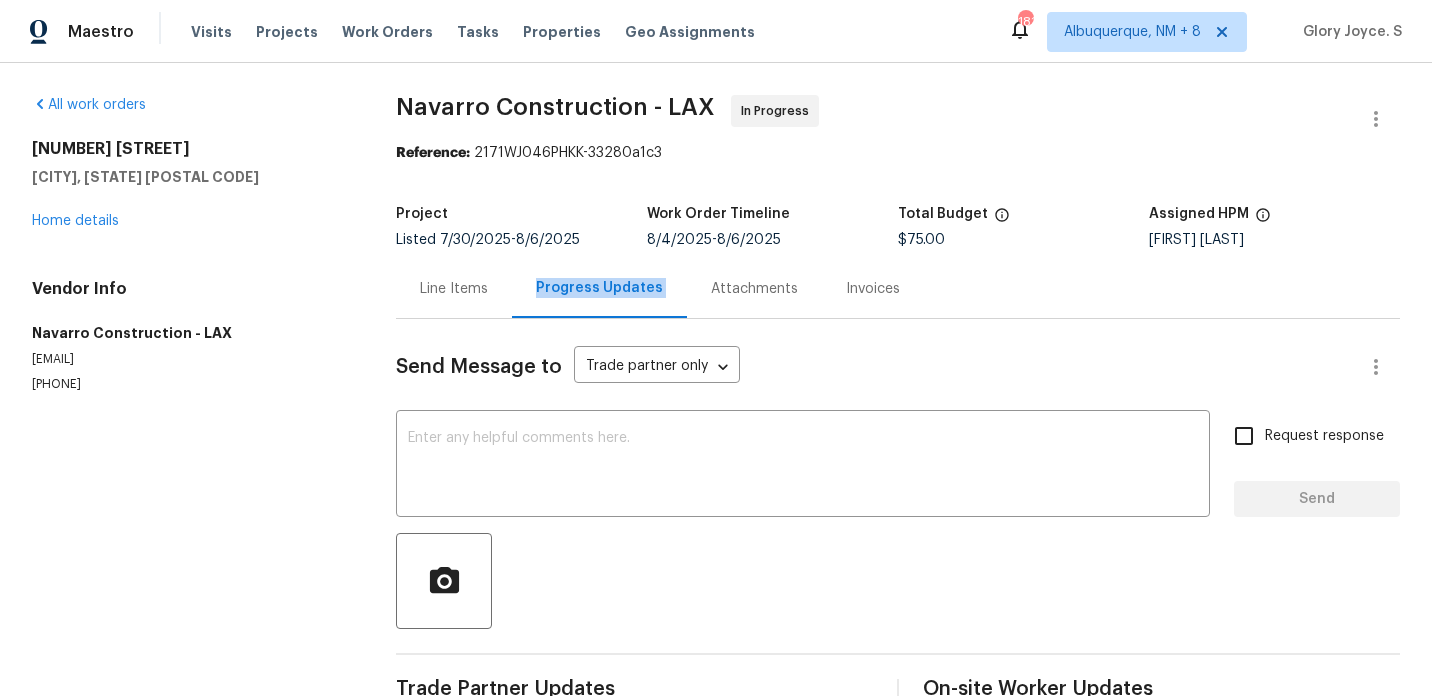 click on "Progress Updates" at bounding box center (599, 288) 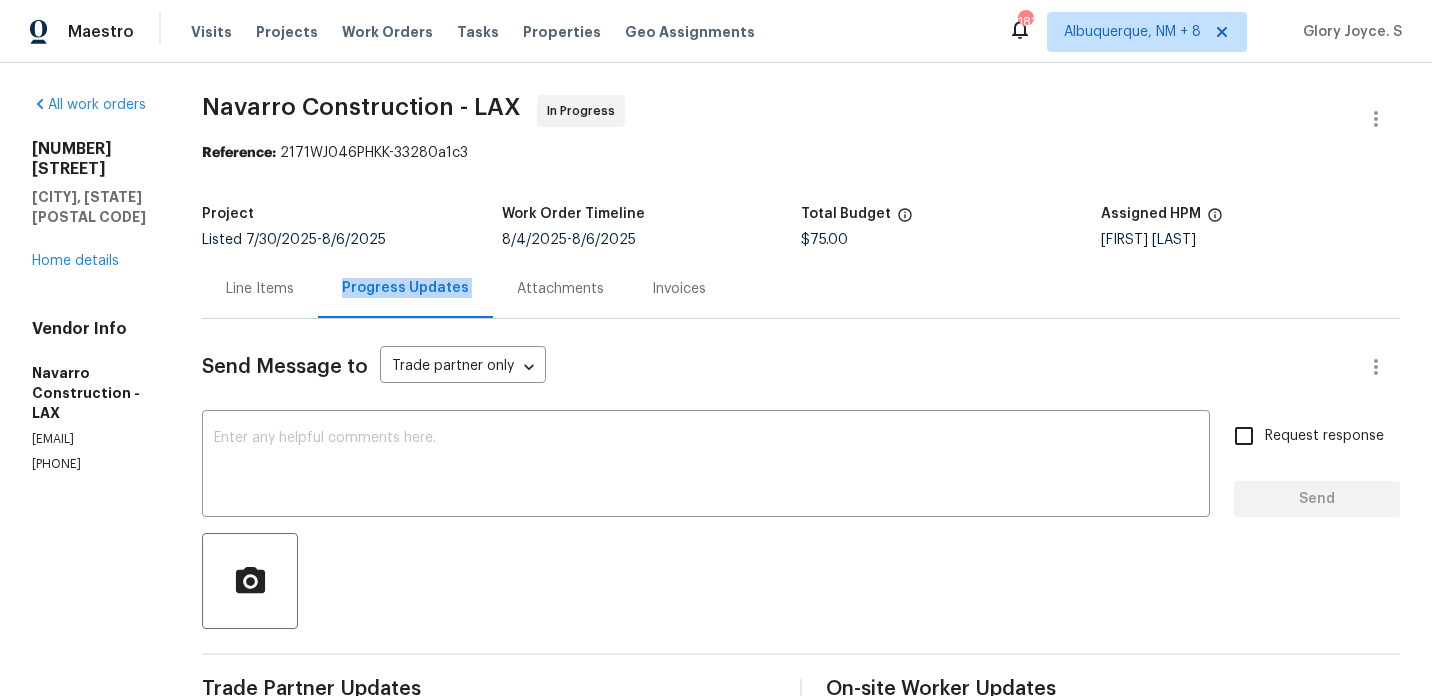scroll, scrollTop: 225, scrollLeft: 0, axis: vertical 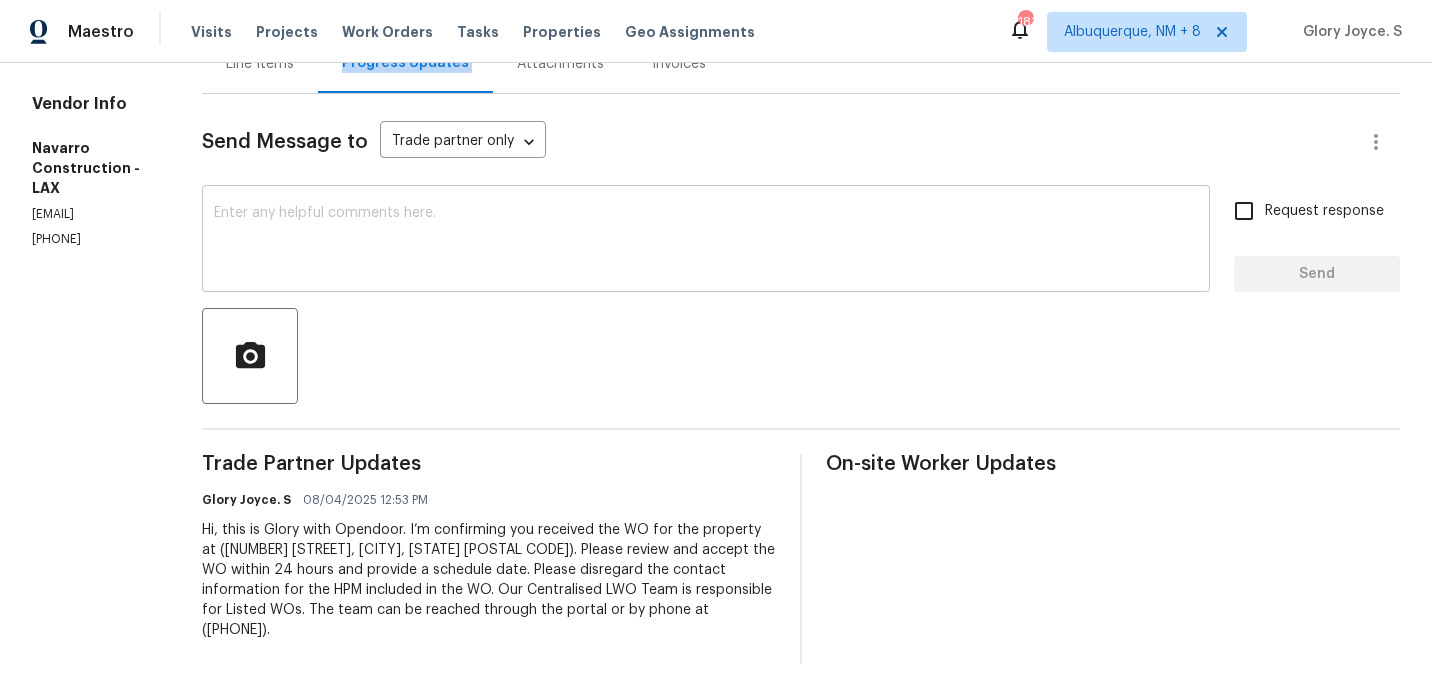 click at bounding box center [706, 241] 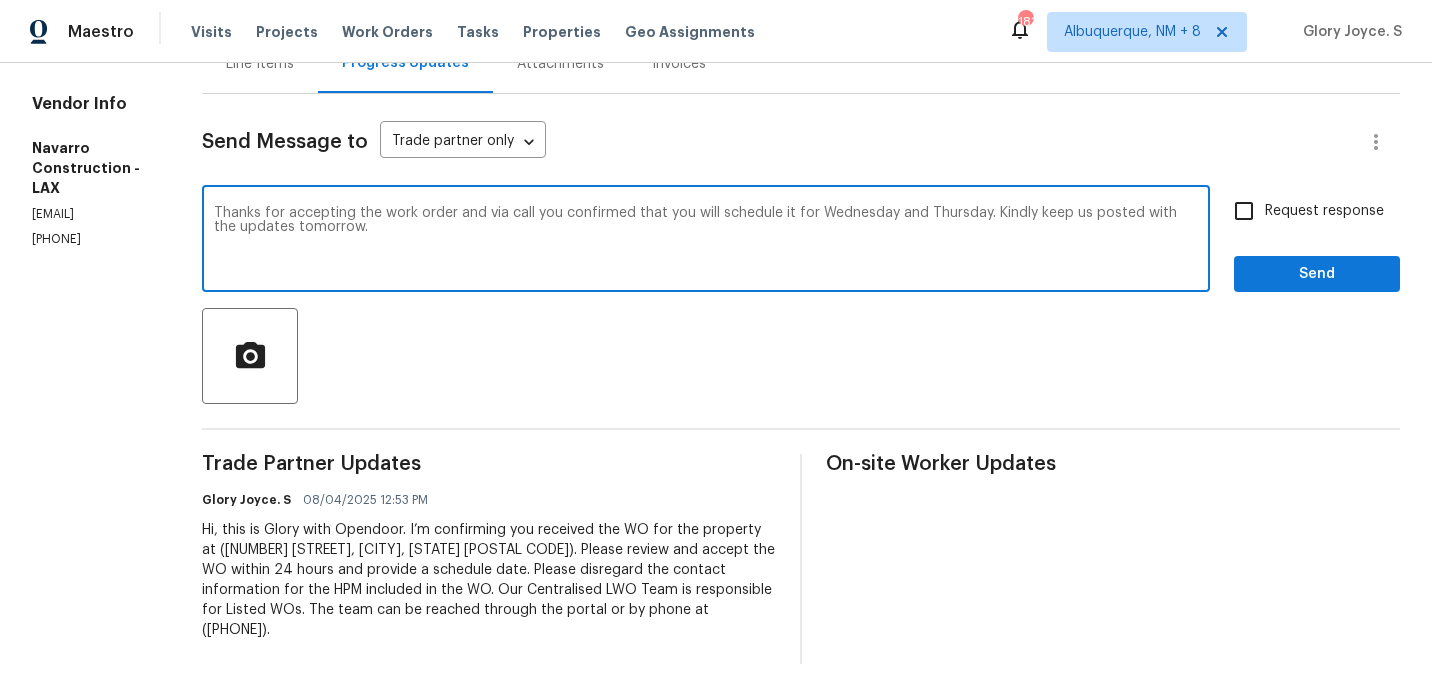 type on "Thanks for accepting the work order and via call you confirmed that you will schedule it for Wednesday and Thursday. Kindly keep us posted with the updates tomorrow." 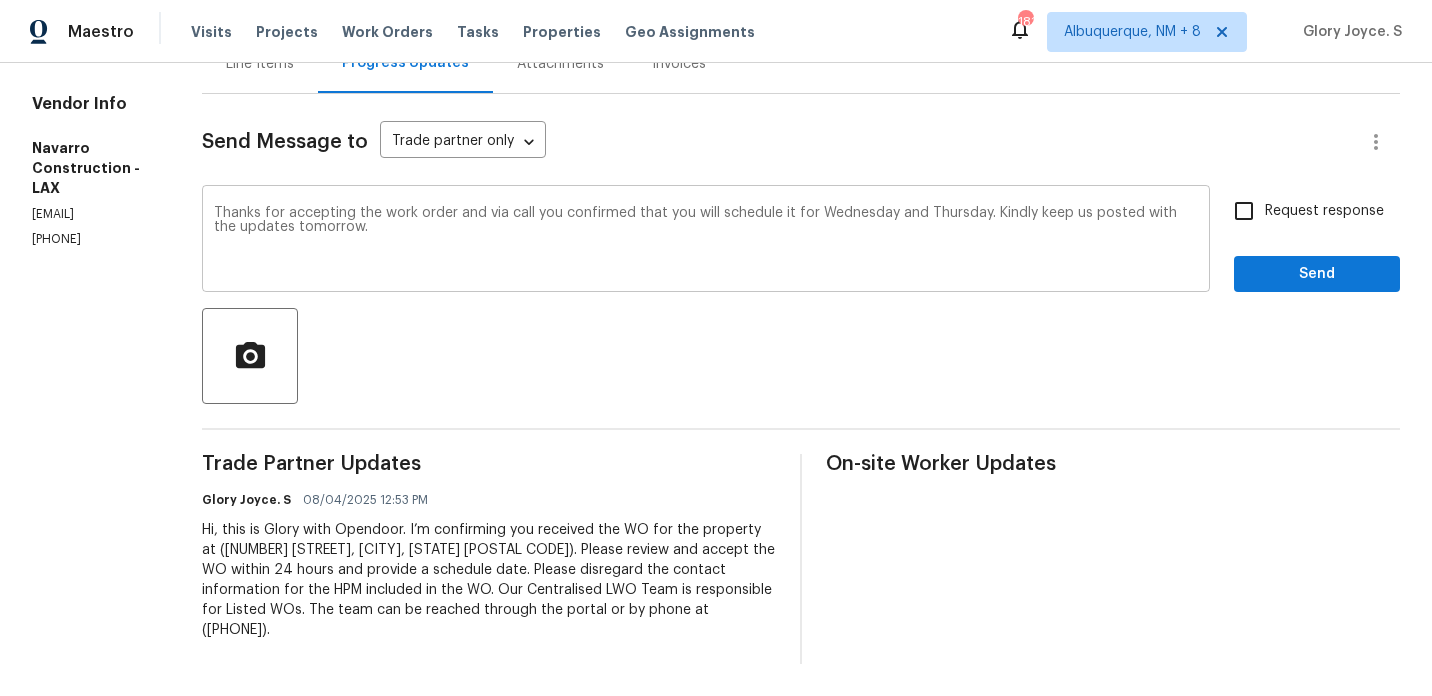 click on "Thanks for accepting the work order and via call you confirmed that you will schedule it for Wednesday and Thursday. Kindly keep us posted with the updates tomorrow." at bounding box center [706, 241] 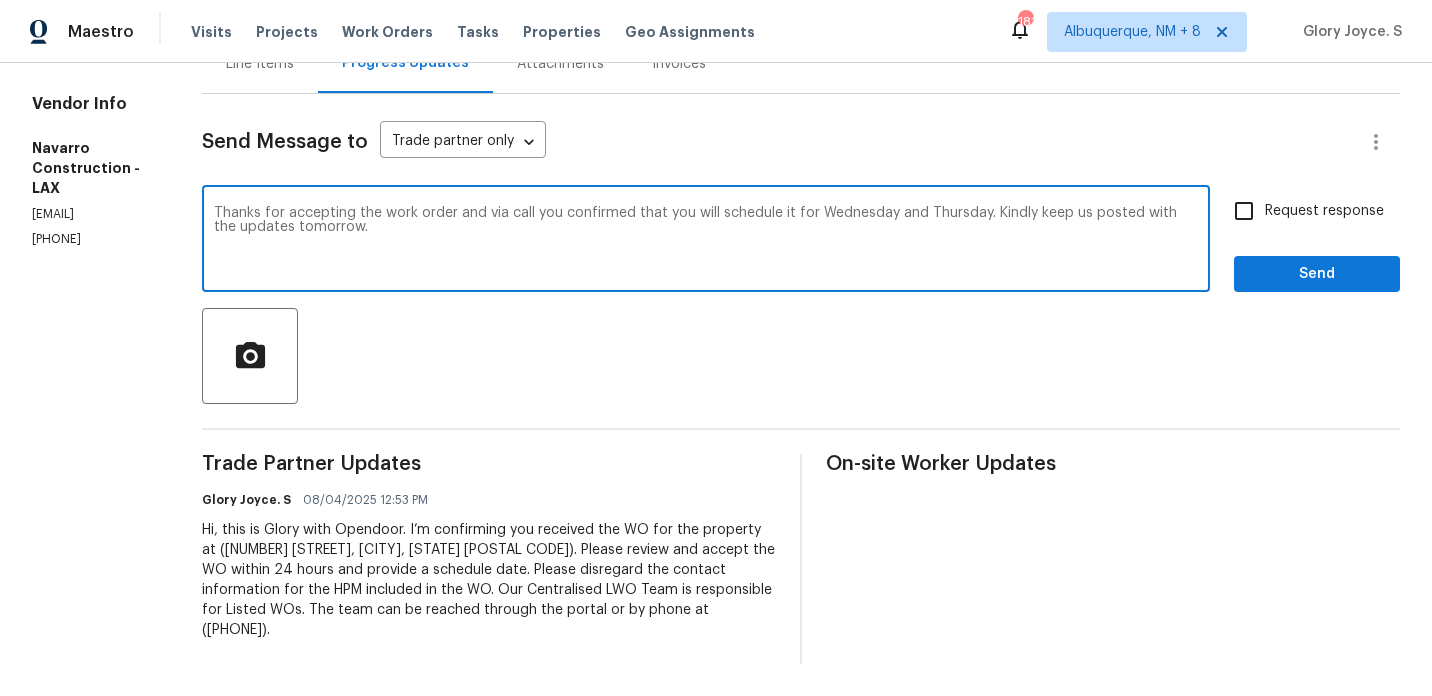 click on "Thanks for accepting the work order and via call you confirmed that you will schedule it for Wednesday and Thursday. Kindly keep us posted with the updates tomorrow." at bounding box center (706, 241) 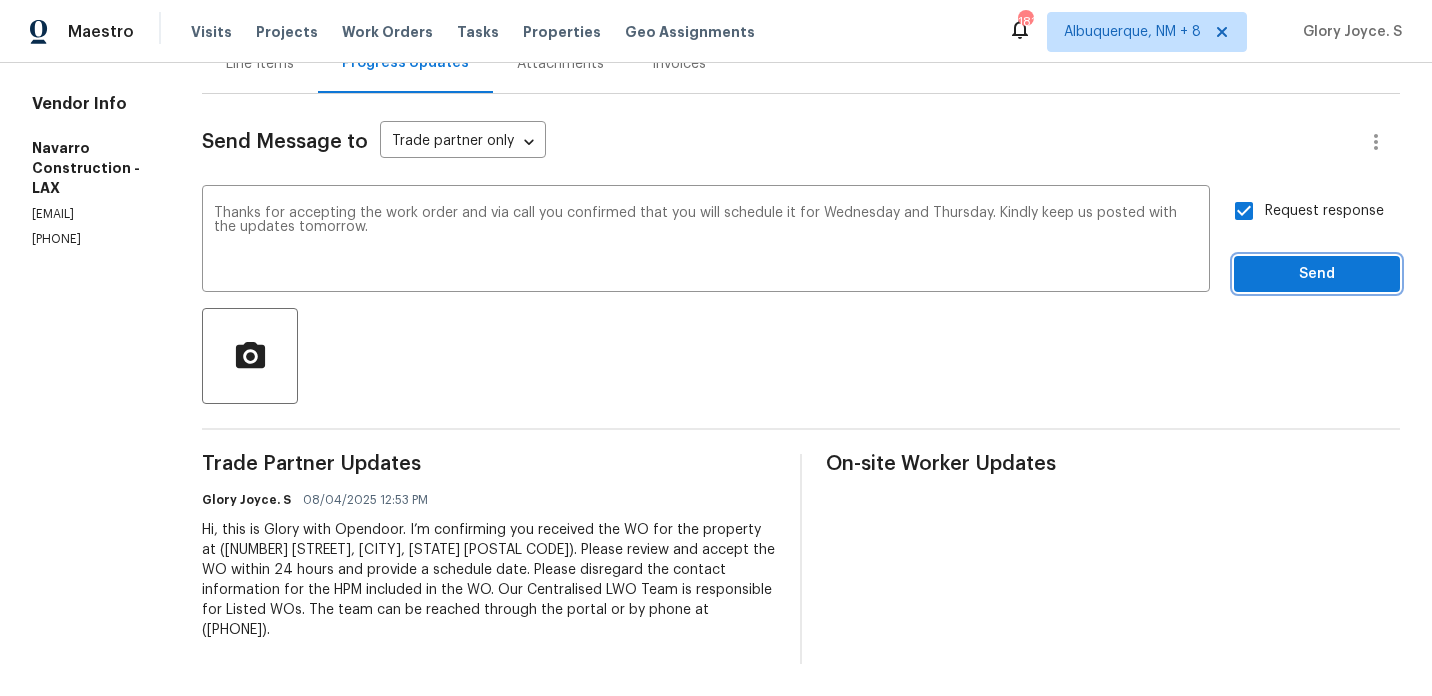 click on "Send" at bounding box center [1317, 274] 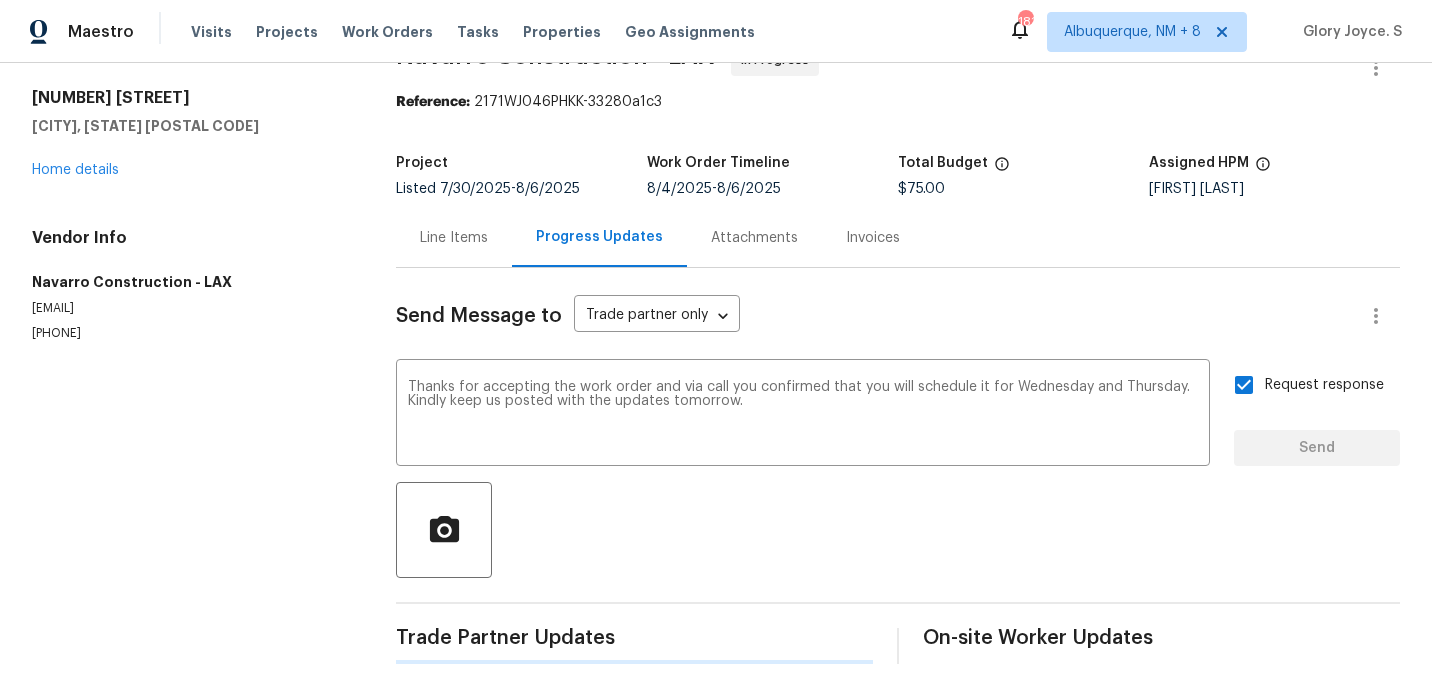 type 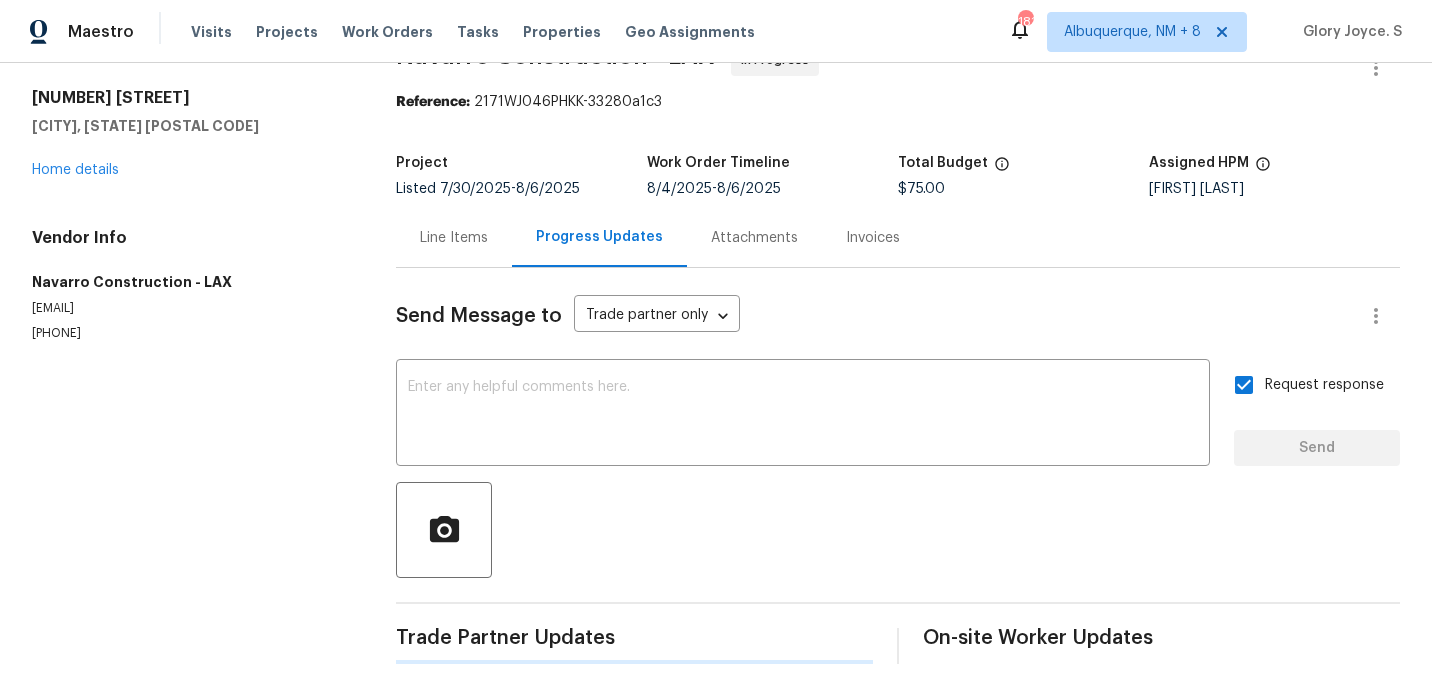 scroll, scrollTop: 225, scrollLeft: 0, axis: vertical 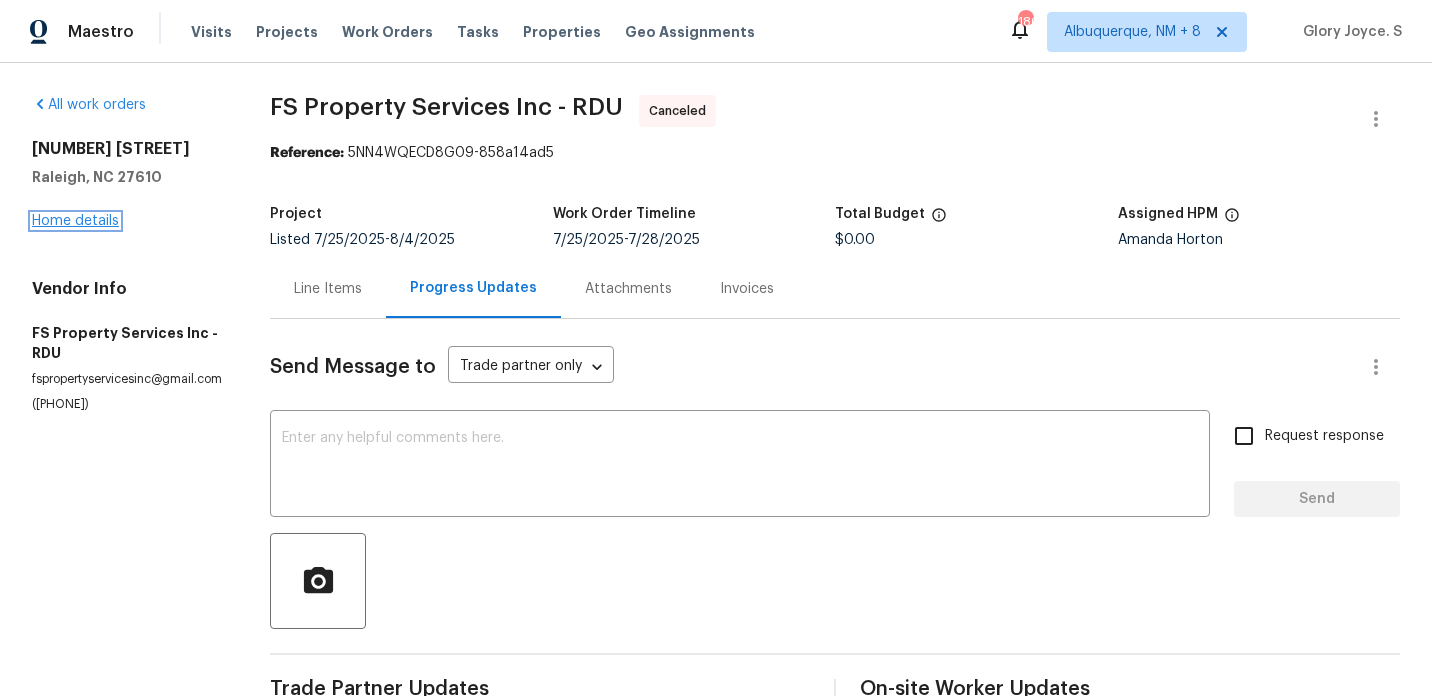 click on "Home details" at bounding box center [75, 221] 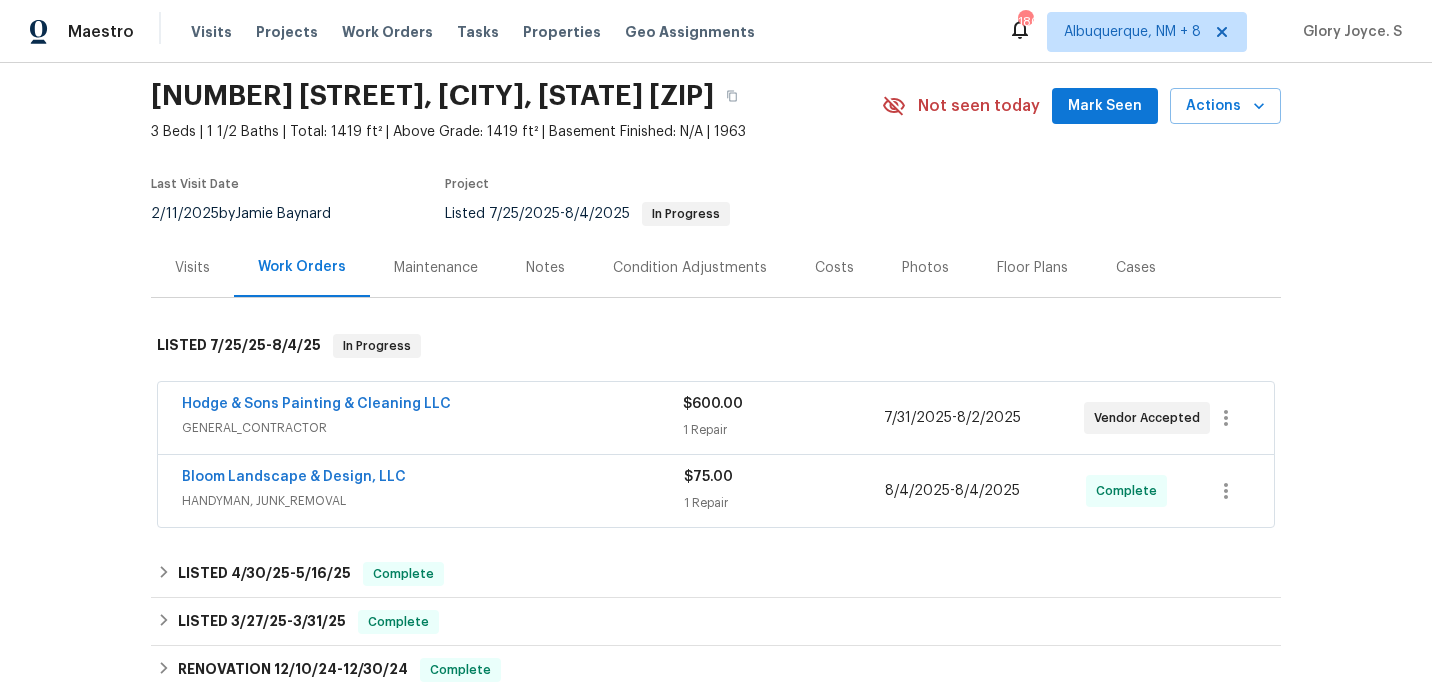 scroll, scrollTop: 88, scrollLeft: 0, axis: vertical 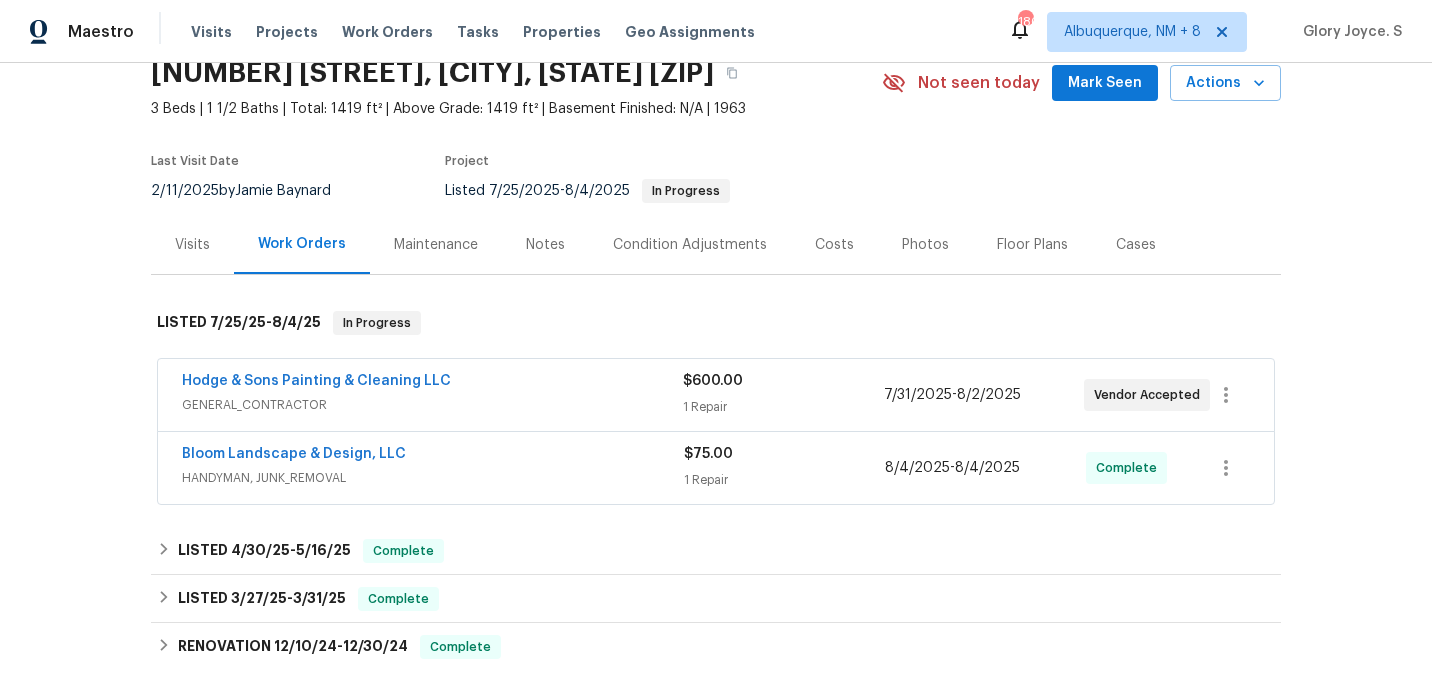 click on "Hodge & Sons Painting & Cleaning LLC" at bounding box center [316, 381] 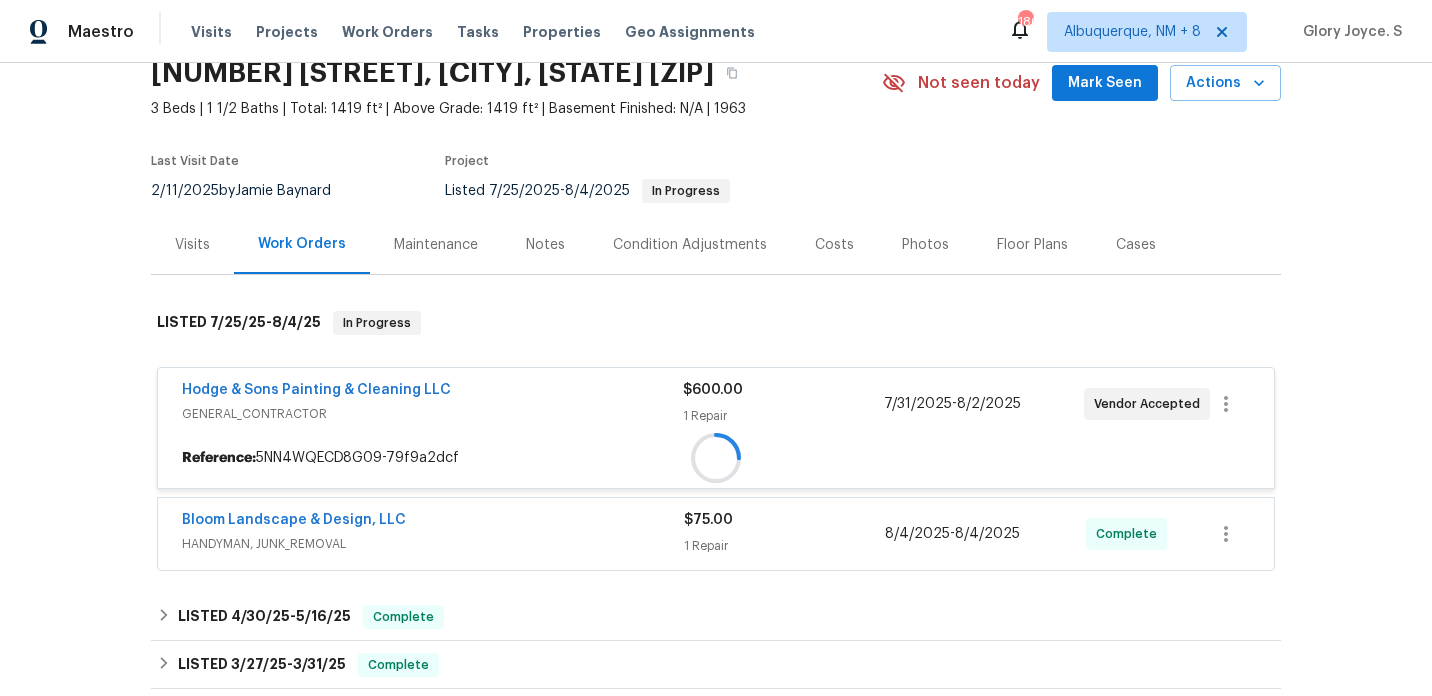click on "[LAST] & Sons Painting & Cleaning LLC GENERAL_CONTRACTOR $600.00 1 Repair [DATE] - [DATE] Vendor Accepted Reference: [ALPHANUMERIC]" at bounding box center [716, 428] 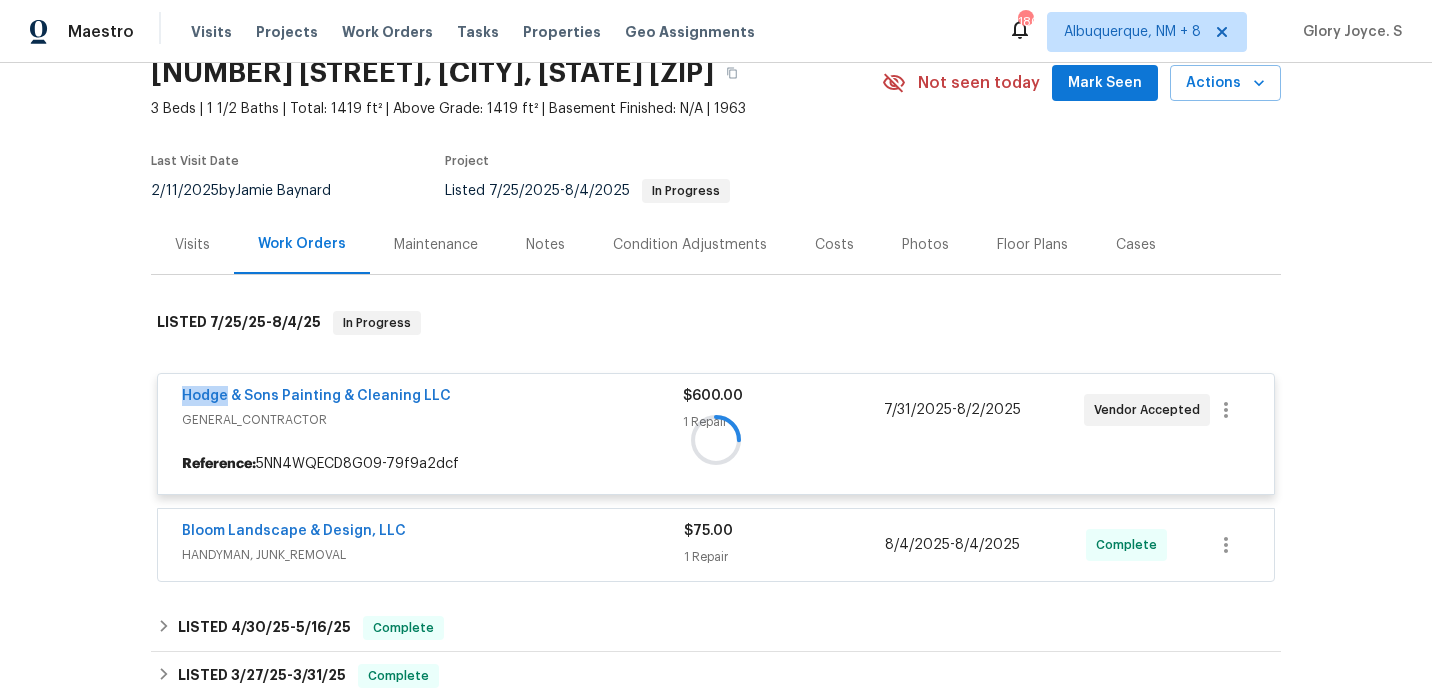 click at bounding box center [716, 439] 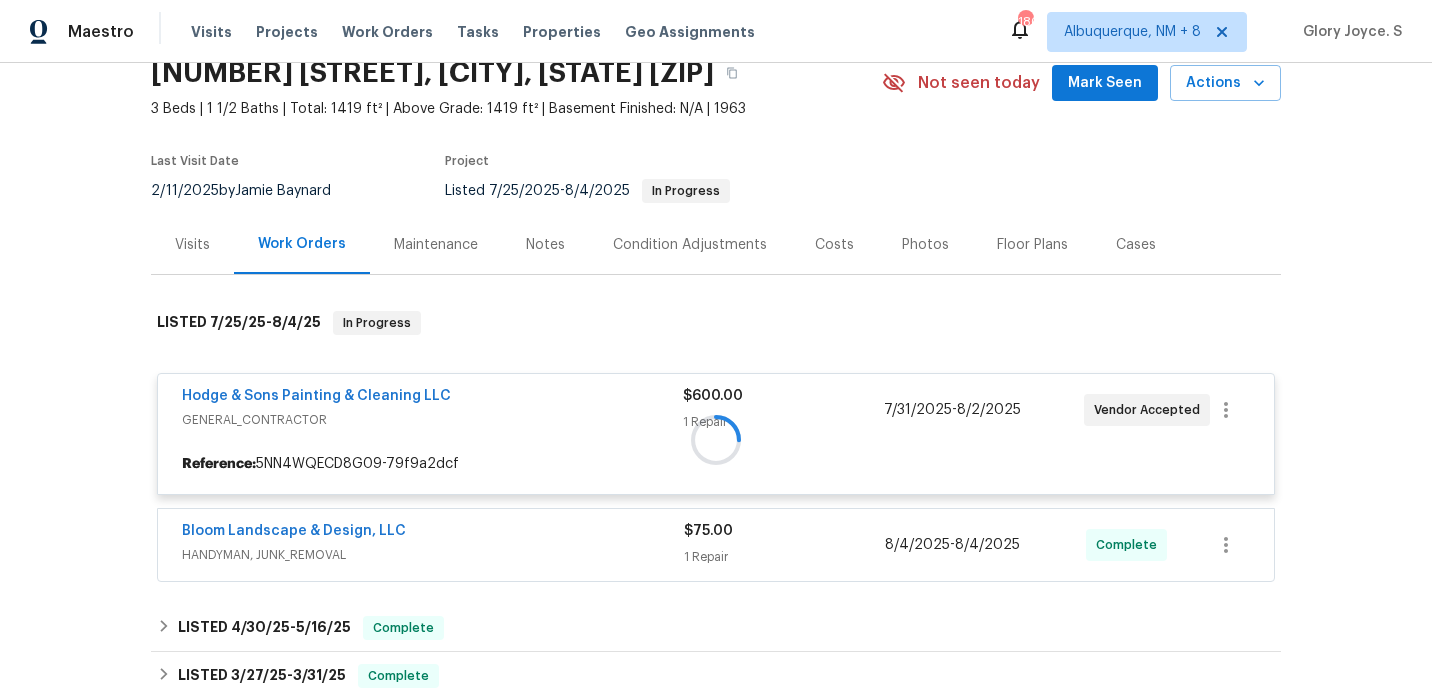 click at bounding box center [716, 439] 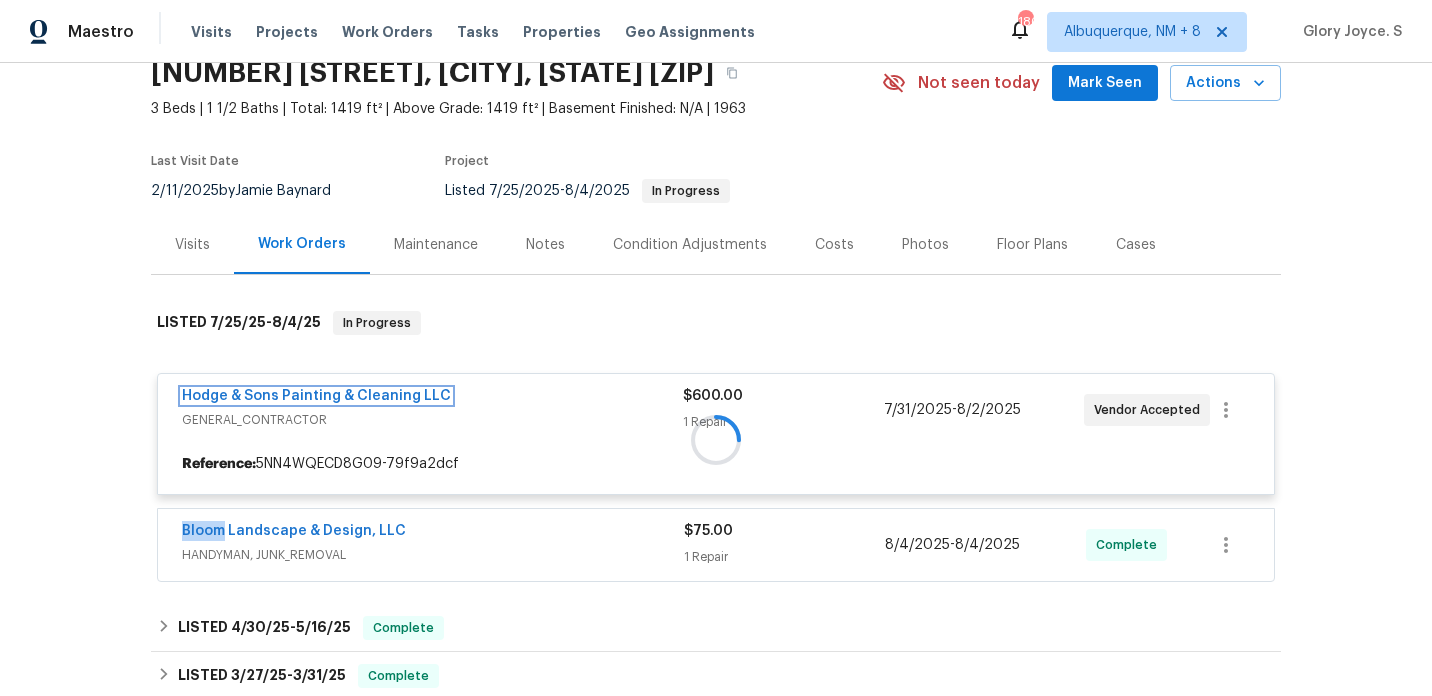 click on "Hodge & Sons Painting & Cleaning LLC" at bounding box center (316, 396) 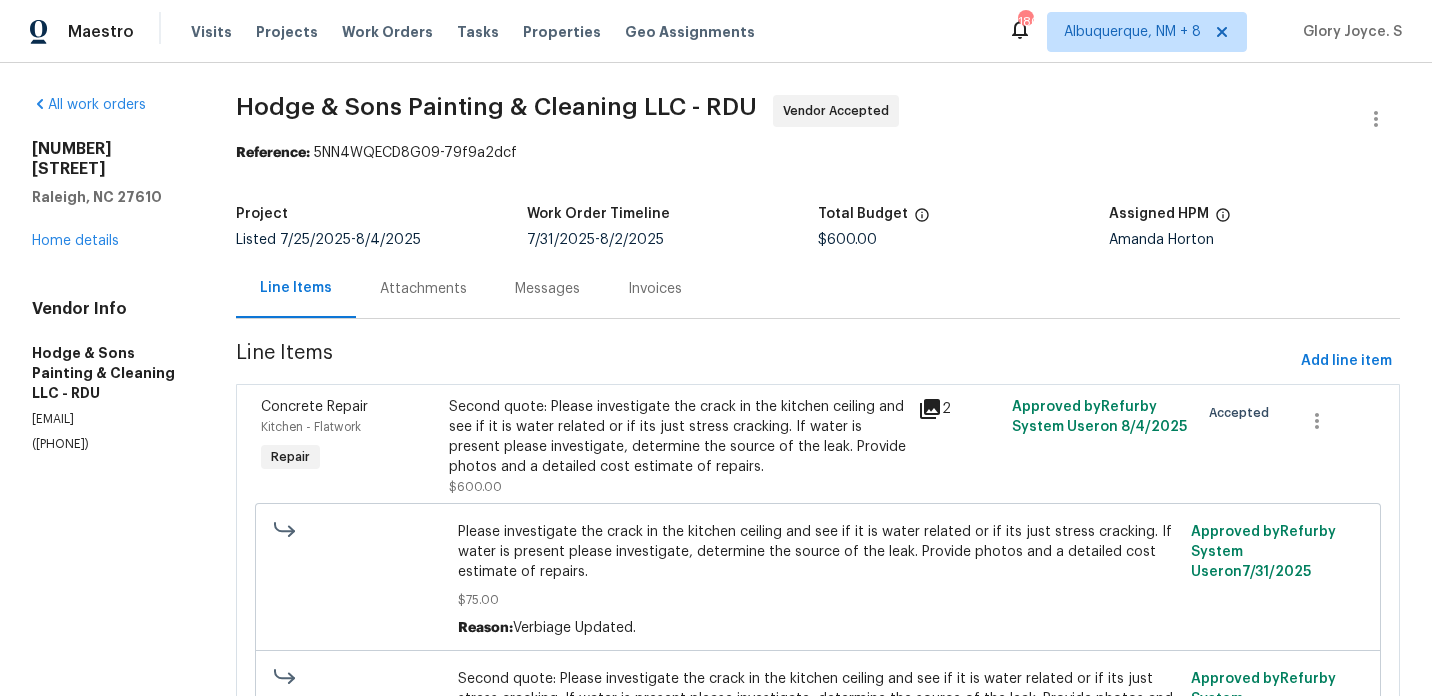 click on "Messages" at bounding box center [547, 289] 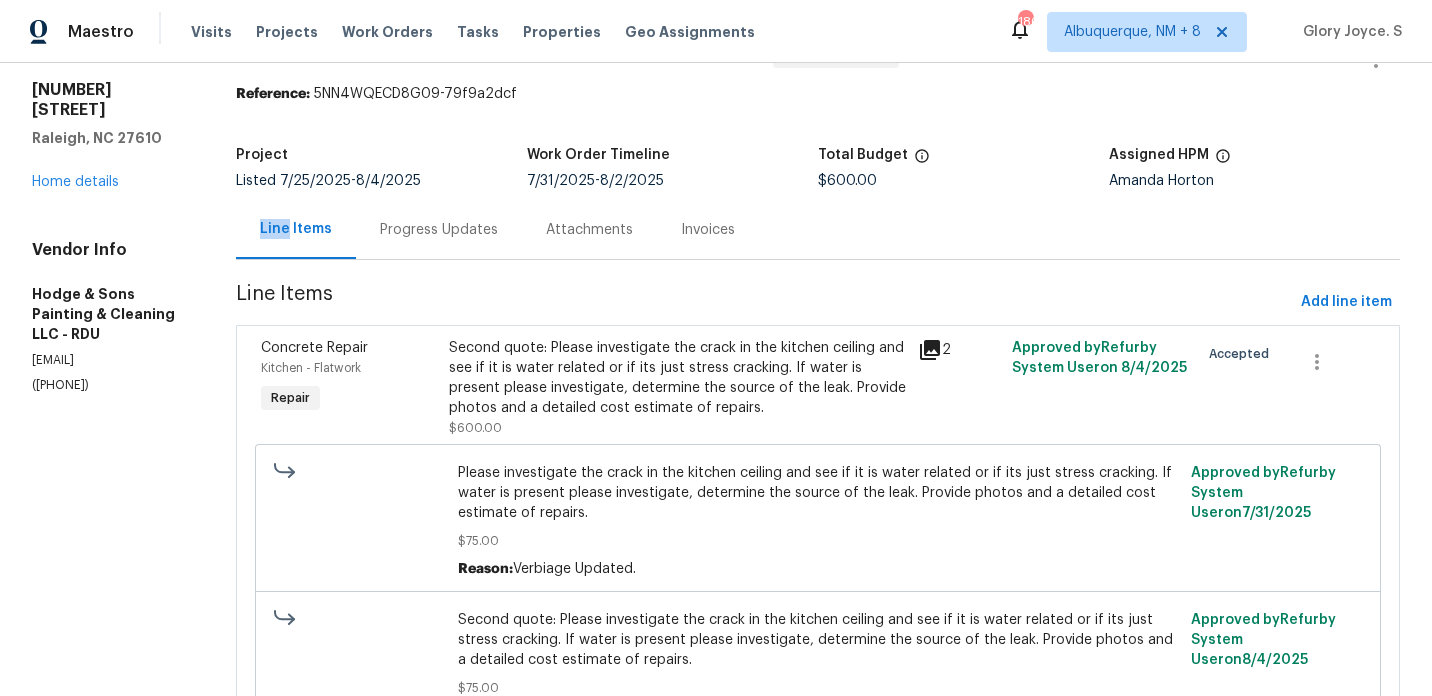 scroll, scrollTop: 0, scrollLeft: 0, axis: both 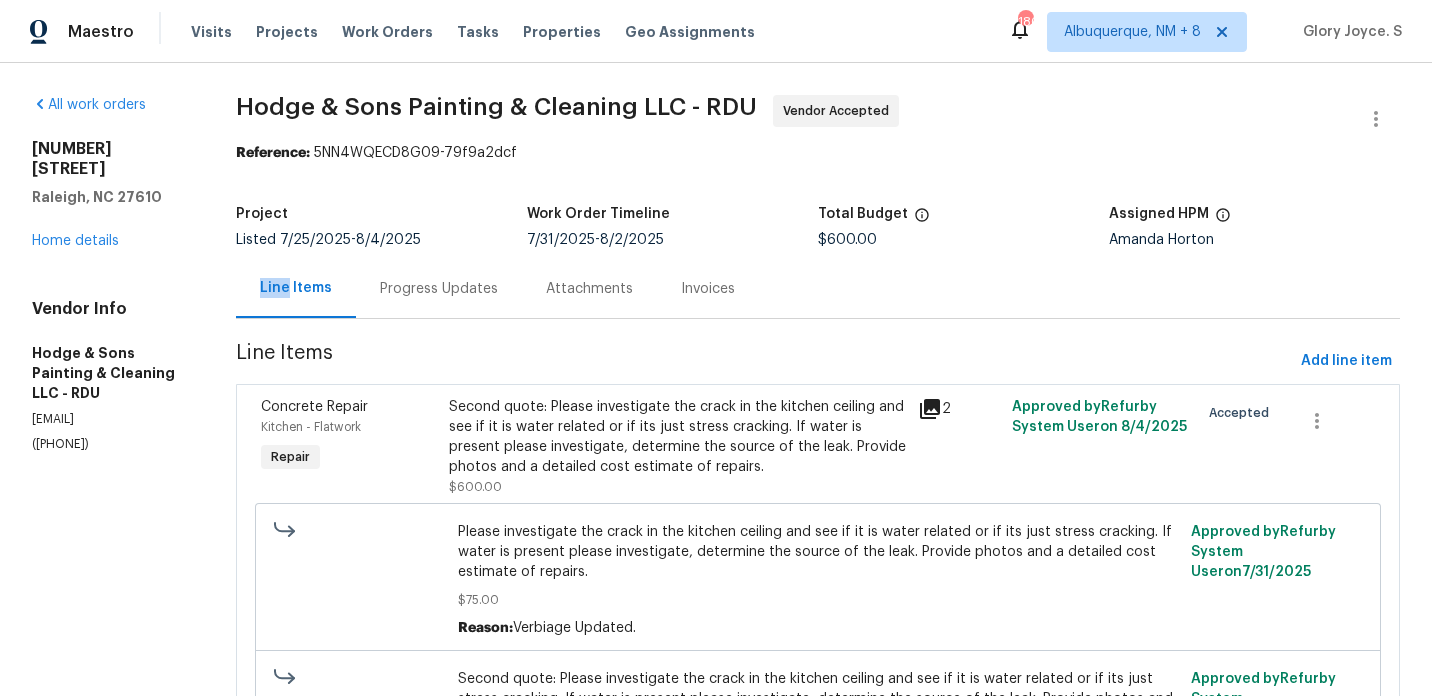 click on "Progress Updates" at bounding box center (439, 289) 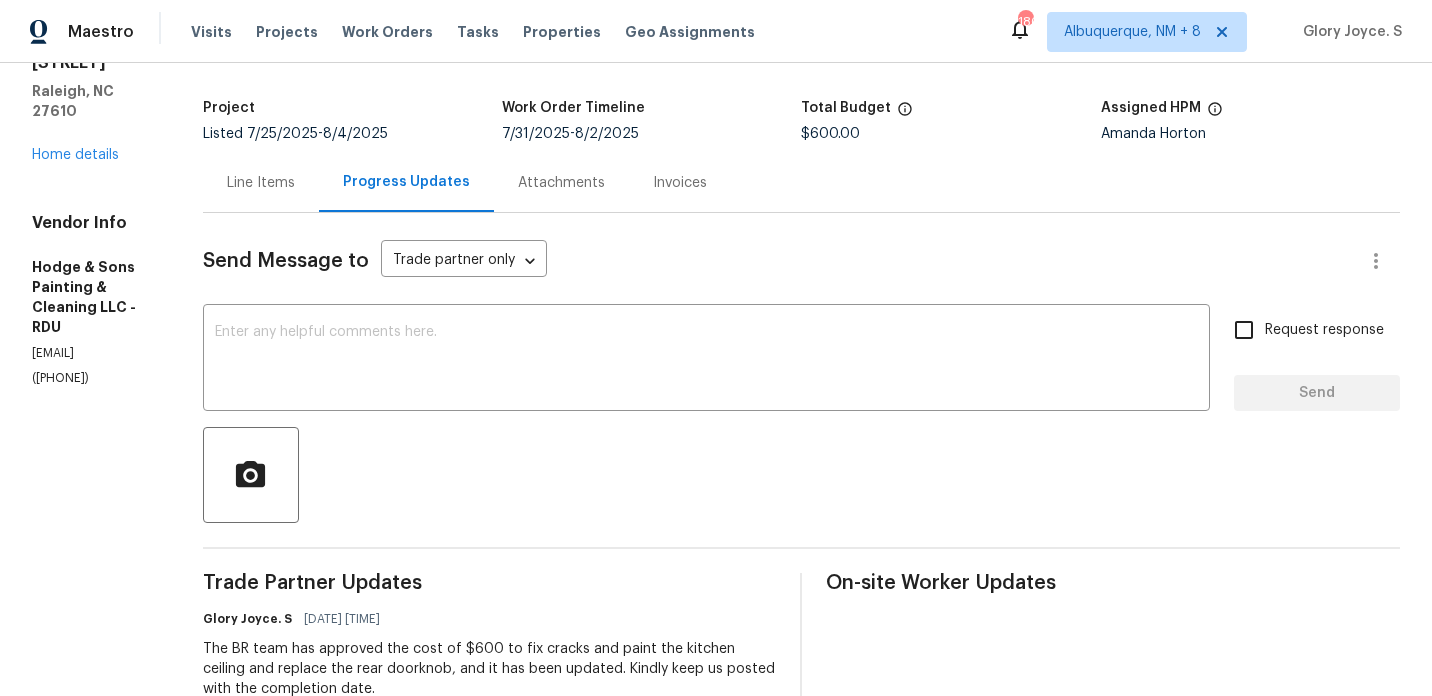 scroll, scrollTop: 8, scrollLeft: 0, axis: vertical 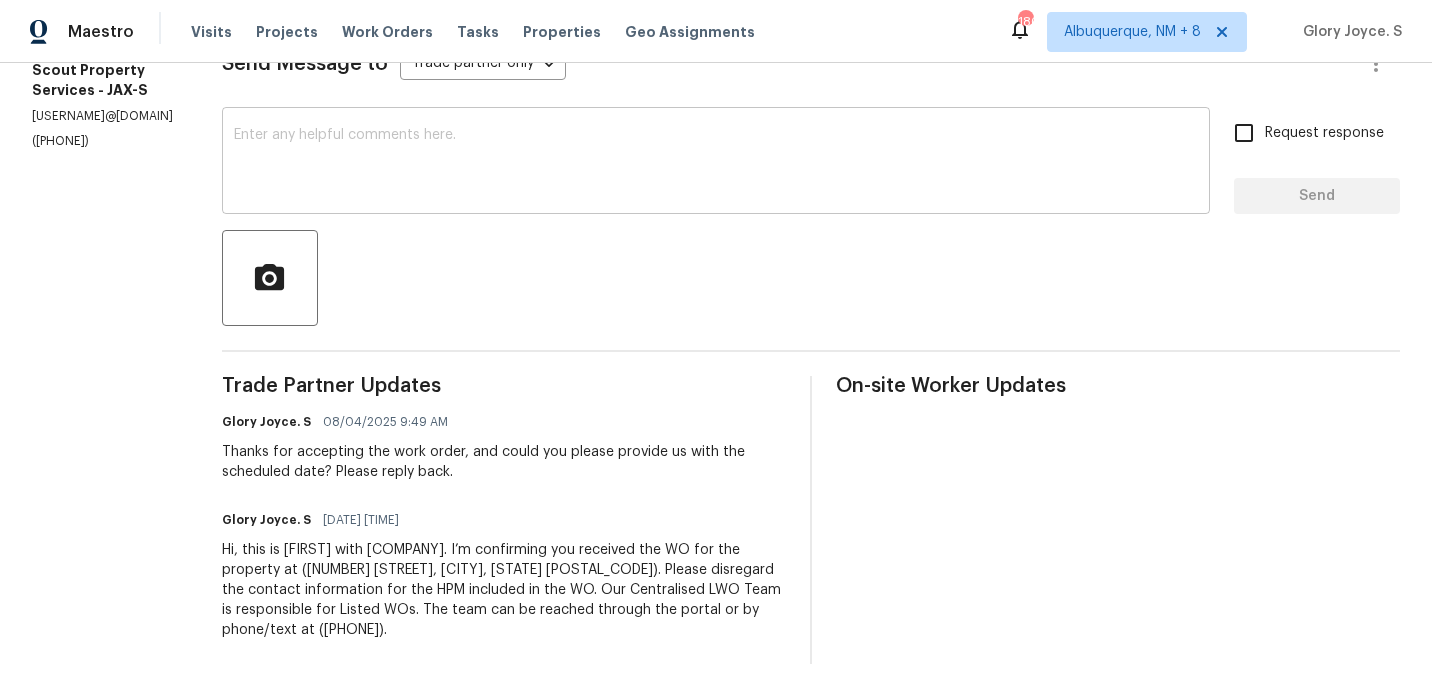 click at bounding box center (716, 163) 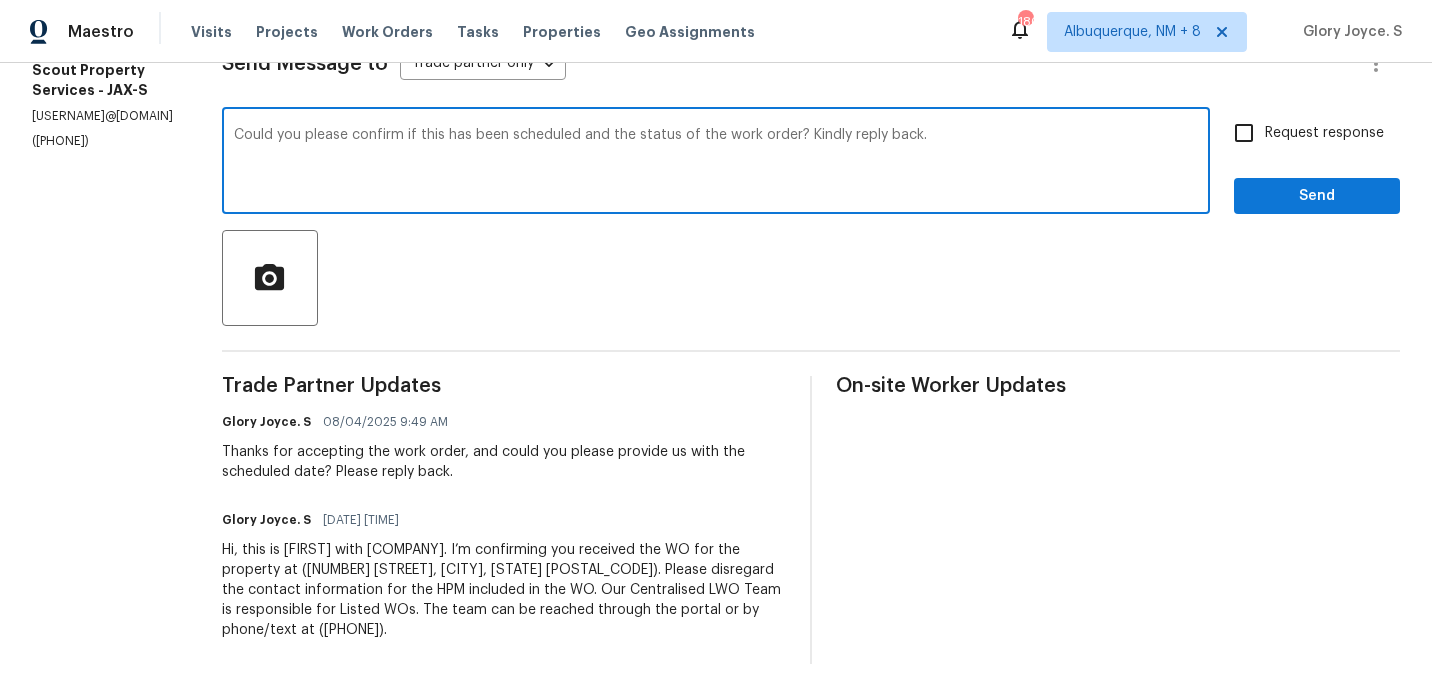 type on "Could you please confirm if this has been scheduled and the status of the work order? Kindly reply back." 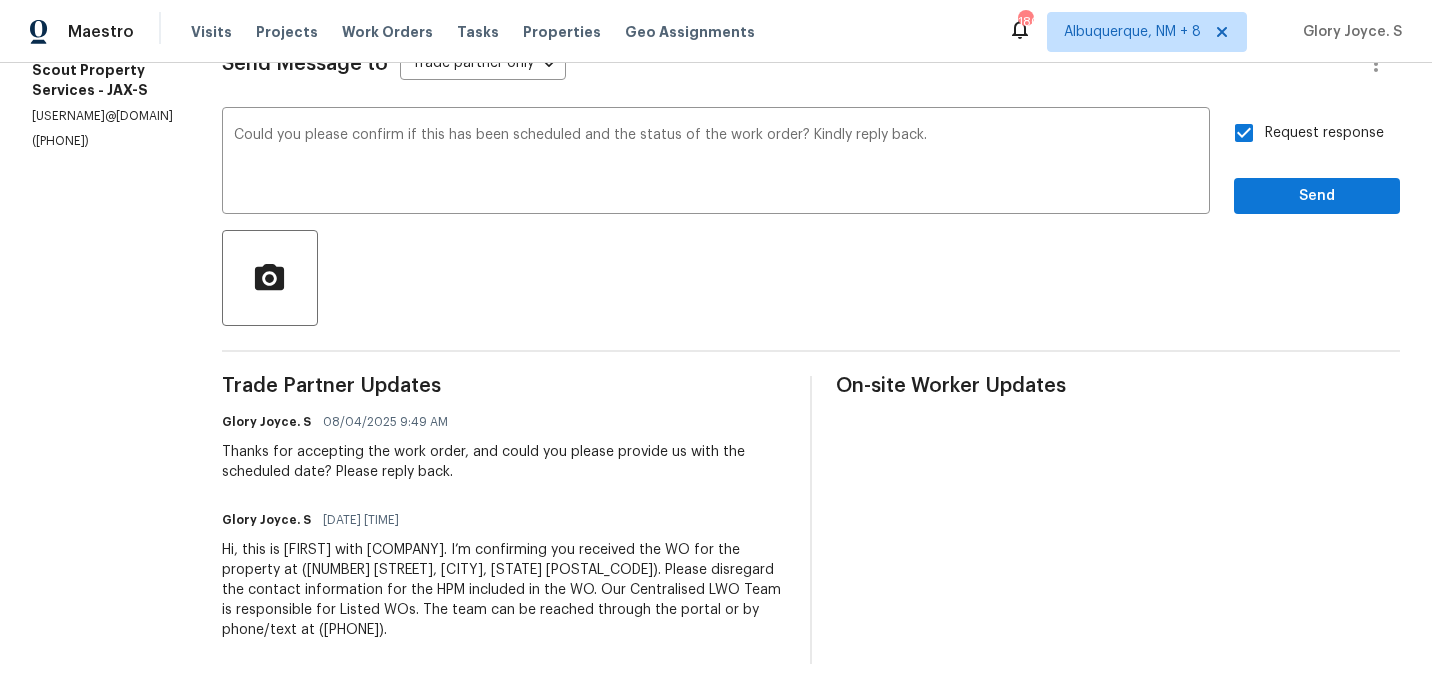 click at bounding box center (811, 278) 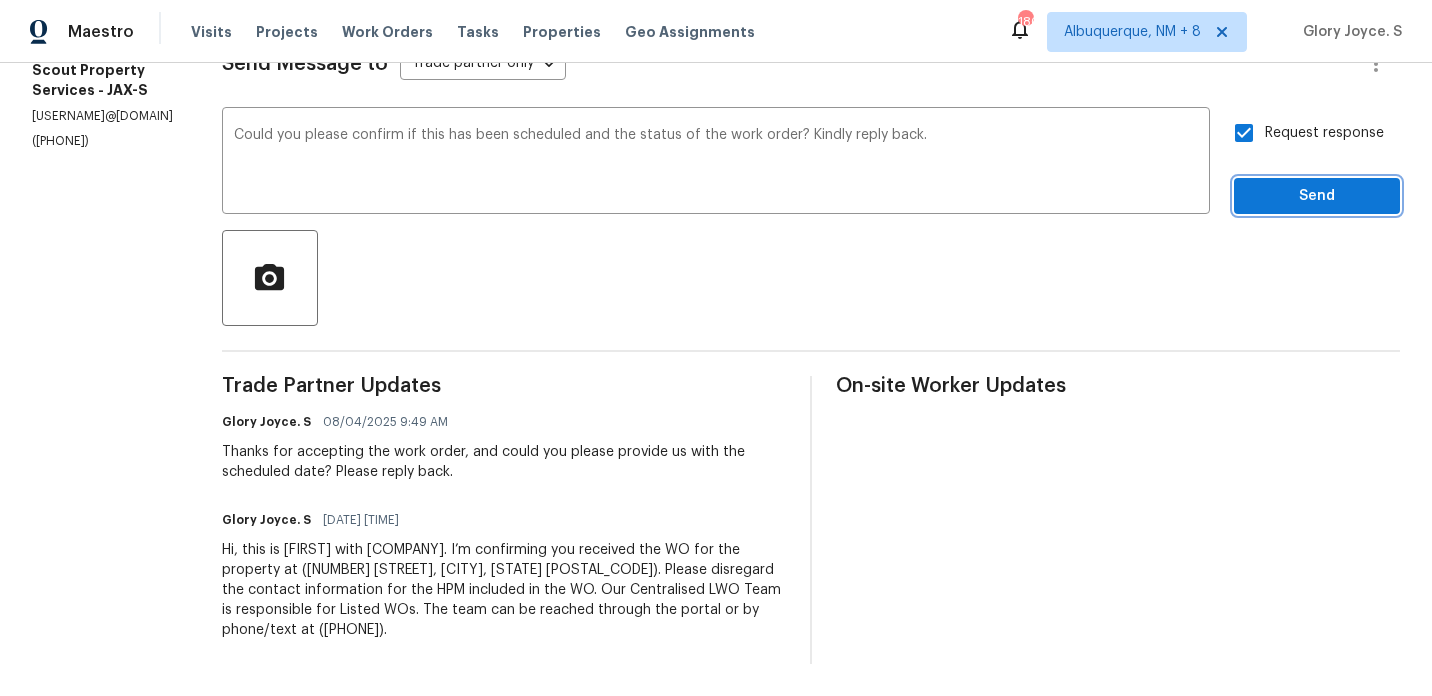 click on "Send" at bounding box center (1317, 196) 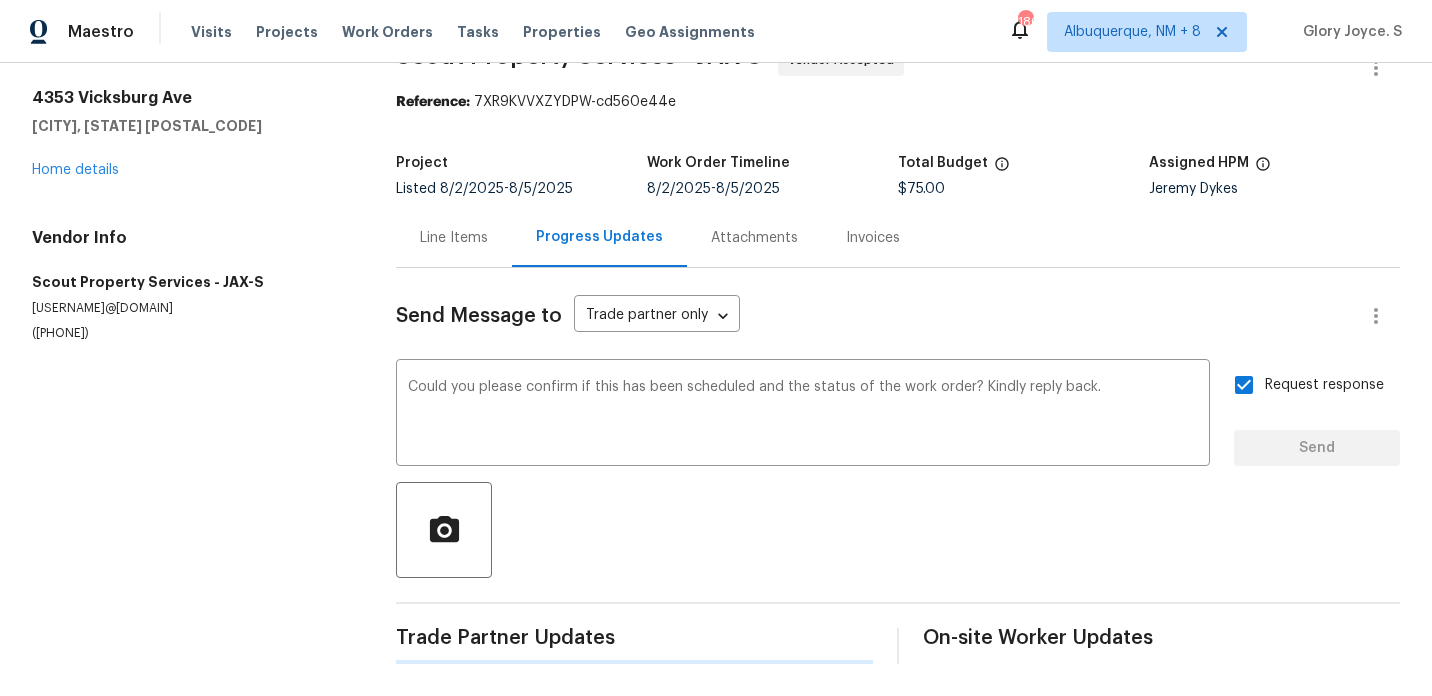 scroll, scrollTop: 51, scrollLeft: 0, axis: vertical 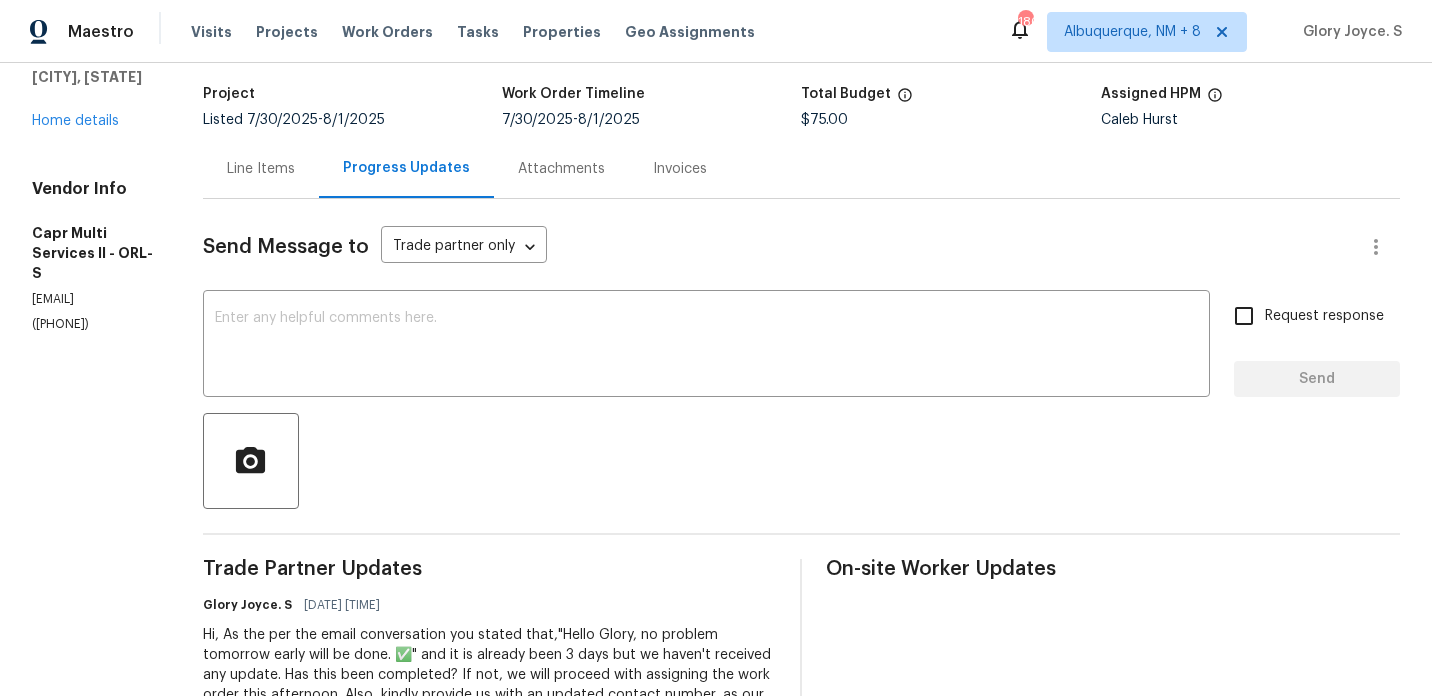 click on "Line Items" at bounding box center [261, 168] 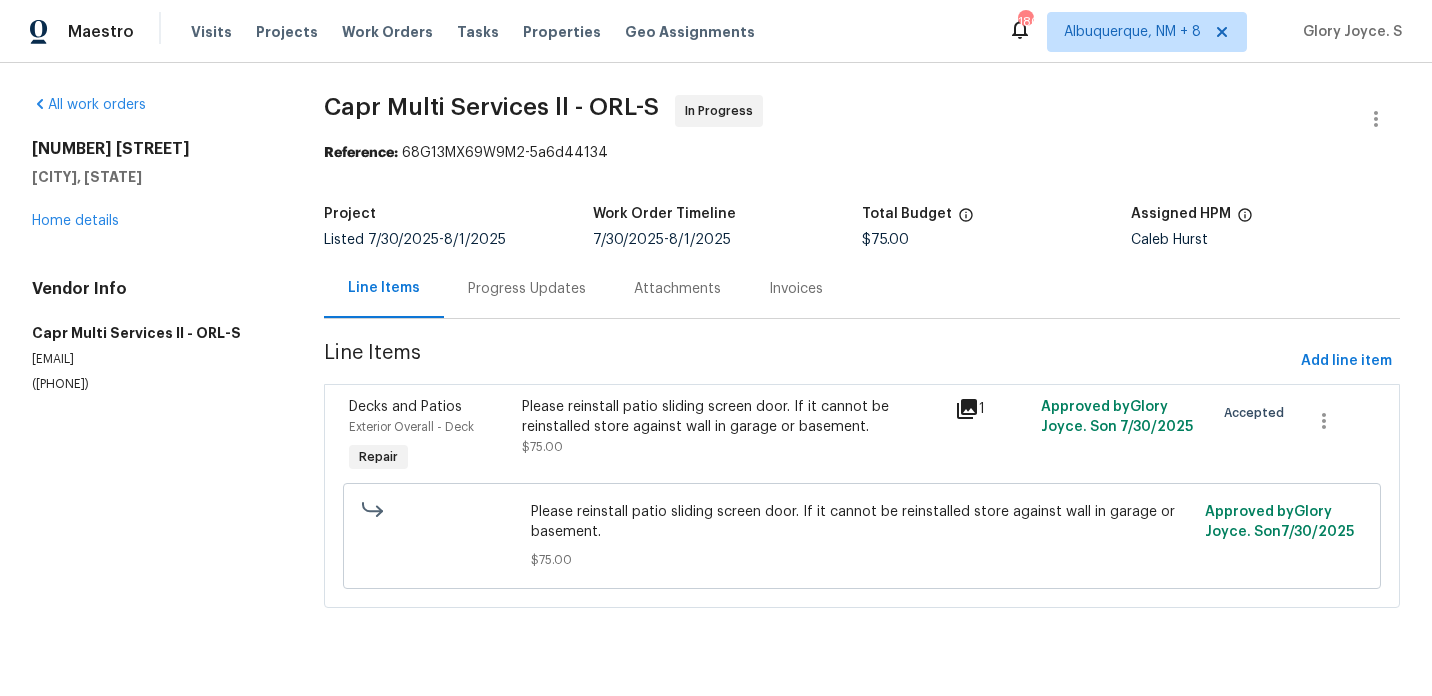 click on "Please reinstall patio sliding screen door. If it cannot be reinstalled store against wall in garage or basement. $75.00" at bounding box center (732, 427) 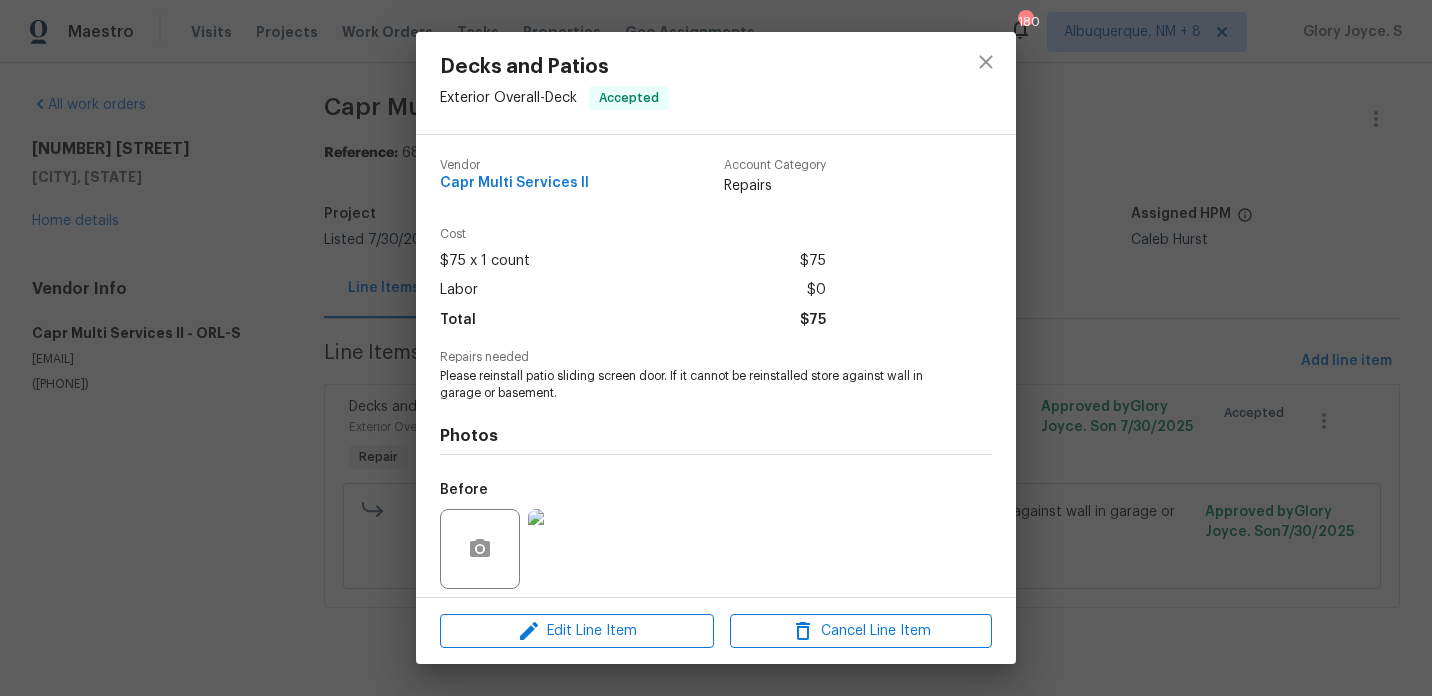 scroll, scrollTop: 142, scrollLeft: 0, axis: vertical 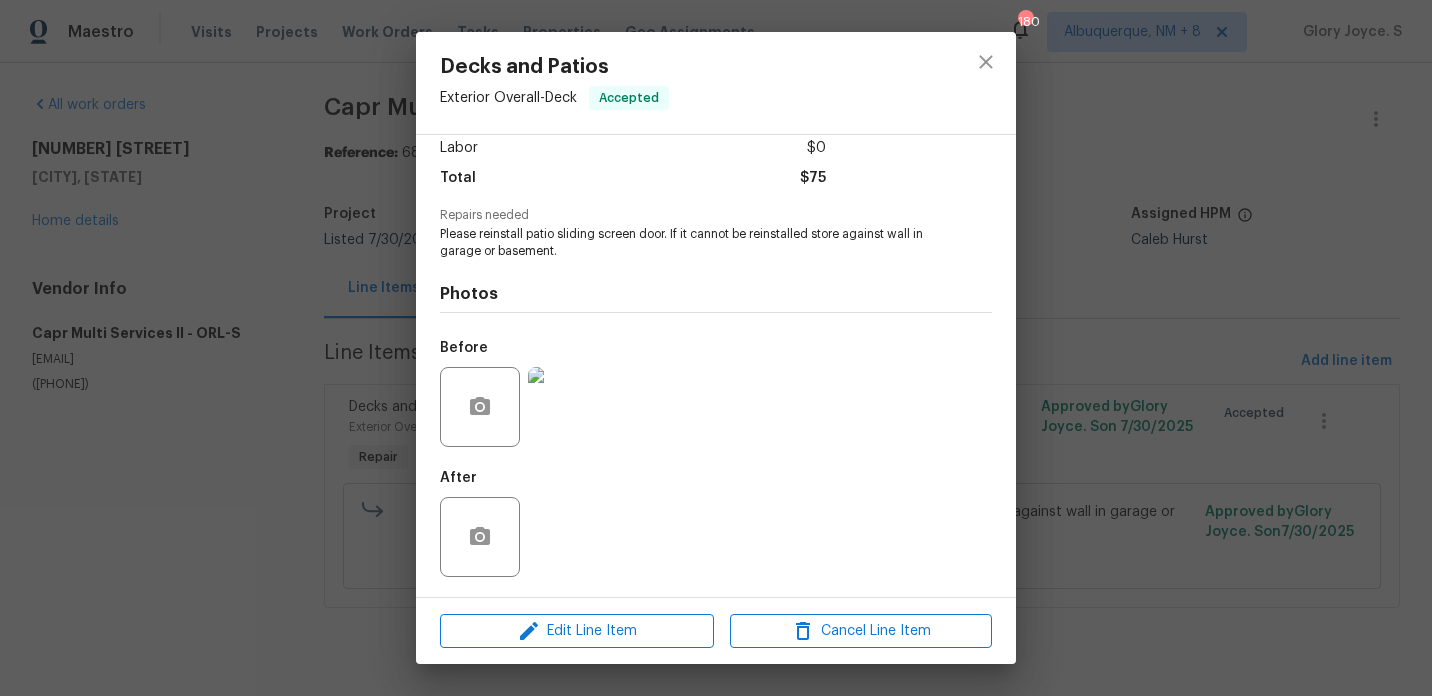 click at bounding box center (986, 83) 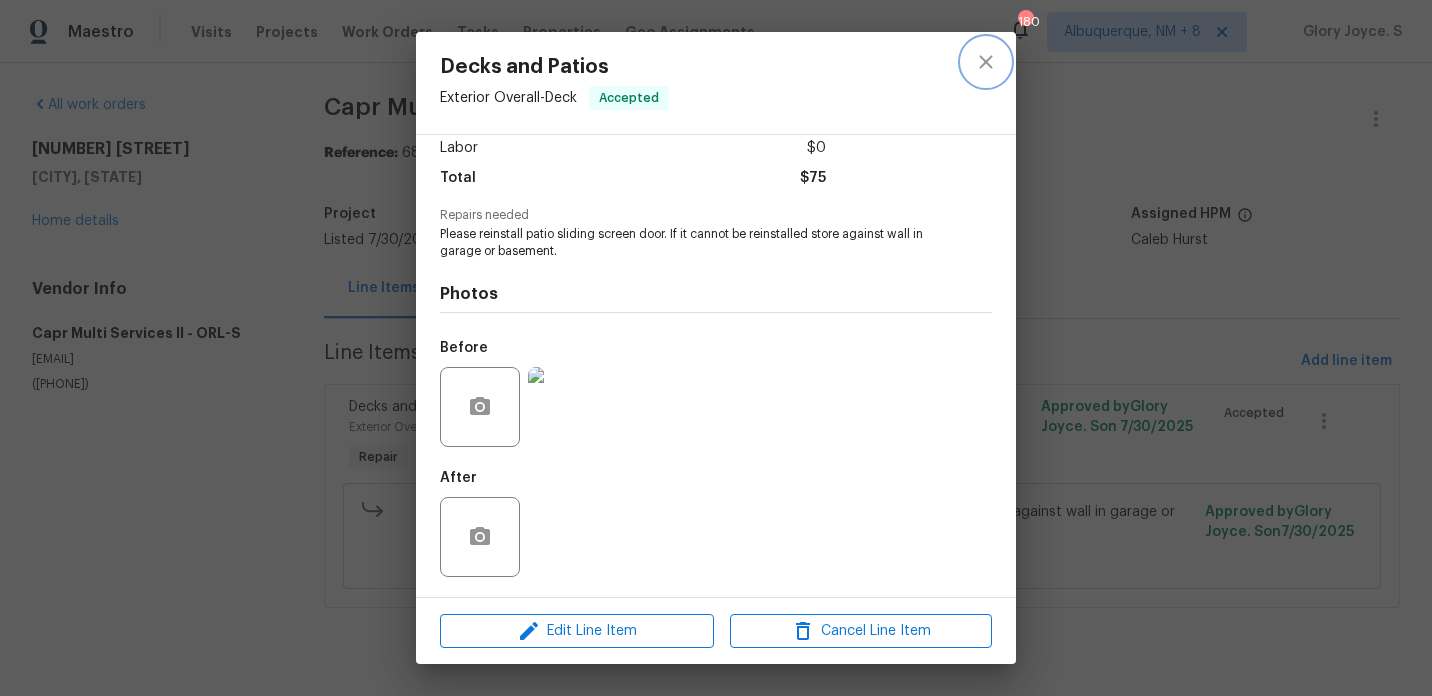 click 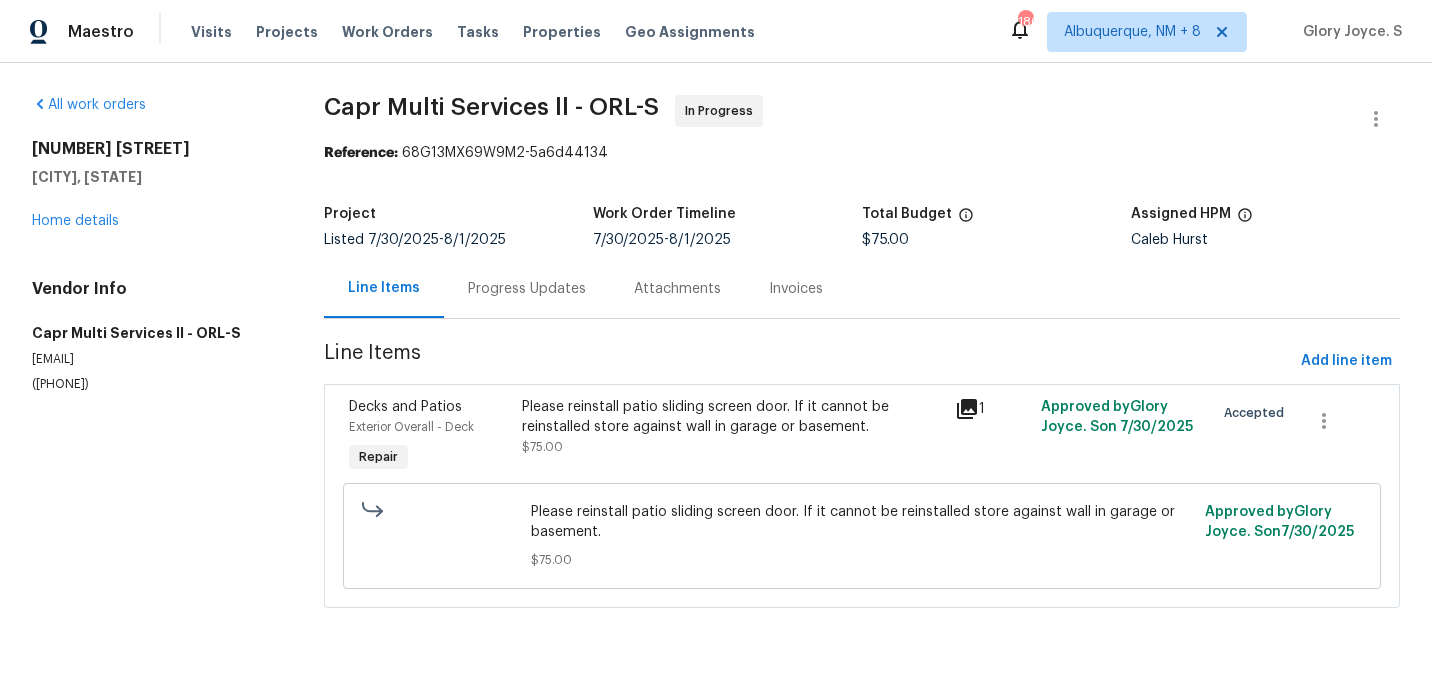 click on "Progress Updates" at bounding box center (527, 289) 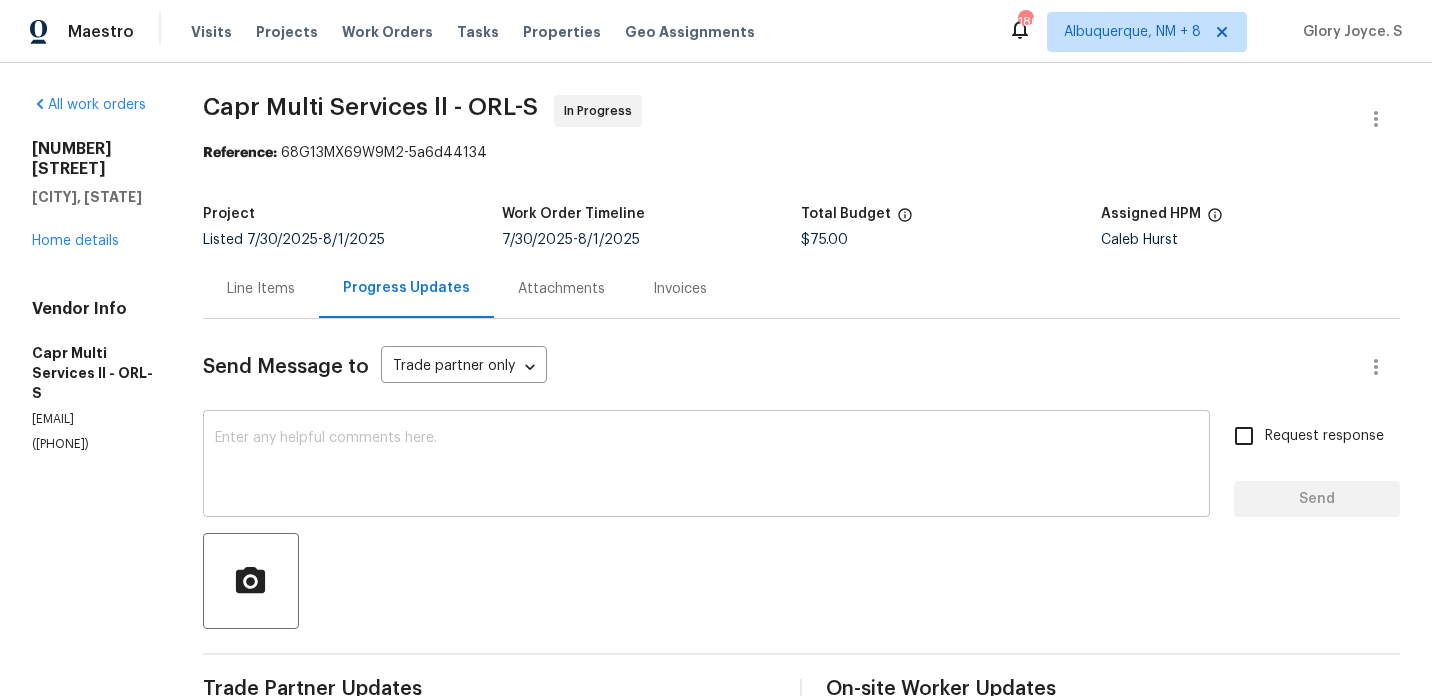 click at bounding box center [707, 466] 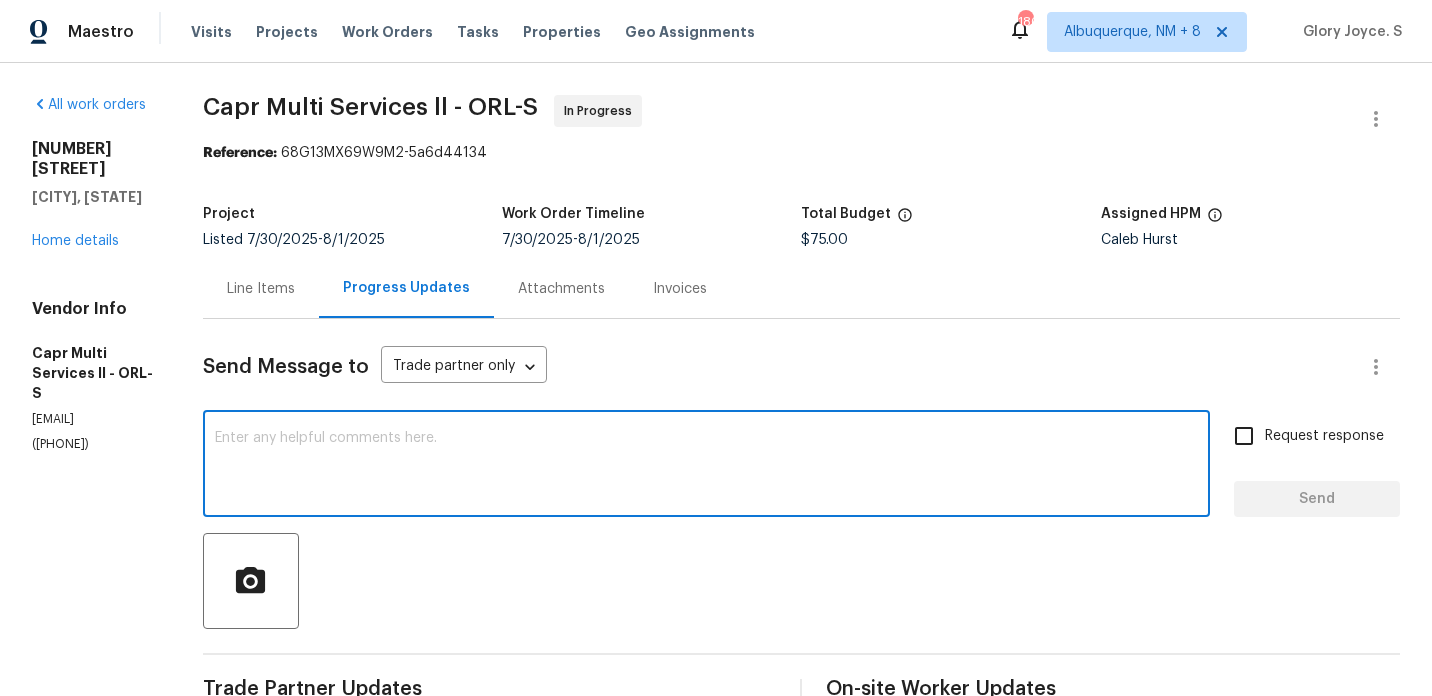 paste on "On [DATE] 1st, you confirmed: “Hello [NAME], no problem, tomorrow early will be done. ✅” However, we waited until [DATE] 4th and followed up multiple times via email, portal messages, texts, and calls, but did not receive any update from your end." 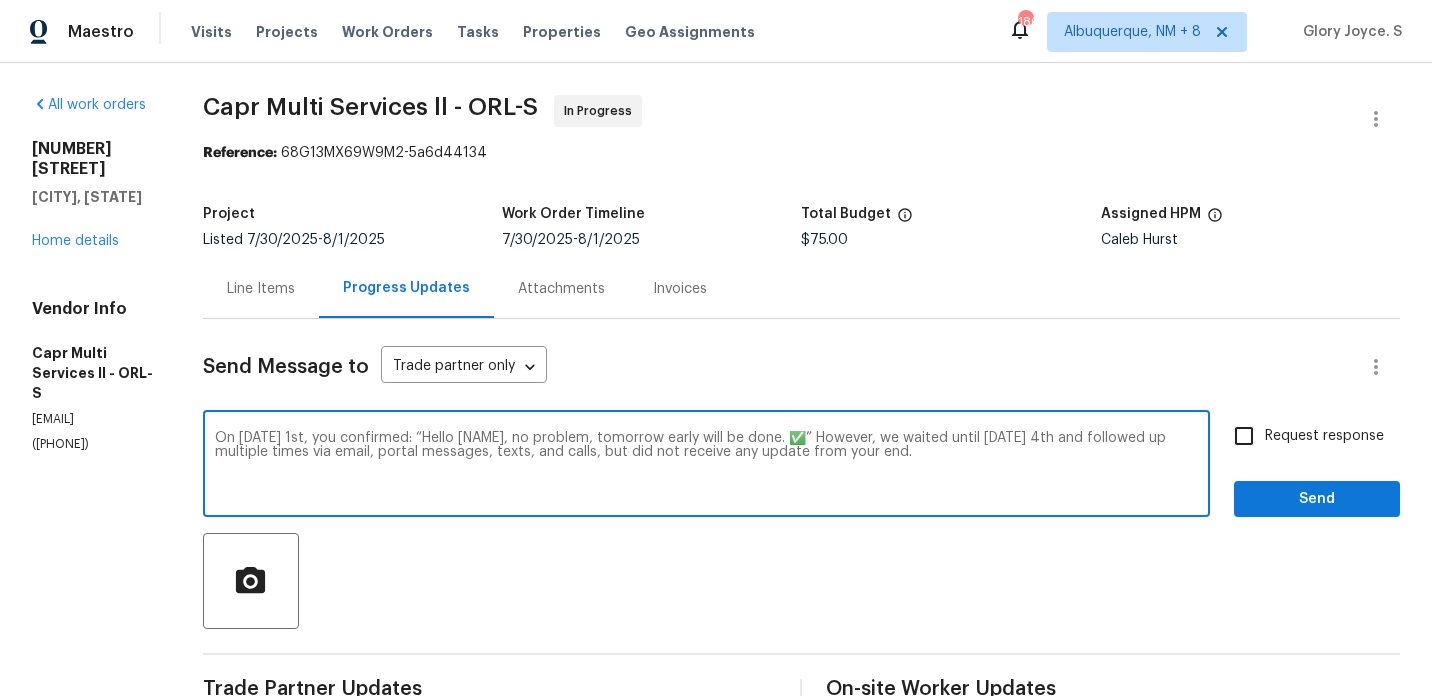 paste on "As the work order has already exceeded the target completion date and we’ve received no communication, we have proceeded with reassigning the work order." 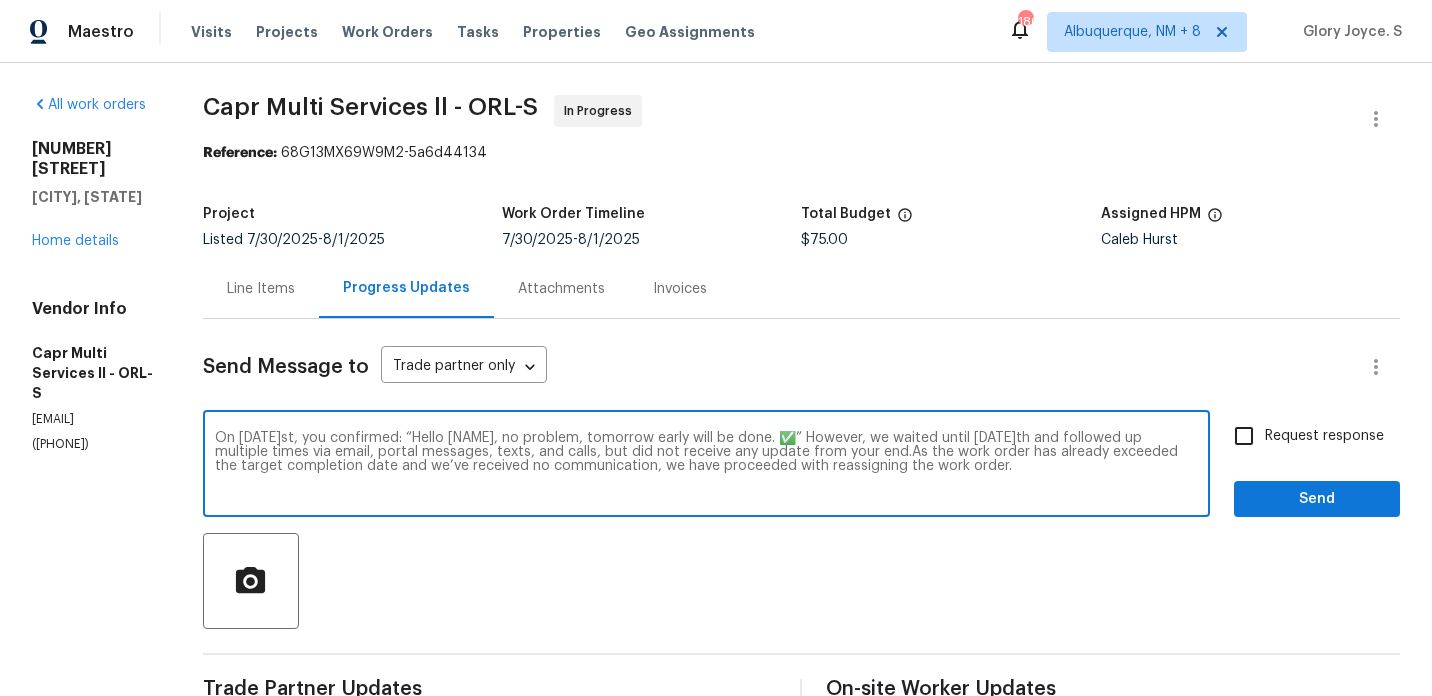 click on "Remove the comma" at bounding box center [0, 0] 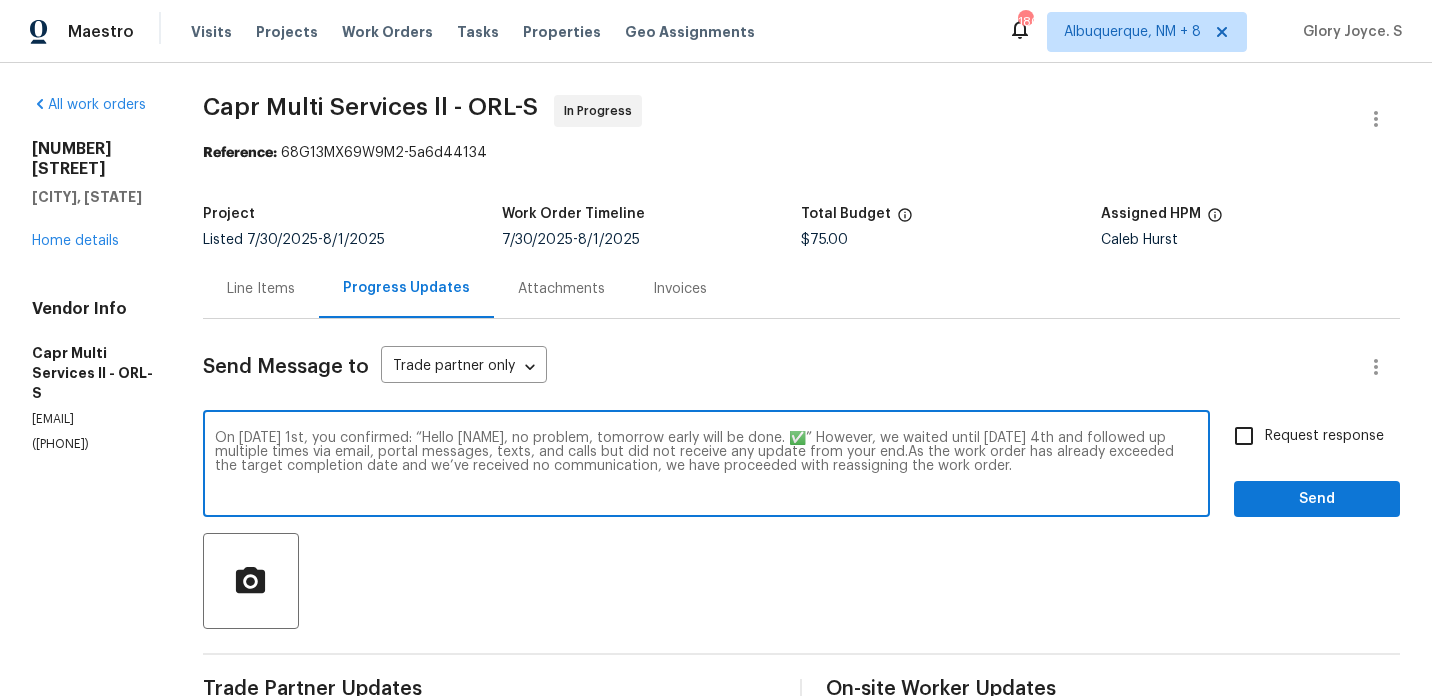 click on "On [DATE] 1st, you confirmed: “Hello [NAME], no problem, tomorrow early will be done. ✅” However, we waited until [DATE] 4th and followed up multiple times via email, portal messages, texts, and calls but did not receive any update from your end.As the work order has already exceeded the target completion date and we’ve received no communication, we have proceeded with reassigning the work order." at bounding box center (707, 466) 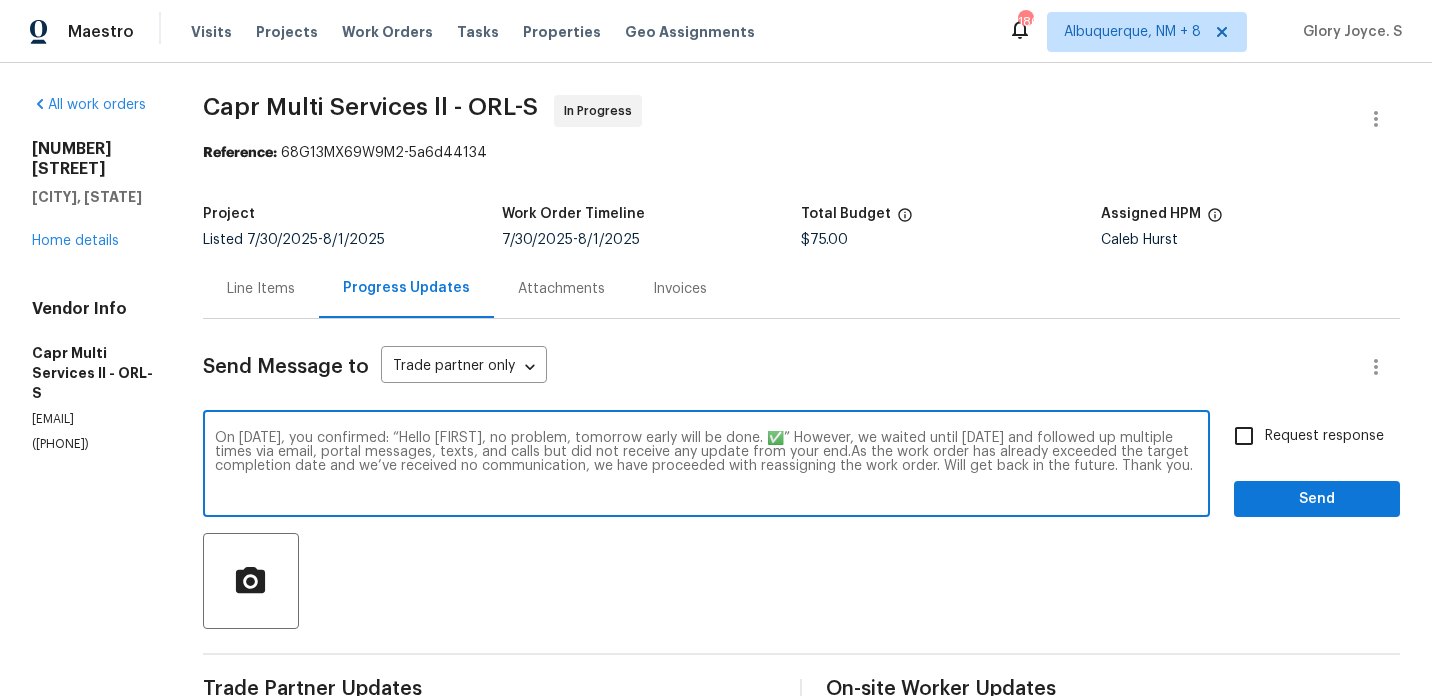 click on "Replace with end." at bounding box center (0, 0) 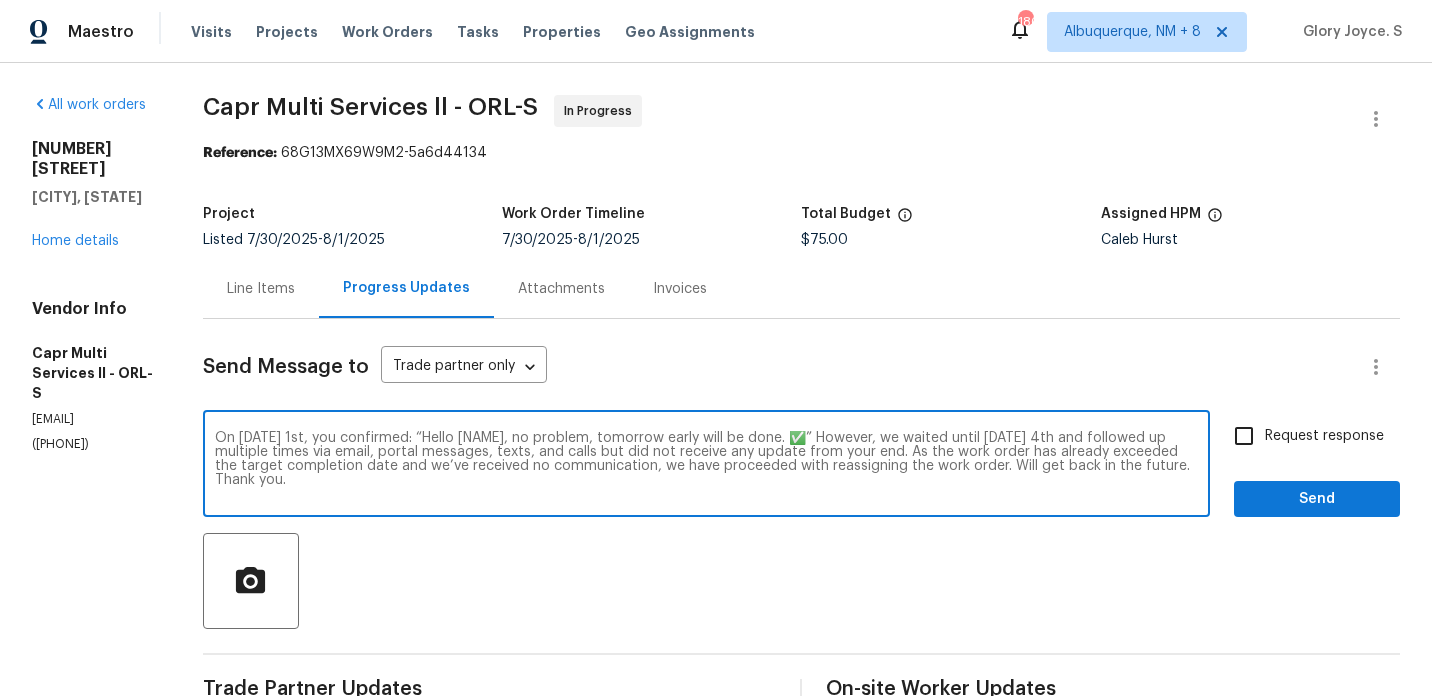click on "problem;" at bounding box center (0, 0) 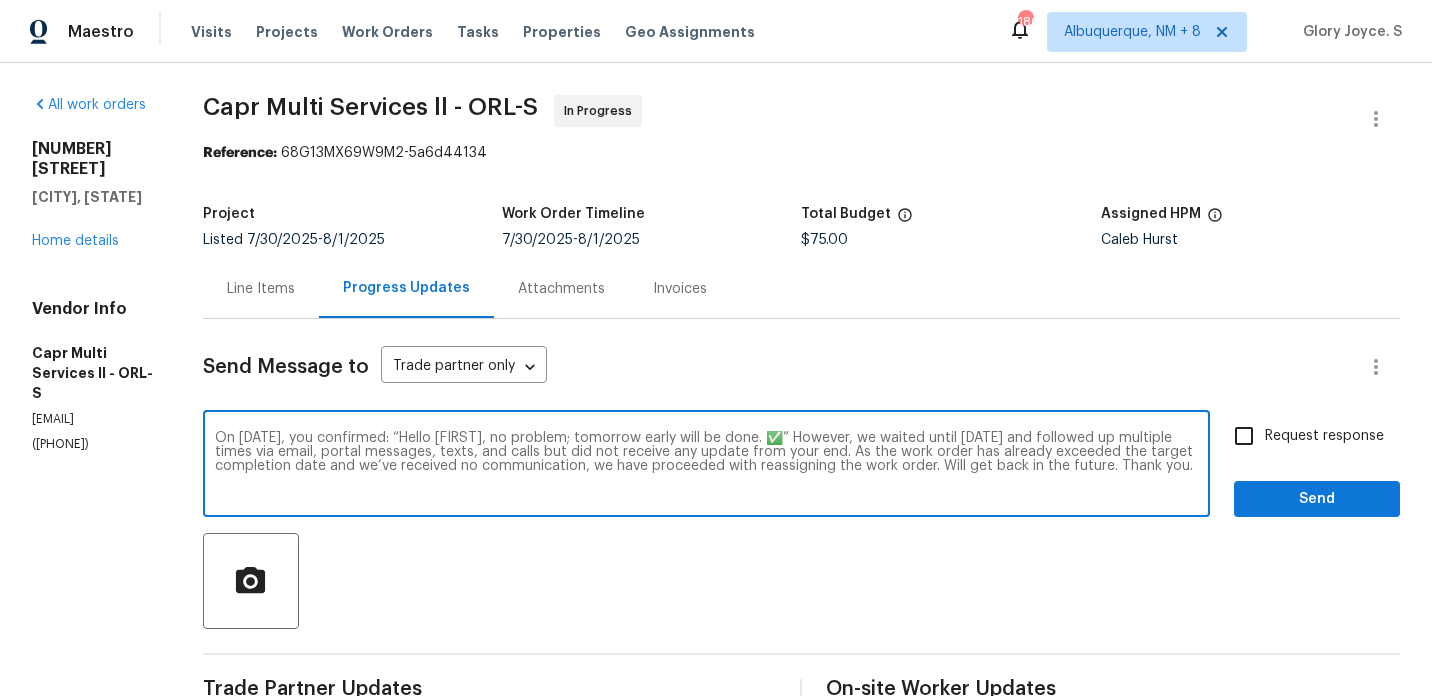 click on "On [DATE], you confirmed: “Hello [FIRST], no problem; tomorrow early will be done. ✅” However, we waited until [DATE] and followed up multiple times via email, portal messages, texts, and calls but did not receive any update from your end. As the work order has already exceeded the target completion date and we’ve received no communication, we have proceeded with reassigning the work order. Will get back in the future. Thank you." at bounding box center (707, 466) 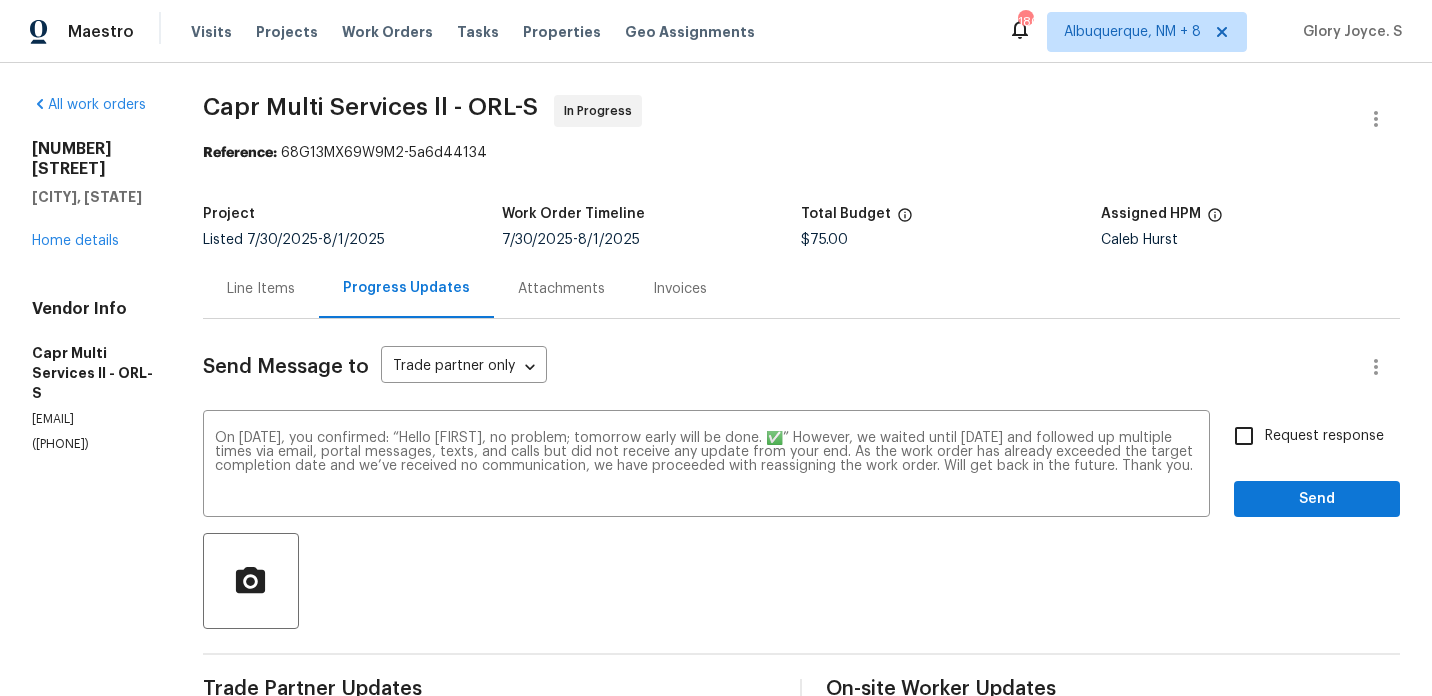 click on "Request response" at bounding box center (1324, 436) 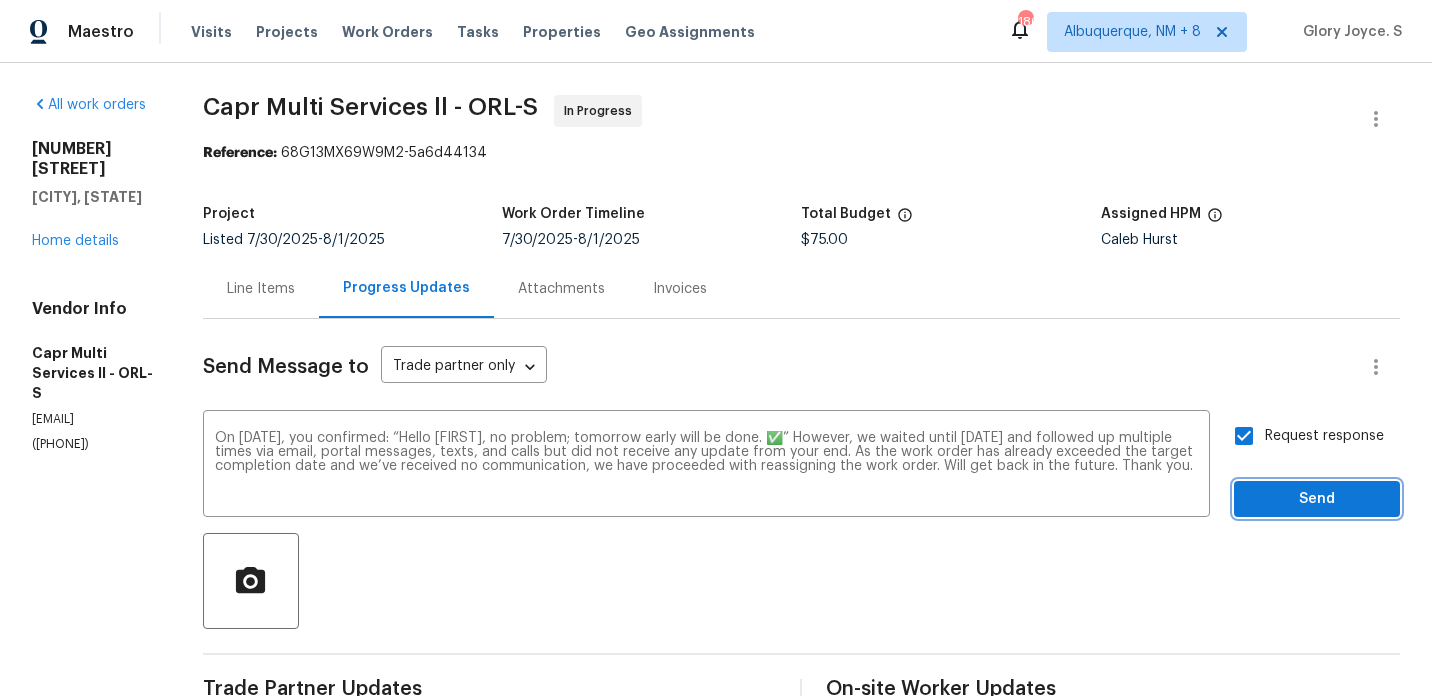 click on "Send" at bounding box center [1317, 499] 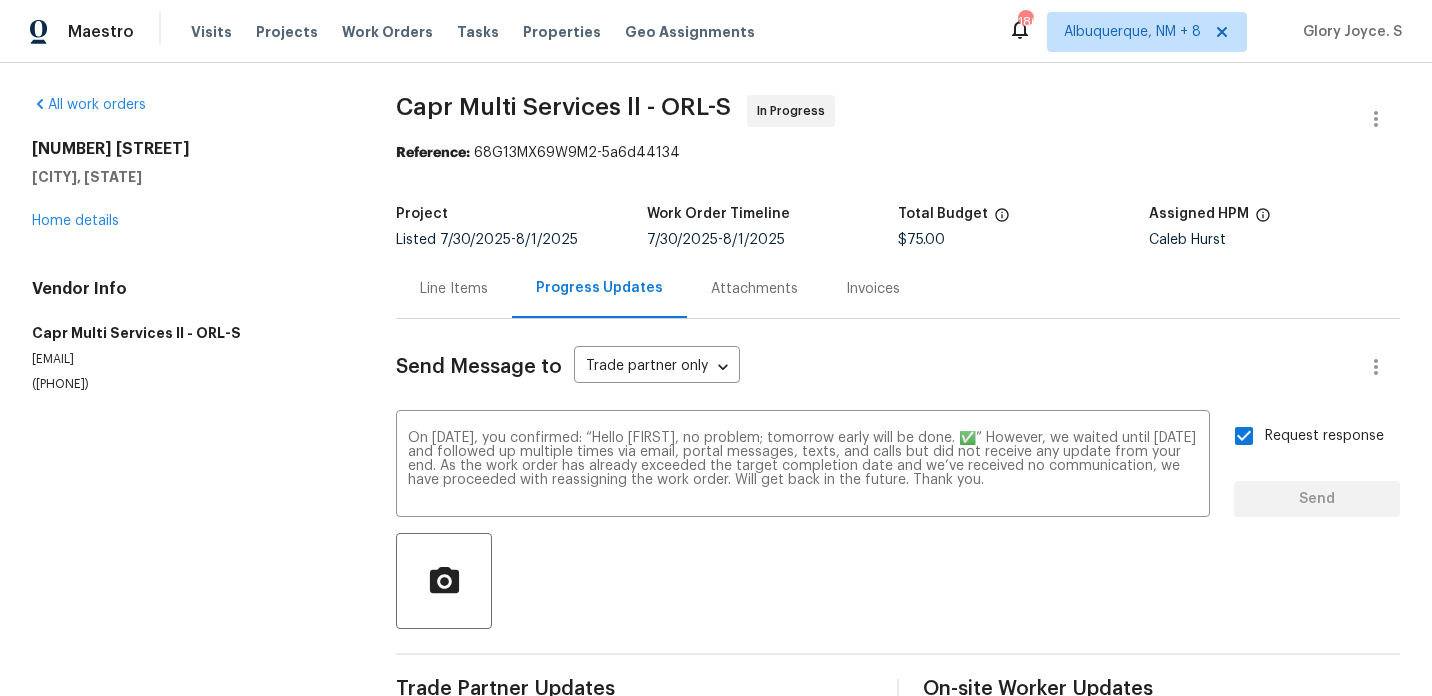 type 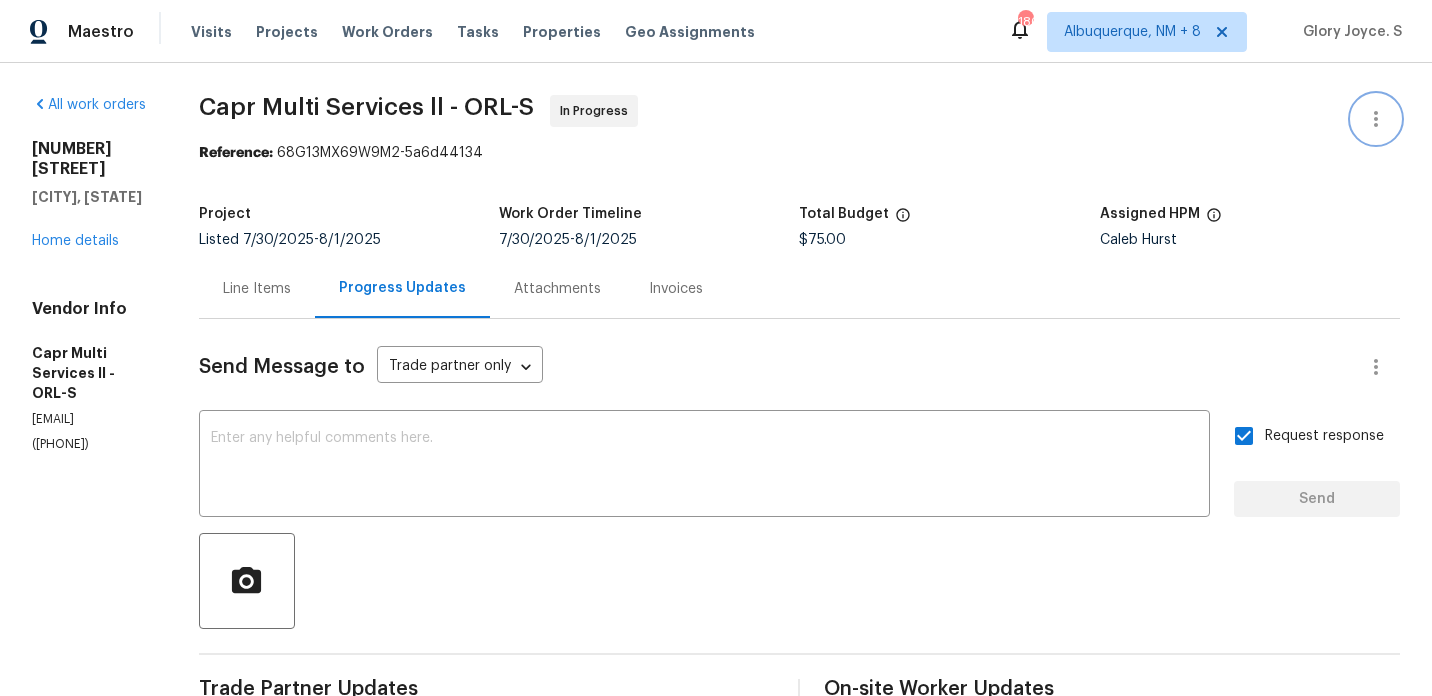 click 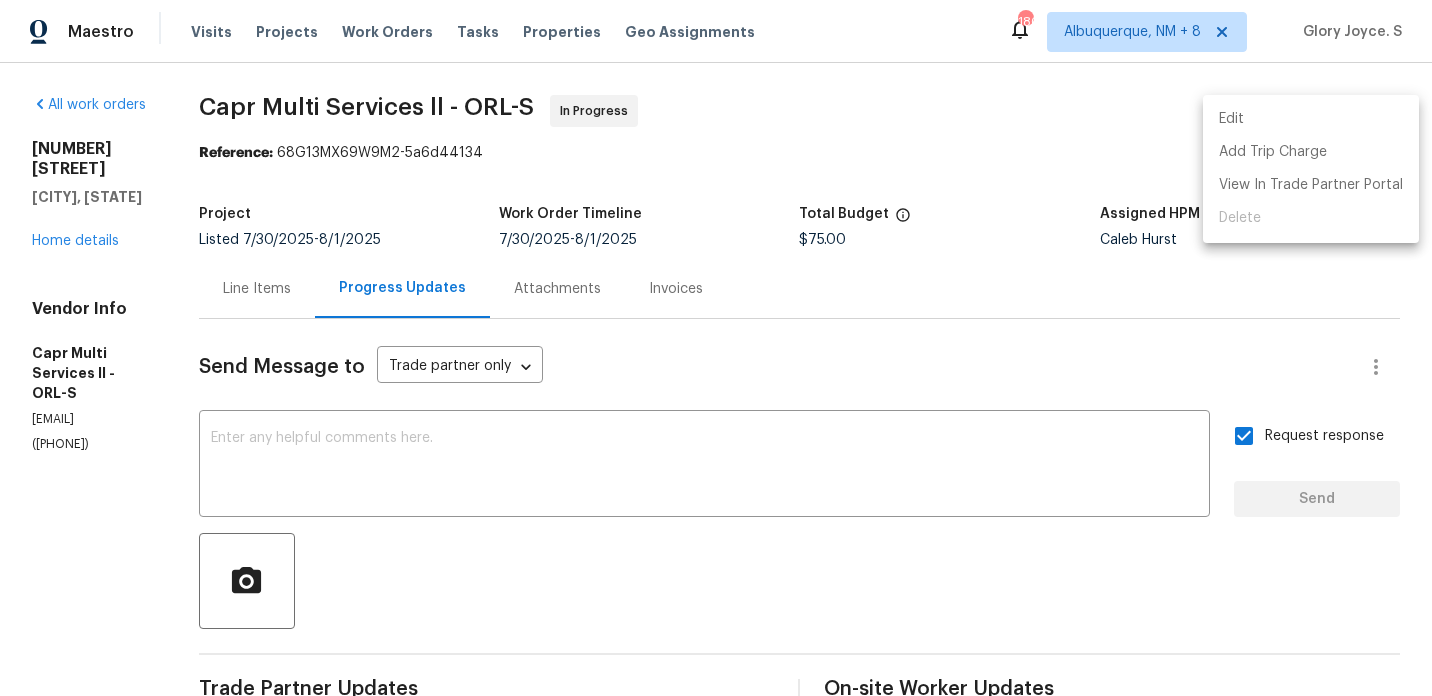 click on "Edit" at bounding box center [1311, 119] 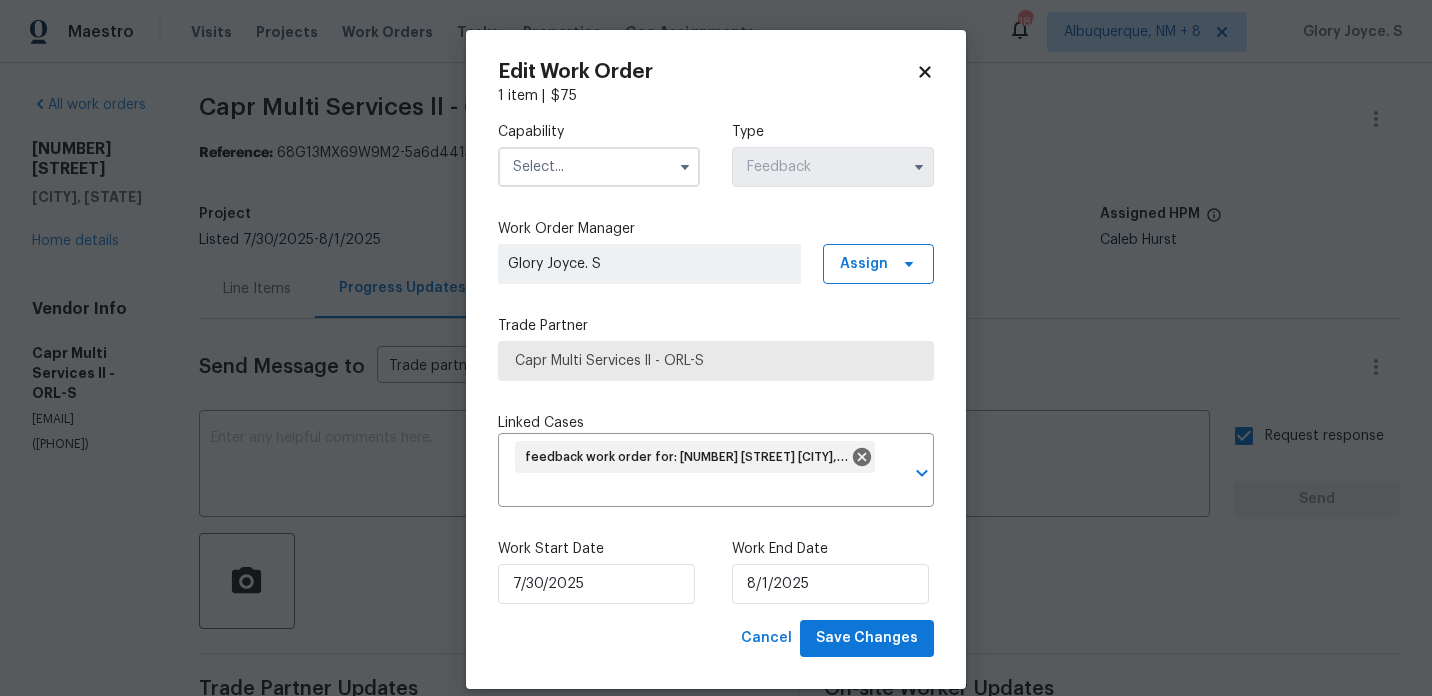 click at bounding box center [599, 167] 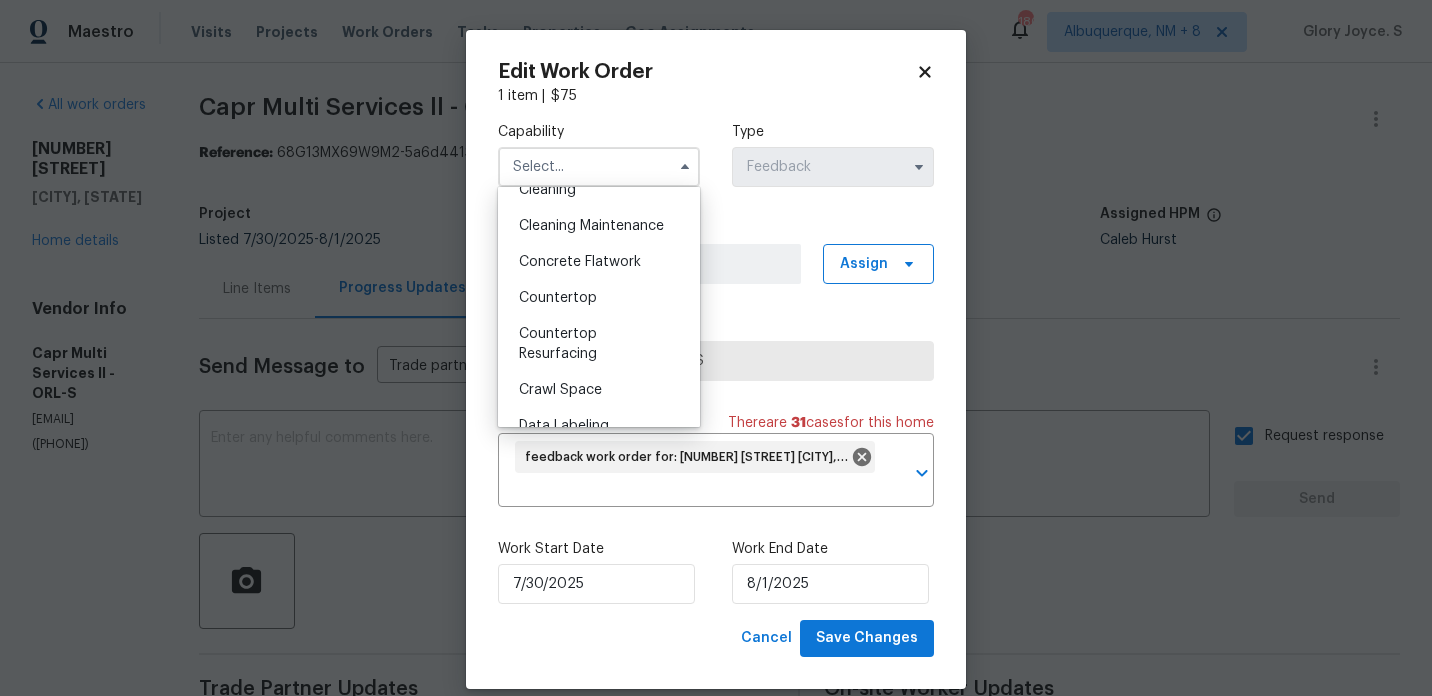 scroll, scrollTop: 397, scrollLeft: 0, axis: vertical 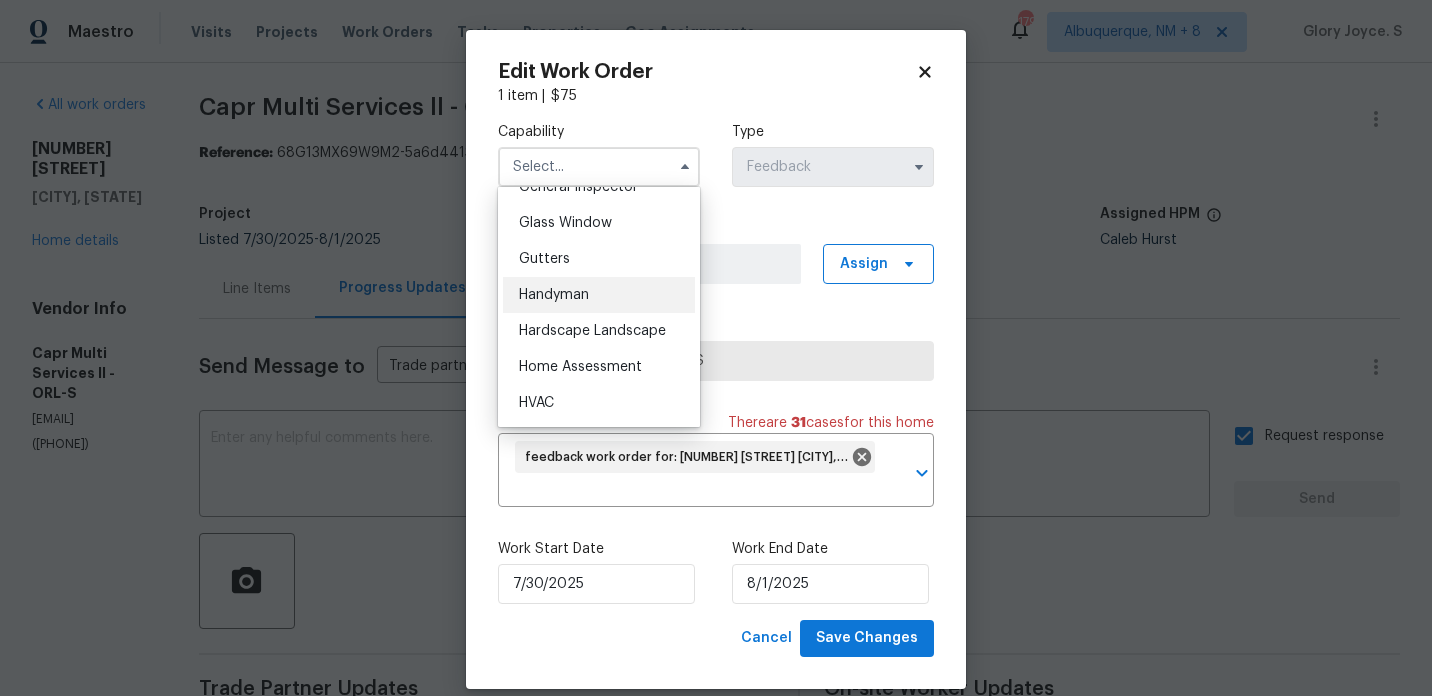 click on "Handyman" at bounding box center (599, 295) 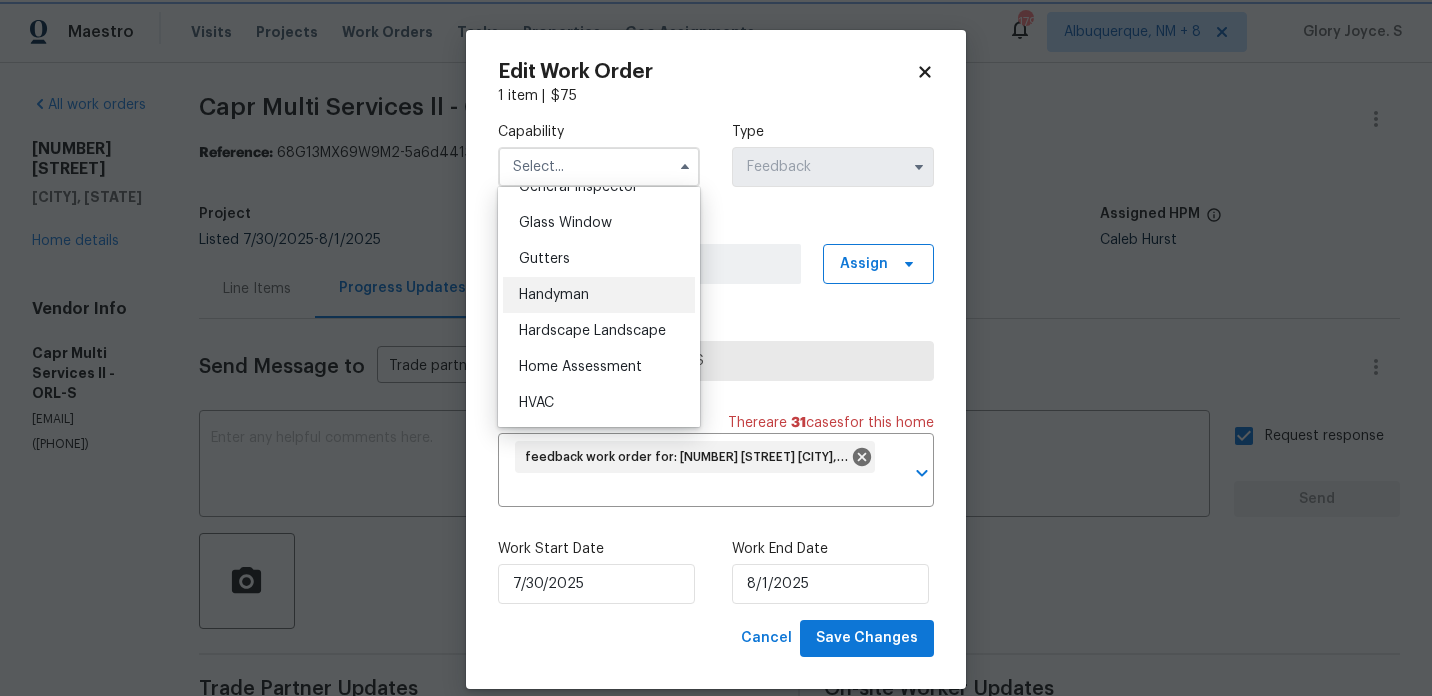 type on "Handyman" 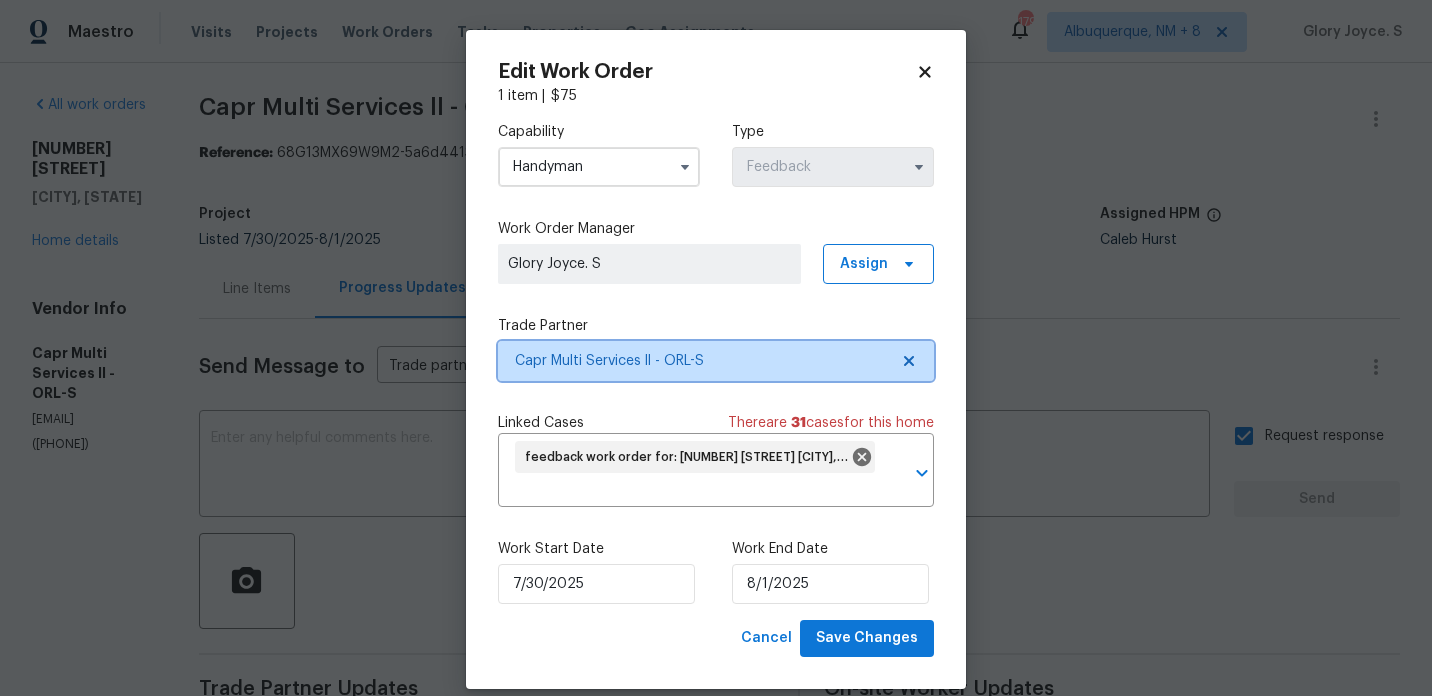 click 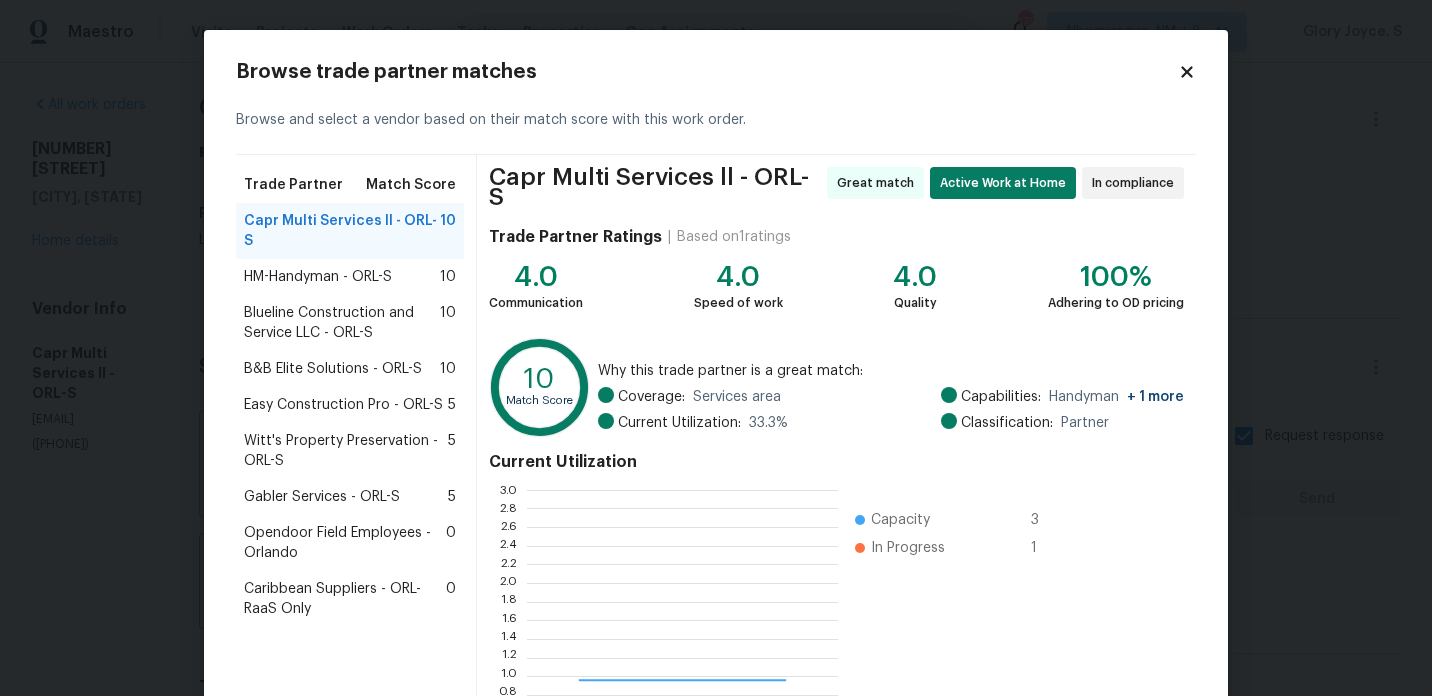 scroll, scrollTop: 2, scrollLeft: 1, axis: both 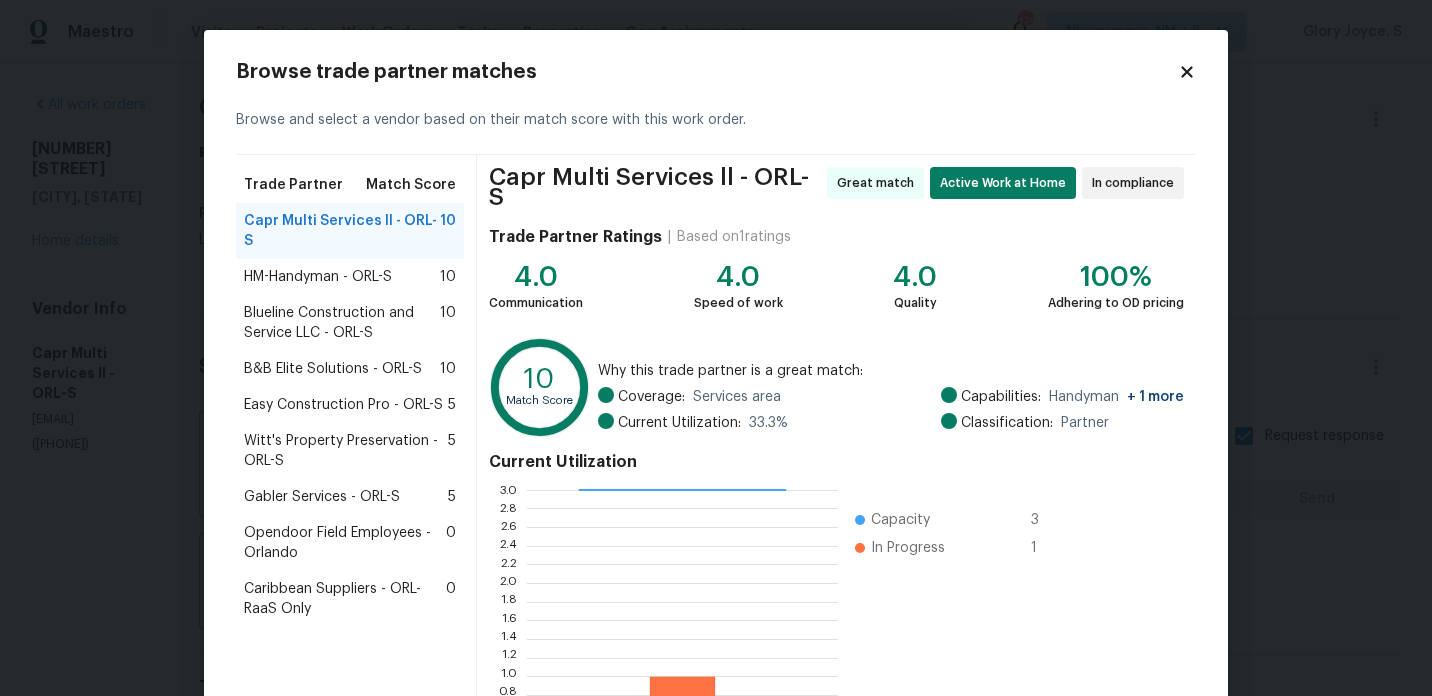 click on "HM-Handyman - ORL-S 10" at bounding box center (350, 277) 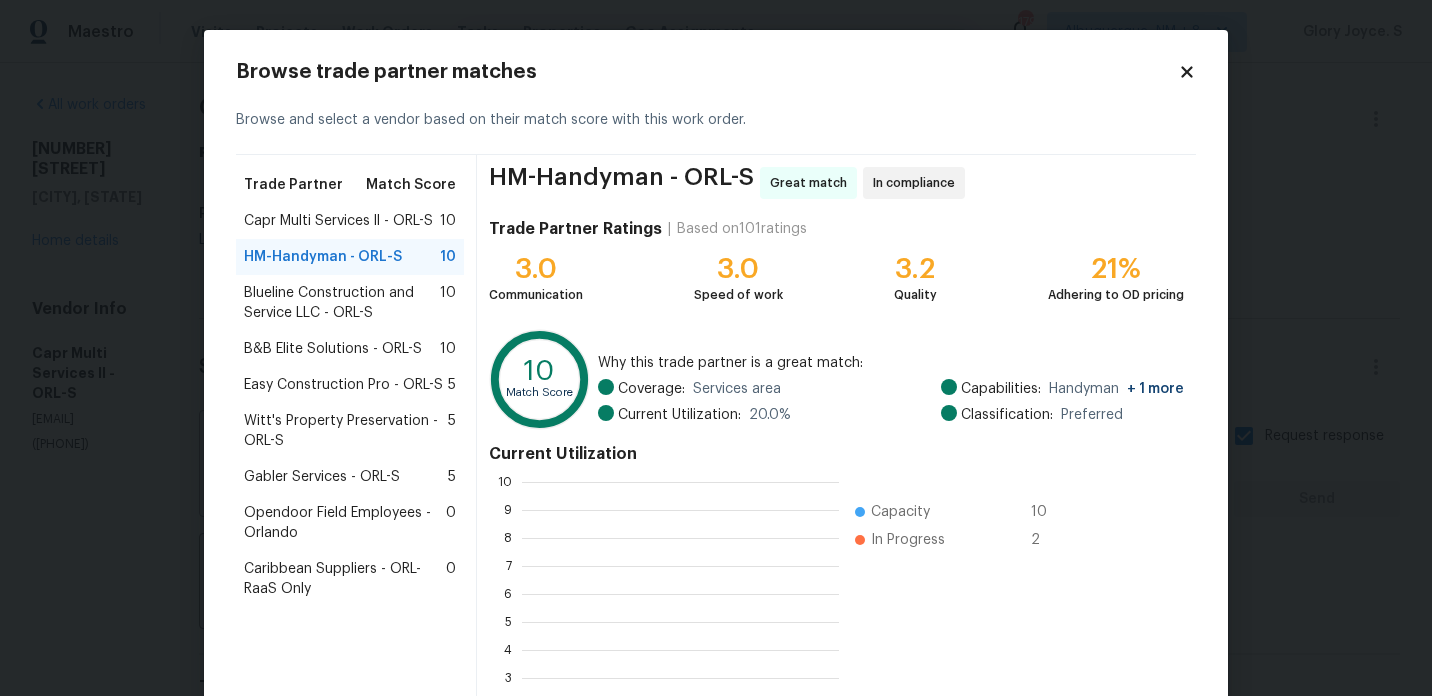 scroll, scrollTop: 2, scrollLeft: 2, axis: both 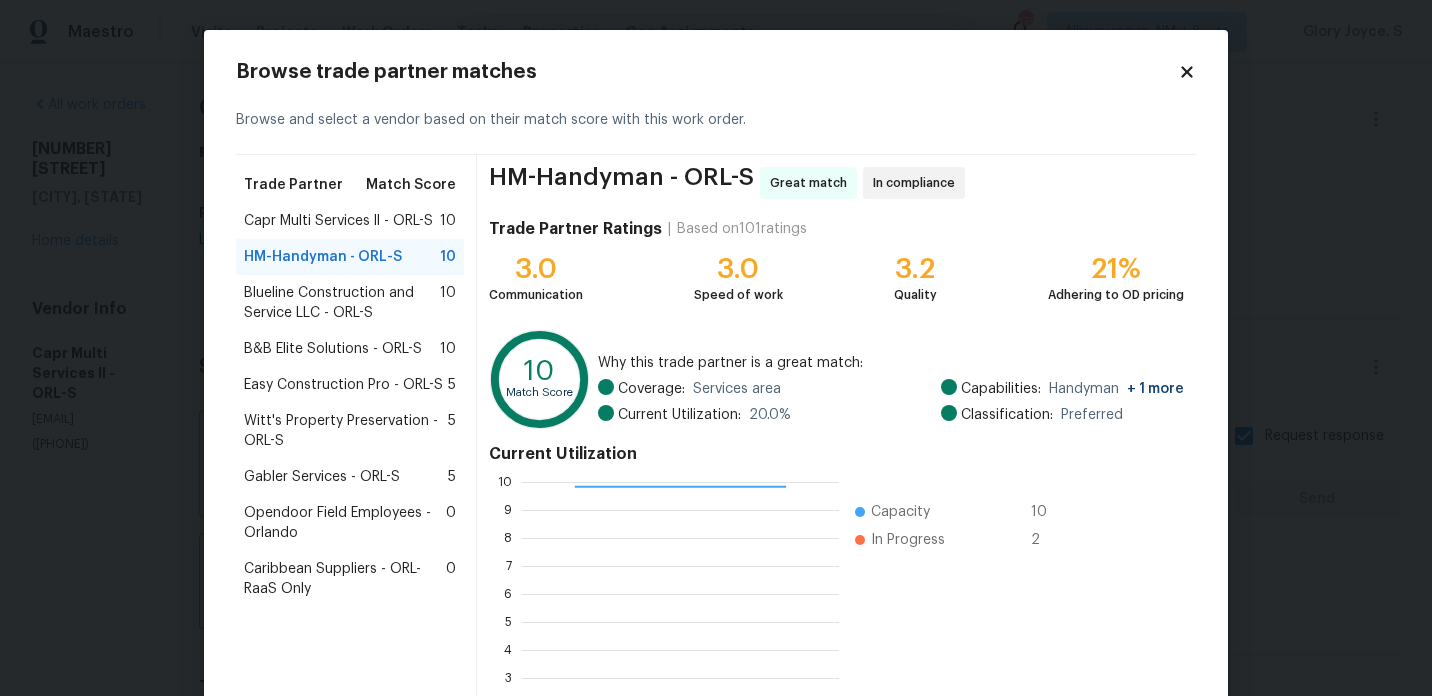 click on "Blueline Construction and Service LLC - ORL-S [NUMBER]" at bounding box center (350, 303) 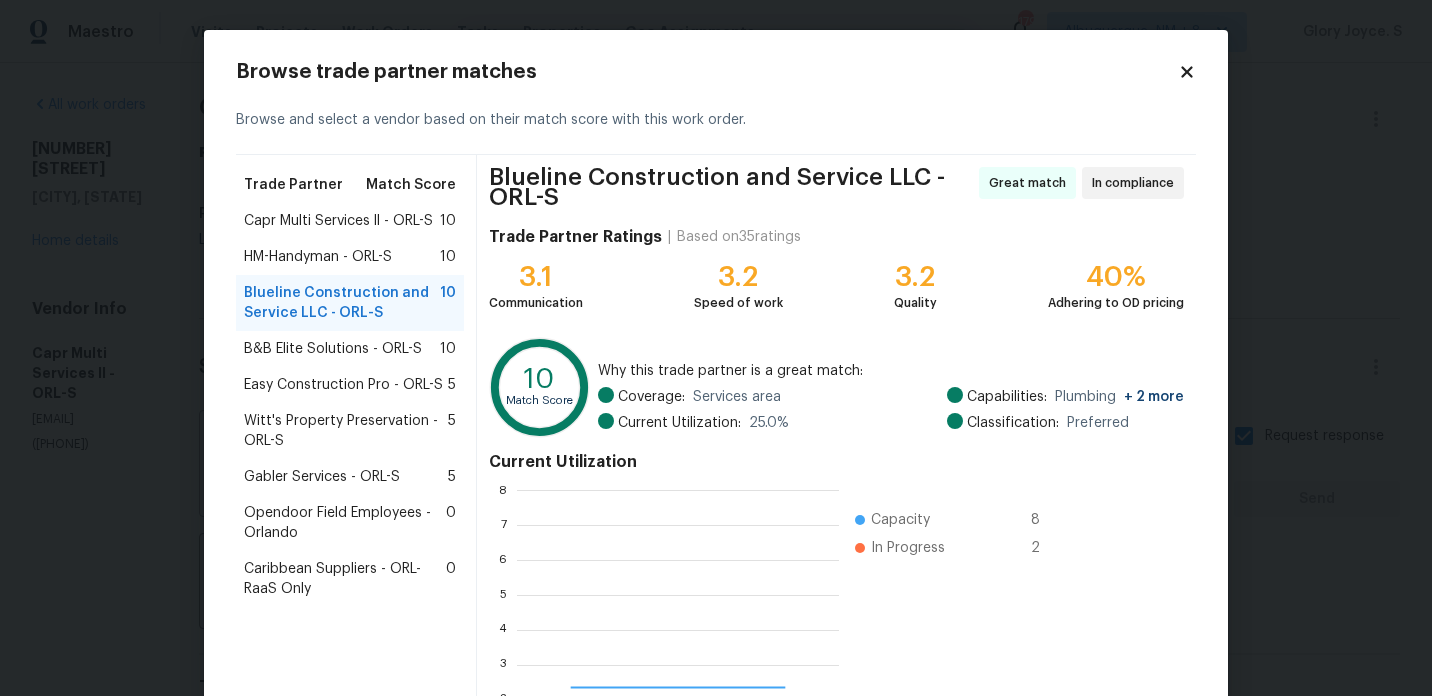 scroll, scrollTop: 2, scrollLeft: 2, axis: both 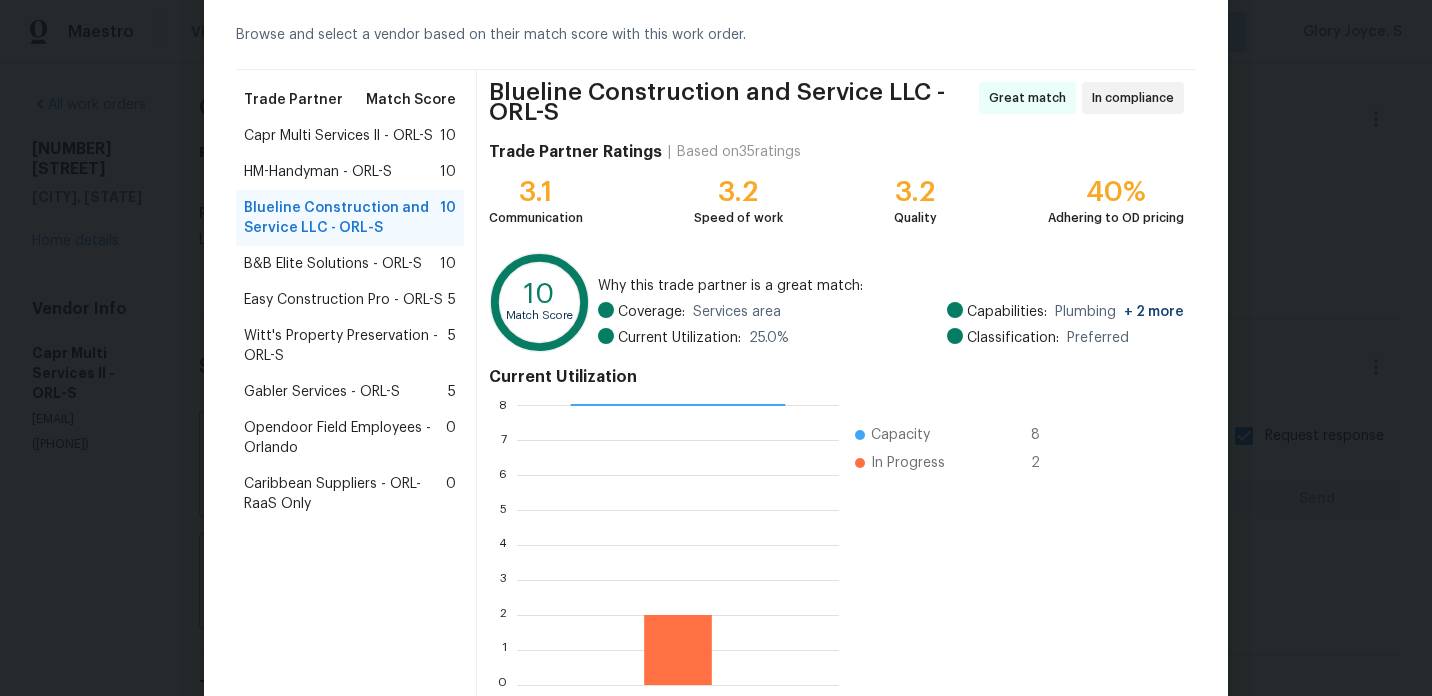click on "B&B Elite Solutions - ORL-S [NUMBER]" at bounding box center (350, 264) 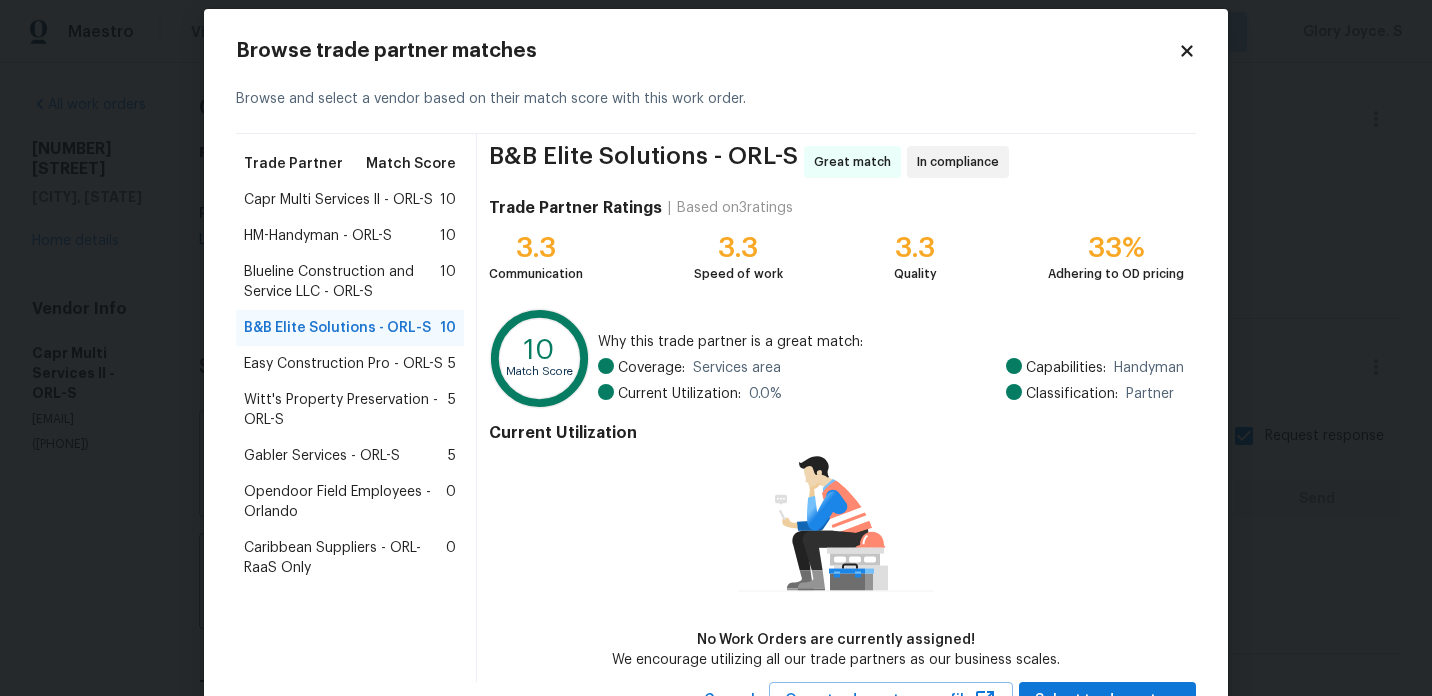 scroll, scrollTop: 85, scrollLeft: 0, axis: vertical 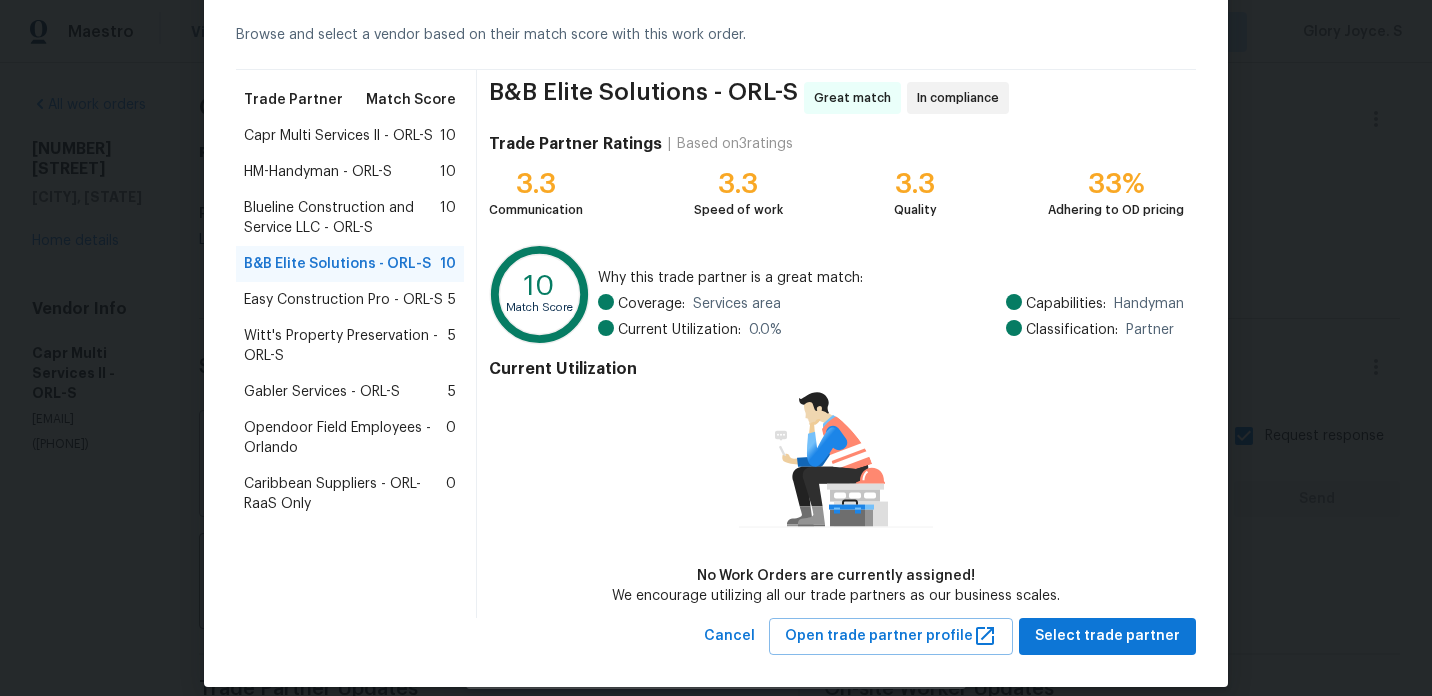 click on "Easy Construction Pro - ORL-S [NUMBER]" at bounding box center (350, 300) 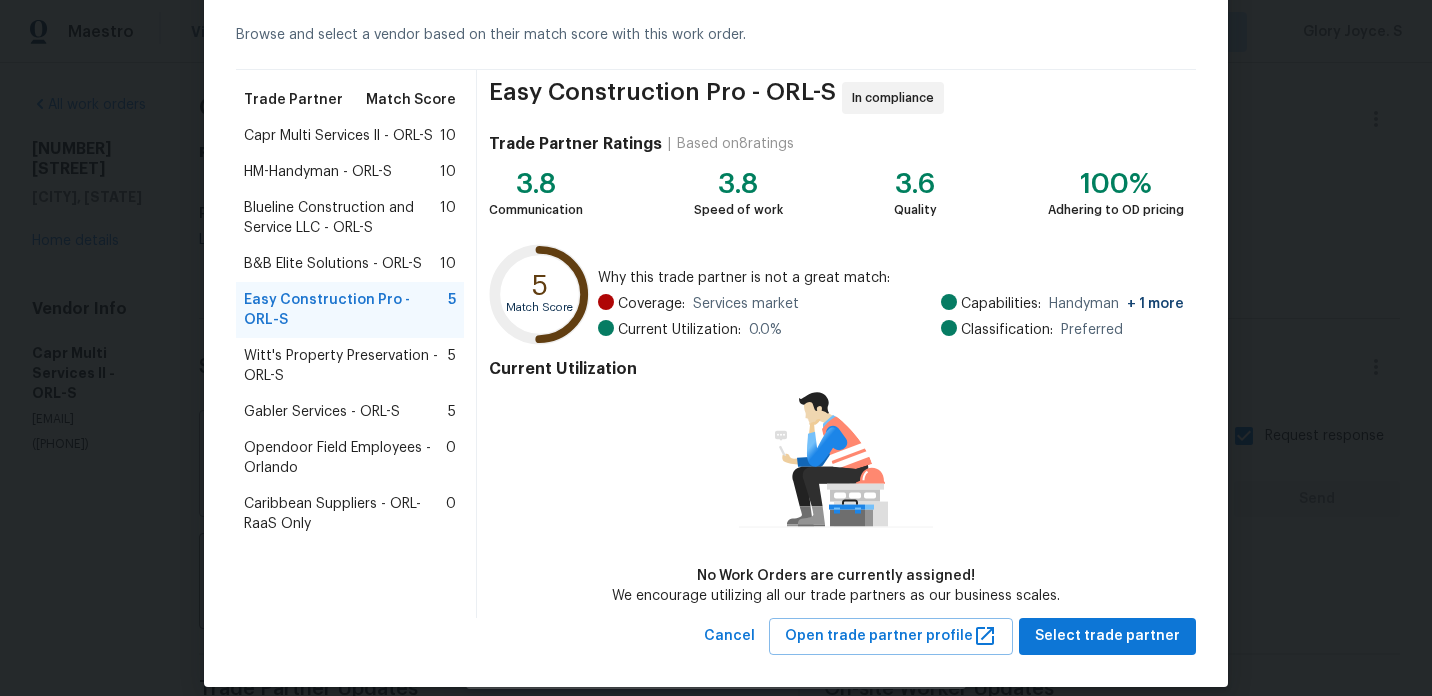 scroll, scrollTop: 104, scrollLeft: 0, axis: vertical 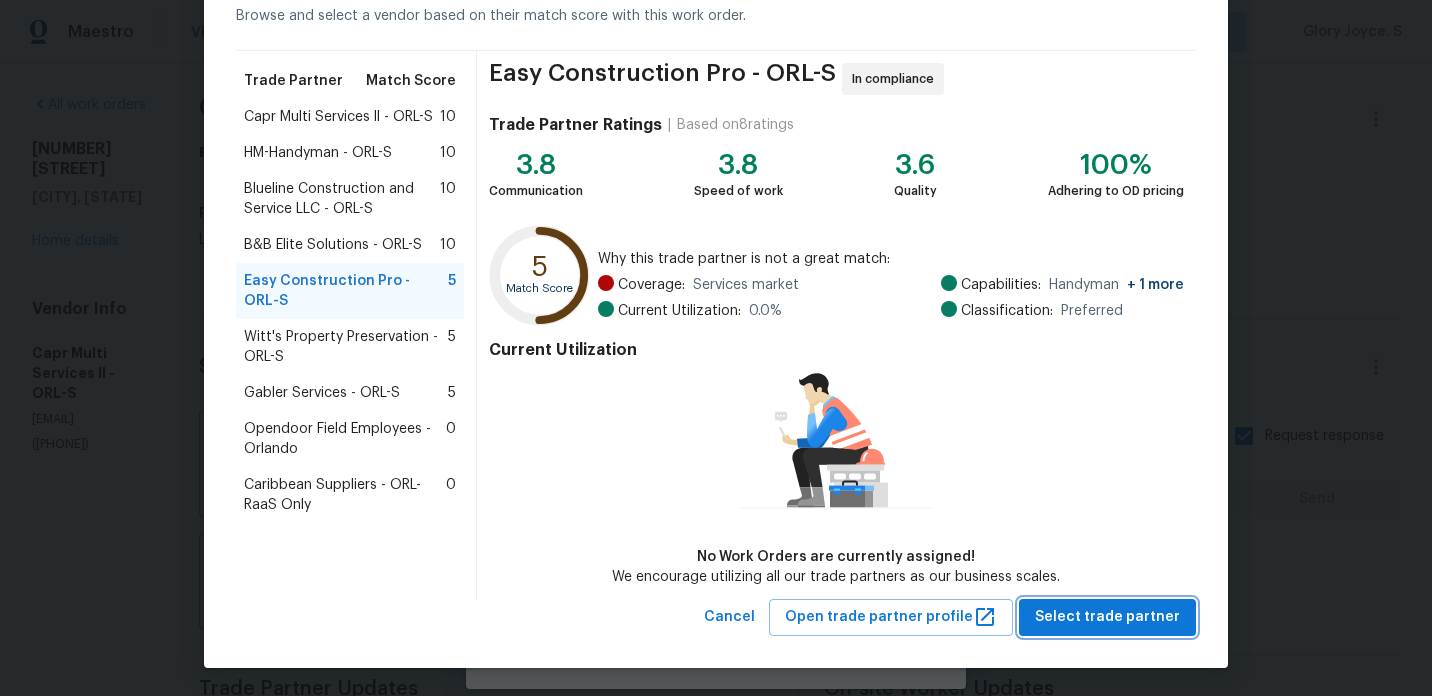 click on "Select trade partner" at bounding box center (1107, 617) 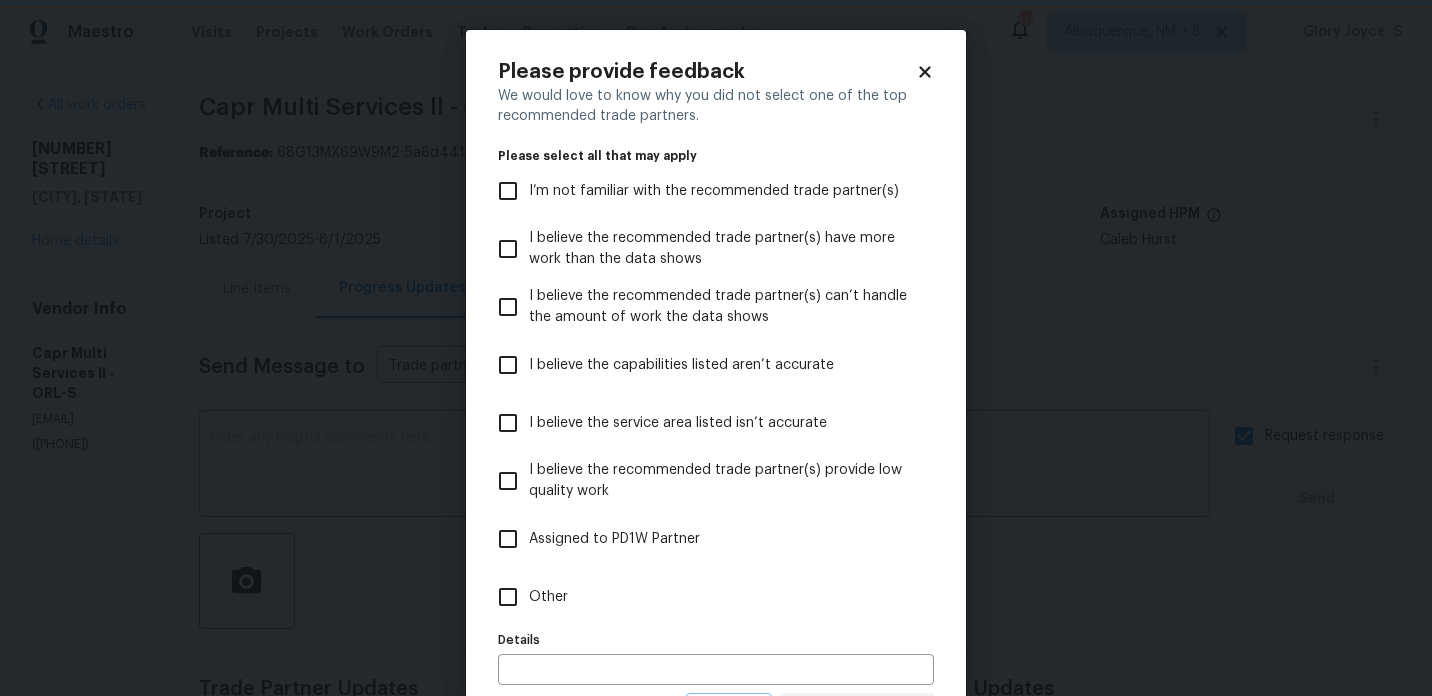 scroll, scrollTop: 0, scrollLeft: 0, axis: both 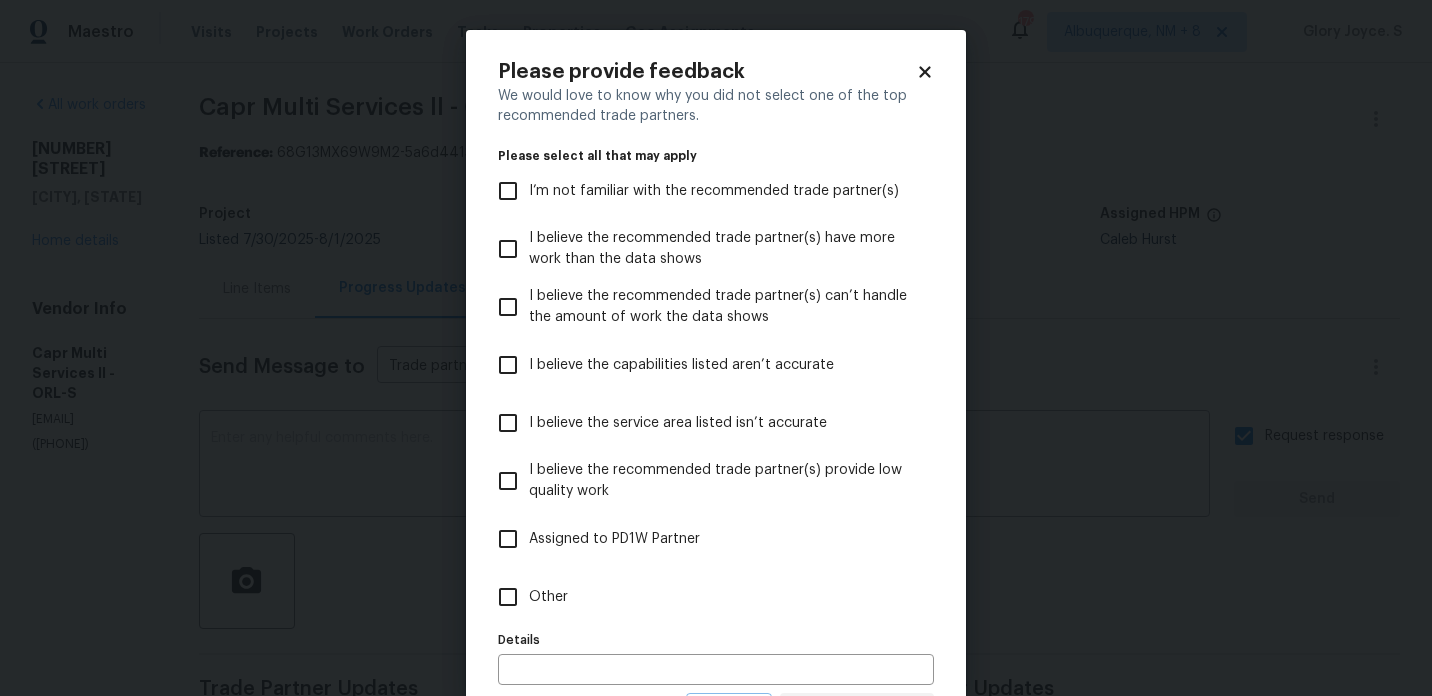 click on "Other" at bounding box center (702, 597) 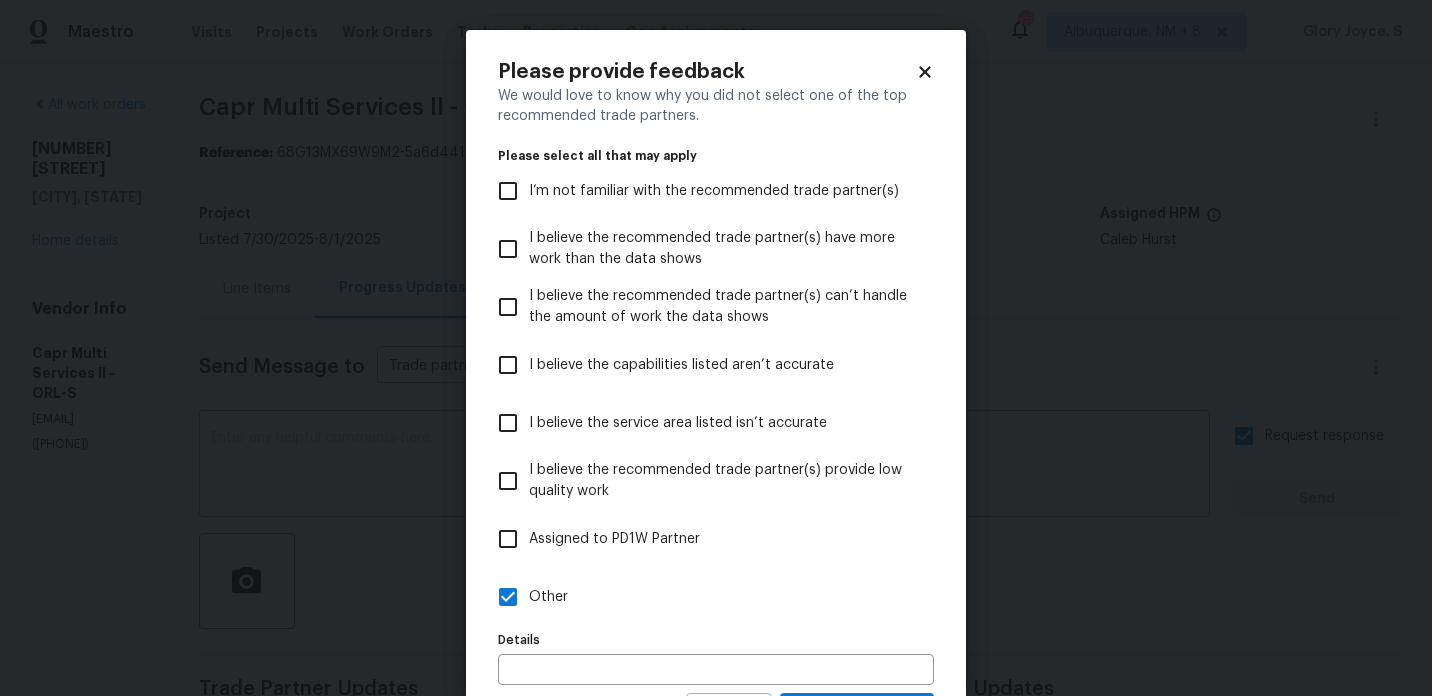 scroll, scrollTop: 96, scrollLeft: 0, axis: vertical 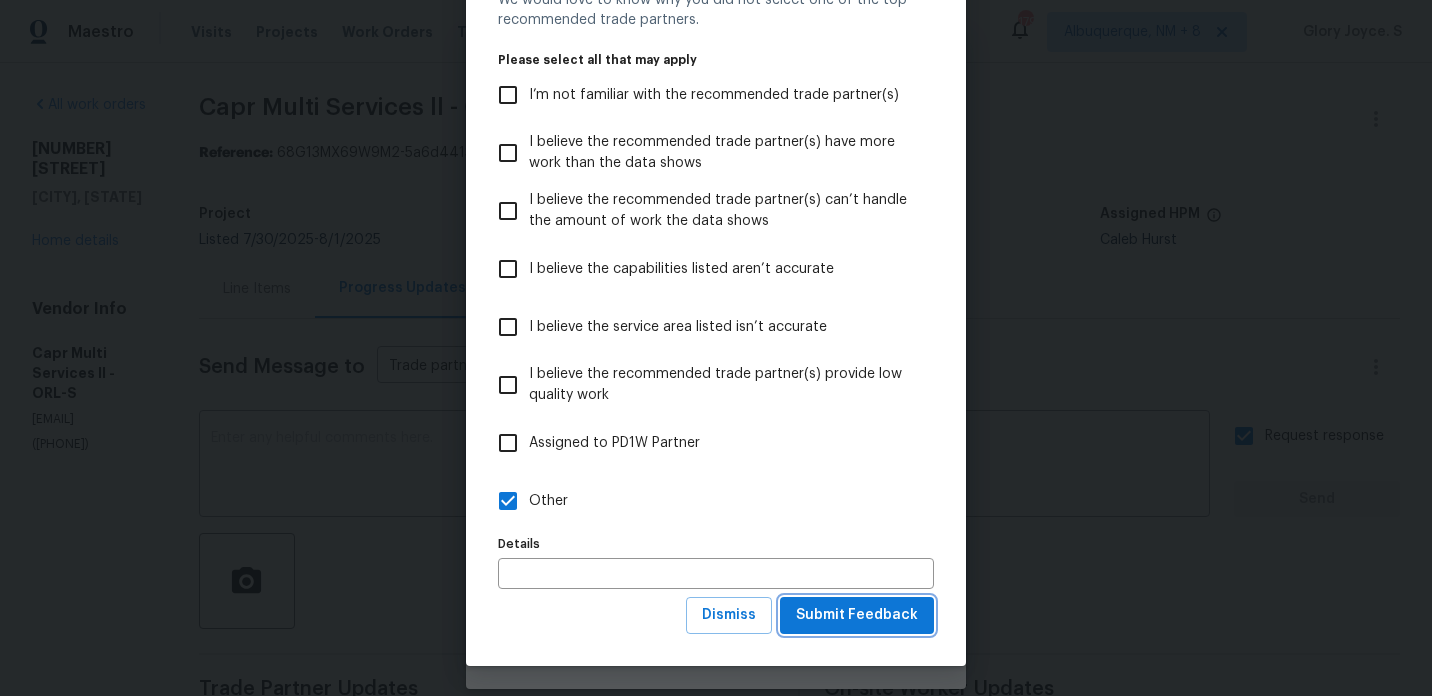 click on "Submit Feedback" at bounding box center (857, 615) 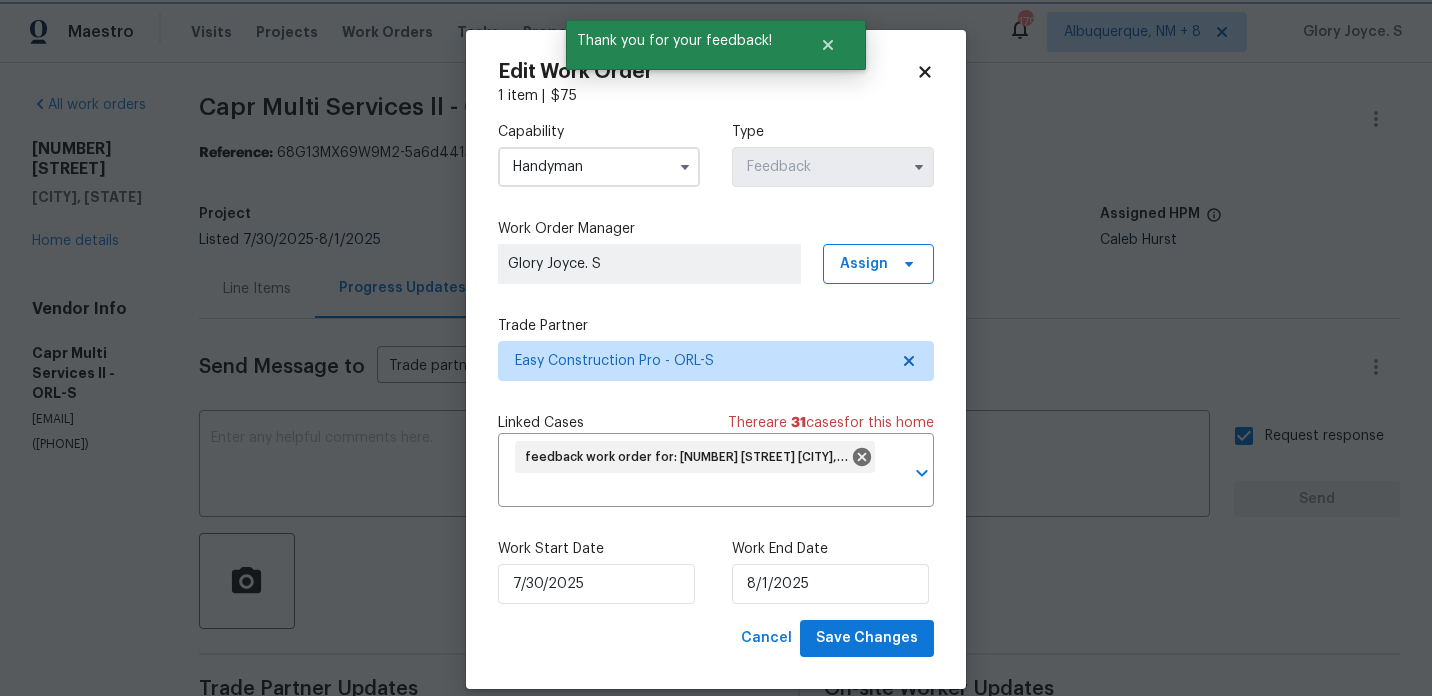 scroll, scrollTop: 0, scrollLeft: 0, axis: both 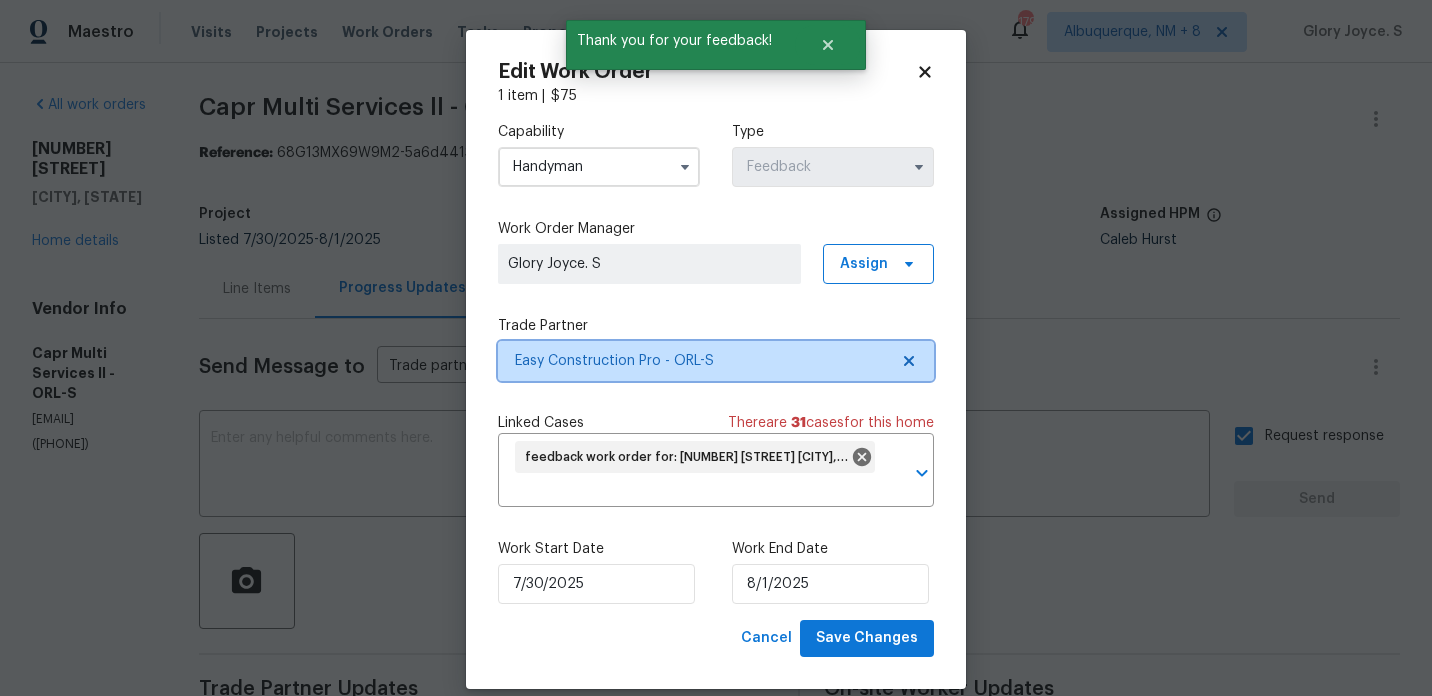 click 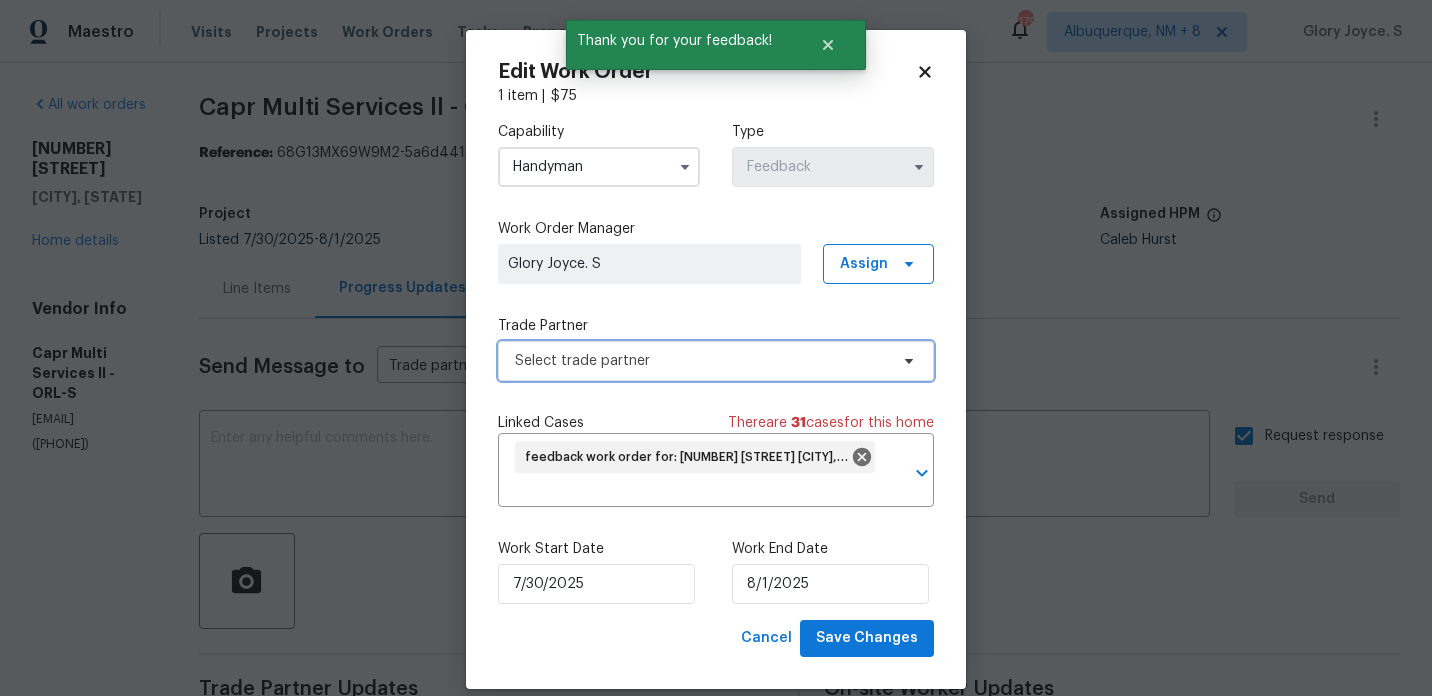 click 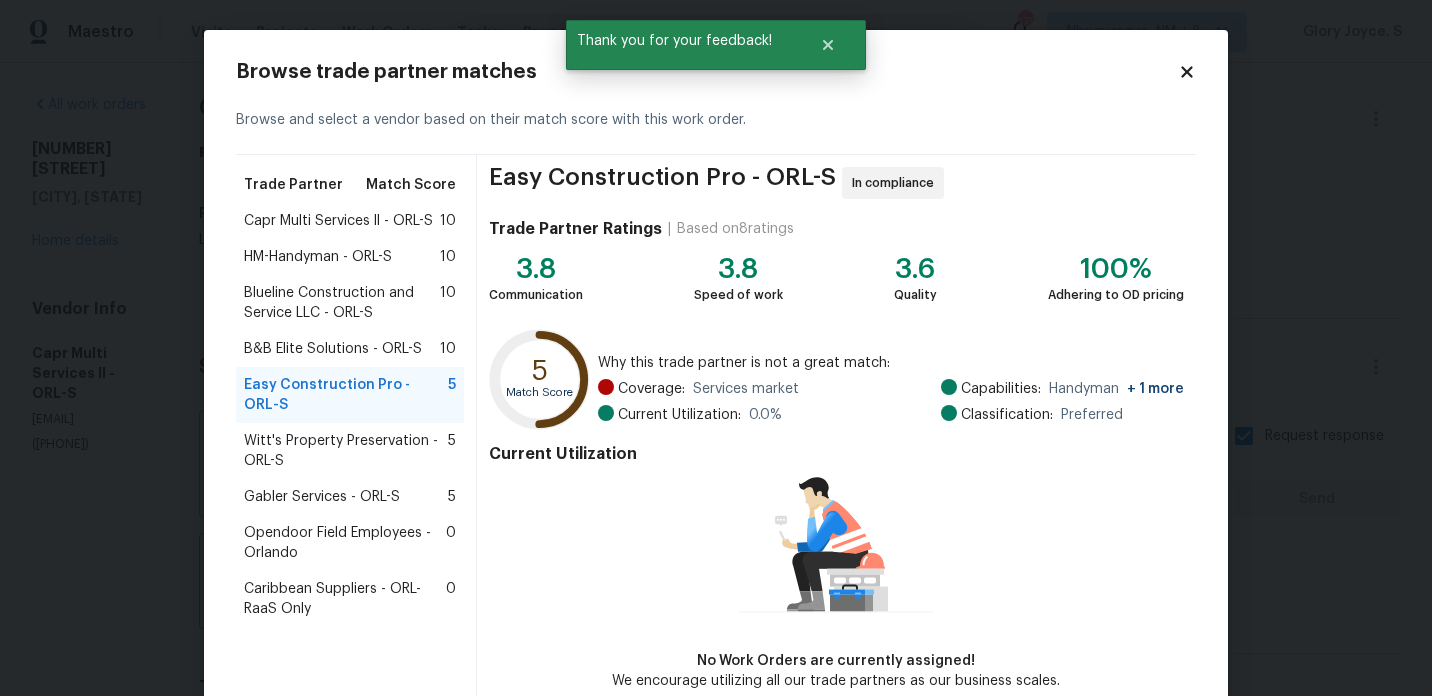 click on "Witt's Property Preservation - ORL-S" at bounding box center [346, 451] 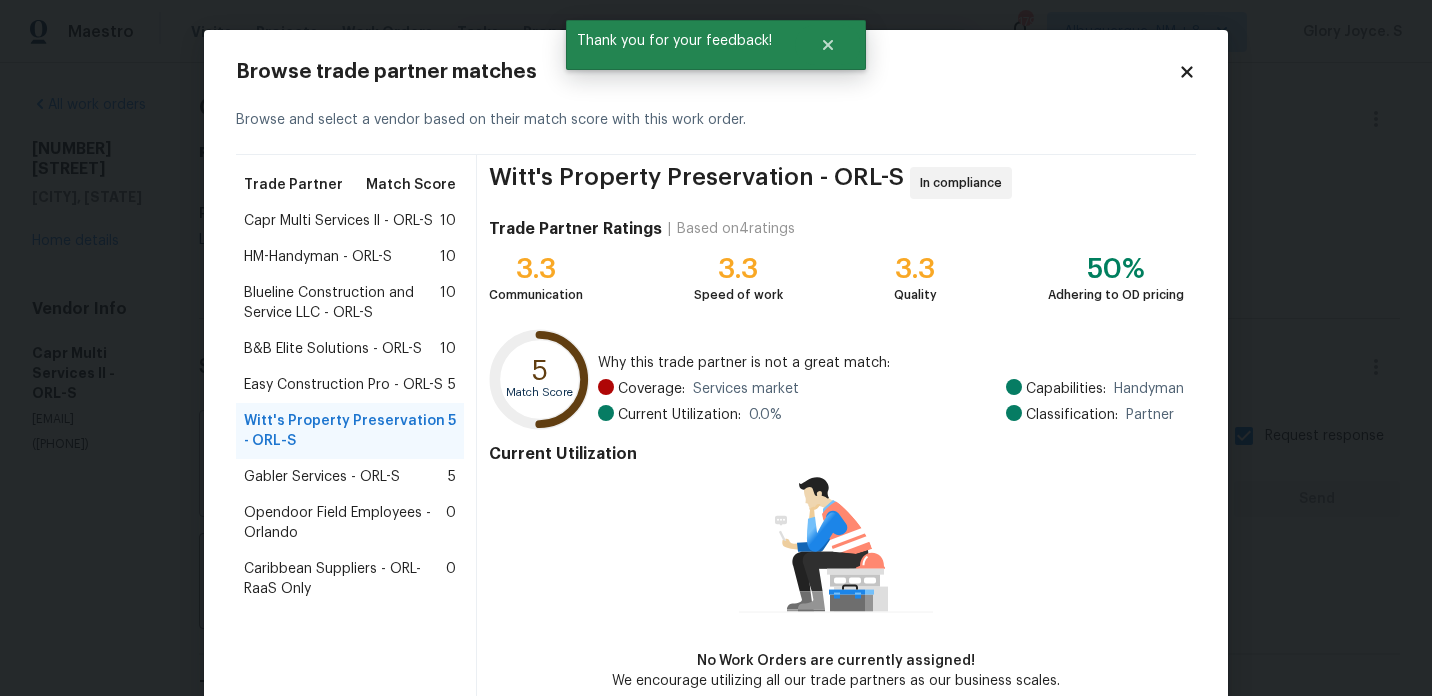 click on "Easy Construction Pro - ORL-S" at bounding box center (343, 385) 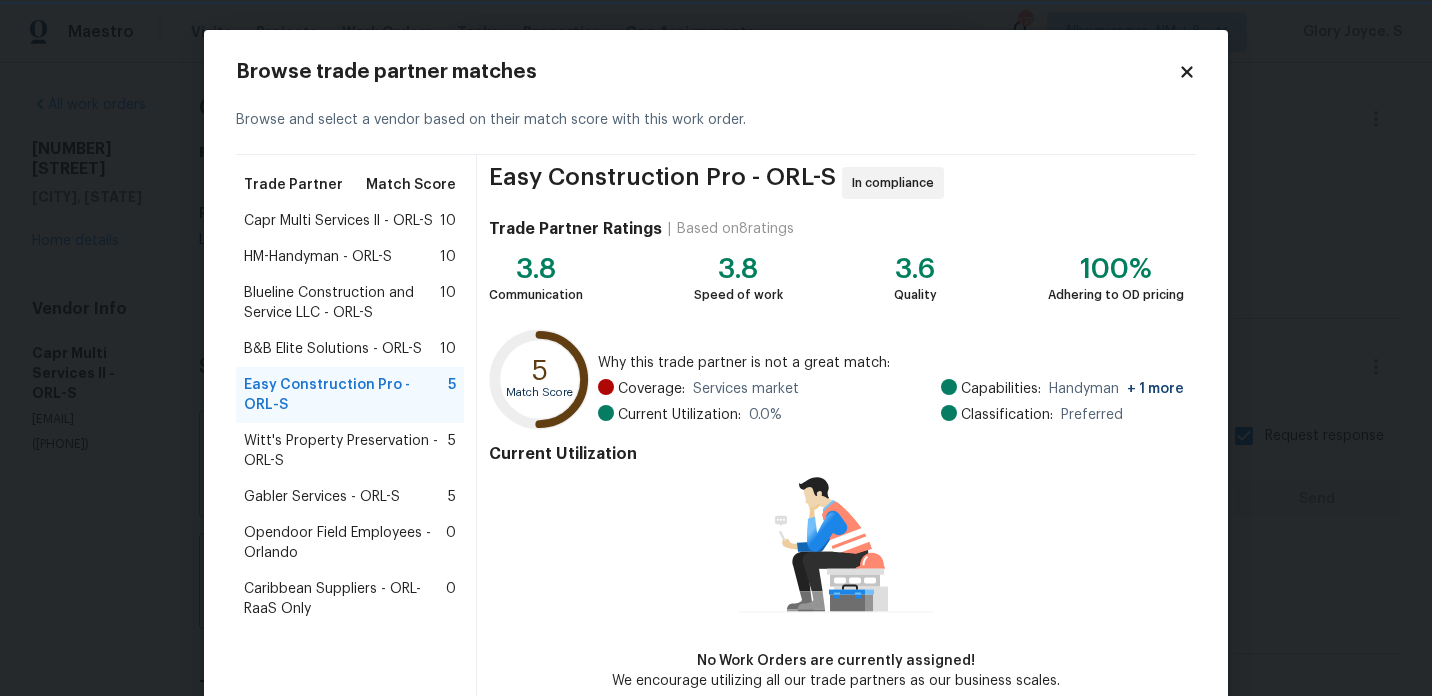 scroll, scrollTop: 104, scrollLeft: 0, axis: vertical 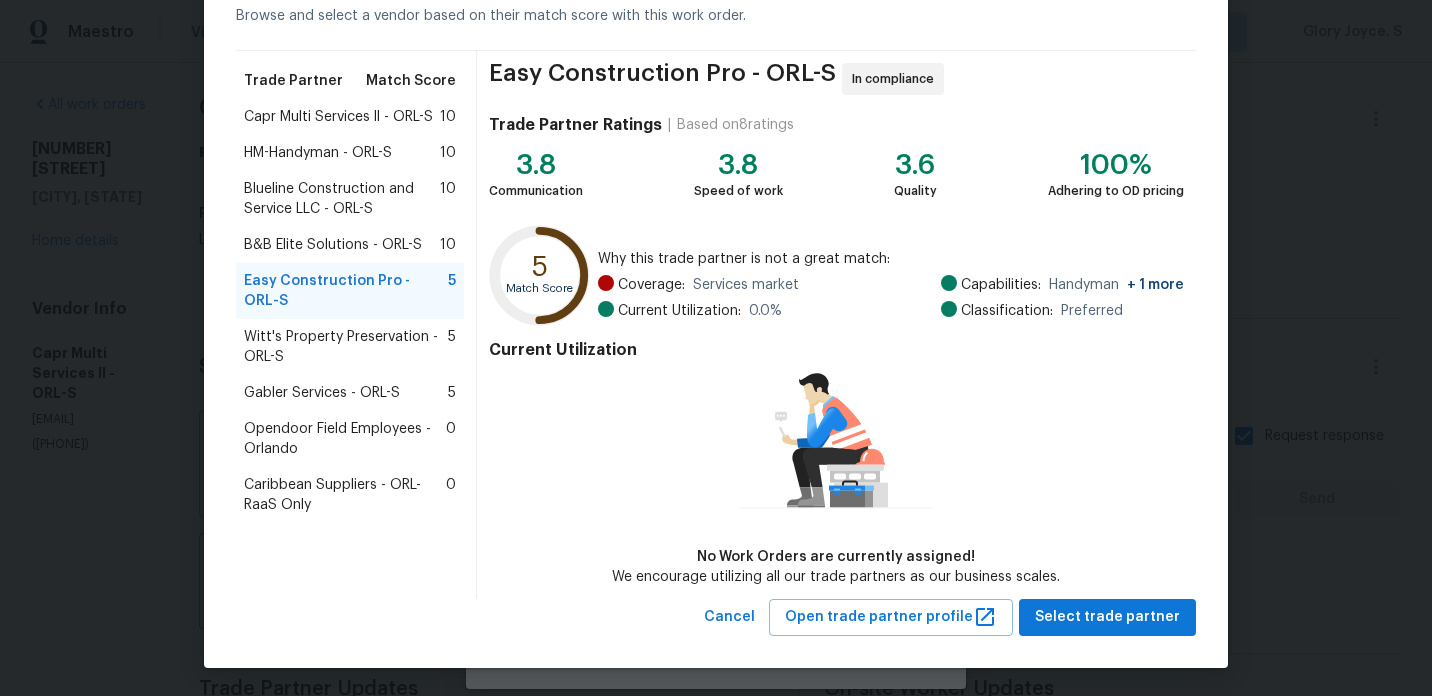 click on "Easy Construction Pro - ORL-S In compliance Trade Partner Ratings    |    Based on  [NUMBER]  ratings [NUMBER] Communication [NUMBER] Speed of work [NUMBER] Quality [NUMBER]% Adhering to OD pricing [NUMBER] Match Score Why this trade partner is not a great match: Coverage: Services market Current Utilization: [NUMBER]% Capabilities: Handyman + [NUMBER] more Classification: Preferred Current Utilization No Work Orders are currently assigned! We encourage utilizing all our trade partners as our business scales." at bounding box center (836, 325) 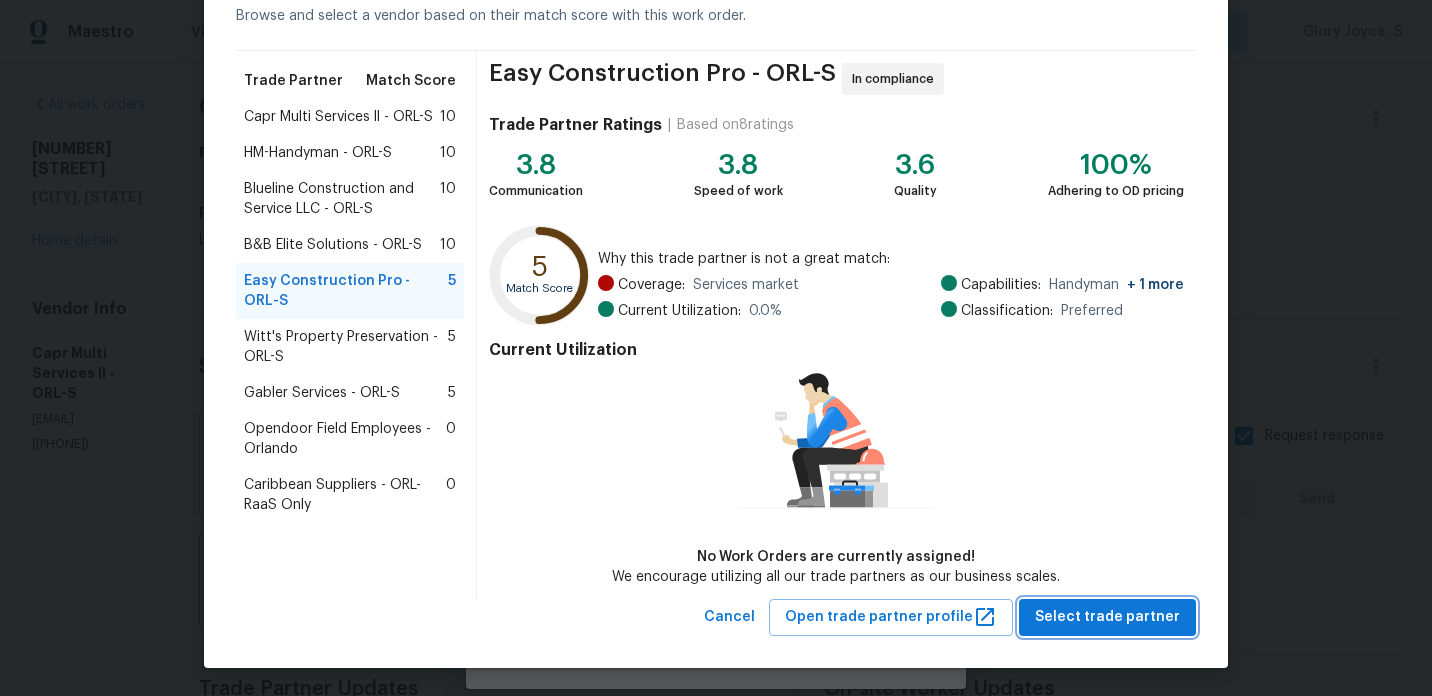 click on "Select trade partner" at bounding box center [1107, 617] 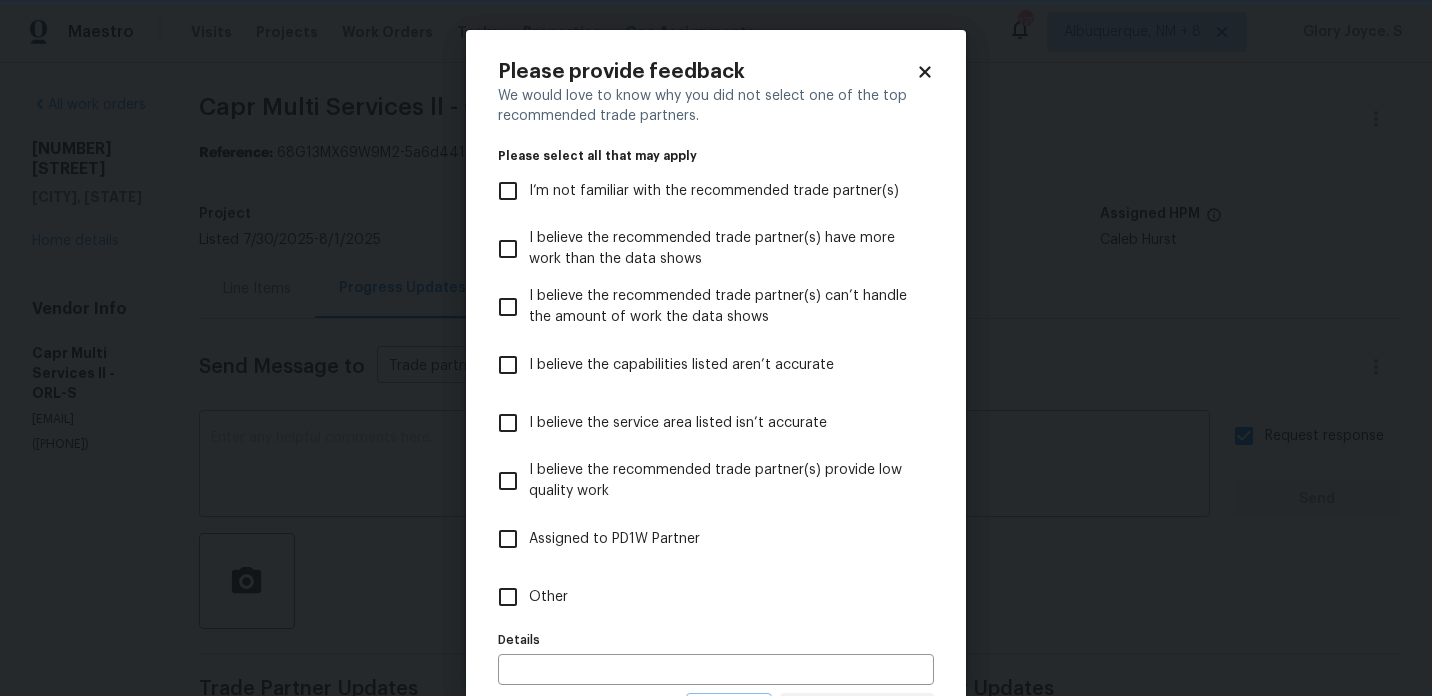 scroll, scrollTop: 0, scrollLeft: 0, axis: both 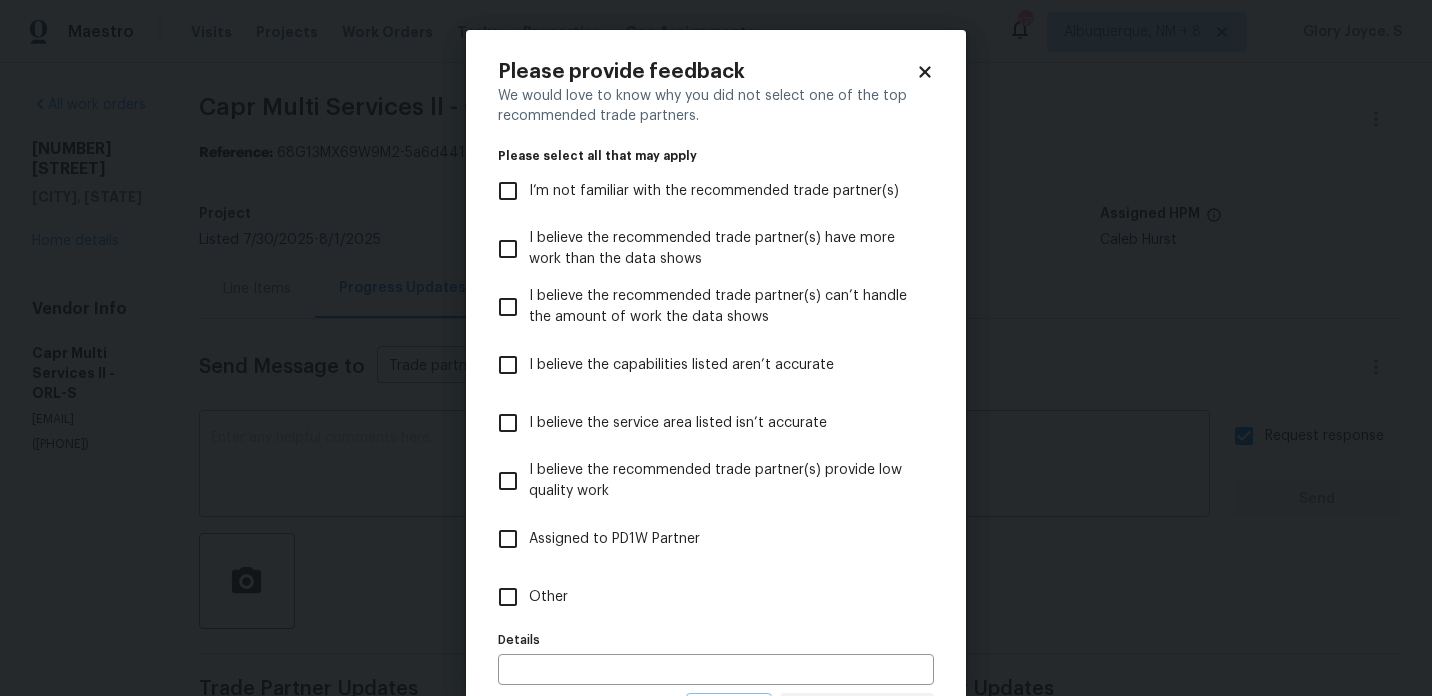 click on "Other" at bounding box center [702, 597] 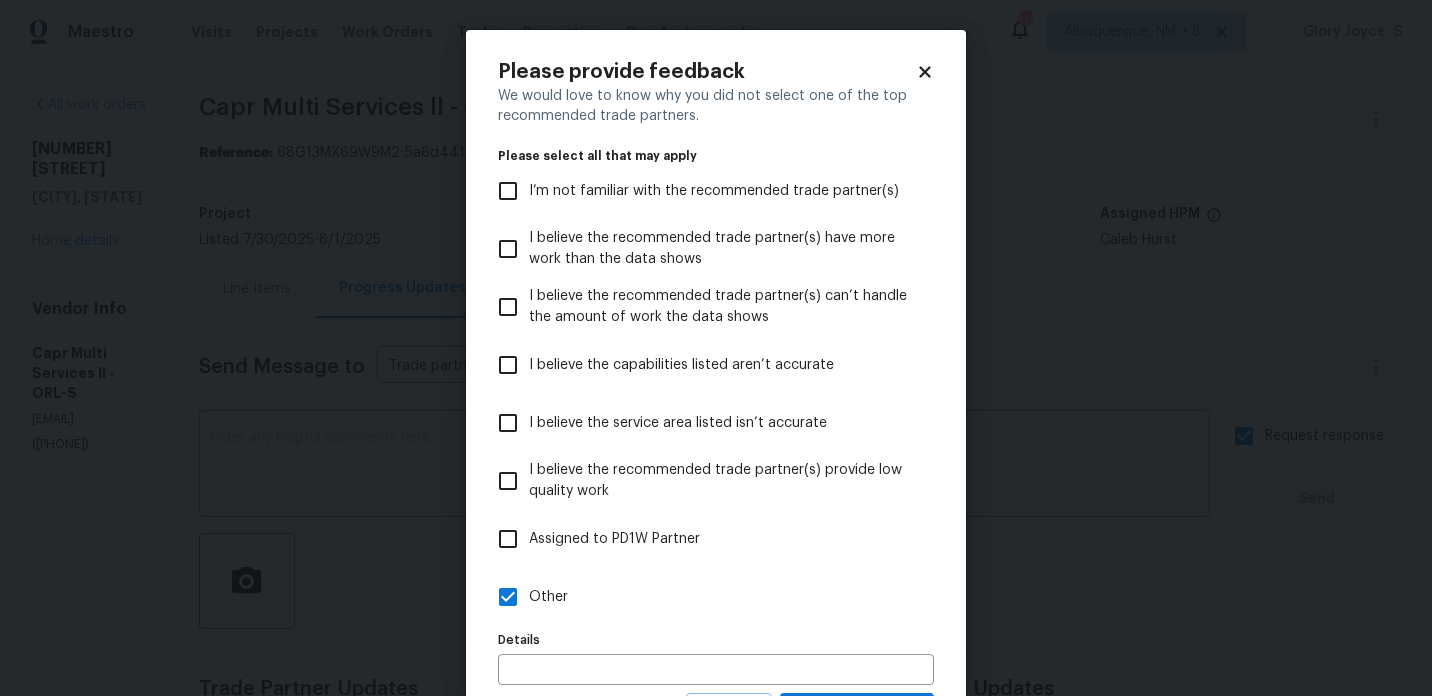 scroll, scrollTop: 96, scrollLeft: 0, axis: vertical 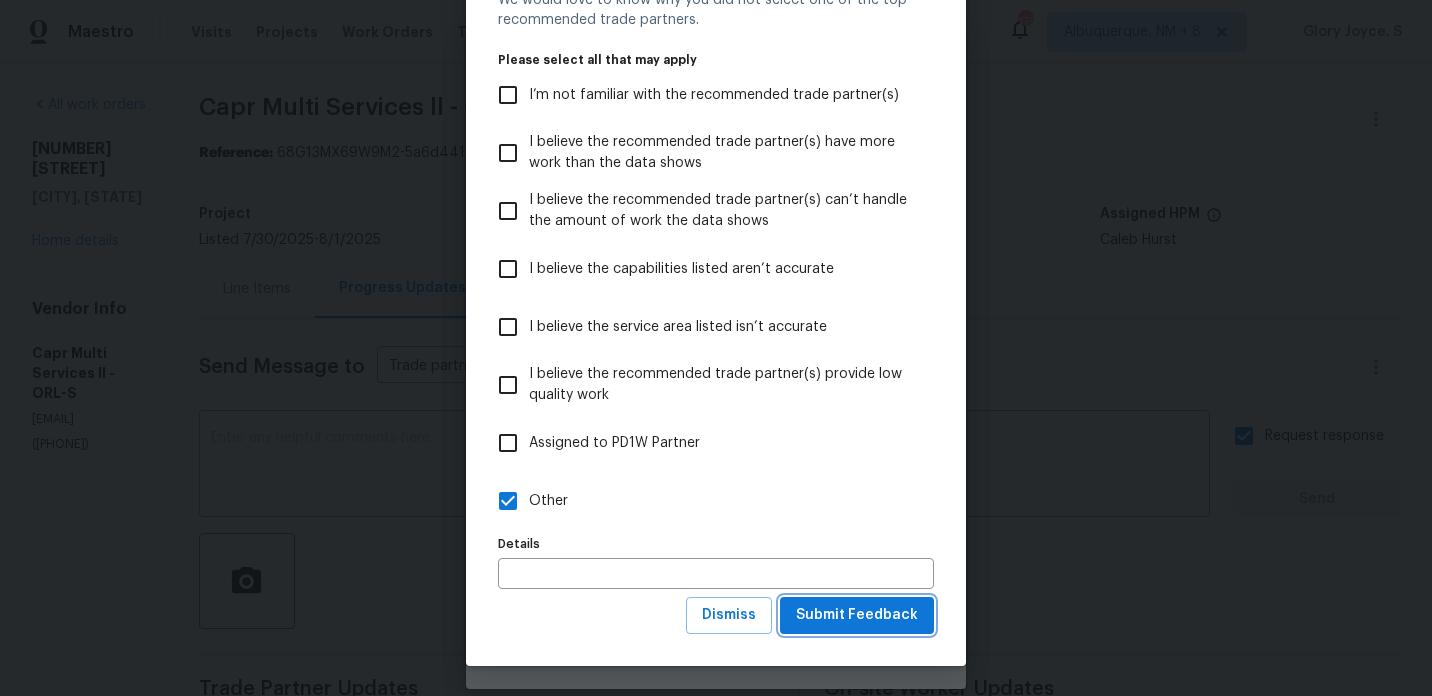 click on "Submit Feedback" at bounding box center [857, 615] 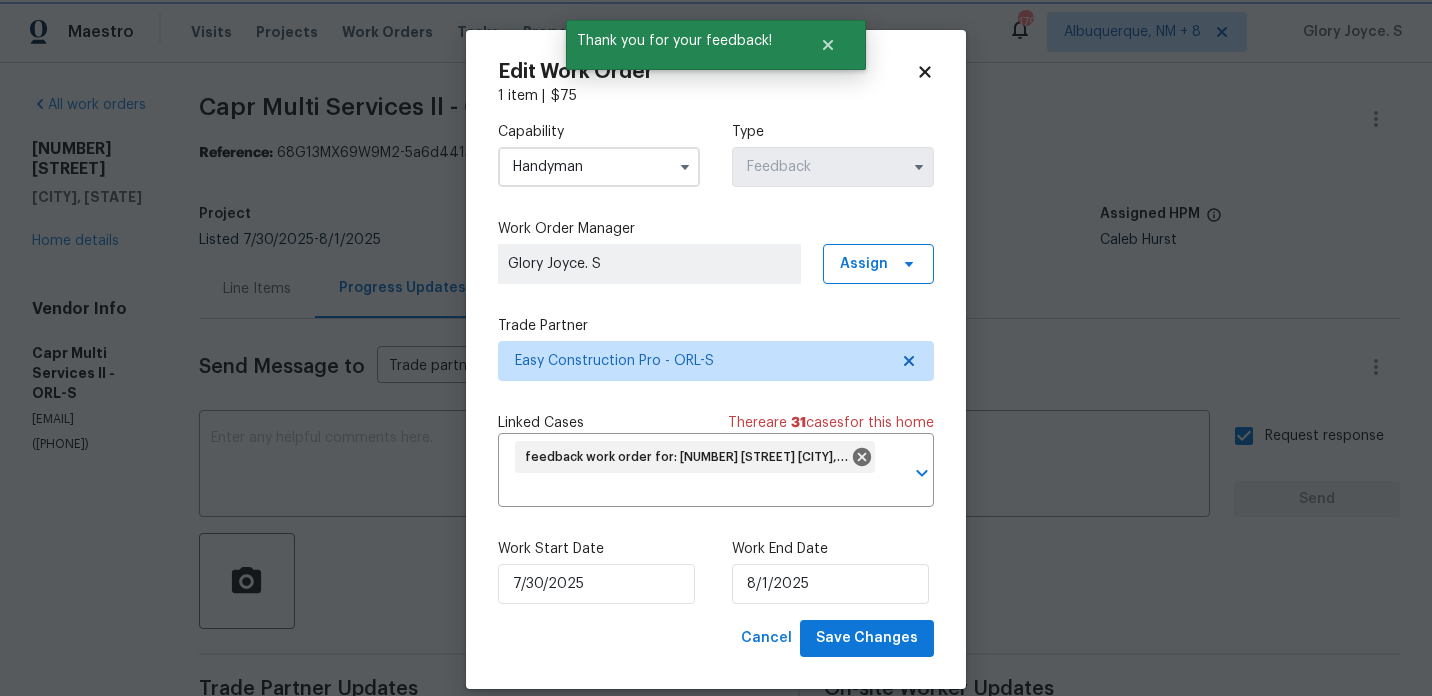 scroll, scrollTop: 0, scrollLeft: 0, axis: both 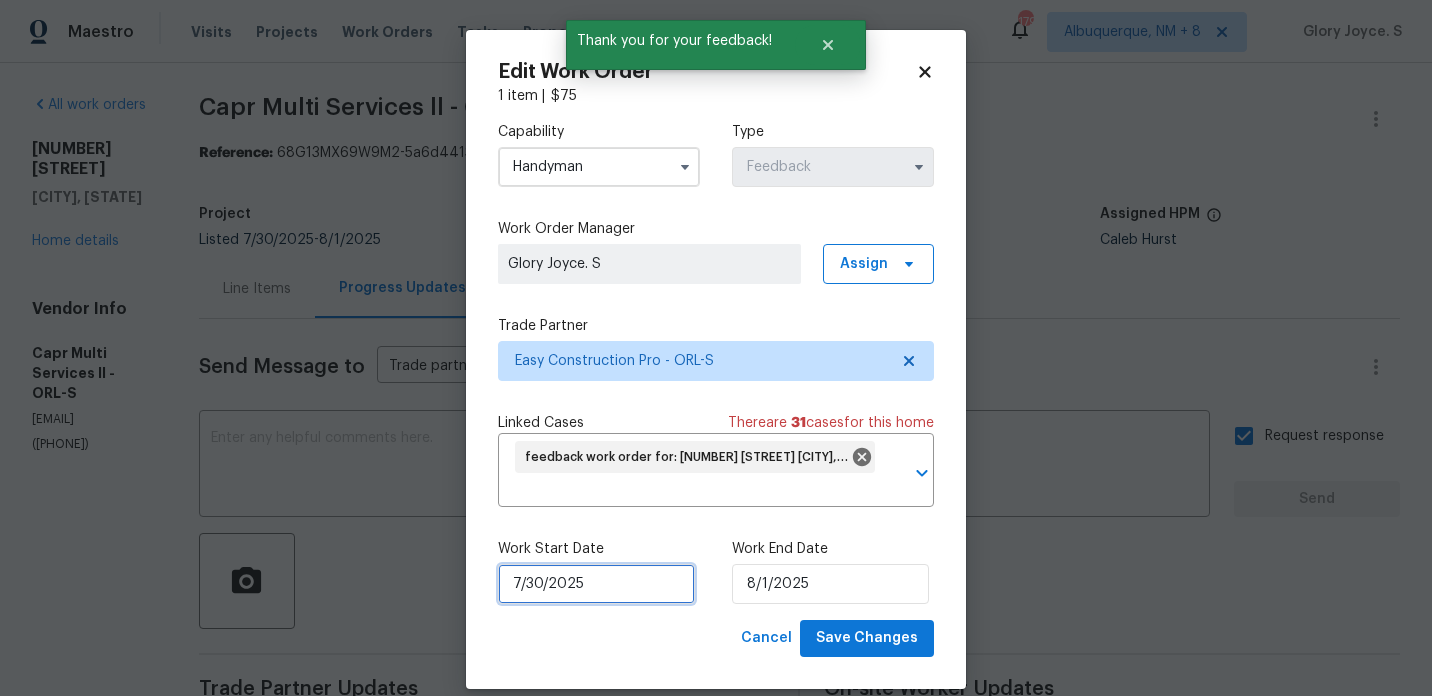 click on "7/30/2025" at bounding box center (596, 584) 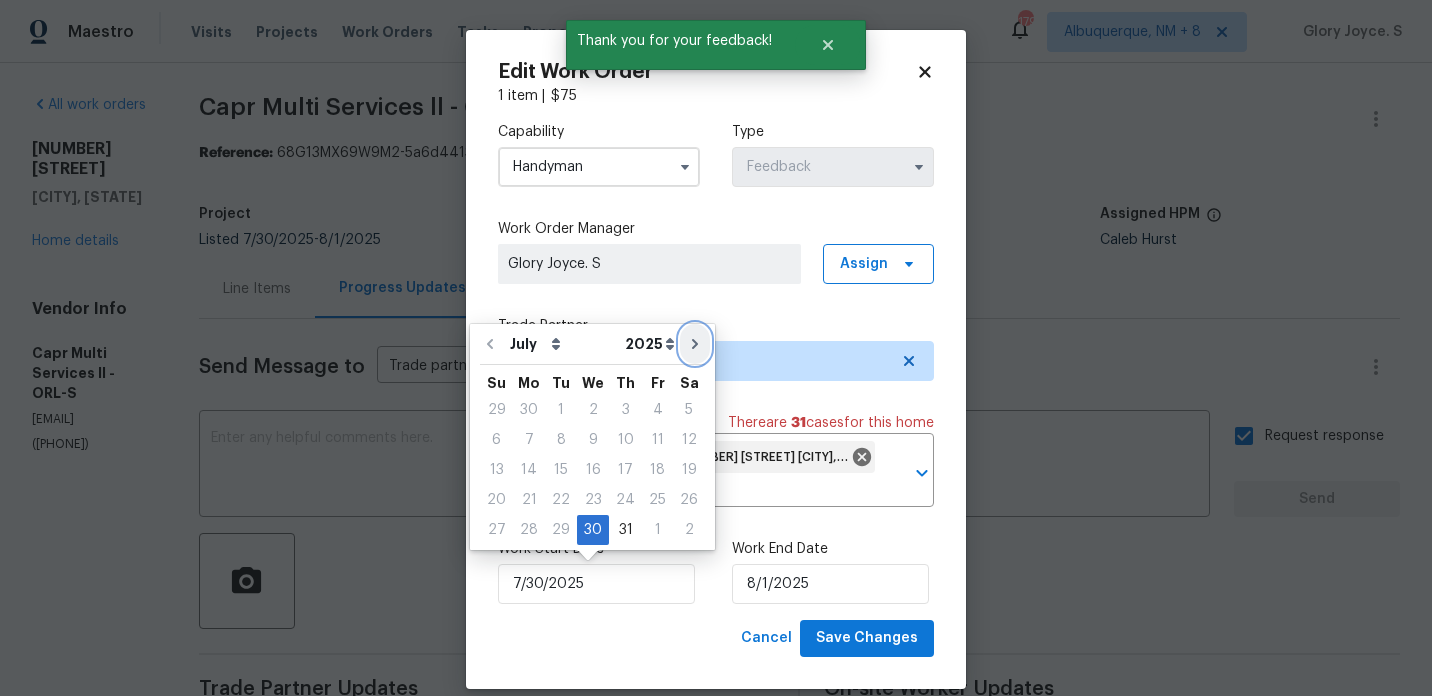 click at bounding box center (695, 344) 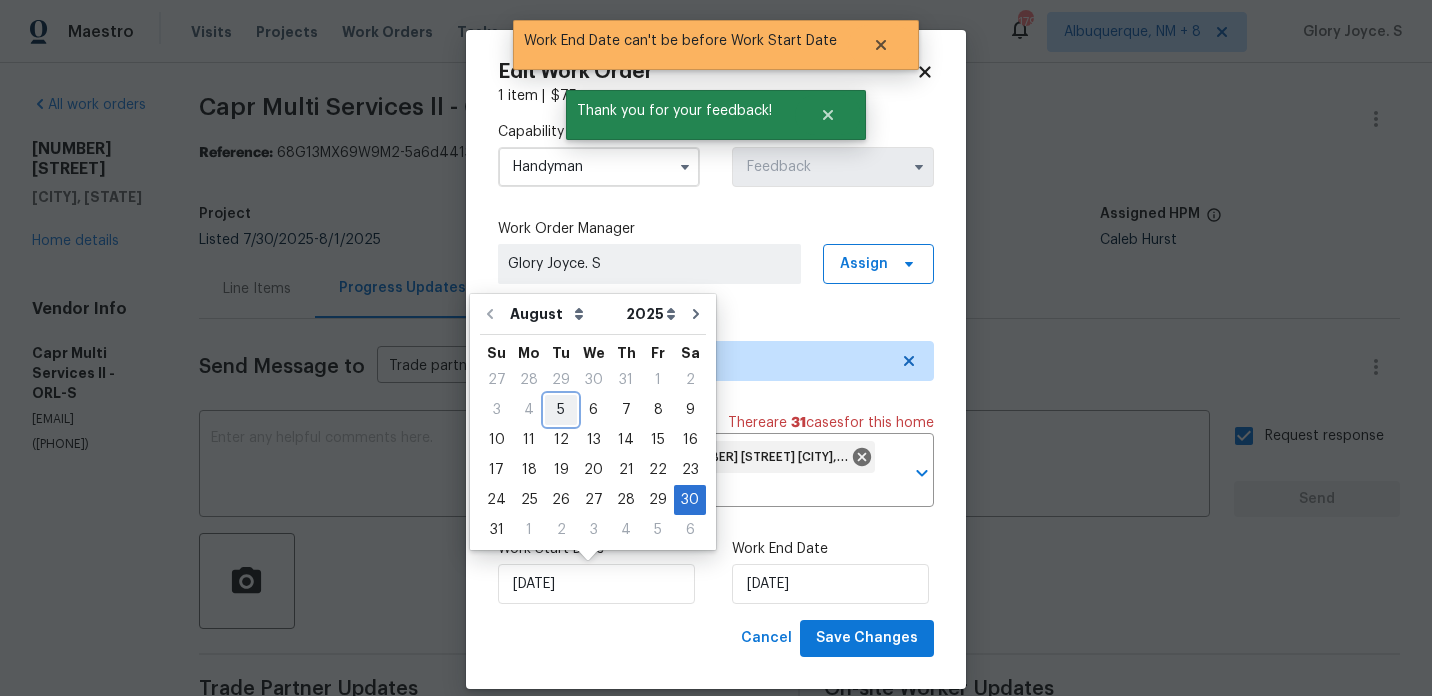 click on "5" at bounding box center [561, 410] 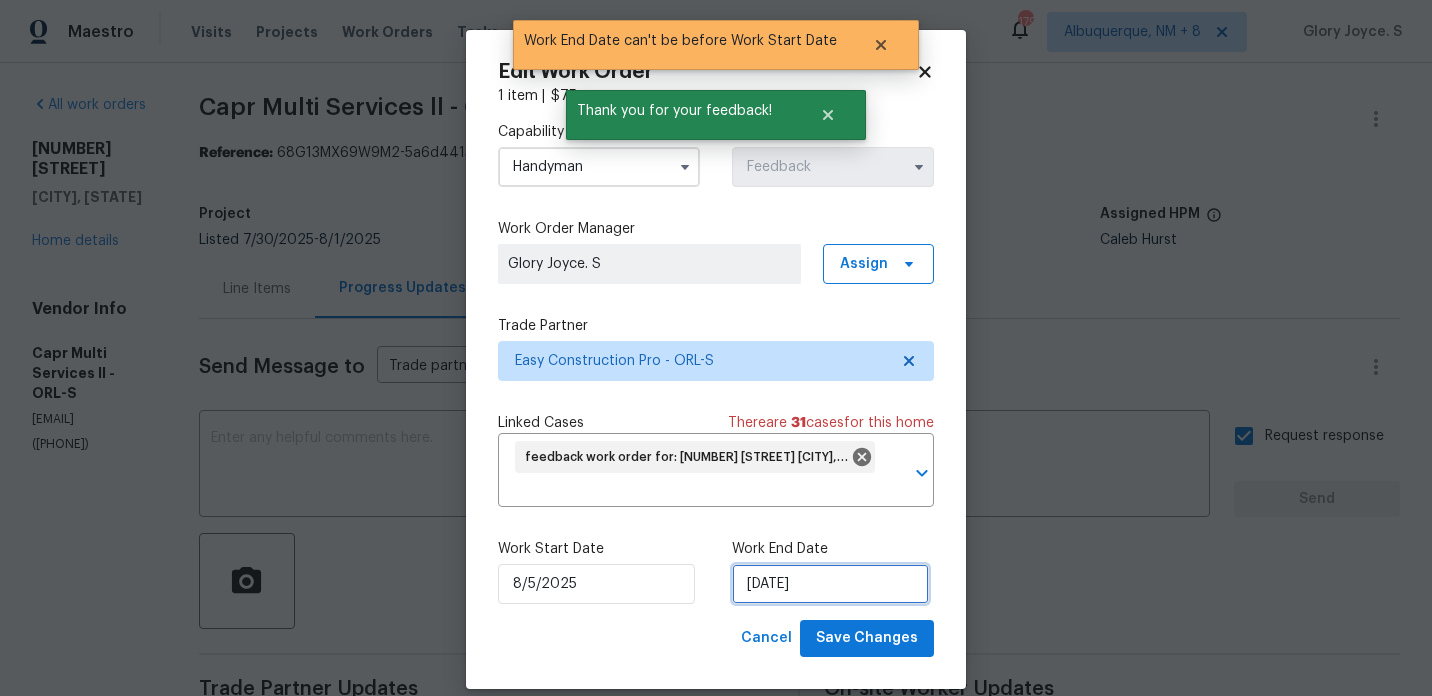 click on "[DATE]" at bounding box center (830, 584) 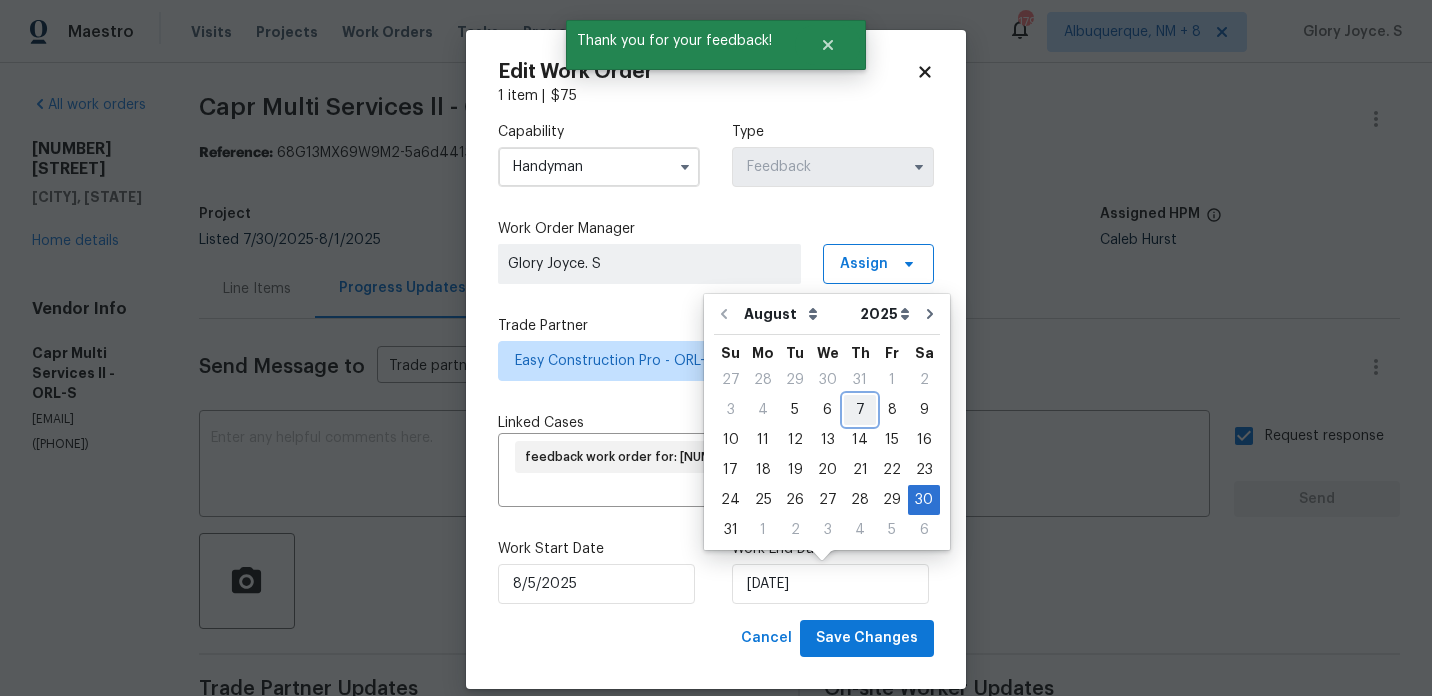 click on "7" at bounding box center [860, 410] 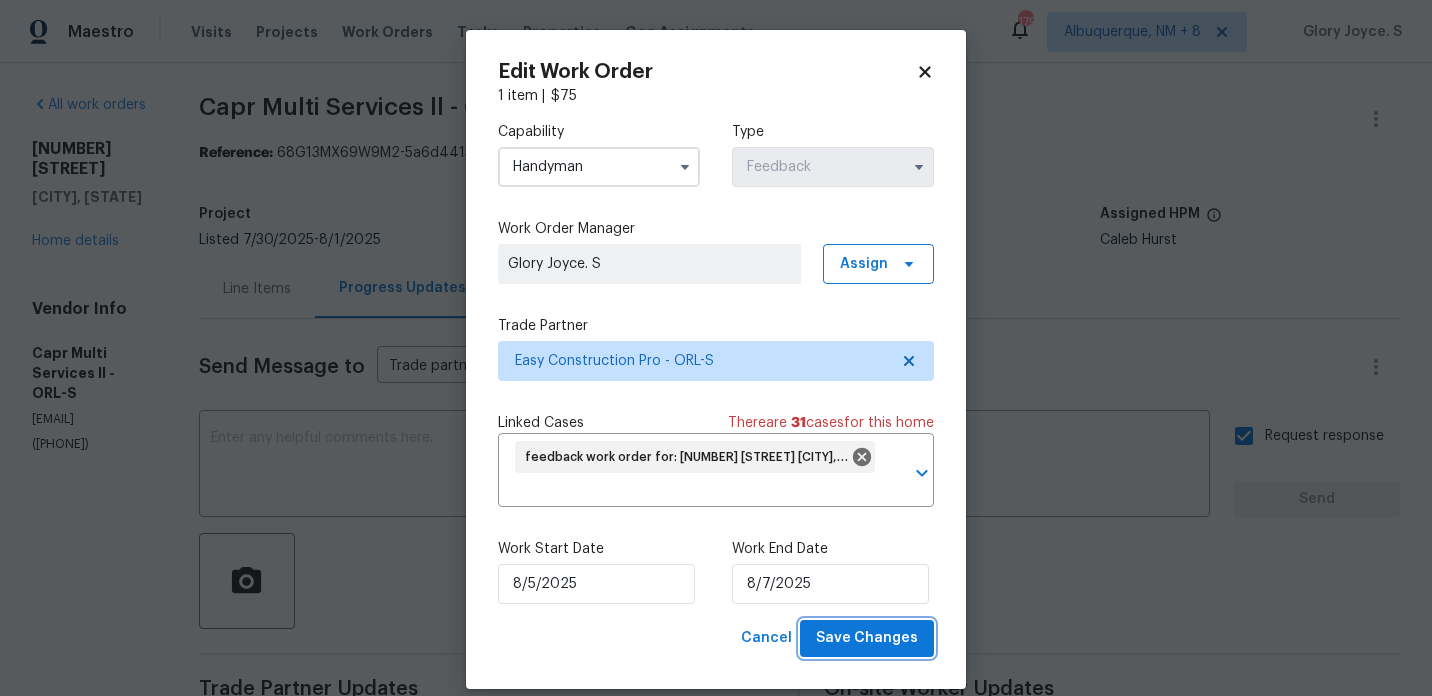 click on "Save Changes" at bounding box center (867, 638) 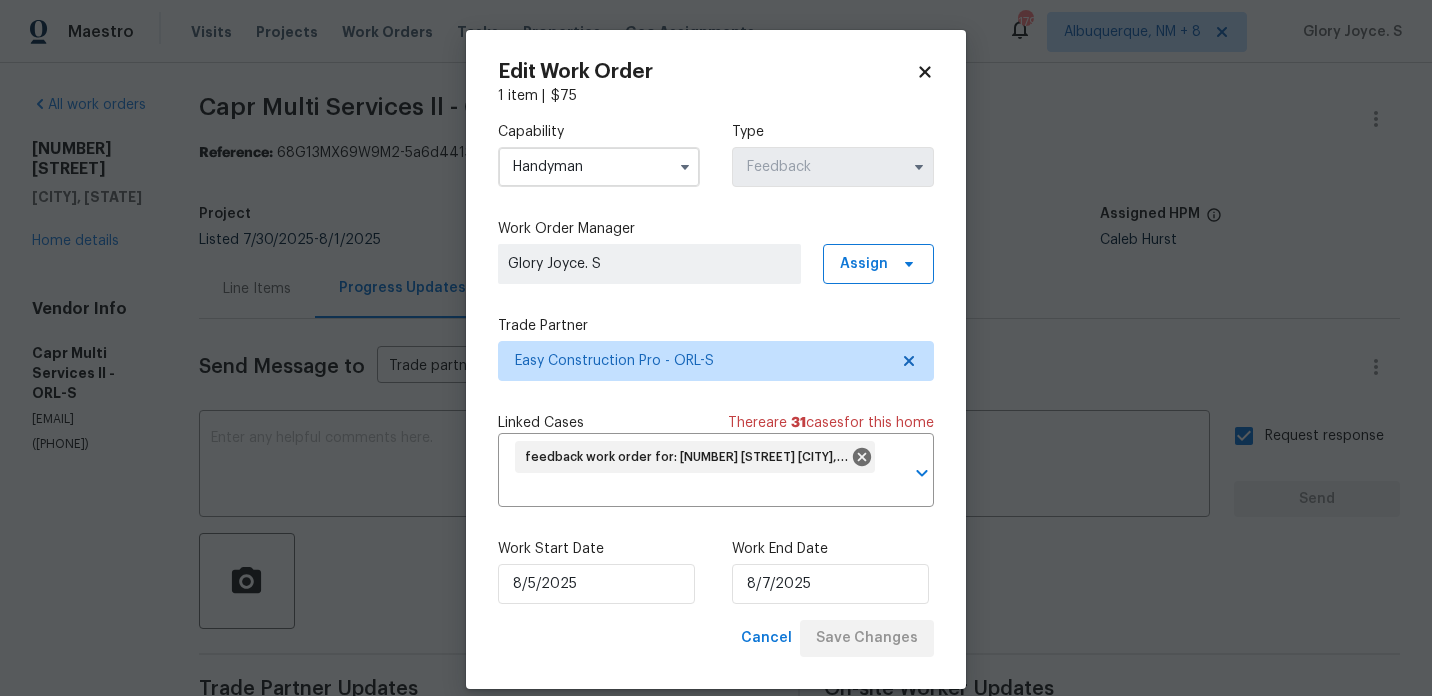click on "Maestro Visits Projects Work Orders Tasks Properties Geo Assignments [NUMBER] [CITY], [STATE] + [NUMBER] [NAME]. [ALL_CAPS] All work orders [NUMBER] [STREET] [CITY], [STATE] Home details Vendor Info Capr Multi Services ll - ORL-S [EMAIL] ([PHONE]) Capr Multi Services ll - ORL-S In Progress Reference:   [ID] Project Listed   [DATE]  -  [DATE] Work Order Timeline [DATE]  -  [DATE] Total Budget $[PRICE] Assigned HPM [NAME] [LAST] Line Items Progress Updates Attachments Invoices Send Message to Trade partner only Trade partner only ​ x ​ Request response Send Trade Partner Updates [NAME]. [LAST] [DATE] [TIME] [NAME]. [LAST] [DATE] [TIME] [NAME]. [LAST] [DATE] [TIME] Hi,We've been trying to reach you via portal, calls (which go to voicemail), text messages, and emails, but haven’t received any update. Kindly call us back as soon as possible, or we may need to reassign the work order. [NAME]. [LAST] [DATE] [TIME] [NAME]. [LAST] [DATE] [TIME]
$ [PRICE]" at bounding box center (716, 348) 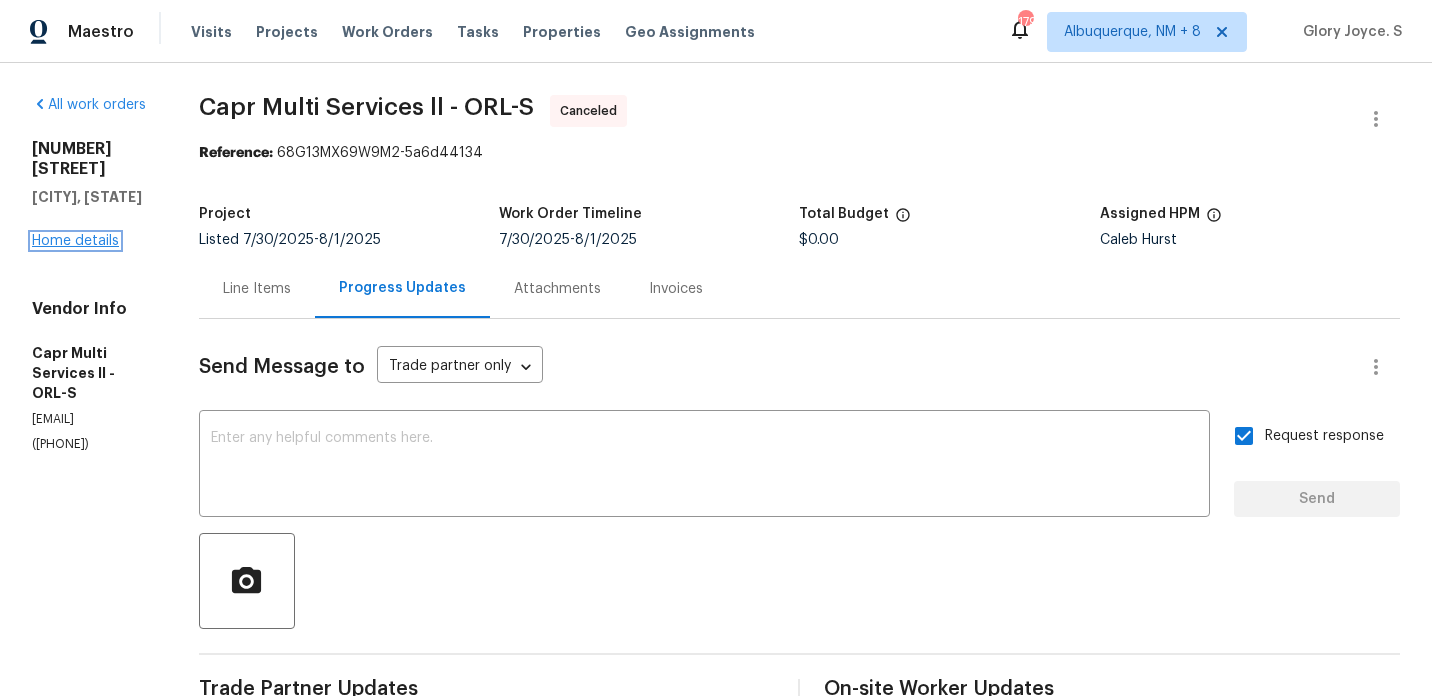 click on "Home details" at bounding box center [75, 241] 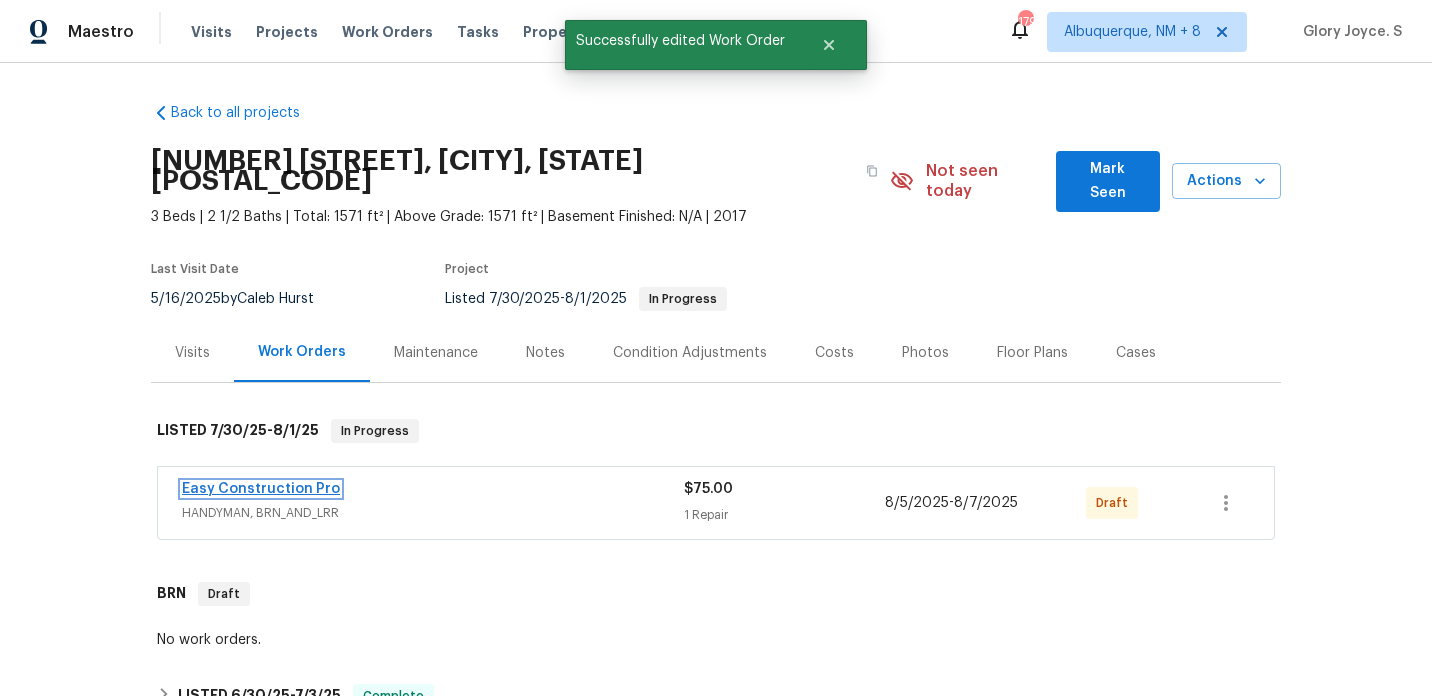 click on "Easy Construction Pro" at bounding box center [261, 489] 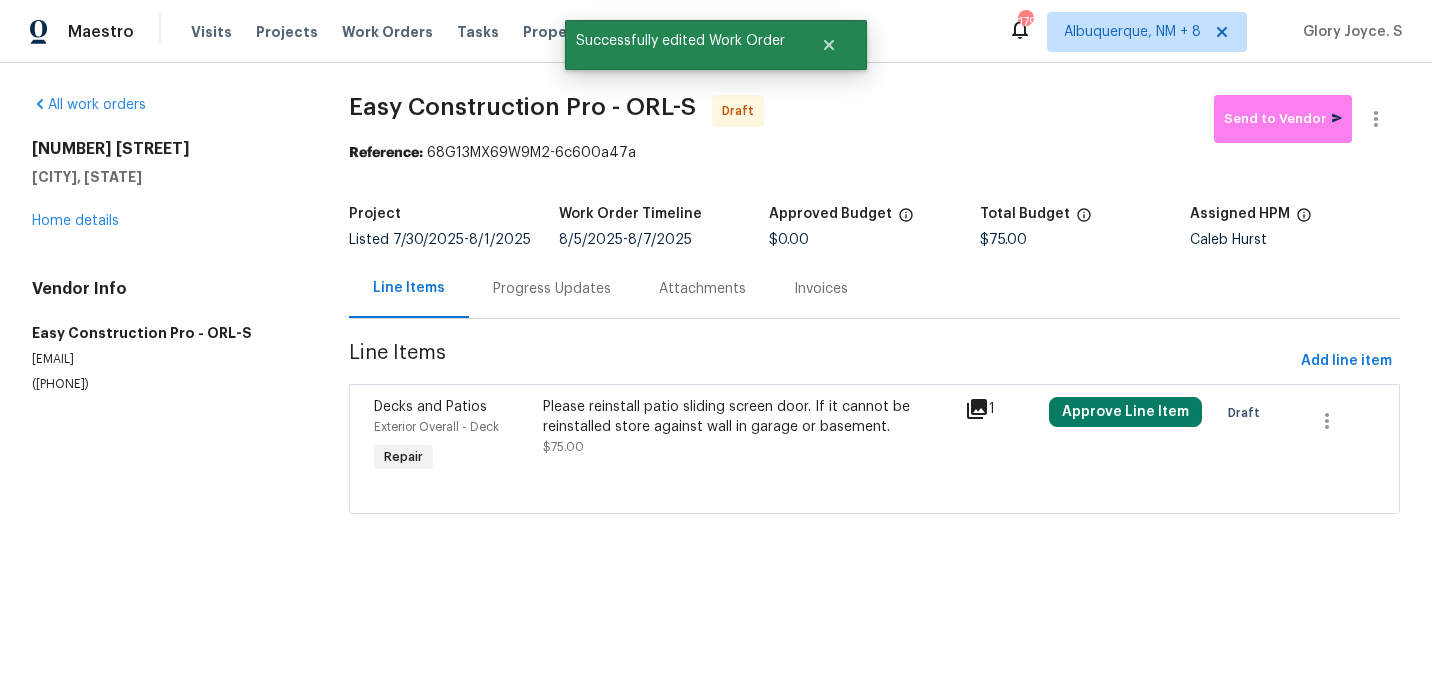 click on "Please reinstall patio sliding screen door. If it cannot be reinstalled store against wall in garage or basement. $75.00" at bounding box center (748, 427) 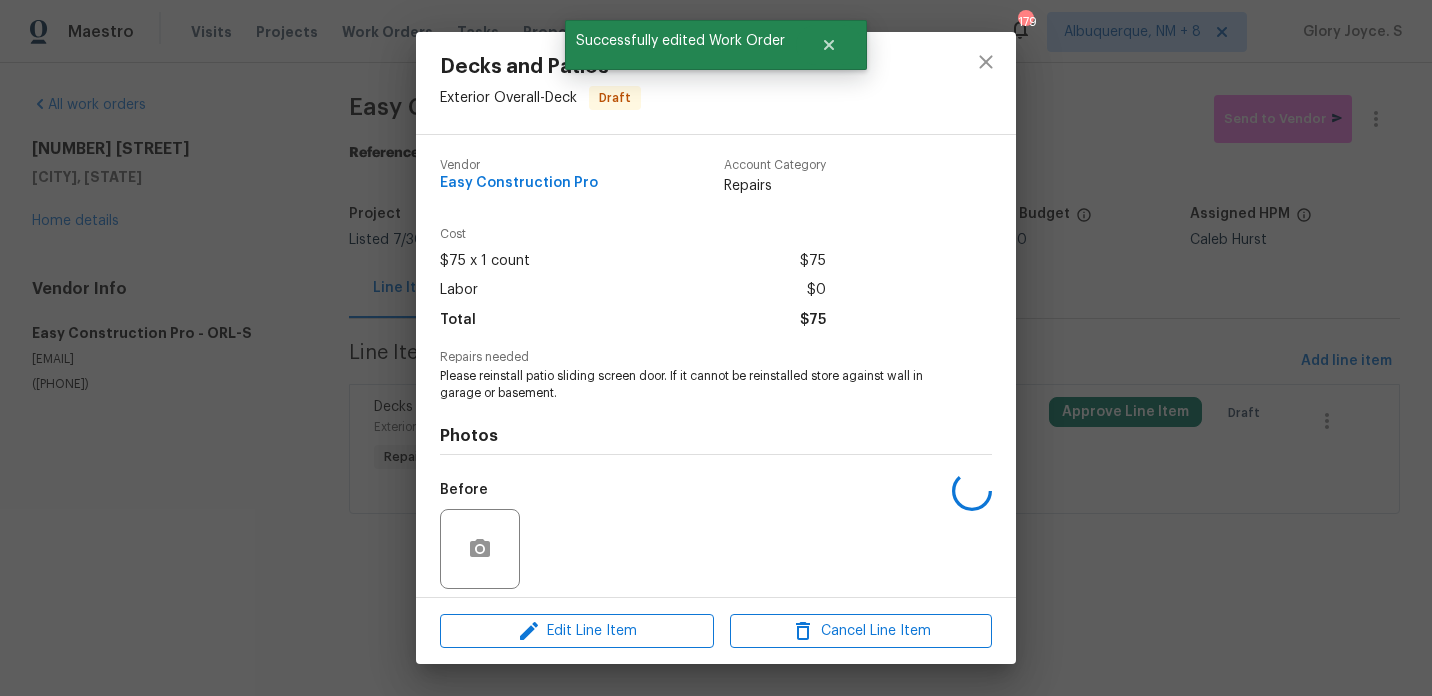 scroll, scrollTop: 142, scrollLeft: 0, axis: vertical 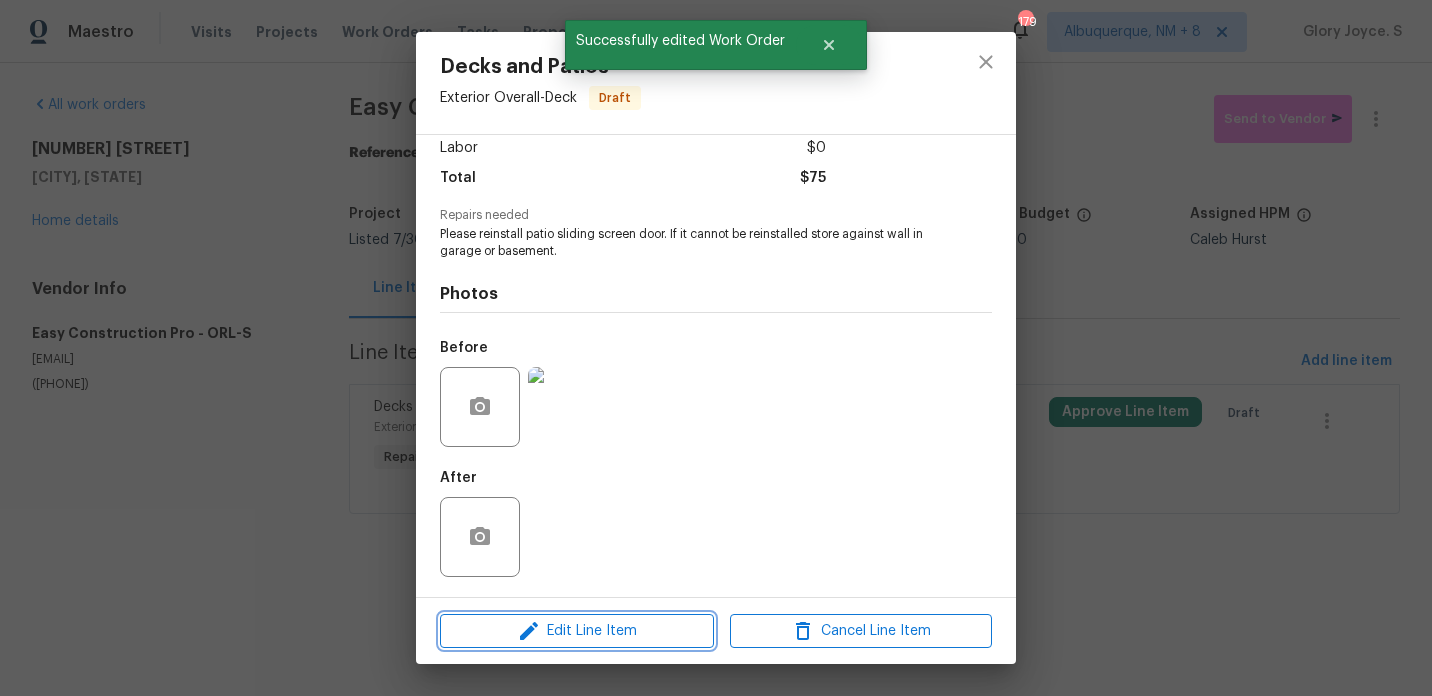 click on "Edit Line Item" at bounding box center [577, 631] 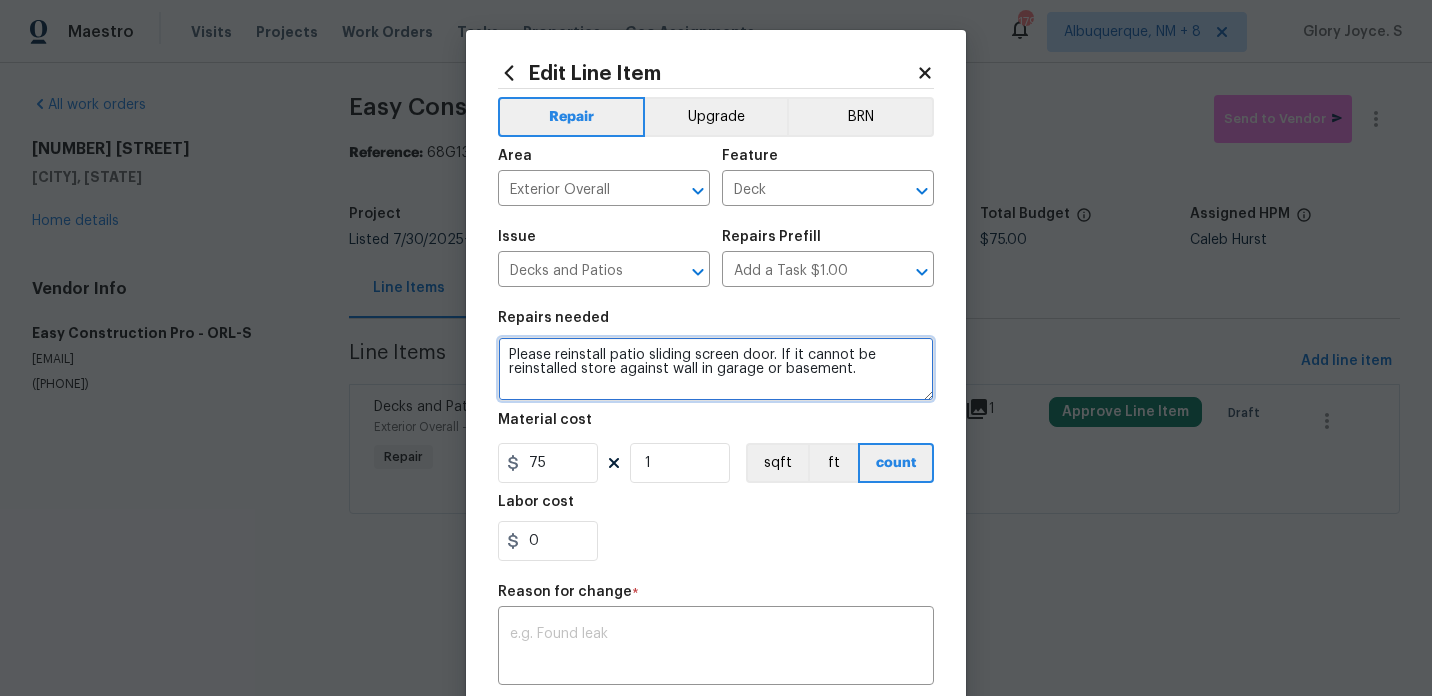 click on "Please reinstall patio sliding screen door. If it cannot be reinstalled store against wall in garage or basement." at bounding box center (716, 369) 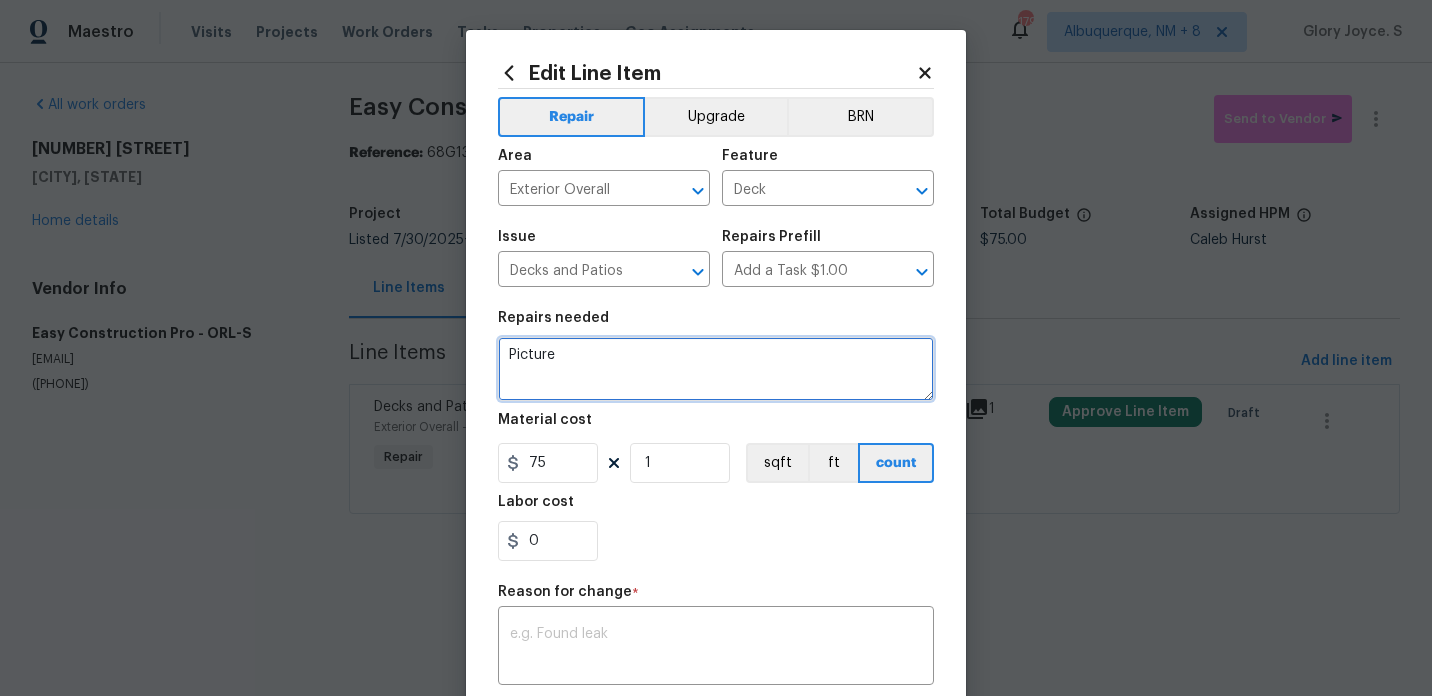 paste on "hows the screen is sill on the ground.  We will need to get this put back into place to avoid any HOA issues." 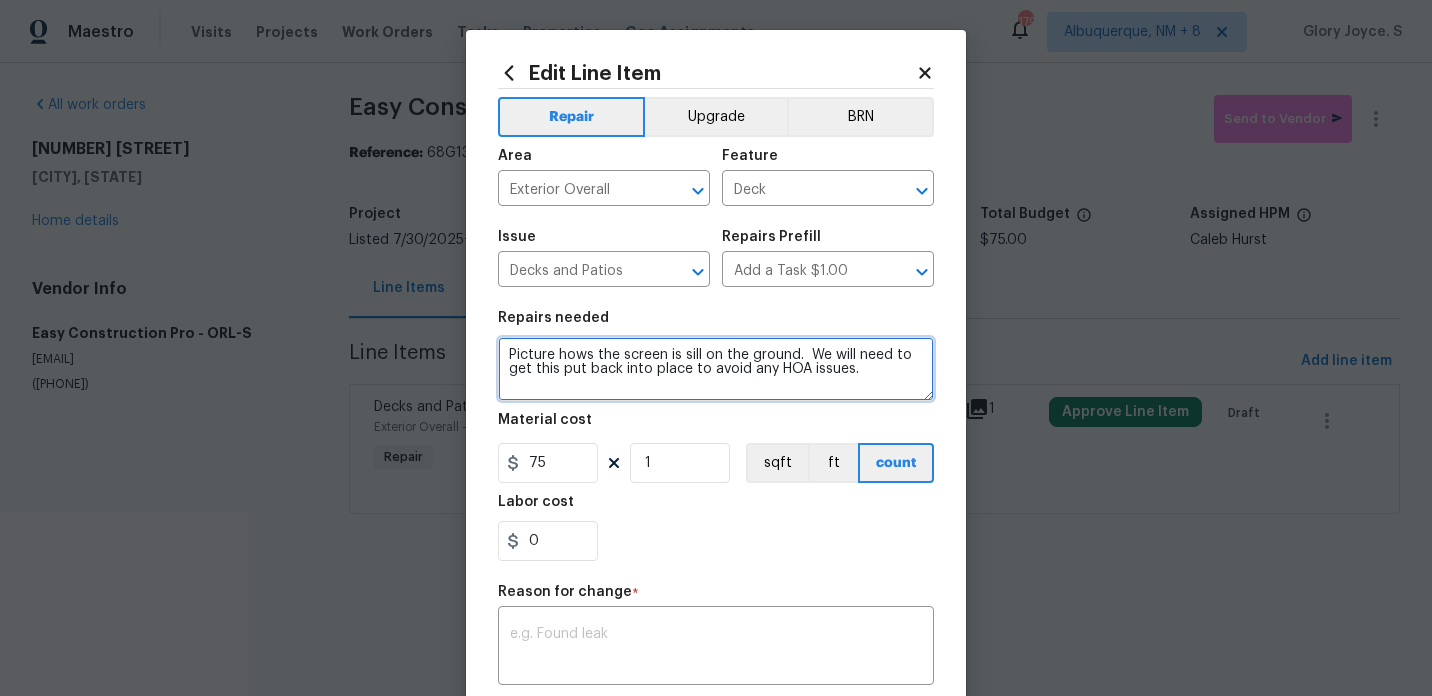 click on "Picture hows the screen is sill on the ground.  We will need to get this put back into place to avoid any HOA issues." at bounding box center [716, 369] 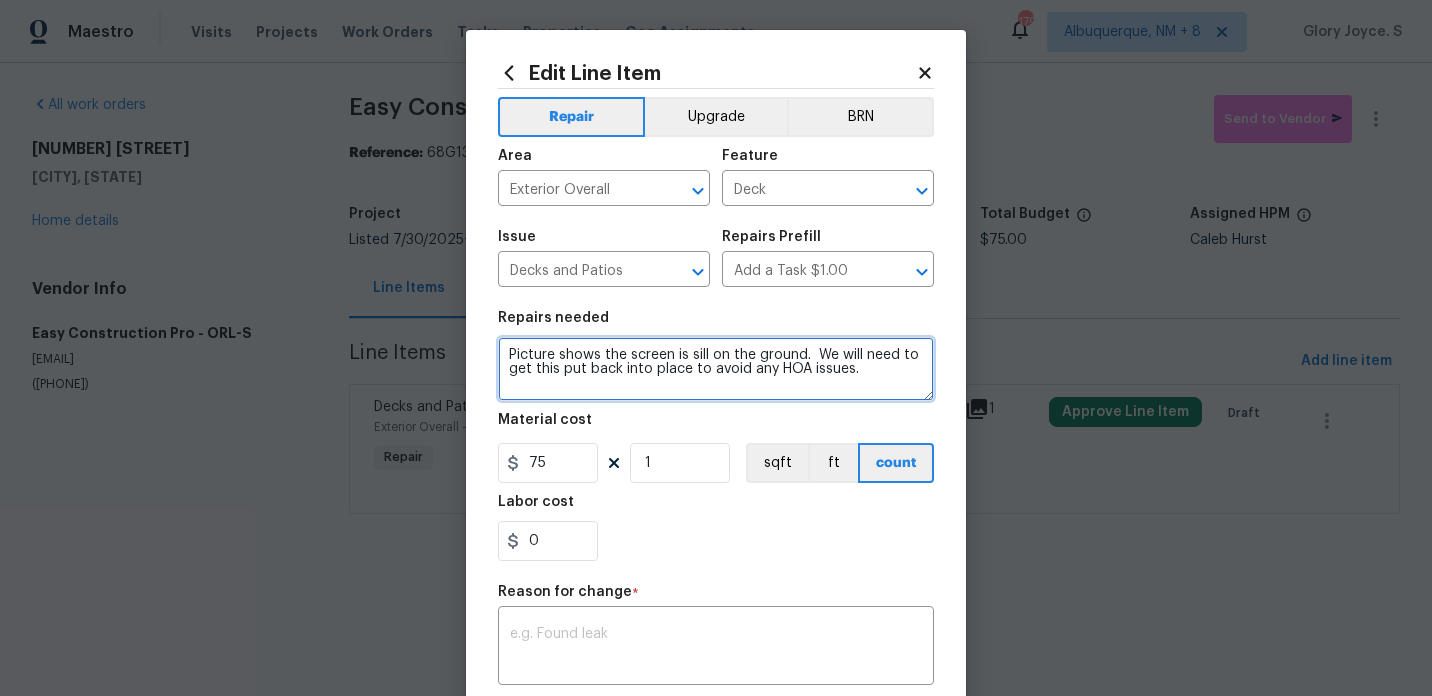 click on "Picture shows the screen is sill on the ground.  We will need to get this put back into place to avoid any HOA issues." at bounding box center (716, 369) 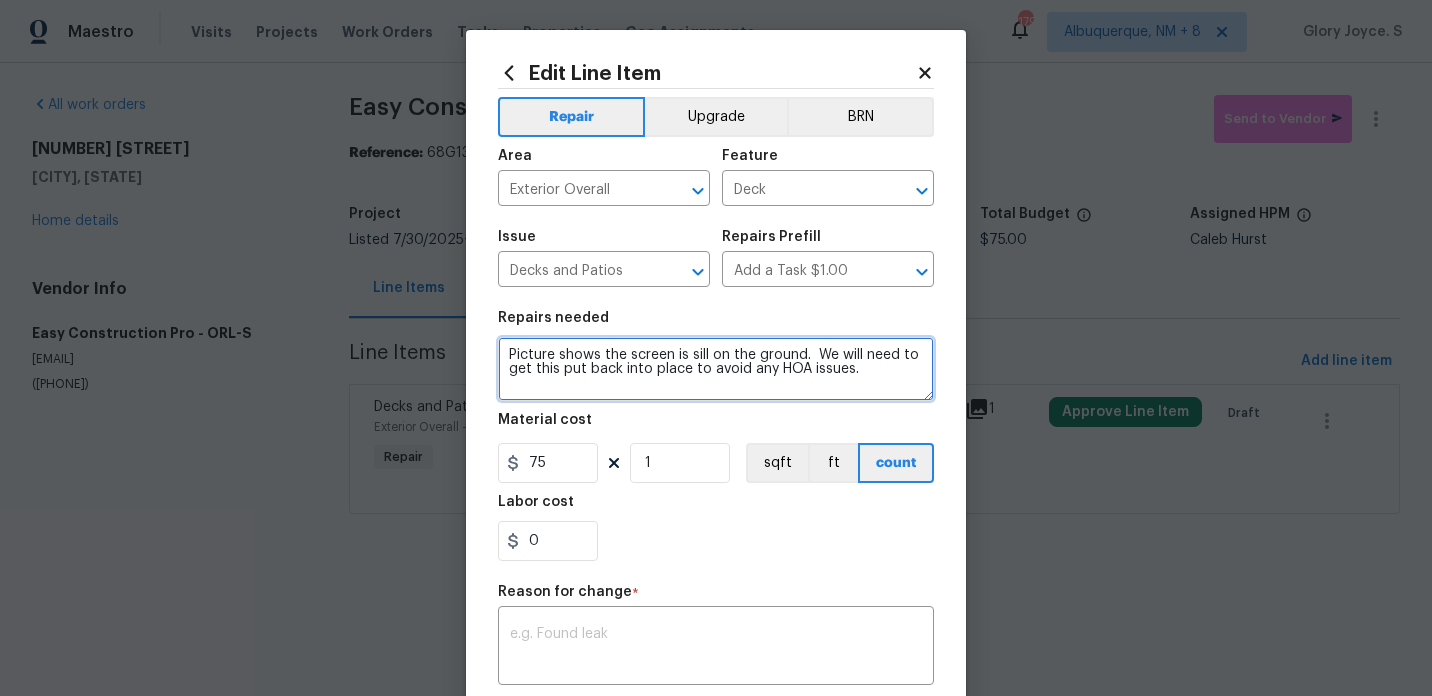 click on "Picture shows the screen is sill on the ground.  We will need to get this put back into place to avoid any HOA issues." at bounding box center (716, 369) 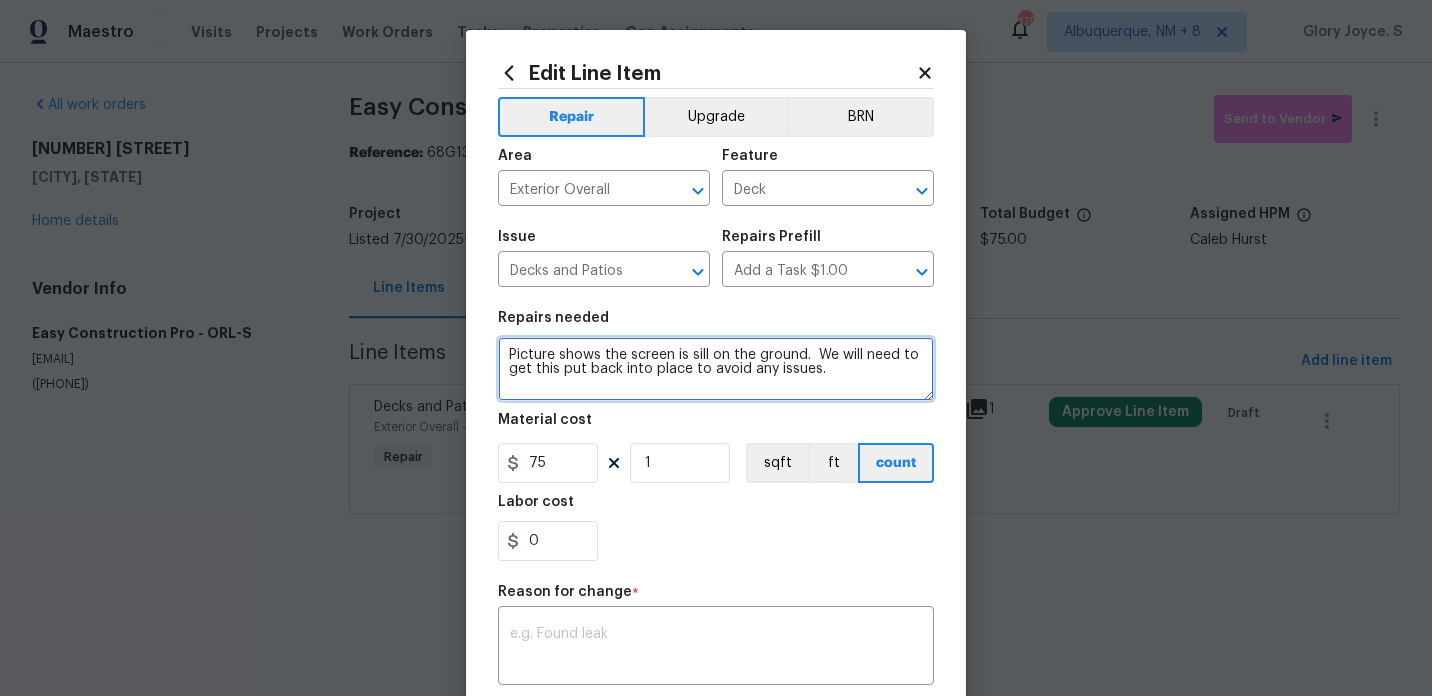 click on "still" at bounding box center (0, 0) 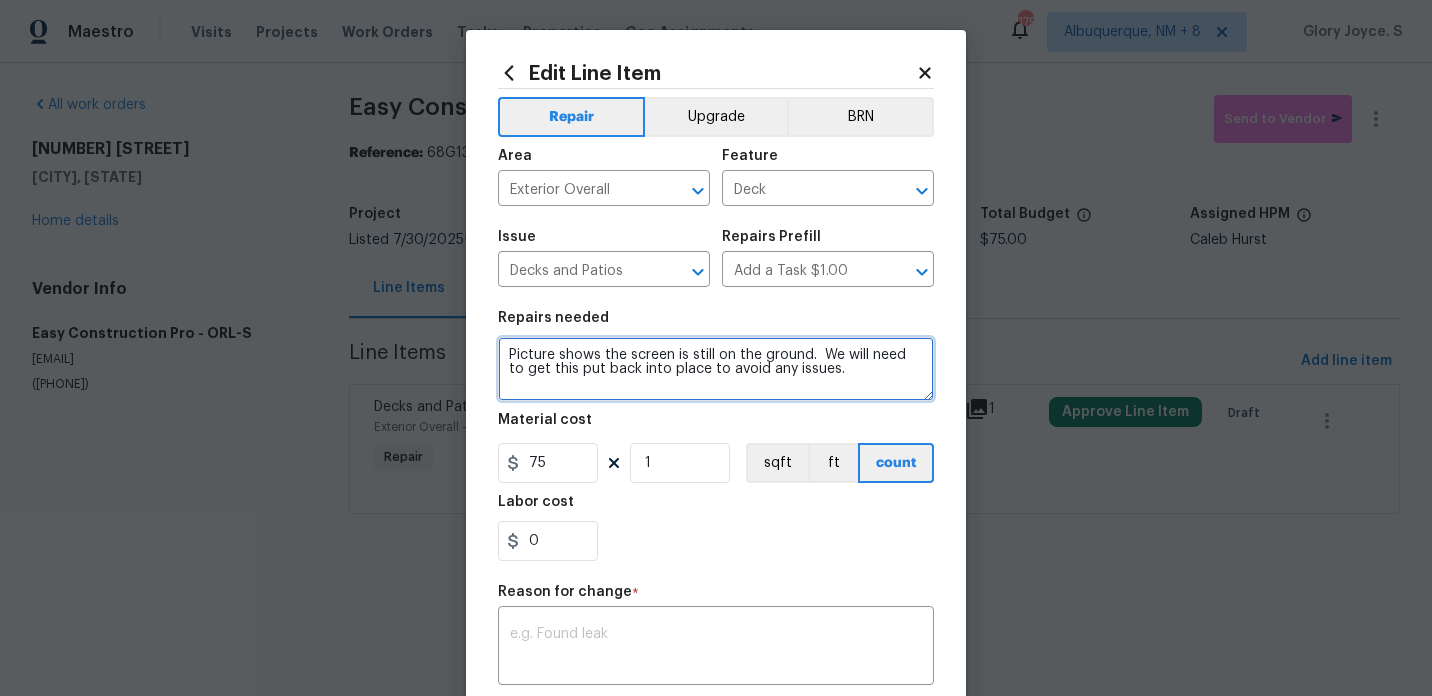 click on "Picture shows the screen is still on the ground.  We will need to get this put back into place to avoid any issues." at bounding box center [716, 369] 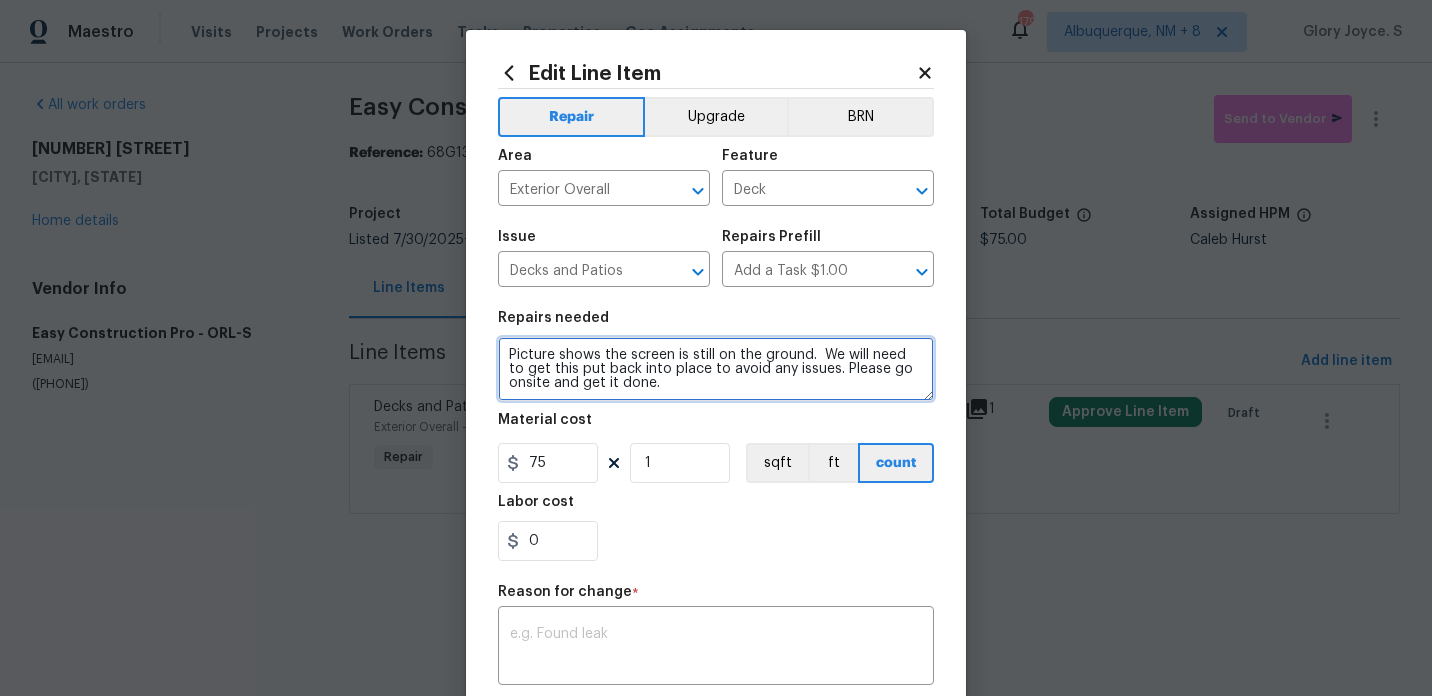 click on "Replace with on-site" at bounding box center (0, 0) 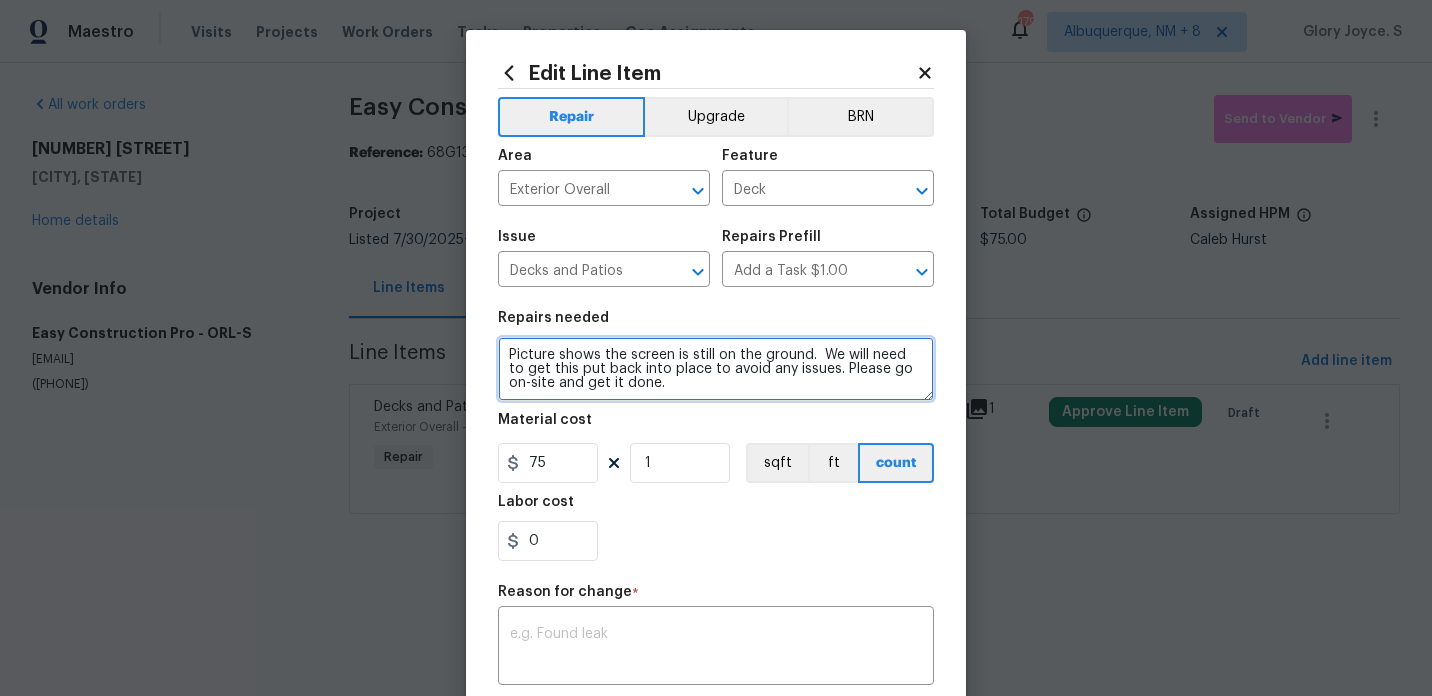 click on "Picture shows the screen is still on the ground.  We will need to get this put back into place to avoid any issues. Please go on-site and get it done." at bounding box center [716, 369] 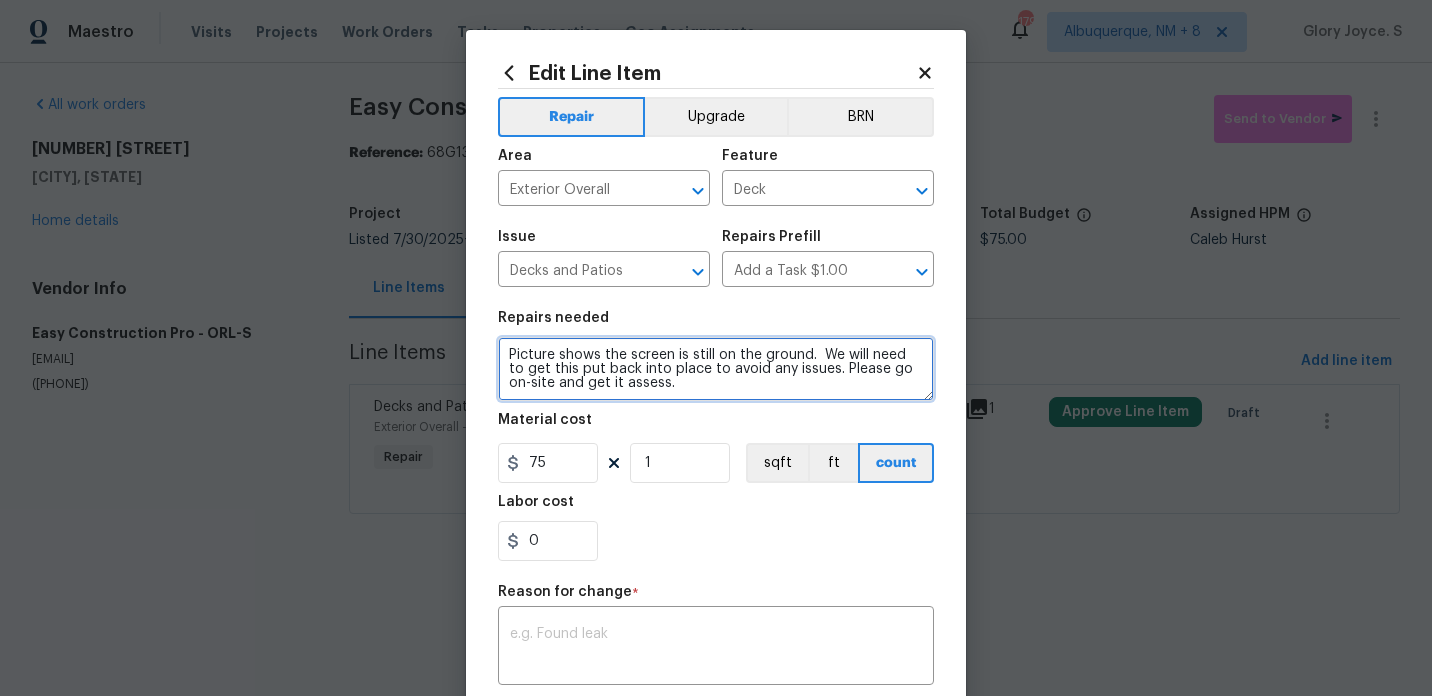 drag, startPoint x: 598, startPoint y: 384, endPoint x: 567, endPoint y: 382, distance: 31.06445 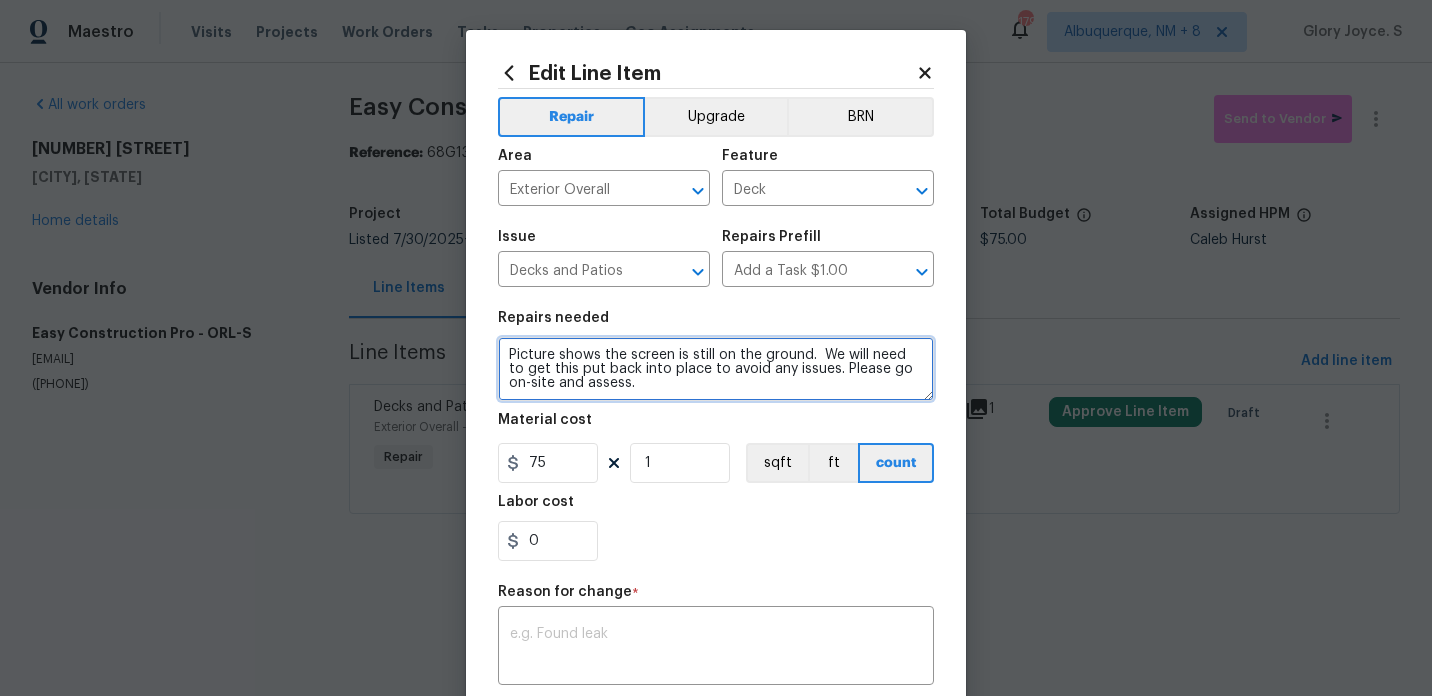 type on "Picture shows the screen is still on the ground.  We will need to get this put back into place to avoid any issues. Please go on-site and assess." 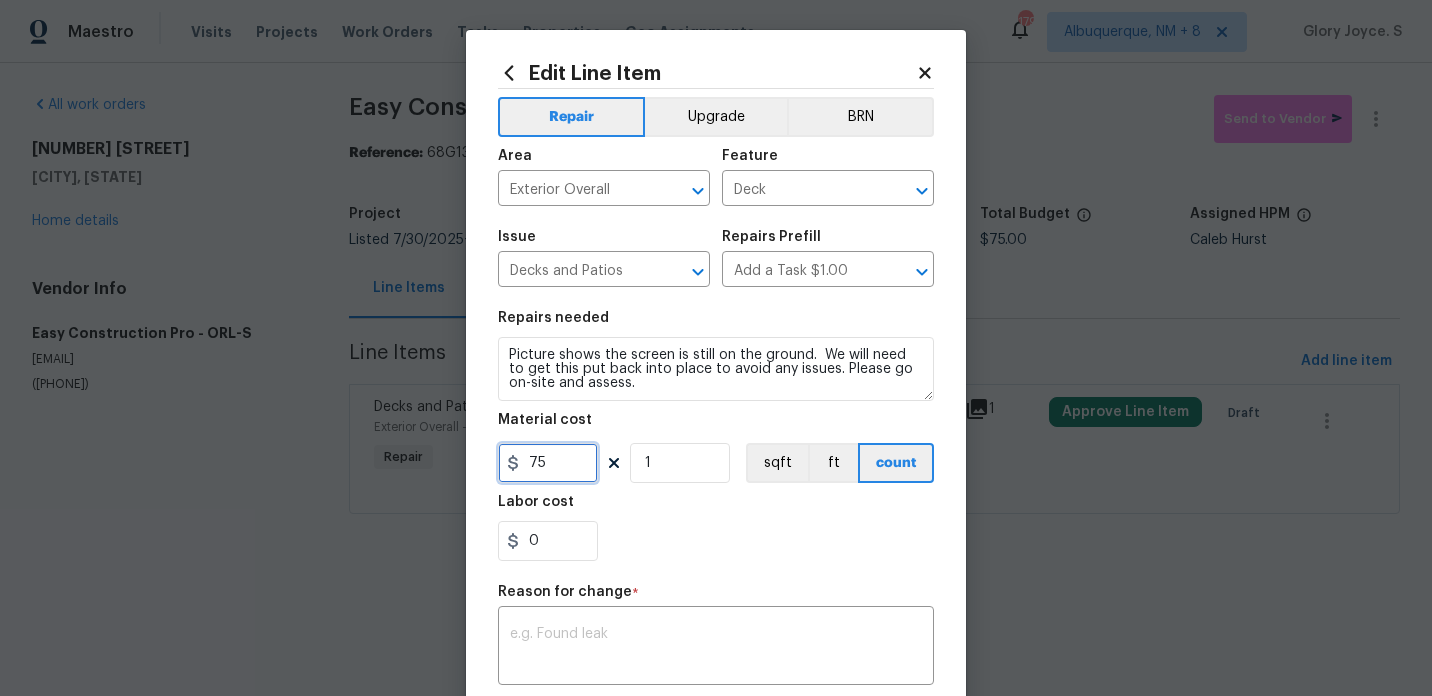 click on "75" at bounding box center (548, 463) 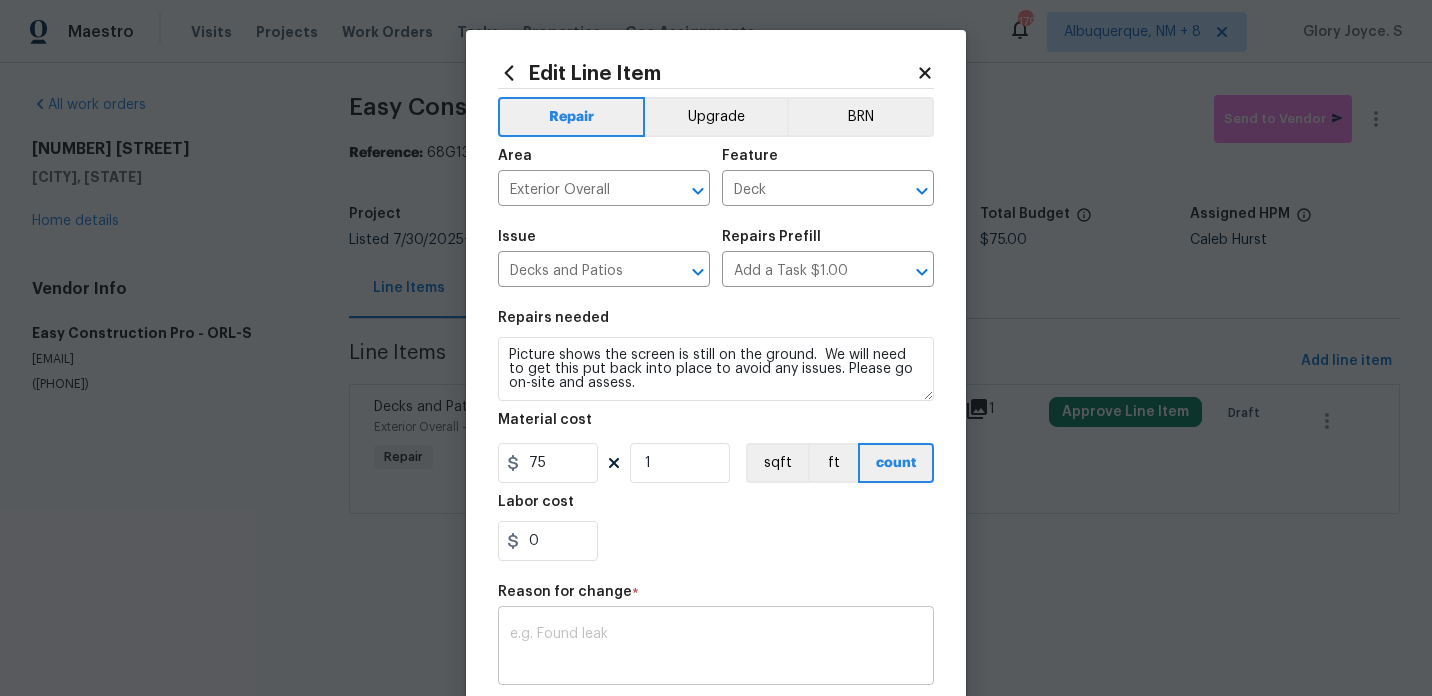 click at bounding box center [716, 648] 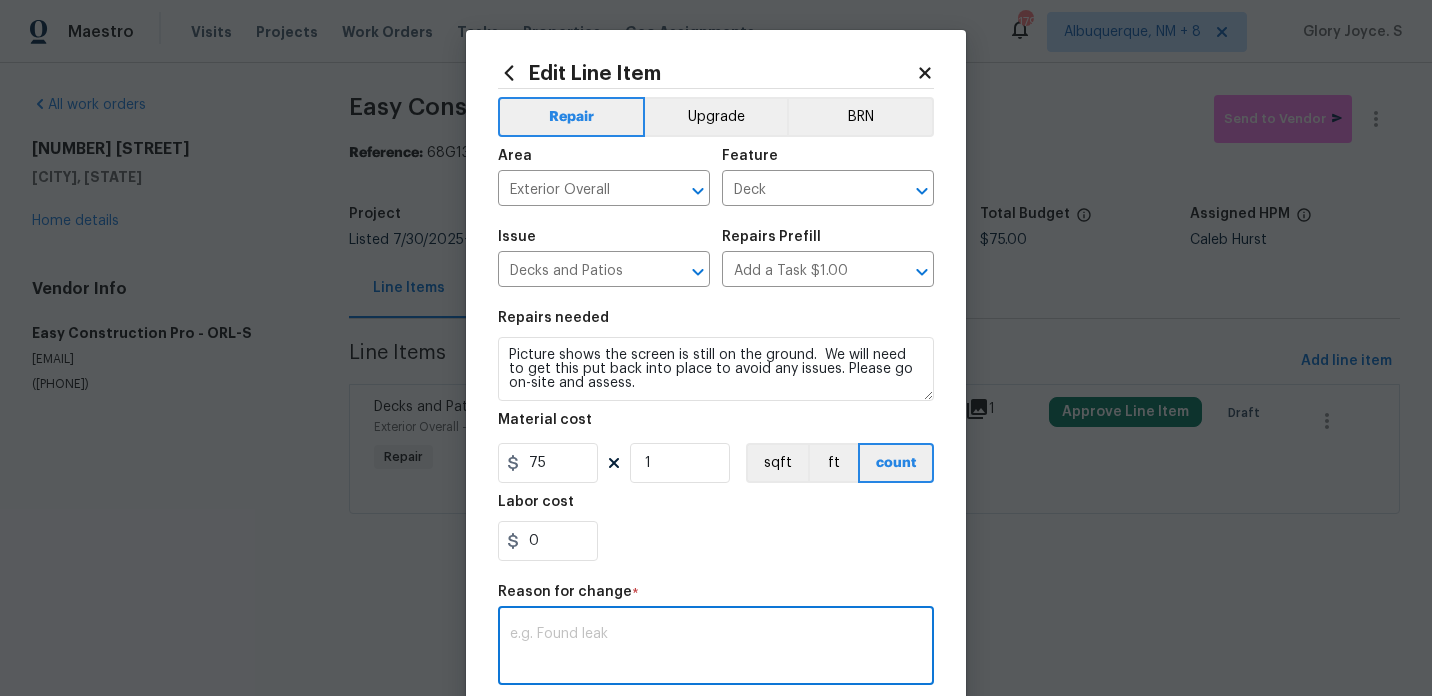 paste on "hows the screen is sill on the ground.  We will need to get this put back into place to avoid any HOA issues." 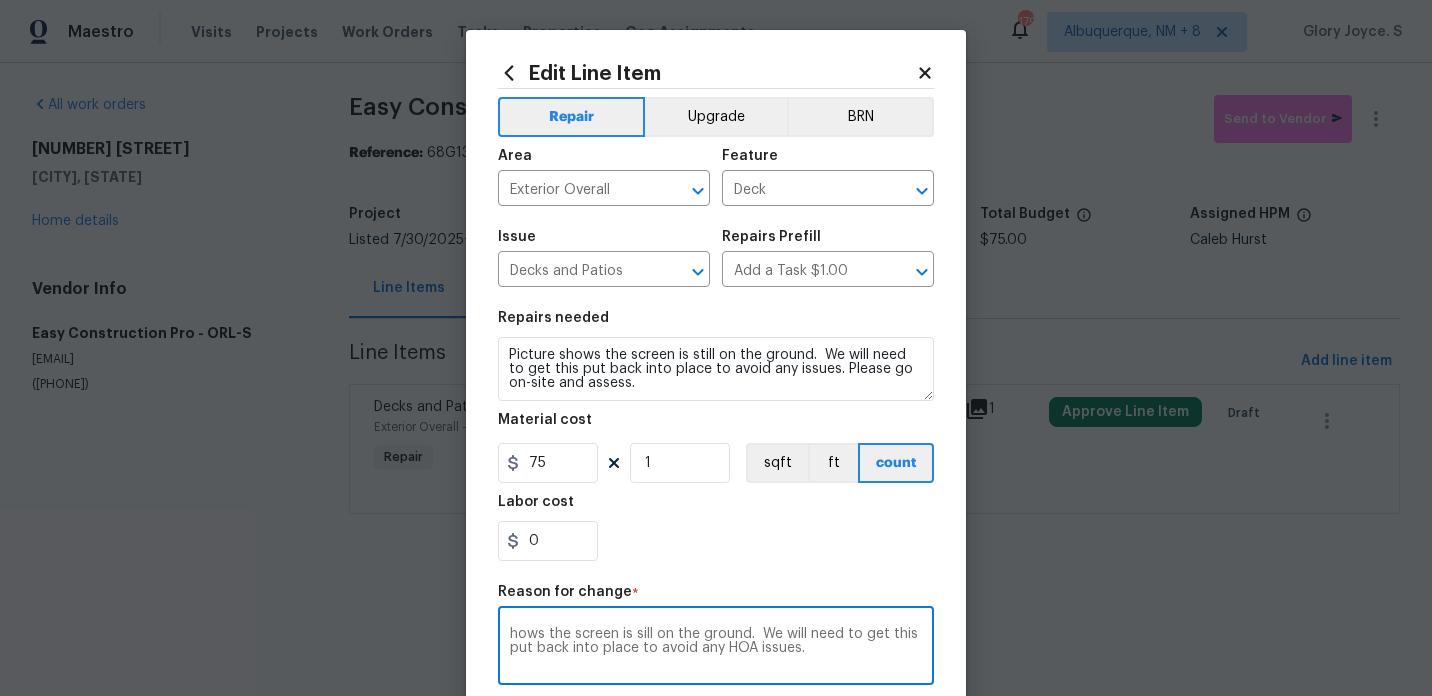 click on "hows the screen is sill on the ground.  We will need to get this put back into place to avoid any HOA issues." at bounding box center (716, 648) 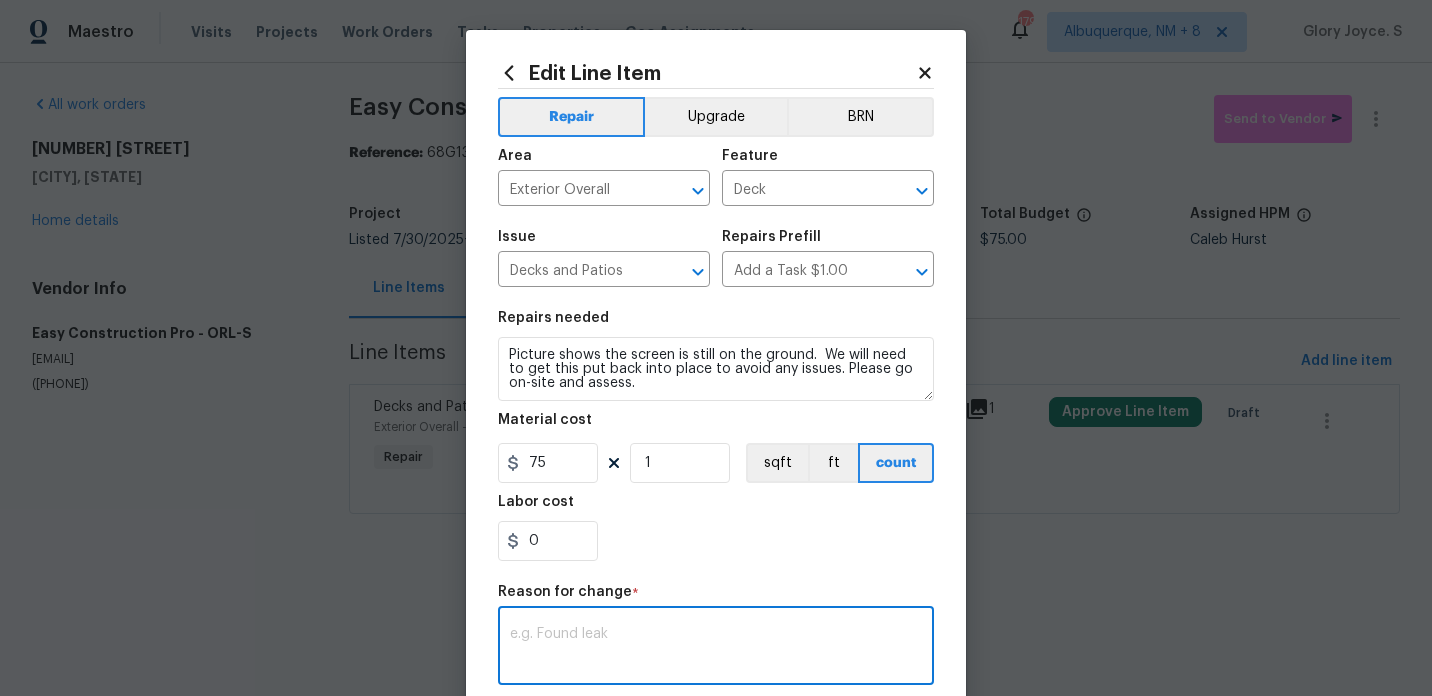 scroll, scrollTop: 12, scrollLeft: 0, axis: vertical 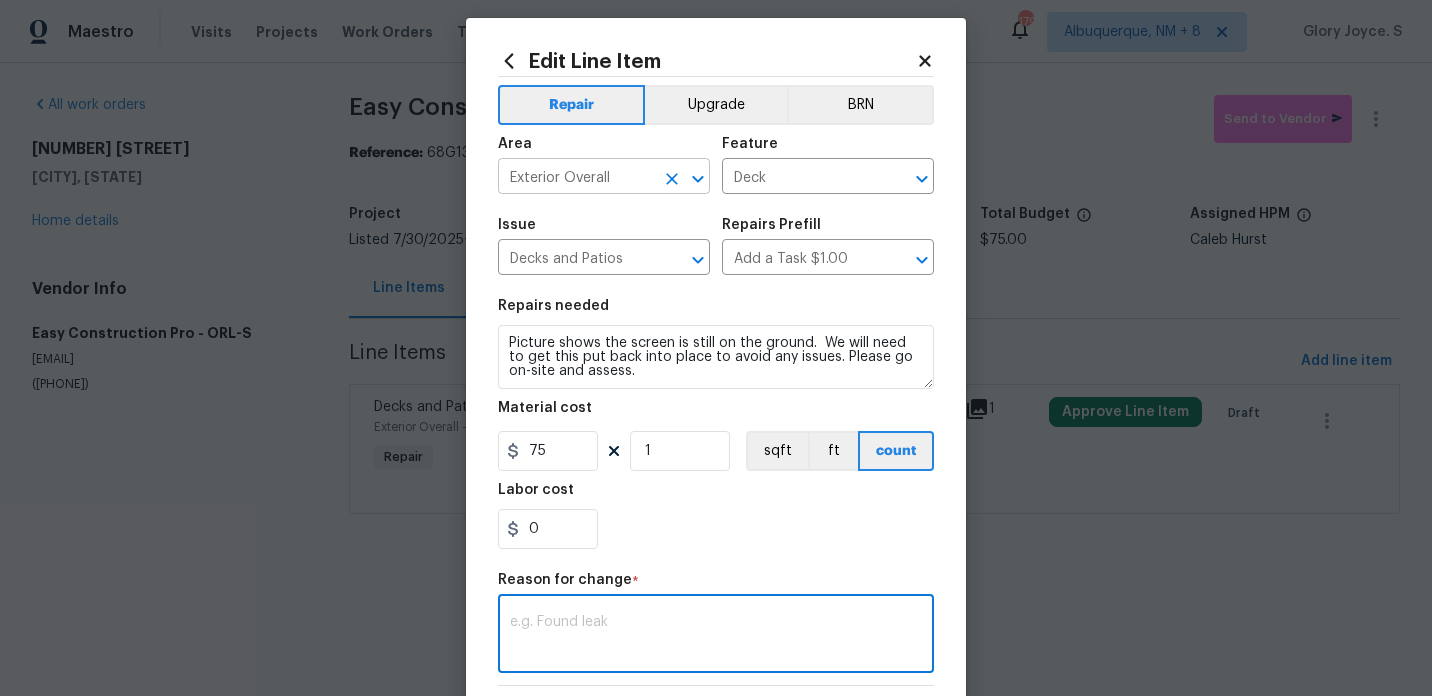 click 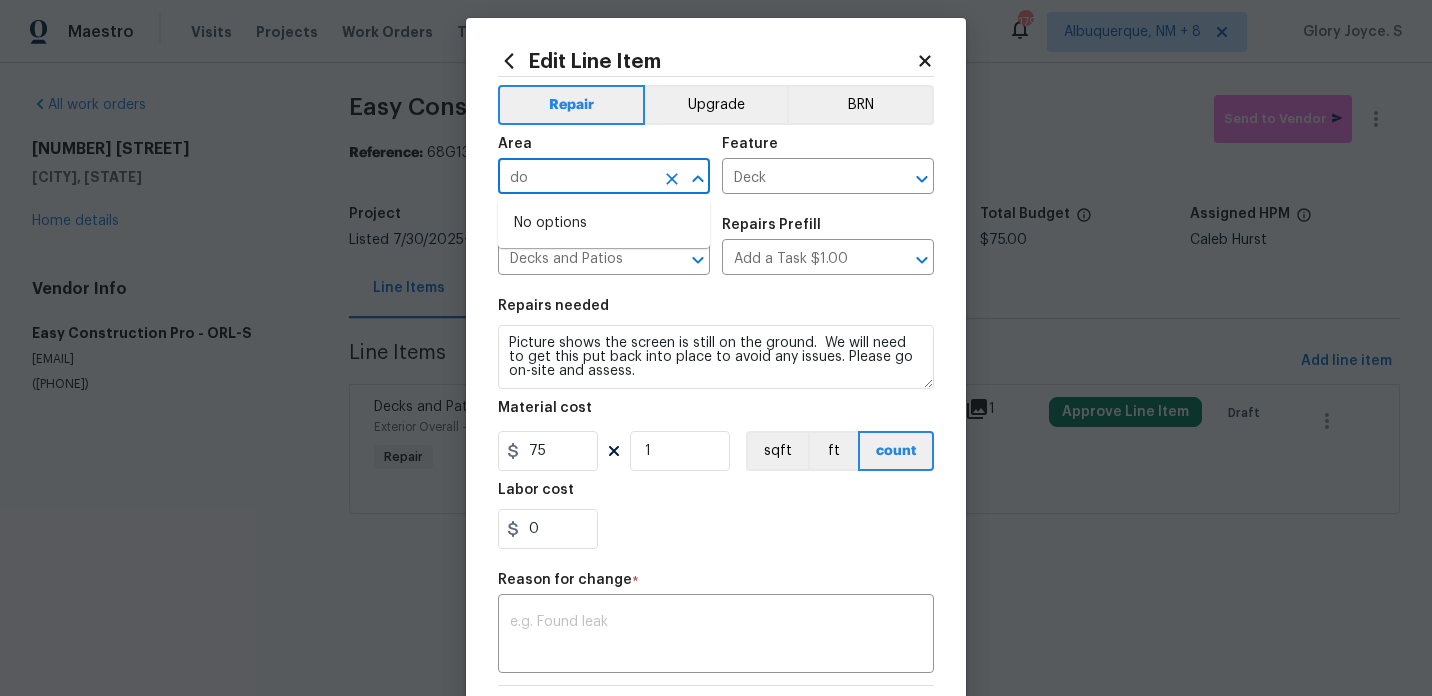 type on "d" 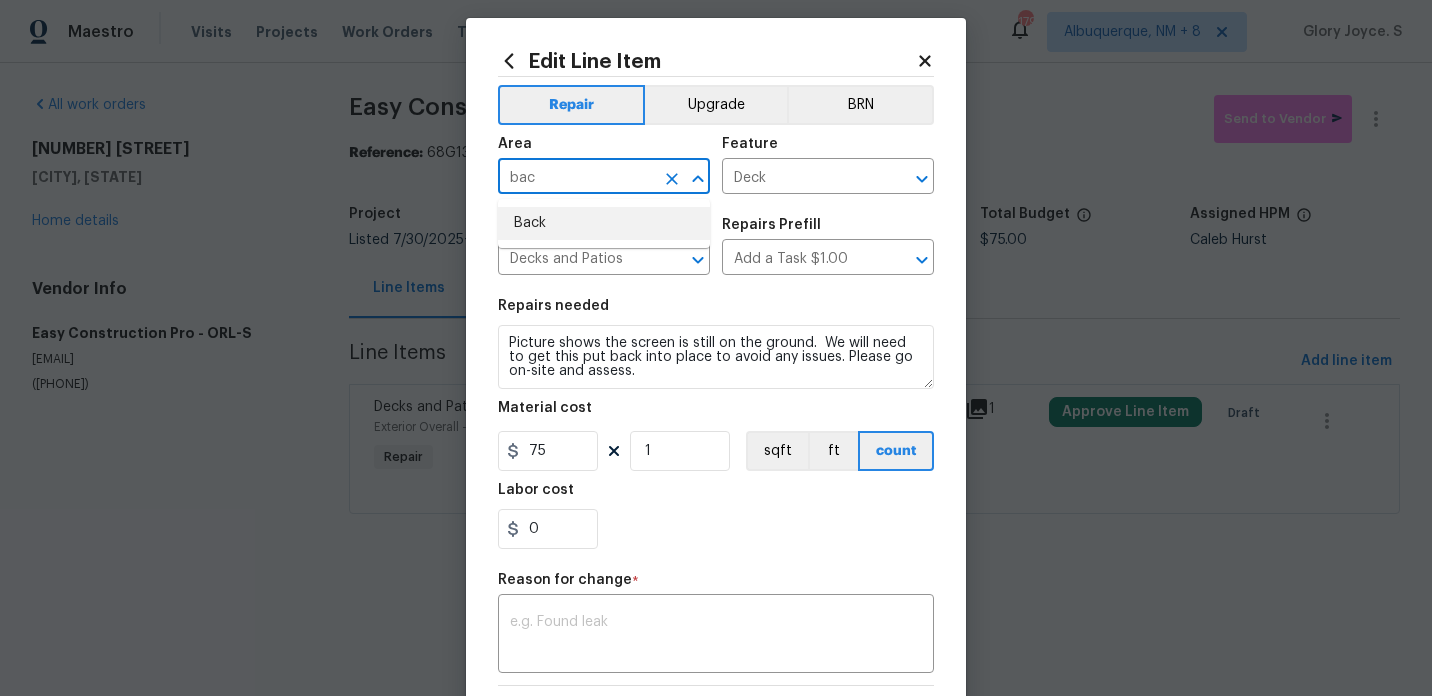 click on "Back" at bounding box center [604, 223] 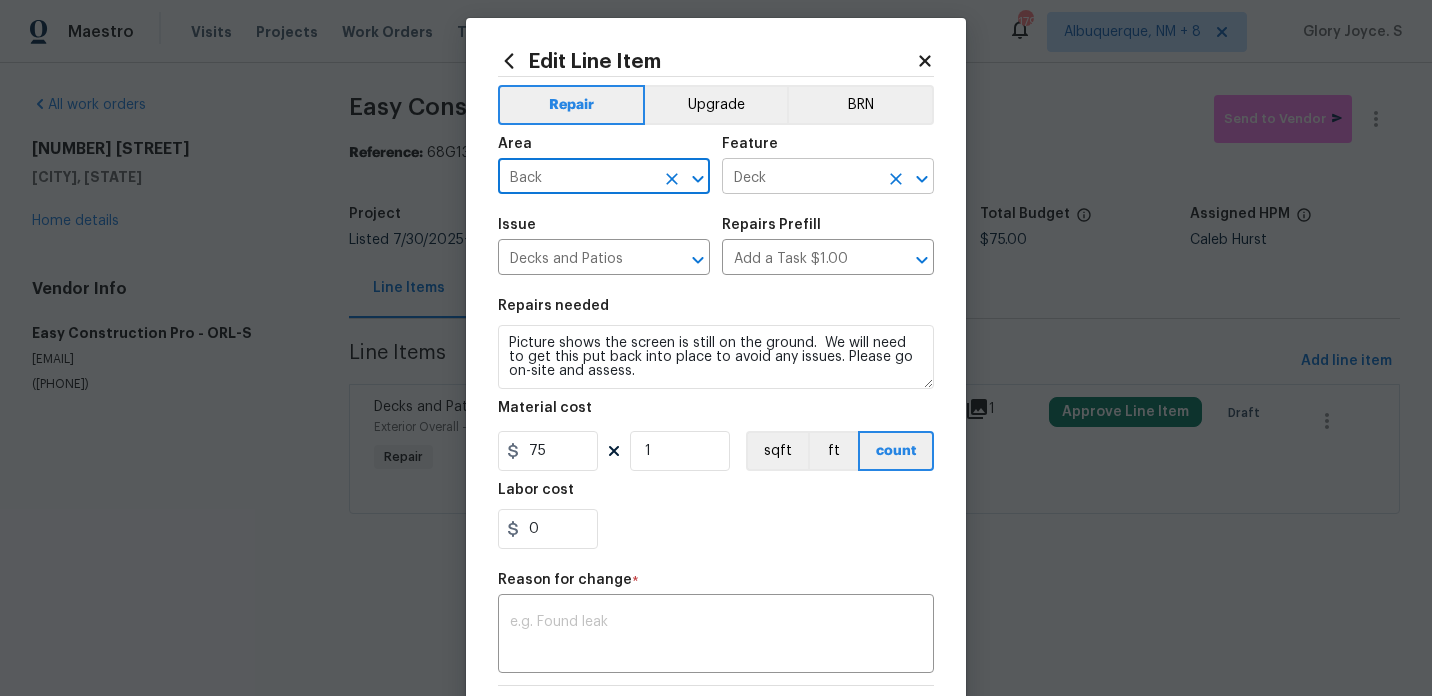 click 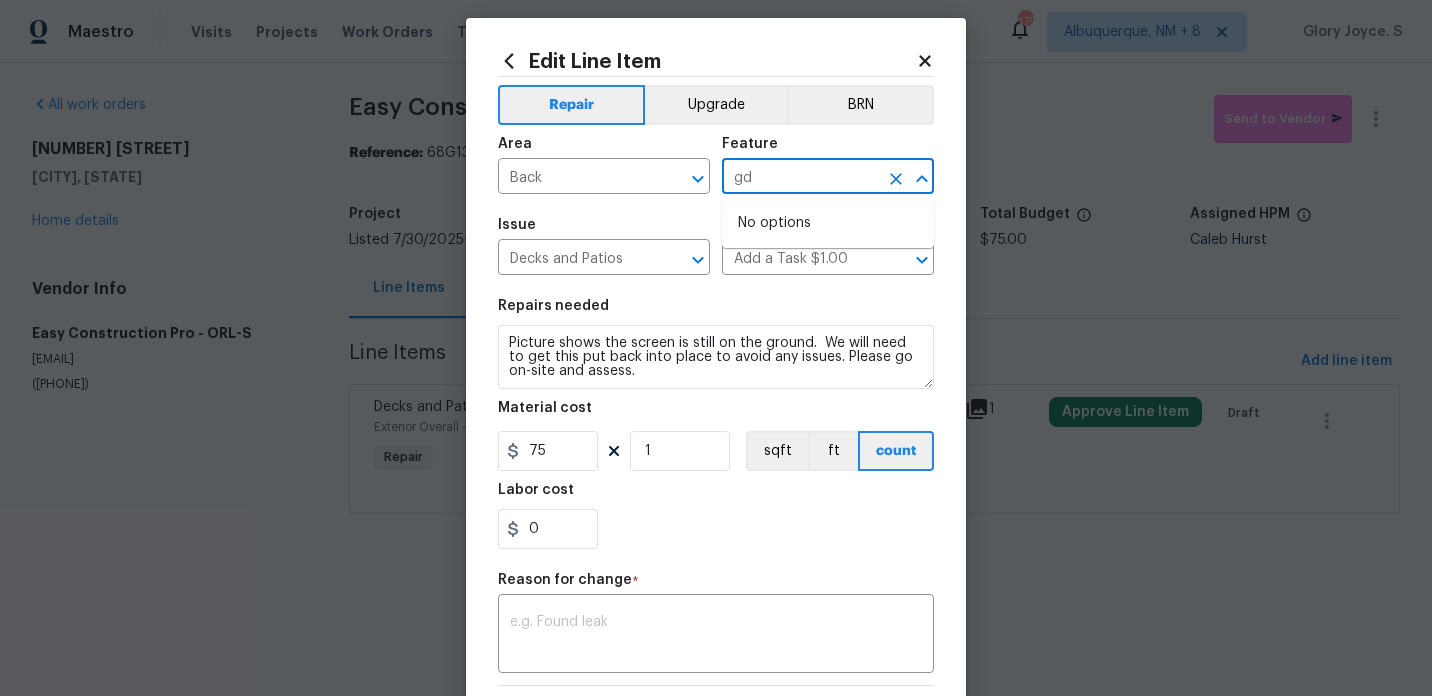 type on "g" 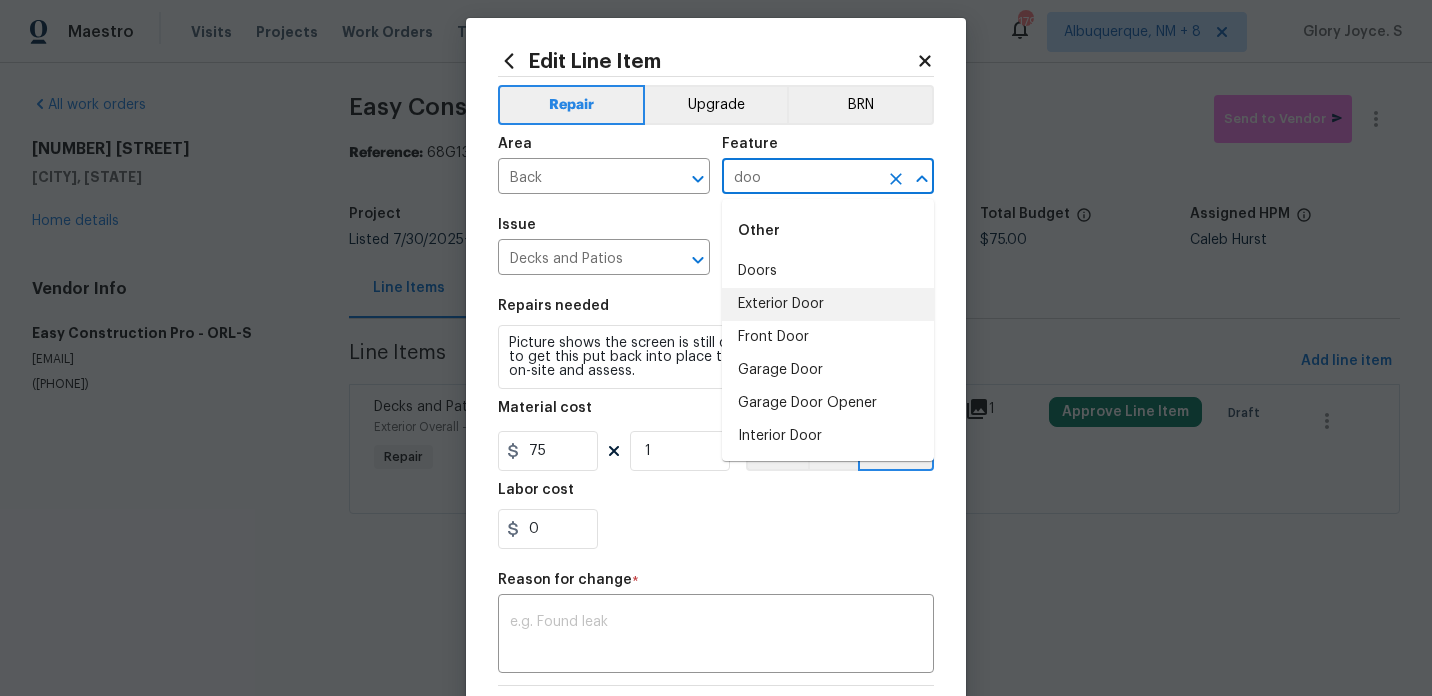 click on "Exterior Door" at bounding box center (828, 304) 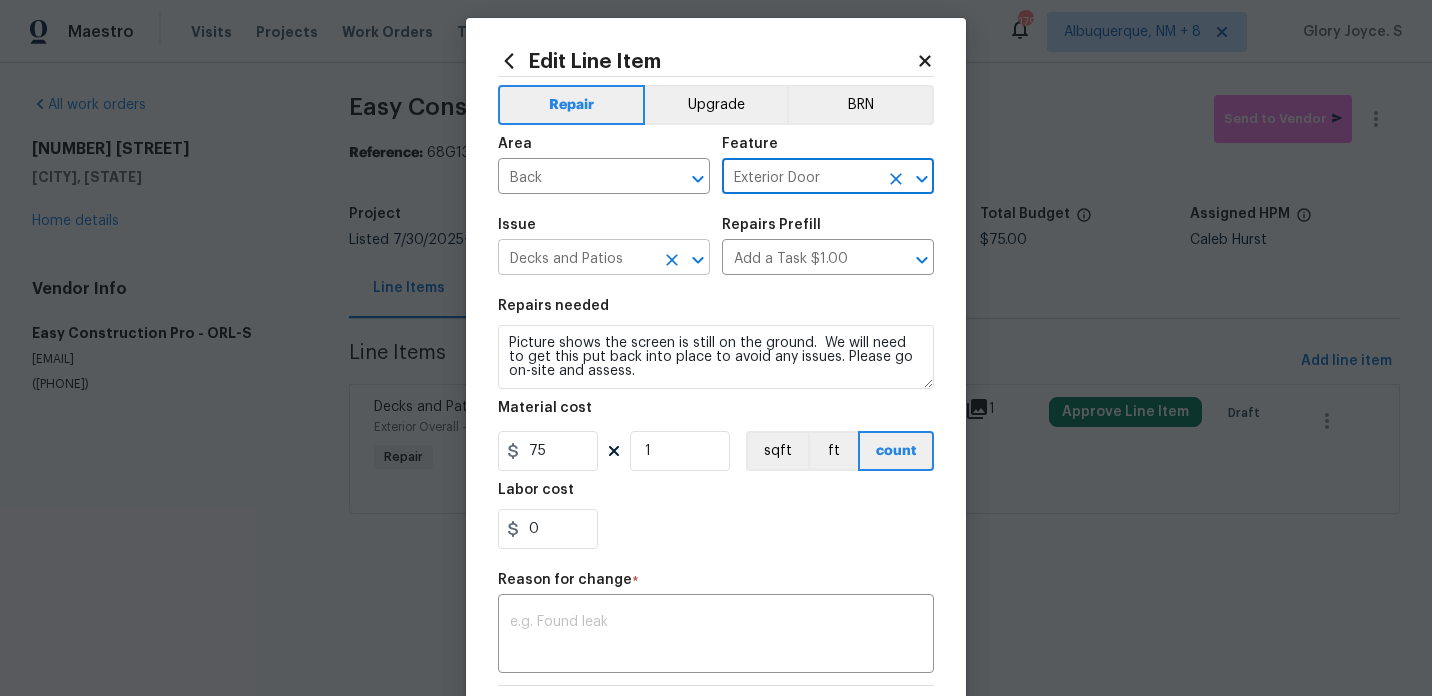 click 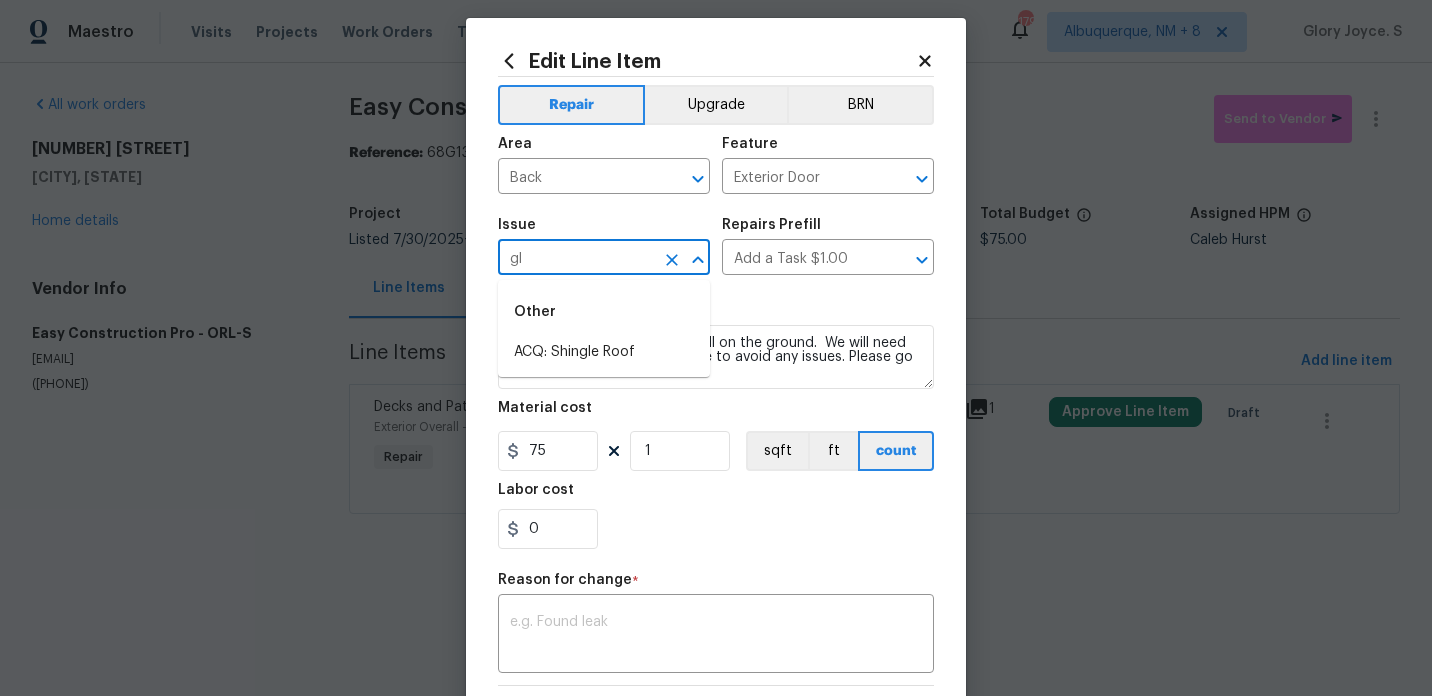 type on "g" 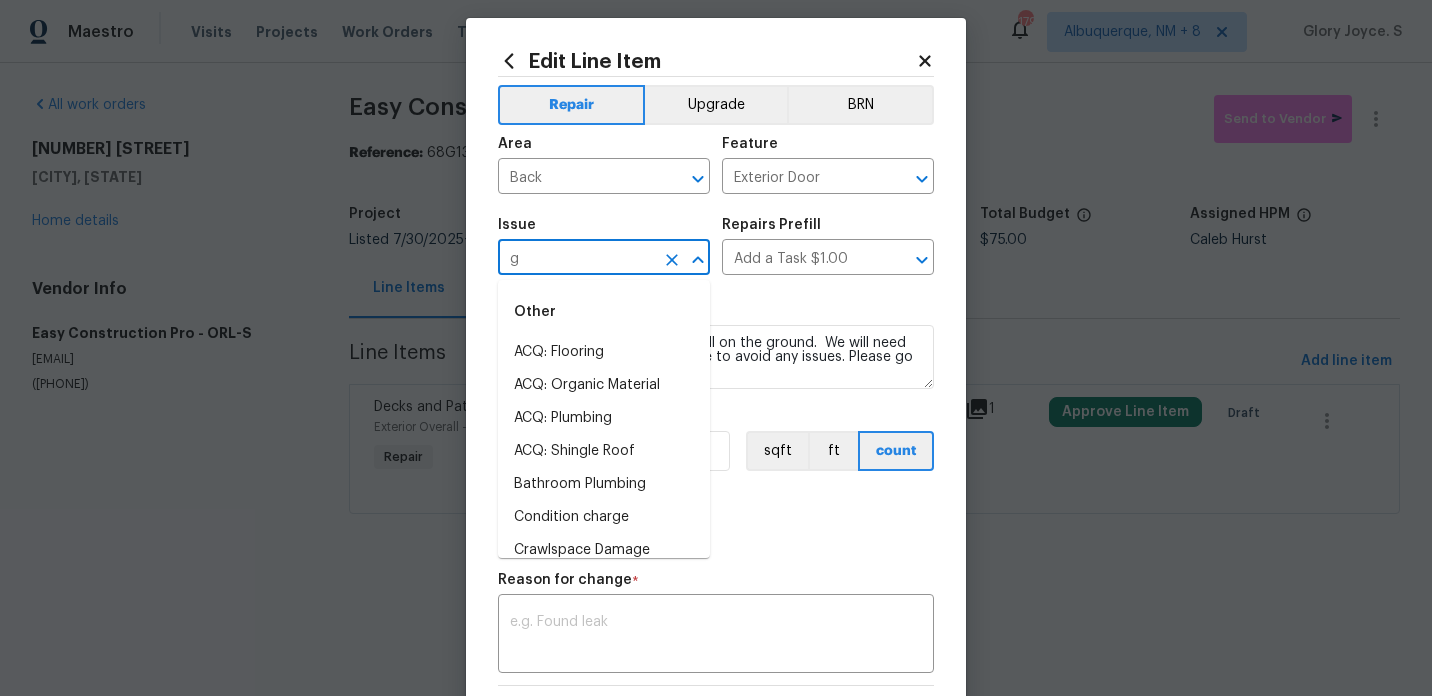 type 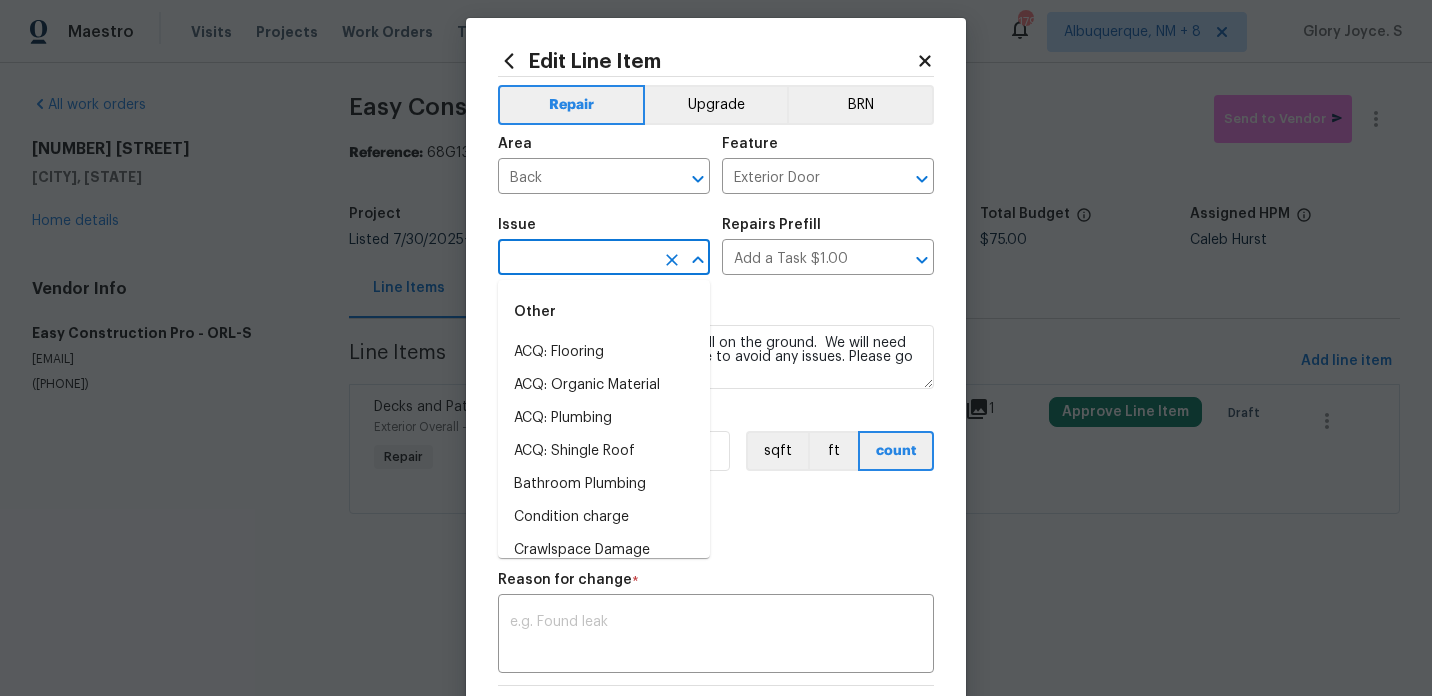 type 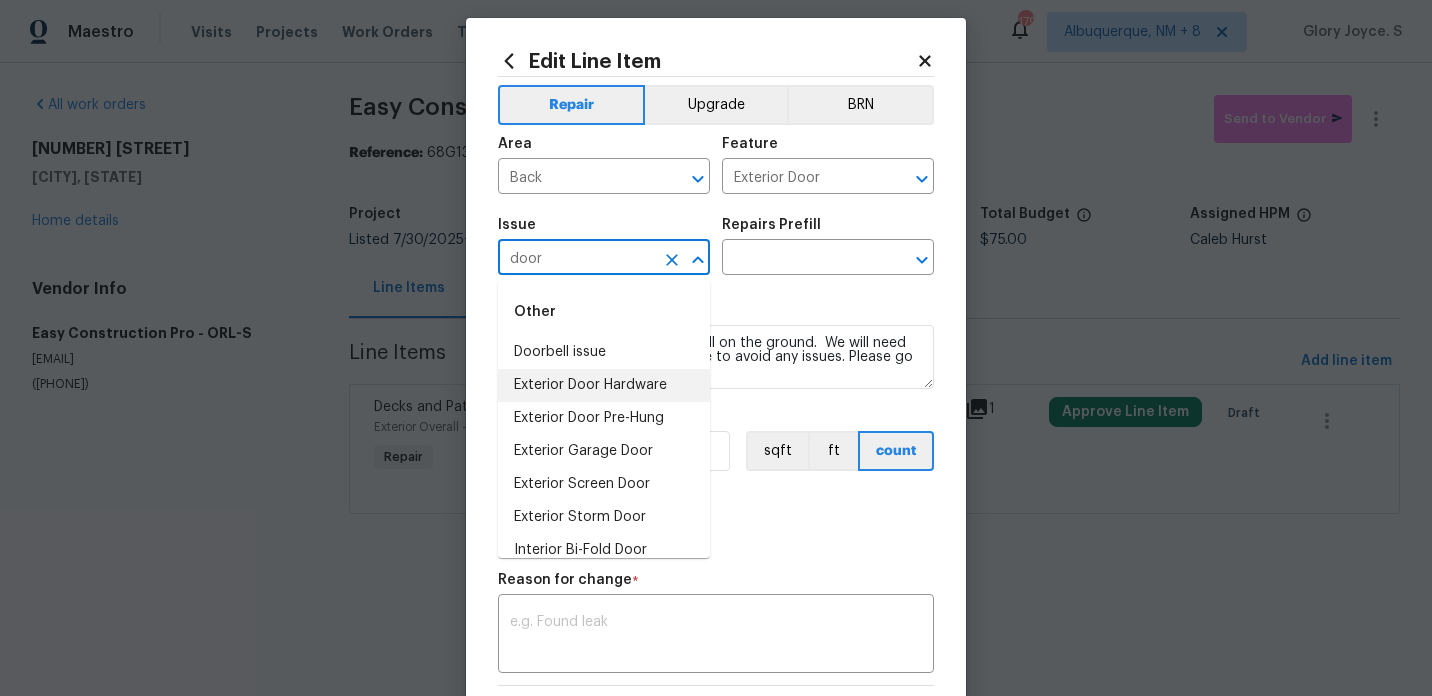 click on "Exterior Door Hardware" at bounding box center (604, 385) 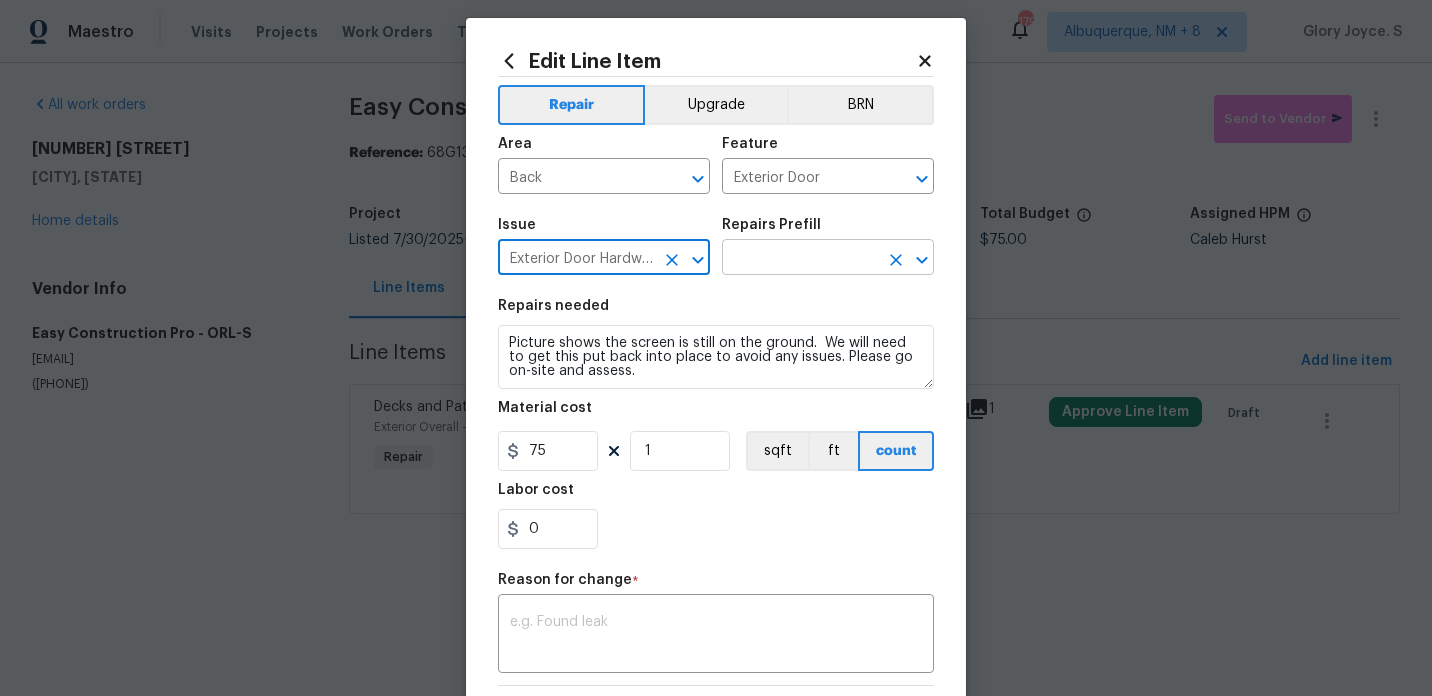 click 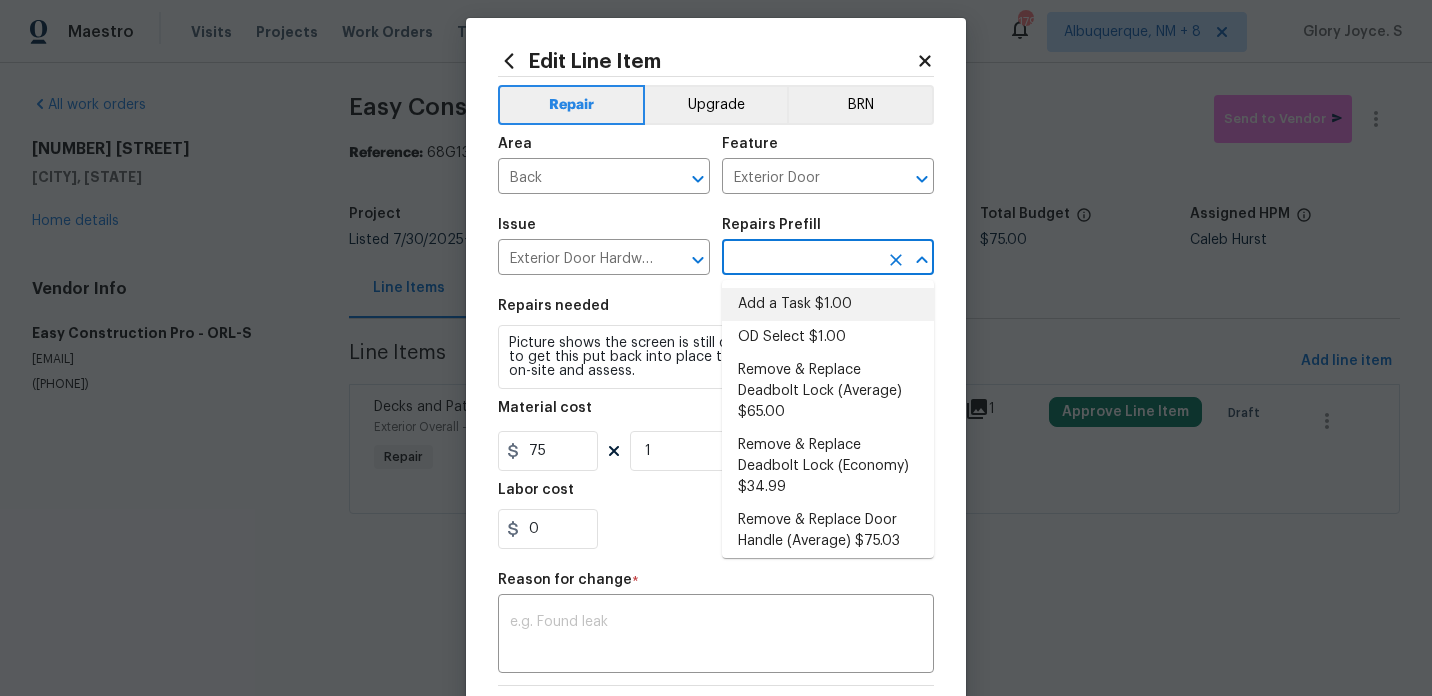 click on "Add a Task $1.00" at bounding box center (828, 304) 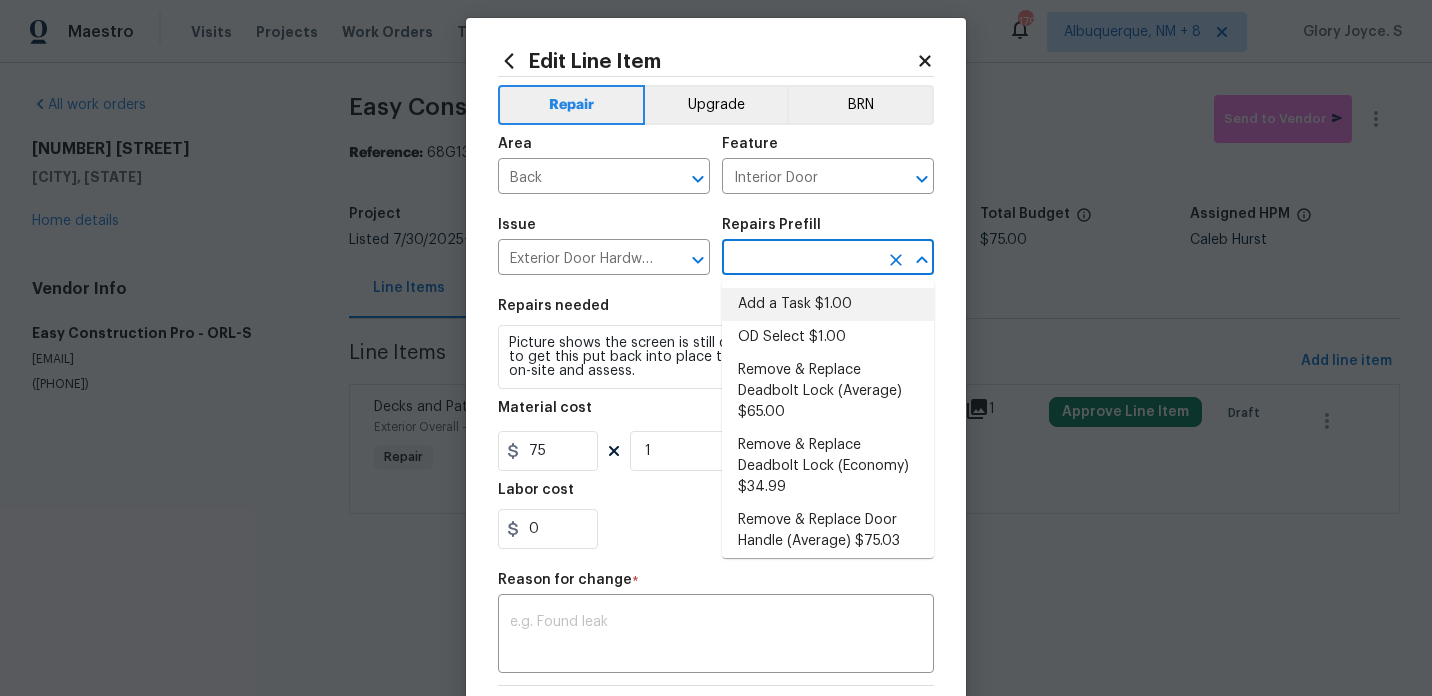type on "Add a Task $1.00" 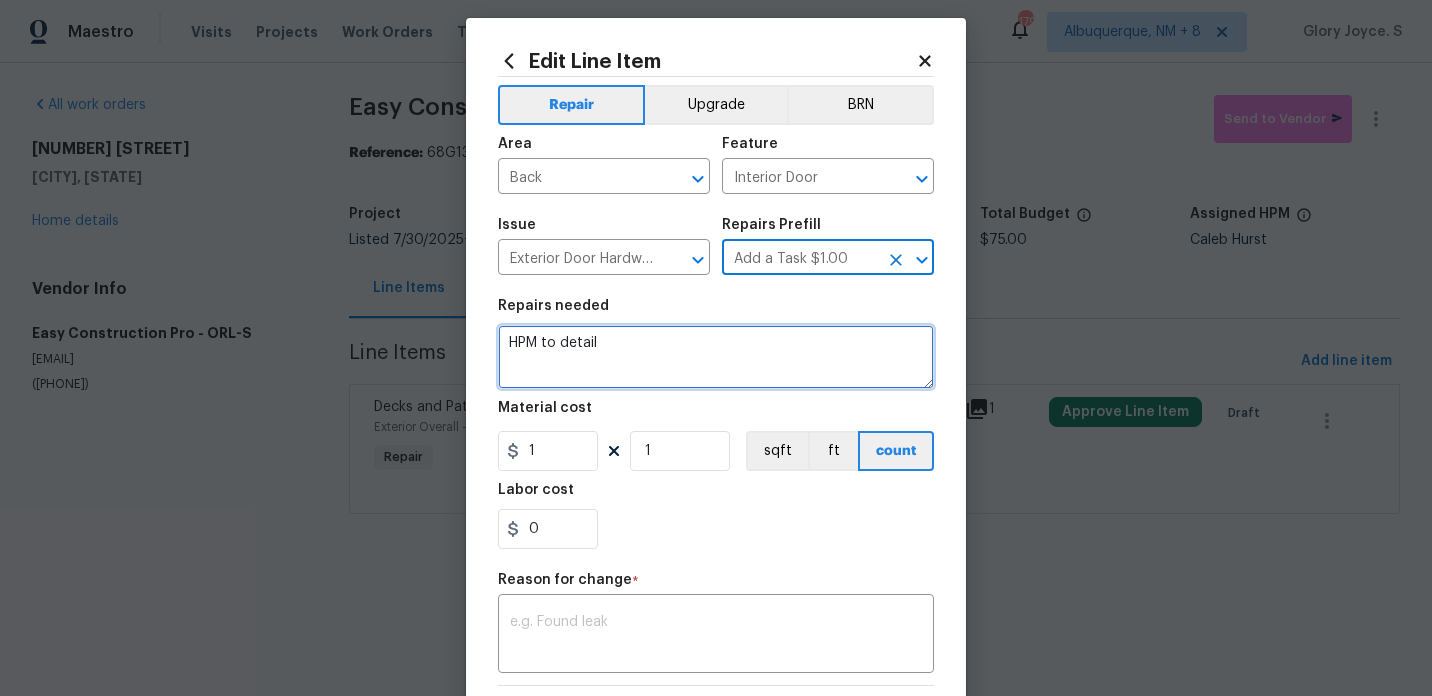 click on "HPM to detail" at bounding box center (716, 357) 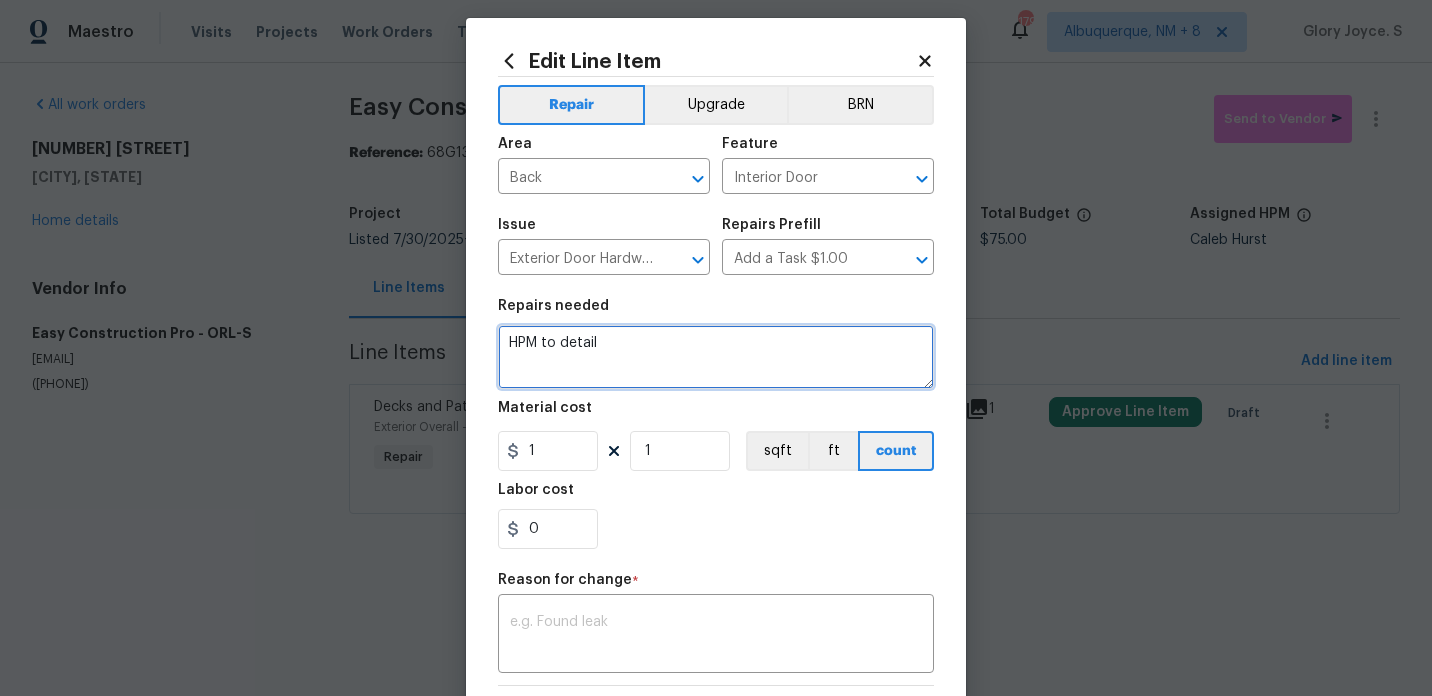 click on "HPM to detail" at bounding box center (716, 357) 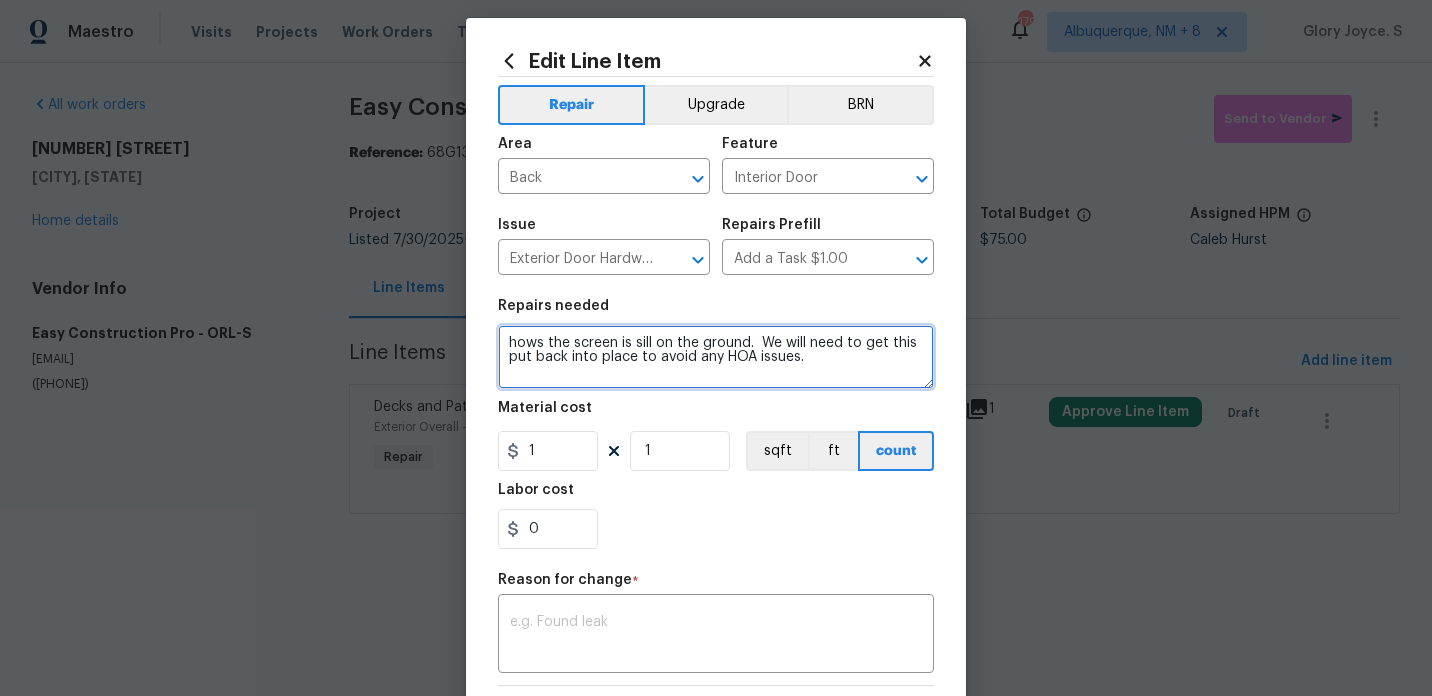 click on "hows the screen is sill on the ground.  We will need to get this put back into place to avoid any HOA issues." at bounding box center [716, 357] 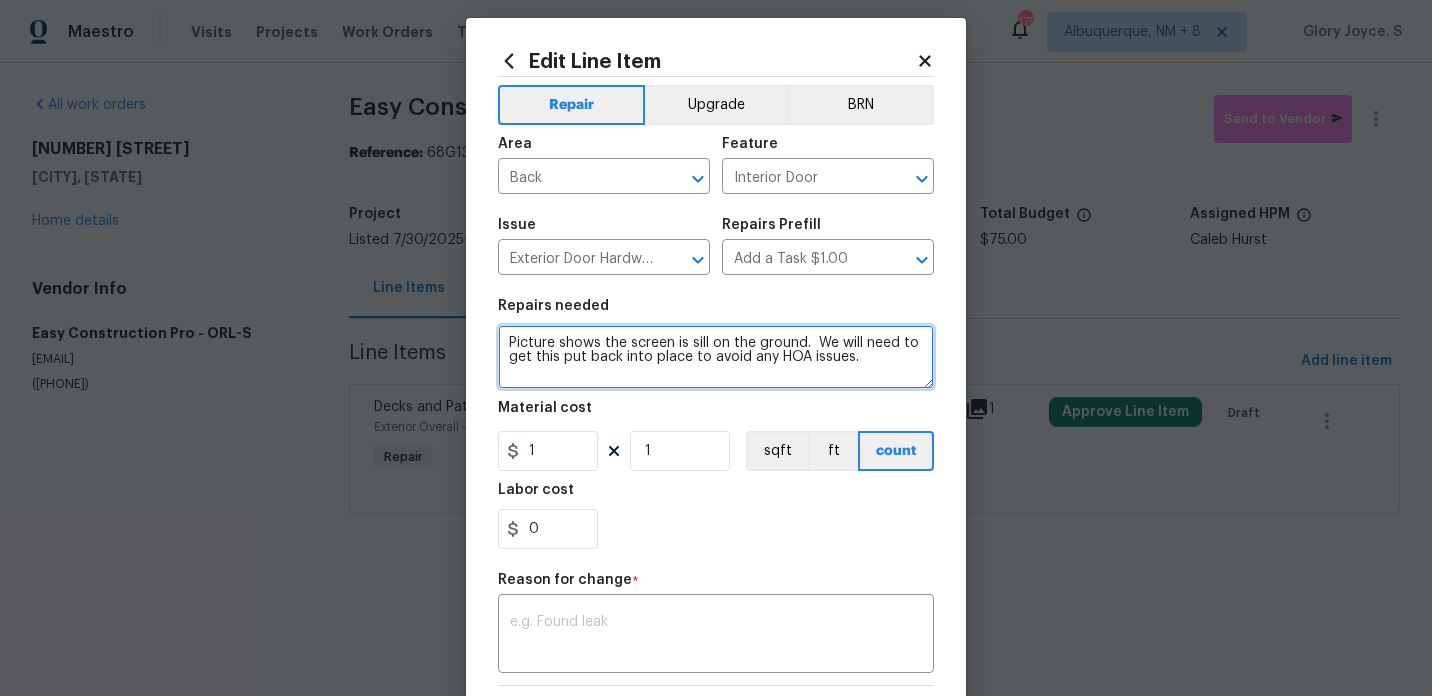 type on "Picture shows the screen is sill on the ground.  We will need to get this put back into place to avoid any HOA issues." 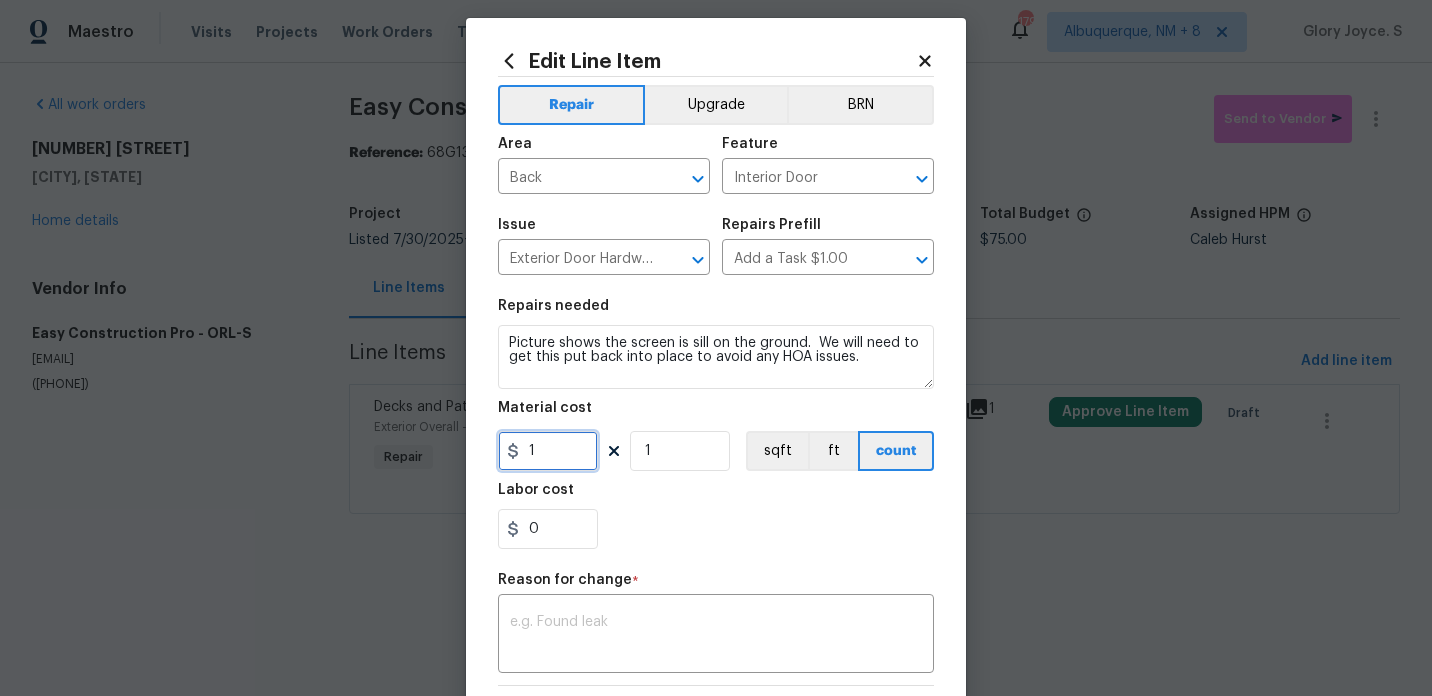 click on "1" at bounding box center [548, 451] 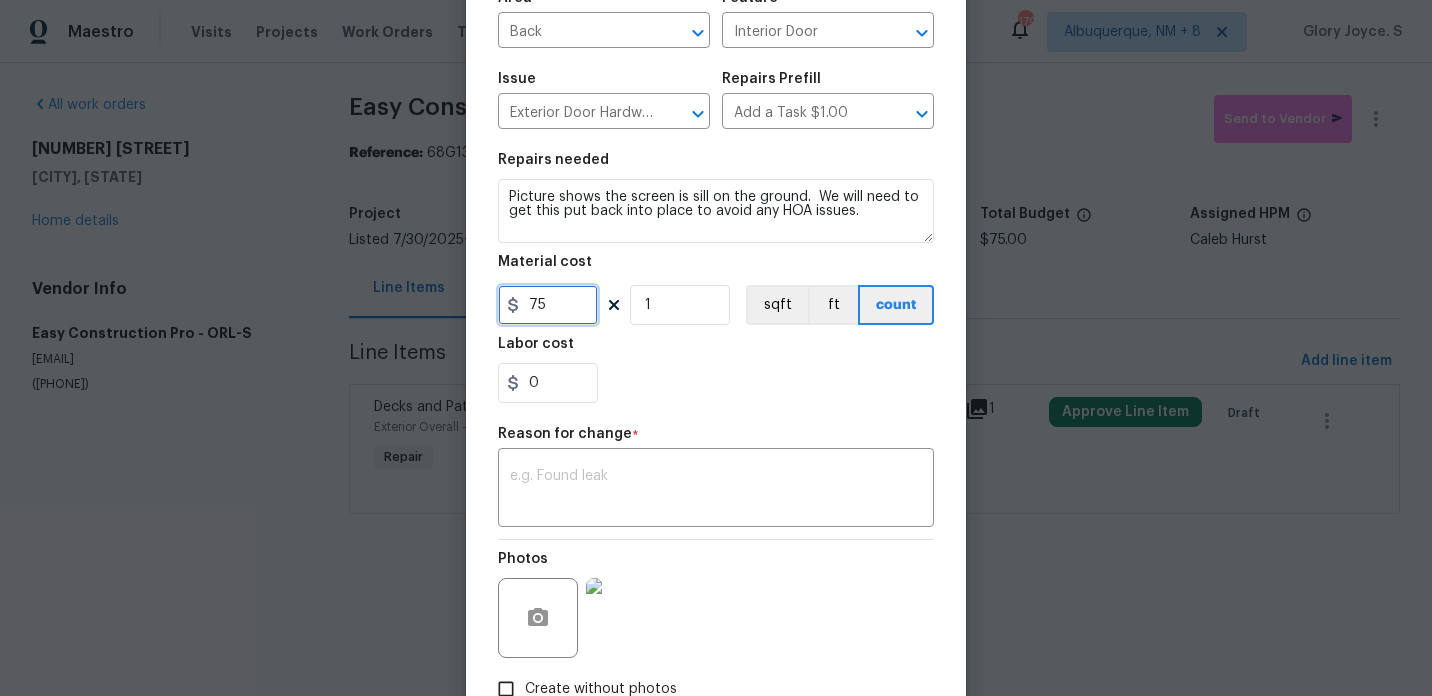 scroll, scrollTop: 290, scrollLeft: 0, axis: vertical 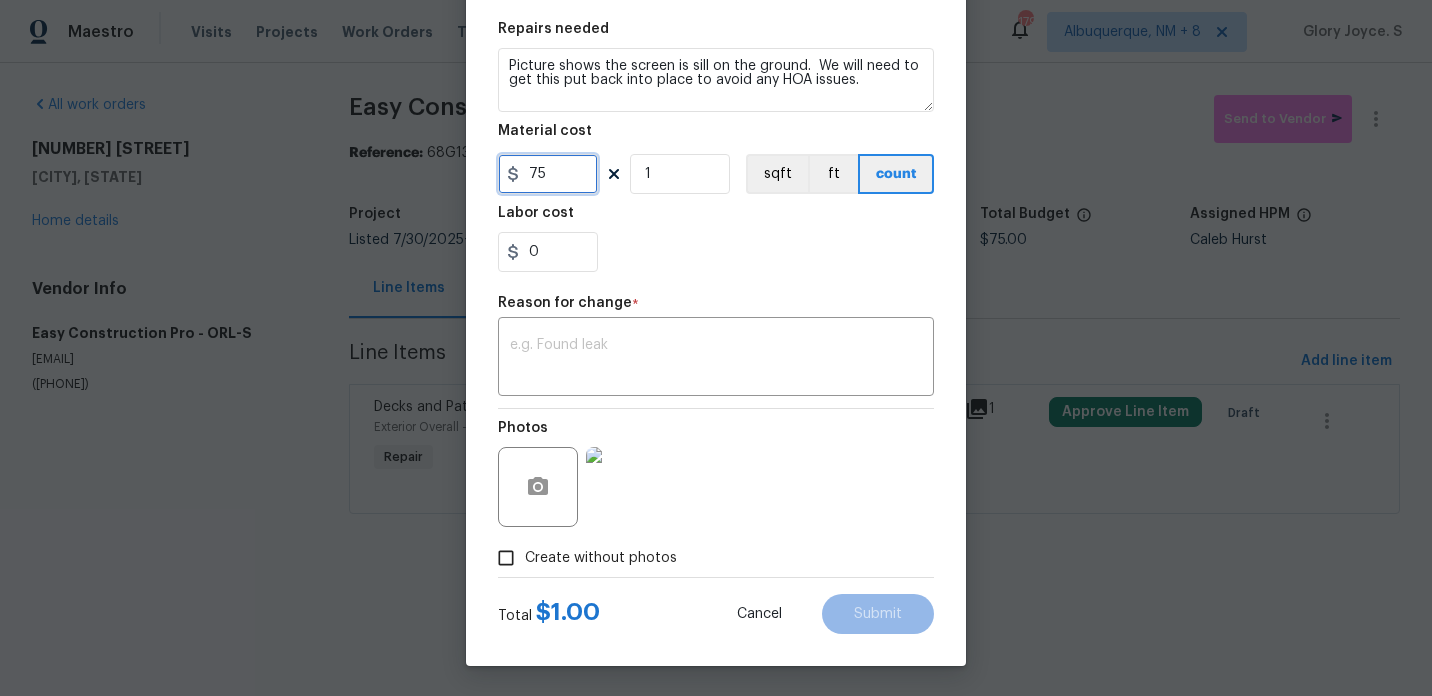 type on "75" 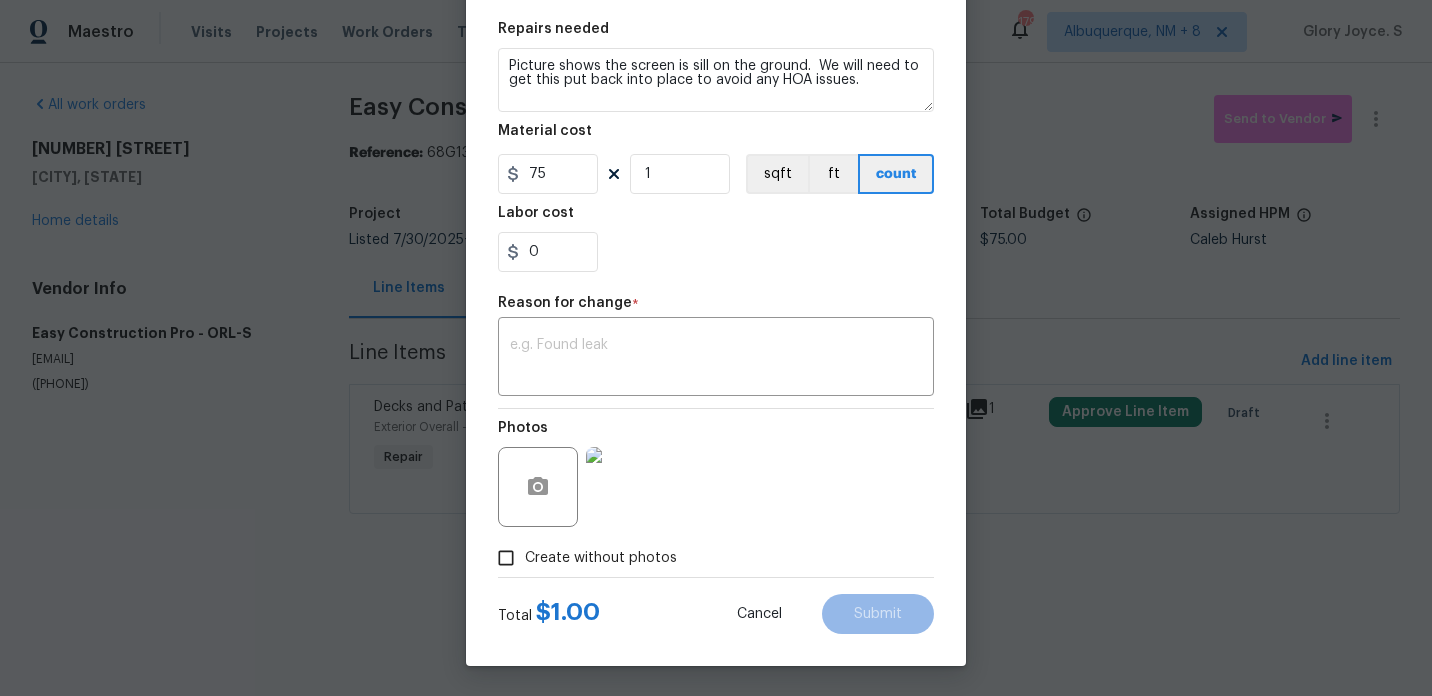 click on "Photos" at bounding box center (716, 474) 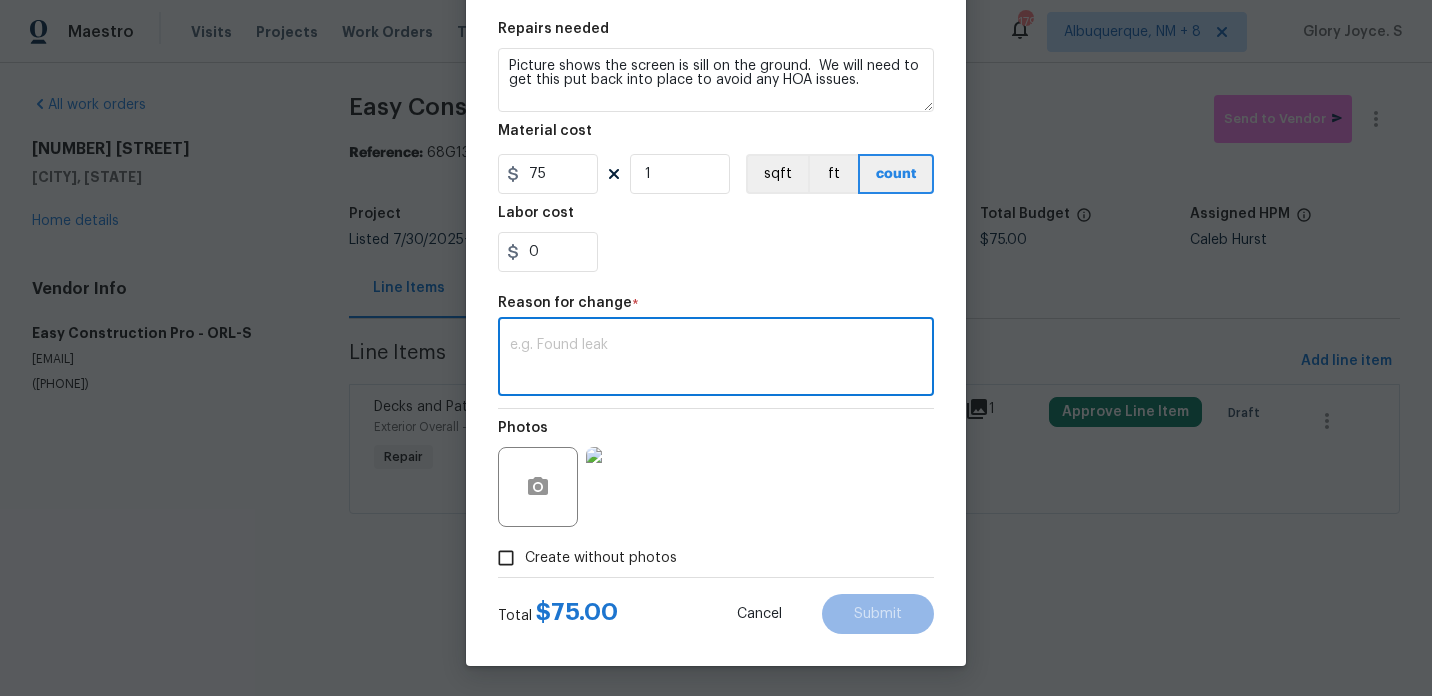 click at bounding box center (716, 359) 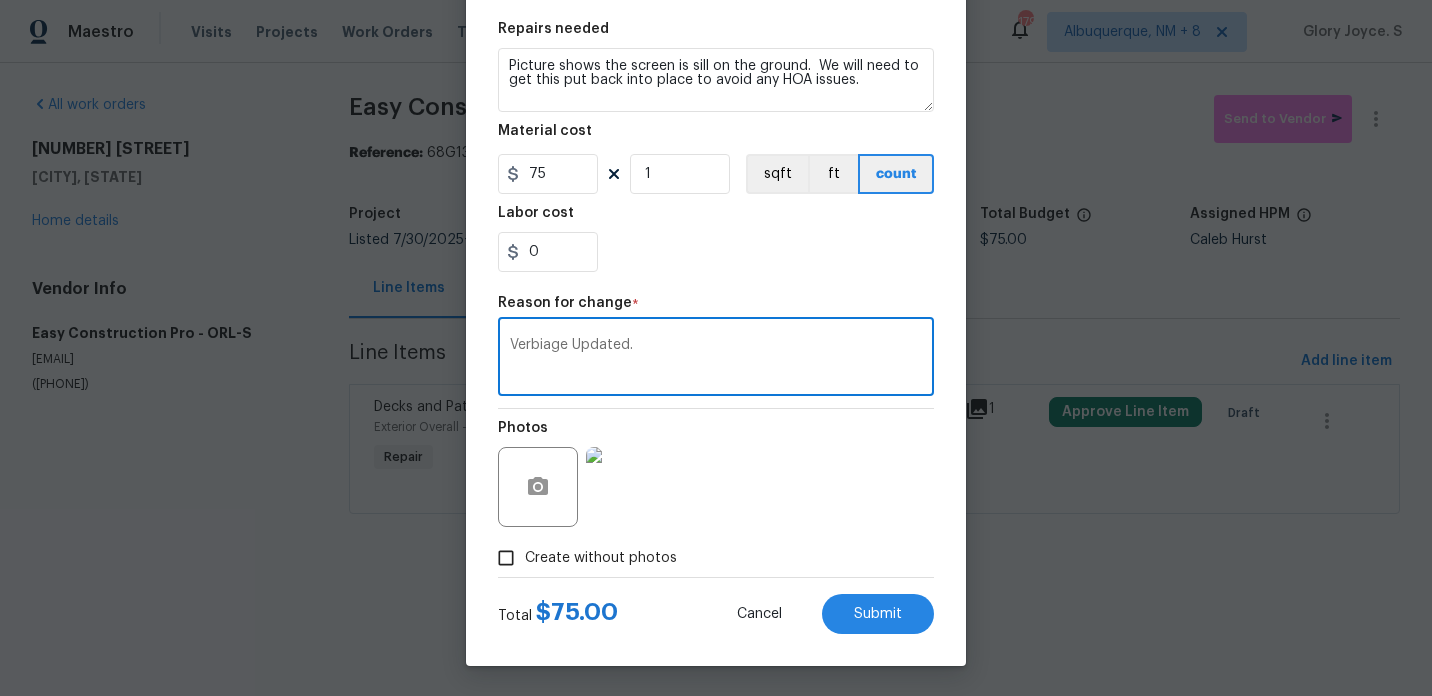 type on "Verbiage Updated." 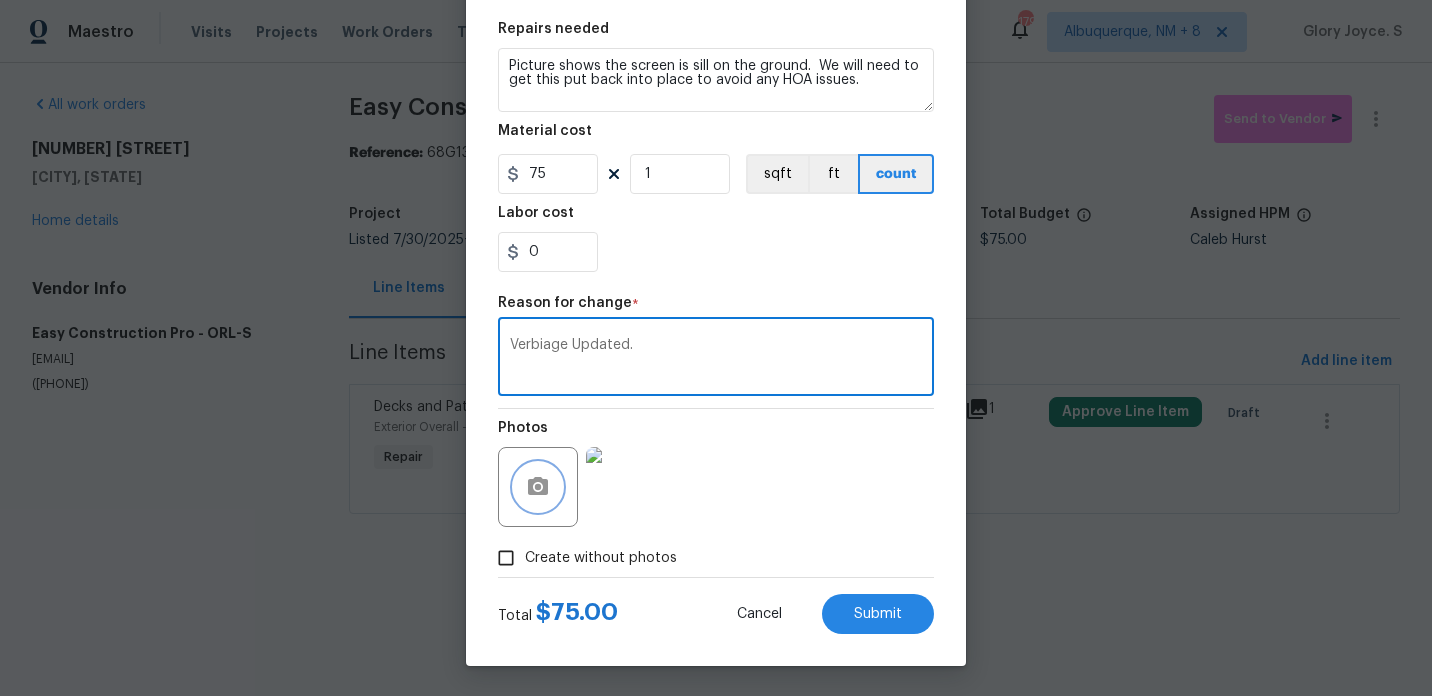 click at bounding box center [538, 487] 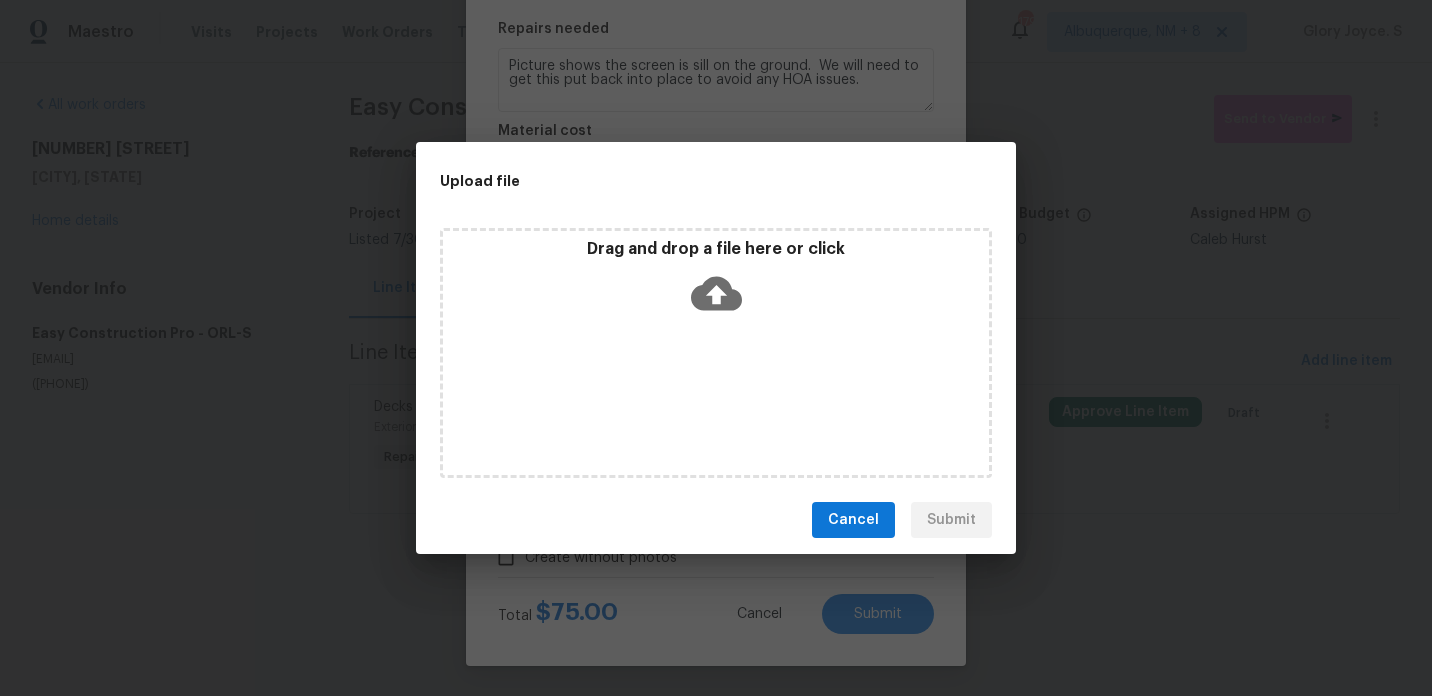 click on "Drag and drop a file here or click" at bounding box center (716, 353) 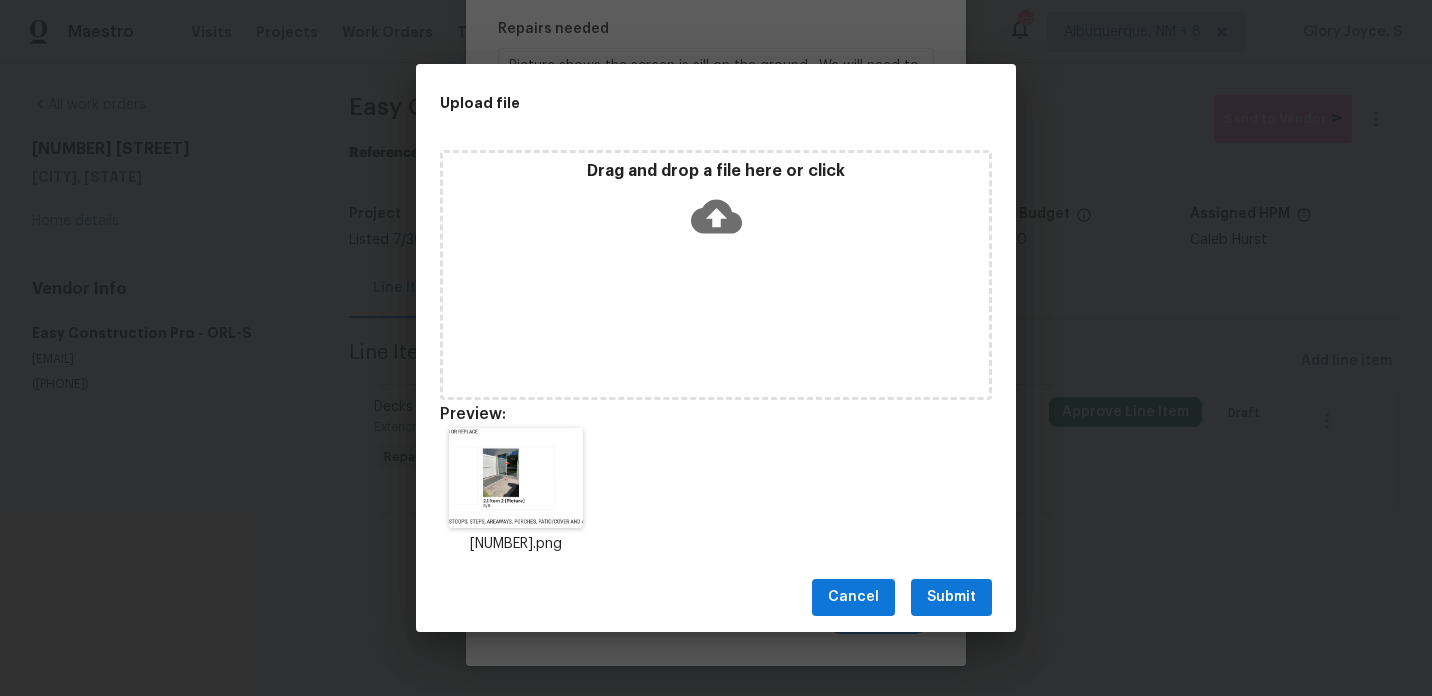 click on "Submit" at bounding box center (951, 597) 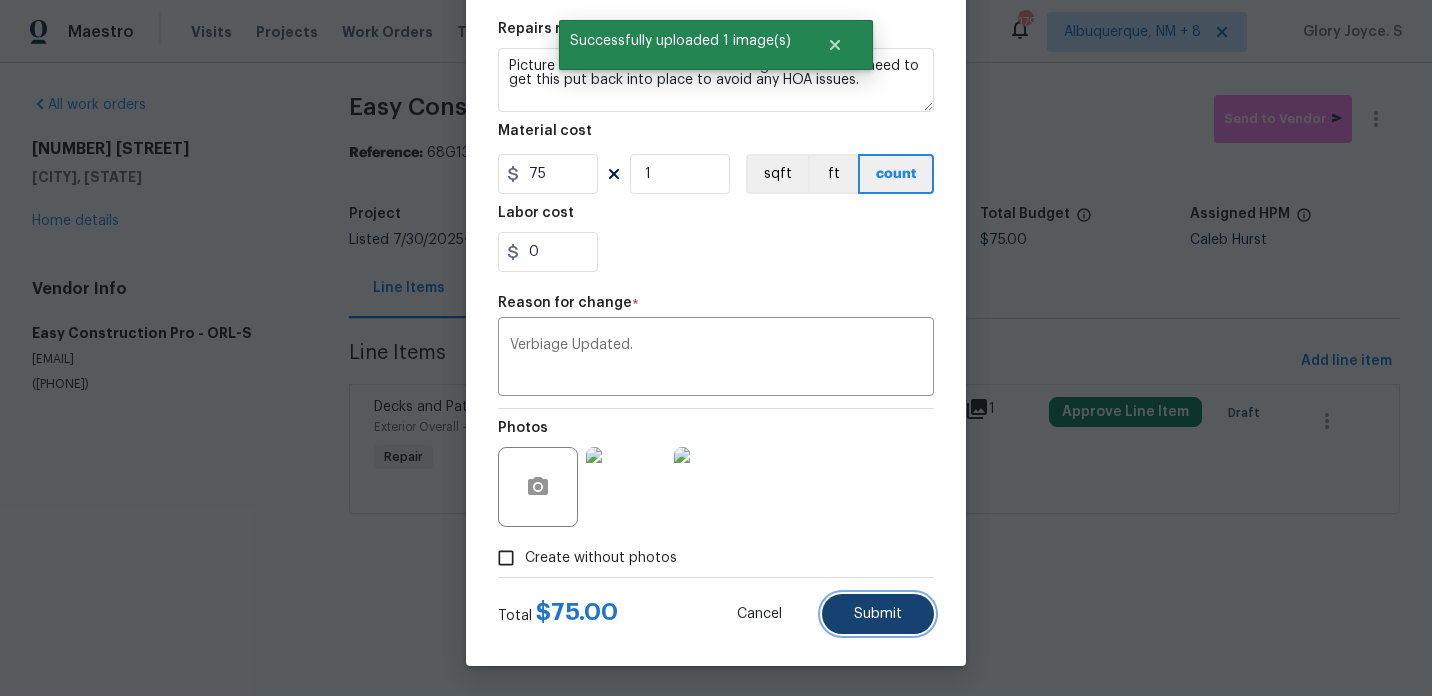 click on "Submit" at bounding box center (878, 614) 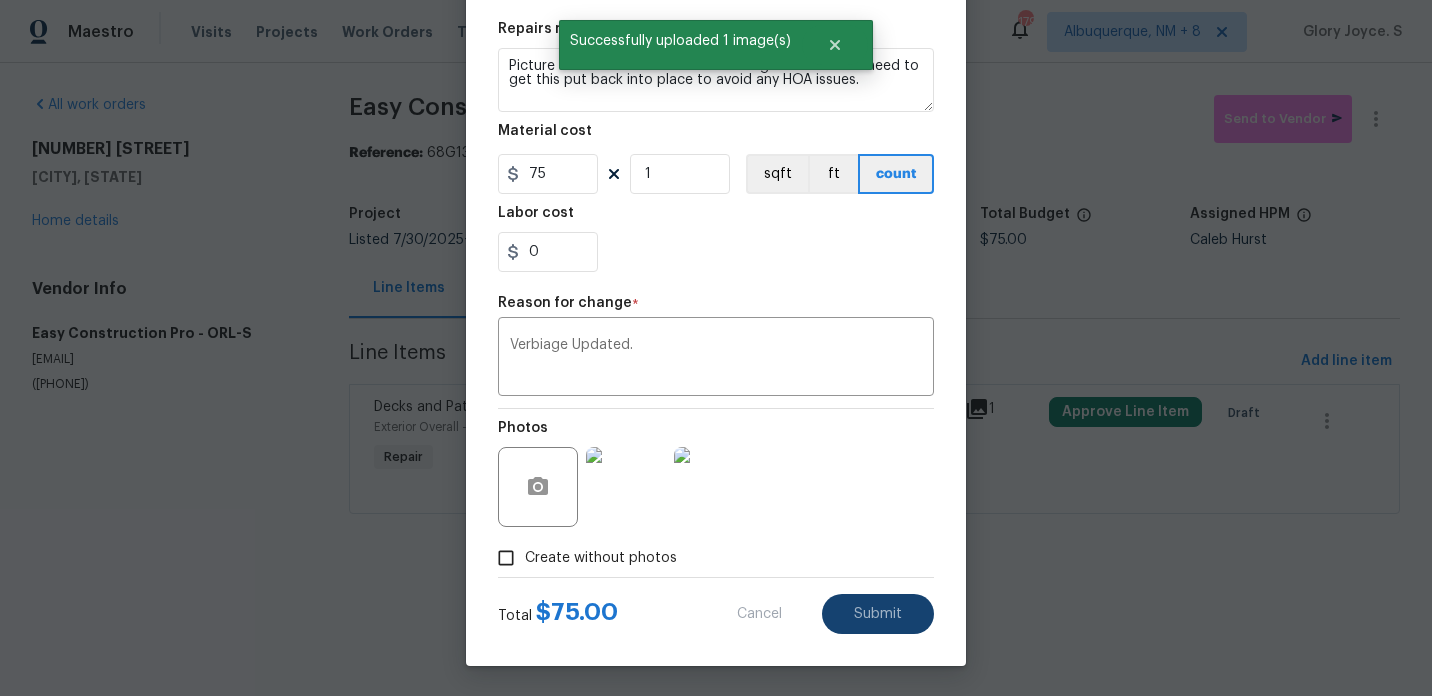 type on "Please reinstall patio sliding screen door. If it cannot be reinstalled store against wall in garage or basement." 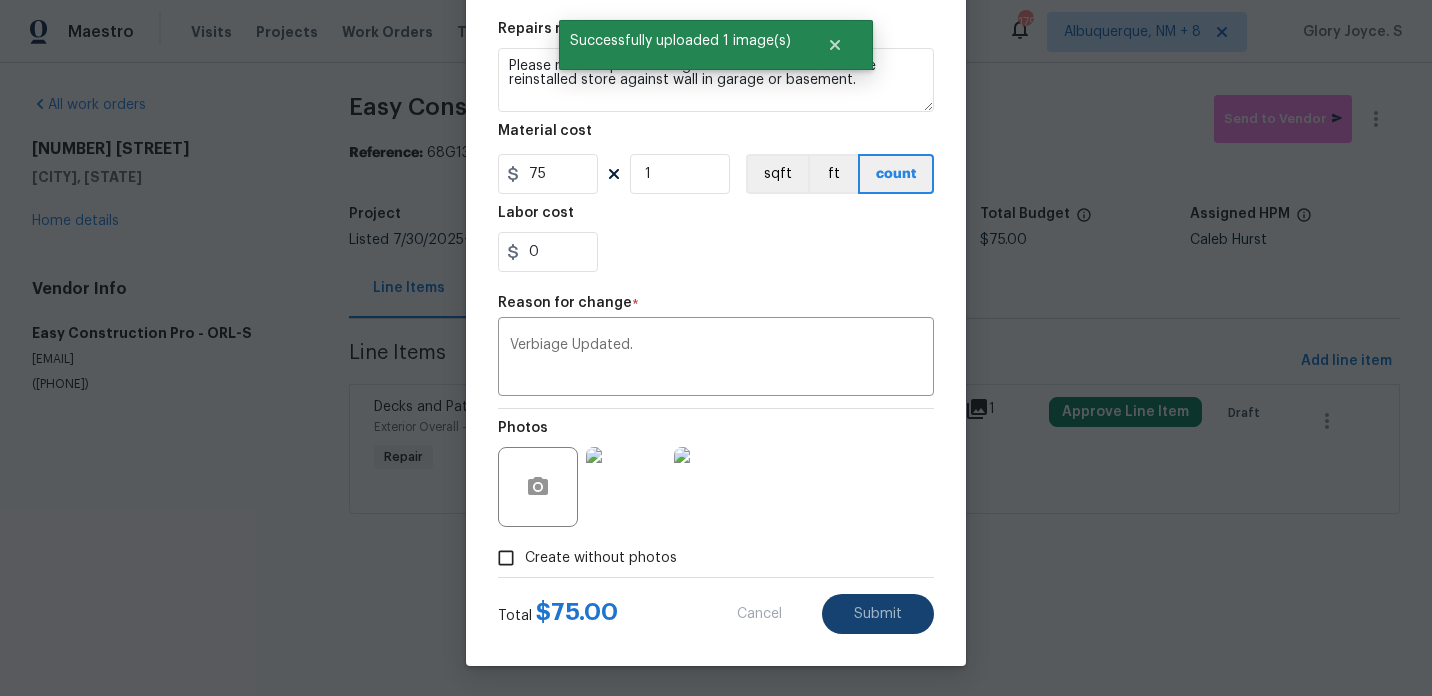 type on "Exterior Overall" 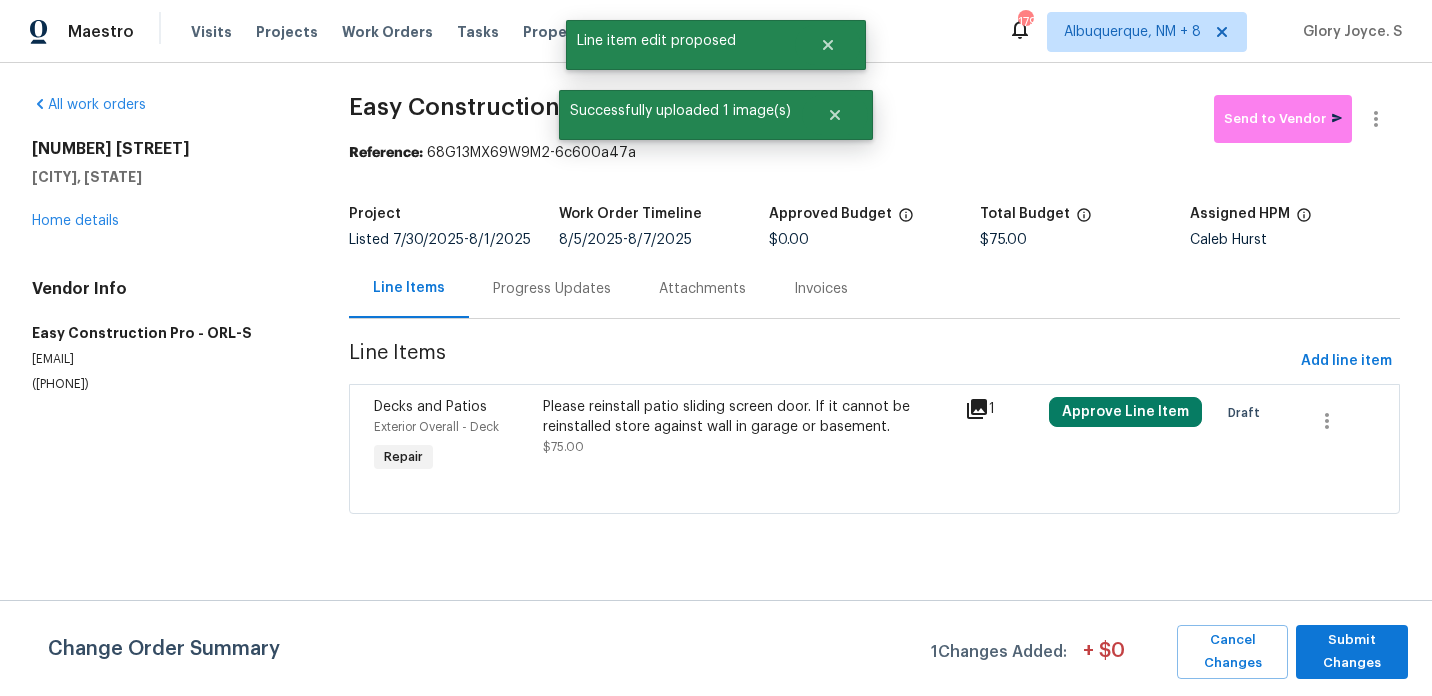 scroll, scrollTop: 0, scrollLeft: 0, axis: both 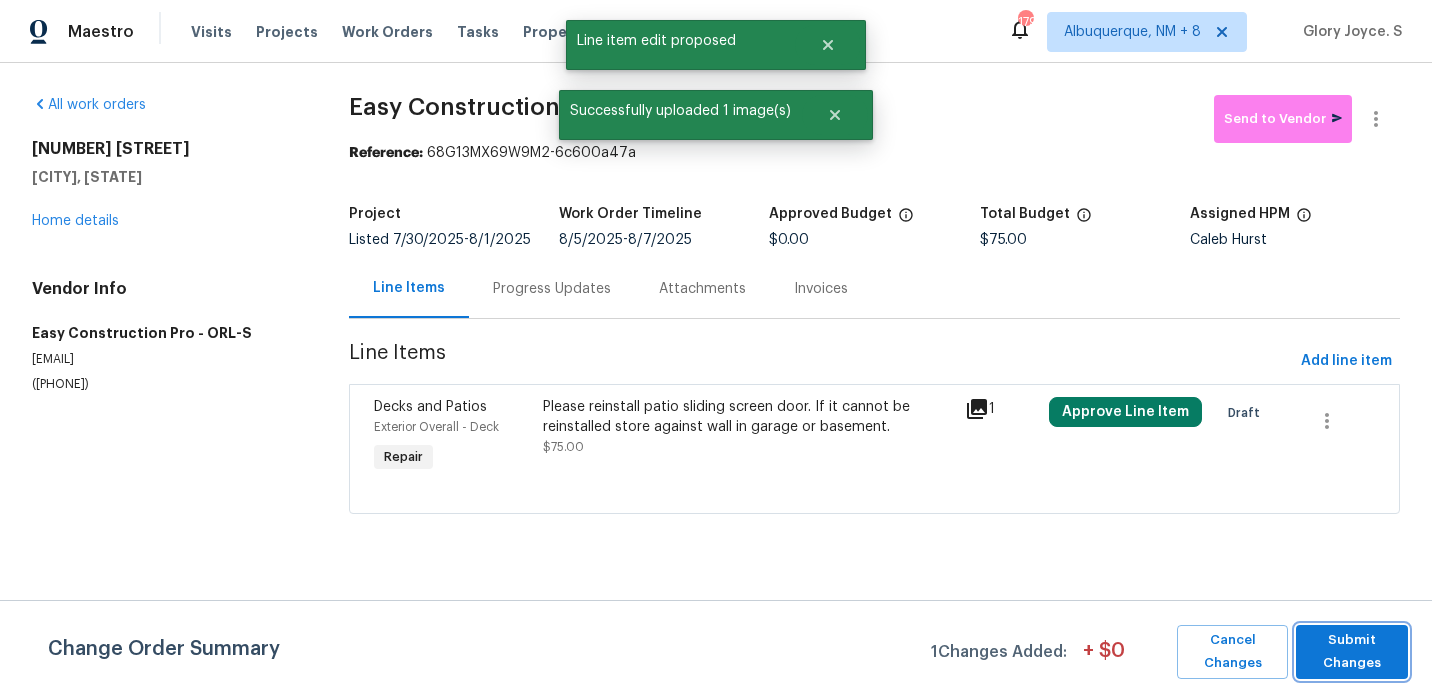 click on "Submit Changes" at bounding box center [1352, 652] 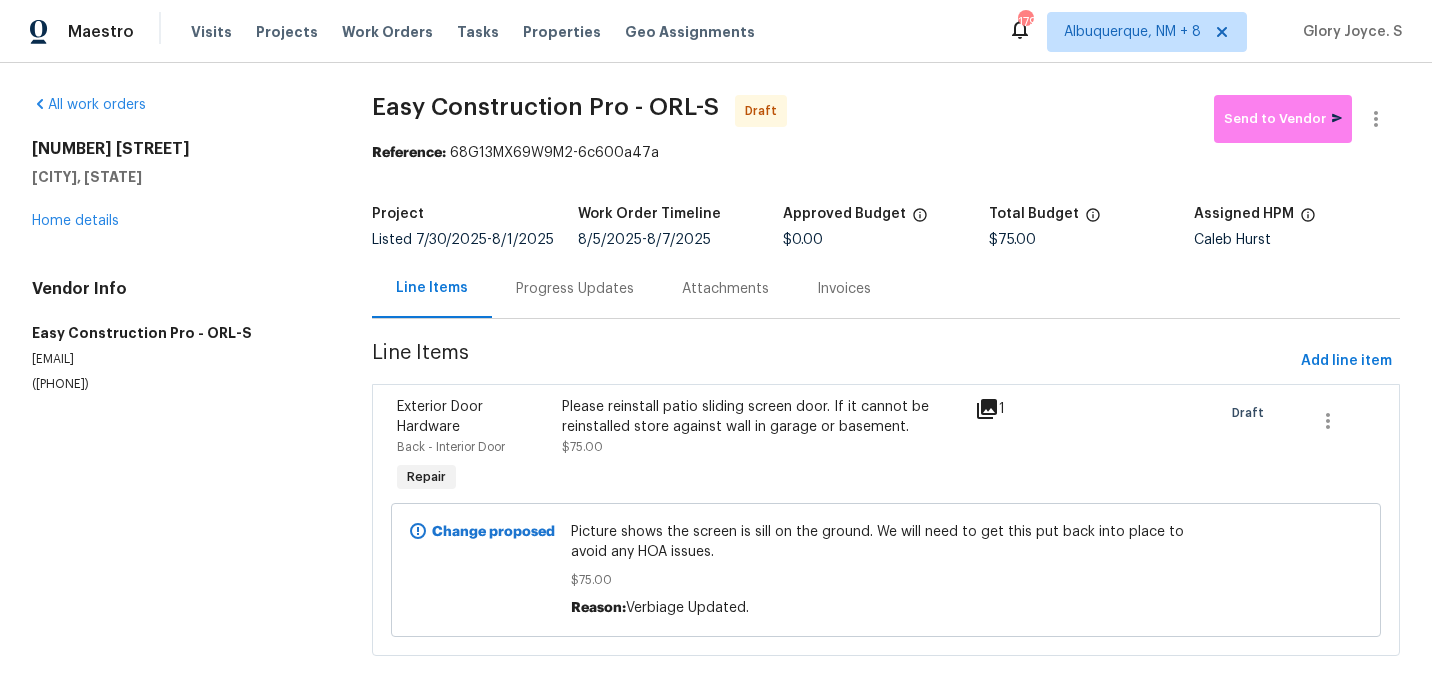 click on "Progress Updates" at bounding box center [575, 288] 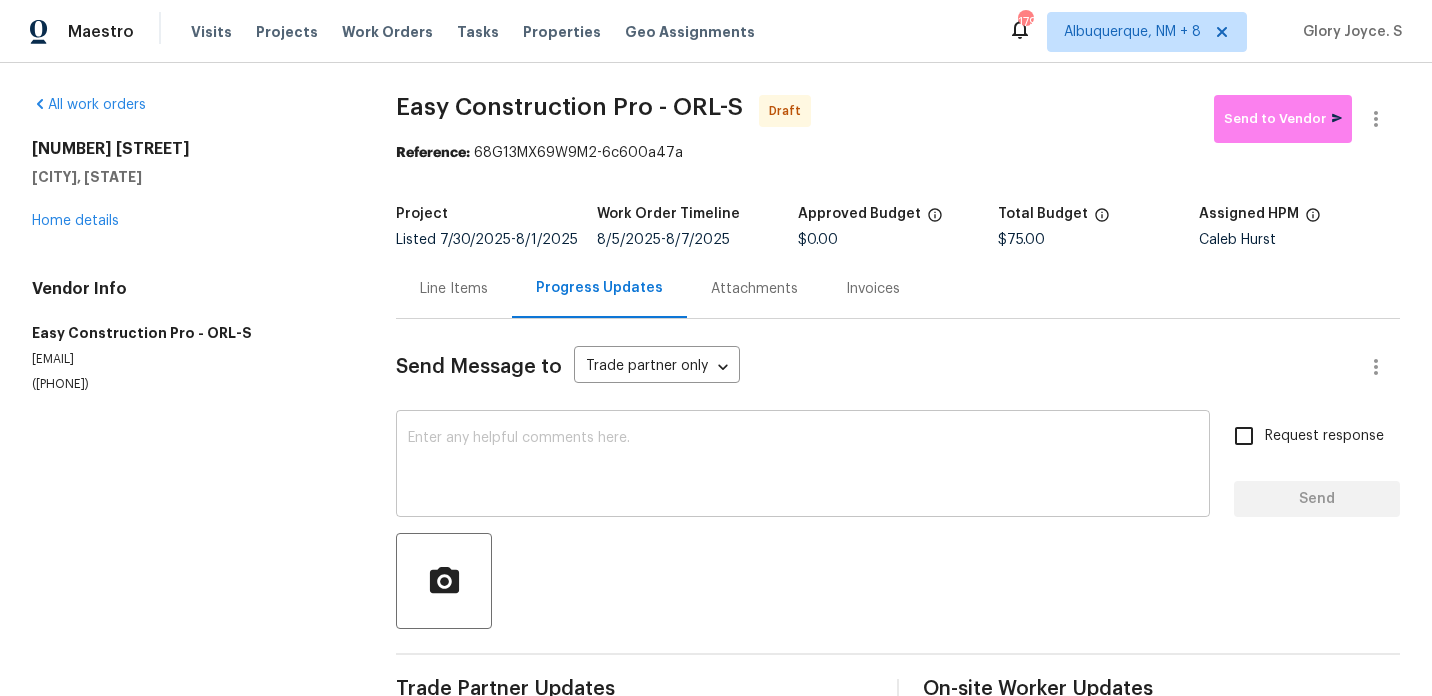 click on "x ​" at bounding box center (803, 466) 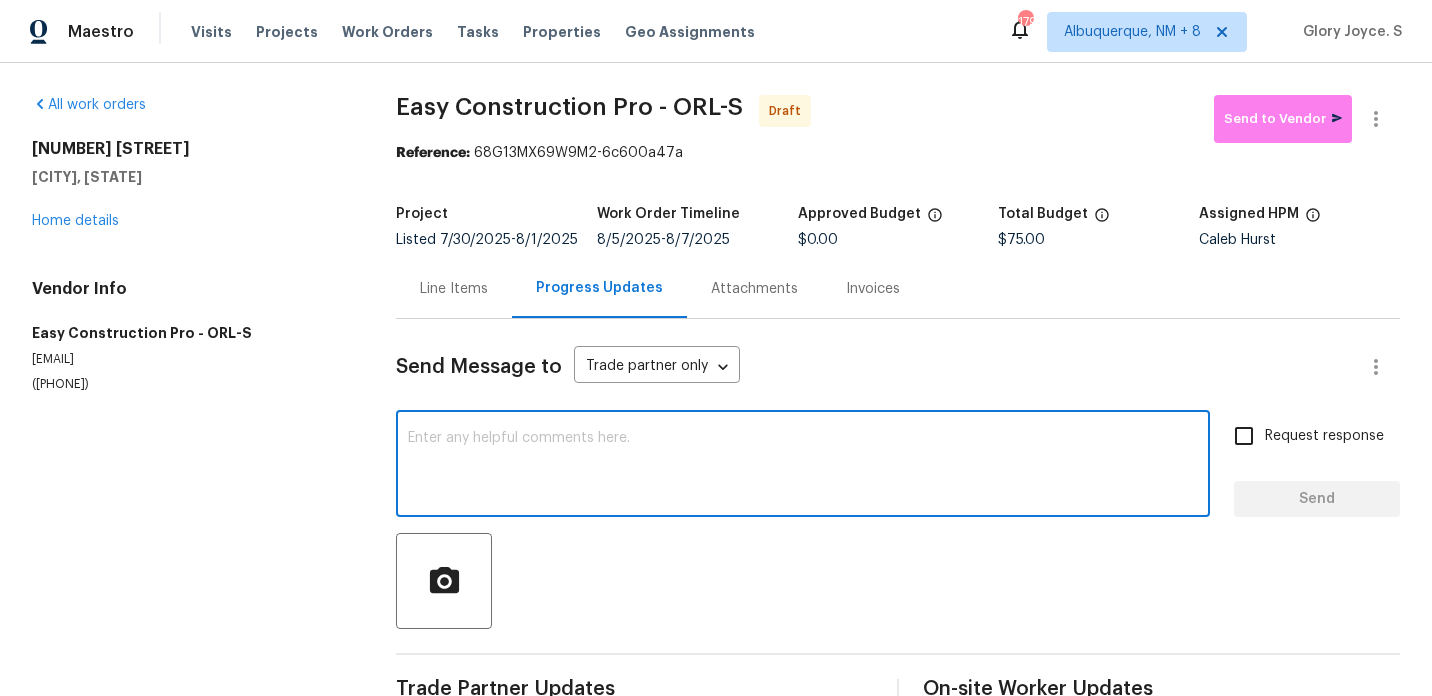 paste on "Hi, this is [NAME] with Opendoor. I’m confirming you received the WO for the property at ([ADDRESS]). Please review and accept the WO within 24 hours and provide a schedule date. Please disregard the contact information for the HPM included in the WO. Our Centralised LWO Team is responsible for Listed WOs. The team can be reached through the portal or by phone at ([PHONE])." 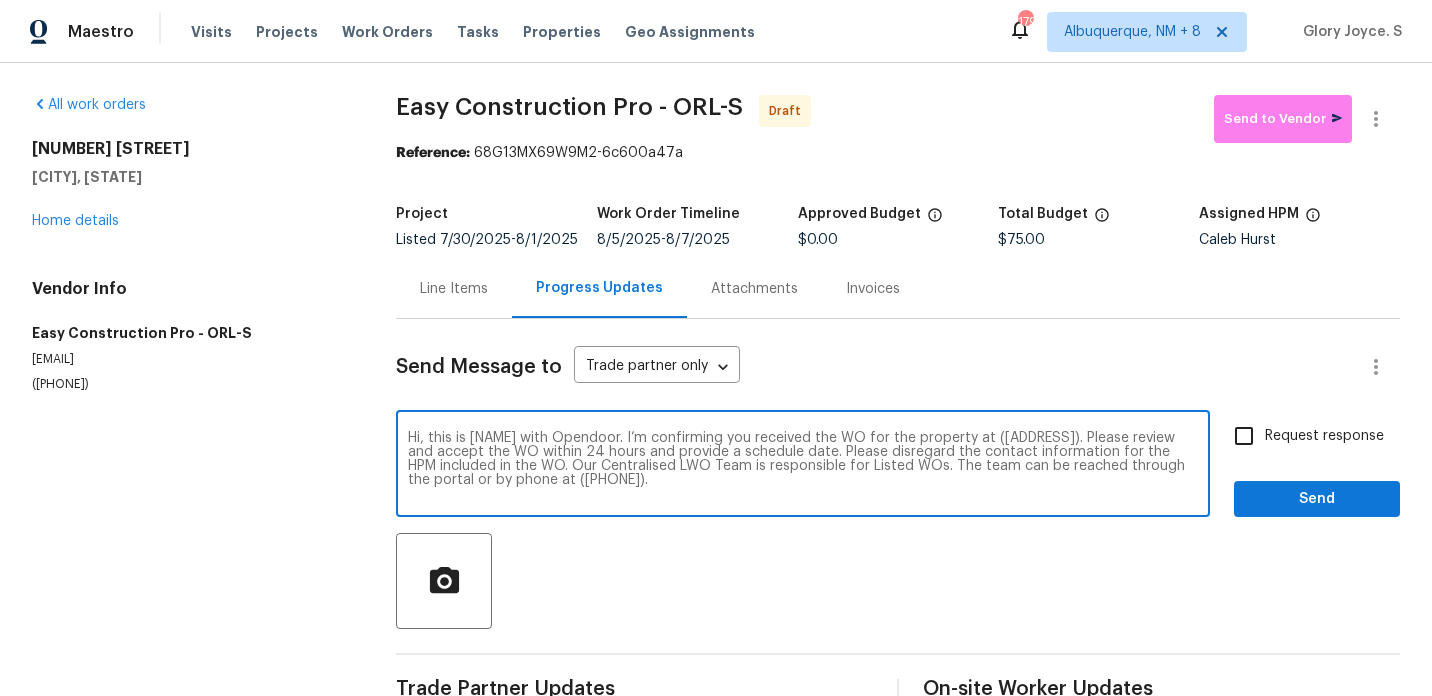 click on "Hi, this is [NAME] with Opendoor. I’m confirming you received the WO for the property at ([ADDRESS]). Please review and accept the WO within 24 hours and provide a schedule date. Please disregard the contact information for the HPM included in the WO. Our Centralised LWO Team is responsible for Listed WOs. The team can be reached through the portal or by phone at ([PHONE])." at bounding box center (803, 466) 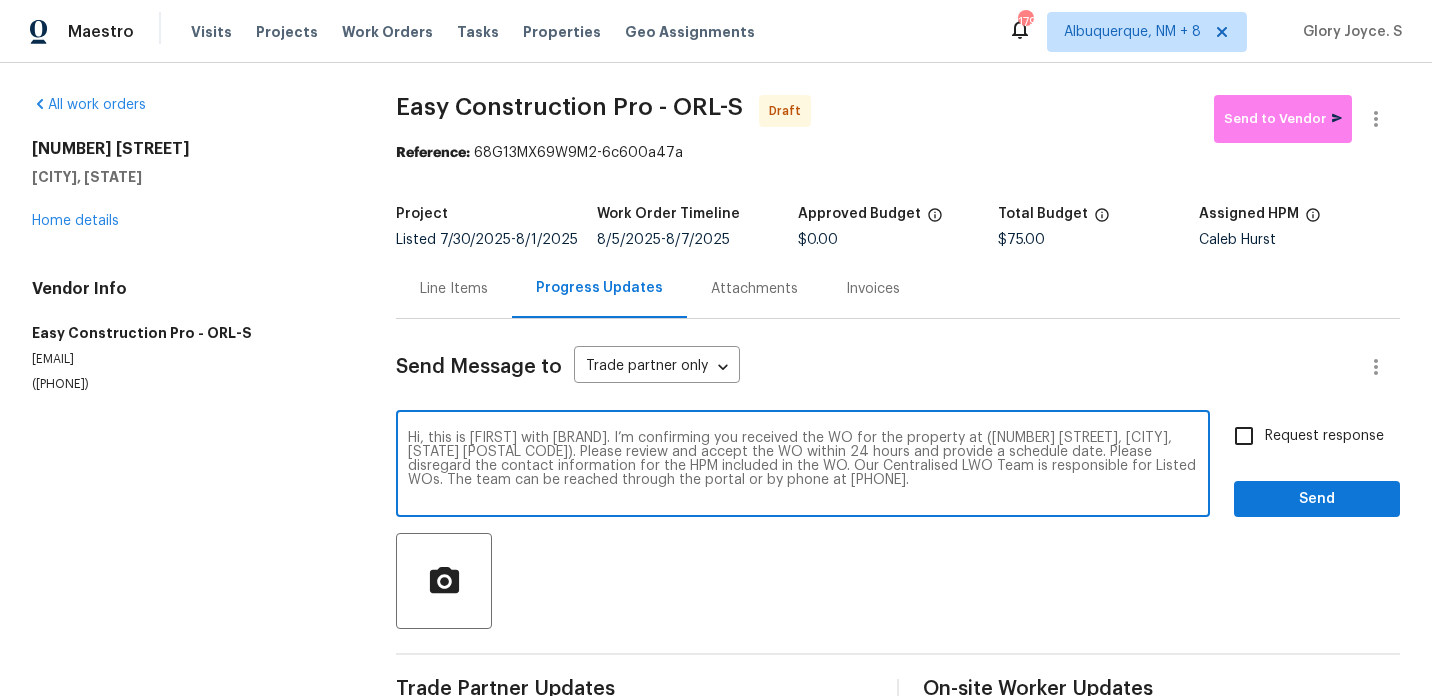 type on "Hi, this is [FIRST] with [BRAND]. I’m confirming you received the WO for the property at ([NUMBER] [STREET], [CITY], [STATE] [POSTAL CODE]). Please review and accept the WO within 24 hours and provide a schedule date. Please disregard the contact information for the HPM included in the WO. Our Centralised LWO Team is responsible for Listed WOs. The team can be reached through the portal or by phone at [PHONE]." 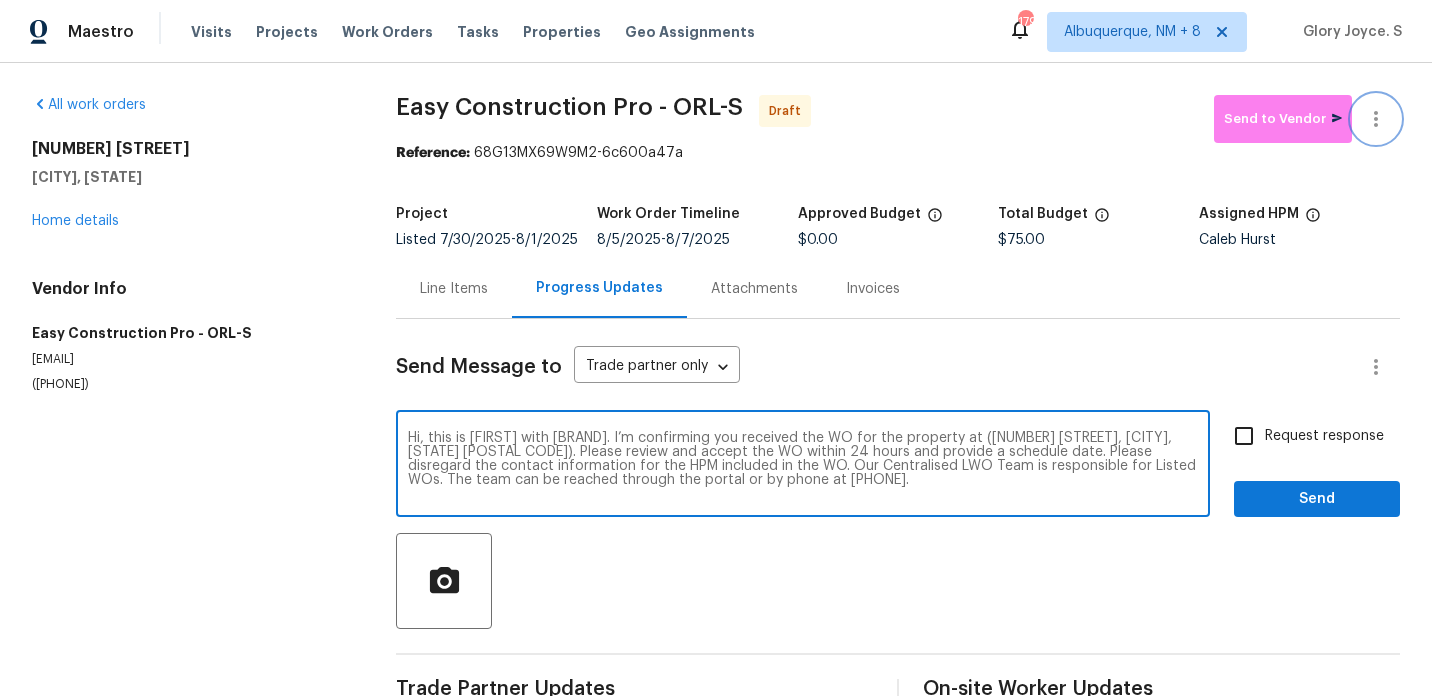 click 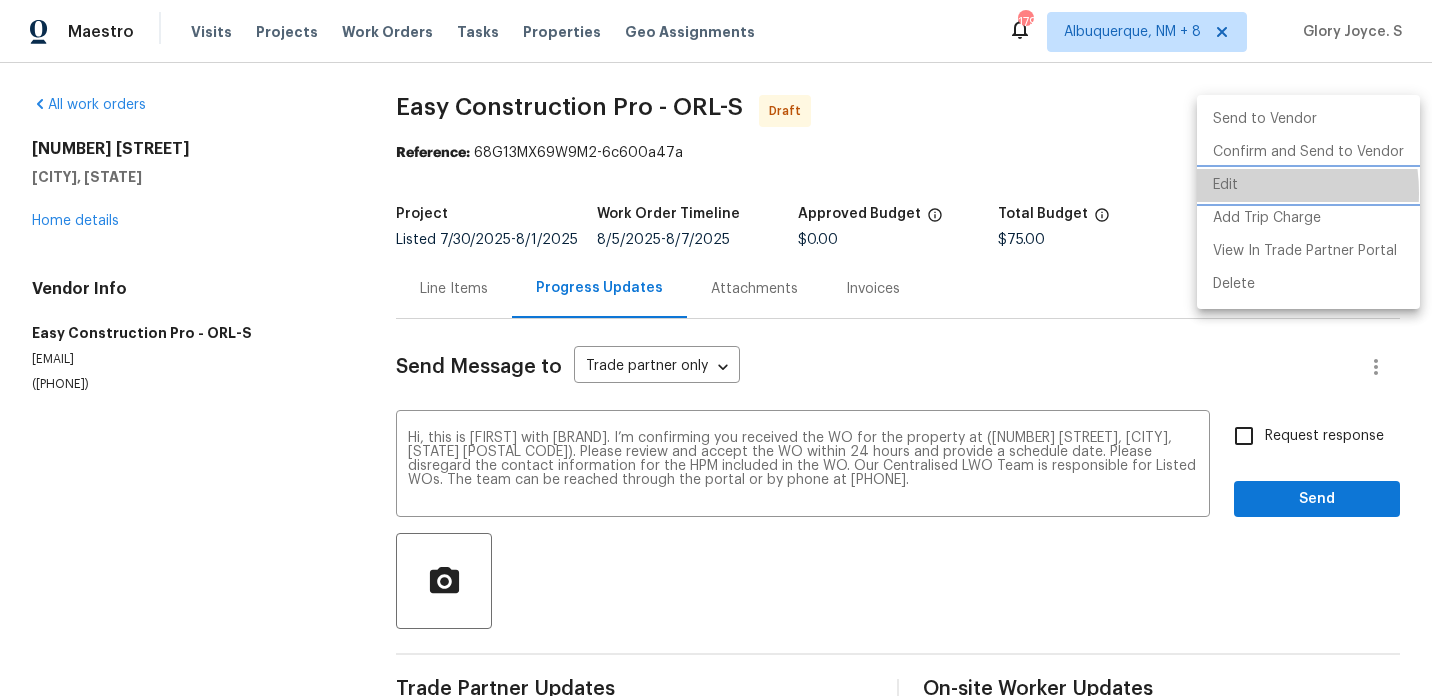 click on "Edit" at bounding box center [1308, 185] 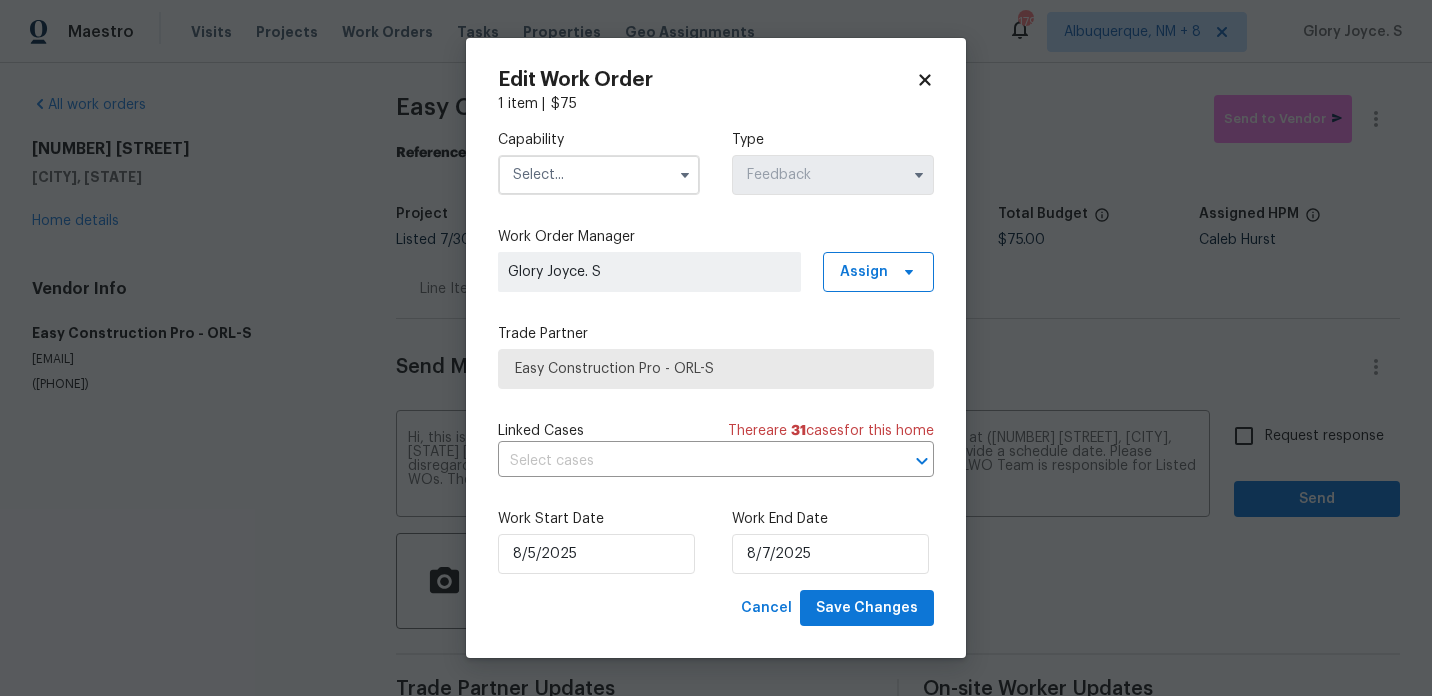 click at bounding box center (599, 175) 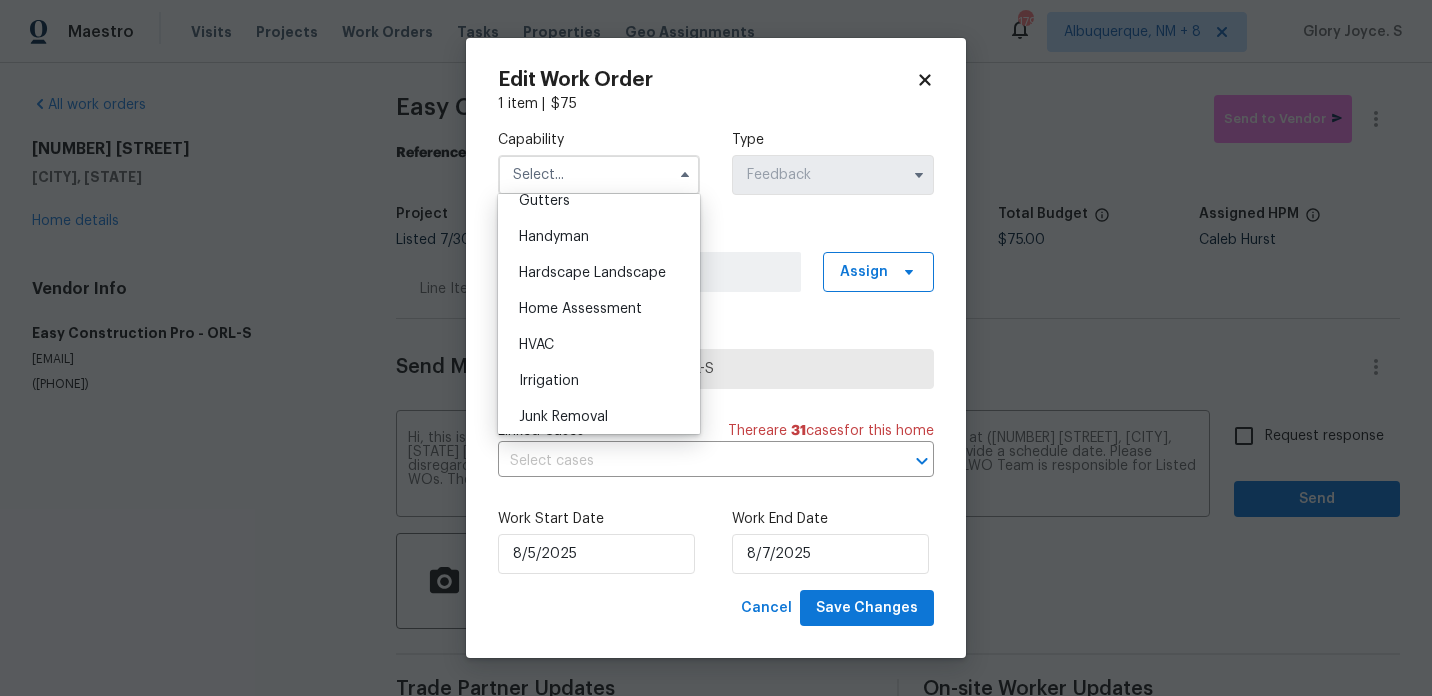 scroll, scrollTop: 1113, scrollLeft: 0, axis: vertical 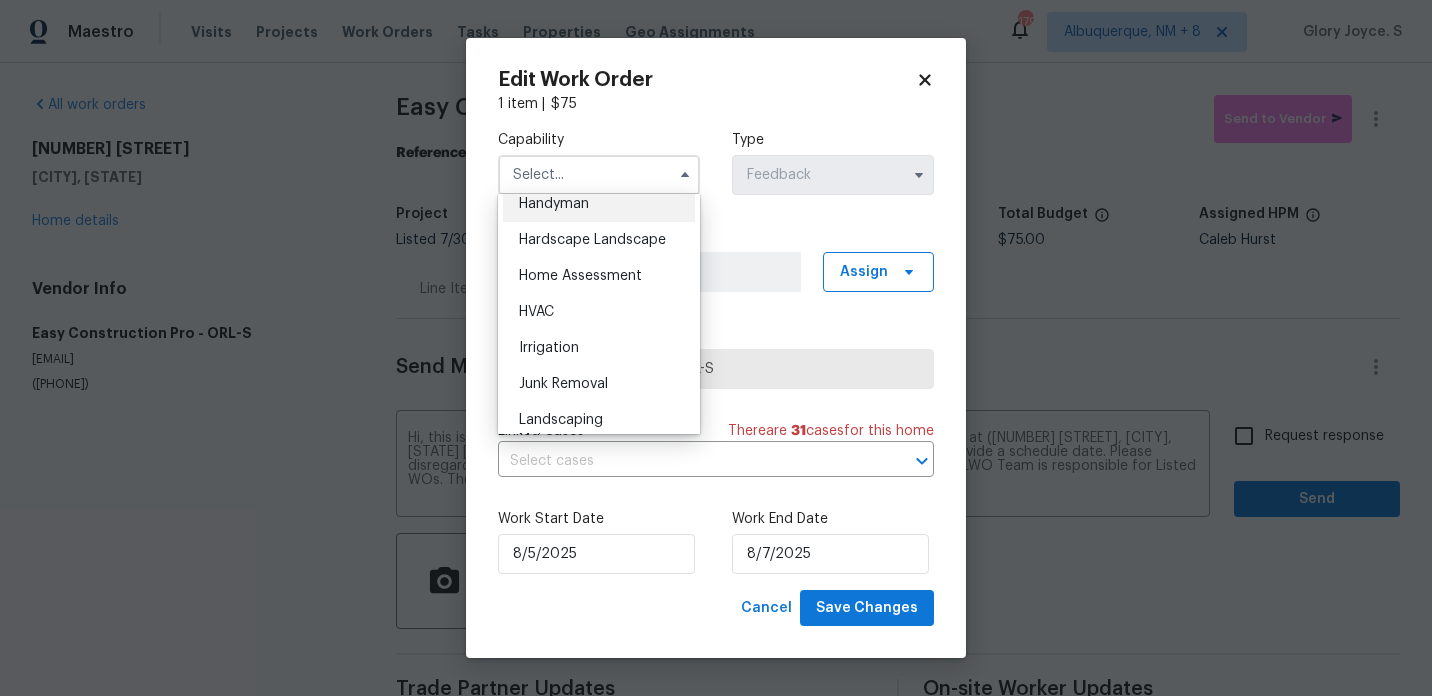 click on "Handyman" at bounding box center [554, 204] 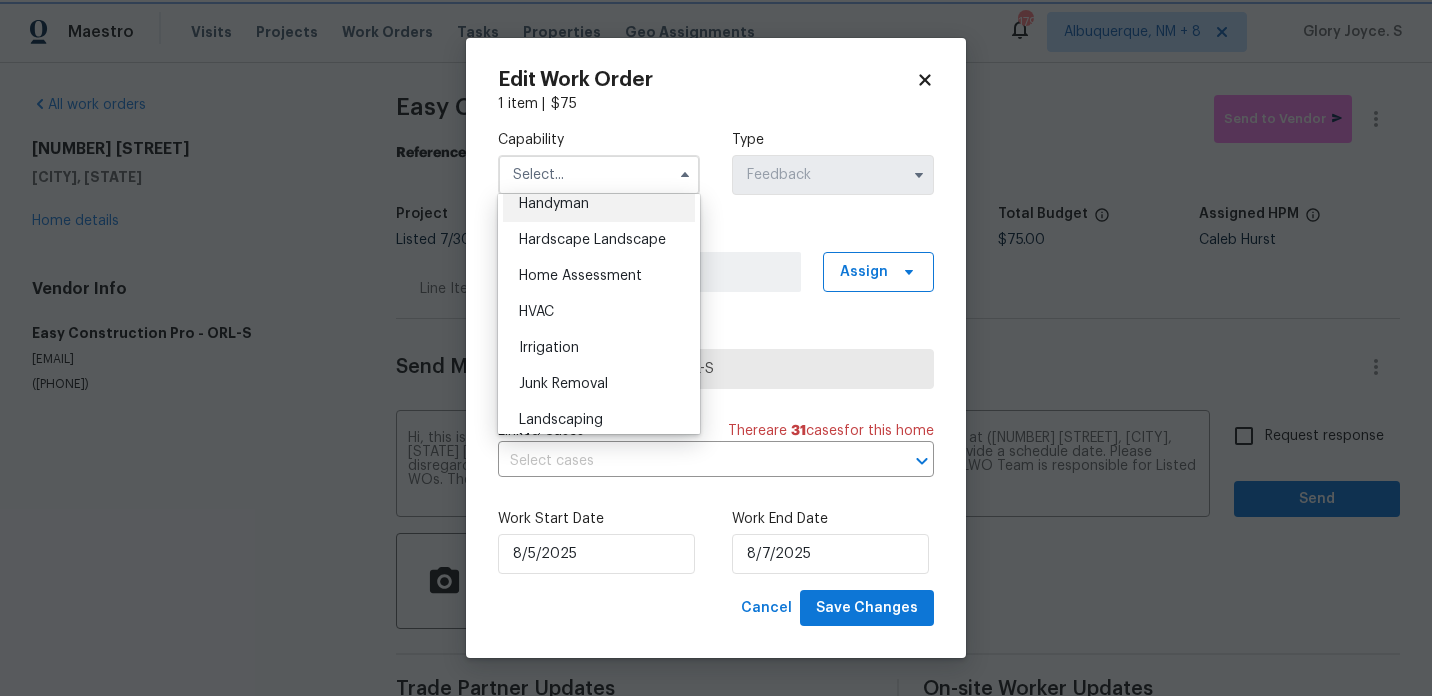 type on "Handyman" 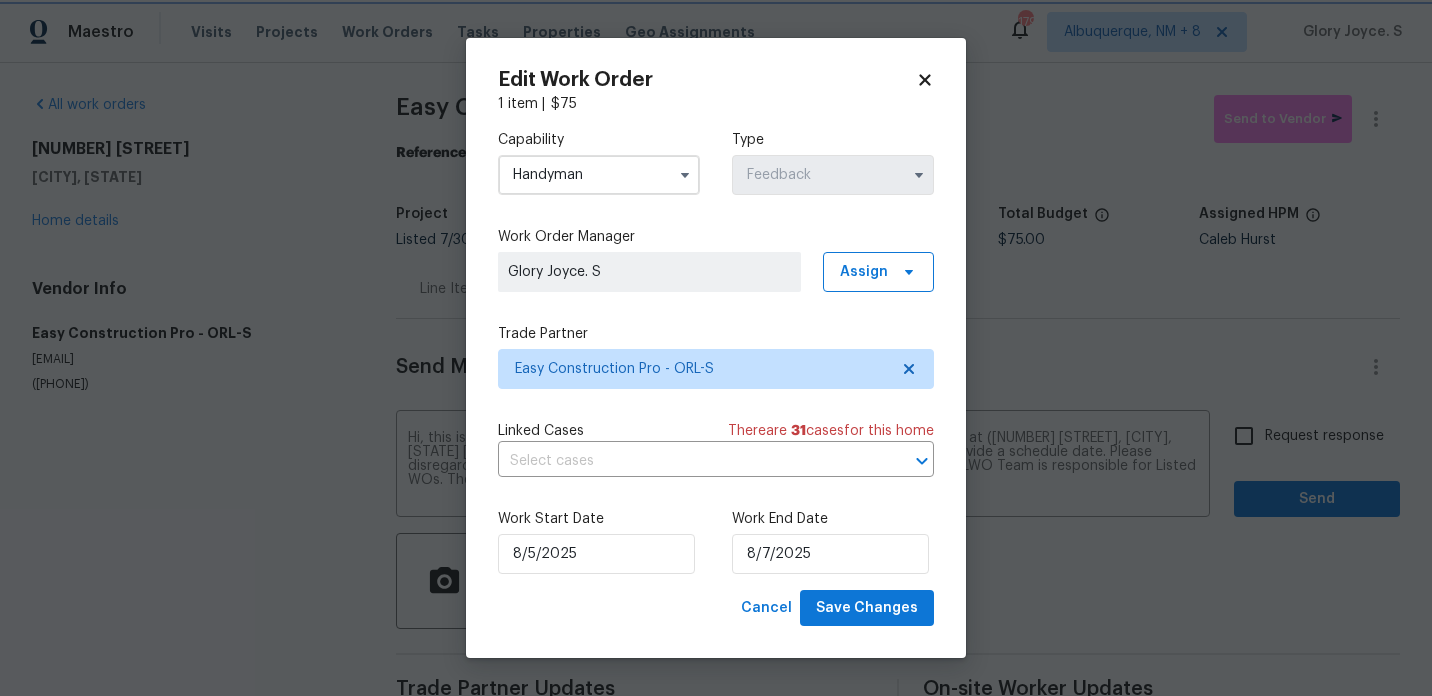 scroll, scrollTop: 1064, scrollLeft: 0, axis: vertical 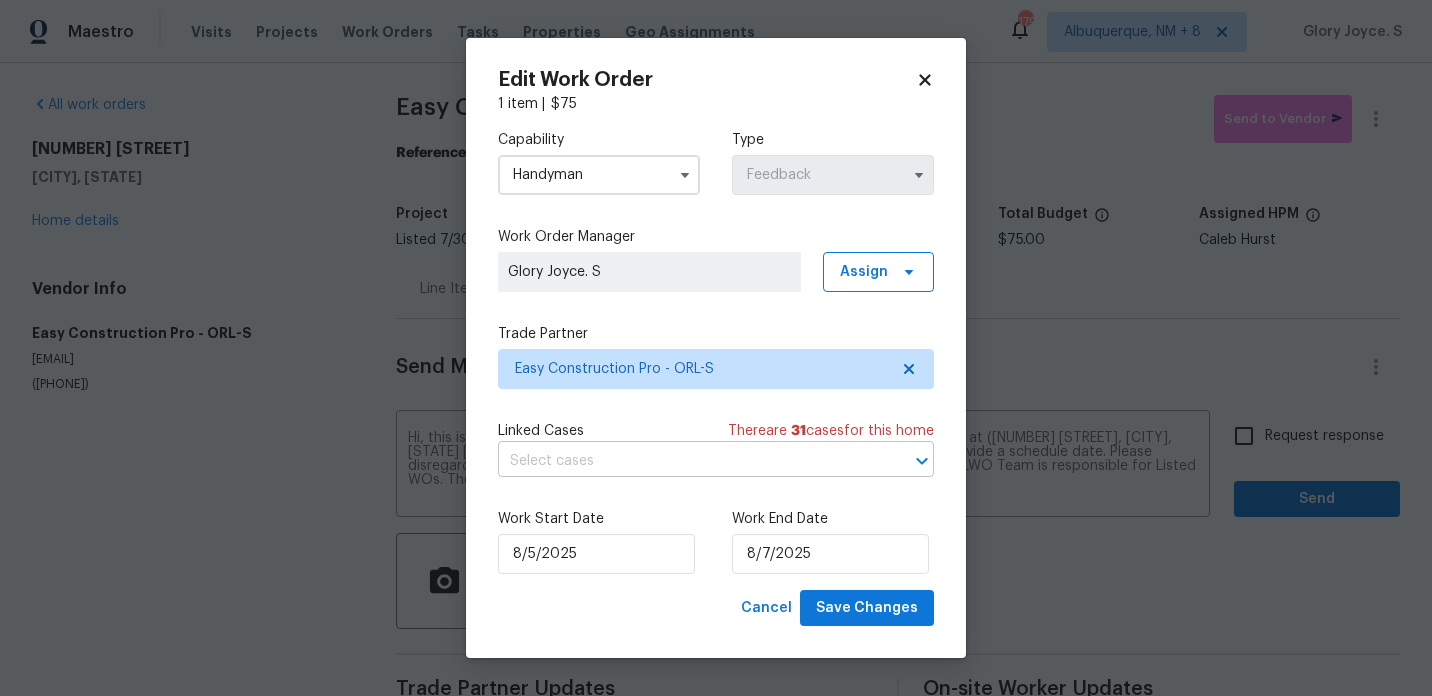 click at bounding box center (688, 461) 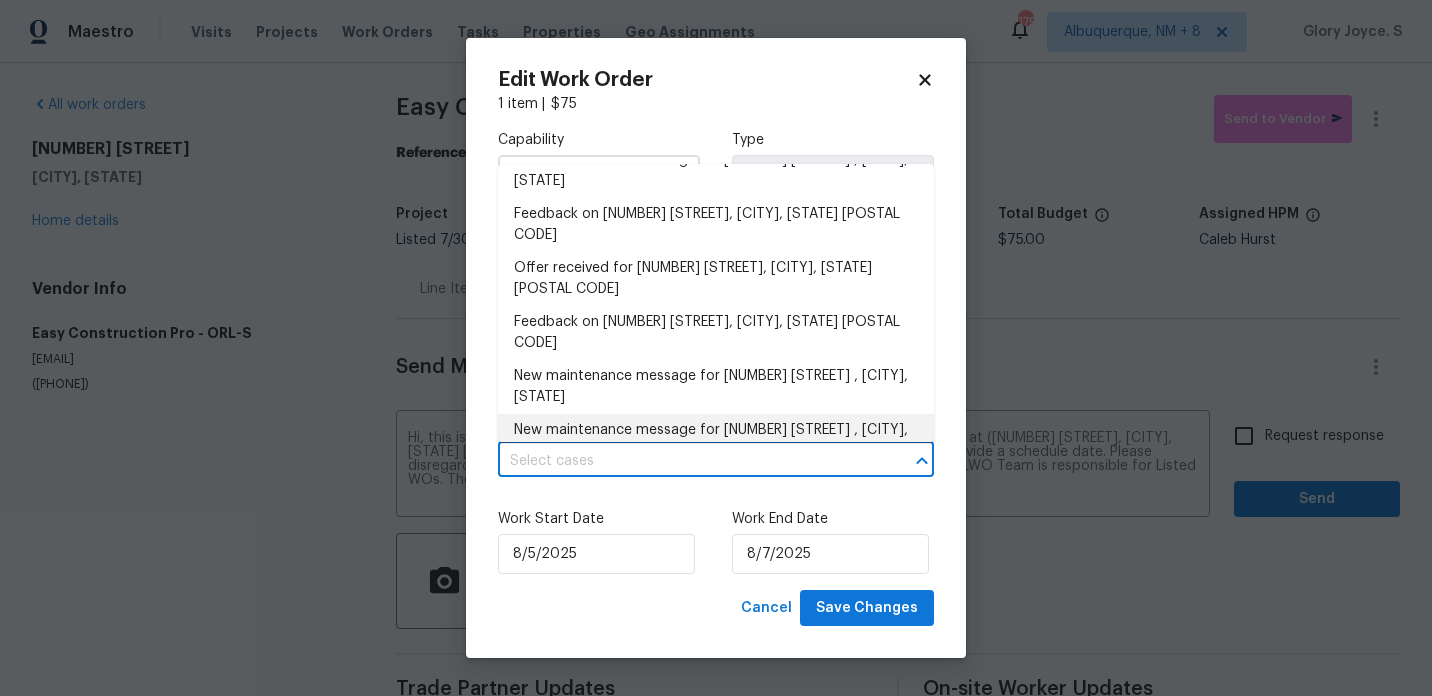scroll, scrollTop: 477, scrollLeft: 0, axis: vertical 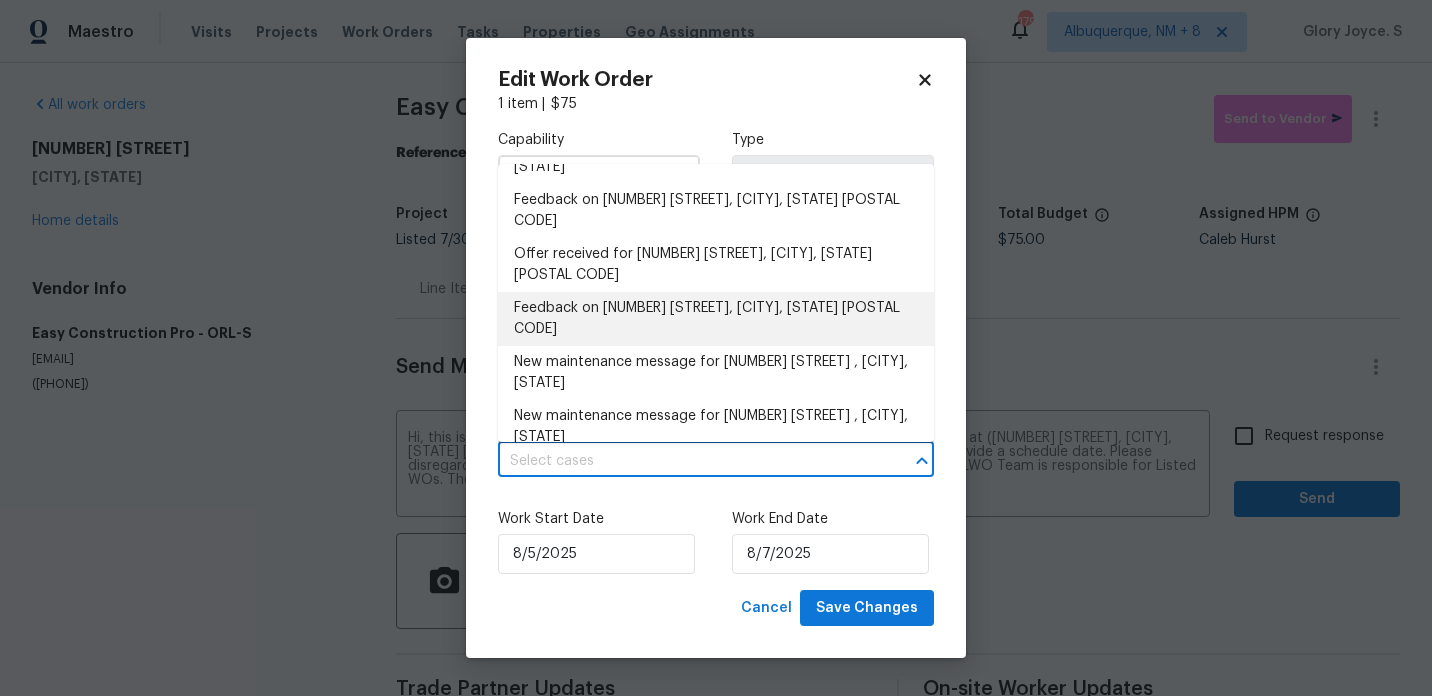 click on "Feedback on [NUMBER] [STREET], [CITY], [STATE] [POSTAL CODE]" at bounding box center [716, 319] 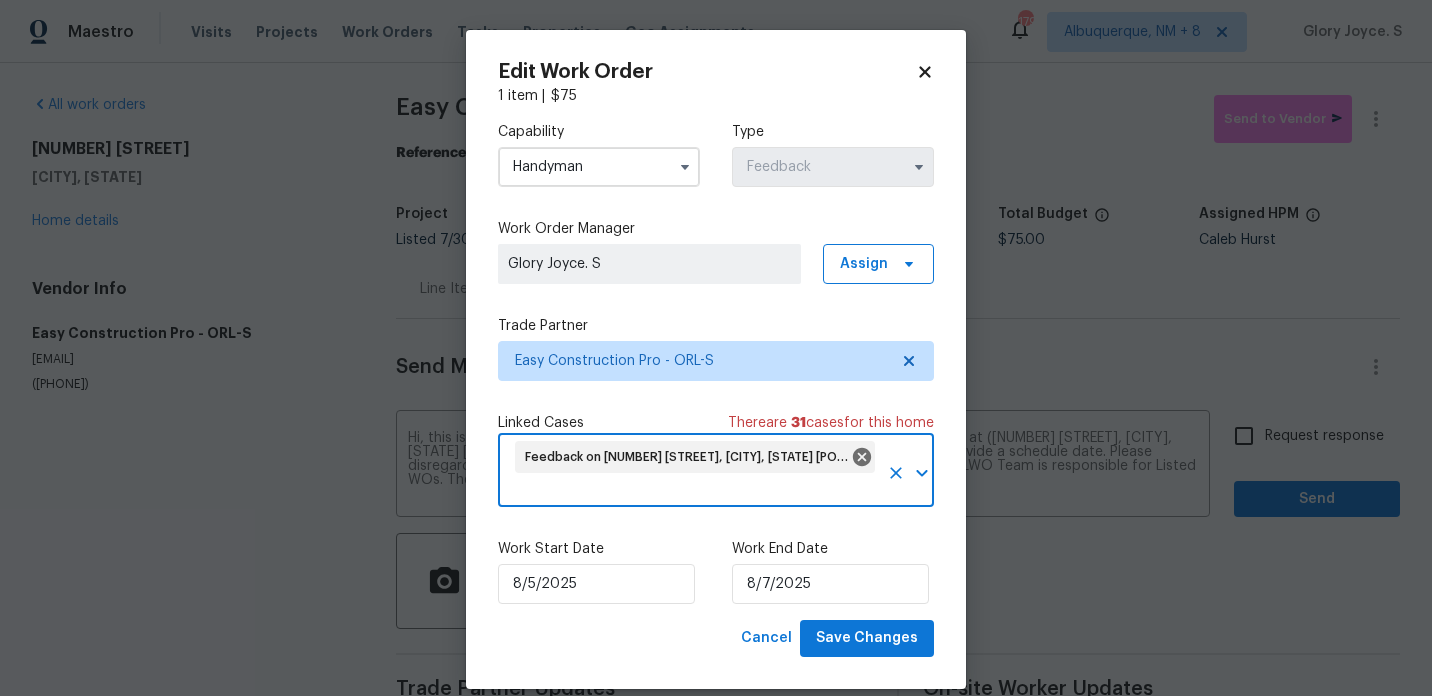 click on "Edit Work Order 1 item | $ 75 Capability   Handyman Type   Feedback Work Order Manager   [NAME]. S Assign Trade Partner   Easy Construction Pro - ORL-S Linked Cases There  are   31  case s  for this home   Feedback on [NUMBER] [STREET], [CITY], [STATE] ​ Work Start Date   8/5/2025 Work End Date   8/7/2025 Cancel Save Changes" at bounding box center (716, 359) 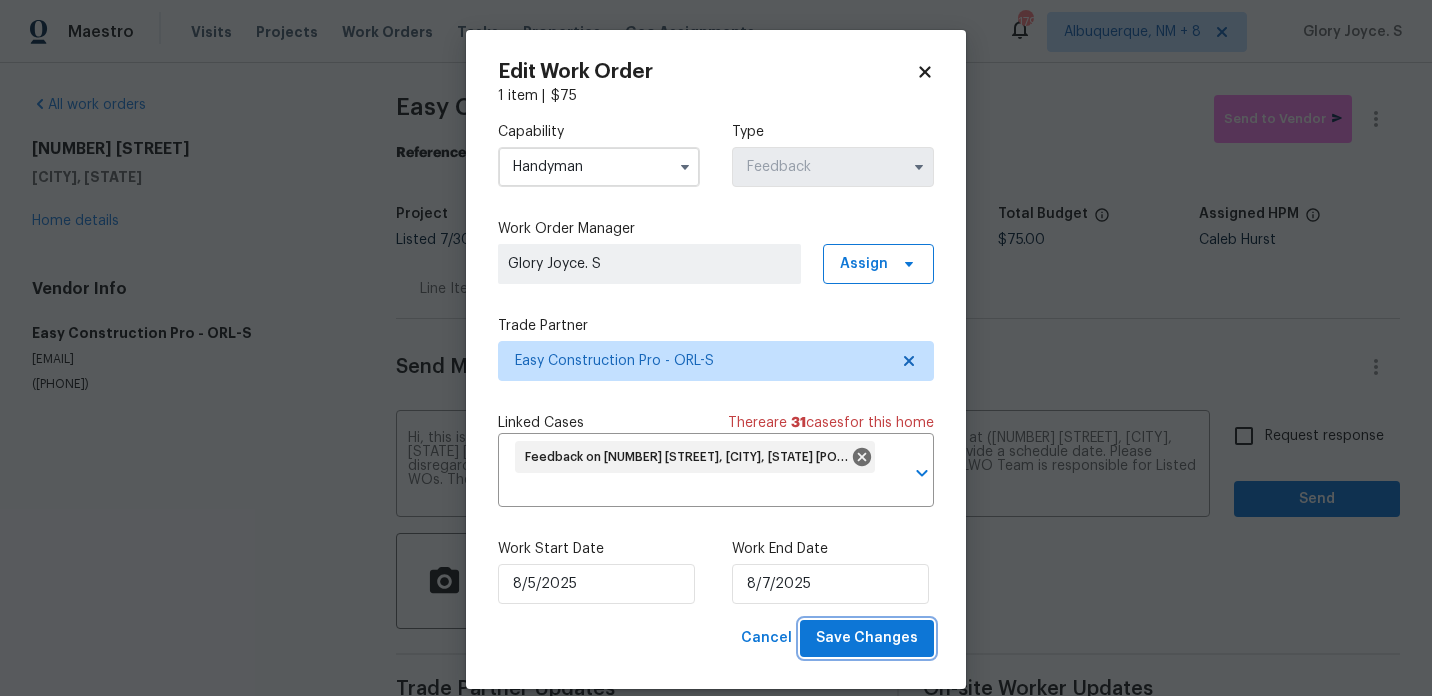 click on "Save Changes" at bounding box center [867, 638] 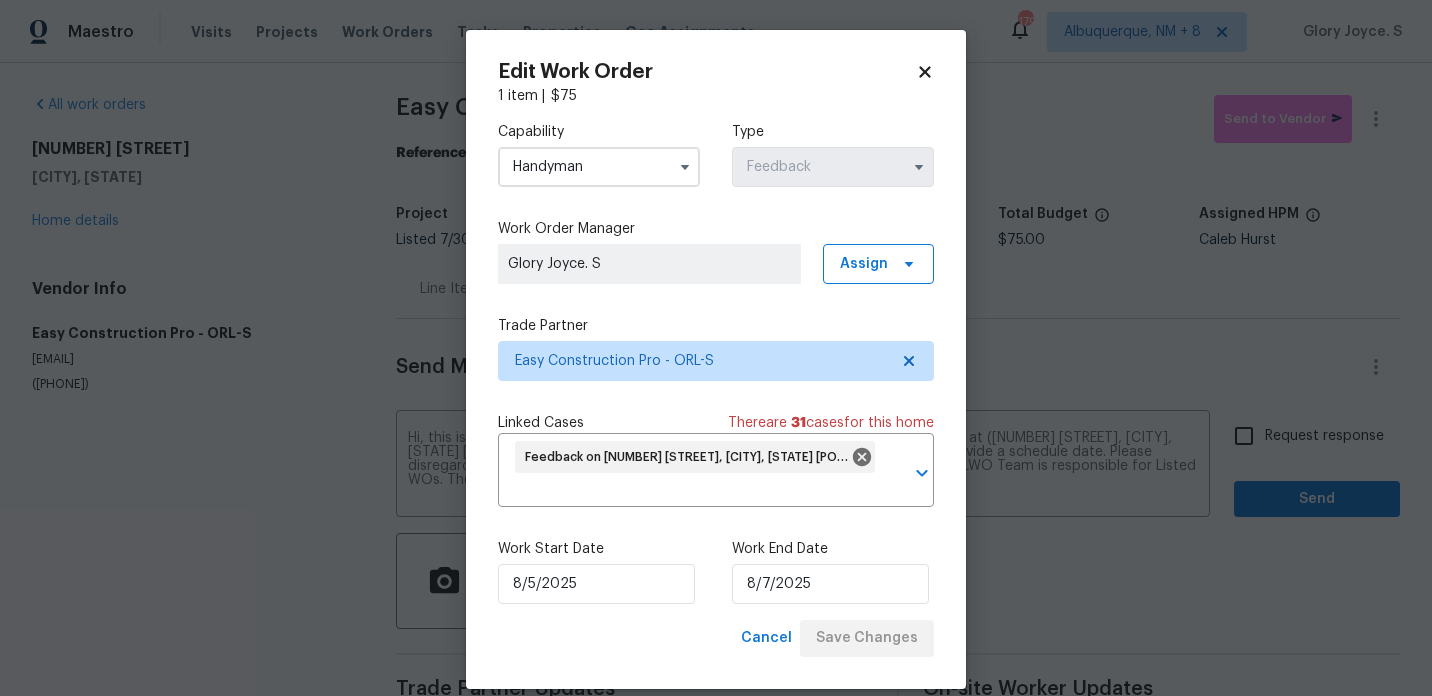 click on "Maestro Visits Projects Work Orders Tasks Properties Geo Assignments 179 Albuquerque, NM + 8 [NAME]. S All work orders [NUMBER] [STREET] [CITY], [STATE] Home details Vendor Info Easy Construction Pro - ORL-S easyconstructionpro@gmail.com ([PHONE]) Easy Construction Pro - ORL-S Draft Send to Vendor   Reference:   68G13MX69W9M2-6c600a47a Project Listed   7/30/2025  -  8/1/2025 Work Order Timeline 8/5/2025  -  8/7/2025 Approved Budget $0.00 Total Budget $75.00 Assigned HPM Caleb Hurst Line Items Progress Updates Attachments Invoices Send Message to Trade partner only Trade partner only ​ Hi, this is [NAME] with Opendoor. I’m confirming you received the WO for the property at ([NUMBER] [STREET], [CITY], [STATE]). Please review and accept the WO within 24 hours and provide a schedule date. Please disregard the contact information for the HPM included in the WO. Our Centralised LWO Team is responsible for Listed WOs. The team can be reached through the portal or by phone at ([PHONE]).
x" at bounding box center (716, 348) 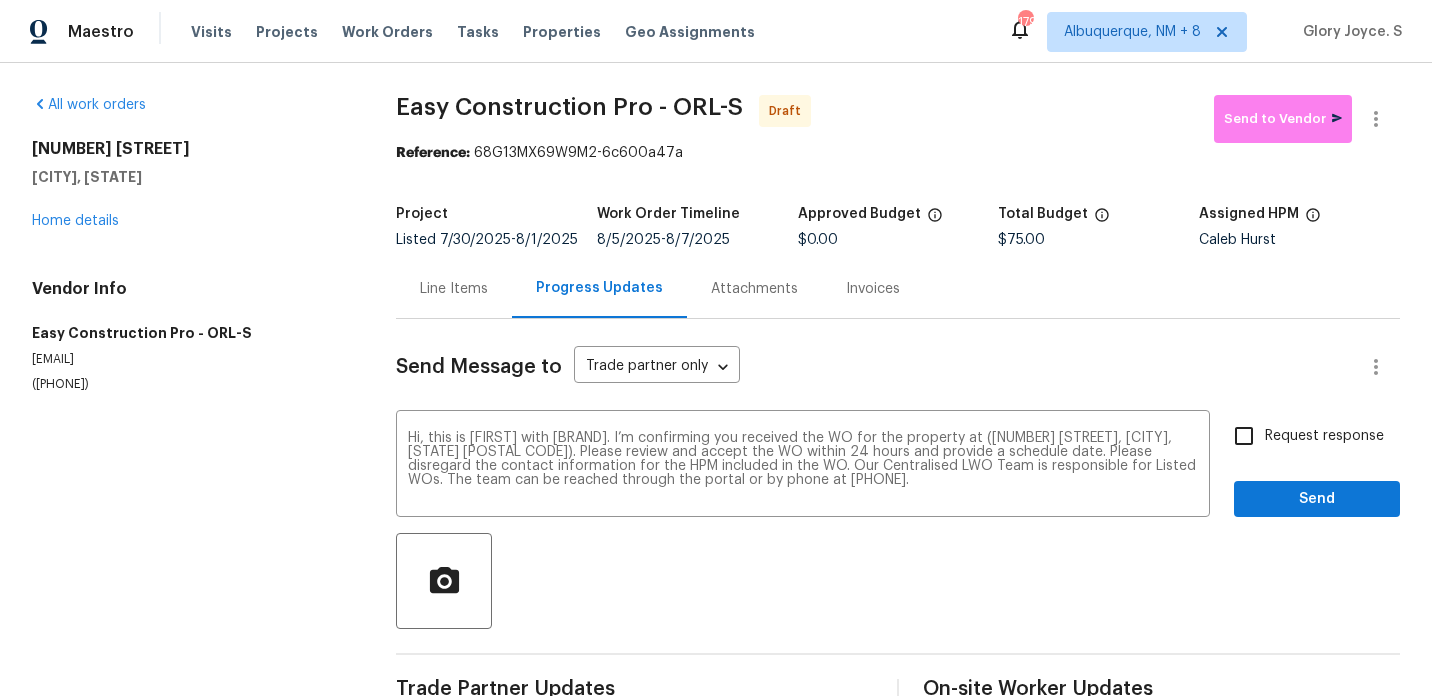 click on "Request response" at bounding box center [1244, 436] 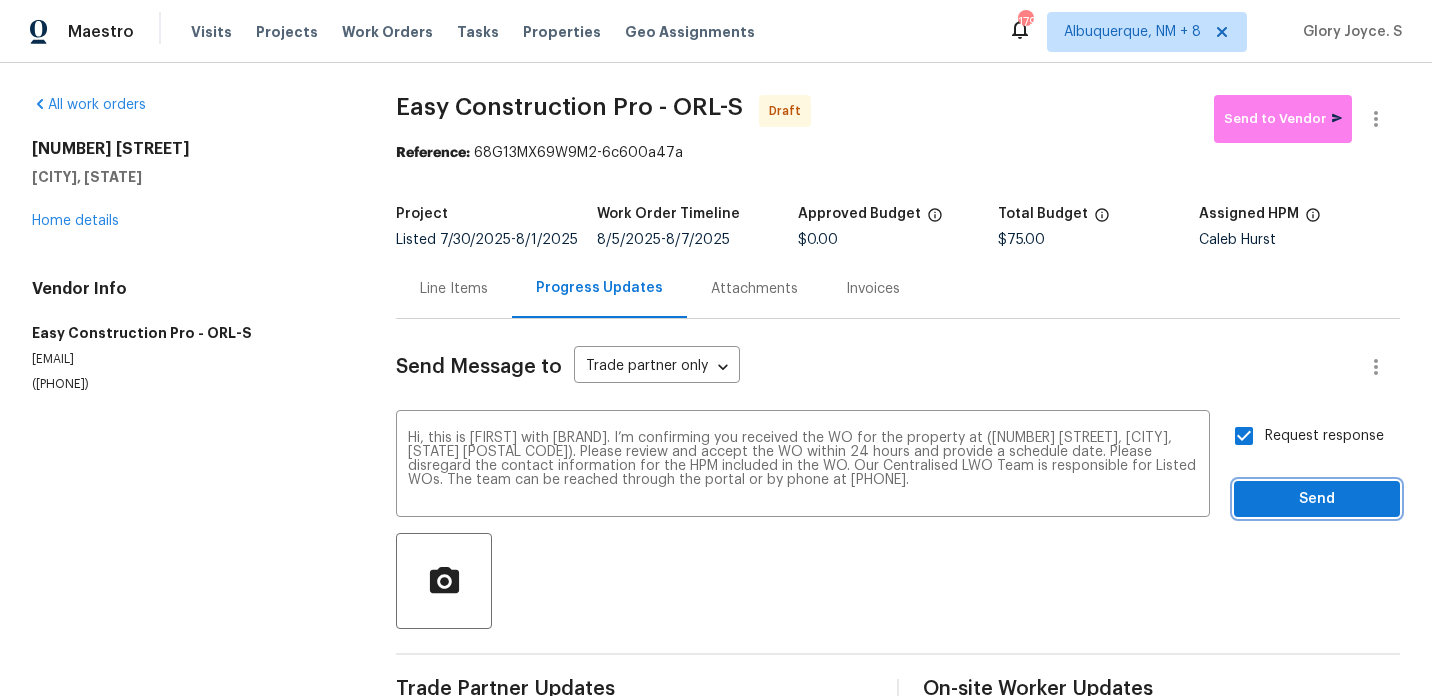 click on "Send" at bounding box center (1317, 499) 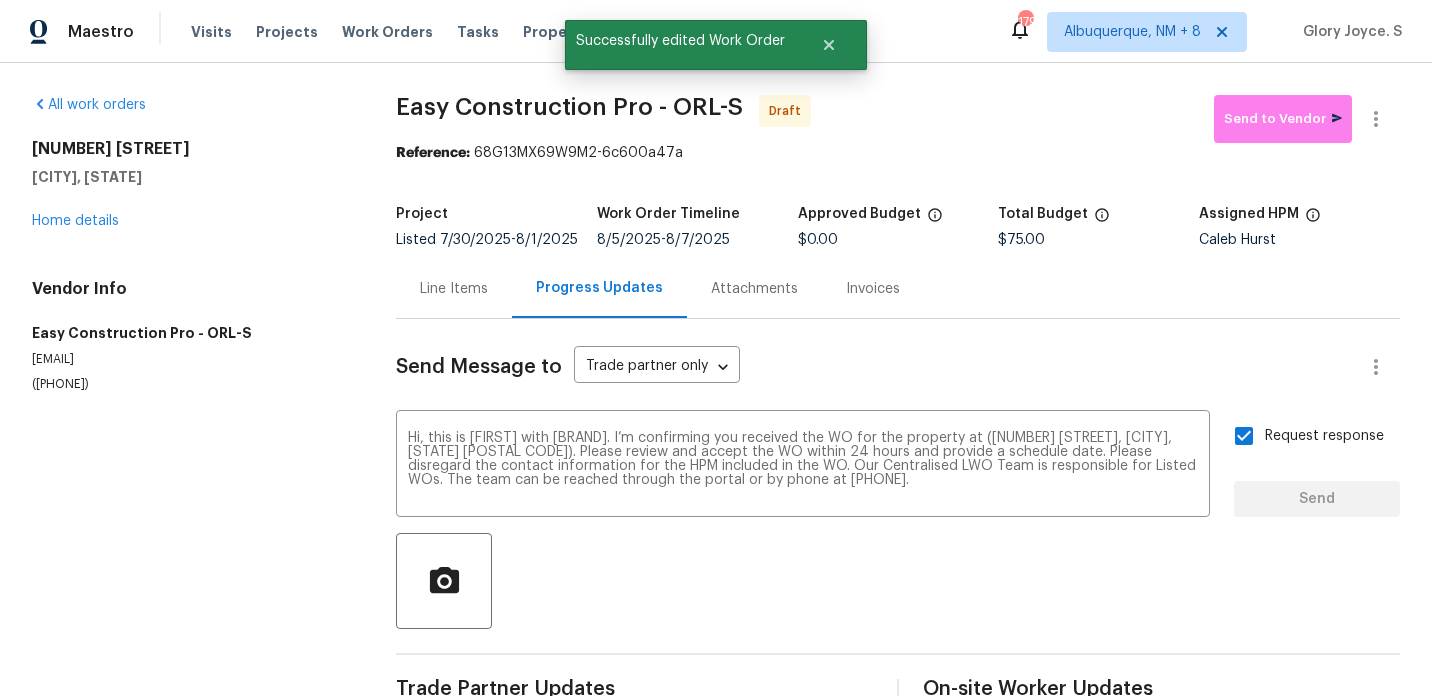 type 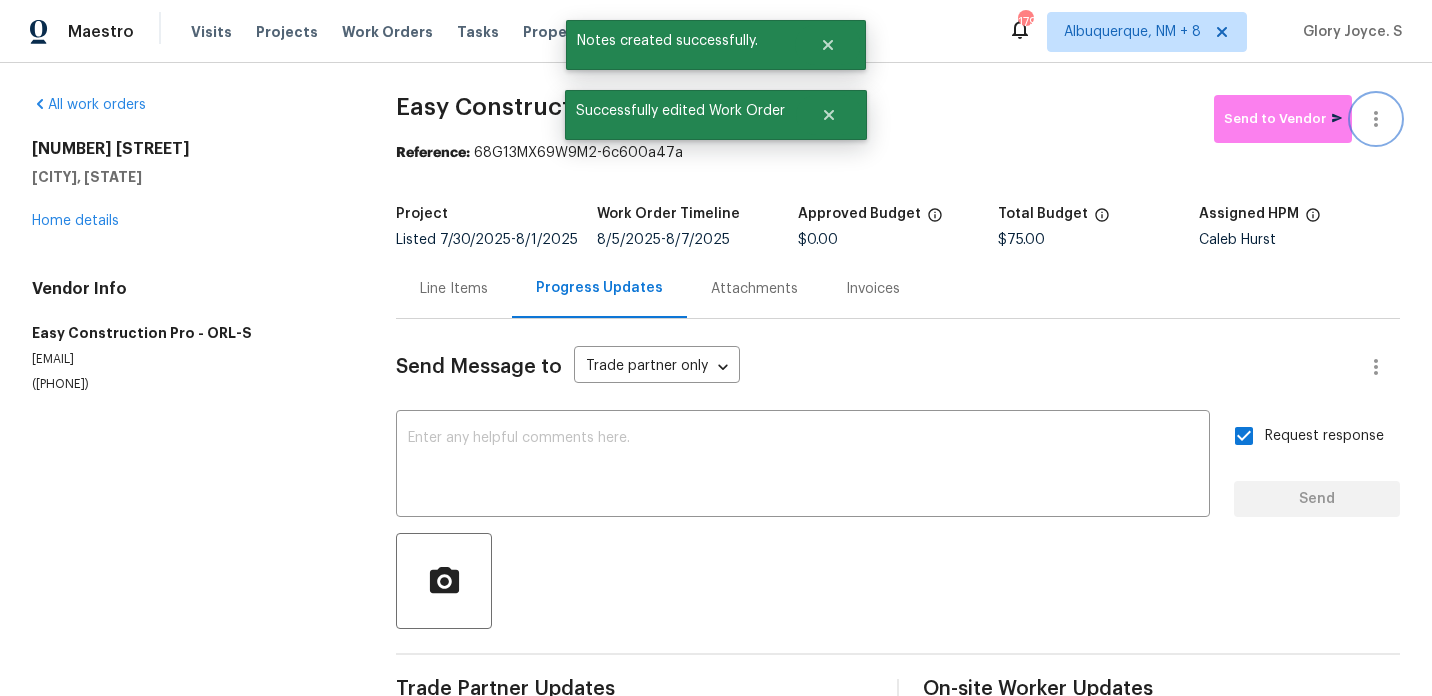 click 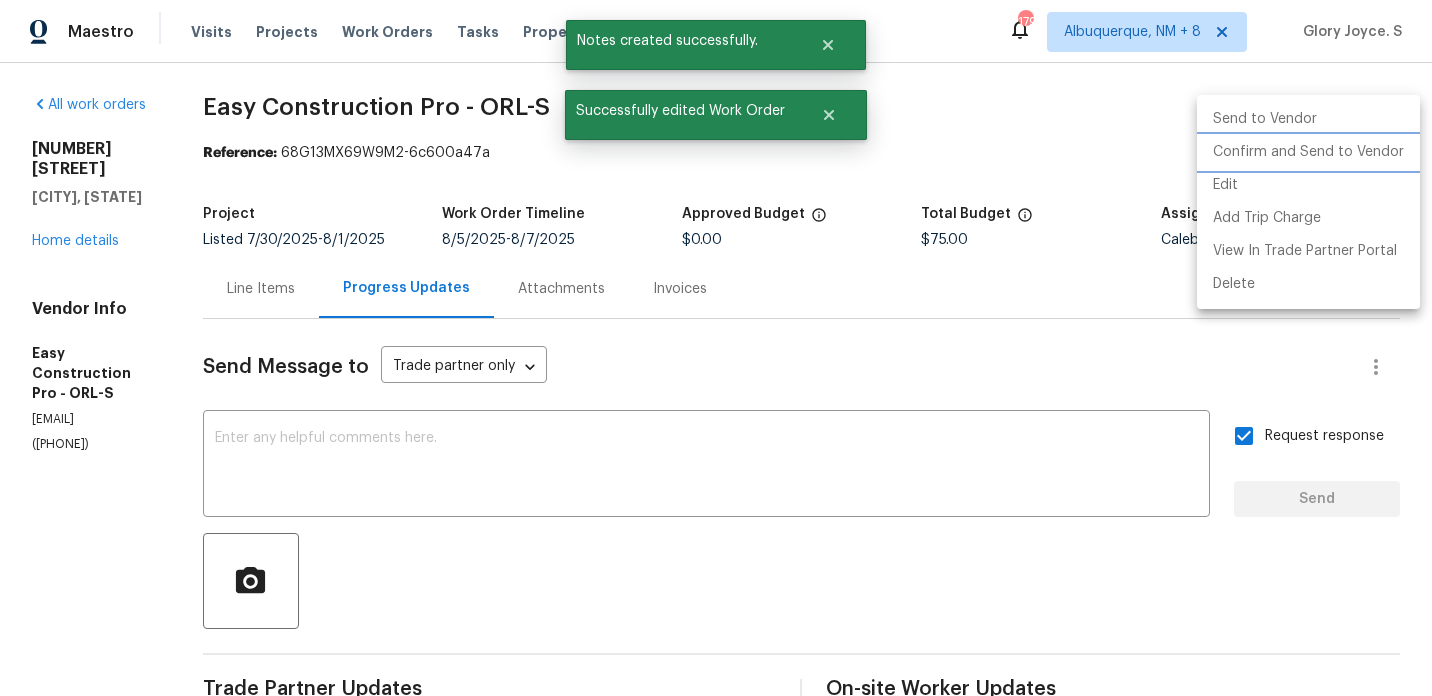 click on "Confirm and Send to Vendor" at bounding box center [1308, 152] 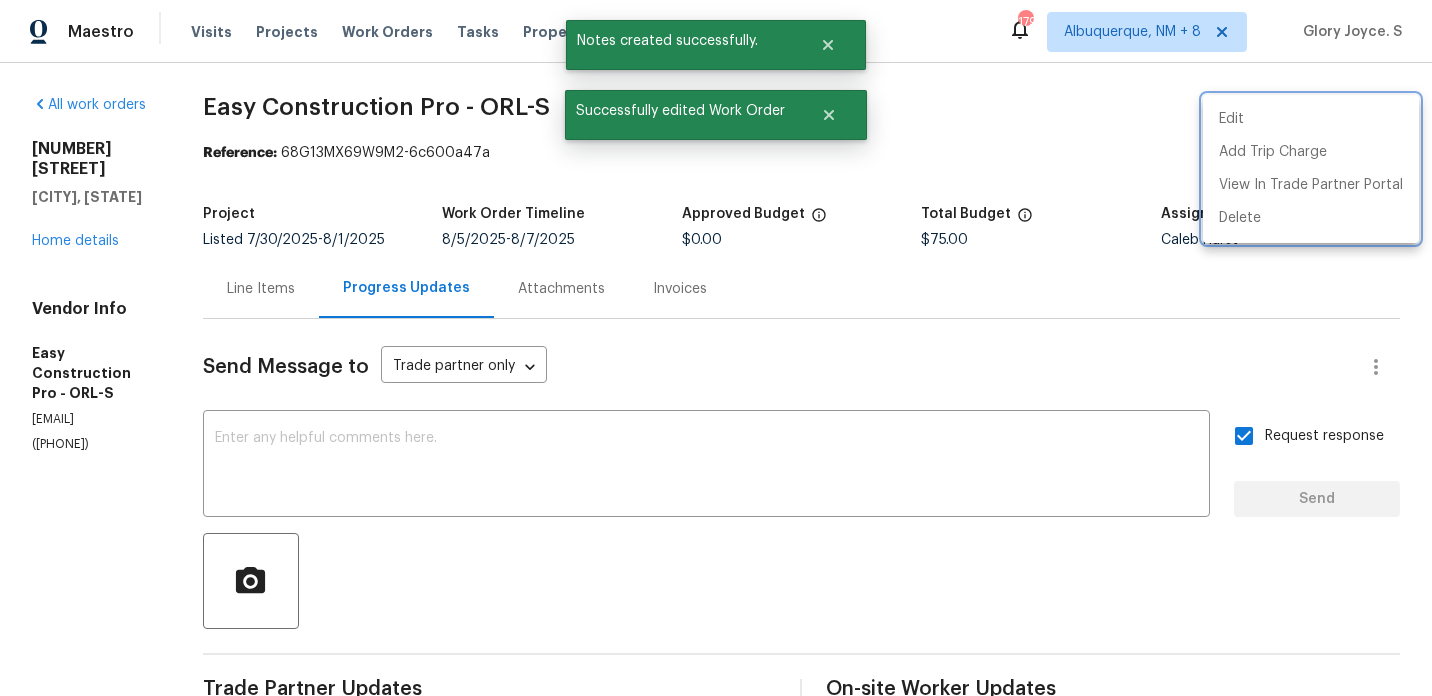 click at bounding box center (716, 348) 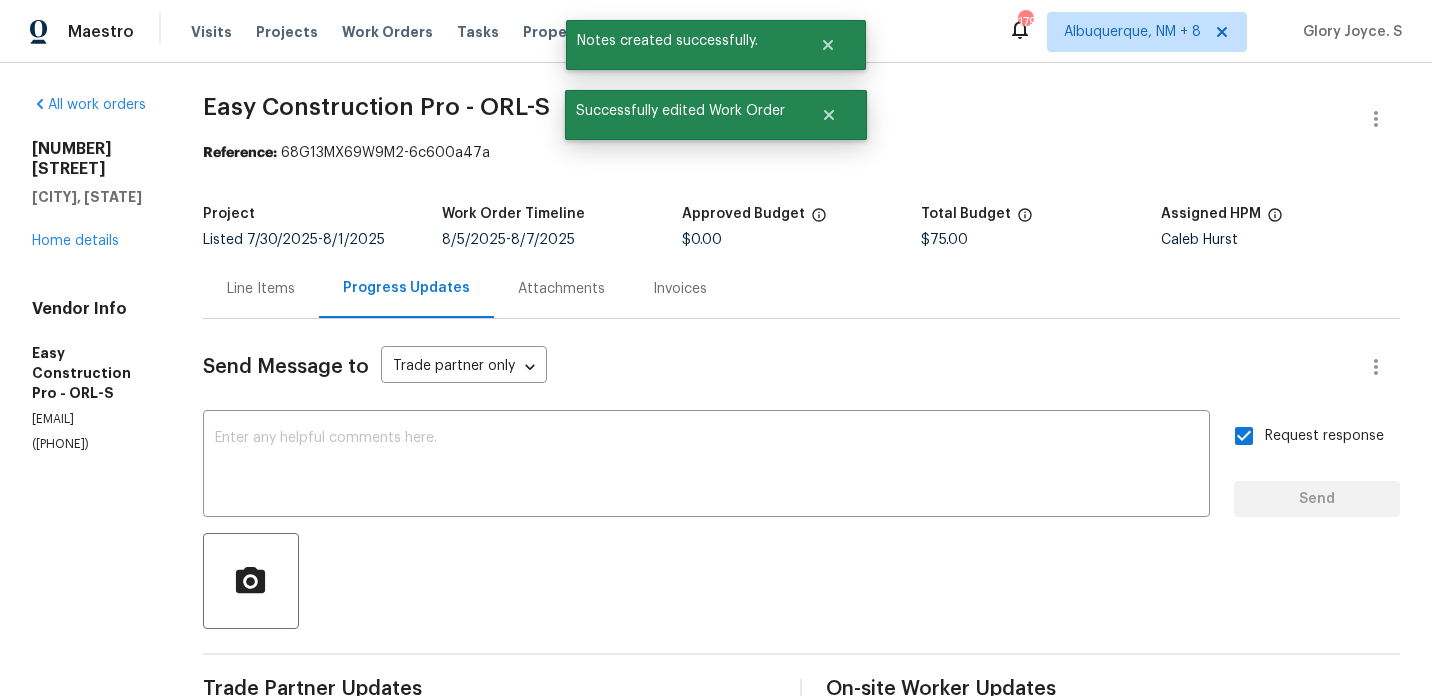 click on "Edit Add Trip Charge View In Trade Partner Portal Delete" at bounding box center [716, 348] 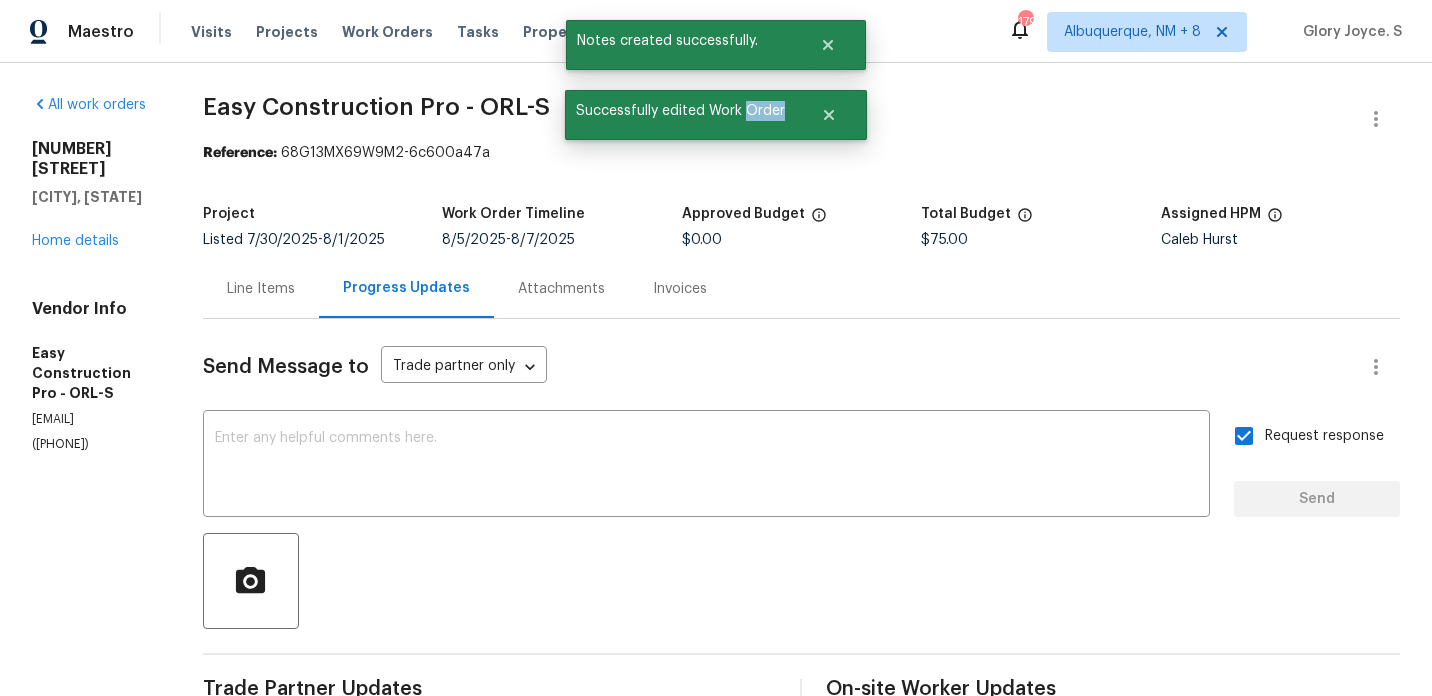 click on "Easy Construction Pro - ORL-S" at bounding box center (376, 107) 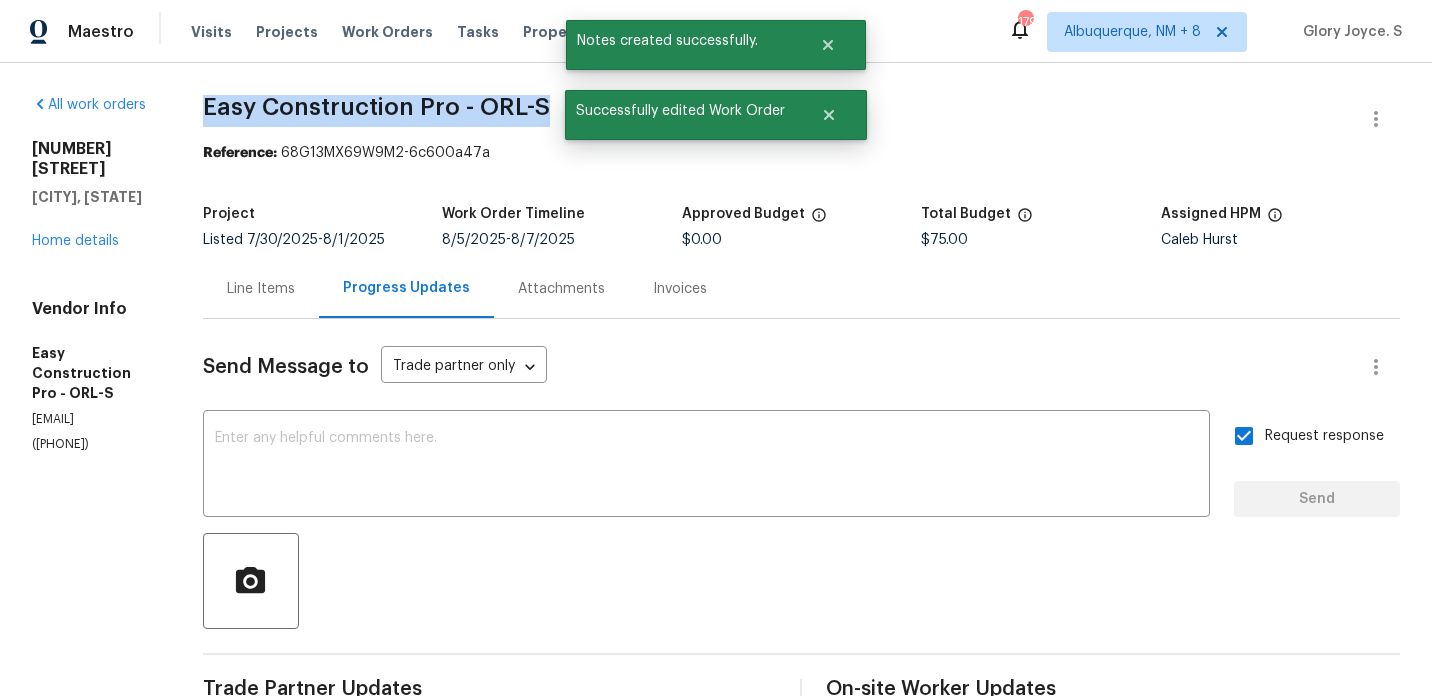 click on "Easy Construction Pro - ORL-S" at bounding box center [376, 107] 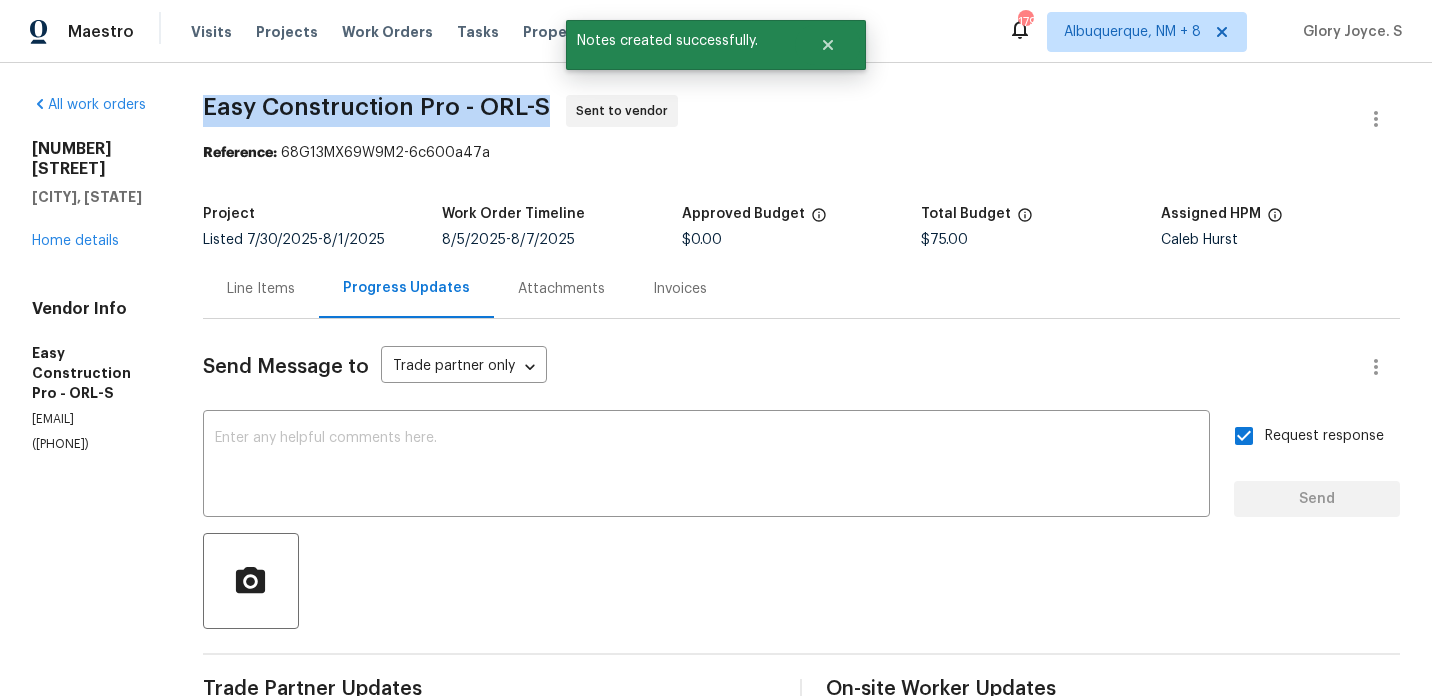 copy on "Easy Construction Pro - ORL-S" 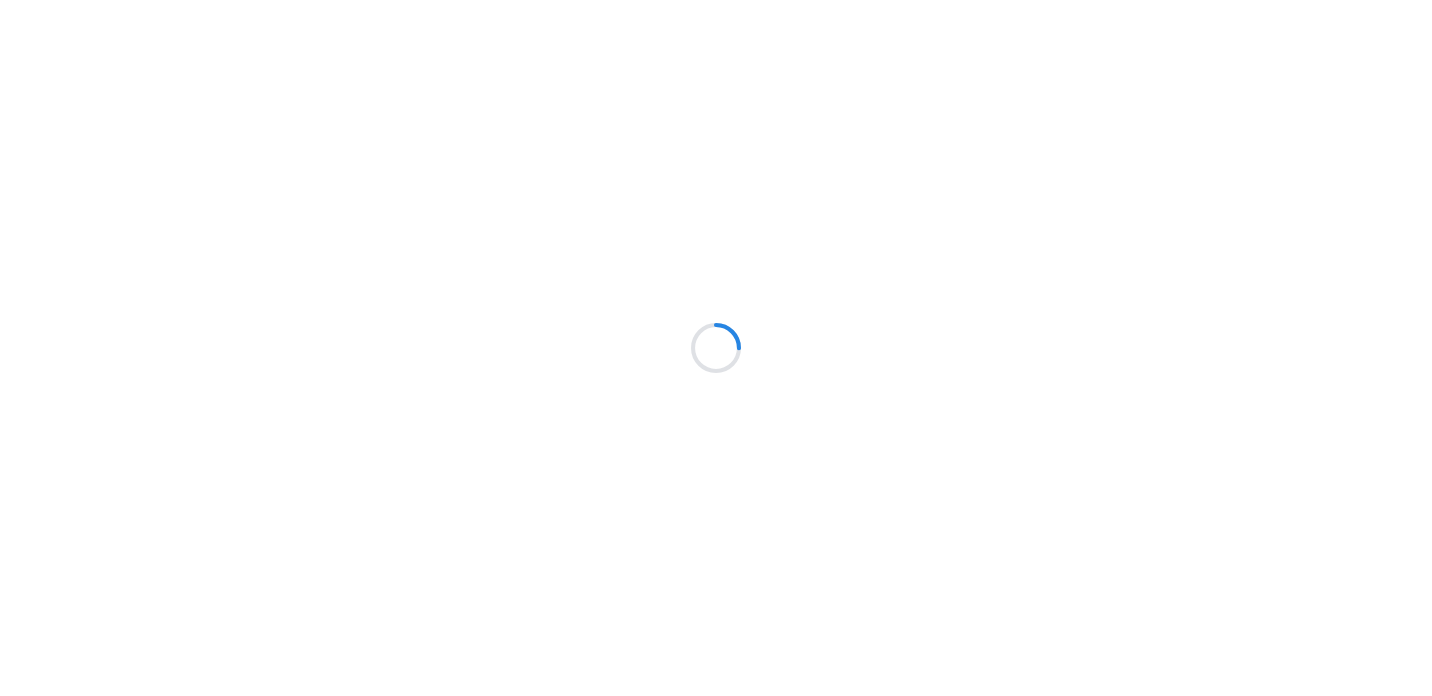 scroll, scrollTop: 0, scrollLeft: 0, axis: both 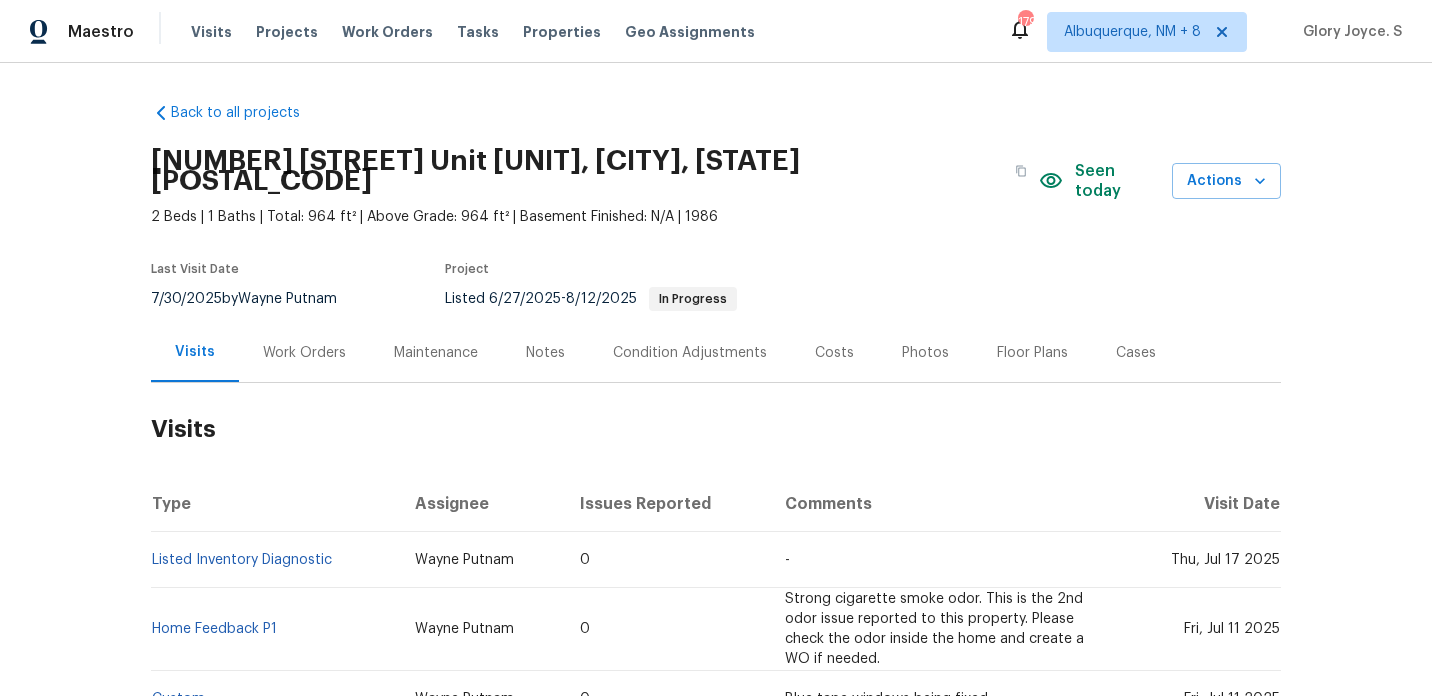click on "Work Orders" at bounding box center (304, 352) 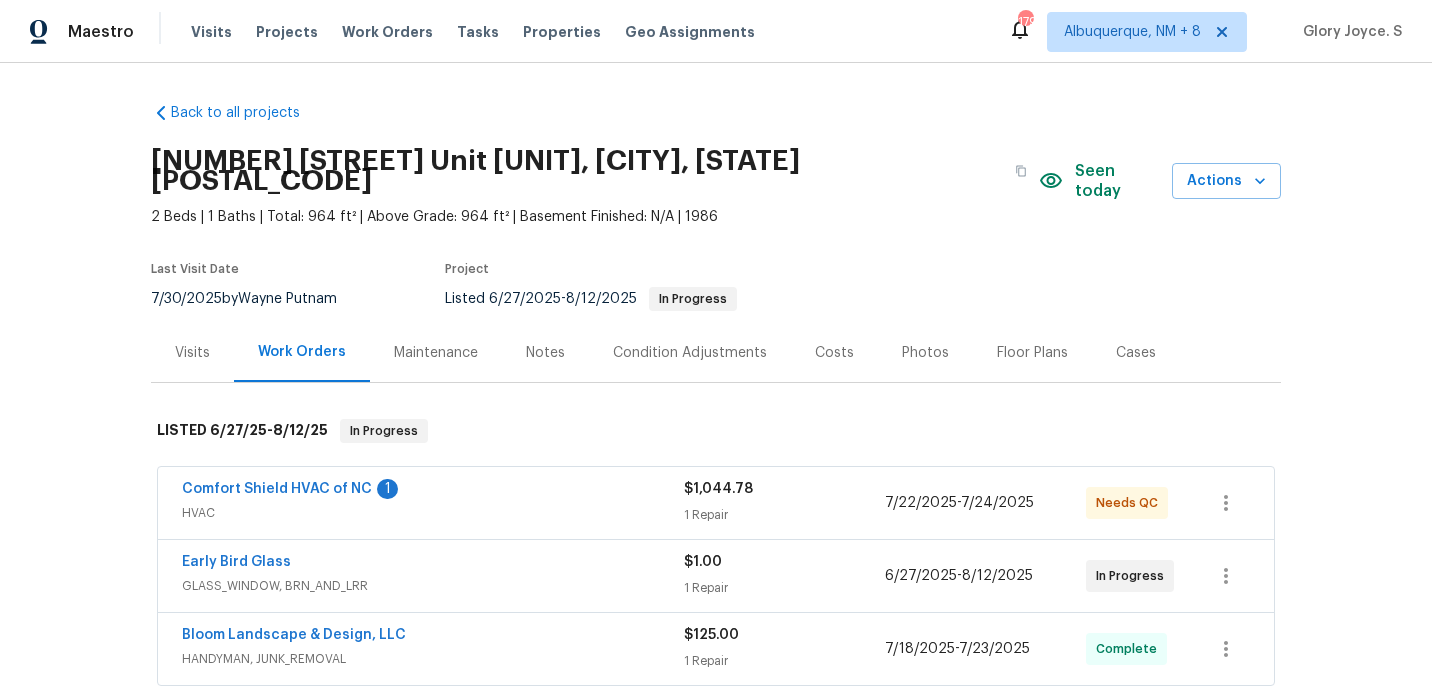 scroll, scrollTop: 442, scrollLeft: 0, axis: vertical 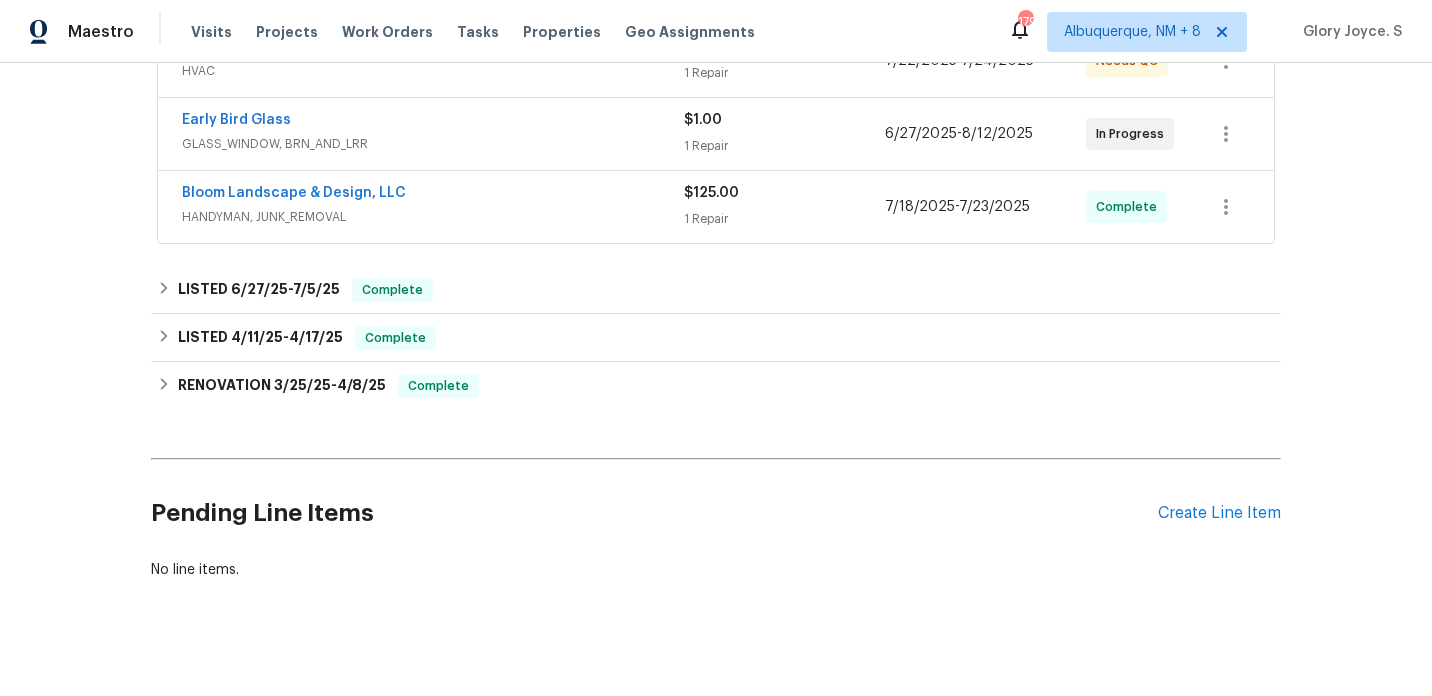 click on "Pending Line Items Create Line Item" at bounding box center (716, 513) 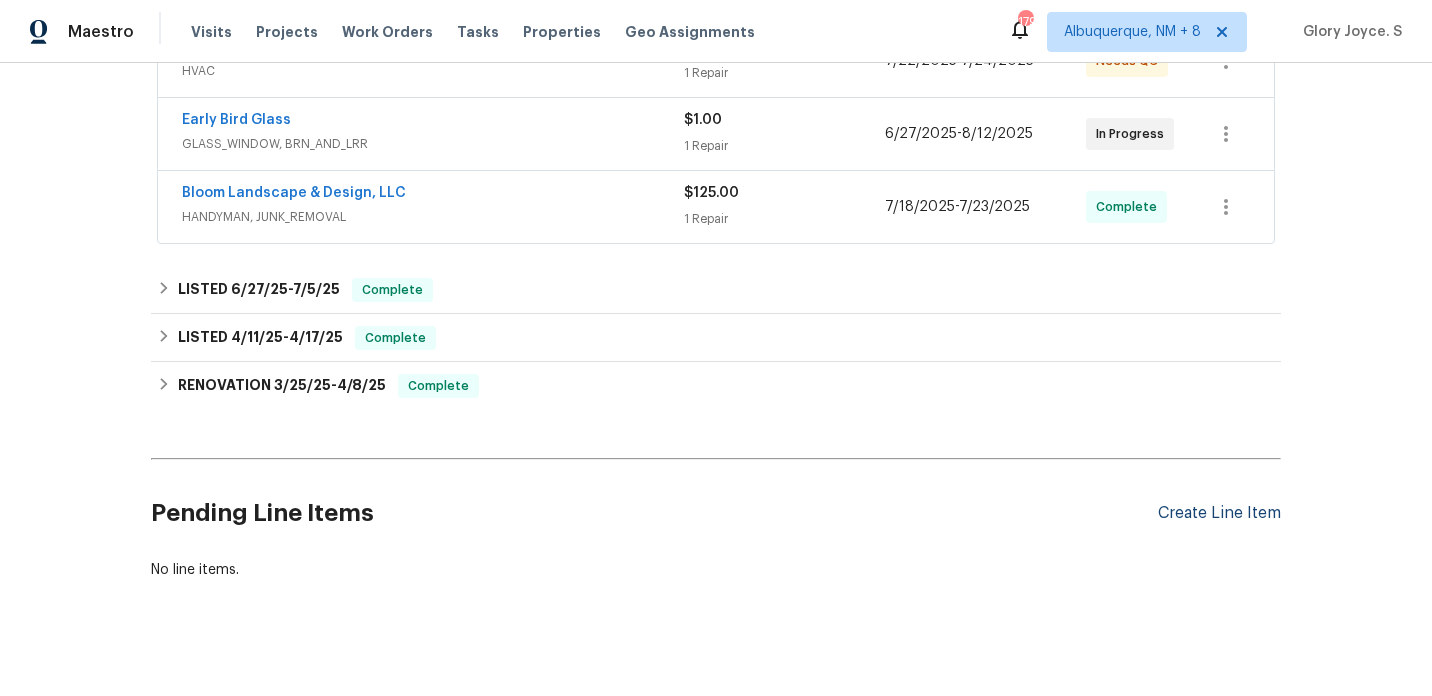 click on "Create Line Item" at bounding box center (1219, 513) 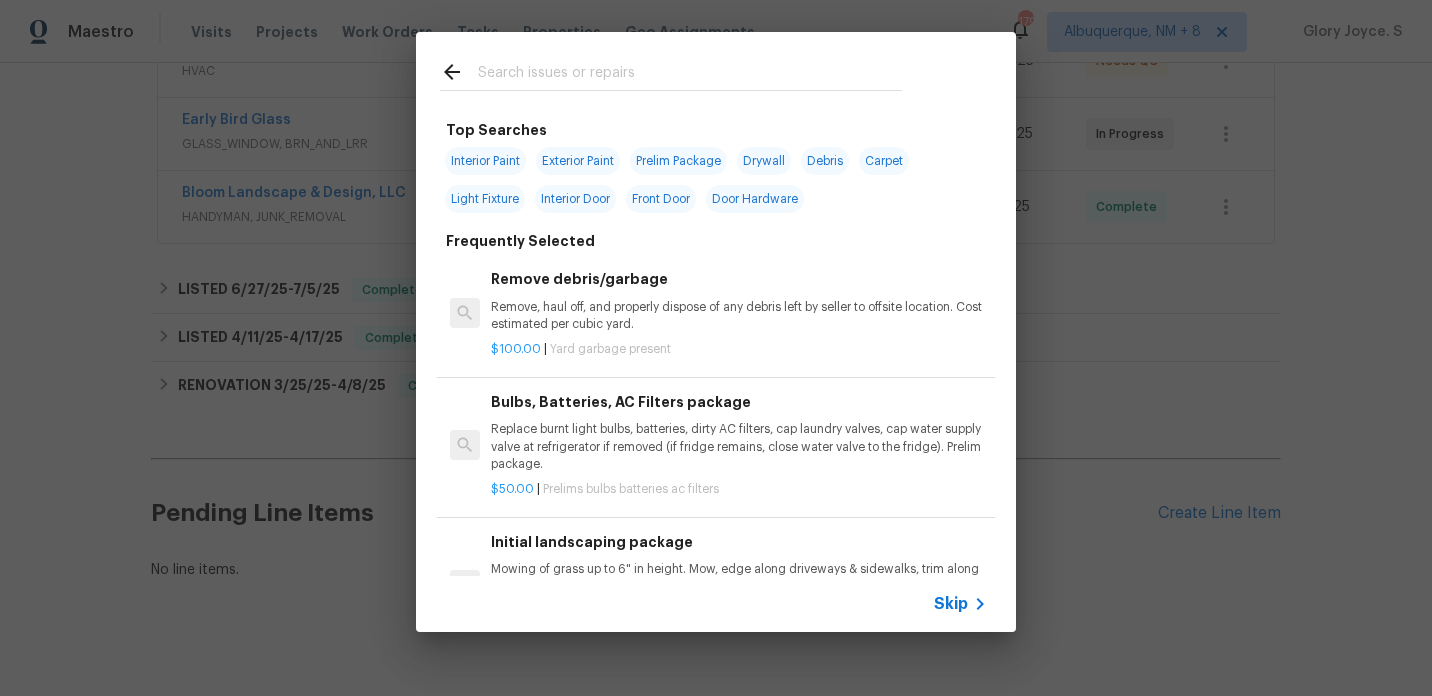 click on "Remove, haul off, and properly dispose of any debris left by seller to offsite location. Cost estimated per cubic yard." at bounding box center [739, 316] 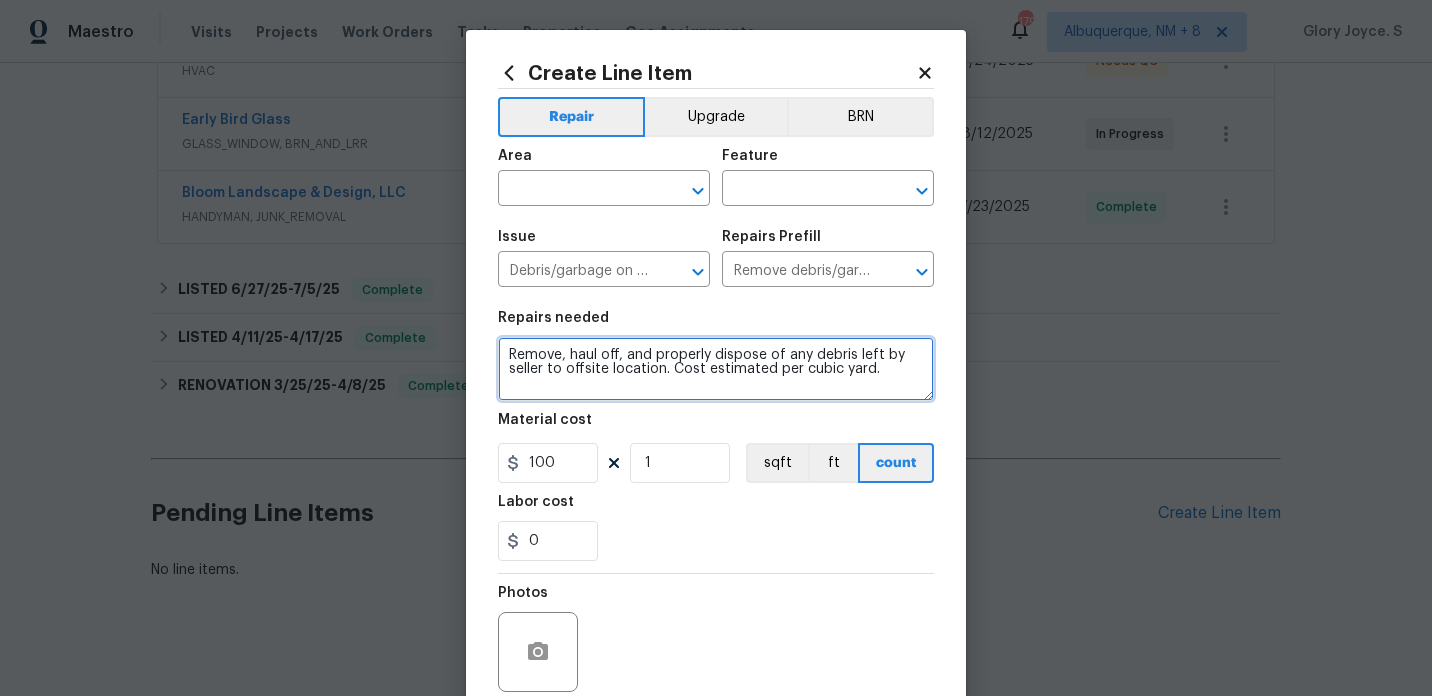 click on "Remove, haul off, and properly dispose of any debris left by seller to offsite location. Cost estimated per cubic yard." at bounding box center (716, 369) 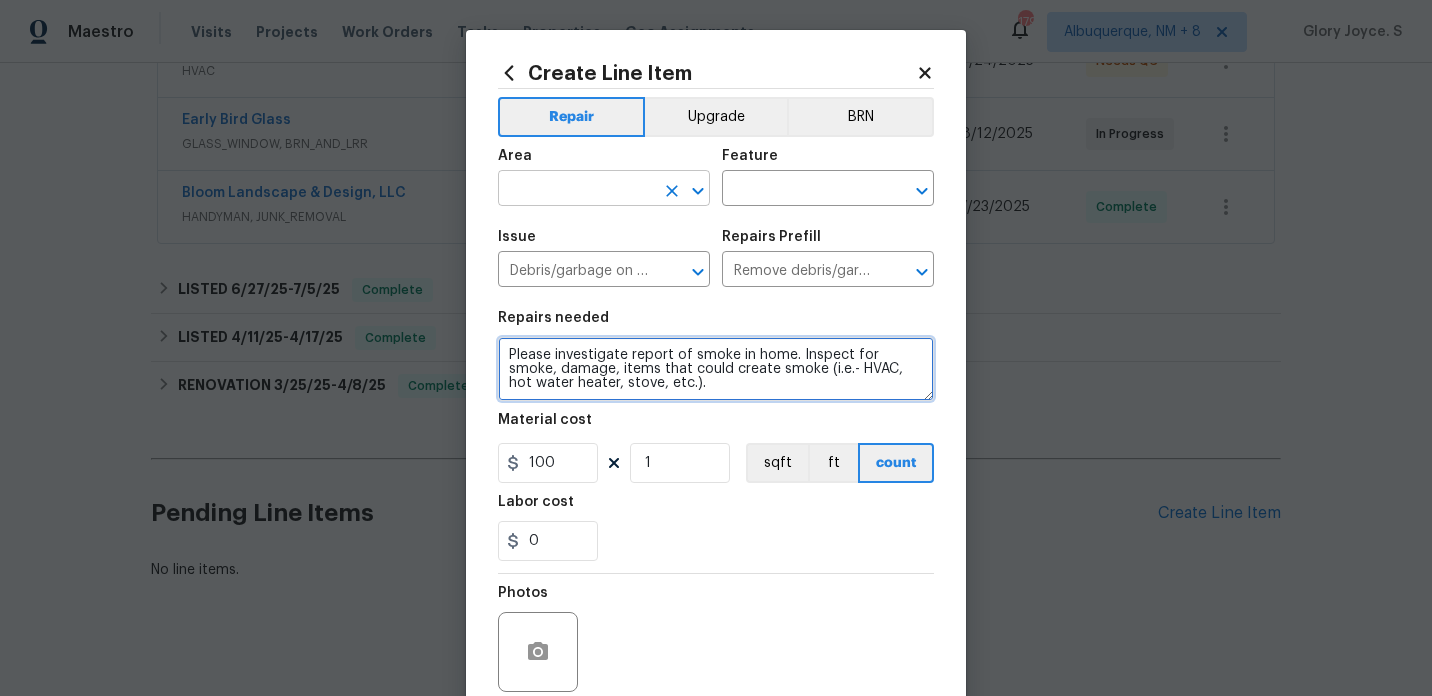 click 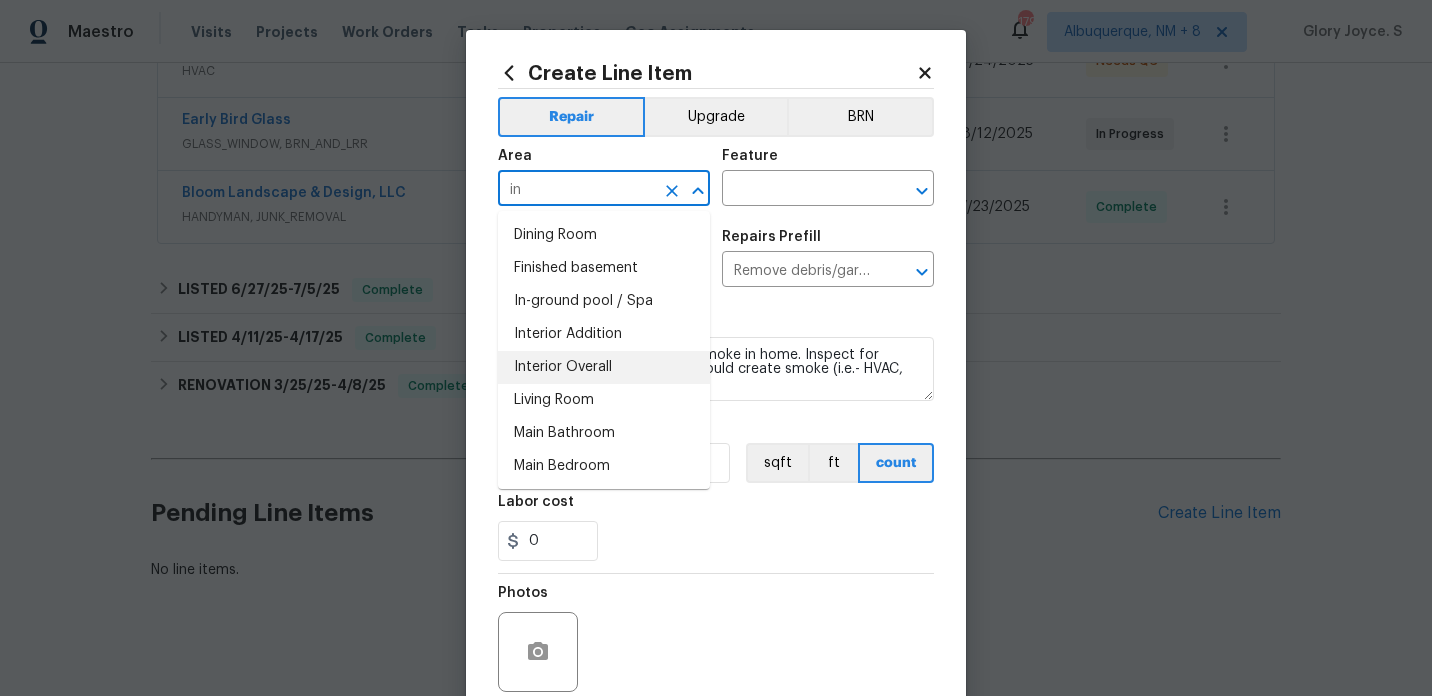 click on "Interior Overall" at bounding box center (604, 367) 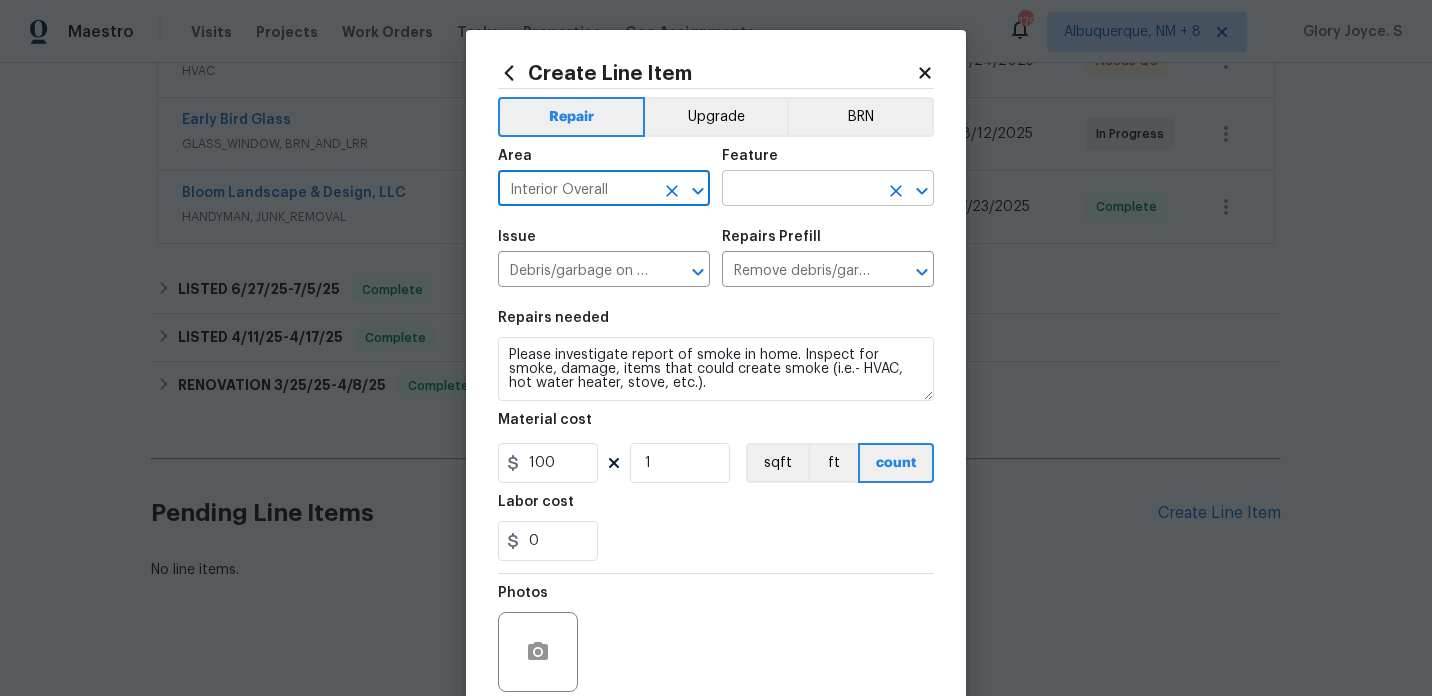 click 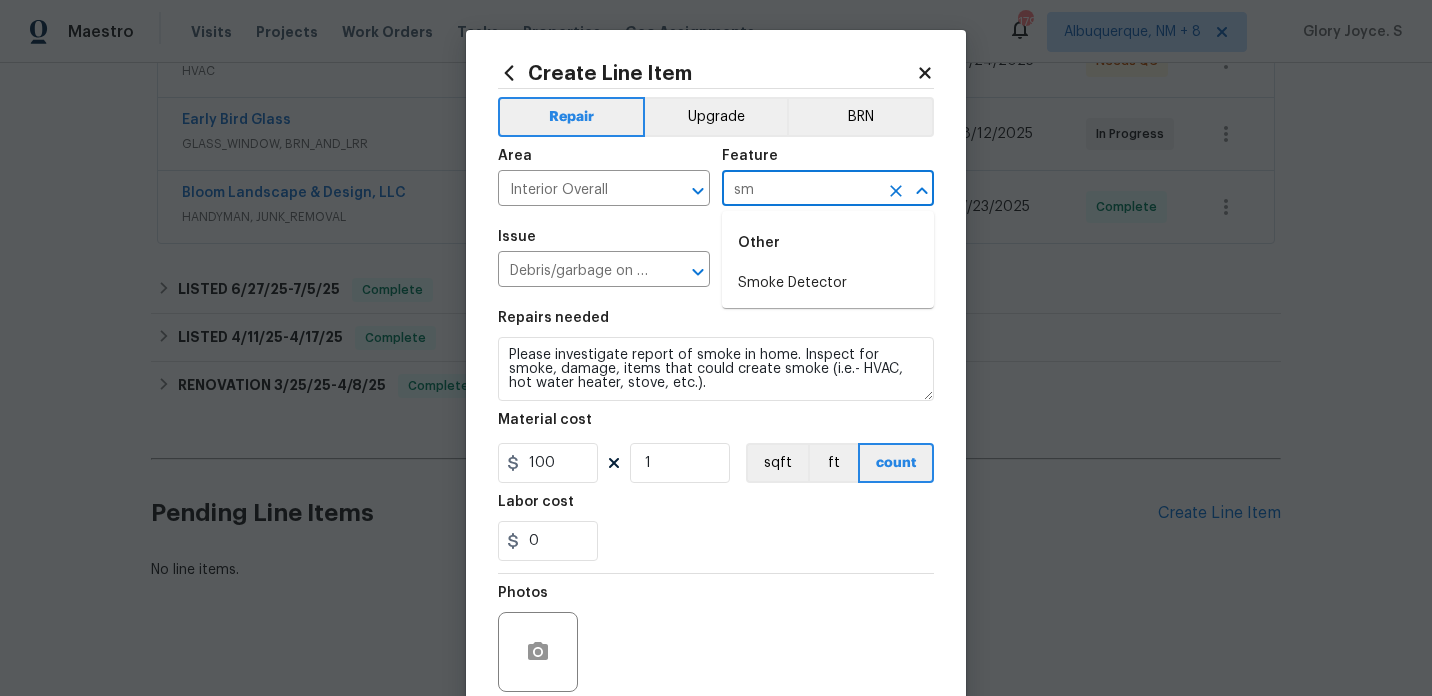type on "s" 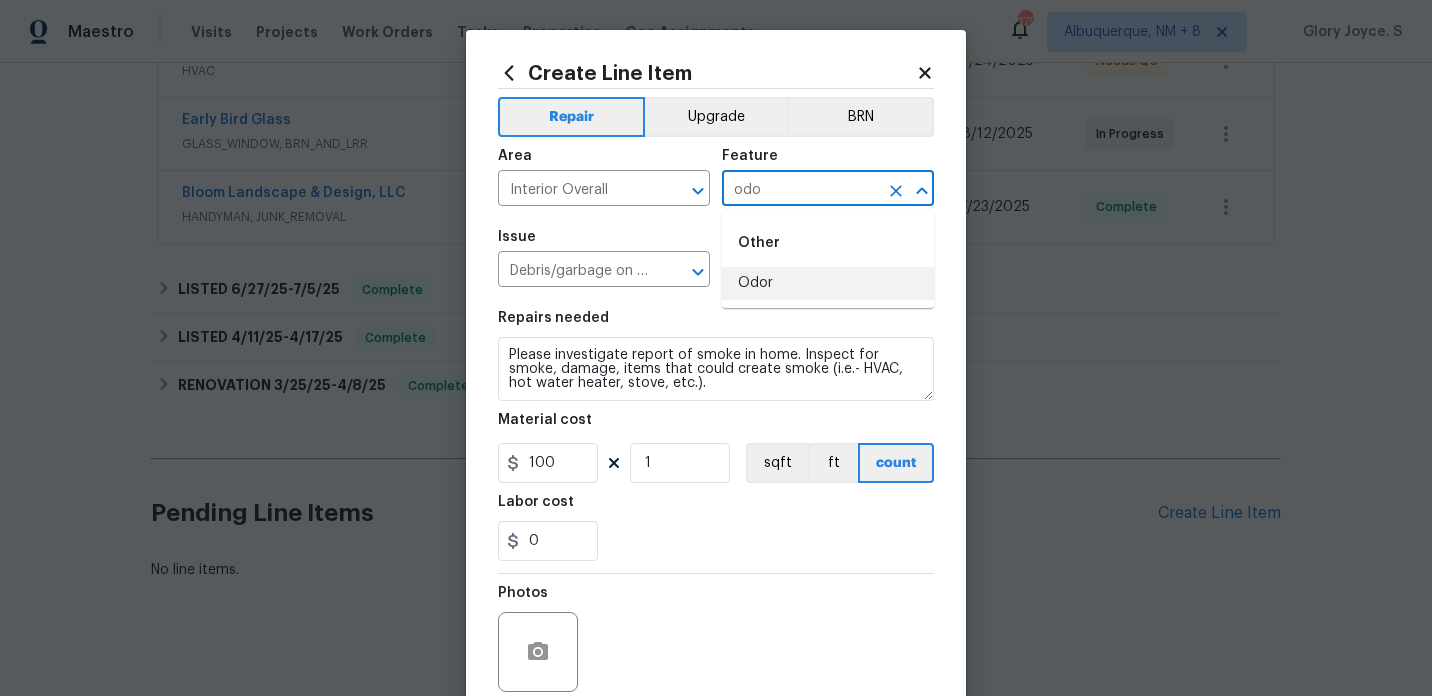 click on "Odor" at bounding box center [828, 283] 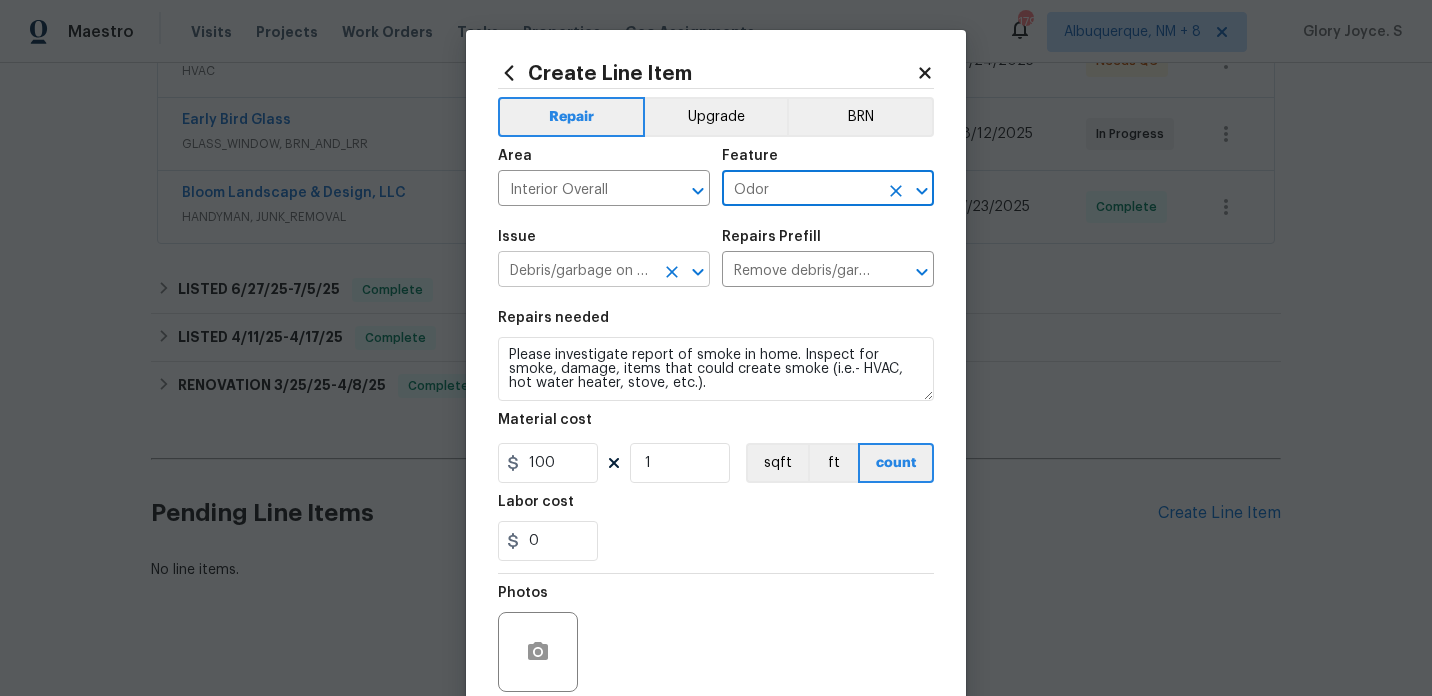 click 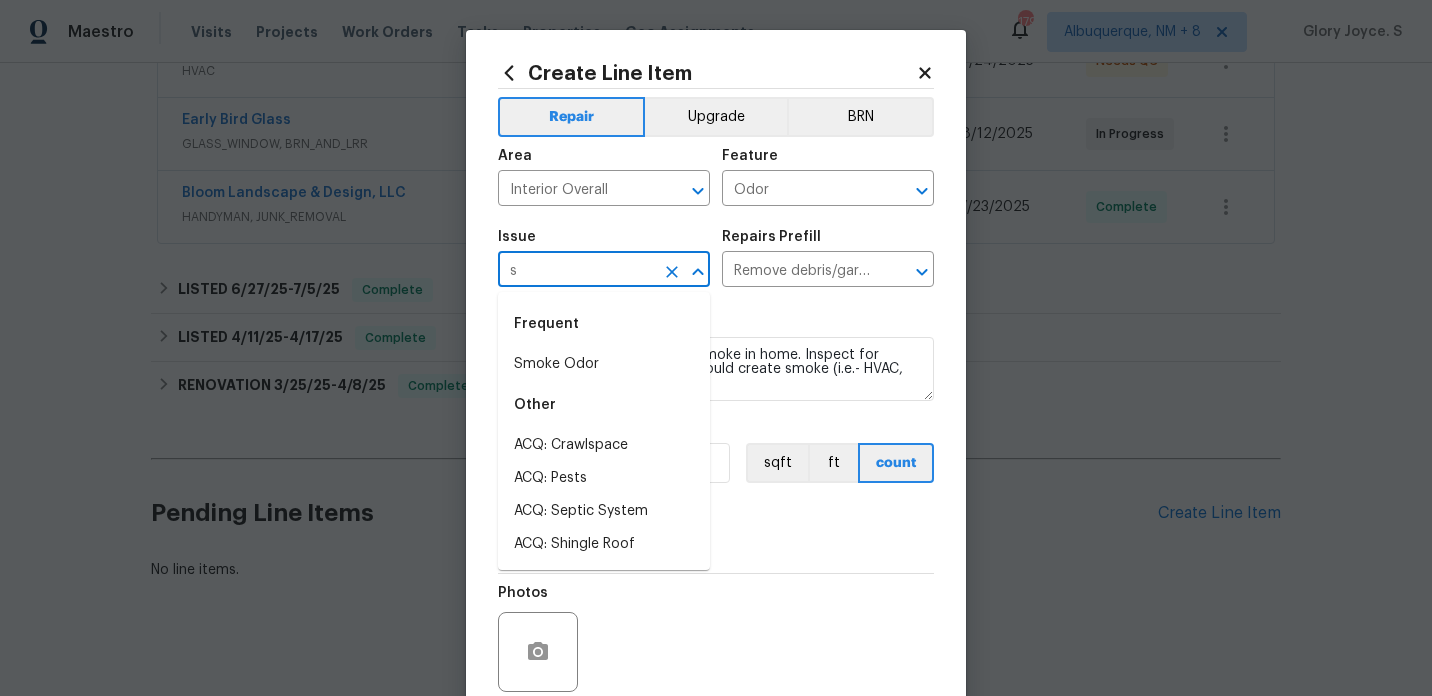 scroll, scrollTop: 0, scrollLeft: 0, axis: both 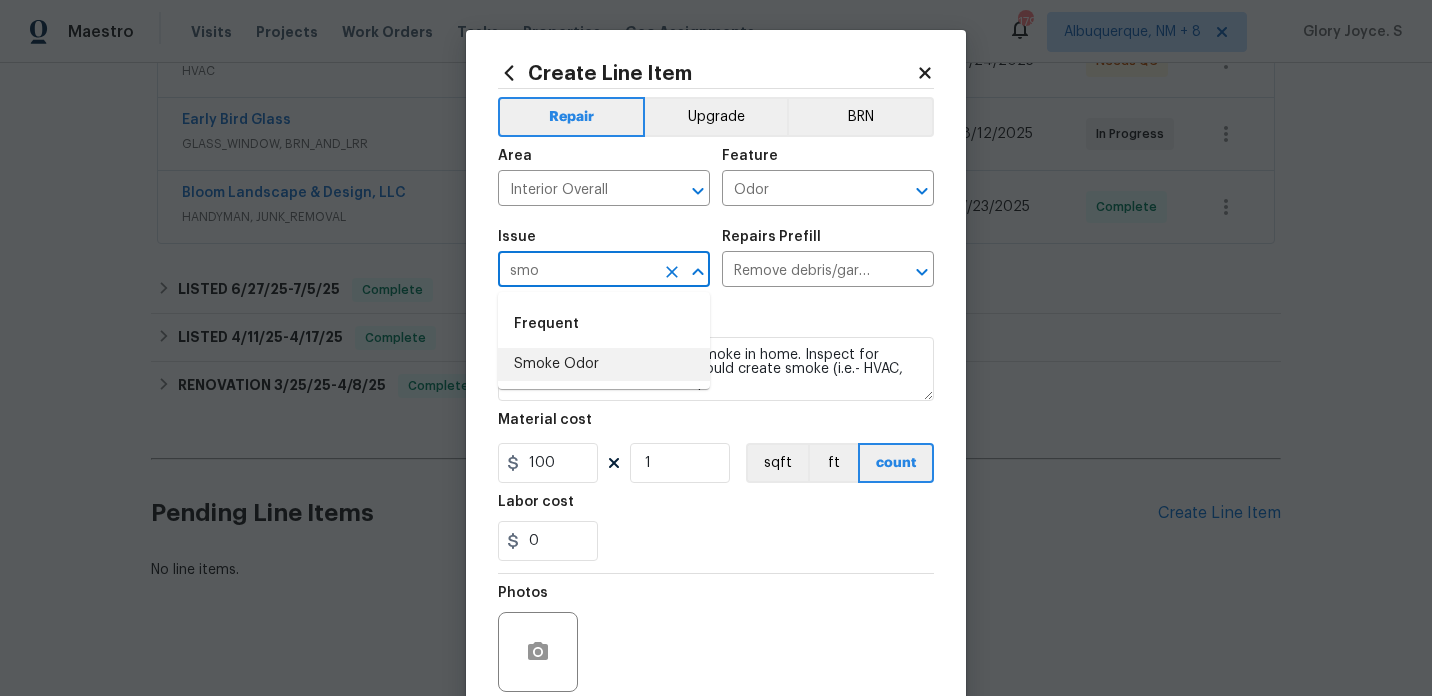 click on "Smoke Odor" at bounding box center (604, 364) 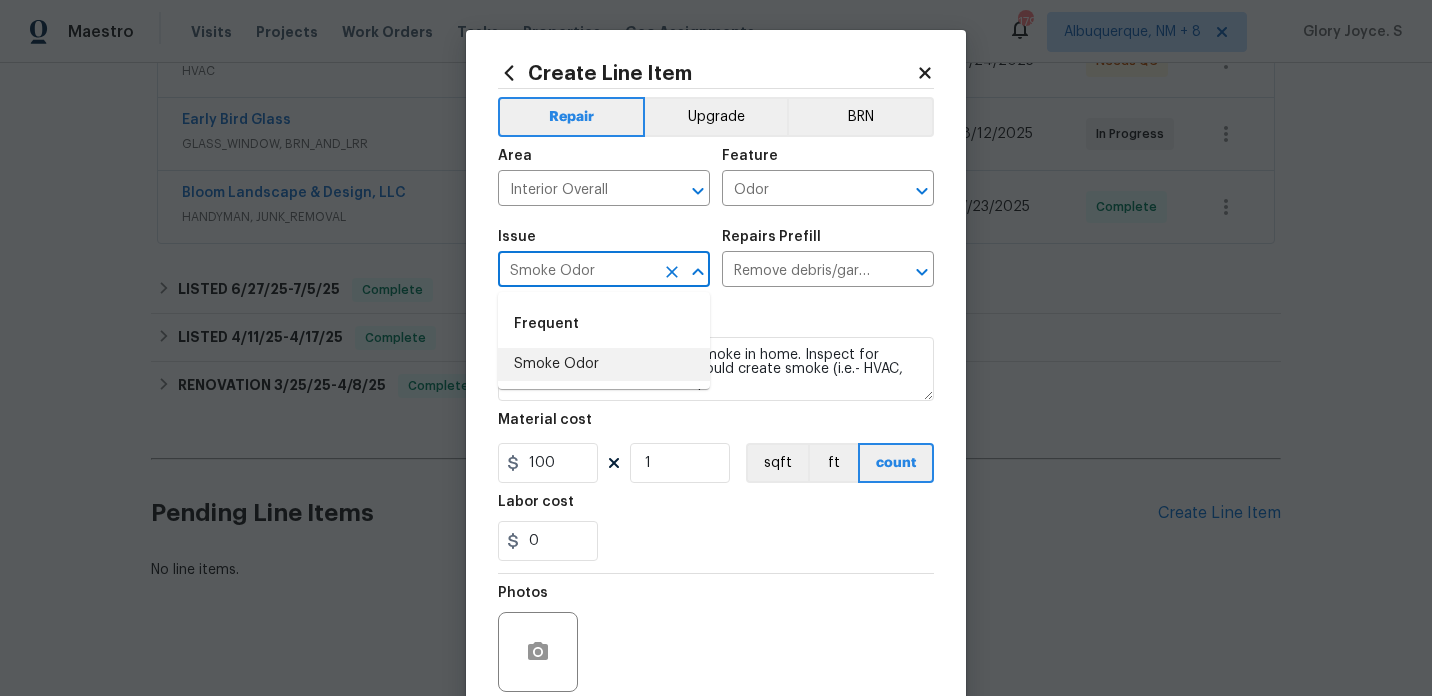 type 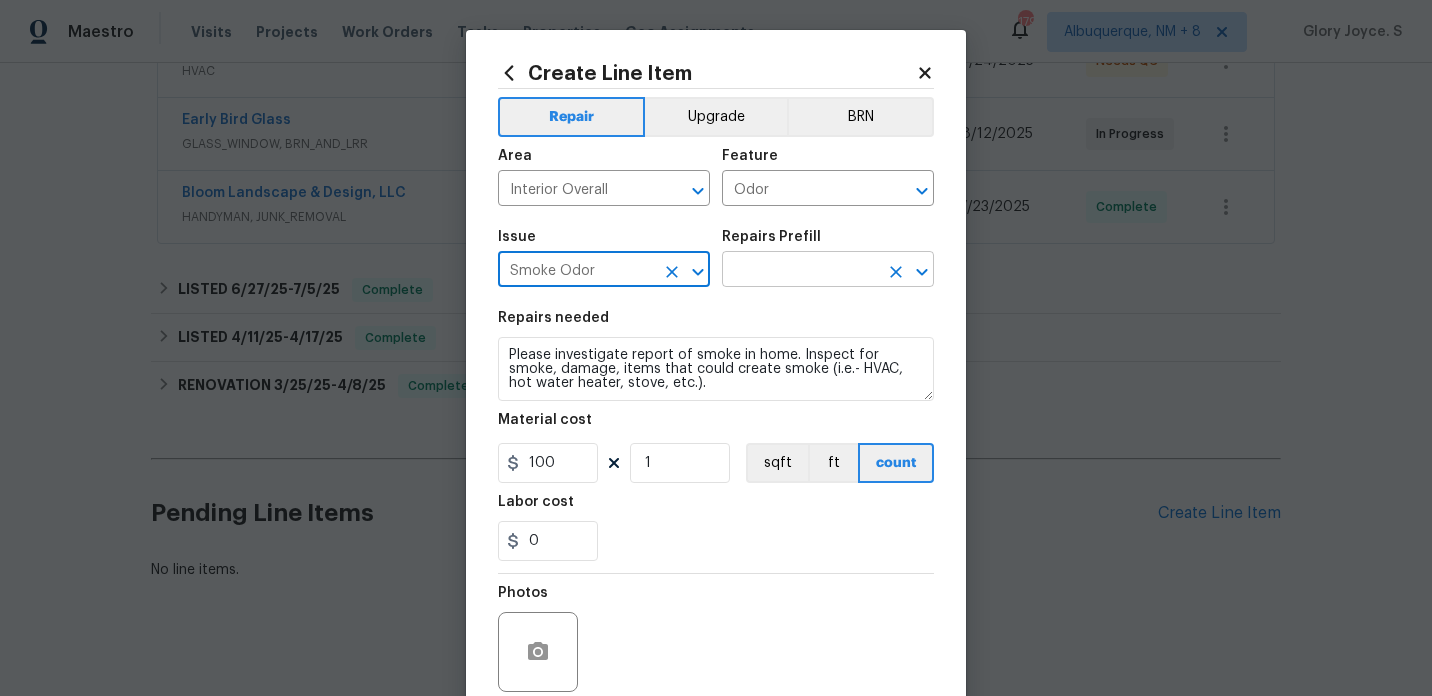 click 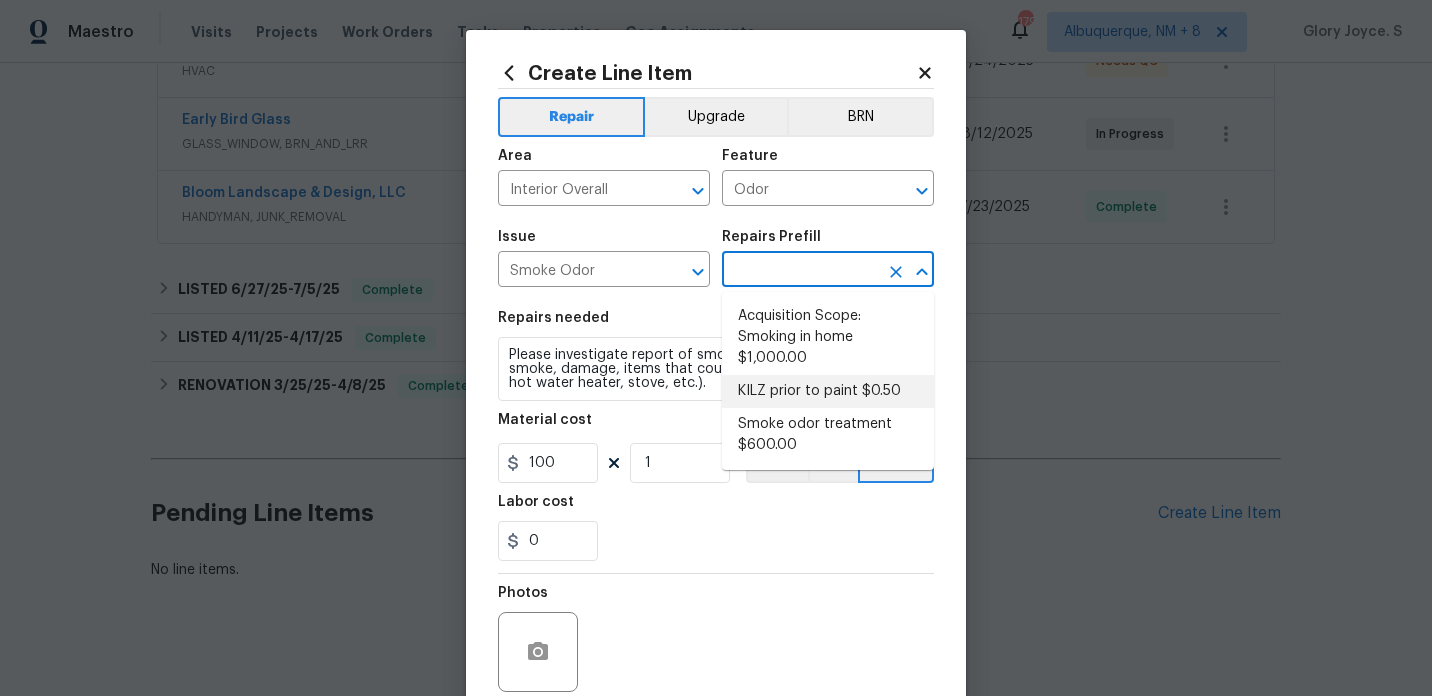 click on "KILZ prior to paint $0.50" at bounding box center (828, 391) 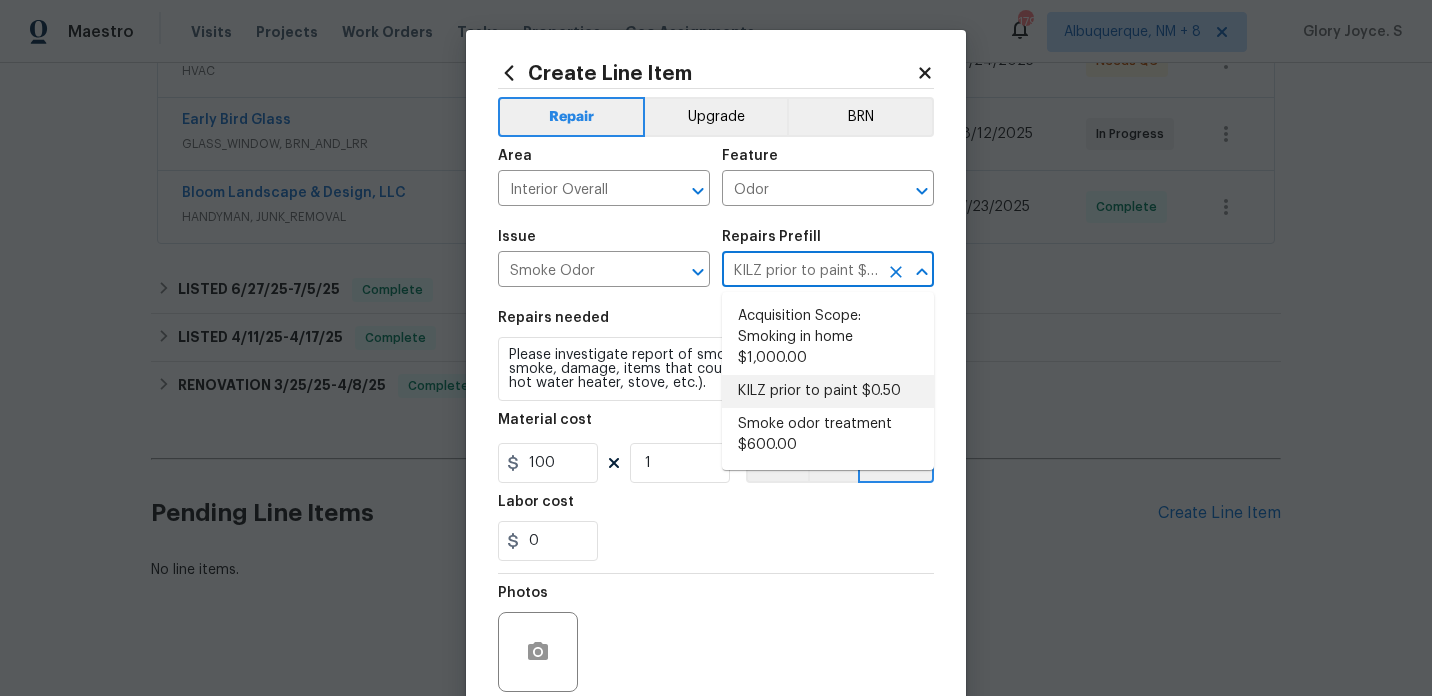 type on "Apply odor blocking kilz primer prior to paint for odor in home." 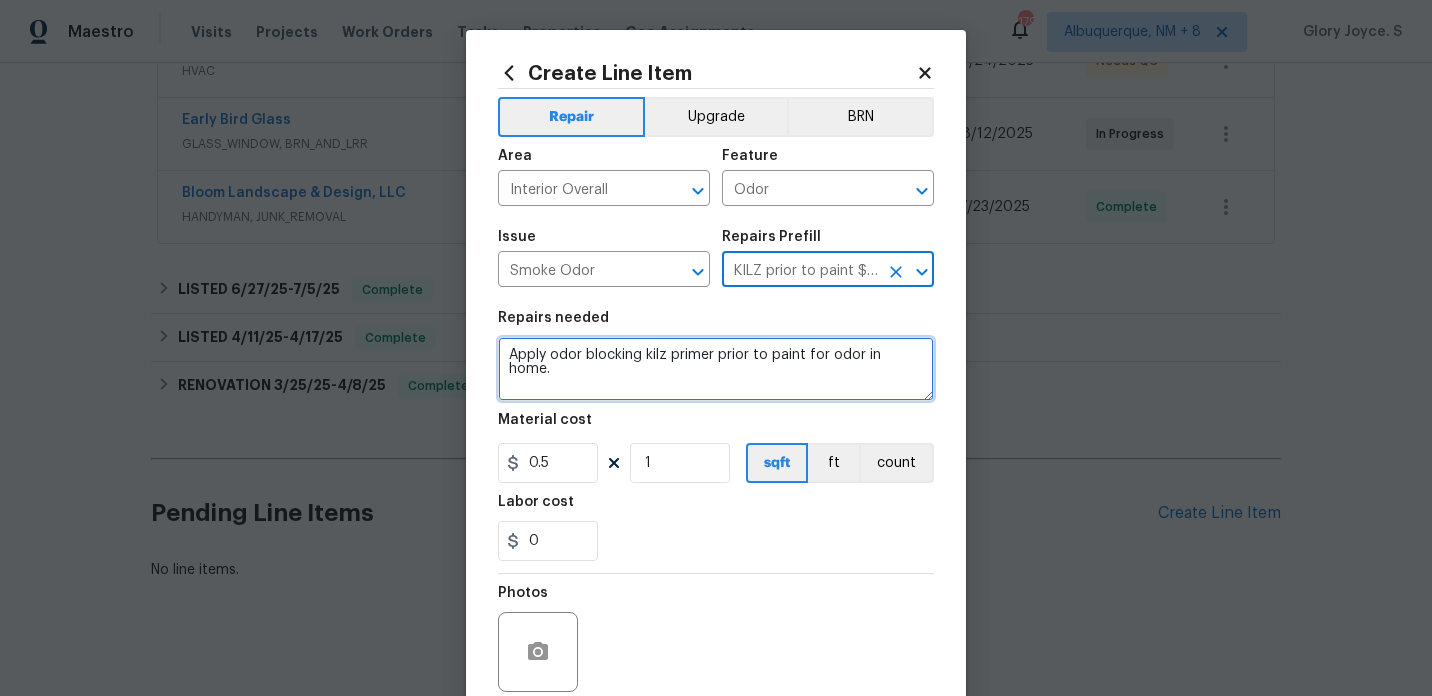 click on "Apply odor blocking kilz primer prior to paint for odor in home." at bounding box center (716, 369) 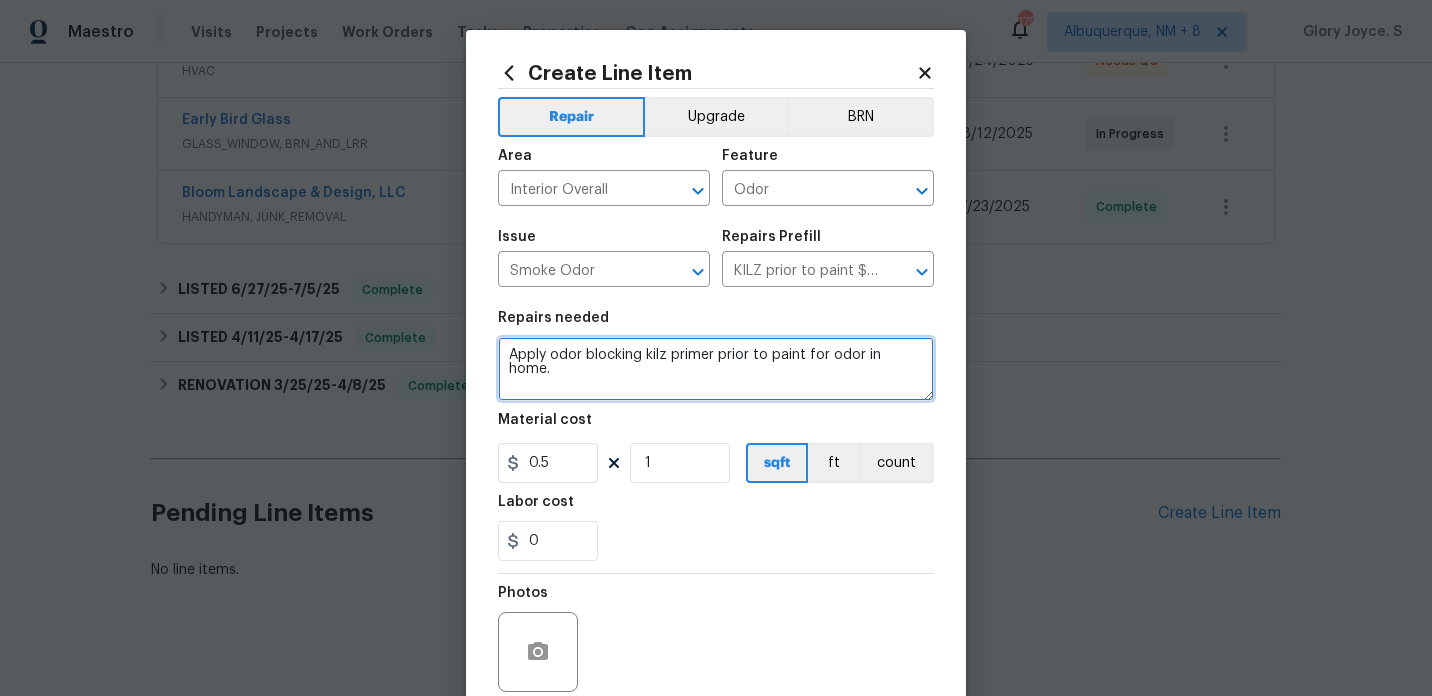 click on "Apply odor blocking kilz primer prior to paint for odor in home." at bounding box center [716, 369] 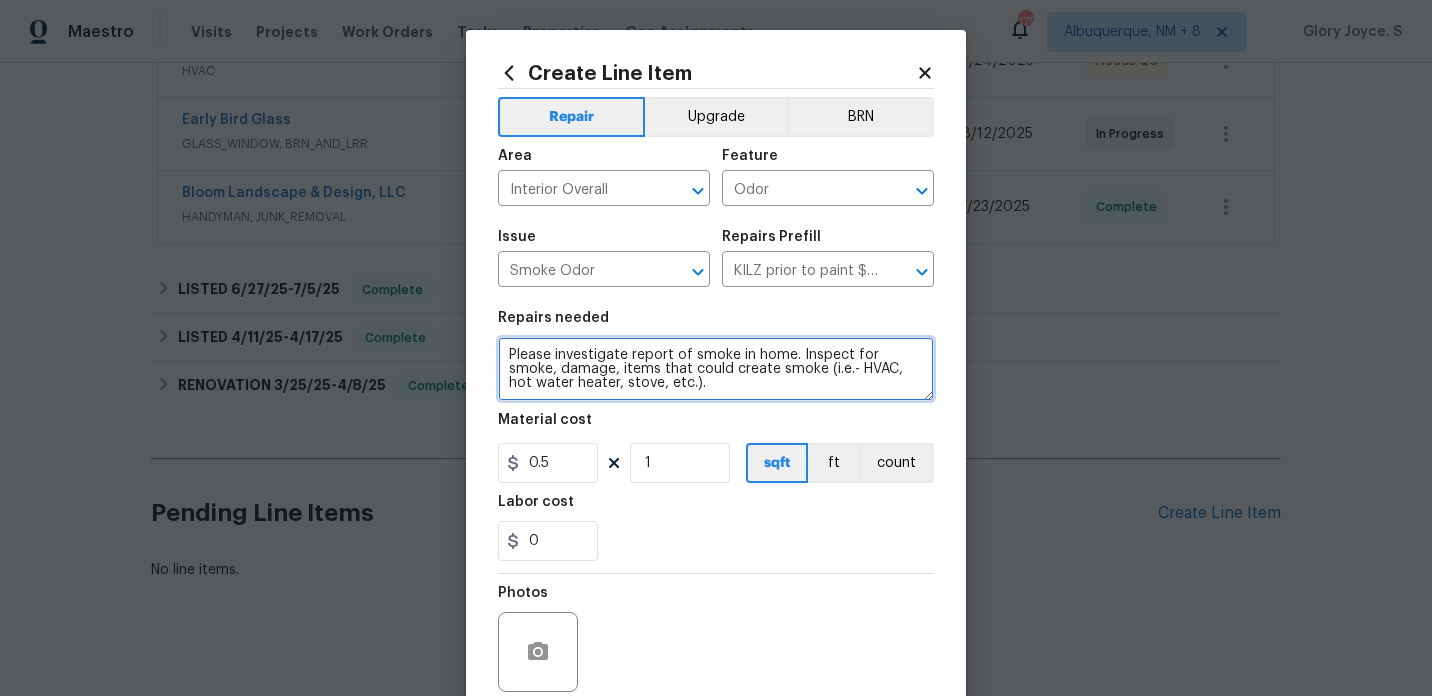 type on "Please investigate report of smoke in home. Inspect for smoke, damage, items that could create smoke (i.e.- HVAC, hot water heater, stove, etc.)." 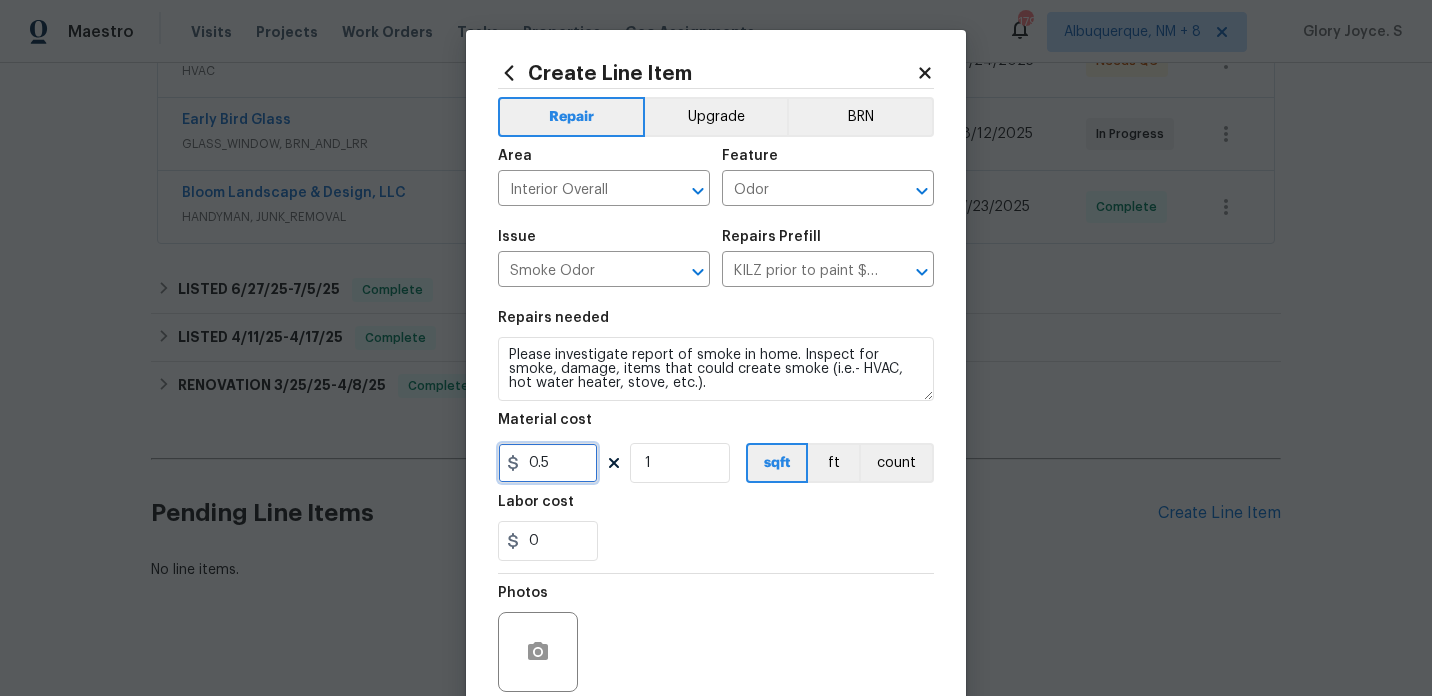click on "0.5" at bounding box center [548, 463] 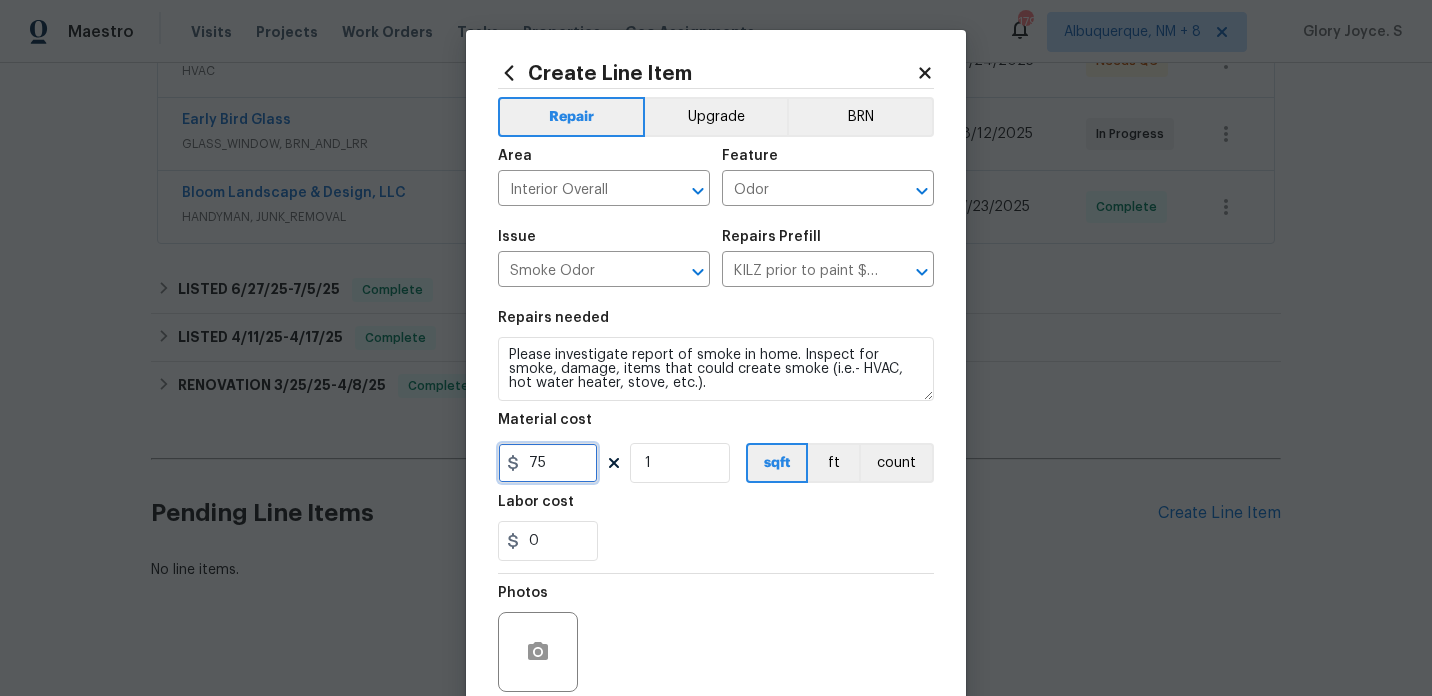 scroll, scrollTop: 166, scrollLeft: 0, axis: vertical 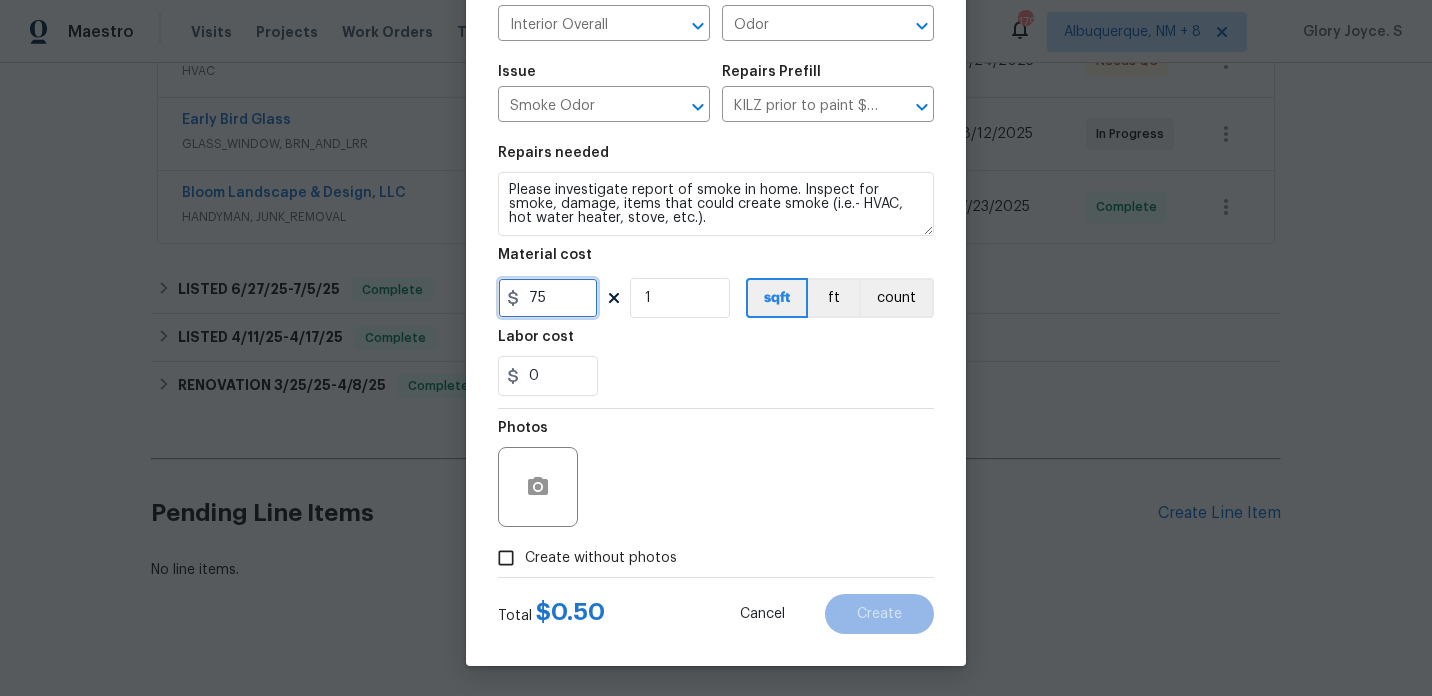 type on "75" 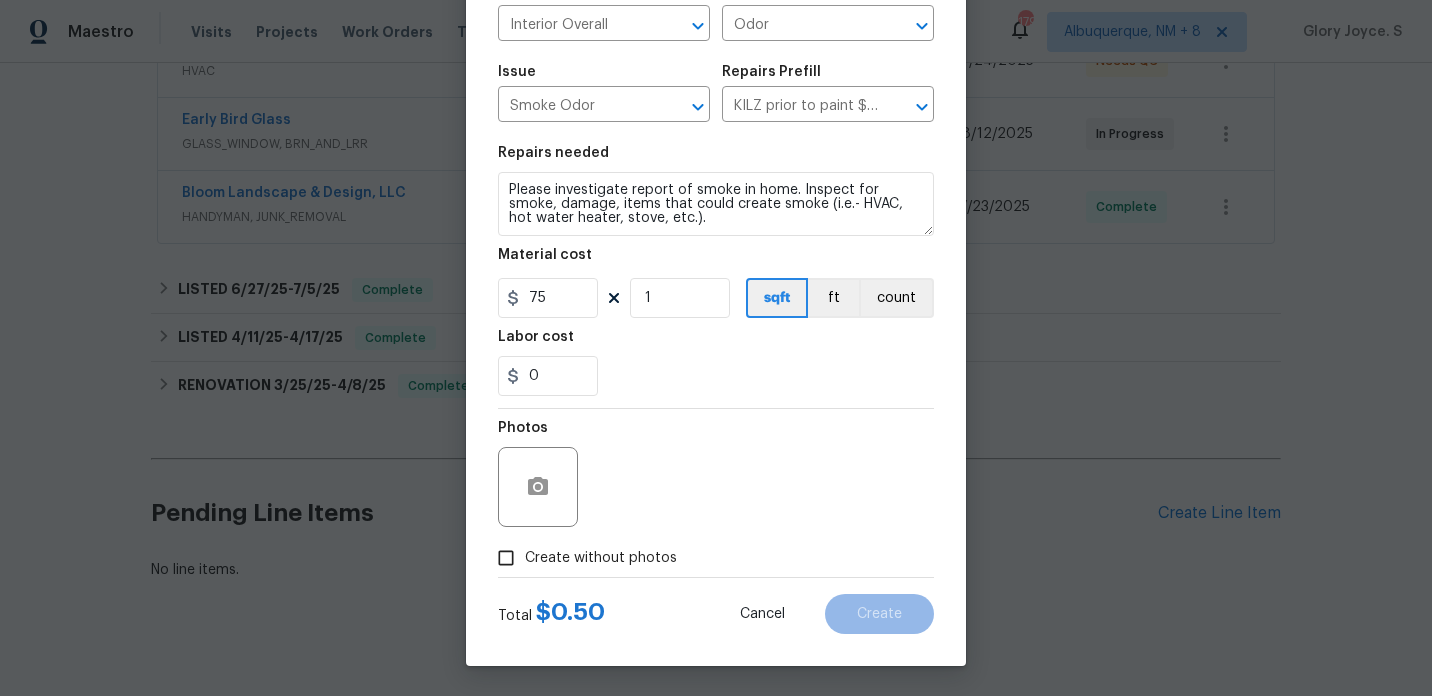 click on "Create without photos" at bounding box center [601, 558] 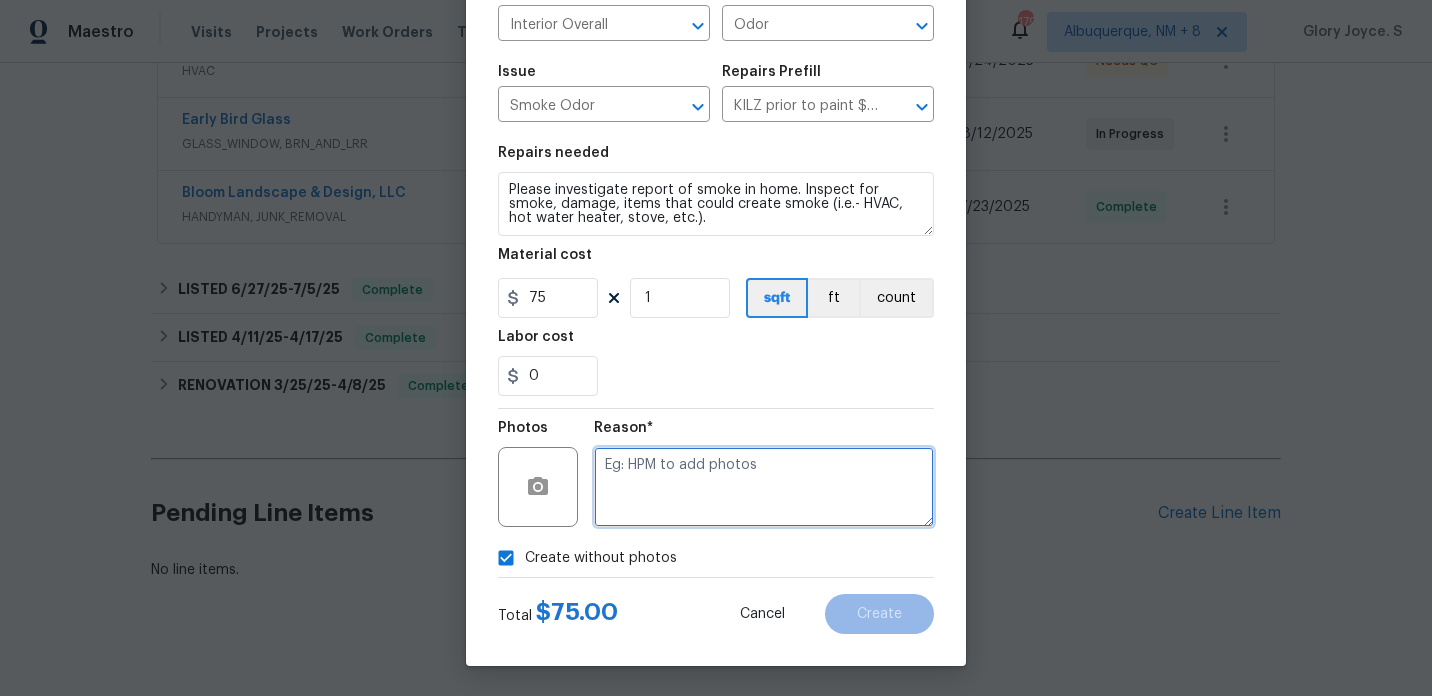 click at bounding box center (764, 487) 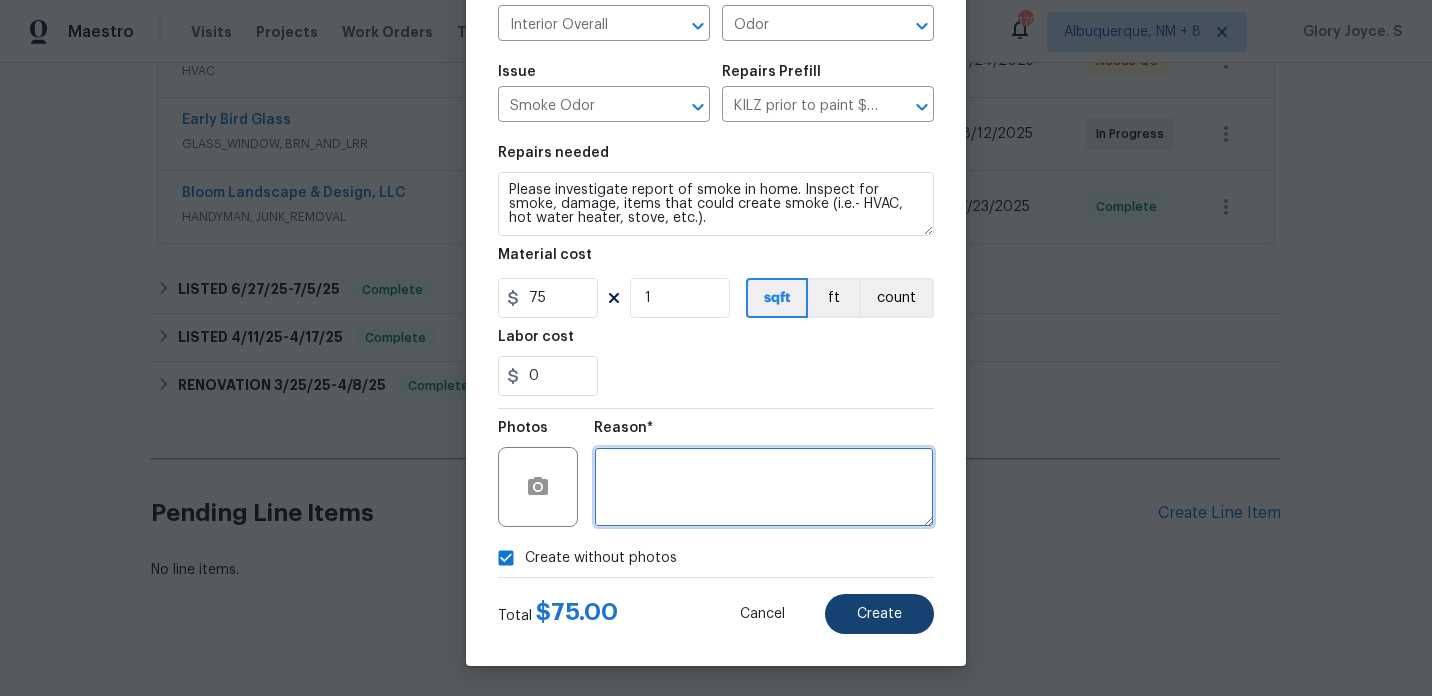 type 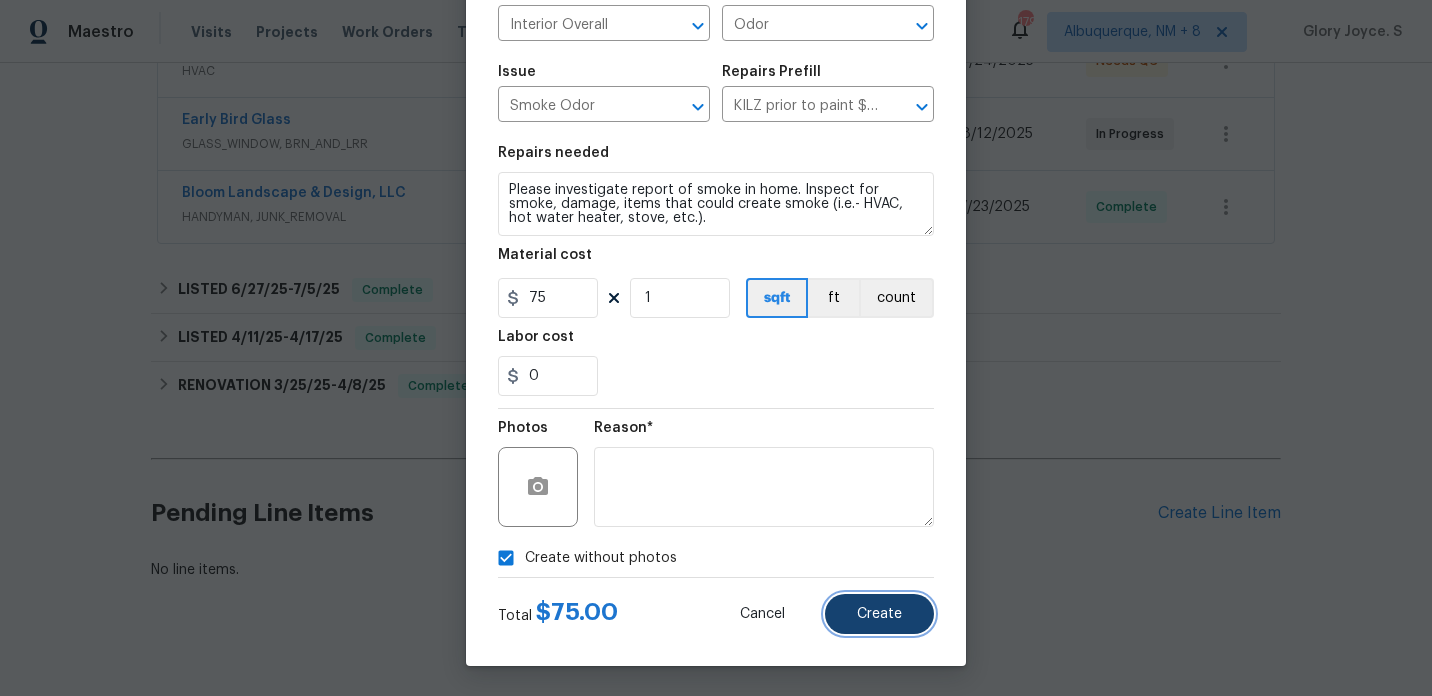 click on "Create" at bounding box center [879, 614] 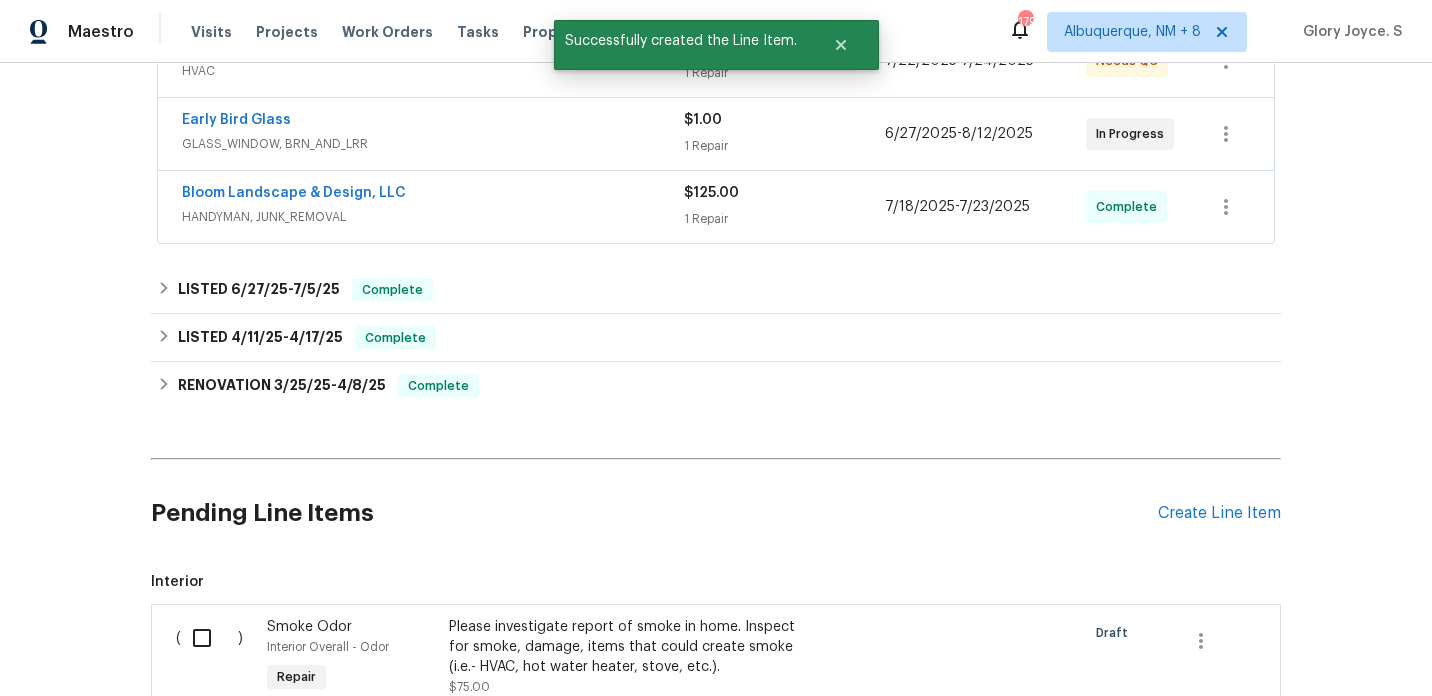 click at bounding box center [209, 638] 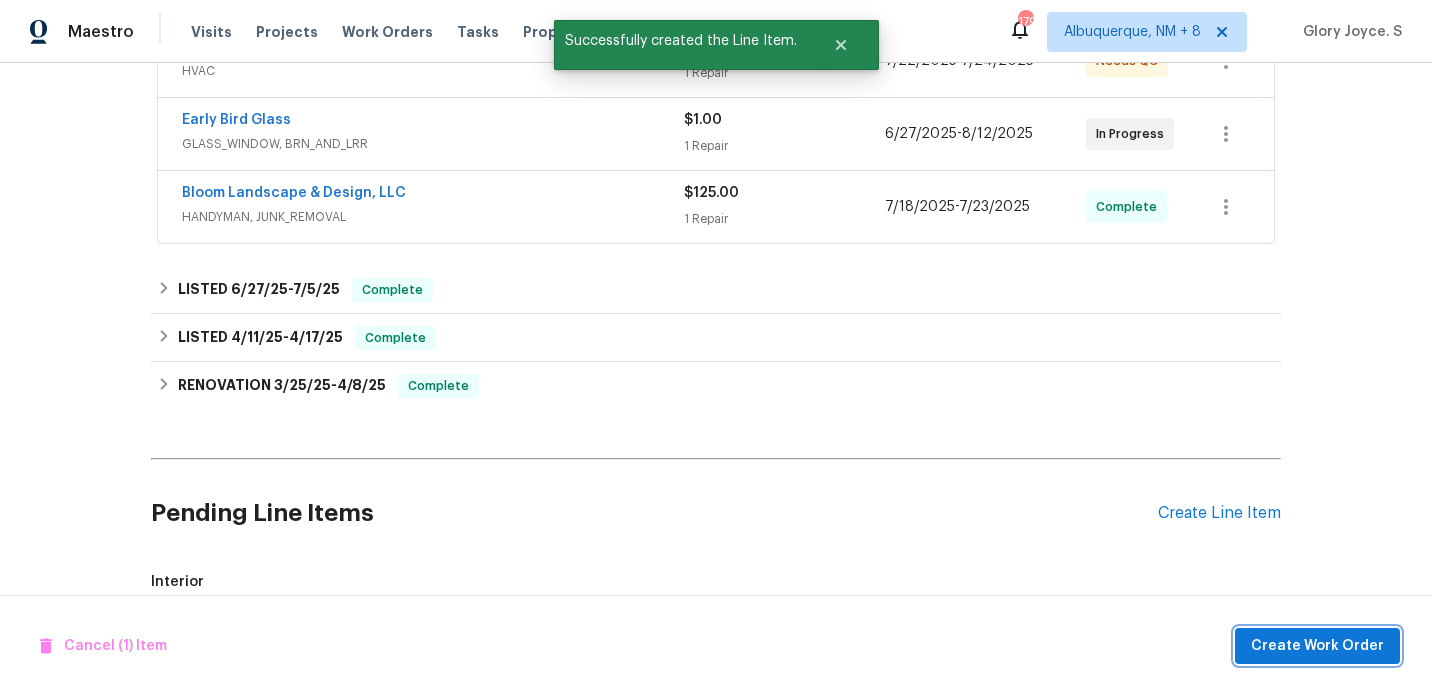 click on "Create Work Order" at bounding box center [1317, 646] 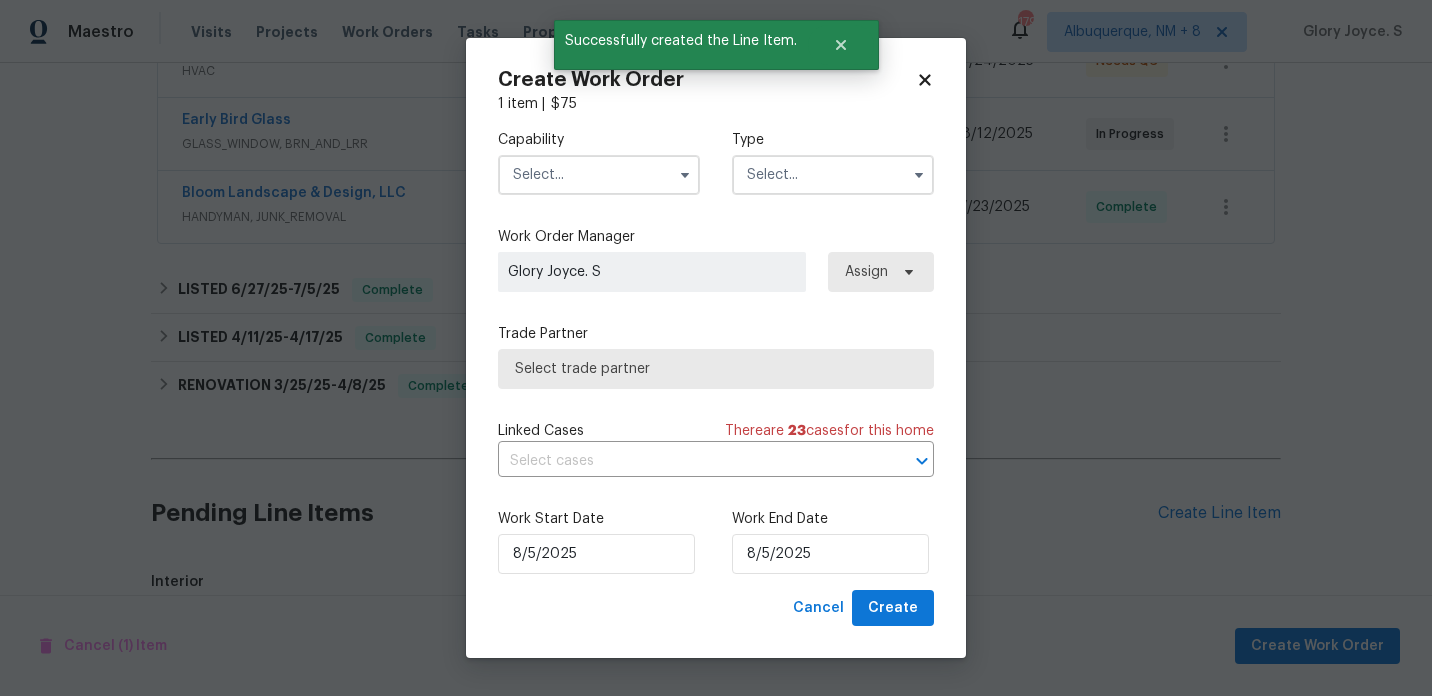 click on "Capability" at bounding box center [599, 140] 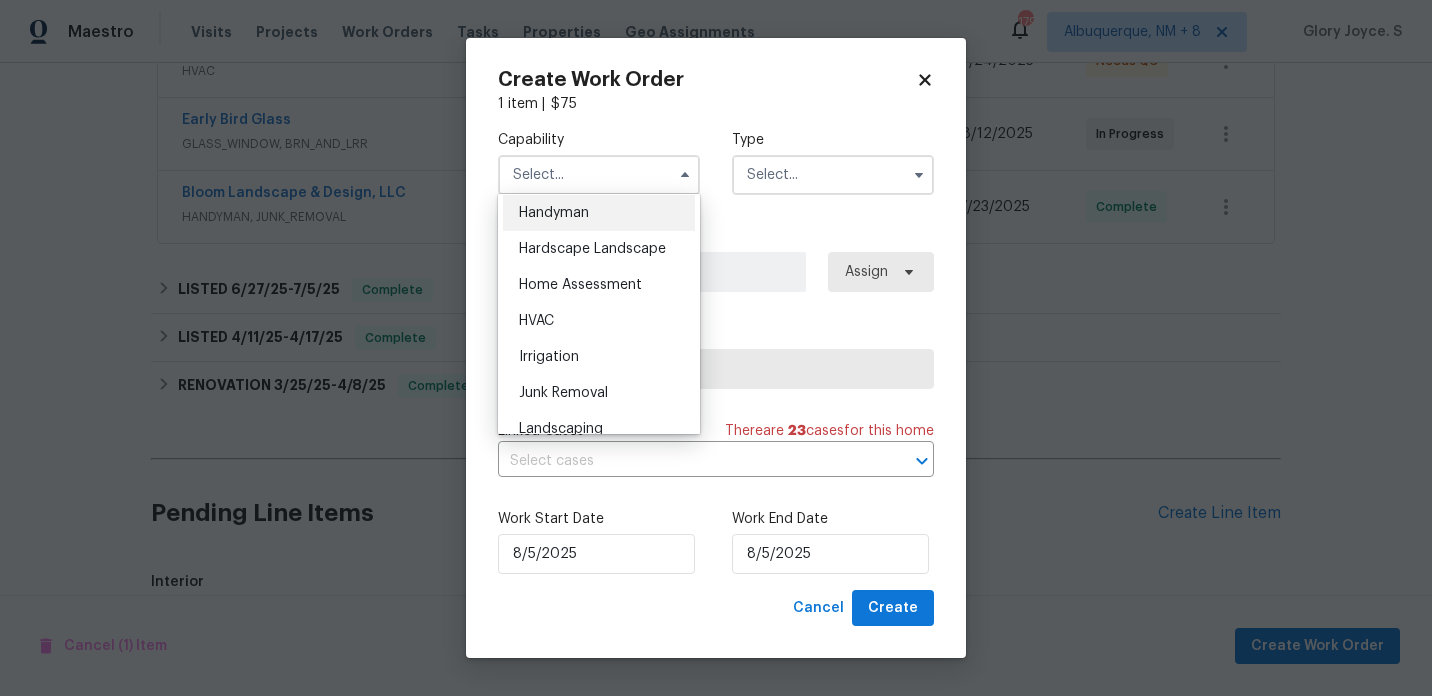 click on "Handyman" at bounding box center (599, 213) 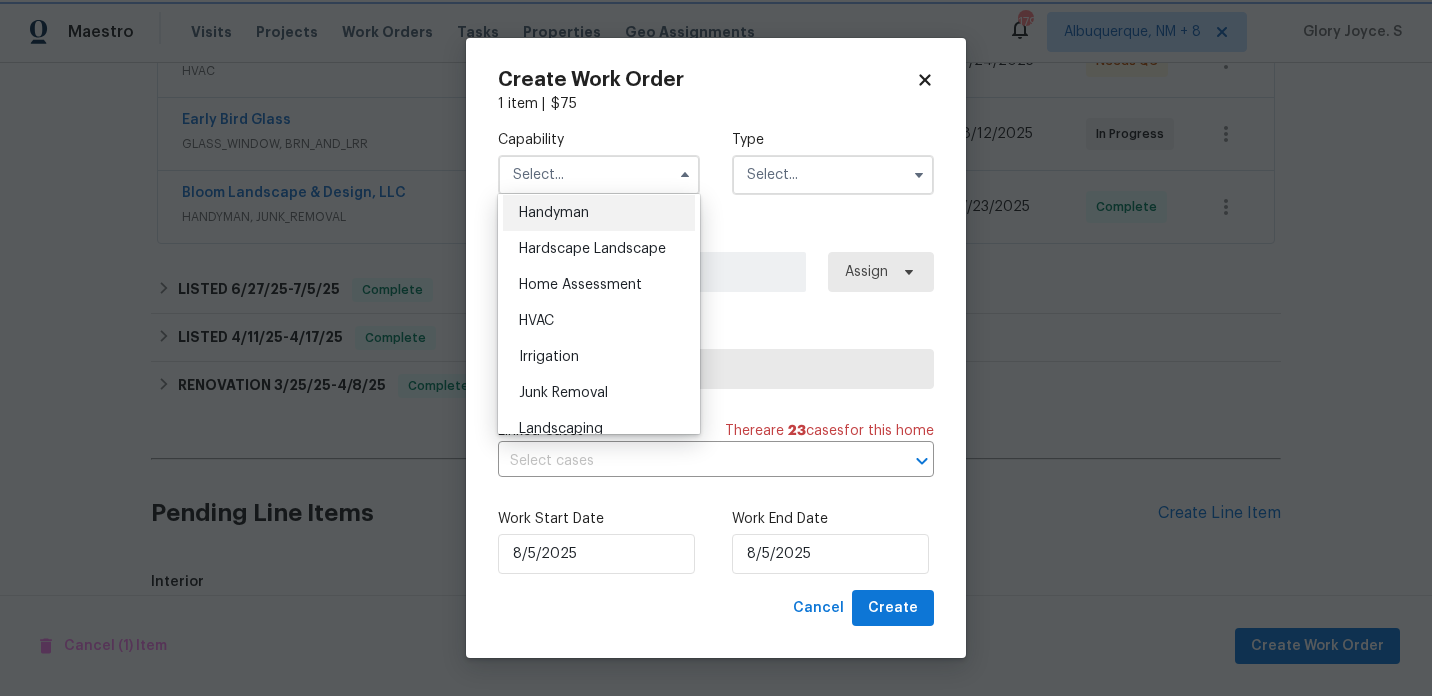 type on "Handyman" 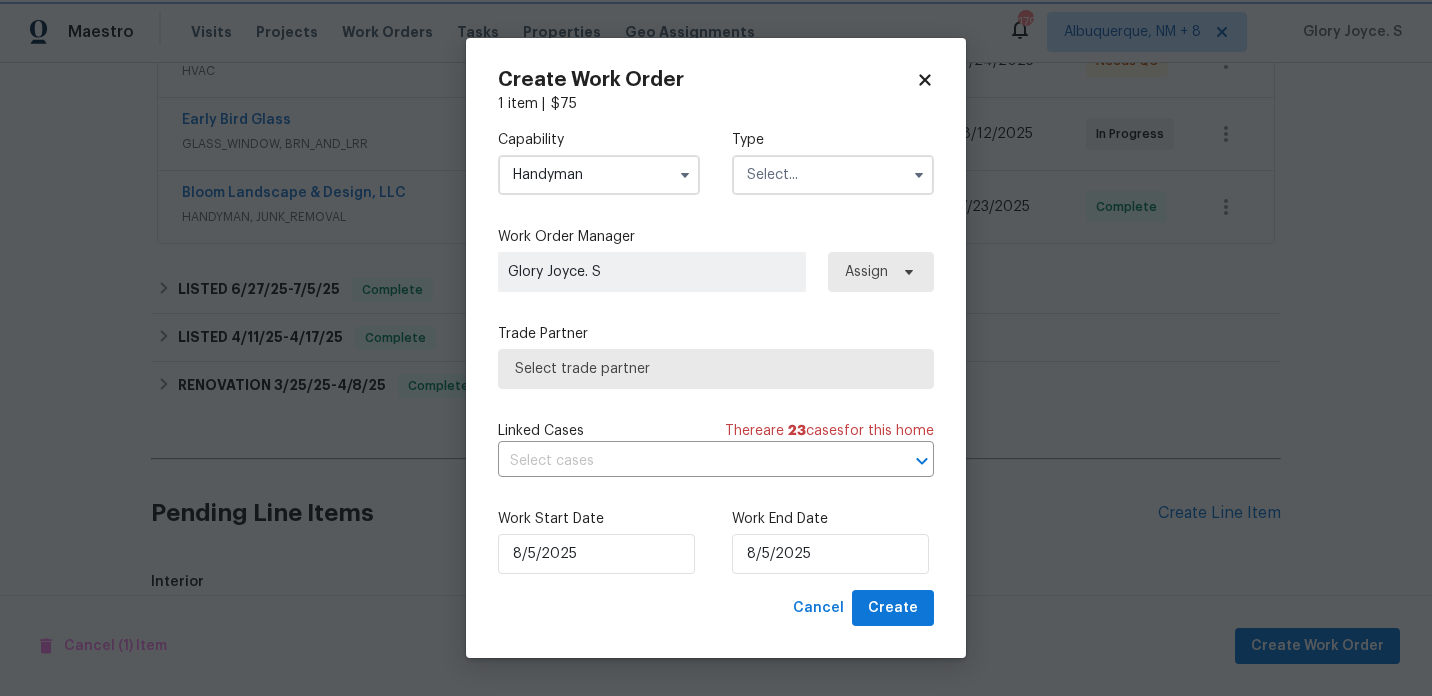 scroll, scrollTop: 1064, scrollLeft: 0, axis: vertical 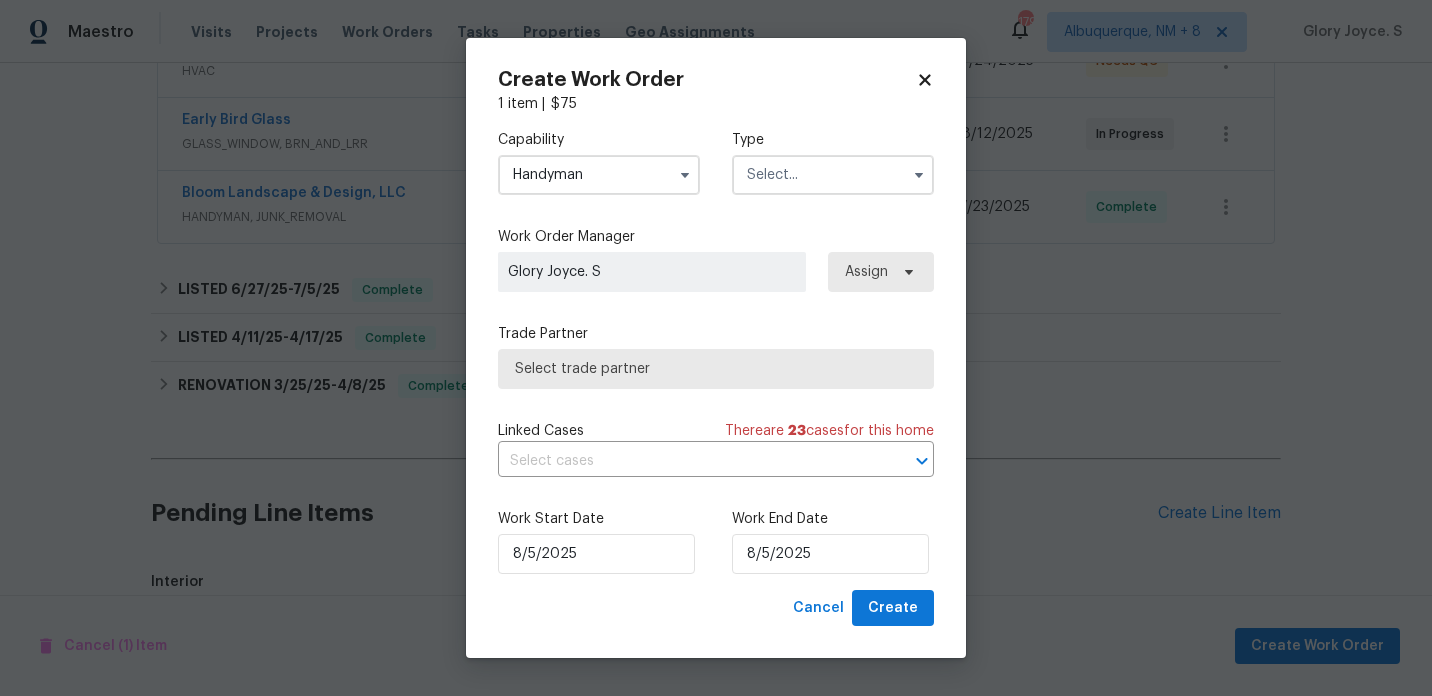 click at bounding box center [833, 175] 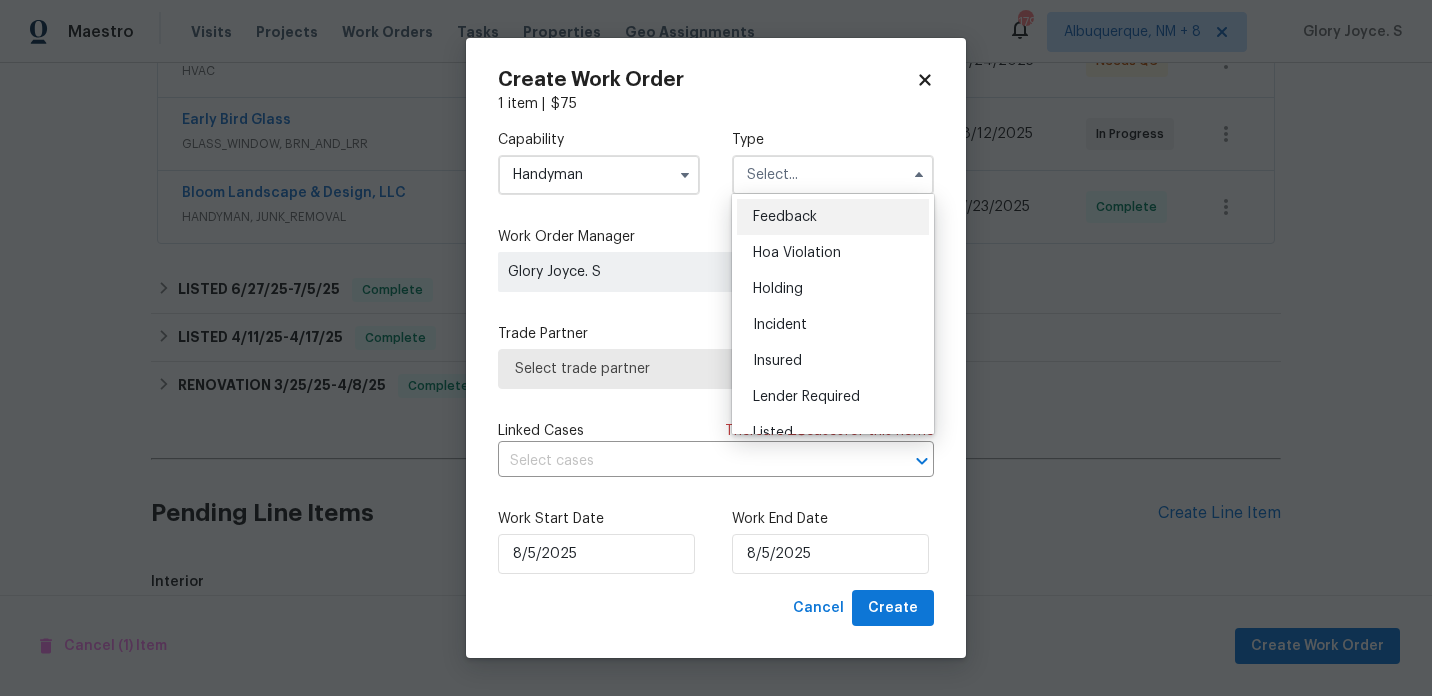 click on "Feedback" at bounding box center [785, 217] 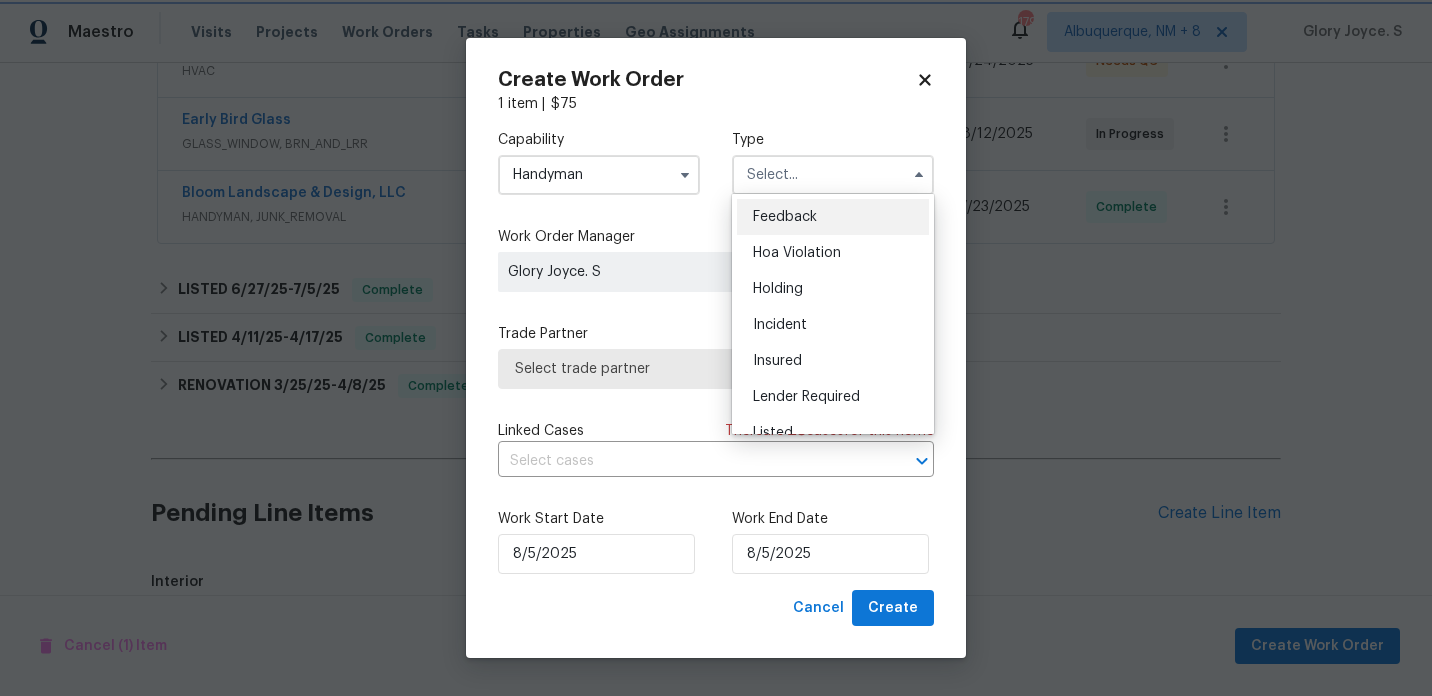type on "Feedback" 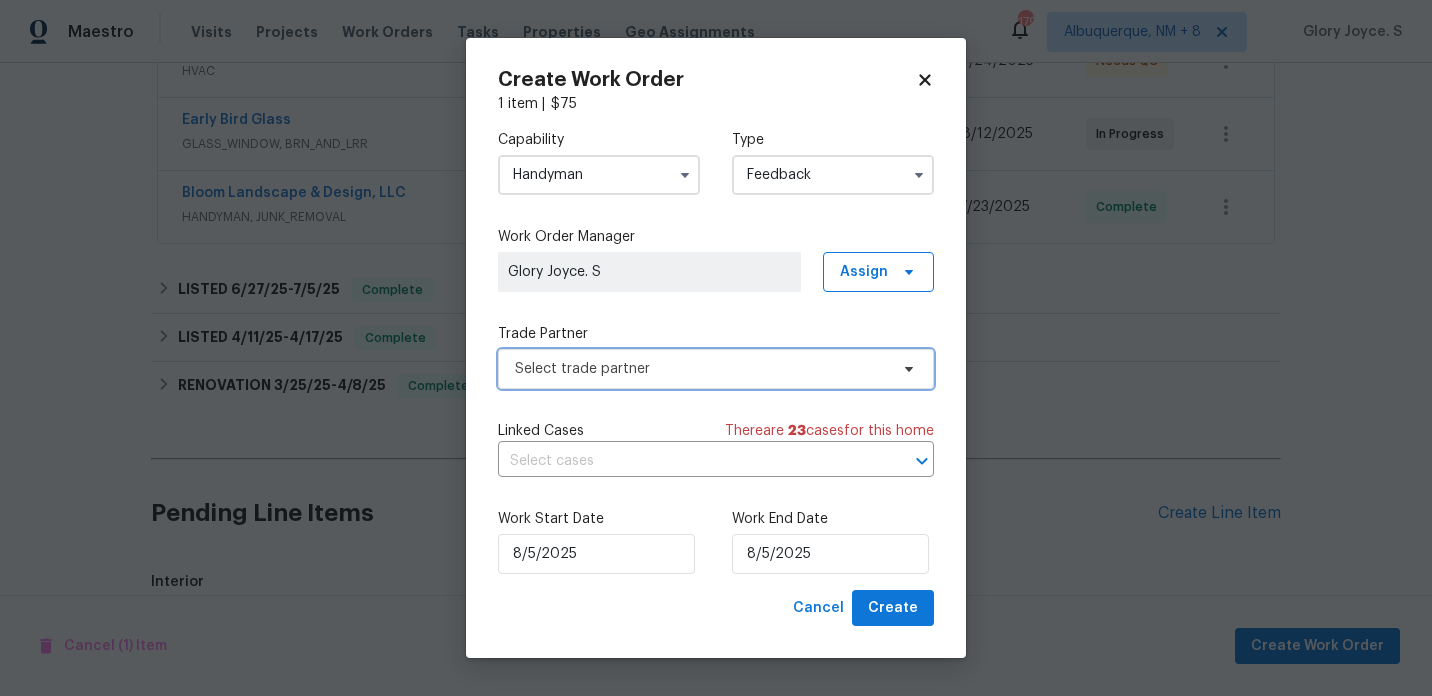 click on "Select trade partner" at bounding box center [716, 369] 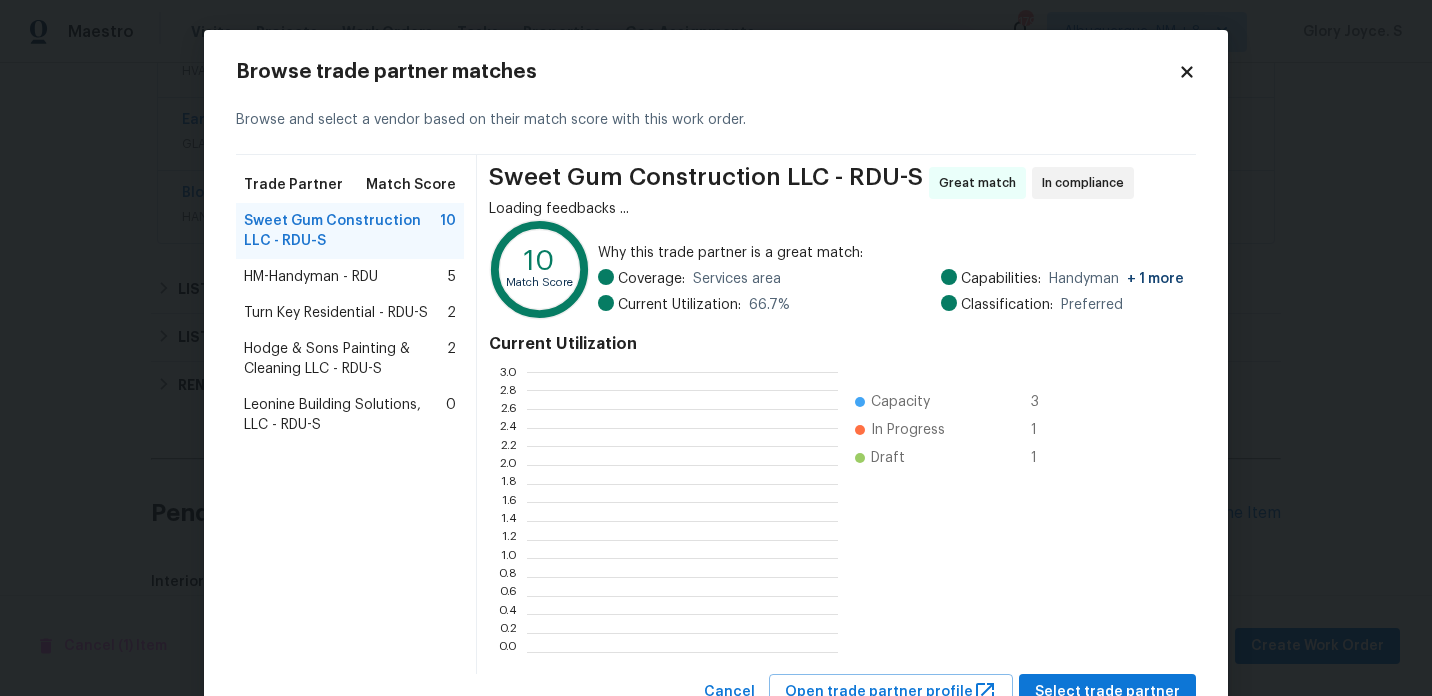 scroll, scrollTop: 2, scrollLeft: 1, axis: both 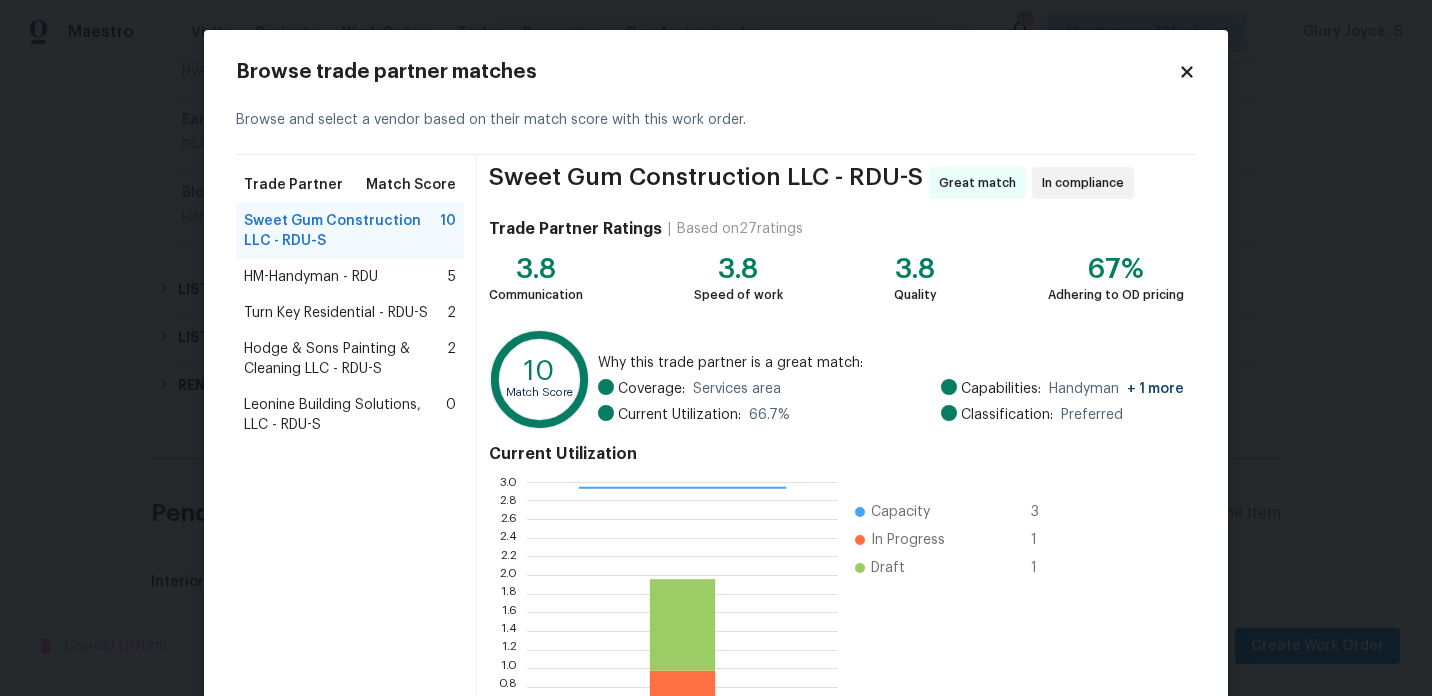 click on "HM-Handyman - RDU" at bounding box center [311, 277] 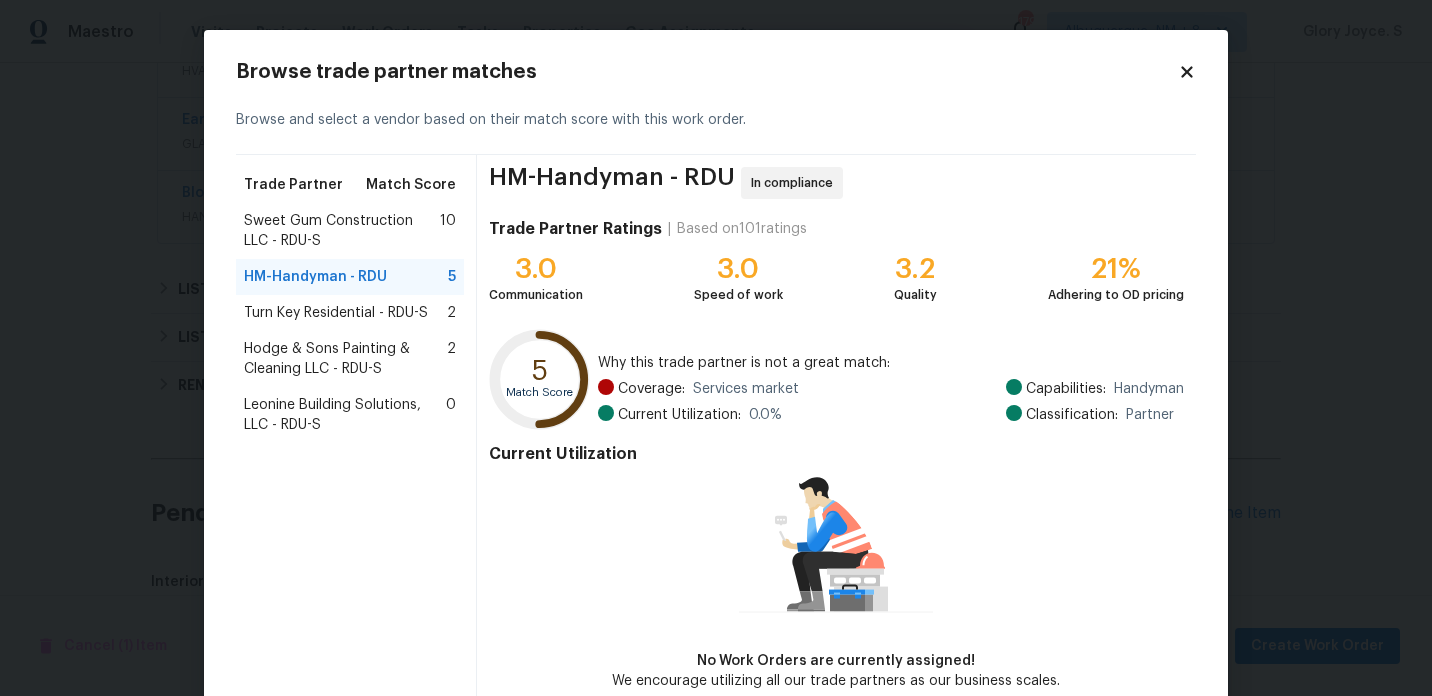 click on "Turn Key Residential - RDU-S" at bounding box center [336, 313] 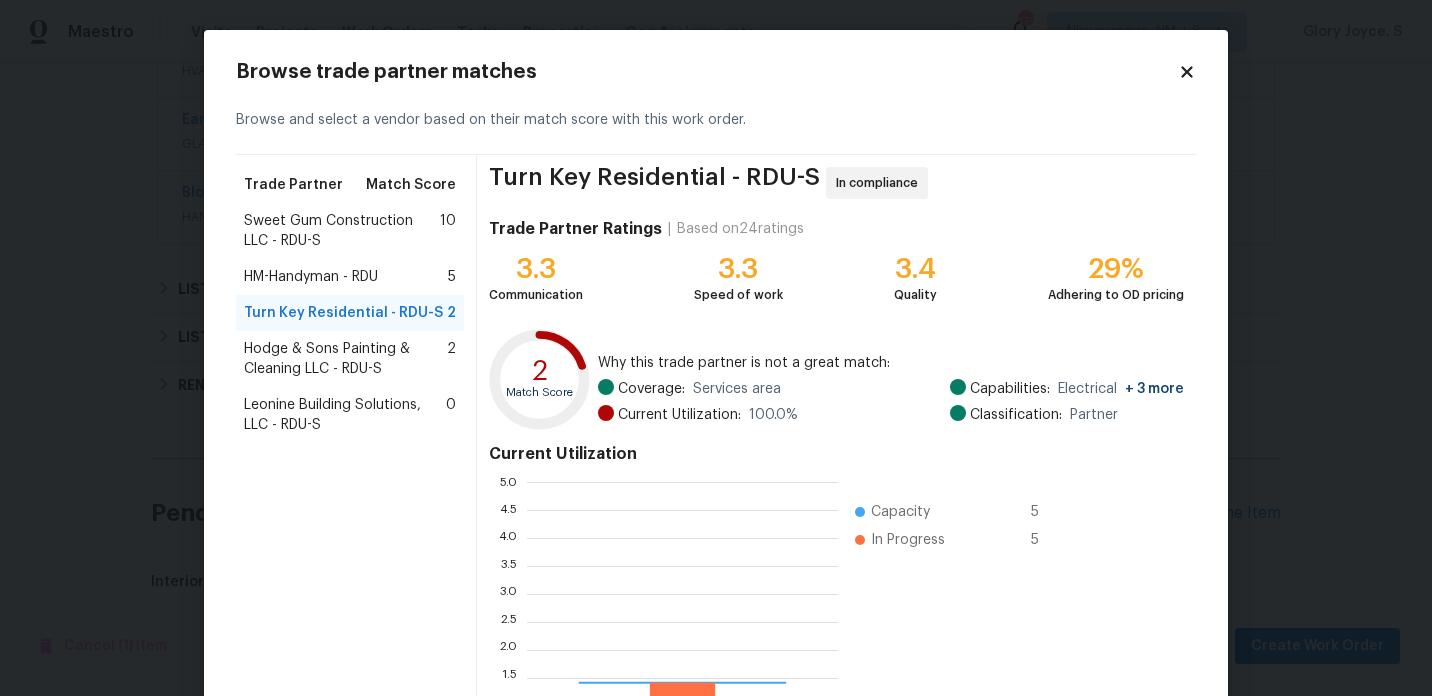 scroll, scrollTop: 2, scrollLeft: 1, axis: both 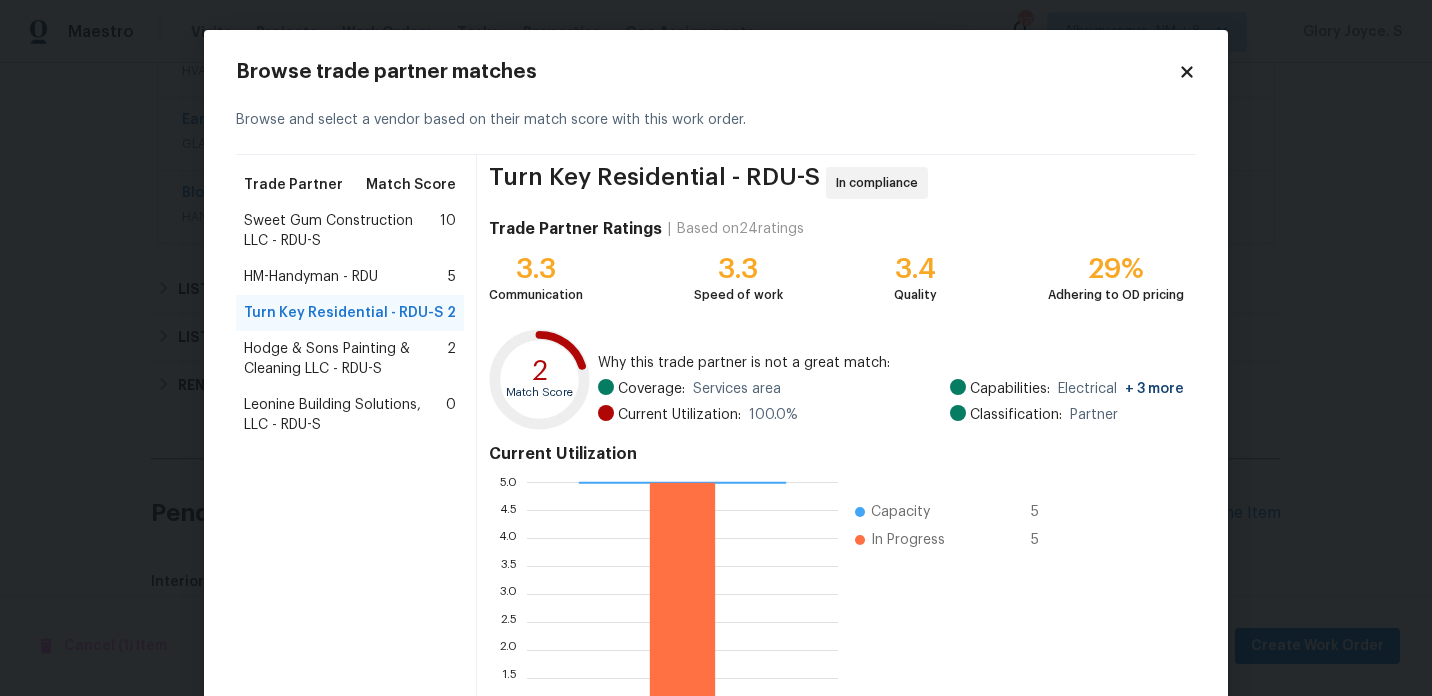 click on "Hodge & Sons Painting & Cleaning LLC - RDU-S" at bounding box center (345, 359) 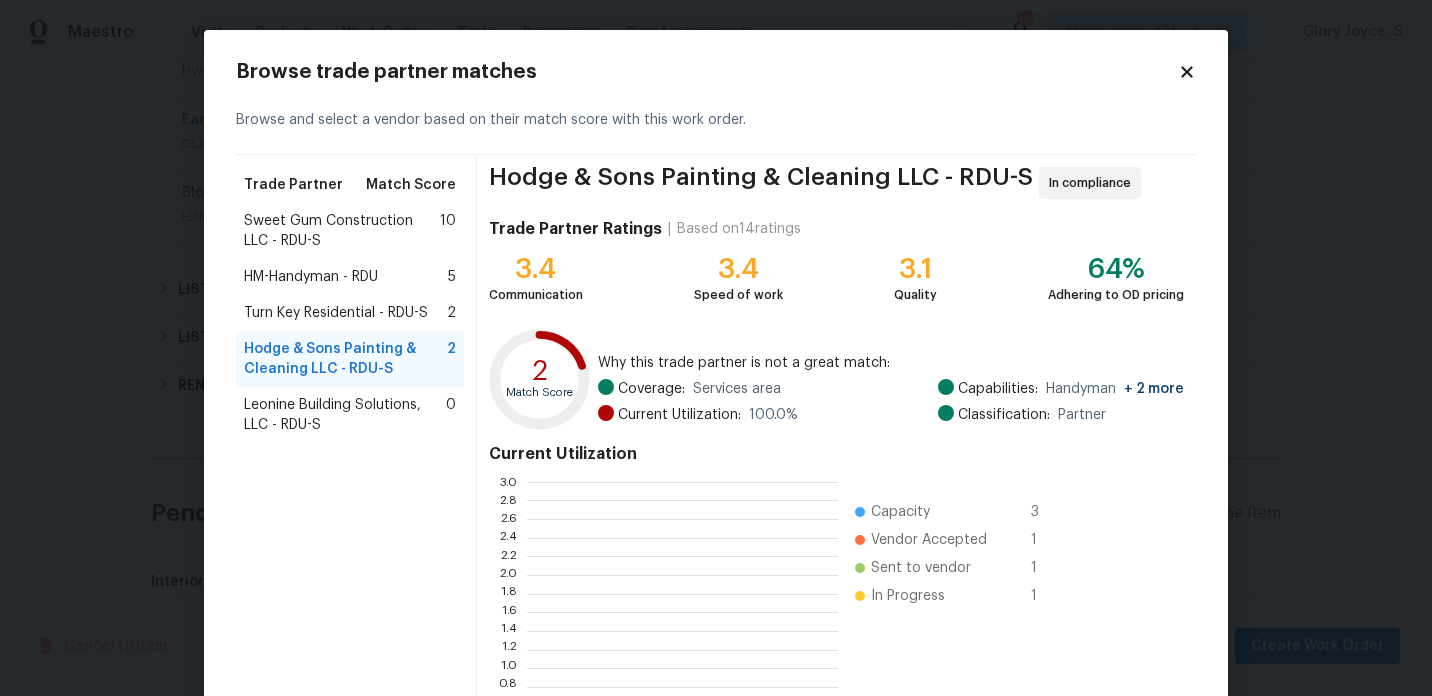 scroll, scrollTop: 2, scrollLeft: 1, axis: both 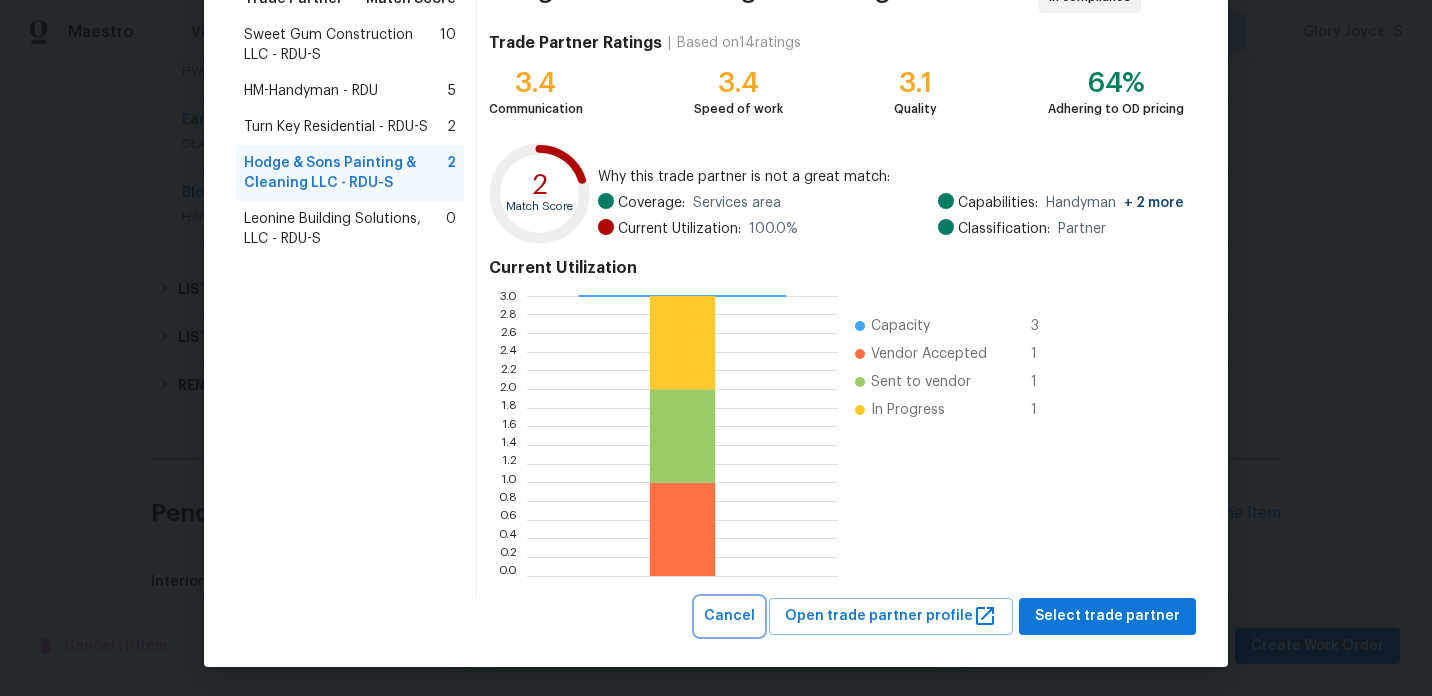 click on "Cancel" at bounding box center [729, 616] 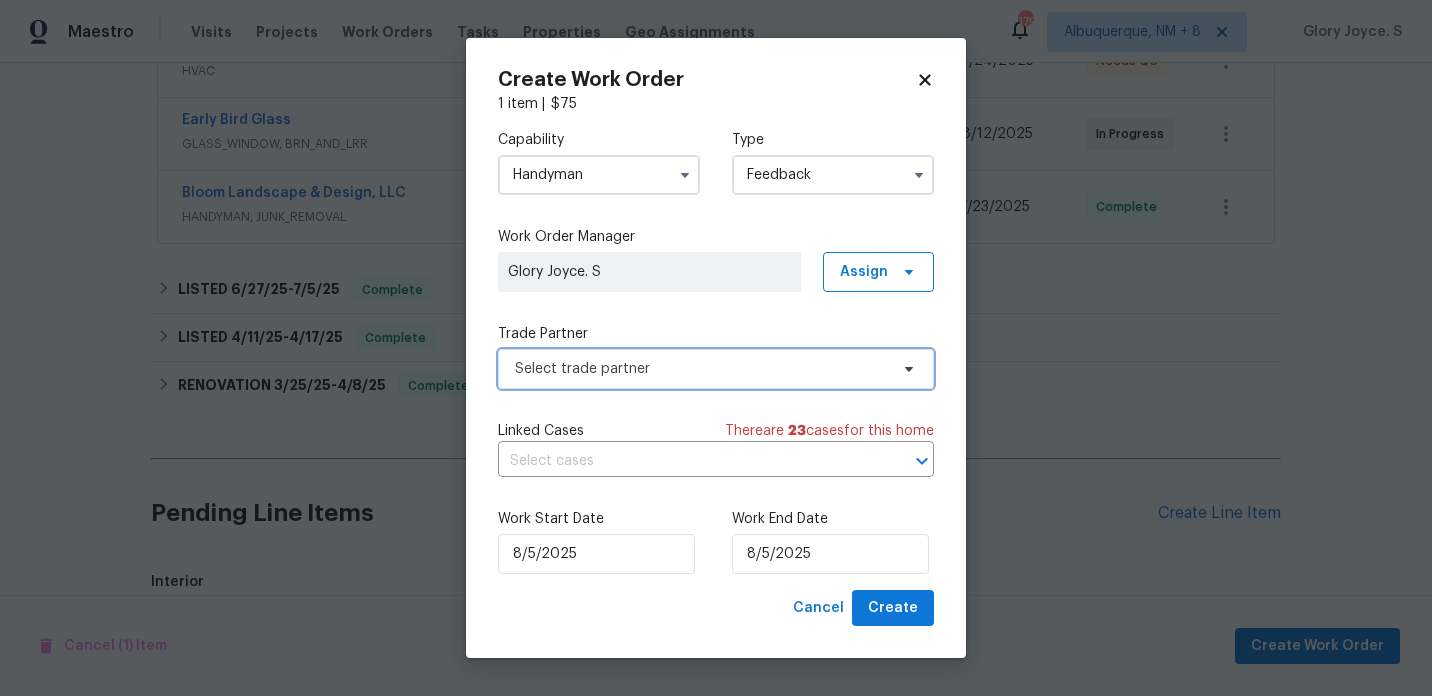 scroll, scrollTop: 0, scrollLeft: 0, axis: both 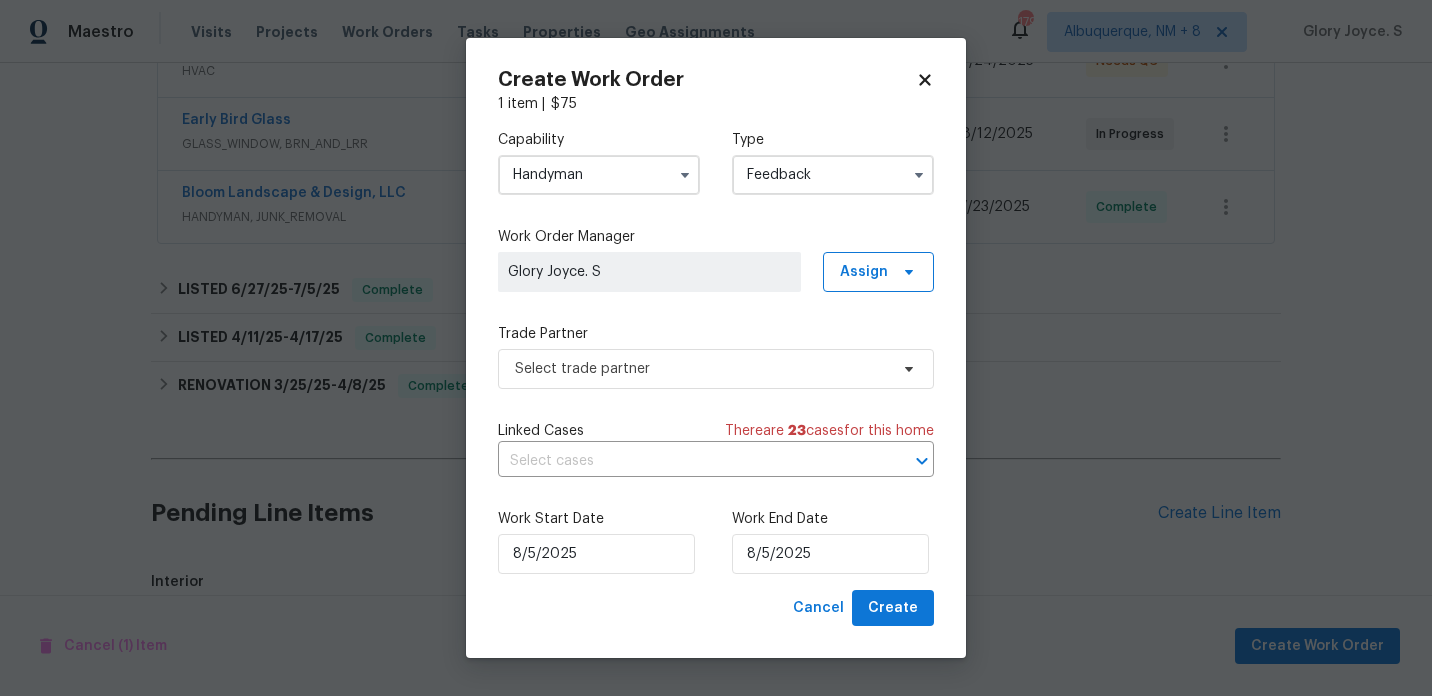 click on "Handyman" at bounding box center (599, 175) 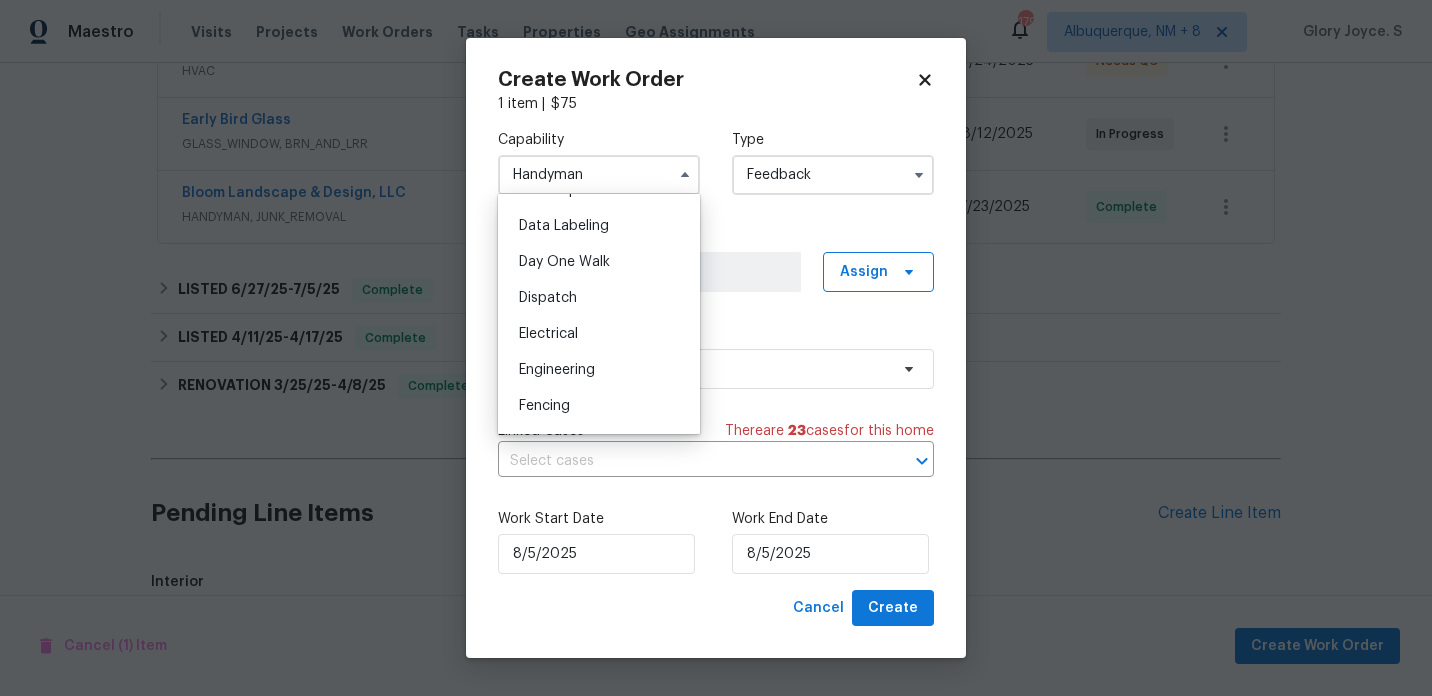 scroll, scrollTop: 812, scrollLeft: 0, axis: vertical 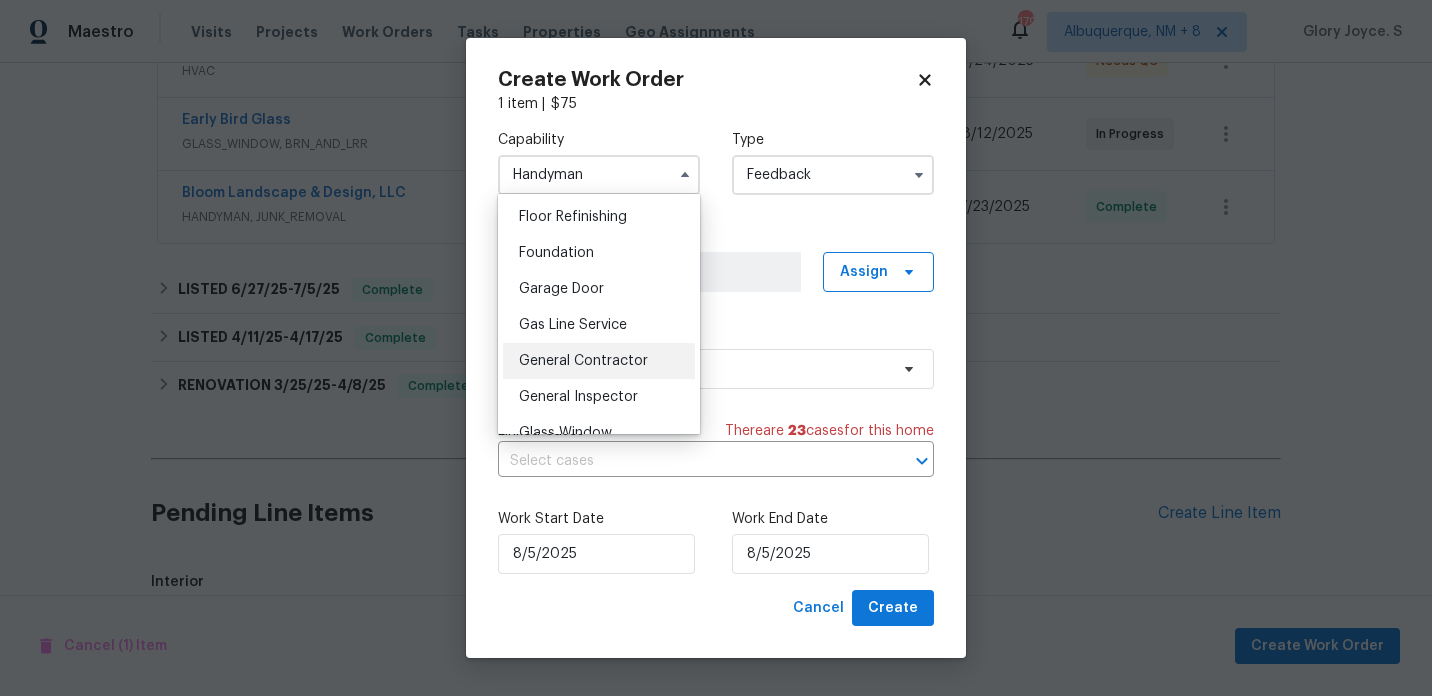 click on "General Contractor" at bounding box center (583, 361) 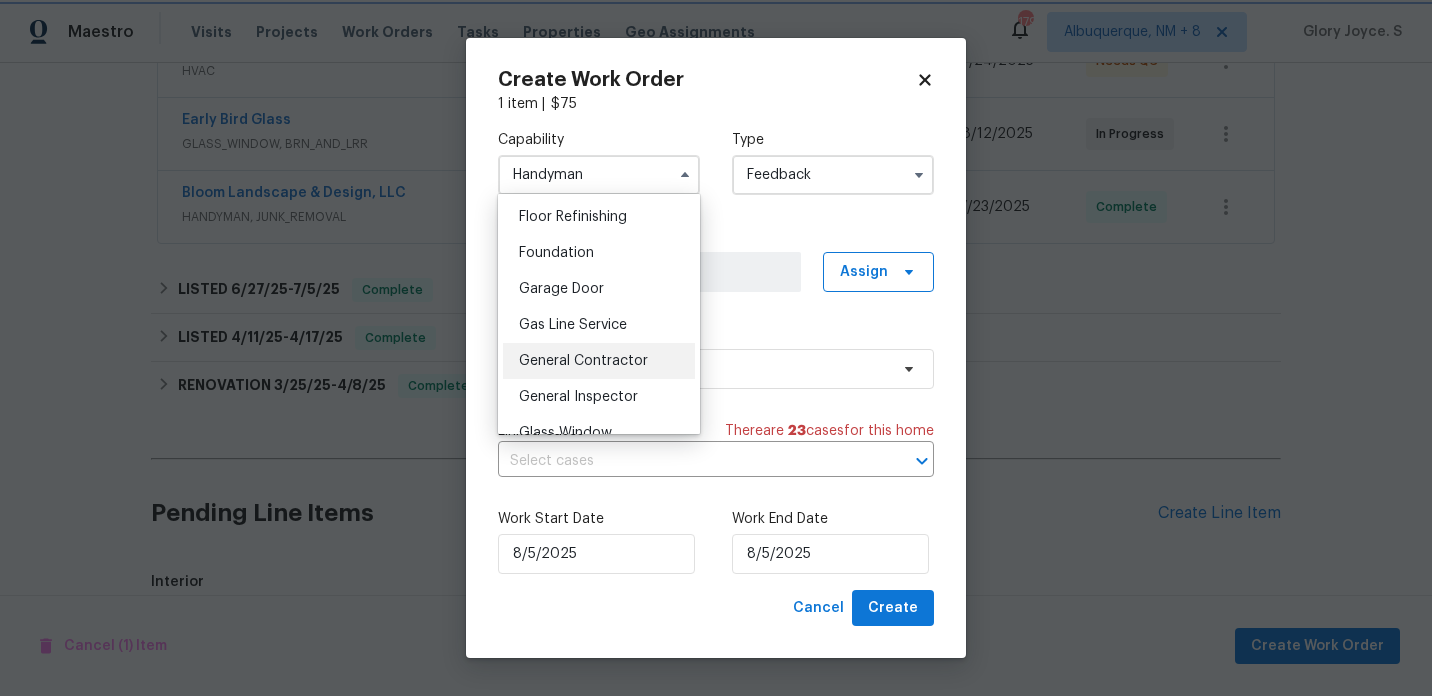 type on "General Contractor" 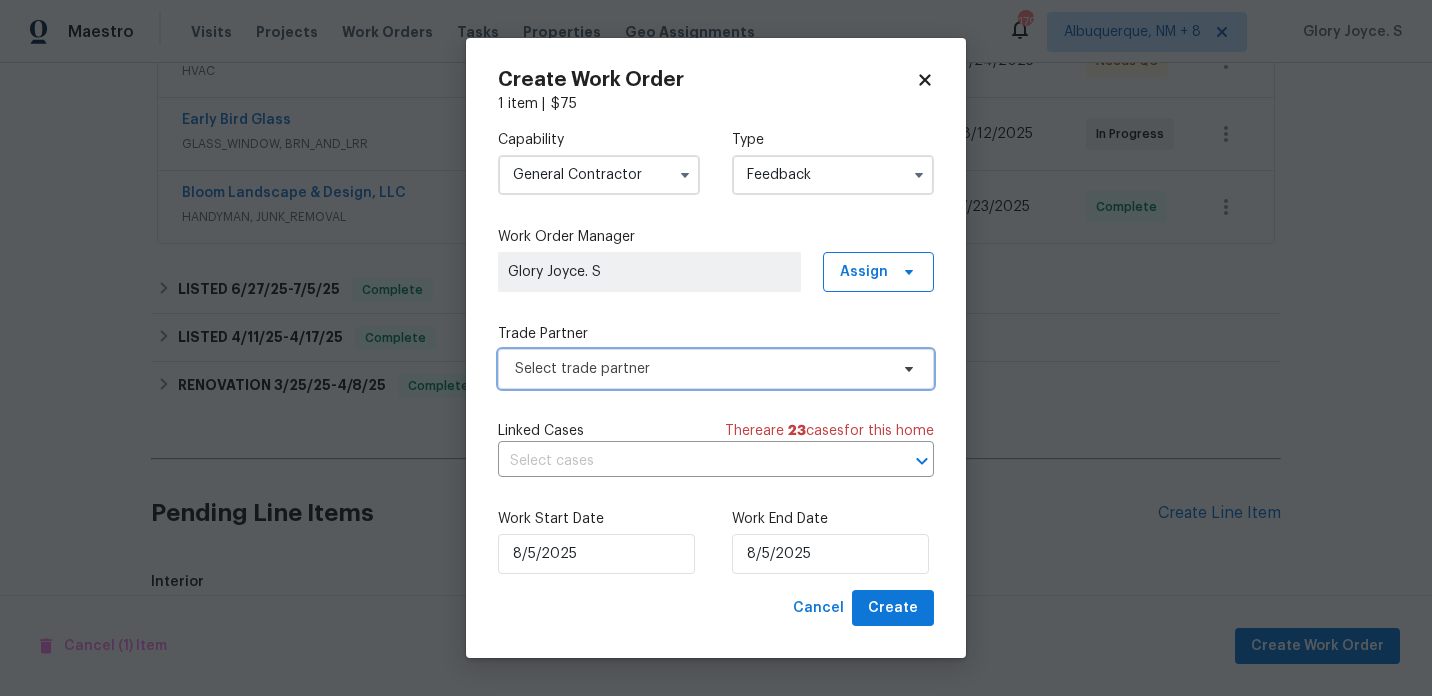 click on "Select trade partner" at bounding box center [701, 369] 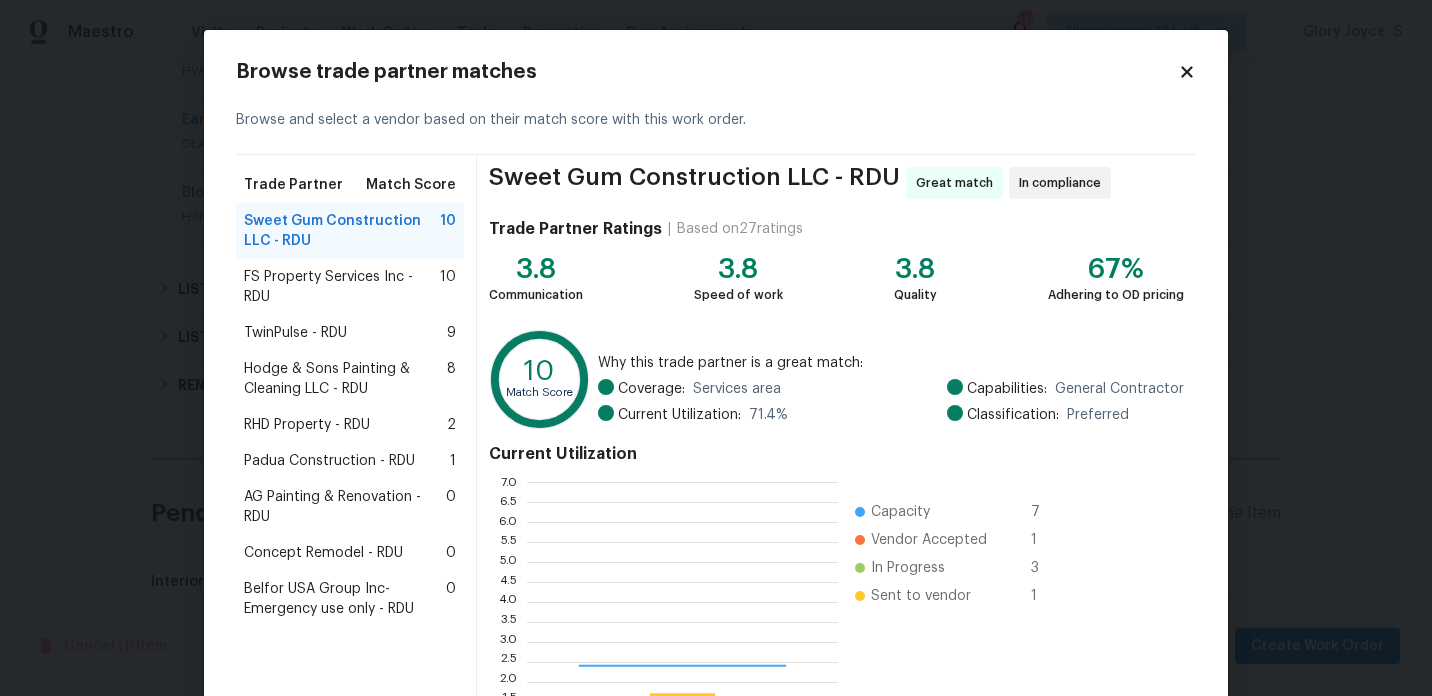 scroll, scrollTop: 2, scrollLeft: 1, axis: both 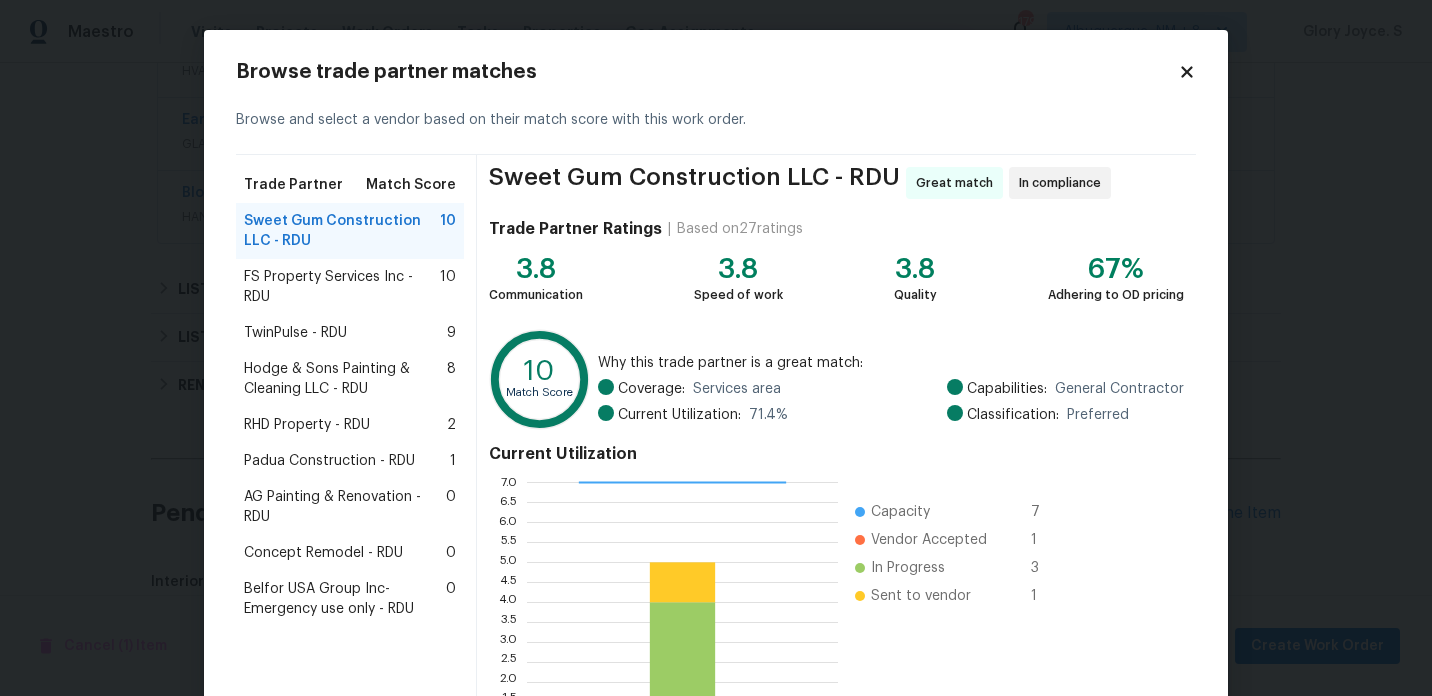 click on "FS Property Services Inc - RDU" at bounding box center (342, 287) 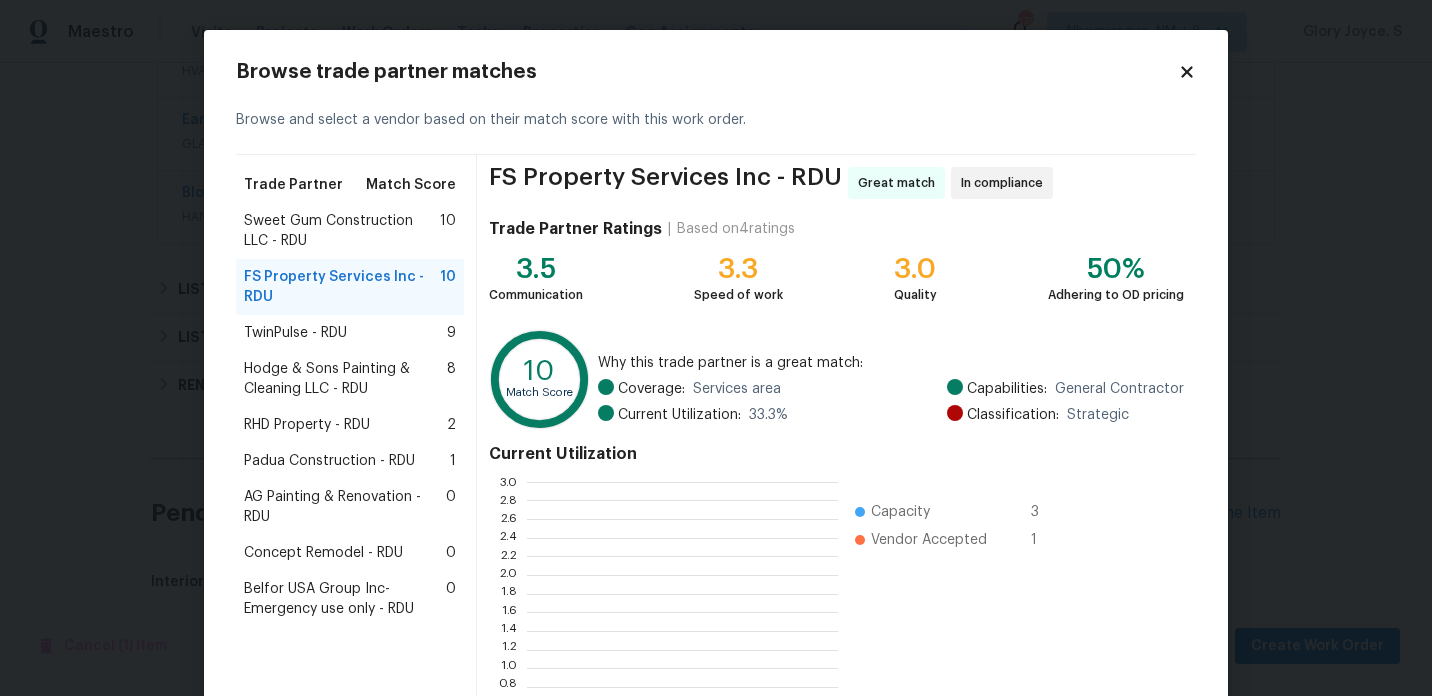 scroll, scrollTop: 2, scrollLeft: 1, axis: both 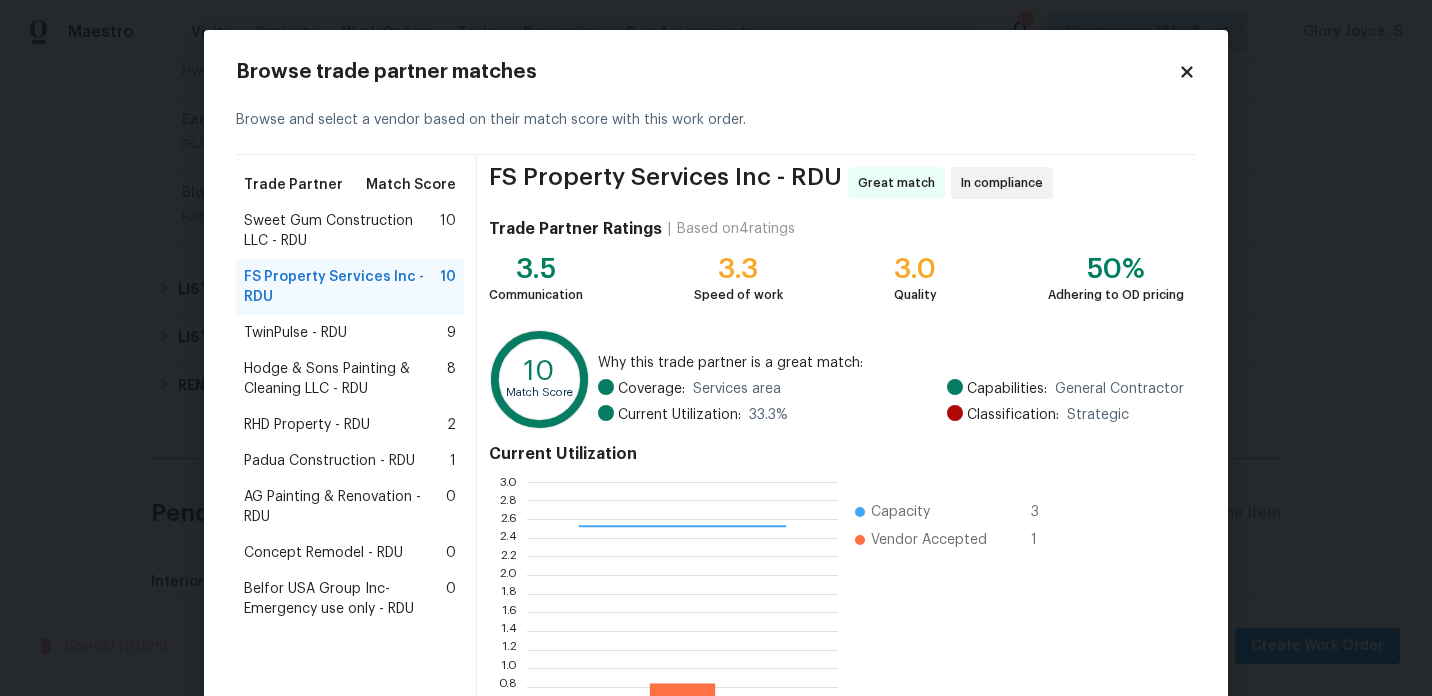 click on "FS Property Services Inc - RDU" at bounding box center (342, 287) 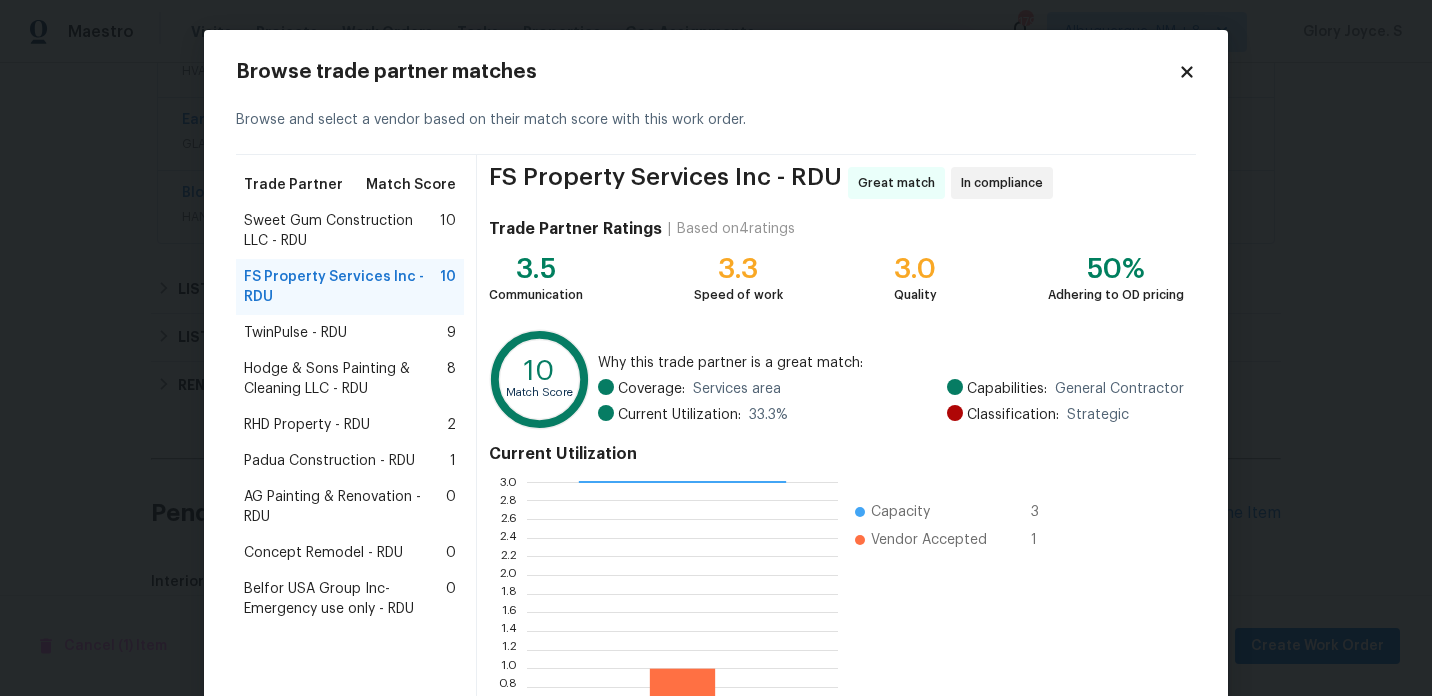 click on "TwinPulse - RDU 9" at bounding box center (350, 333) 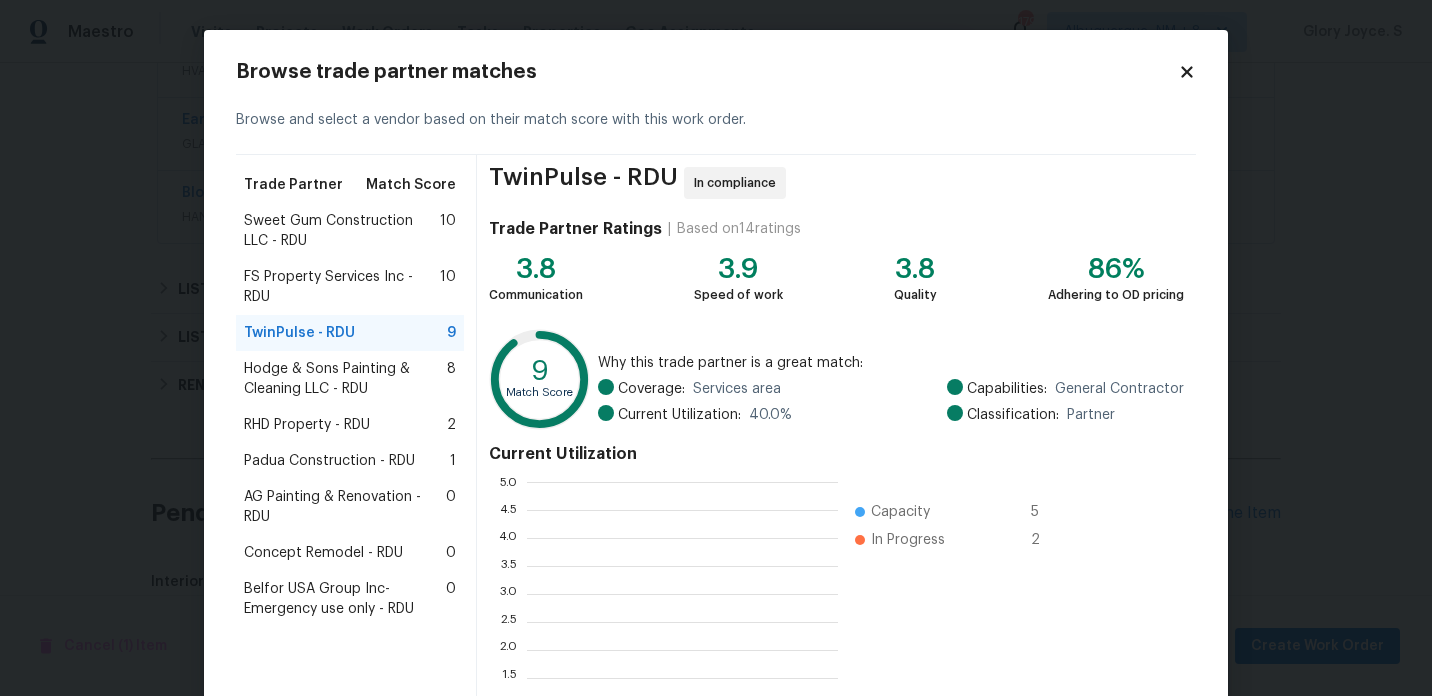 scroll, scrollTop: 2, scrollLeft: 1, axis: both 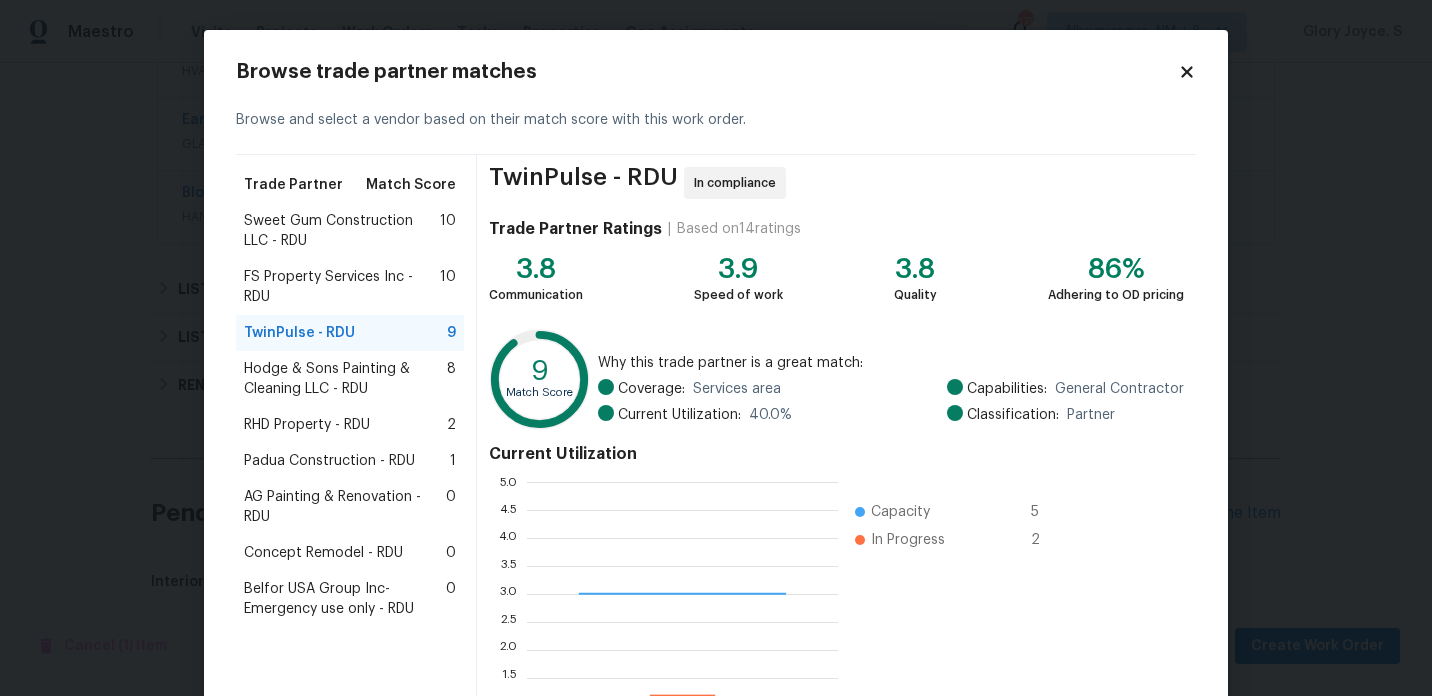 click on "Hodge & Sons Painting & Cleaning LLC - RDU" at bounding box center (345, 379) 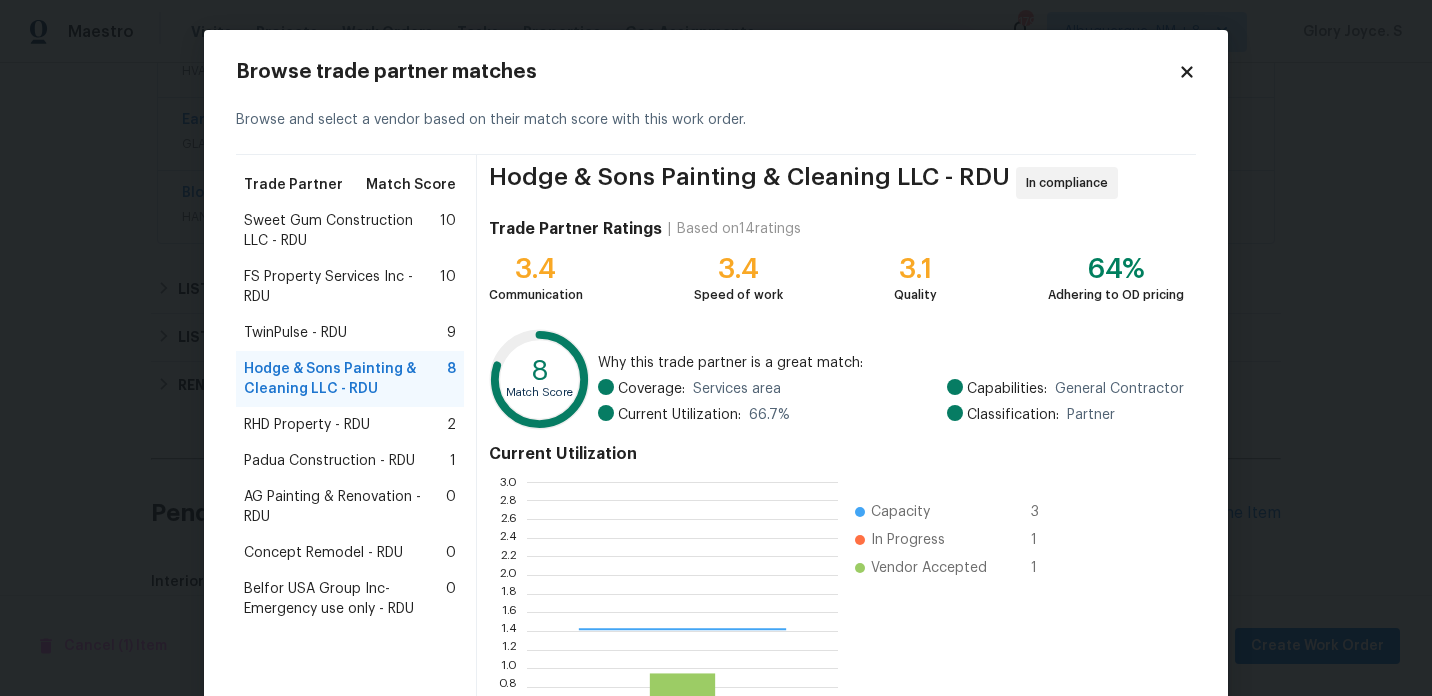 scroll, scrollTop: 2, scrollLeft: 1, axis: both 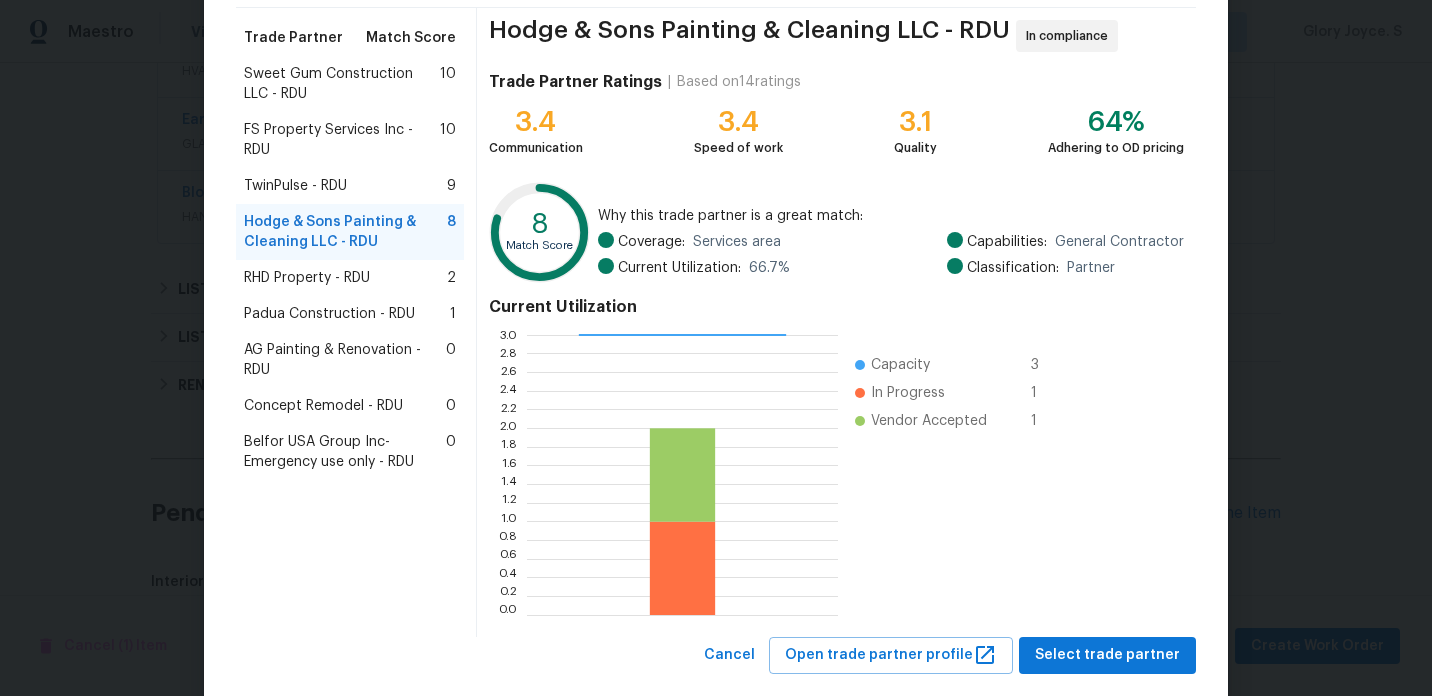 click on "RHD Property - RDU 2" at bounding box center [350, 278] 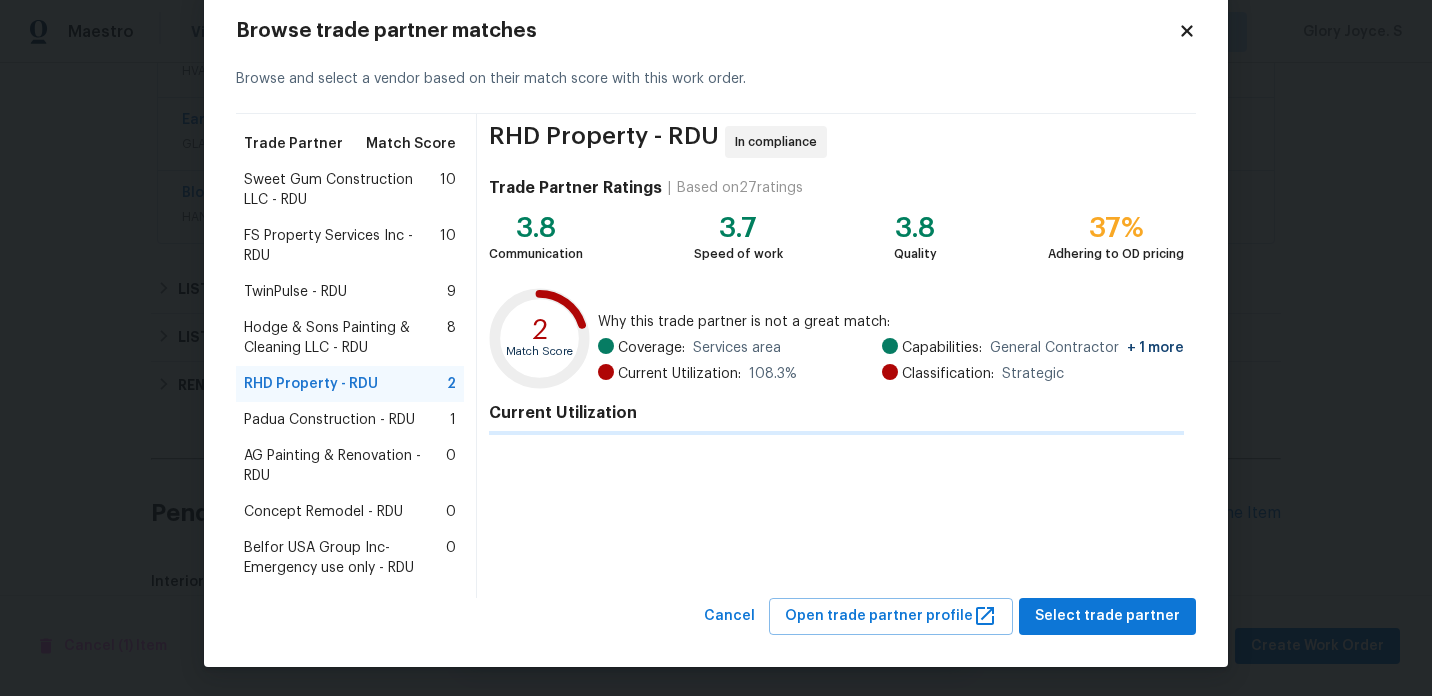 scroll, scrollTop: 147, scrollLeft: 0, axis: vertical 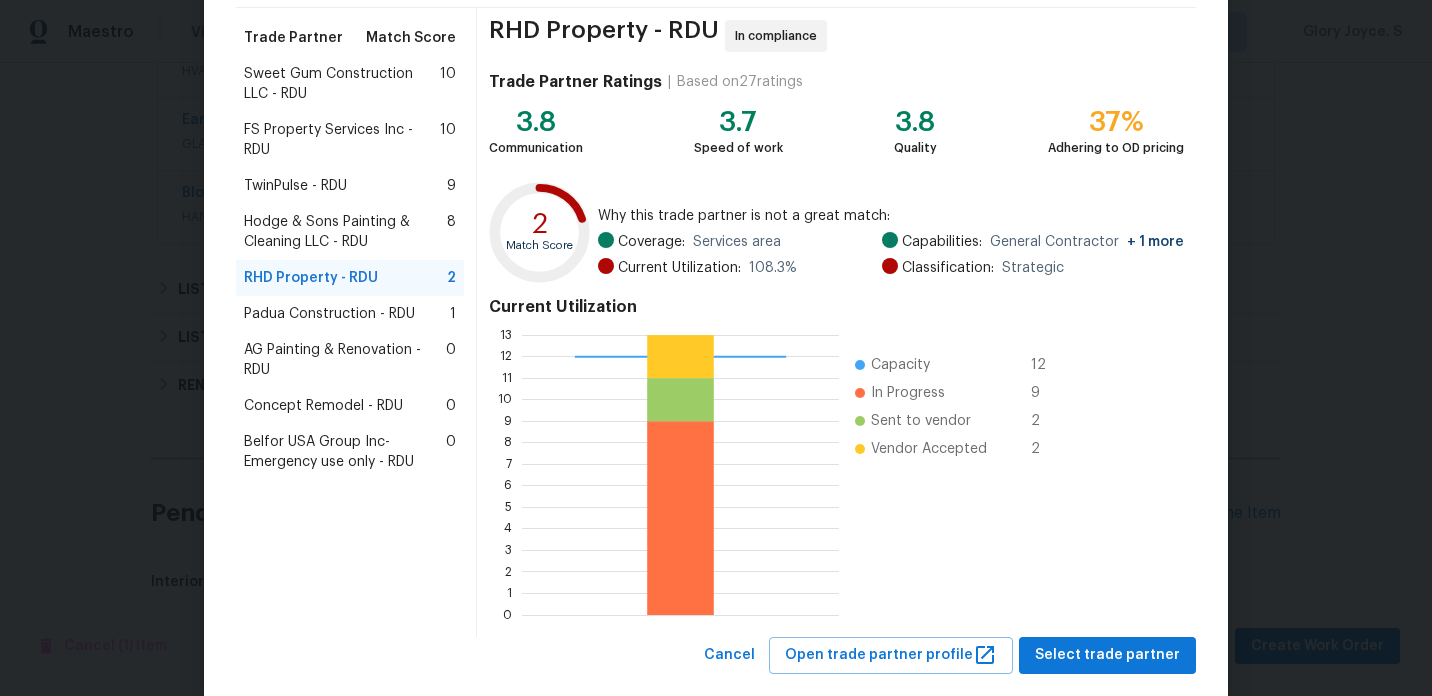 click on "RHD Property - RDU 2" at bounding box center (350, 278) 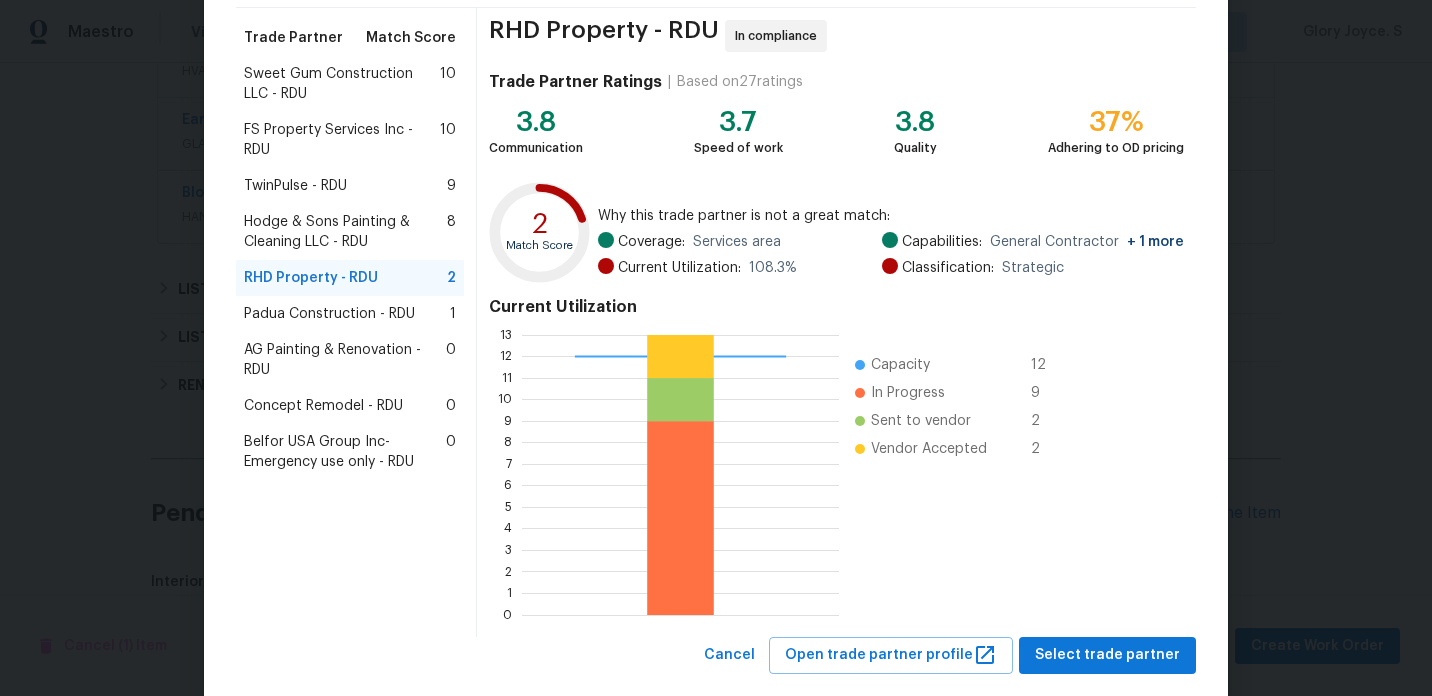click on "Padua Construction - RDU" at bounding box center [329, 314] 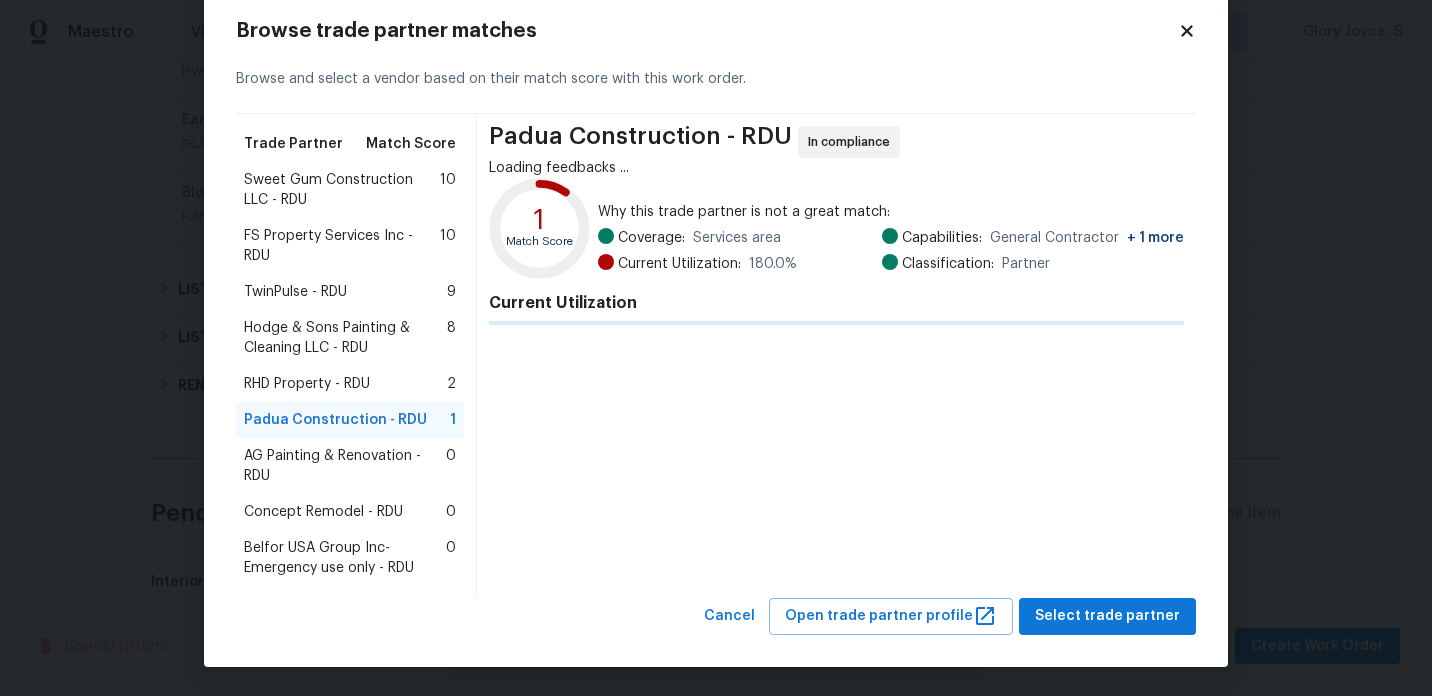 scroll, scrollTop: 147, scrollLeft: 0, axis: vertical 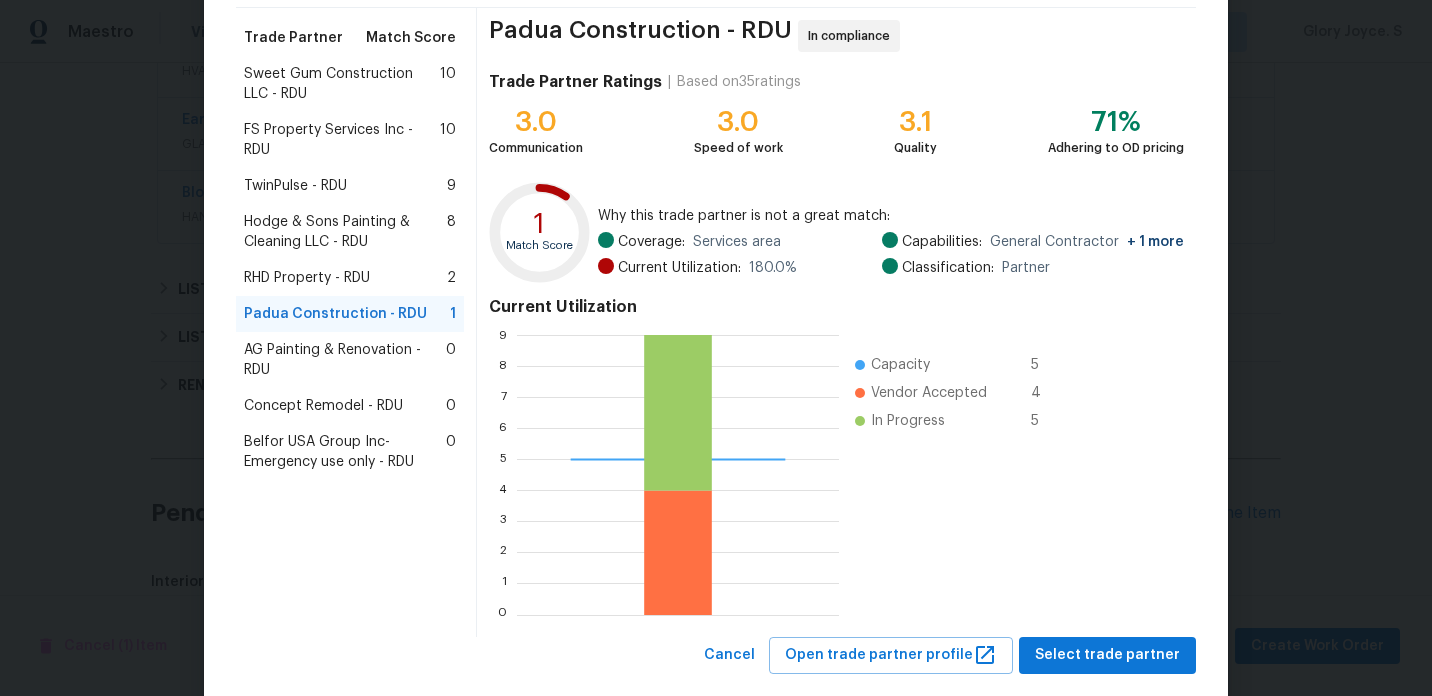 click on "AG Painting & Renovation - RDU" at bounding box center (345, 360) 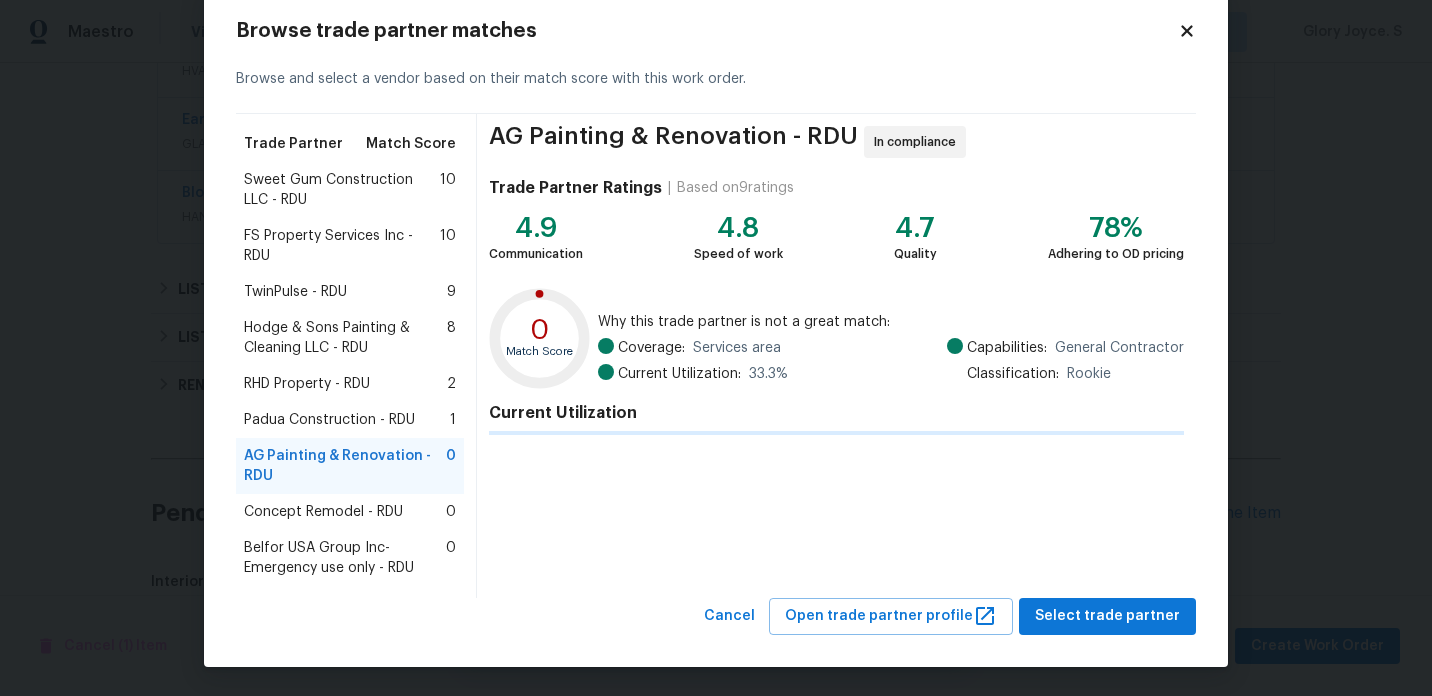 scroll, scrollTop: 147, scrollLeft: 0, axis: vertical 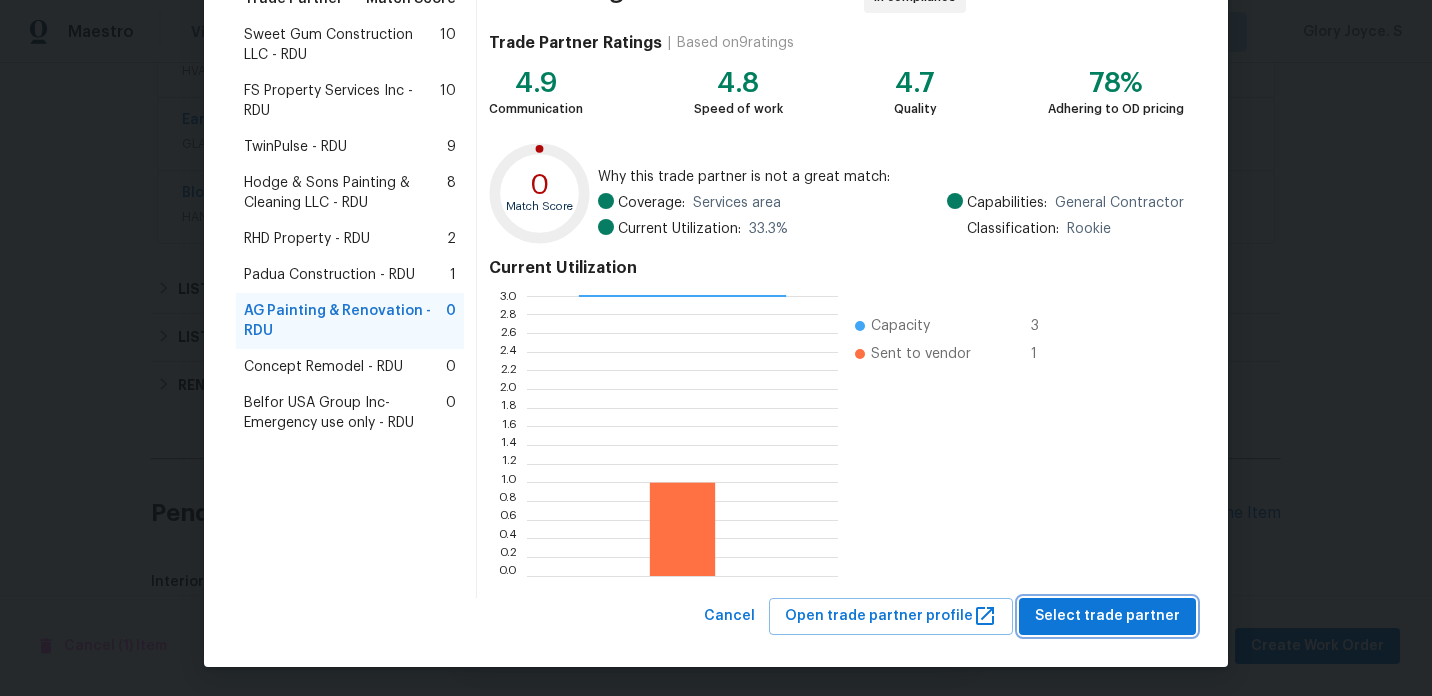 click on "Select trade partner" at bounding box center (1107, 616) 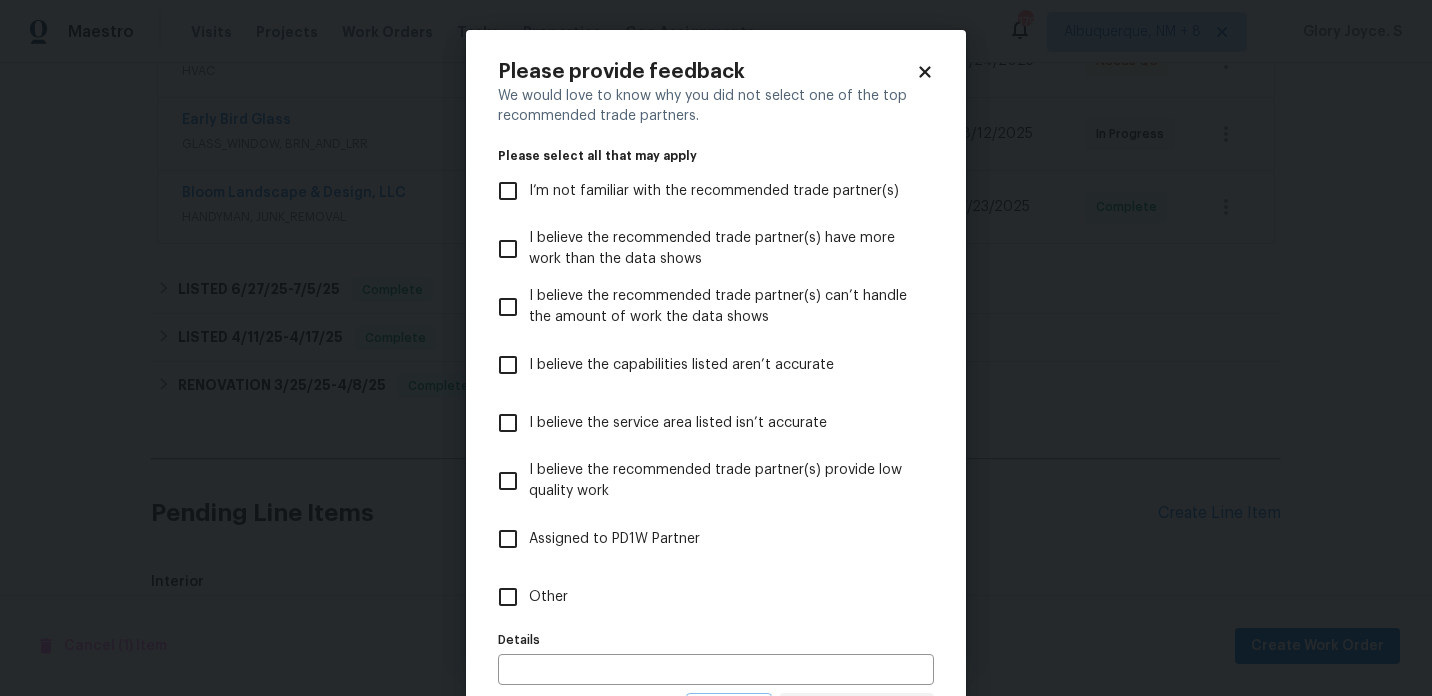 click on "Other" at bounding box center (702, 597) 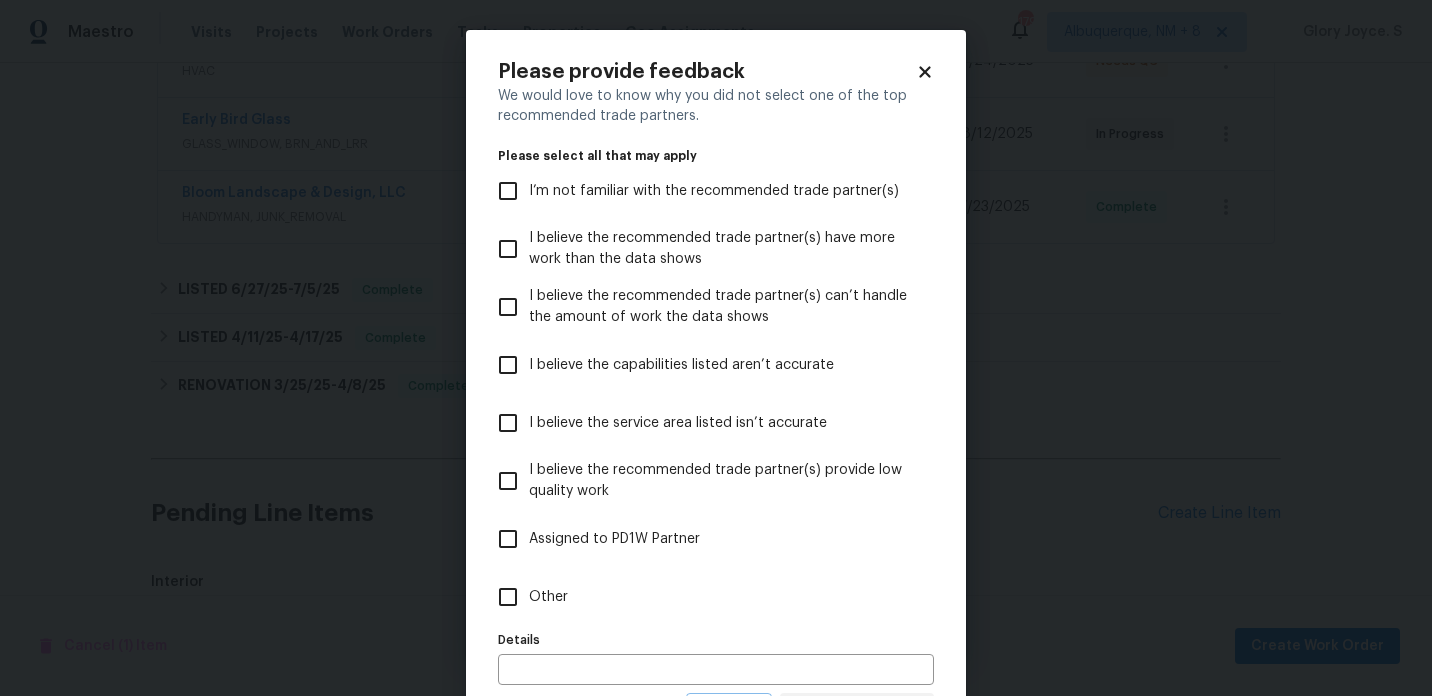 click on "Other" at bounding box center [508, 597] 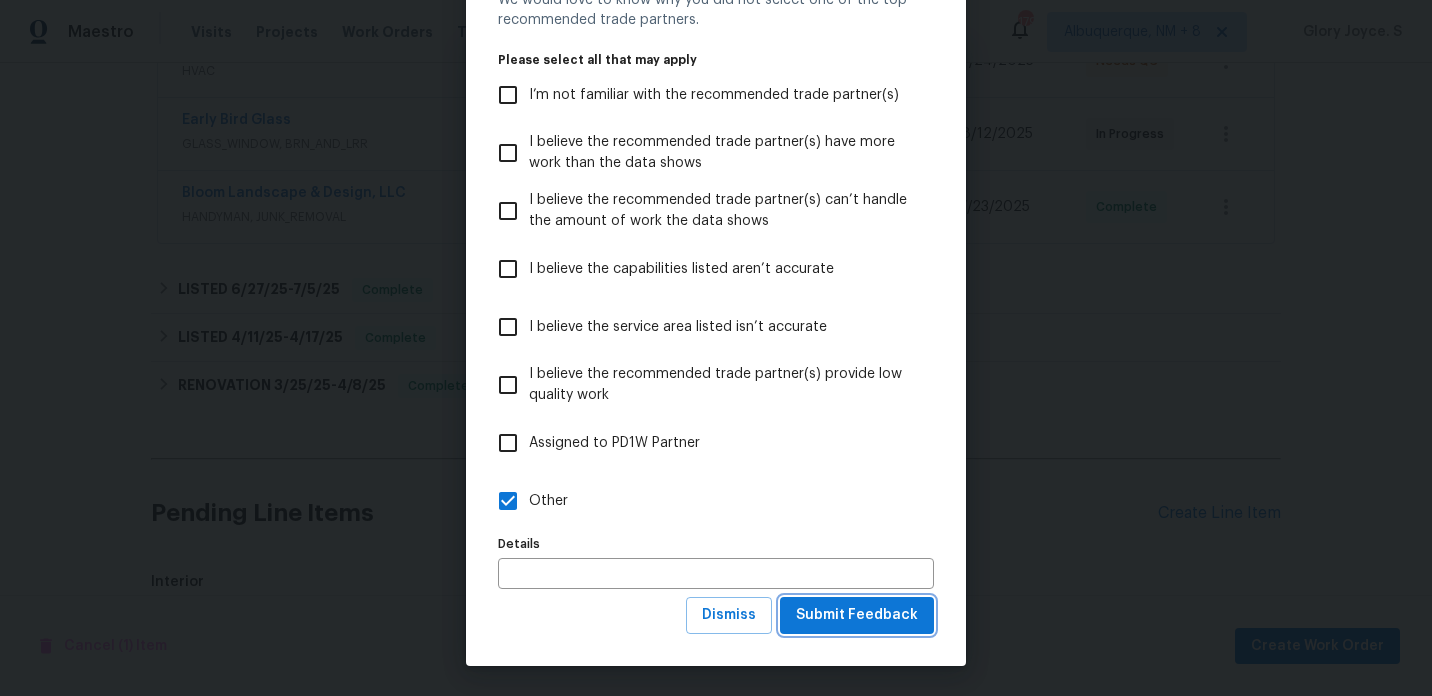 click on "Submit Feedback" at bounding box center [857, 615] 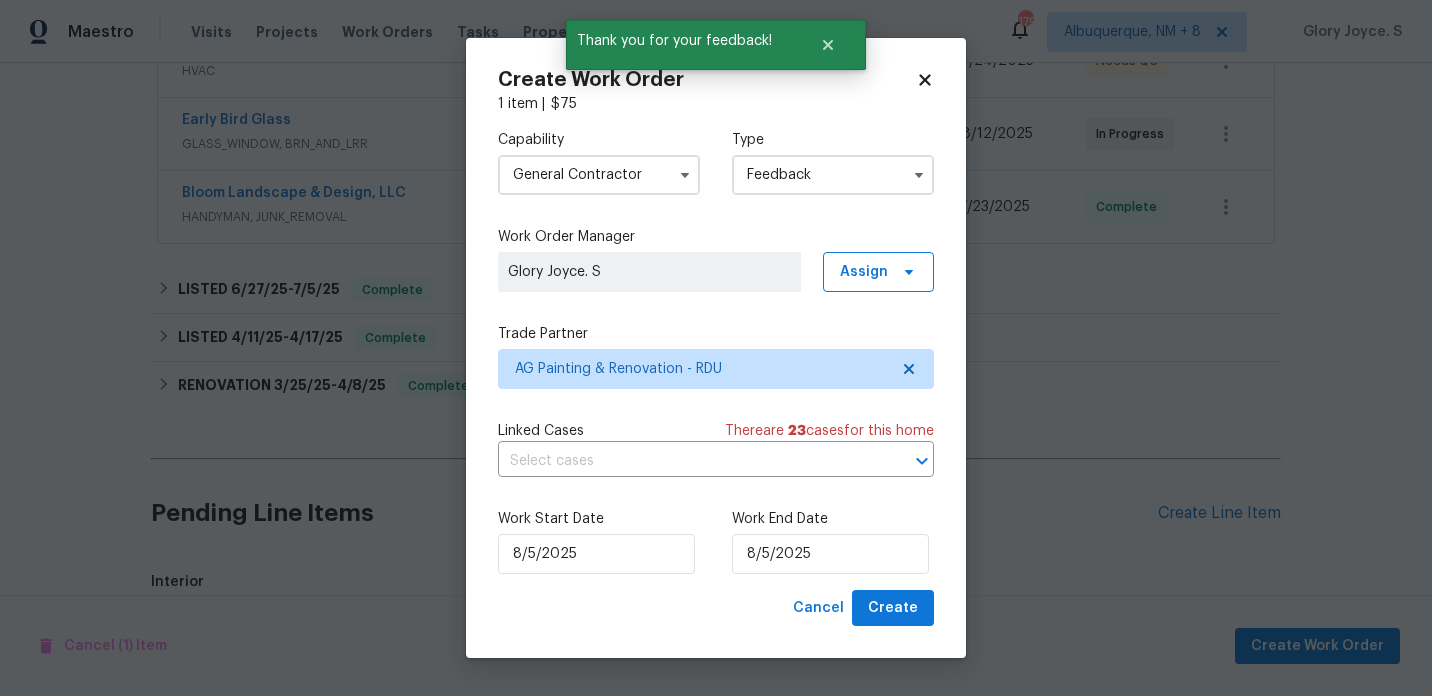 click on "Linked Cases There  are   23  case s  for this home   ​" at bounding box center [716, 449] 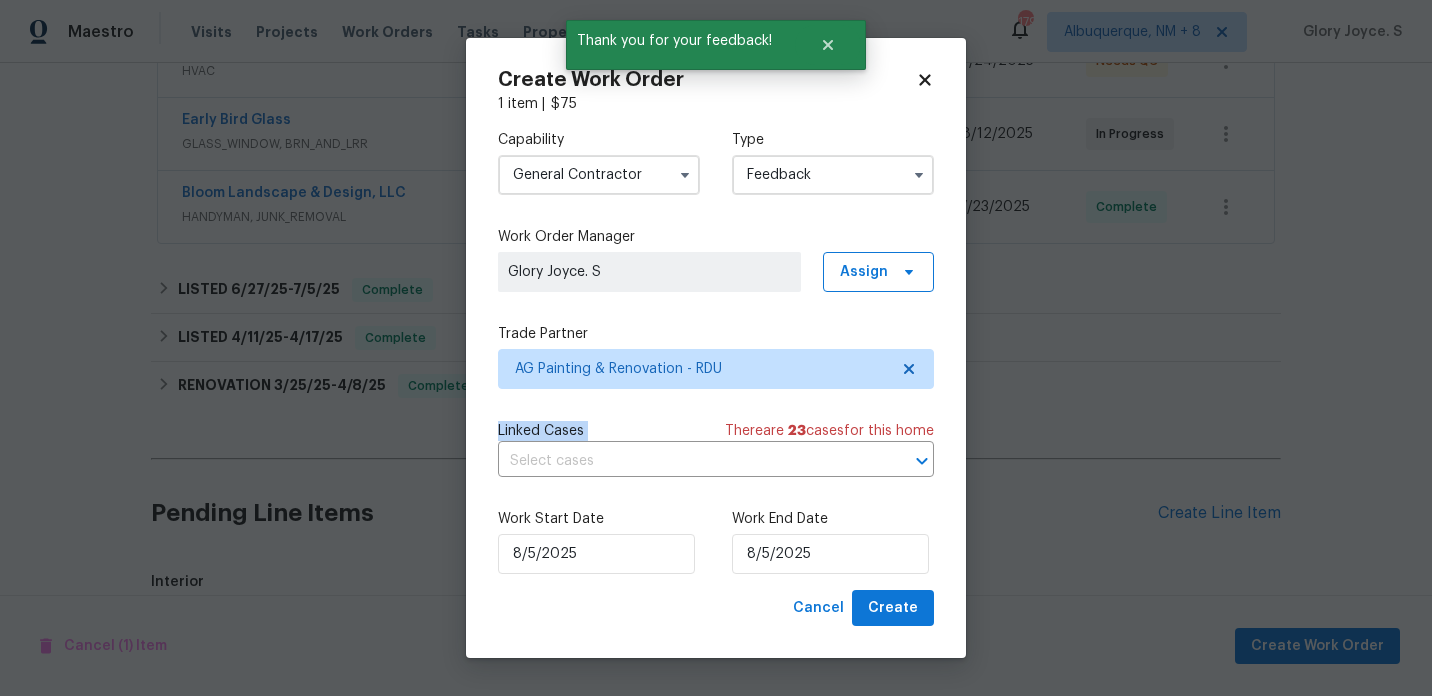 click on "Linked Cases There  are   23  case s  for this home   ​" at bounding box center (716, 449) 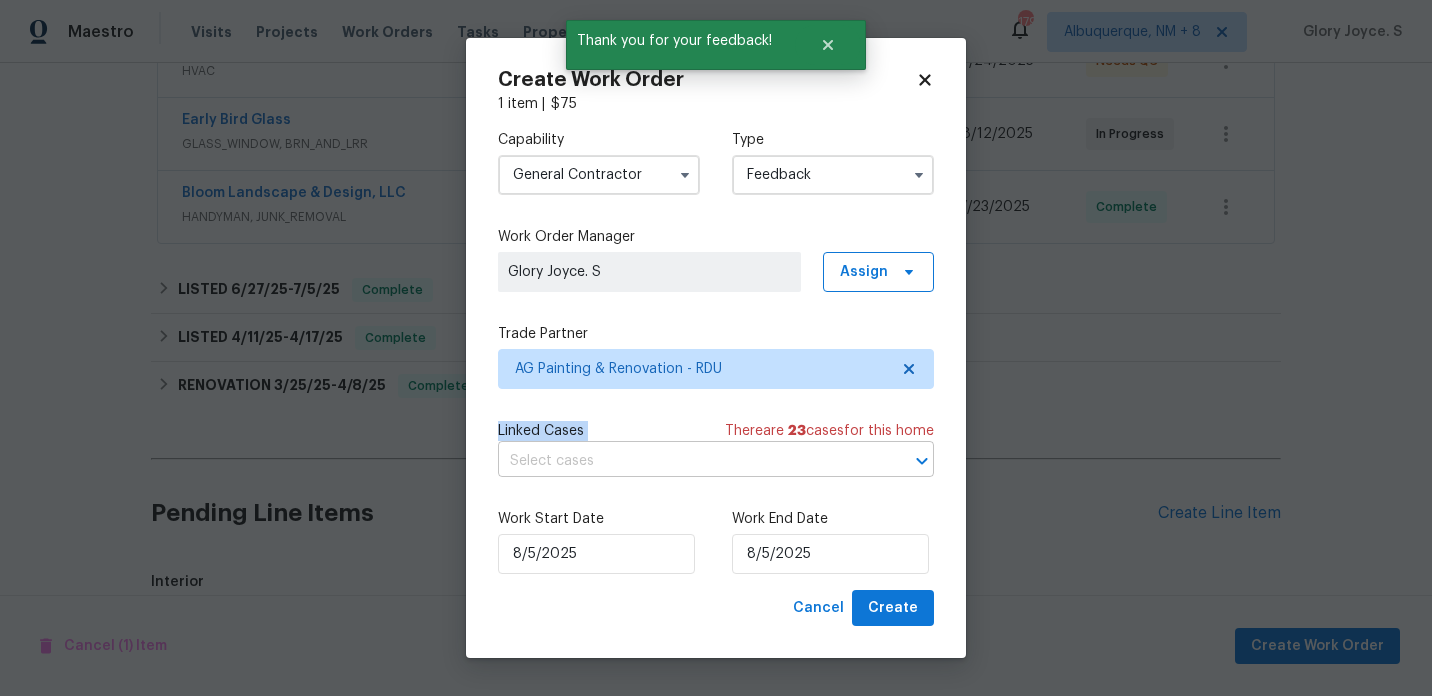 click at bounding box center [688, 461] 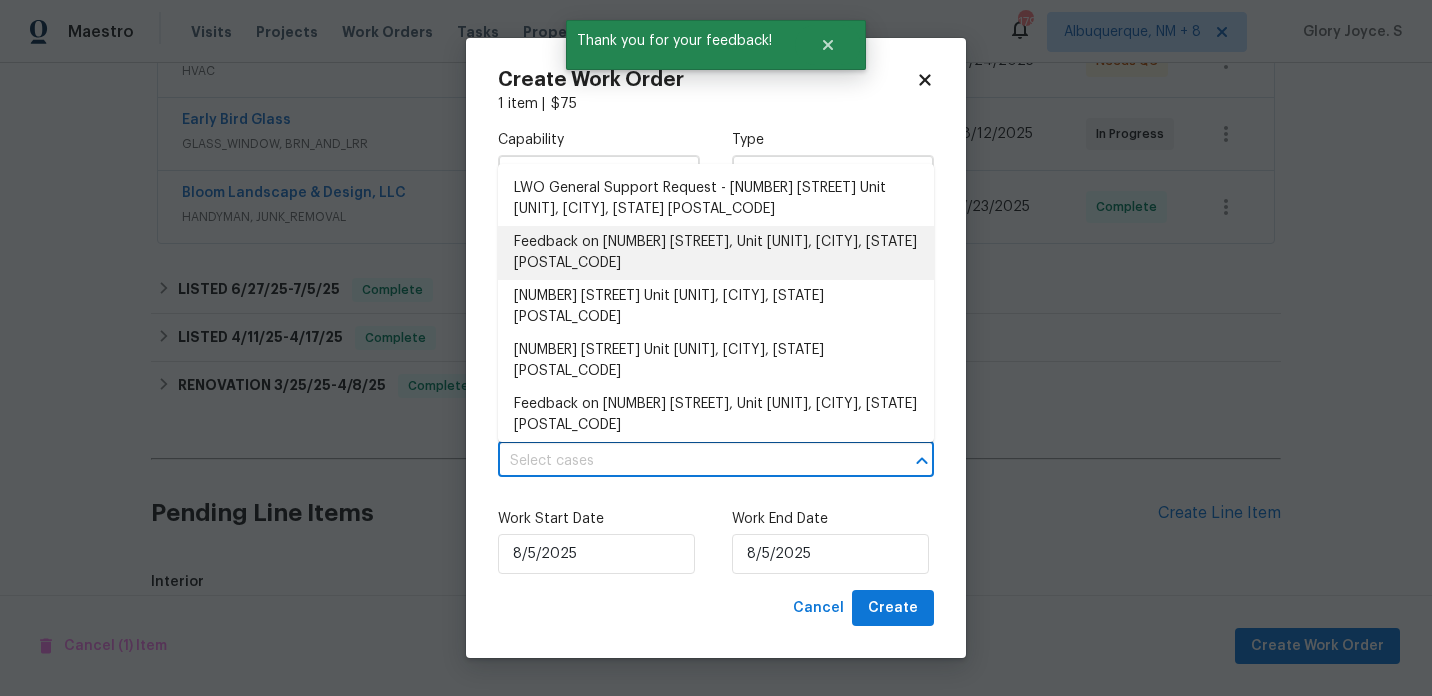 click on "Feedback on 501 Gooseneck Dr, Unit B6, Cary, NC 27513" at bounding box center [716, 253] 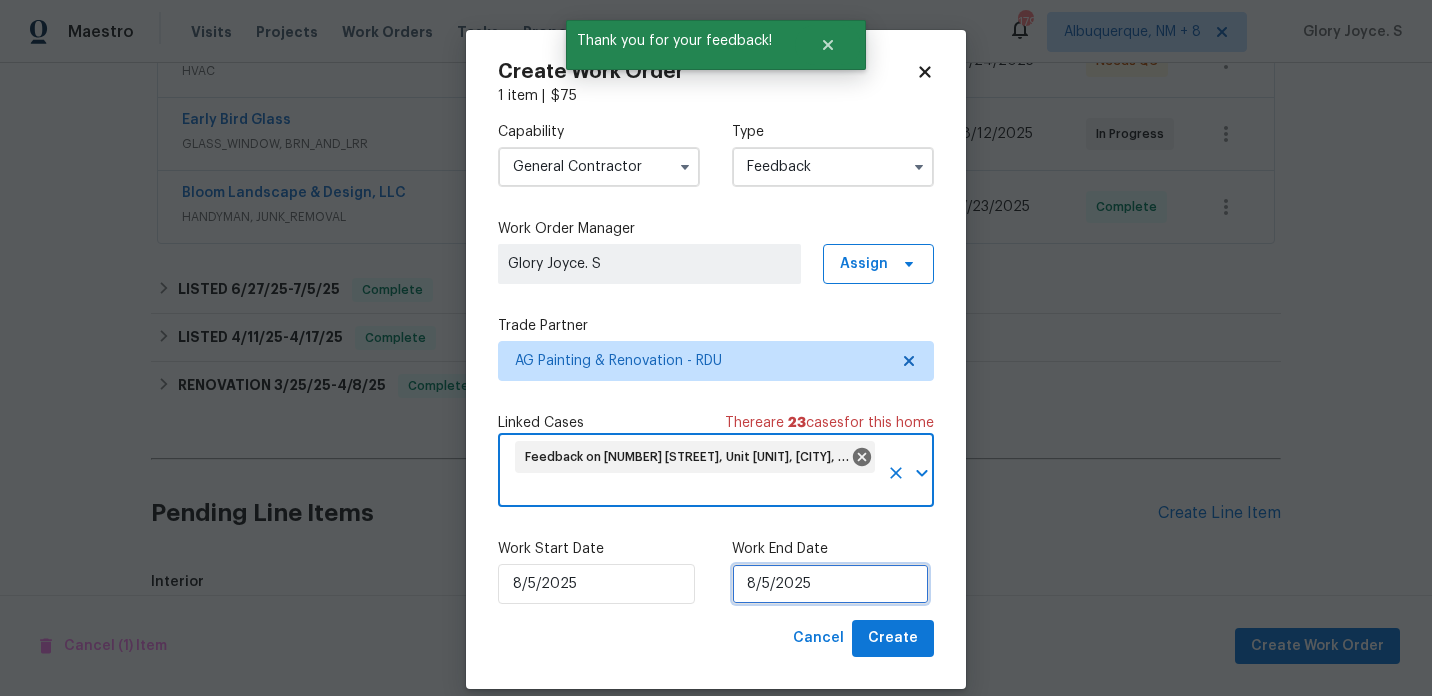 click on "8/5/2025" at bounding box center [830, 584] 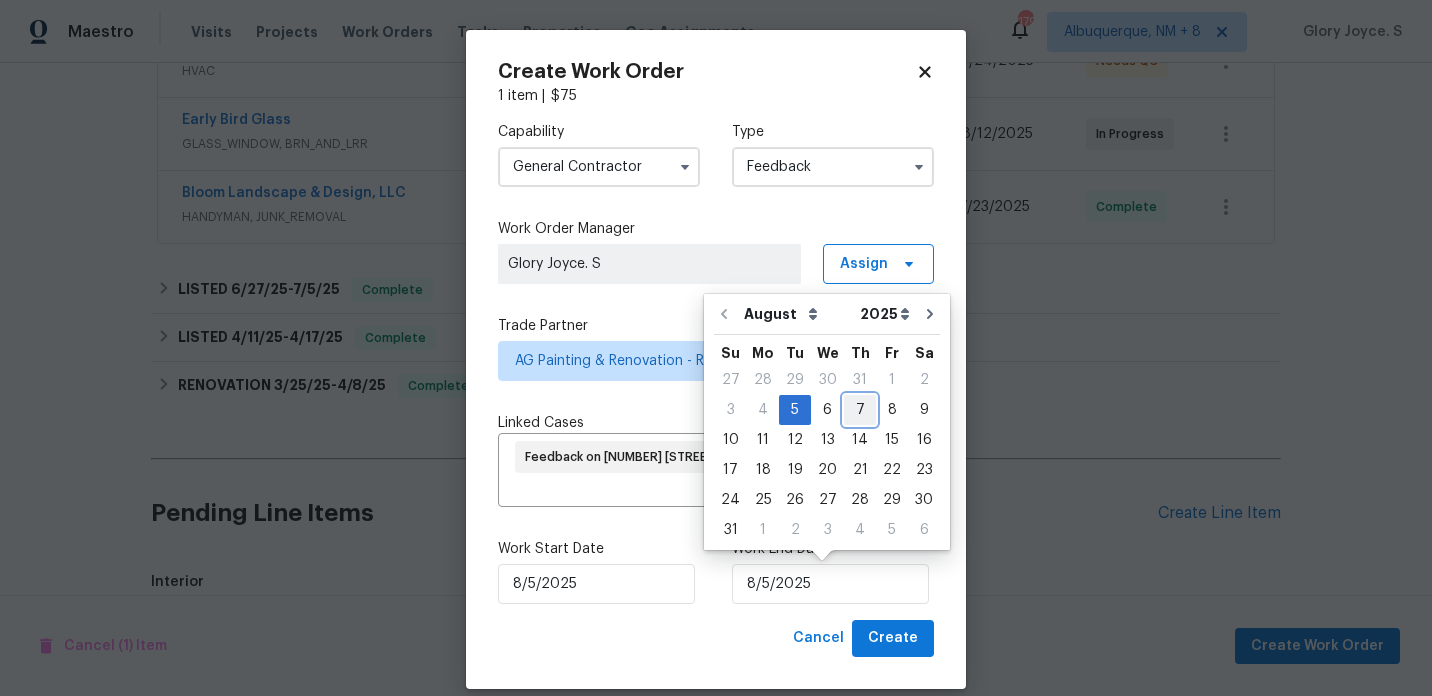 click on "7" at bounding box center [860, 410] 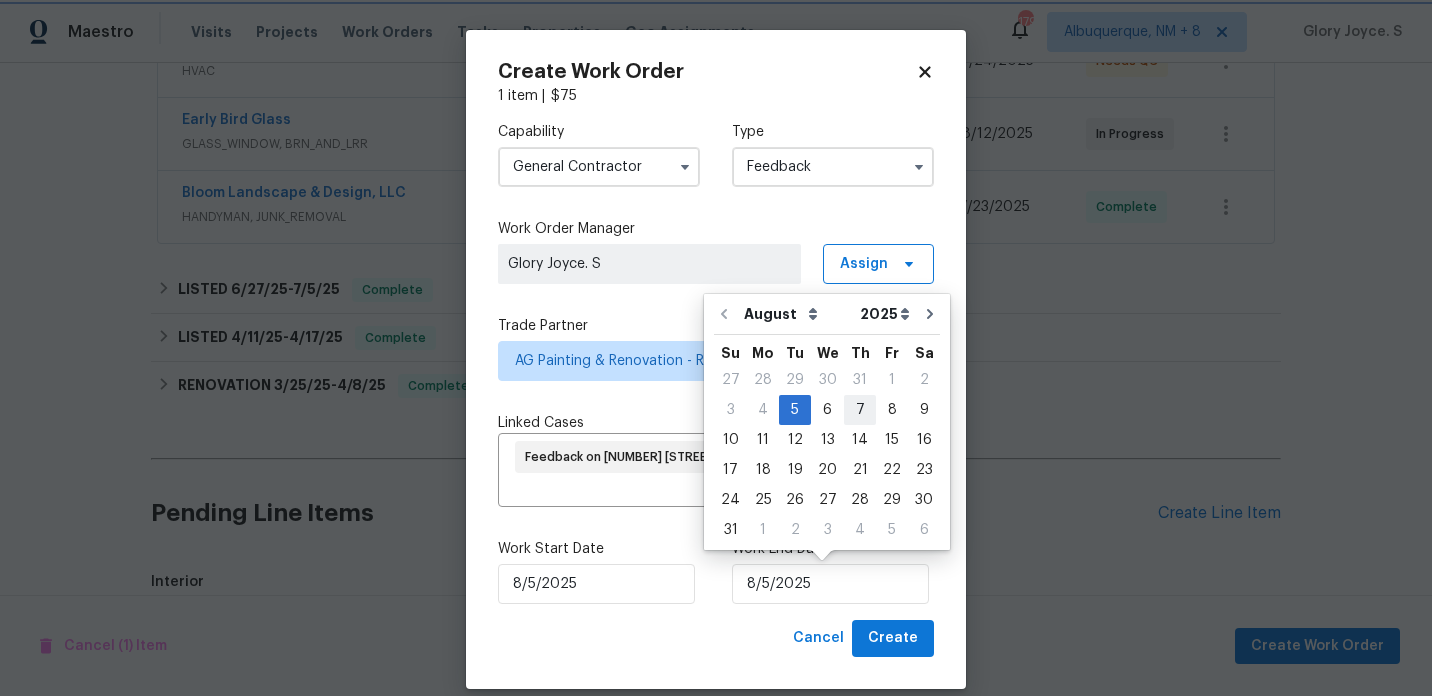 type on "8/7/2025" 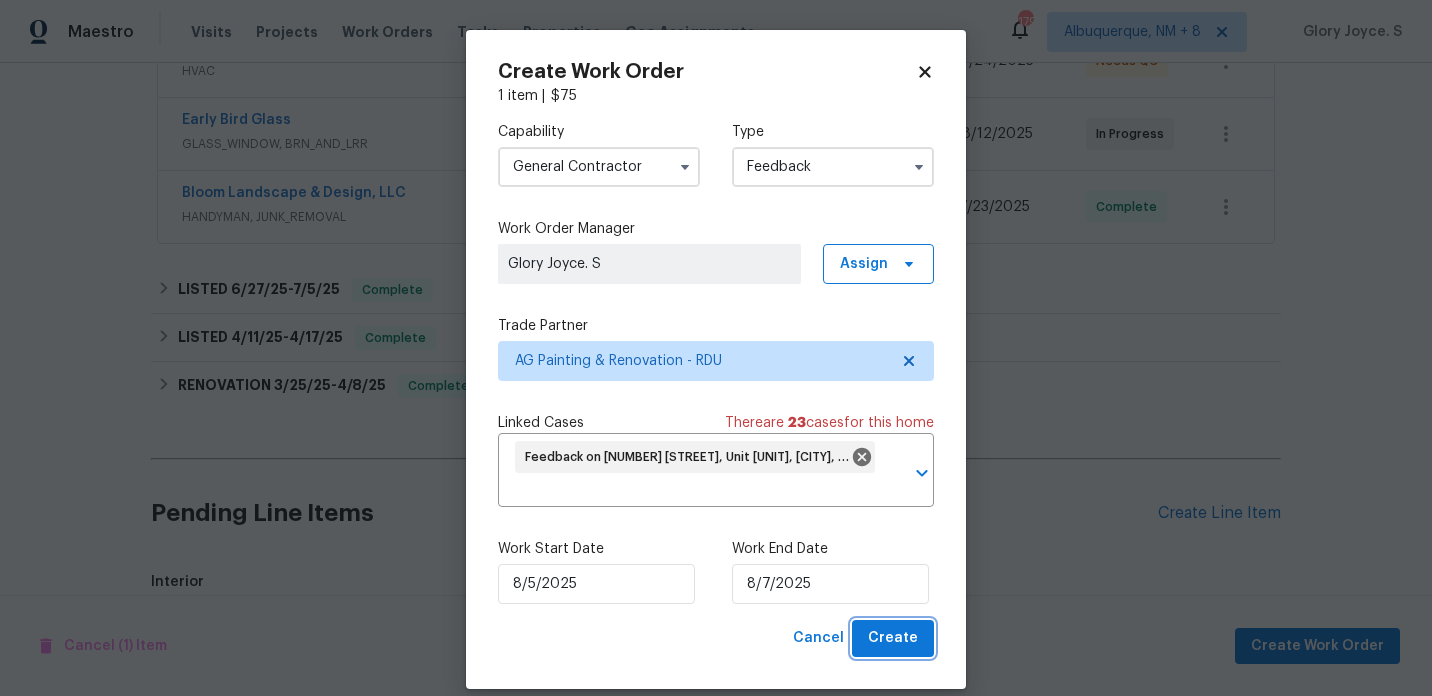 click on "Create" at bounding box center (893, 638) 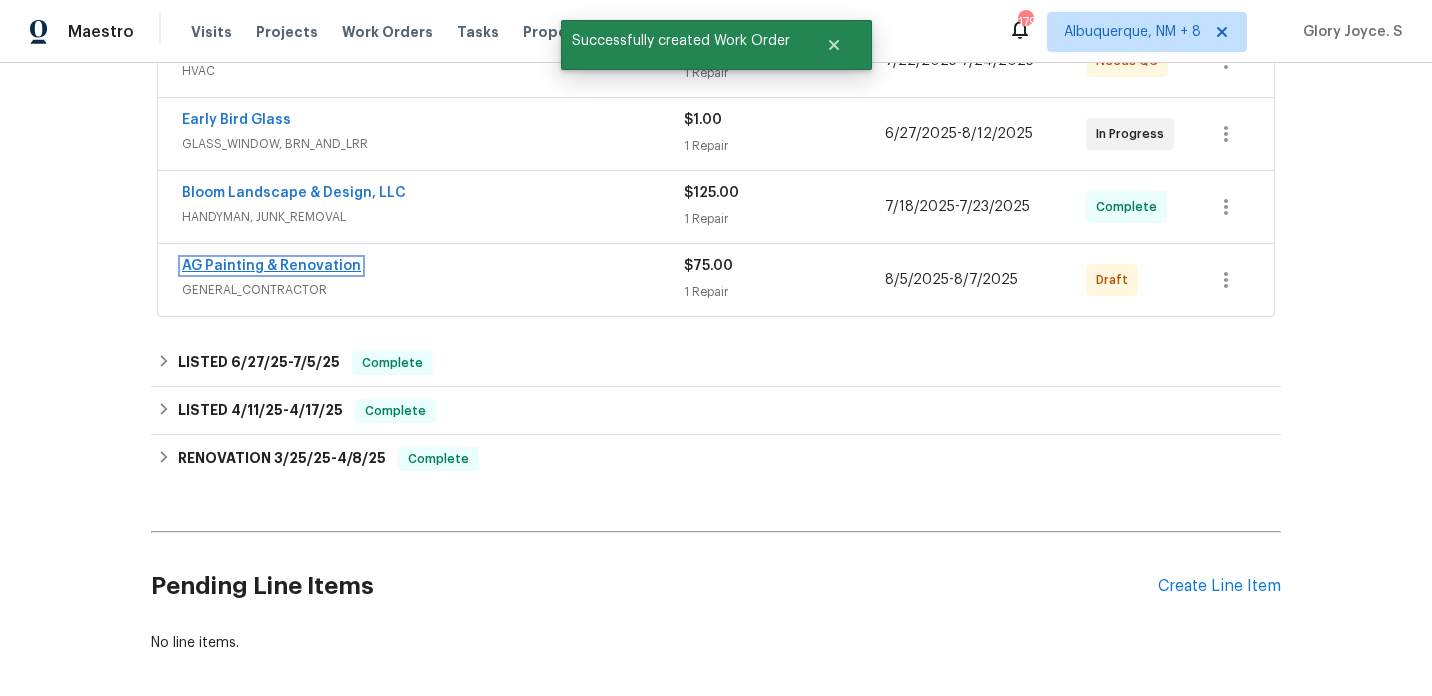 click on "AG Painting & Renovation" at bounding box center [271, 266] 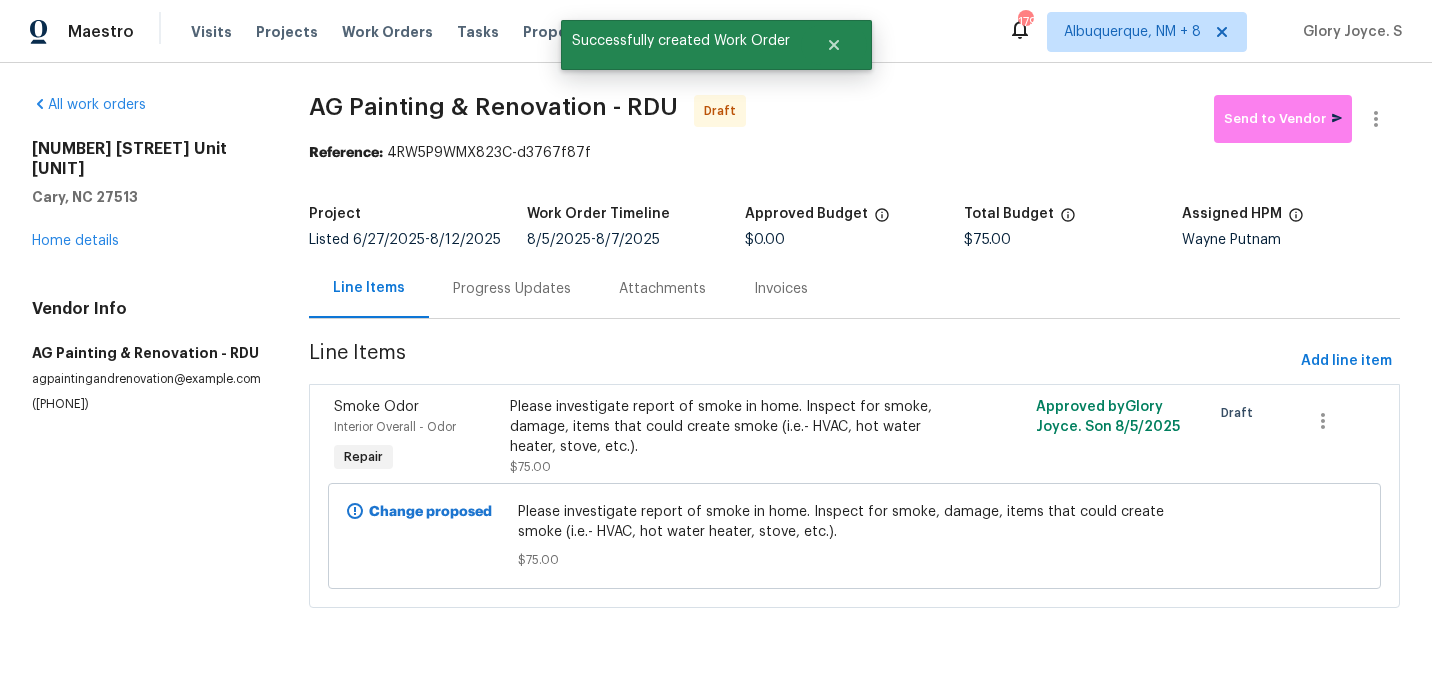 click on "Progress Updates" at bounding box center (512, 288) 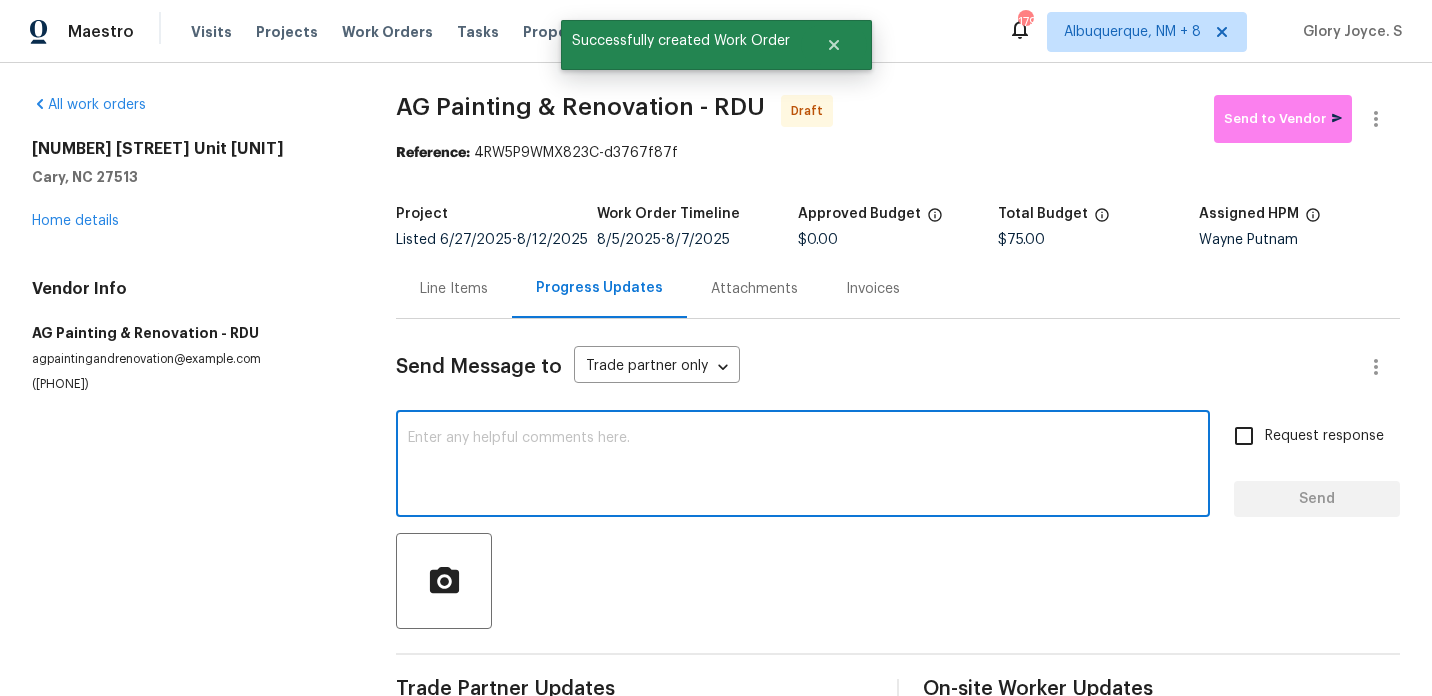 click at bounding box center (803, 466) 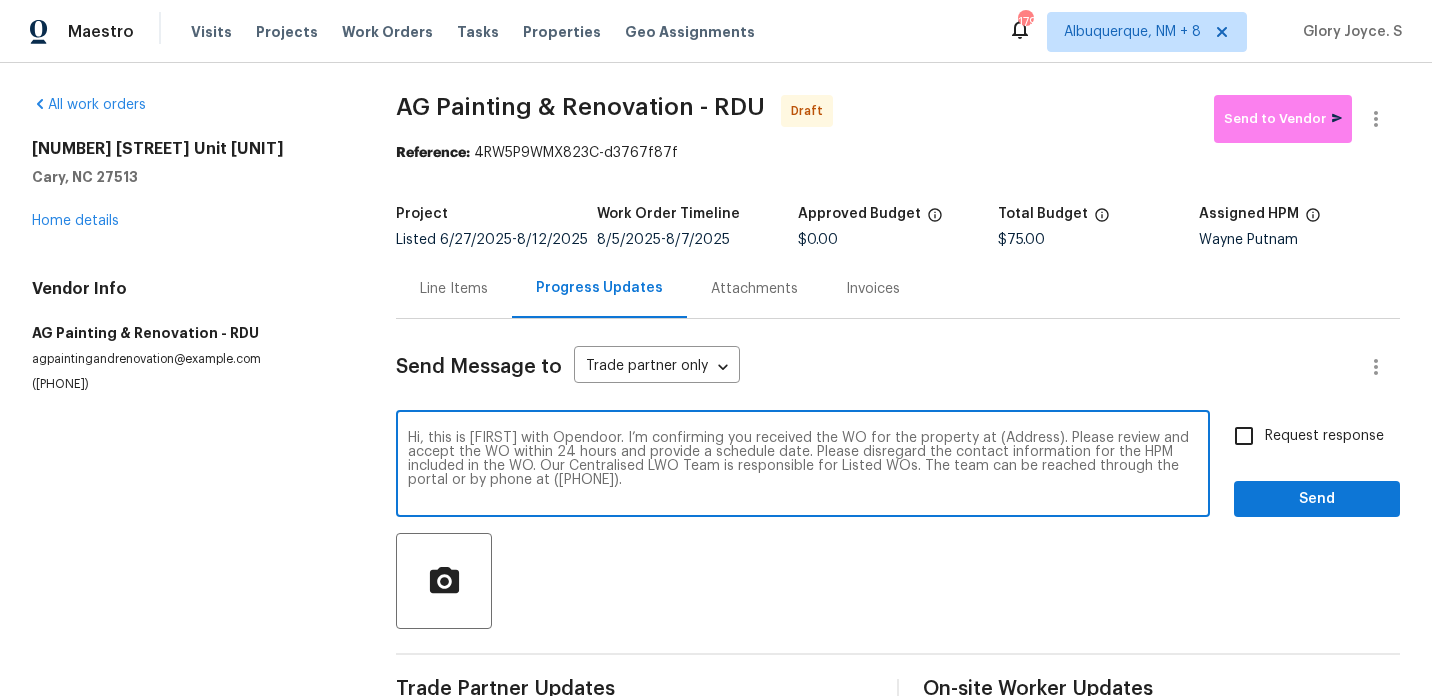 click on "Hi, this is [NAME] with Opendoor. I’m confirming you received the WO for the property at ([ADDRESS]). Please review and accept the WO within 24 hours and provide a schedule date. Please disregard the contact information for the HPM included in the WO. Our Centralised LWO Team is responsible for Listed WOs. The team can be reached through the portal or by phone at ([PHONE])." at bounding box center (803, 466) 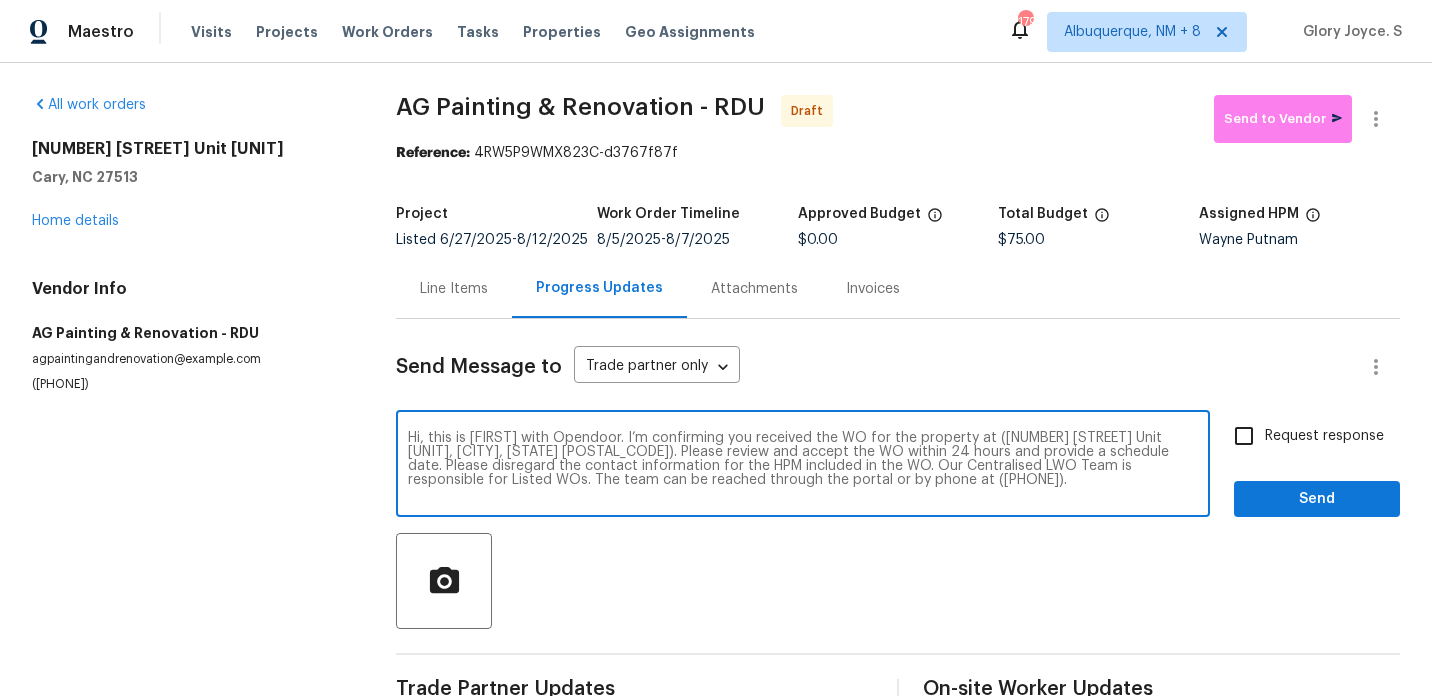 type on "Hi, this is Glory with Opendoor. I’m confirming you received the WO for the property at (501 Gooseneck Dr Unit B6, Cary, NC 27513). Please review and accept the WO within 24 hours and provide a schedule date. Please disregard the contact information for the HPM included in the WO. Our Centralised LWO Team is responsible for Listed WOs. The team can be reached through the portal or by phone at (480) 478-0155." 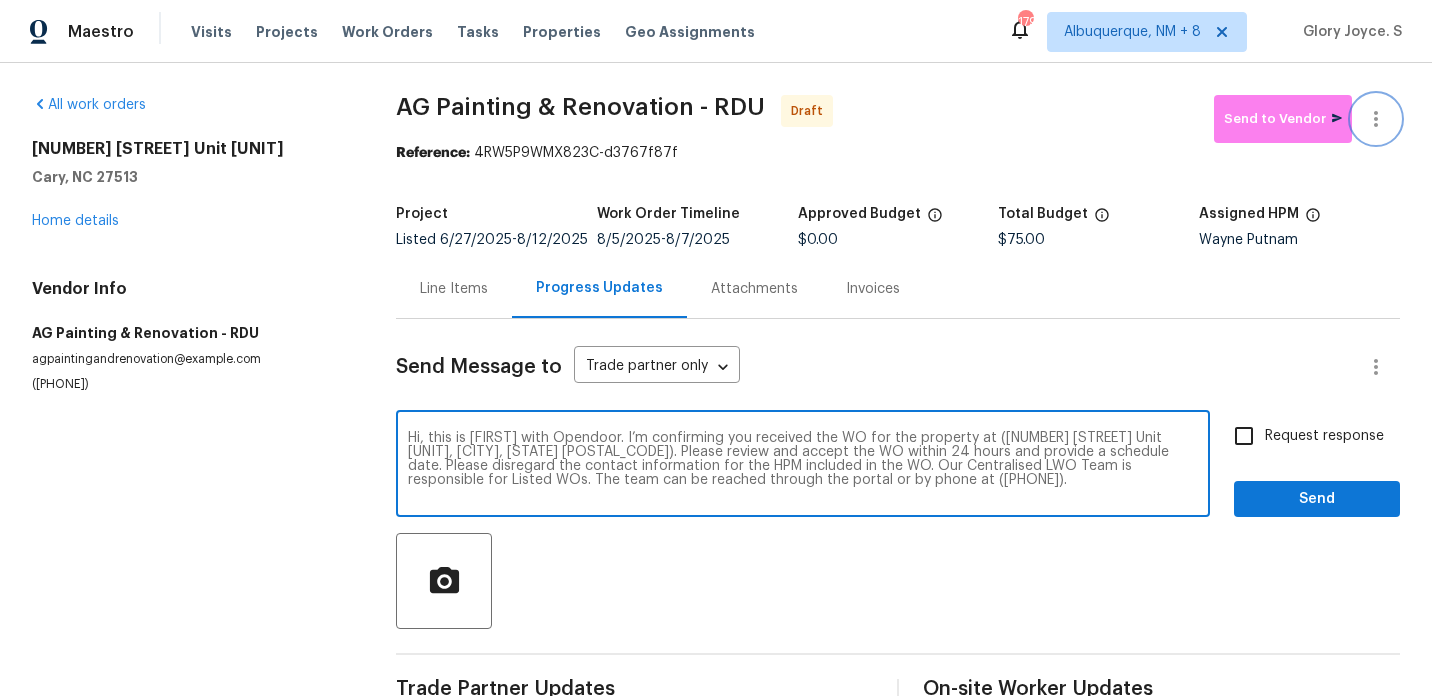 click 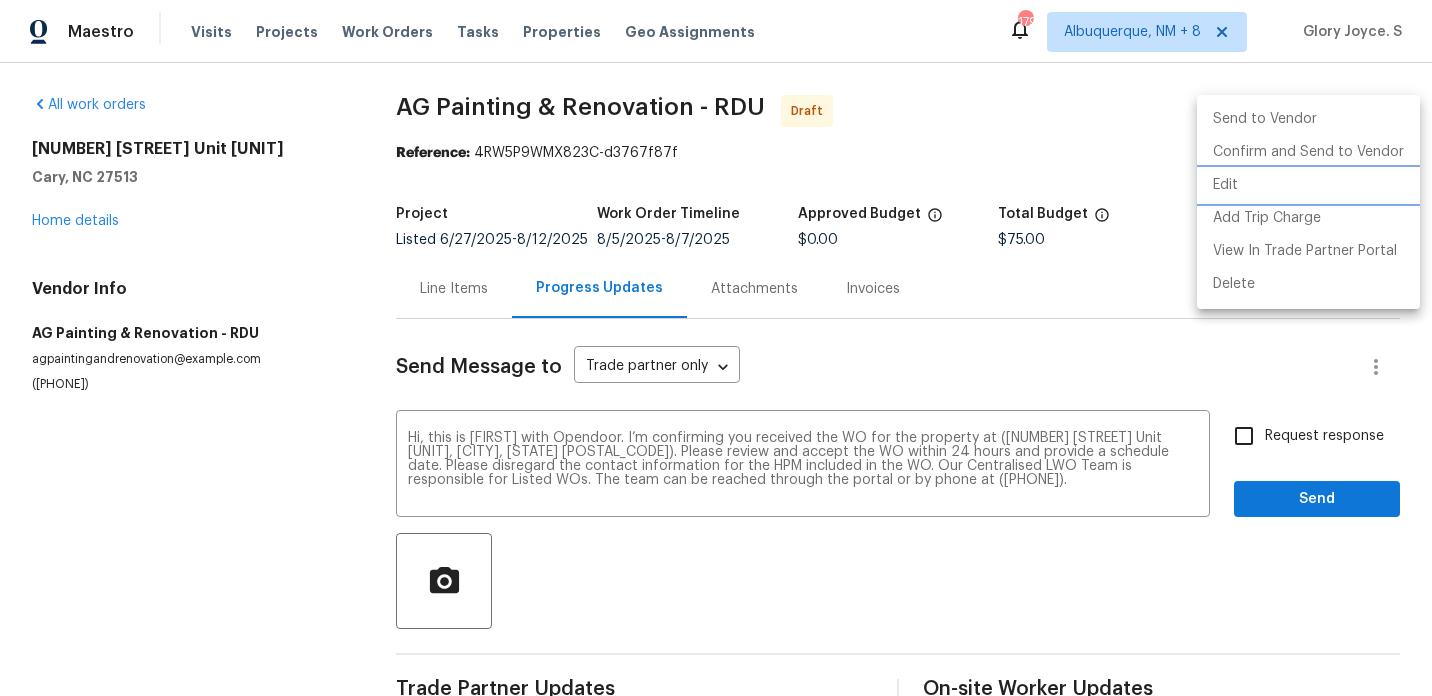 click on "Edit" at bounding box center [1308, 185] 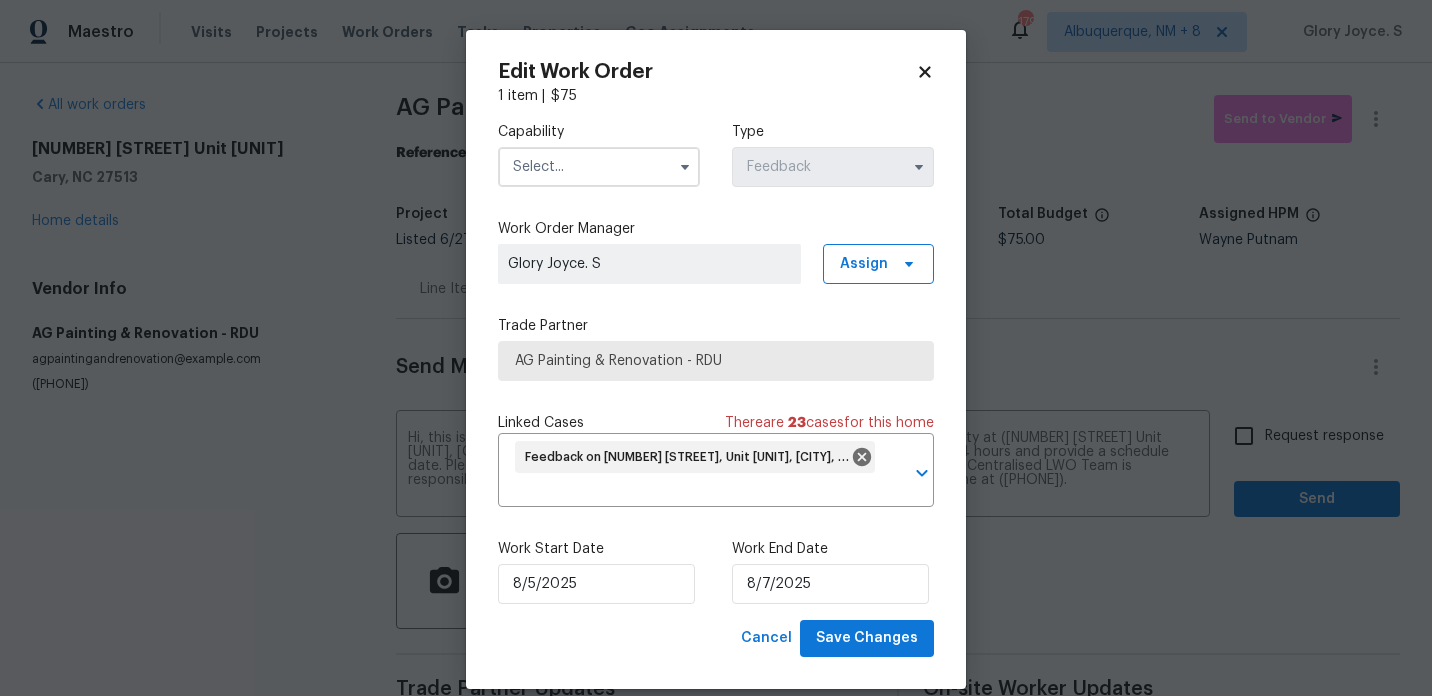 click at bounding box center (599, 167) 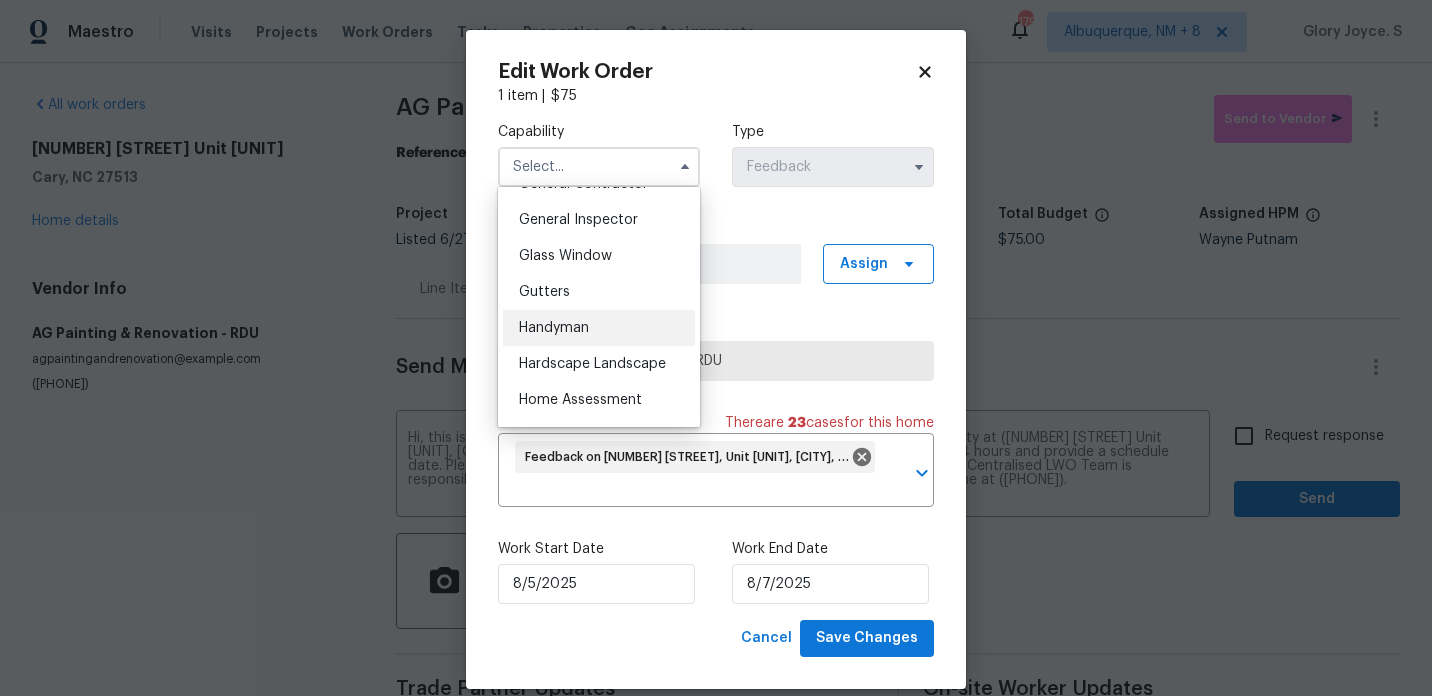 click on "Handyman" at bounding box center (599, 328) 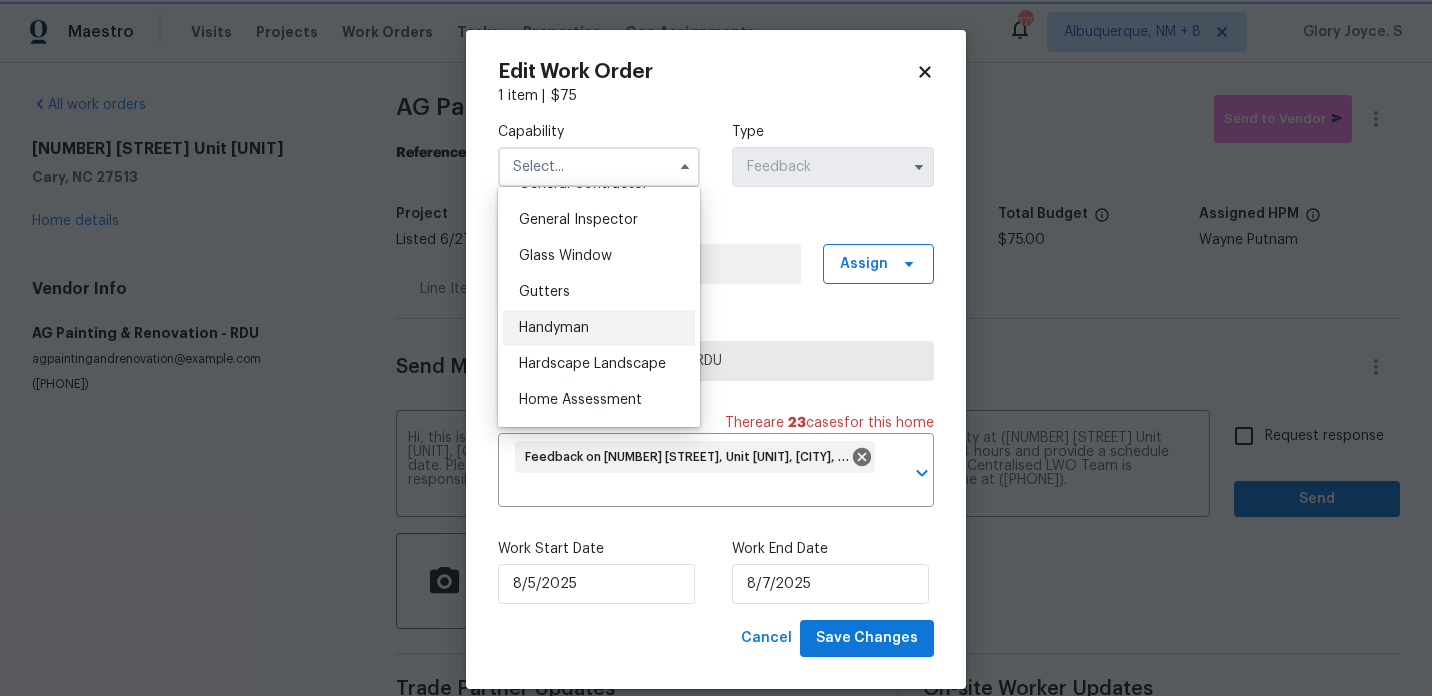 type on "Handyman" 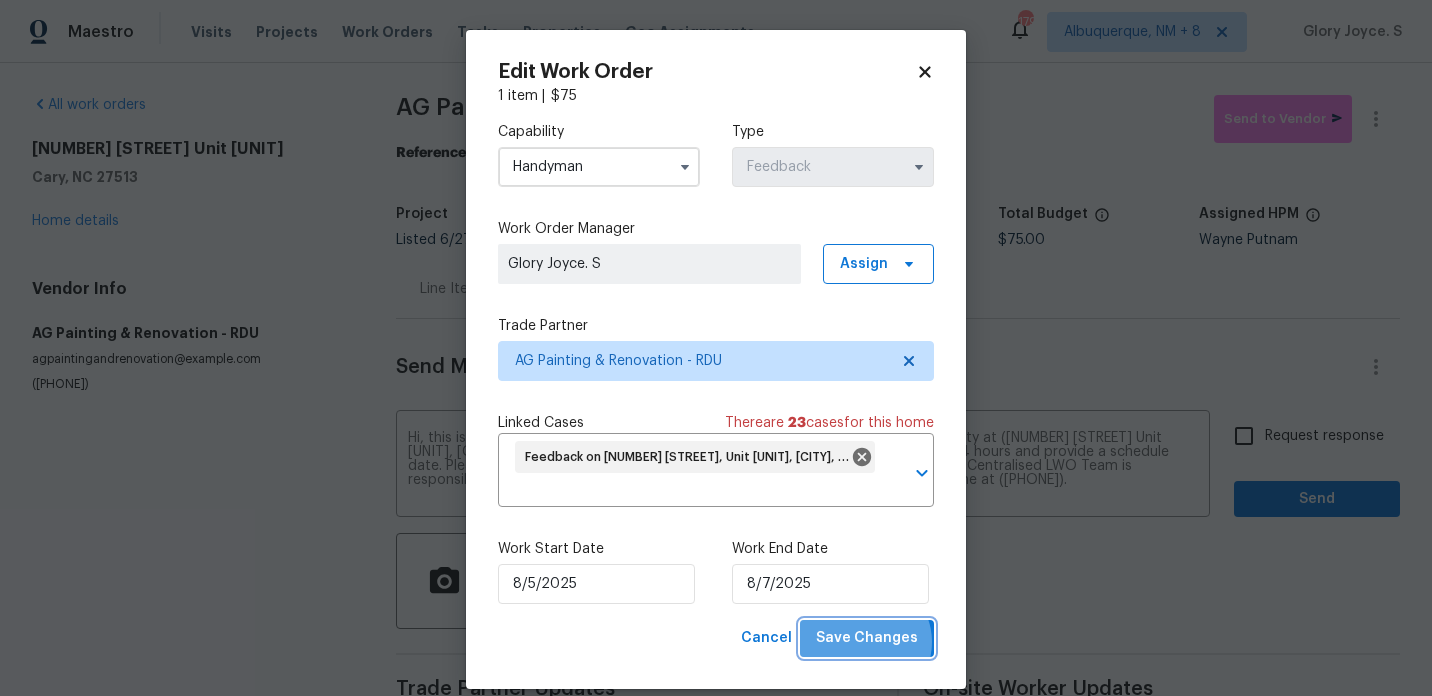 click on "Save Changes" at bounding box center [867, 638] 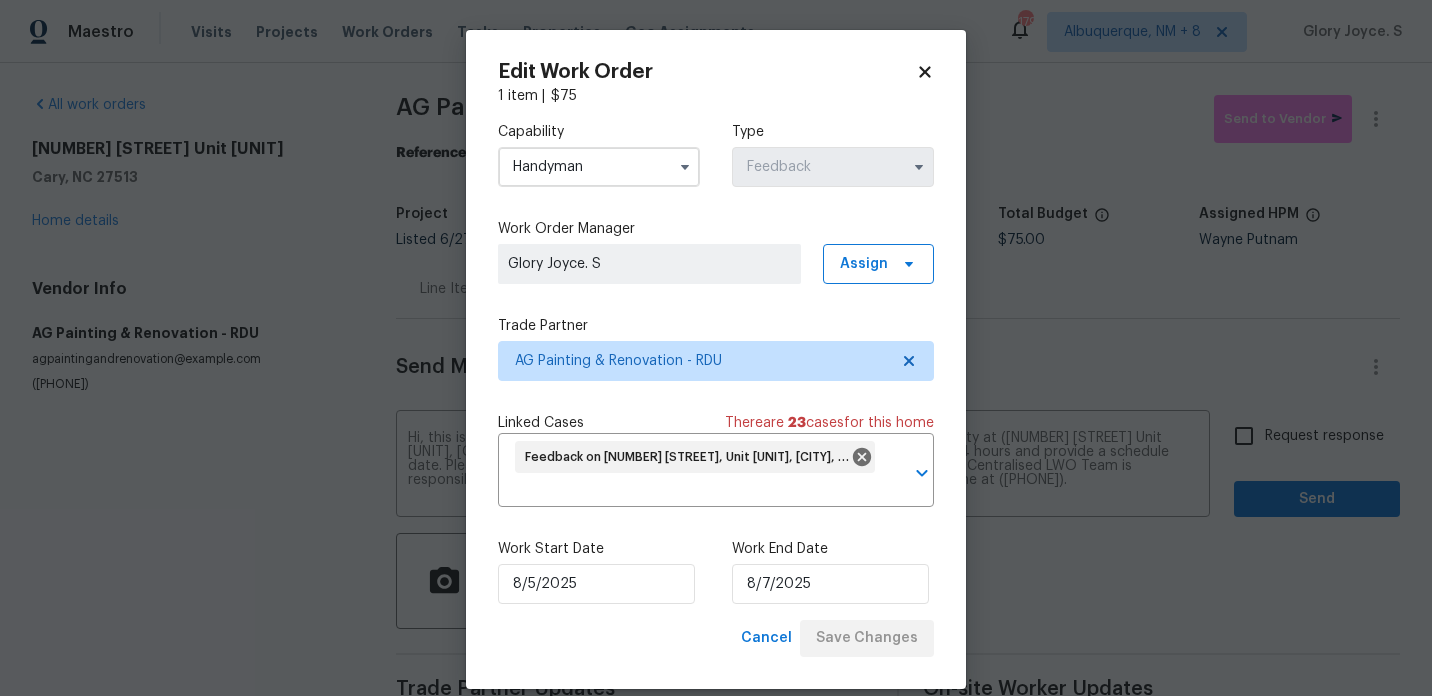 click on "Maestro Visits Projects Work Orders Tasks Properties Geo Assignments 179 Albuquerque, NM + 8 Glory Joyce. S All work orders 501 Gooseneck Dr Unit B6 Cary, NC 27513 Home details Vendor Info AG Painting & Renovation - RDU agpaintingandrenovation@gmail.com (919) 827-2151 AG Painting & Renovation - RDU Draft Send to Vendor   Reference:   4RW5P9WMX823C-d3767f87f Project Listed   6/27/2025  -  8/12/2025 Work Order Timeline 8/5/2025  -  8/7/2025 Approved Budget $0.00 Total Budget $75.00 Assigned HPM Wayne Putnam Line Items Progress Updates Attachments Invoices Send Message to Trade partner only Trade partner only ​ x ​ Request response Send Trade Partner Updates On-site Worker Updates
Edit Work Order 1 item | $ 75 Capability   Handyman Type   Feedback Work Order Manager   Glory Joyce. S Assign Trade Partner   AG Painting & Renovation - RDU Linked Cases There  are   23  case s  for this home   Feedback on 501 Gooseneck Dr, Unit B6, Cary, NC 27513 ​ Work Start Date   8/5/2025 Work End Date   8/7/2025" at bounding box center (716, 348) 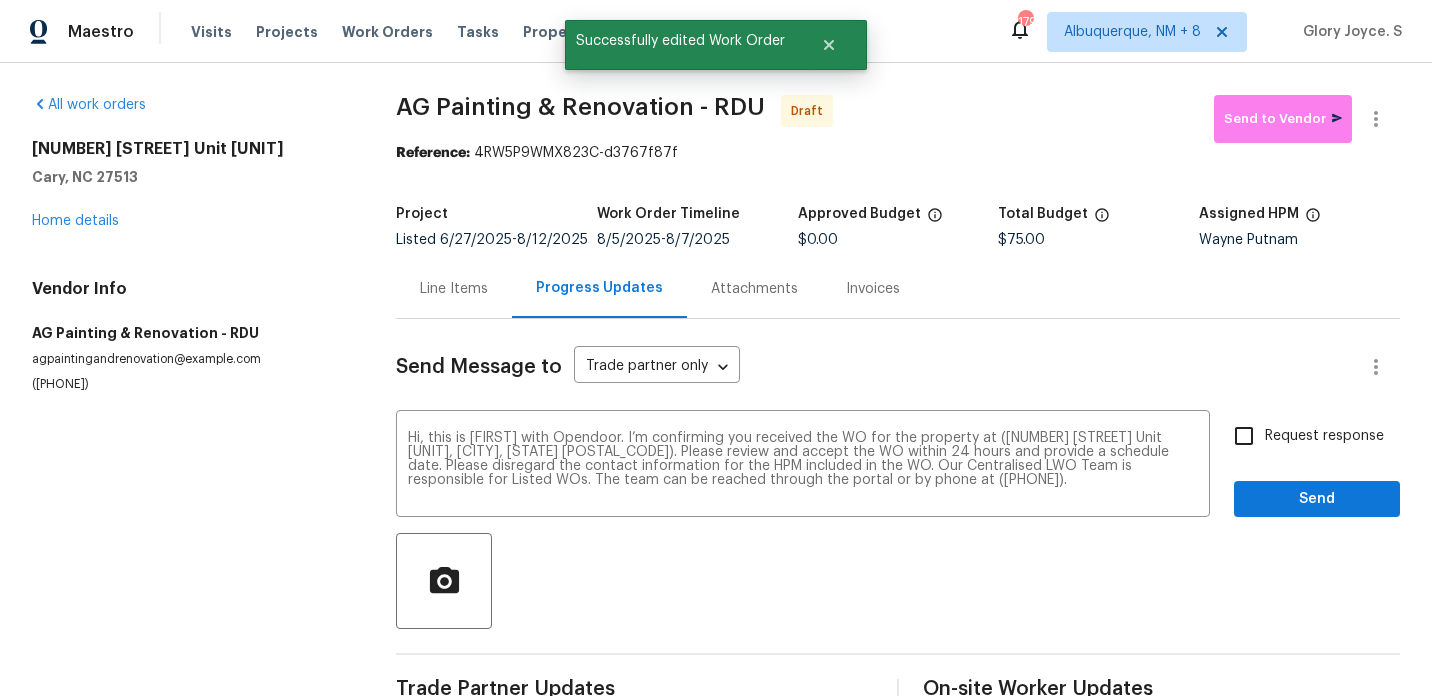 click on "Request response" at bounding box center [1244, 436] 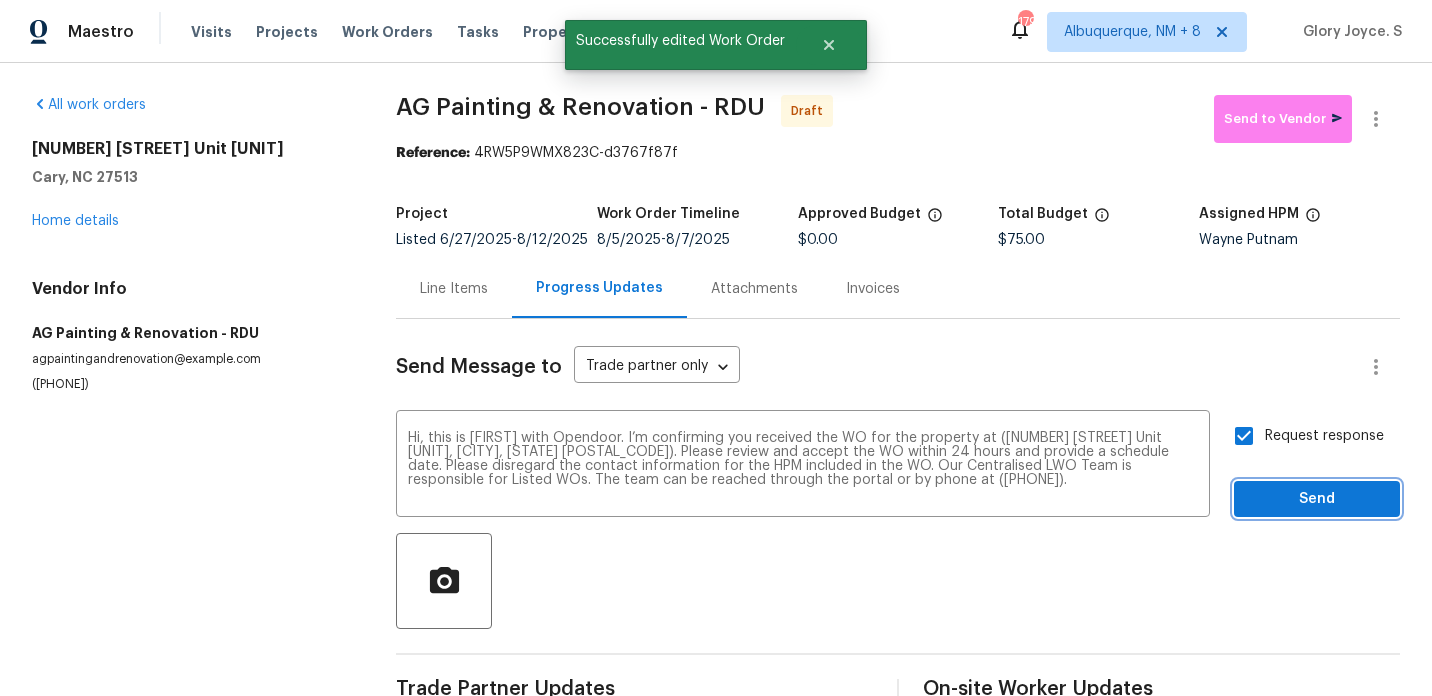 click on "Send" at bounding box center (1317, 499) 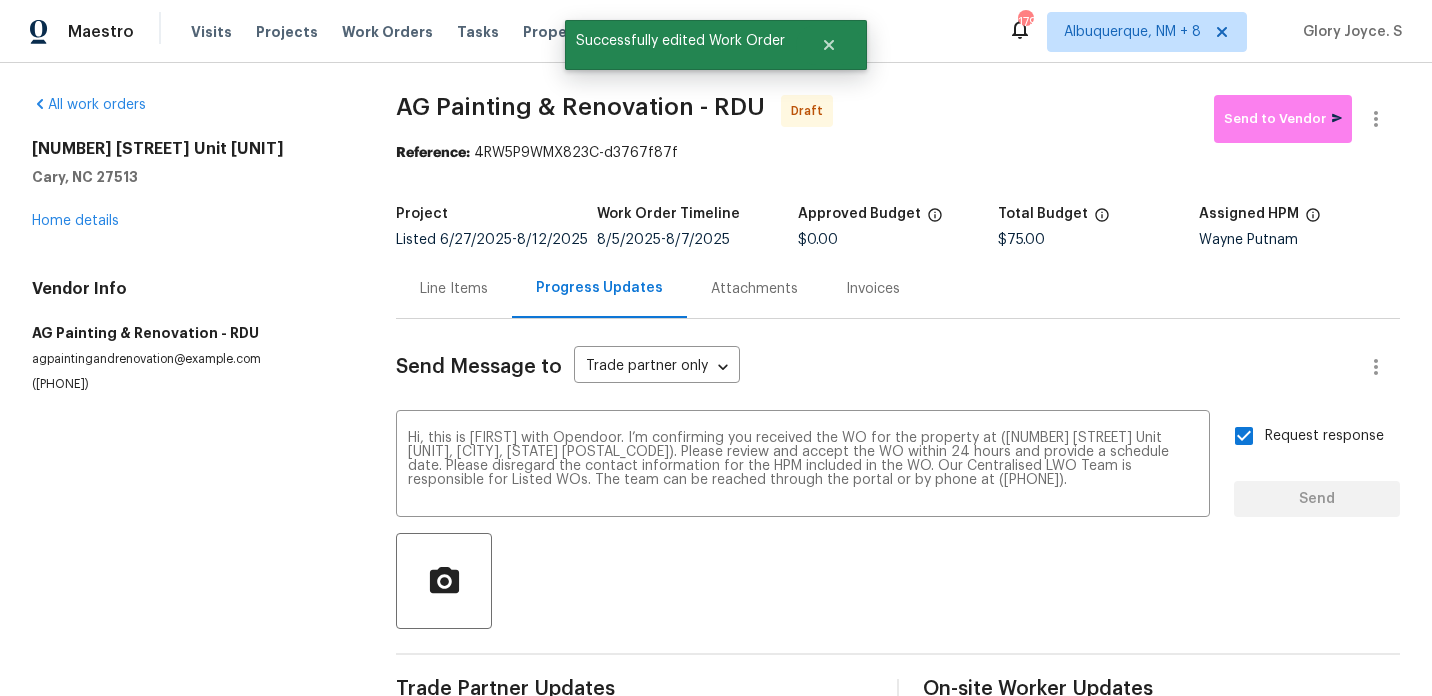 type 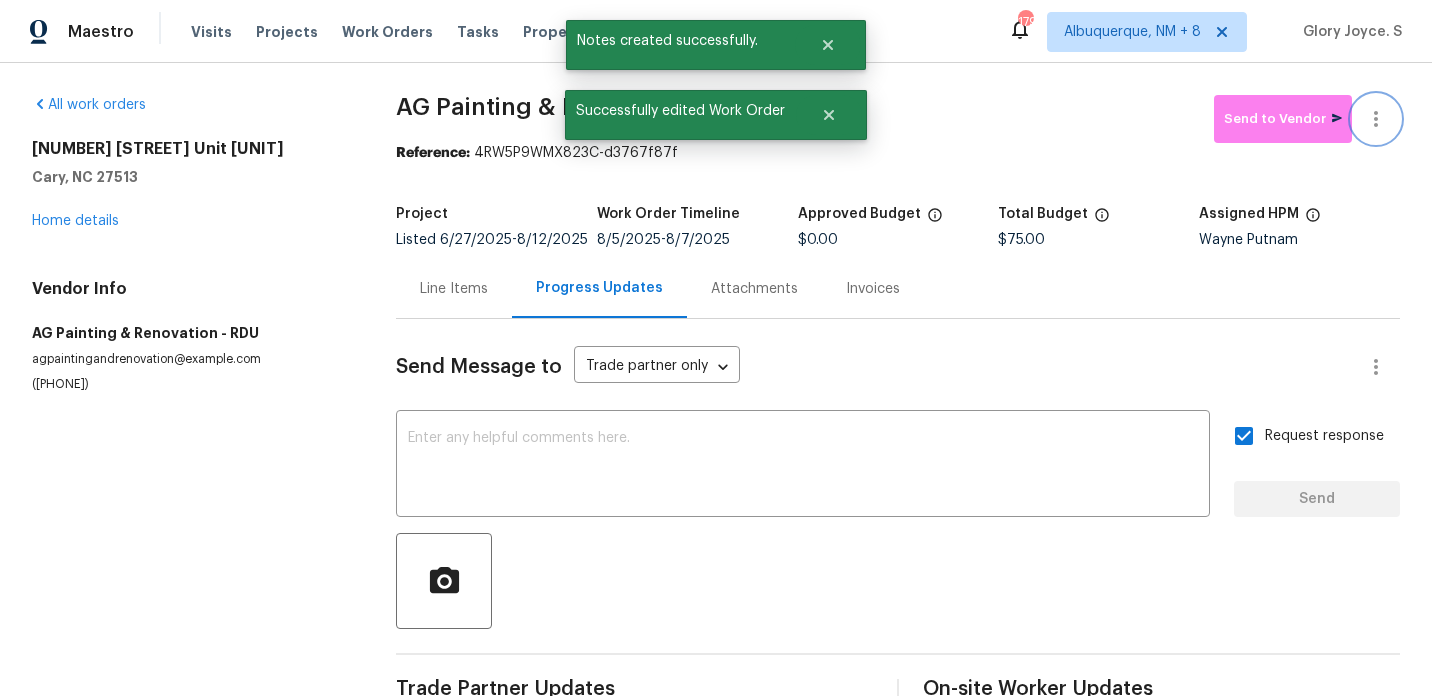 click 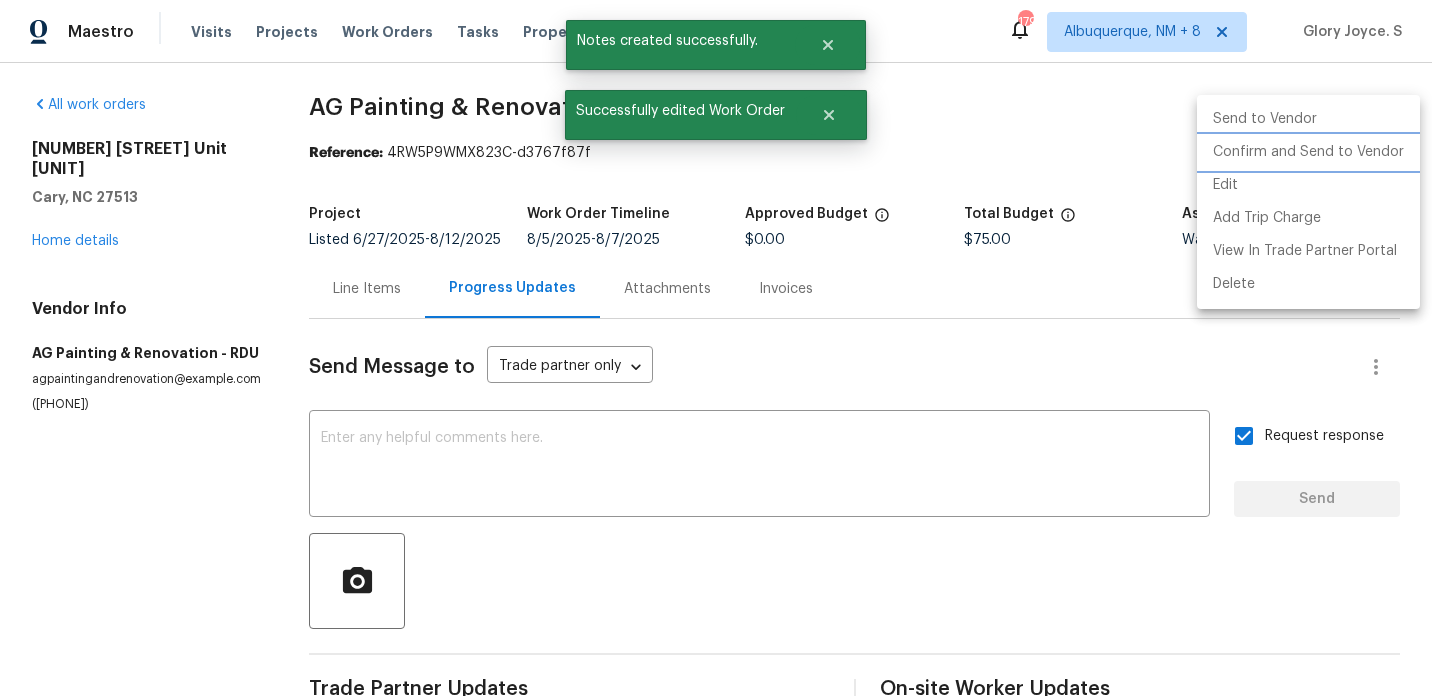 click on "Confirm and Send to Vendor" at bounding box center [1308, 152] 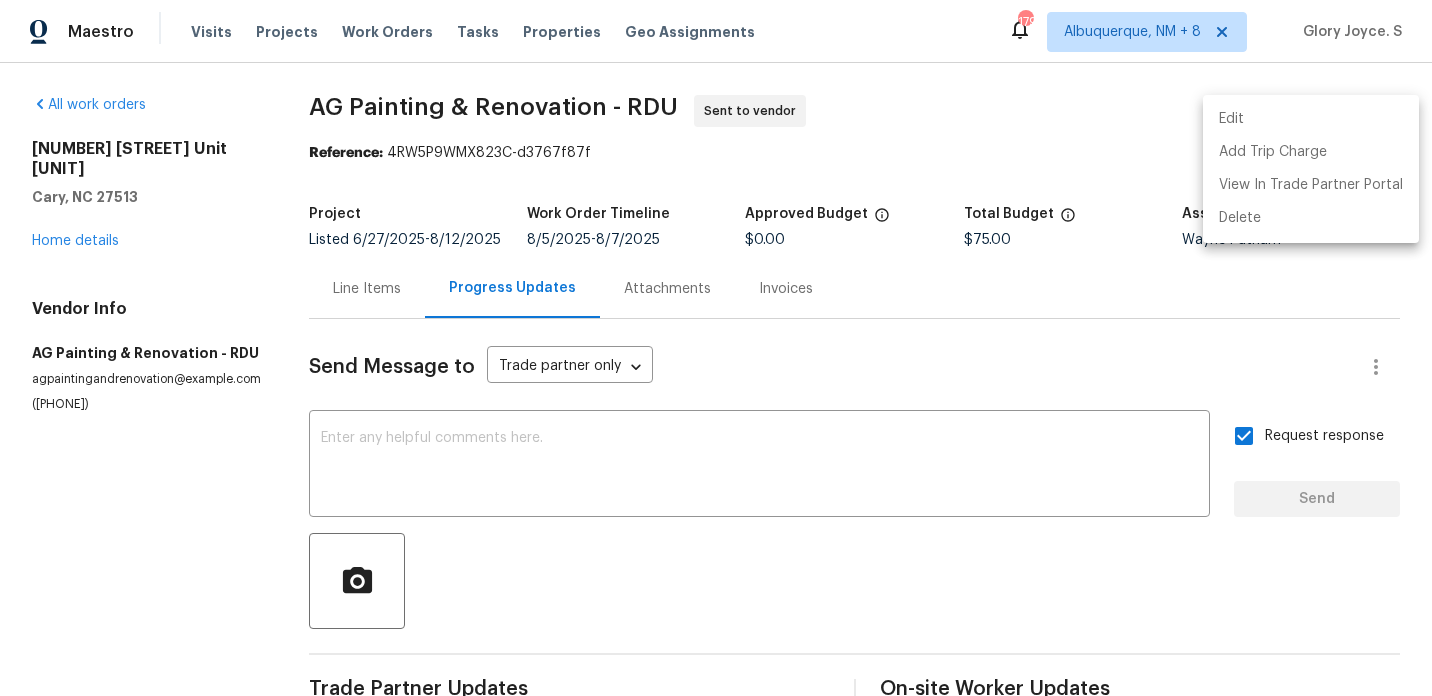 click at bounding box center [716, 348] 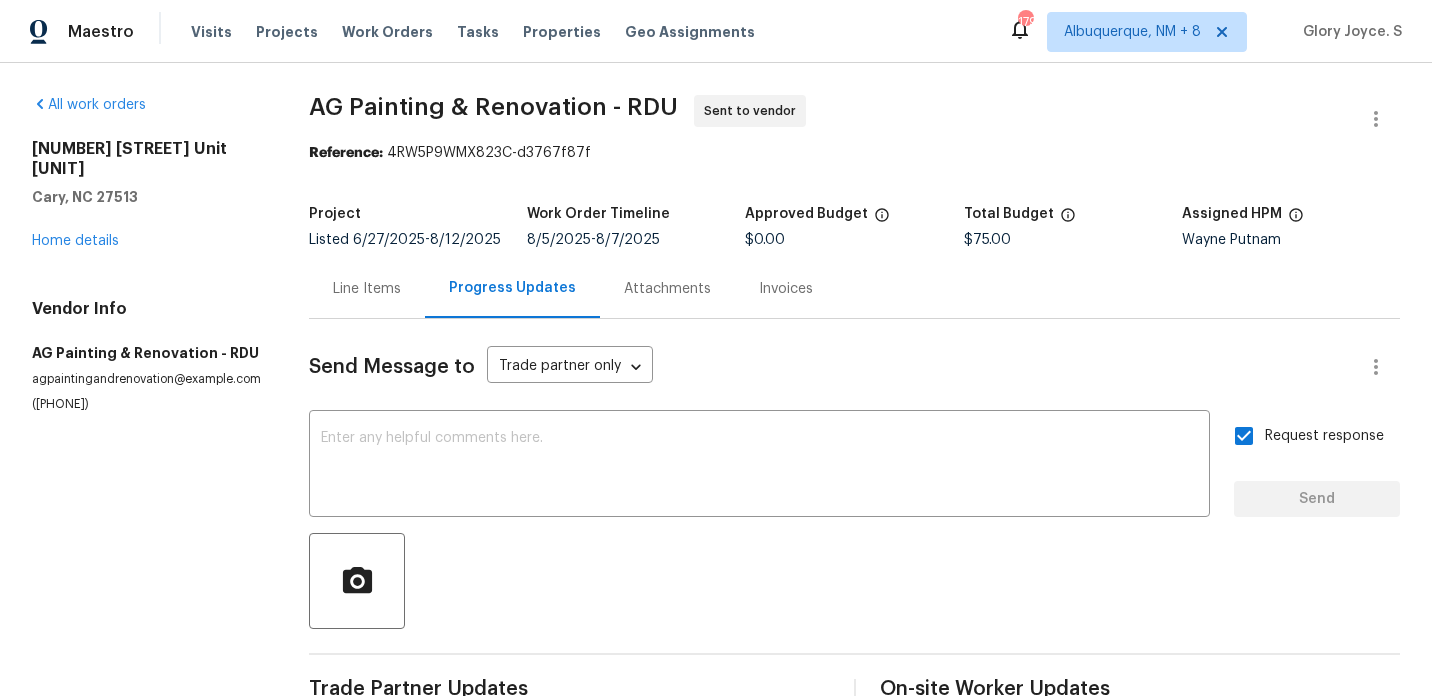 click on "Edit Add Trip Charge View In Trade Partner Portal Delete" at bounding box center [716, 348] 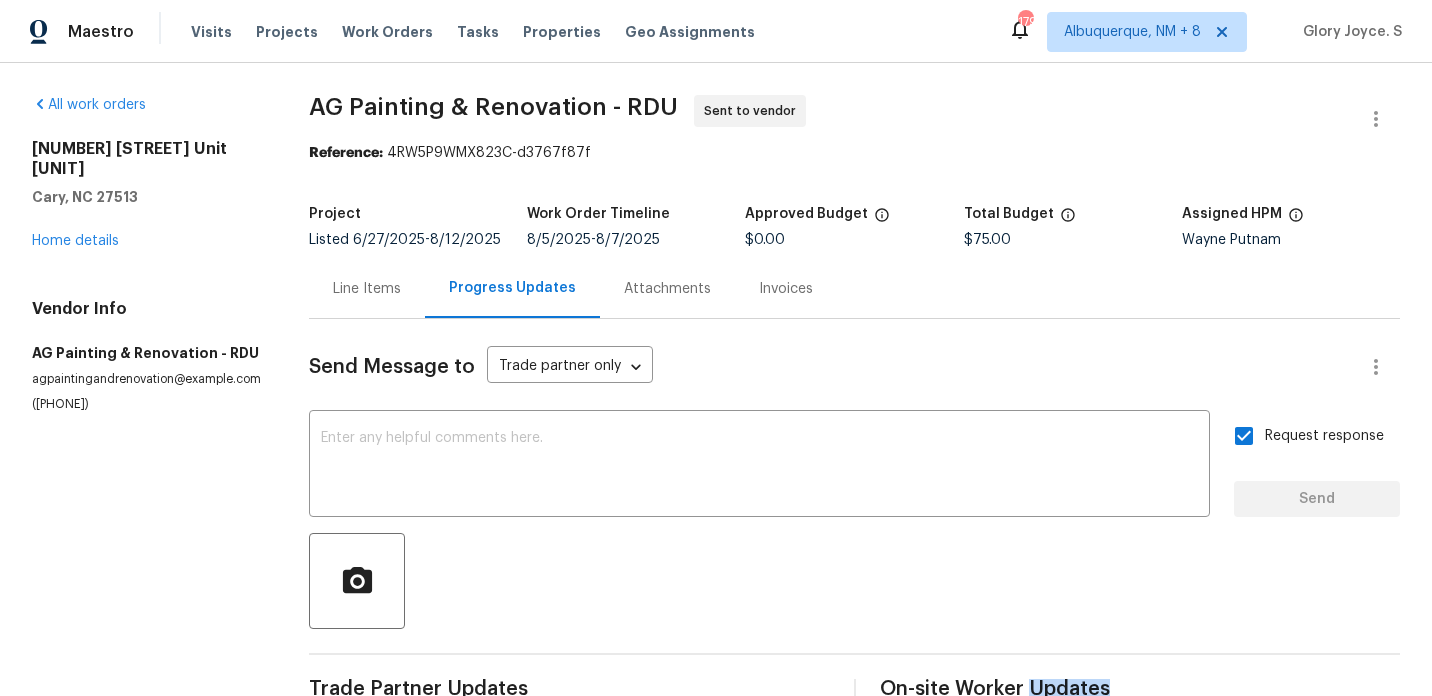 click on "All work orders 501 Gooseneck Dr Unit B6 Cary, NC 27513 Home details Vendor Info AG Painting & Renovation - RDU agpaintingandrenovation@gmail.com (919) 827-2151 AG Painting & Renovation - RDU Sent to vendor Reference:   4RW5P9WMX823C-d3767f87f Project Listed   6/27/2025  -  8/12/2025 Work Order Timeline 8/5/2025  -  8/7/2025 Approved Budget $0.00 Total Budget $75.00 Assigned HPM Wayne Putnam Line Items Progress Updates Attachments Invoices Send Message to Trade partner only Trade partner only ​ x ​ Request response Send Trade Partner Updates Glory Joyce. S 08/05/2025 9:11 AM Hi, this is Glory with Opendoor. I’m confirming you received the WO for the property at (501 Gooseneck Dr Unit B6, Cary, NC 27513). Please review and accept the WO within 24 hours and provide a schedule date. Please disregard the contact information for the HPM included in the WO. Our Centralised LWO Team is responsible for Listed WOs. The team can be reached through the portal or by phone at (480) 478-0155. On-site Worker Updates" at bounding box center (716, 492) 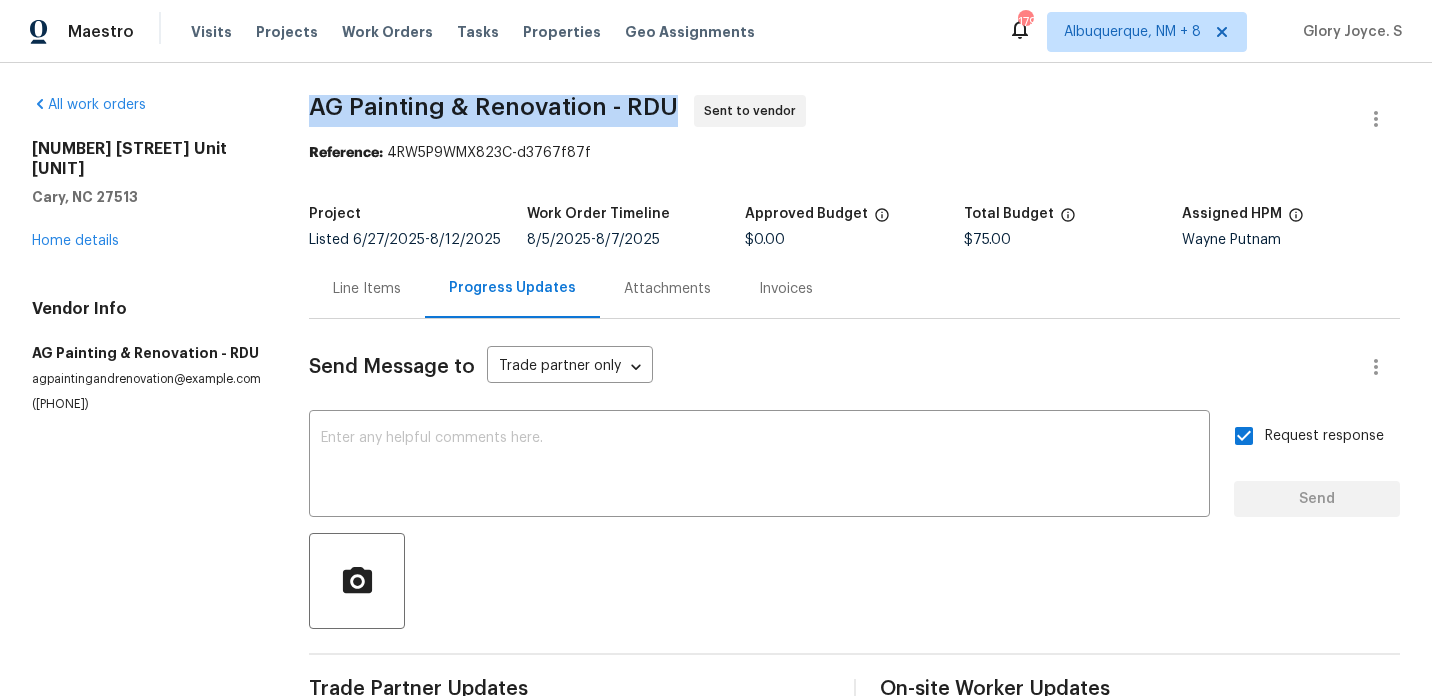 click on "All work orders 501 Gooseneck Dr Unit B6 Cary, NC 27513 Home details Vendor Info AG Painting & Renovation - RDU agpaintingandrenovation@gmail.com (919) 827-2151 AG Painting & Renovation - RDU Sent to vendor Reference:   4RW5P9WMX823C-d3767f87f Project Listed   6/27/2025  -  8/12/2025 Work Order Timeline 8/5/2025  -  8/7/2025 Approved Budget $0.00 Total Budget $75.00 Assigned HPM Wayne Putnam Line Items Progress Updates Attachments Invoices Send Message to Trade partner only Trade partner only ​ x ​ Request response Send Trade Partner Updates Glory Joyce. S 08/05/2025 9:11 AM Hi, this is Glory with Opendoor. I’m confirming you received the WO for the property at (501 Gooseneck Dr Unit B6, Cary, NC 27513). Please review and accept the WO within 24 hours and provide a schedule date. Please disregard the contact information for the HPM included in the WO. Our Centralised LWO Team is responsible for Listed WOs. The team can be reached through the portal or by phone at (480) 478-0155. On-site Worker Updates" at bounding box center [716, 492] 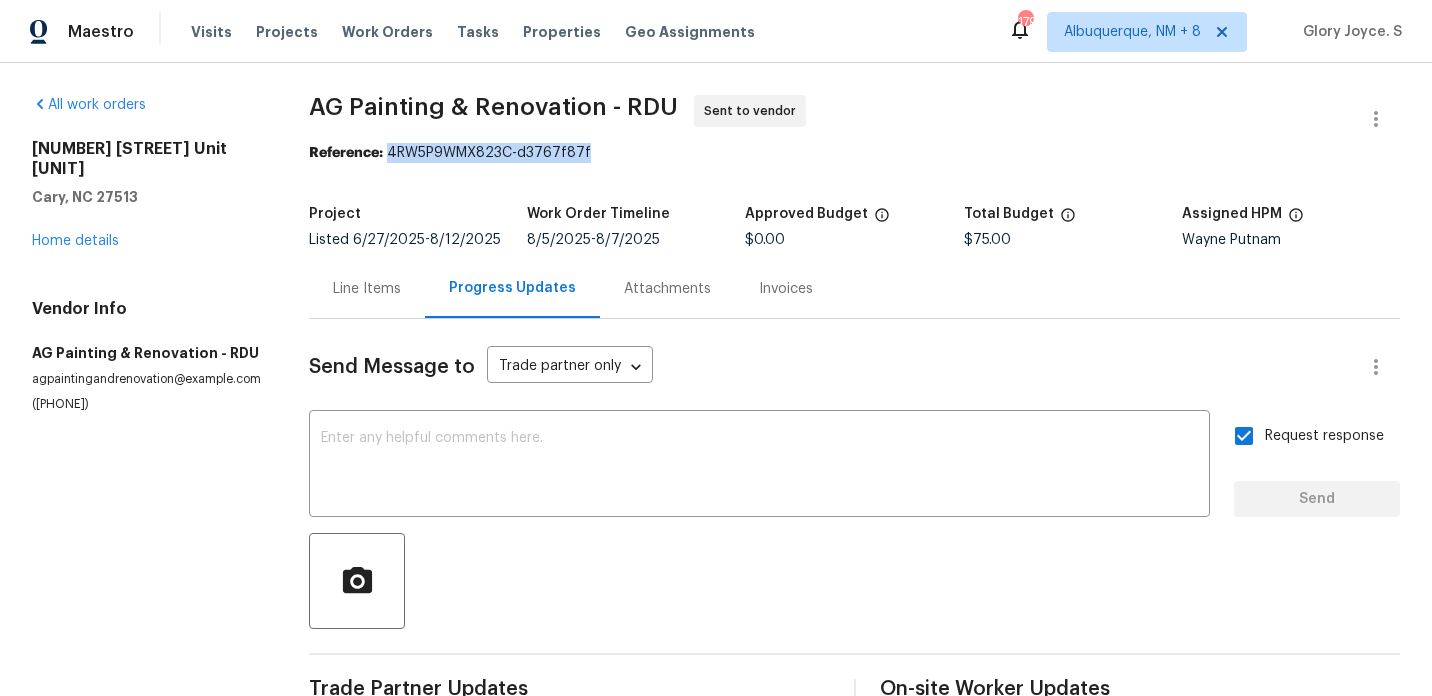 drag, startPoint x: 371, startPoint y: 152, endPoint x: 836, endPoint y: 152, distance: 465 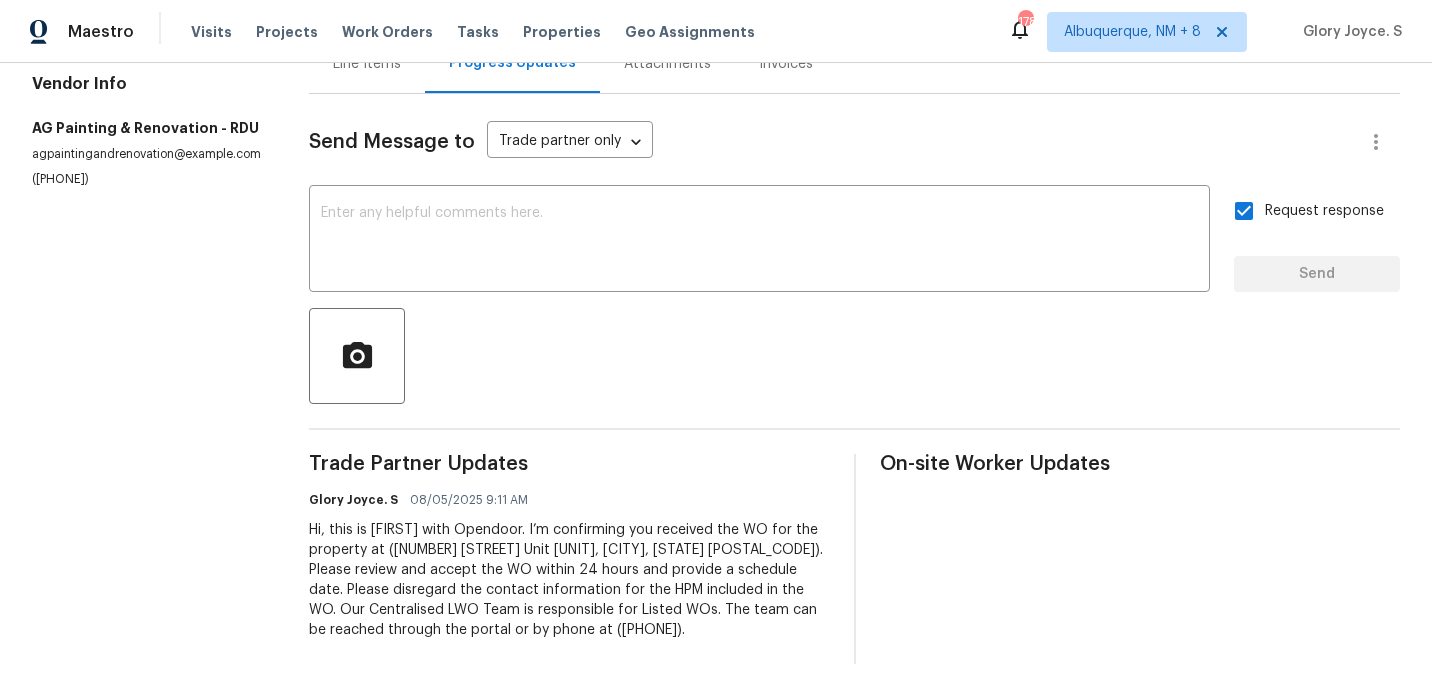 scroll, scrollTop: 0, scrollLeft: 0, axis: both 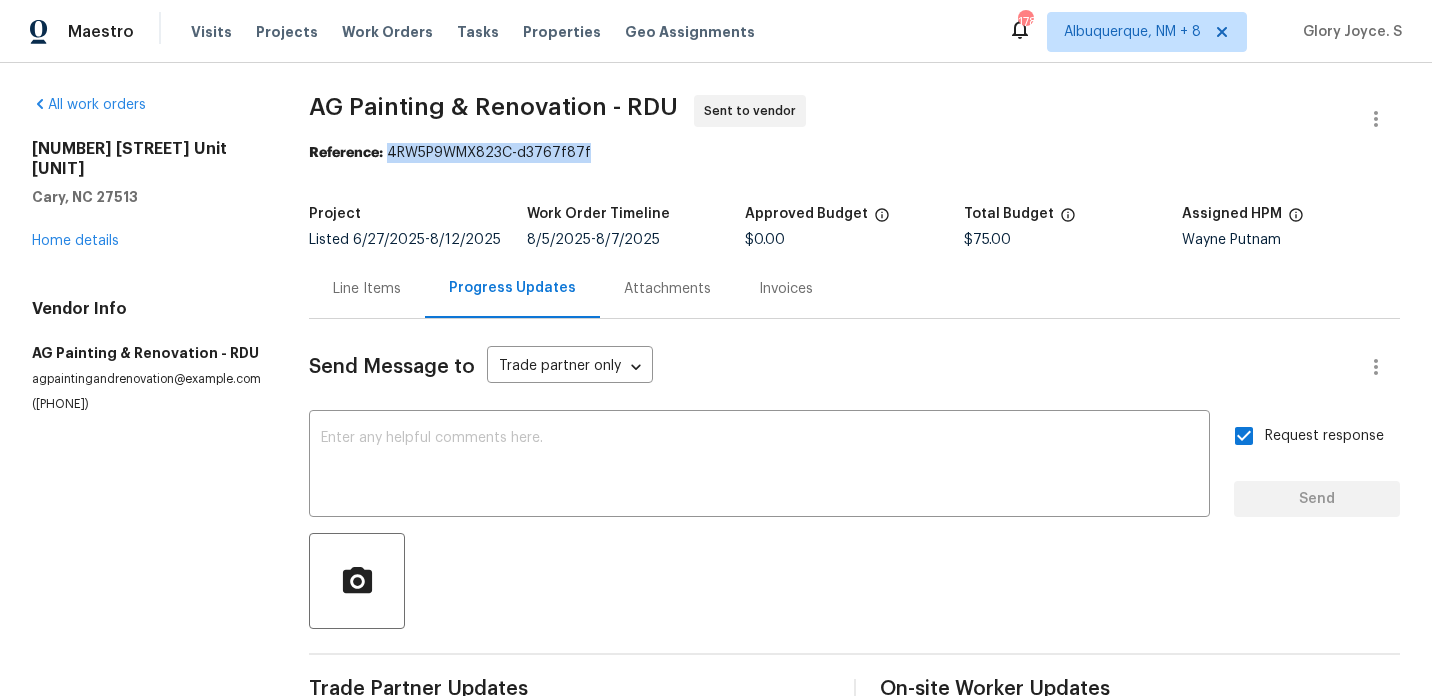 click on "Line Items" at bounding box center (367, 288) 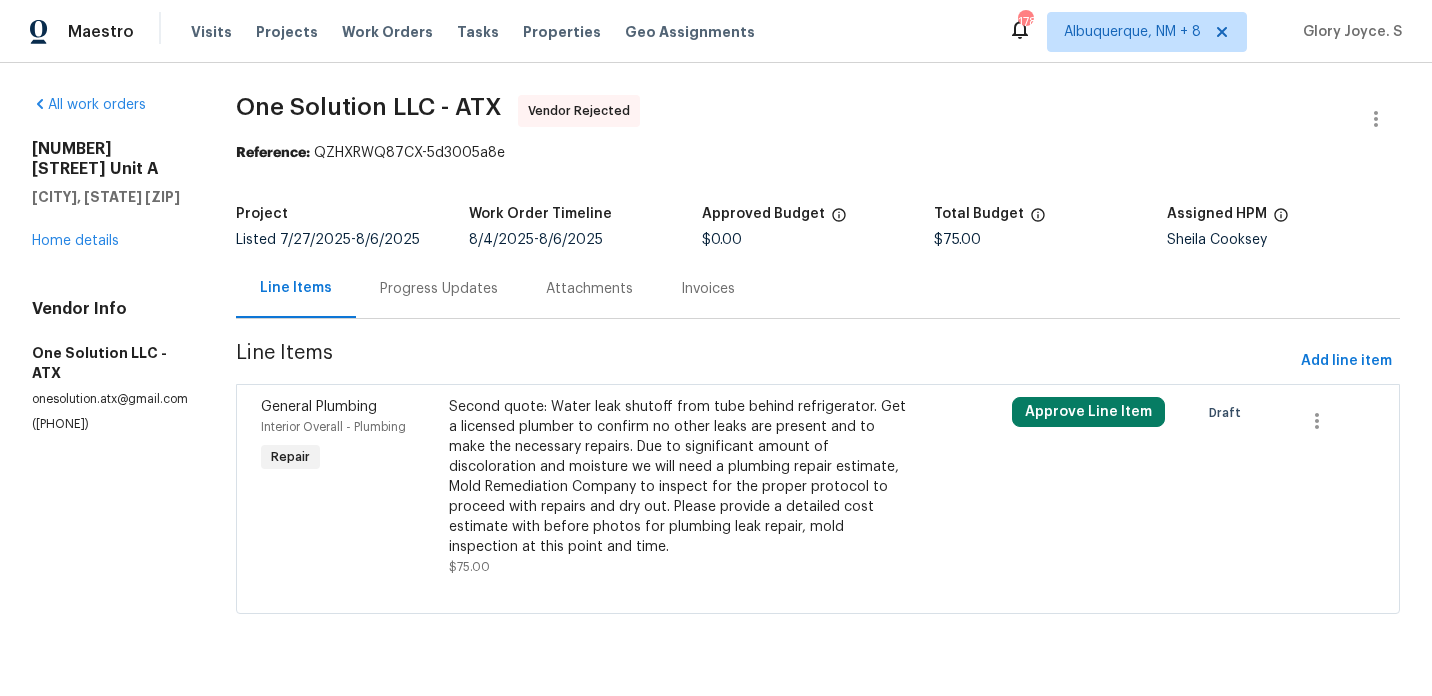 scroll, scrollTop: 0, scrollLeft: 0, axis: both 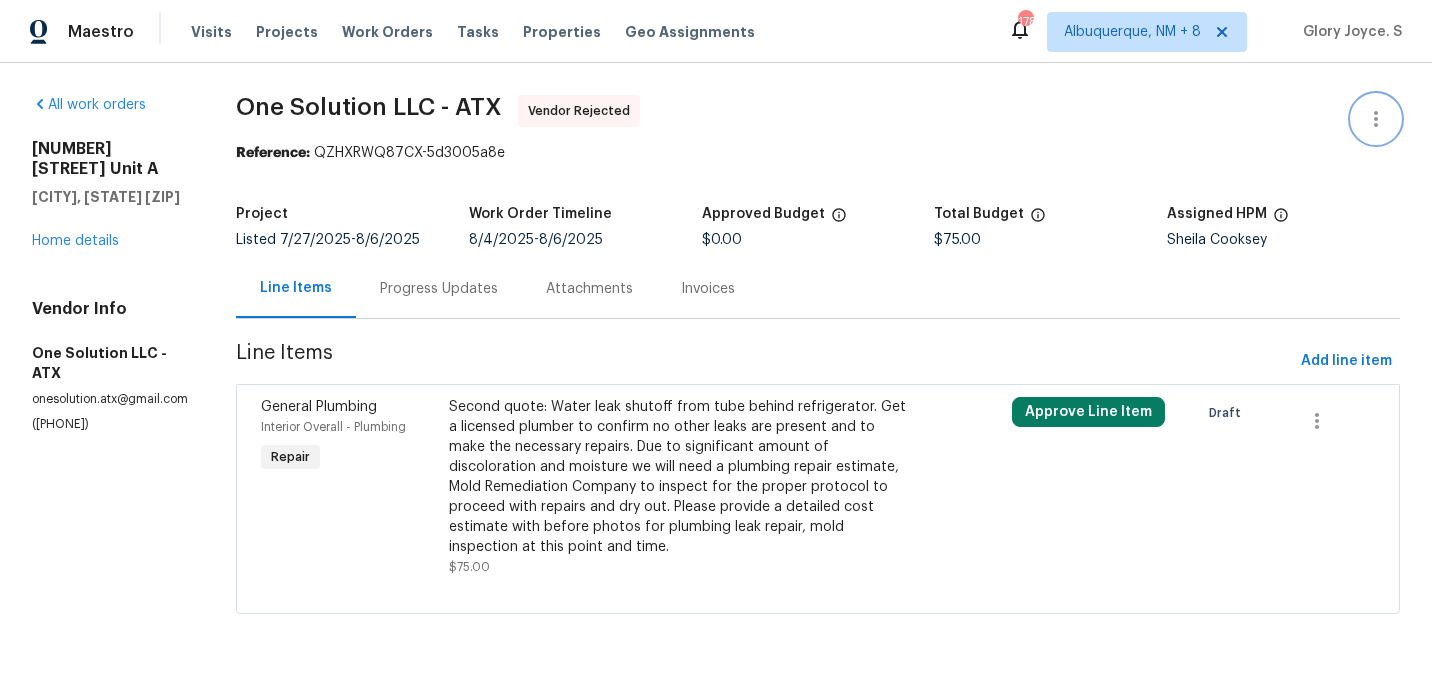 click 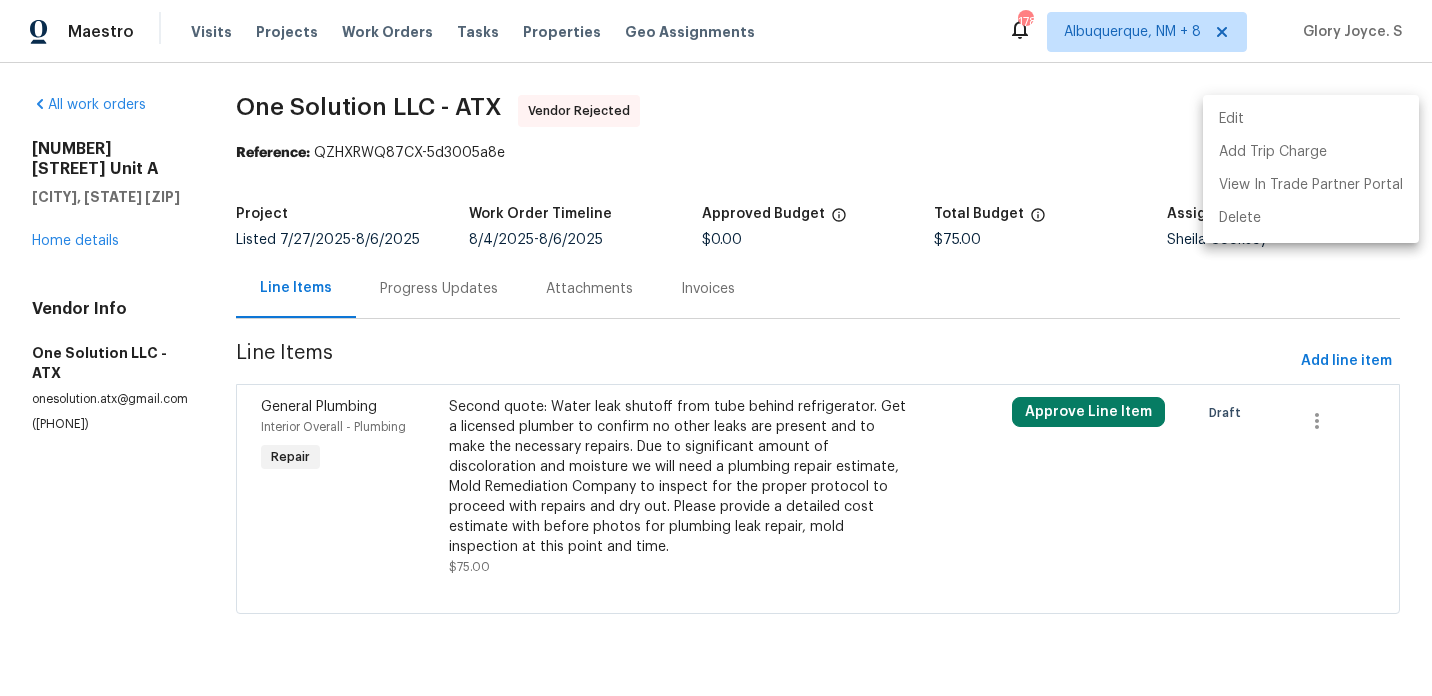 click on "Edit" at bounding box center (1311, 119) 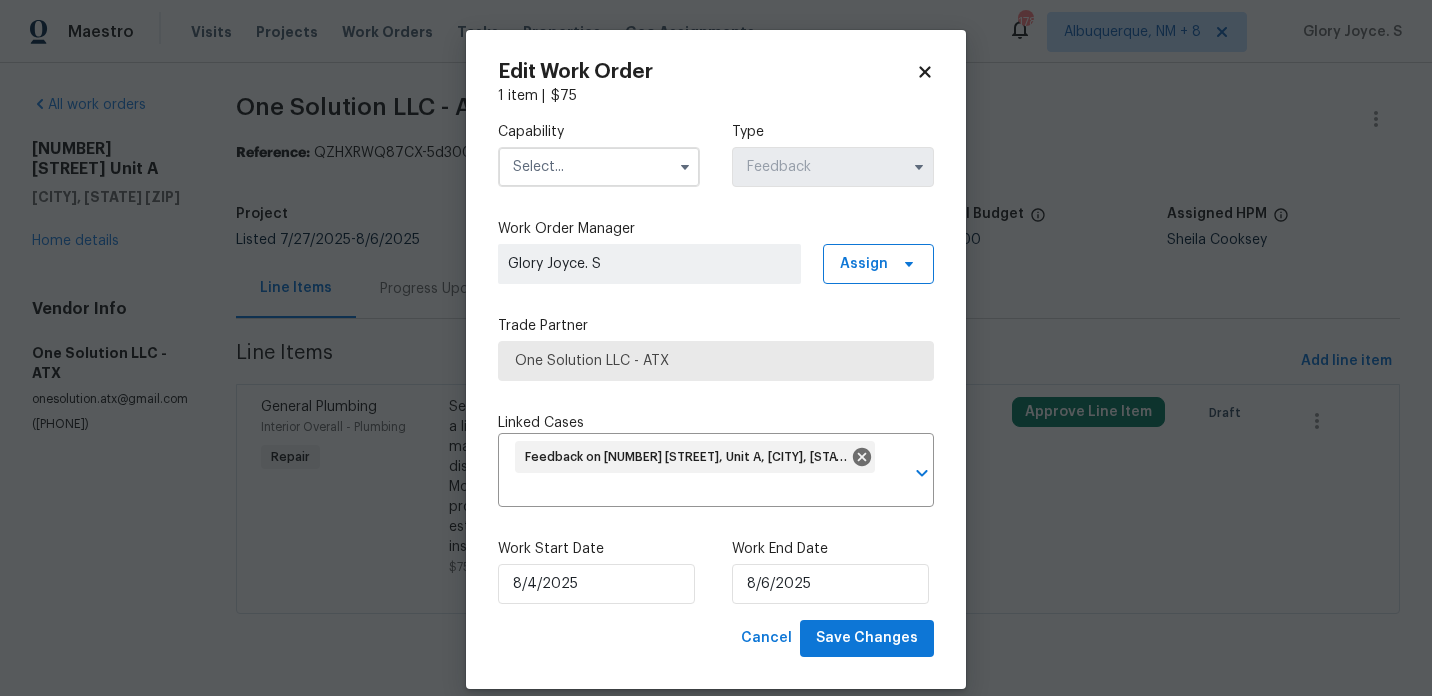 click at bounding box center (599, 167) 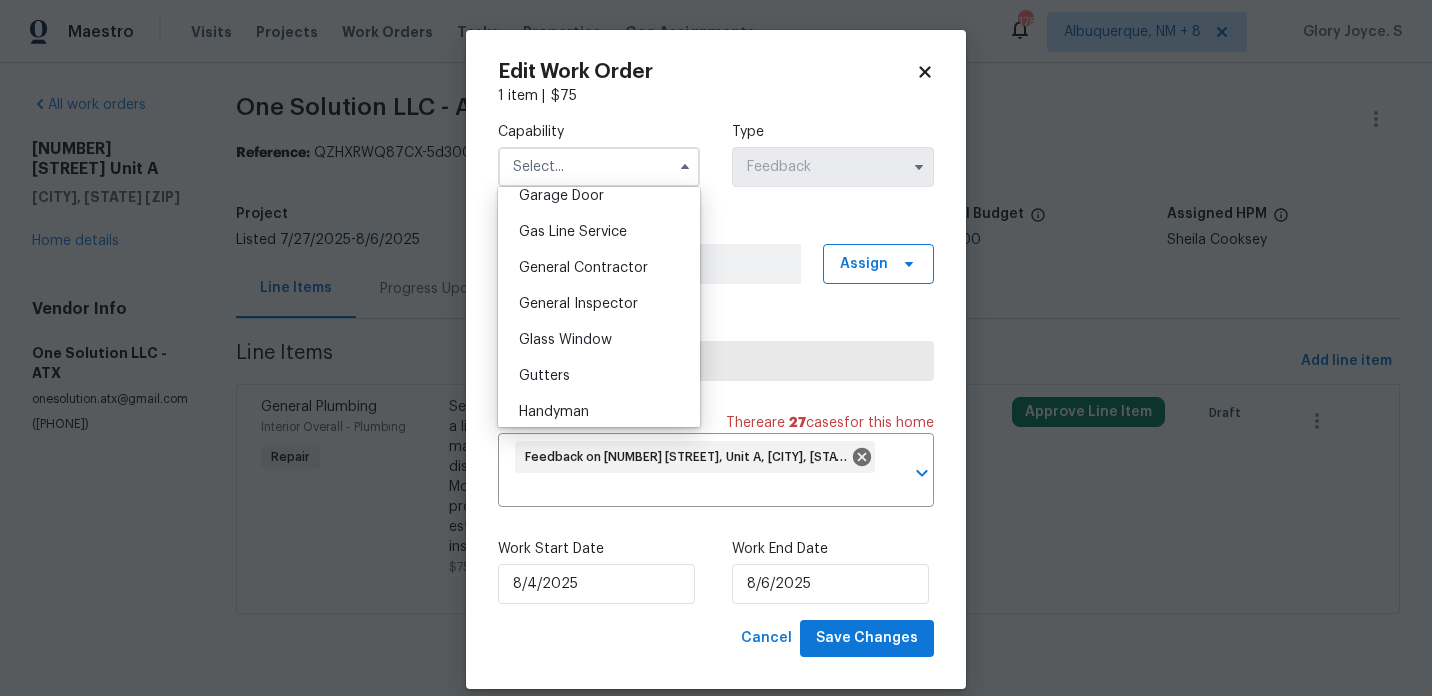 scroll, scrollTop: 910, scrollLeft: 0, axis: vertical 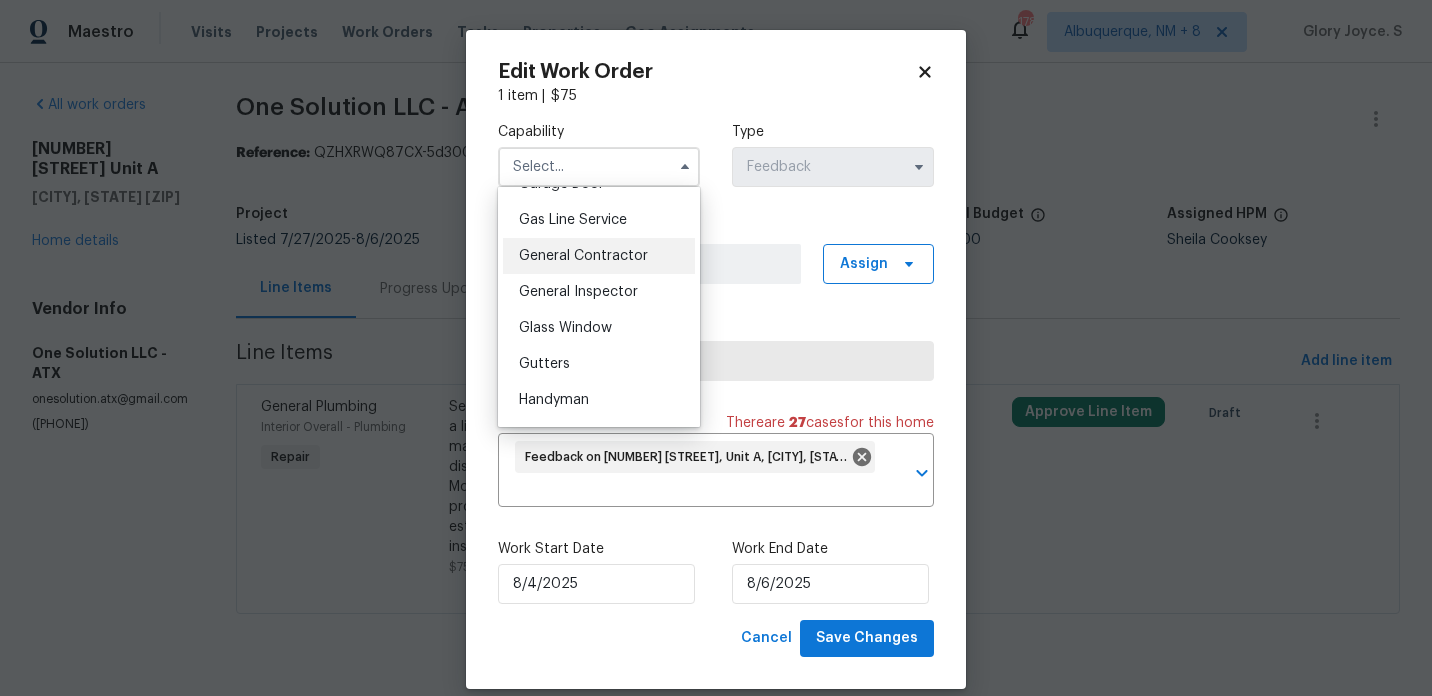 click on "General Contractor" at bounding box center [583, 256] 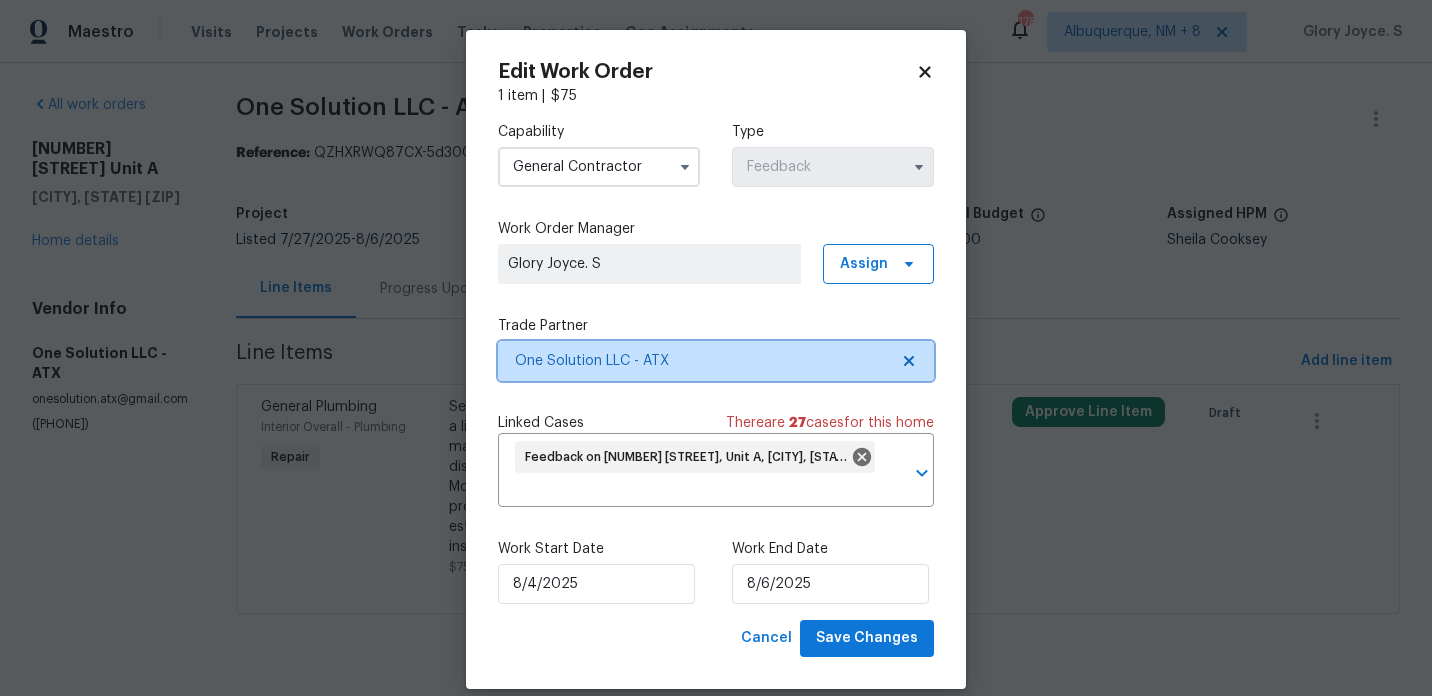 click 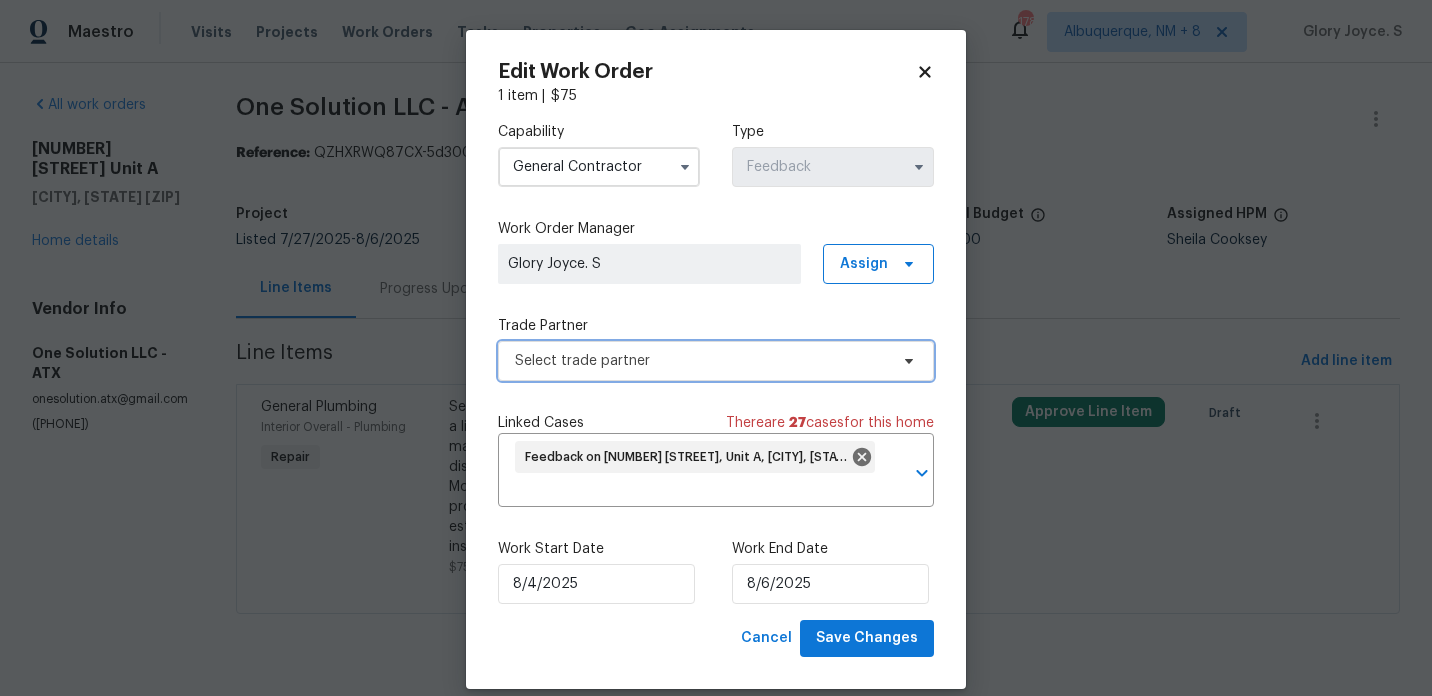 click 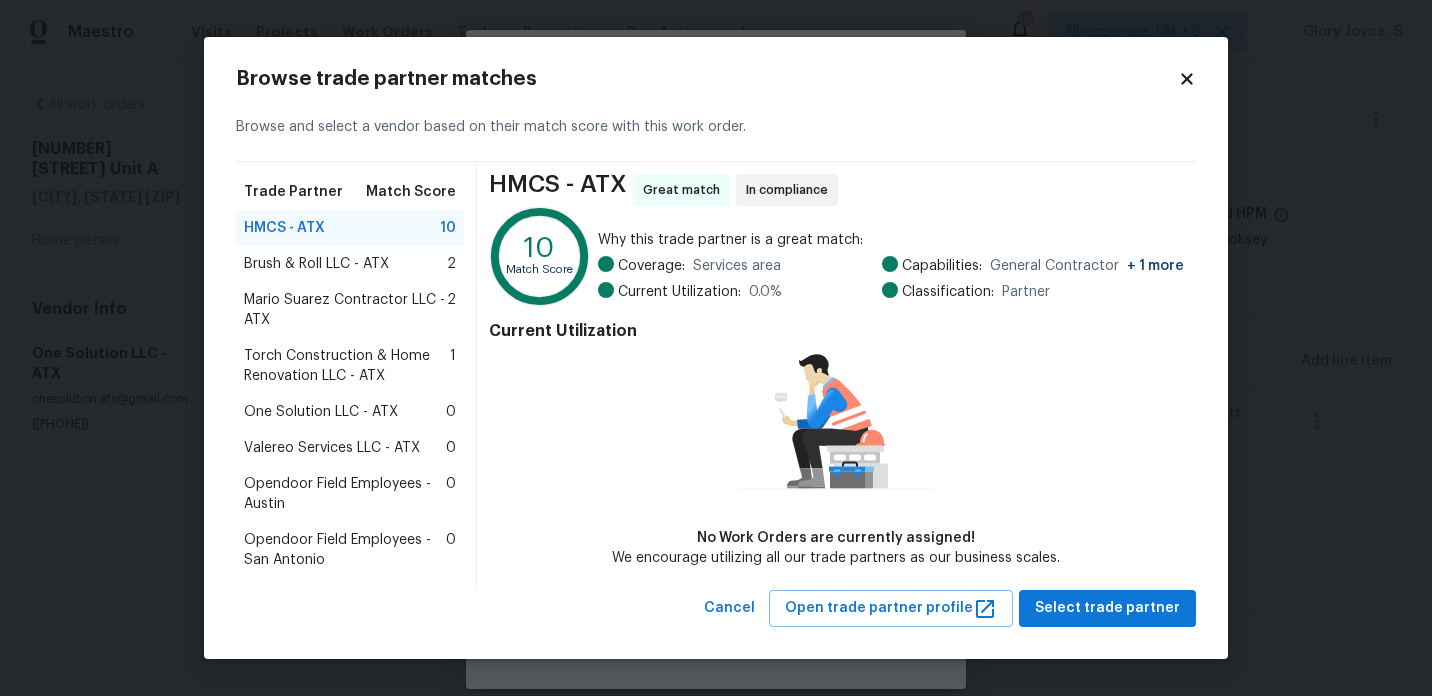 click on "Brush & Roll LLC - ATX" at bounding box center [316, 264] 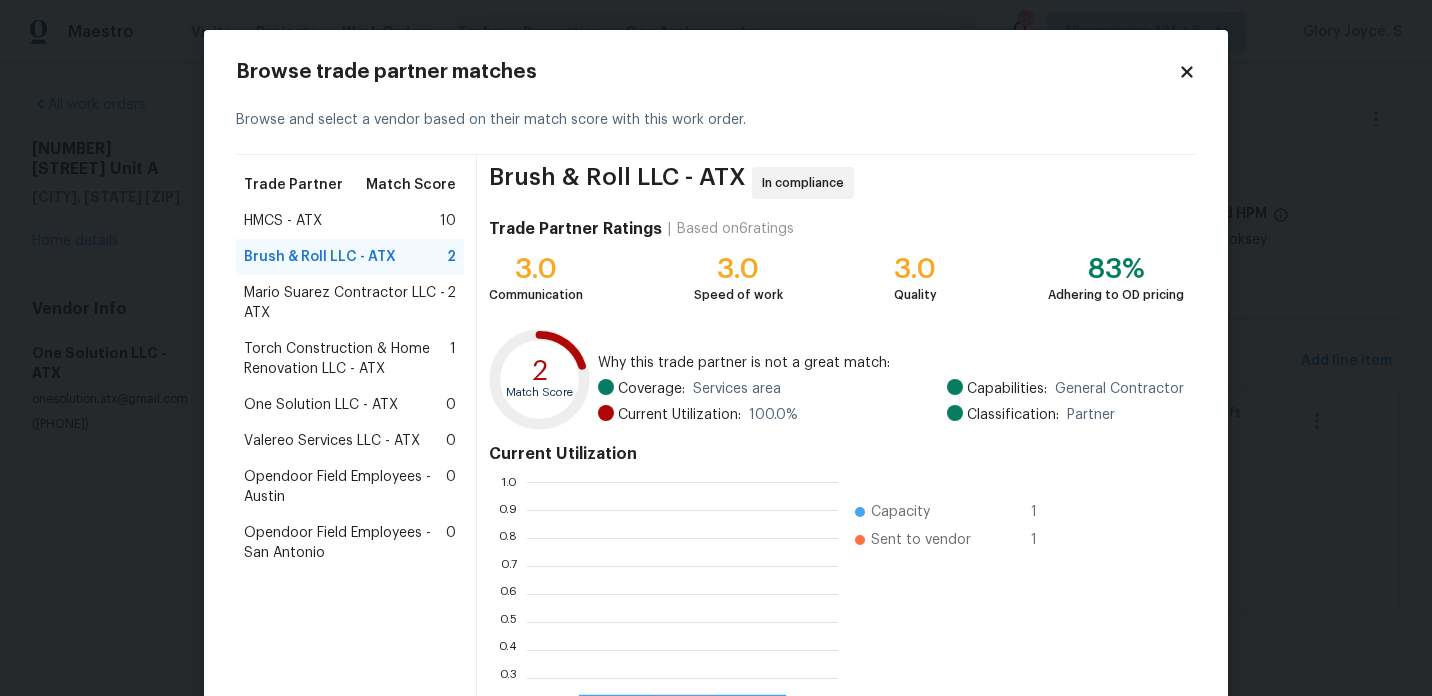 scroll, scrollTop: 2, scrollLeft: 1, axis: both 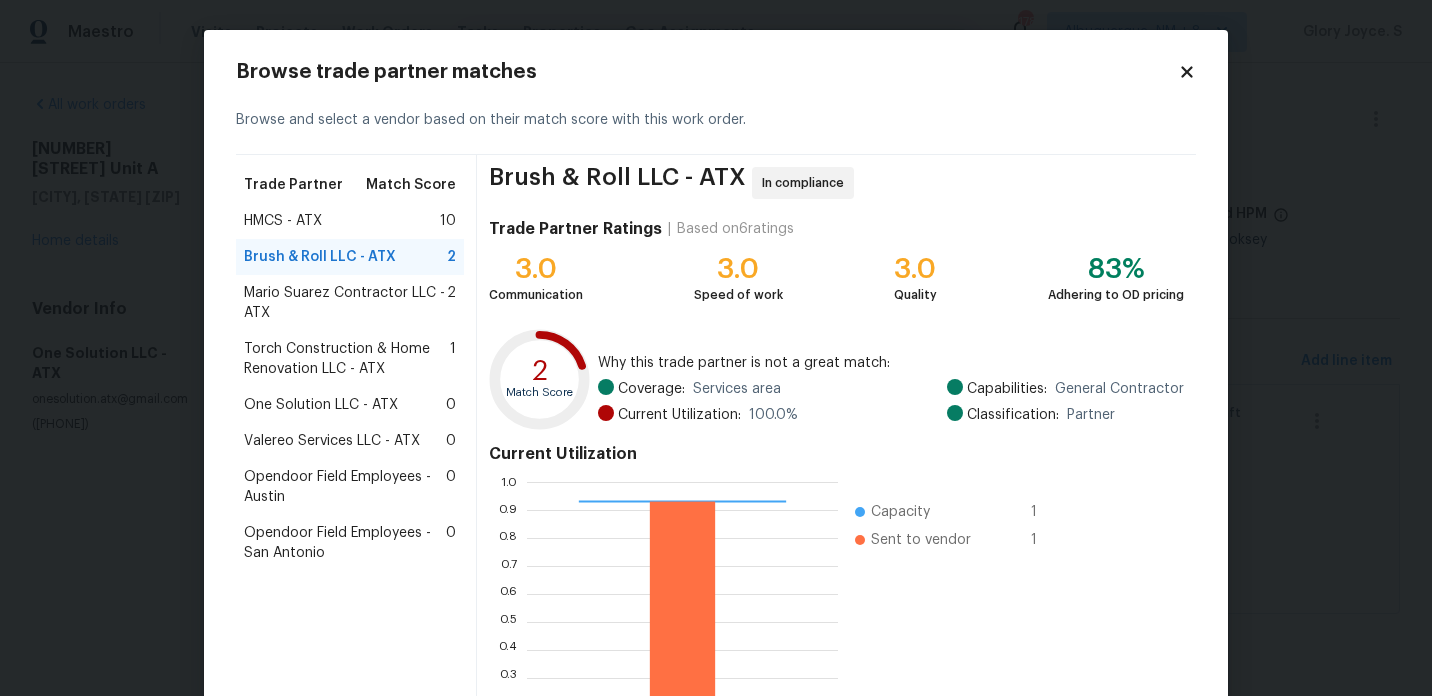 click on "Mario Suarez Contractor LLC - ATX" at bounding box center (345, 303) 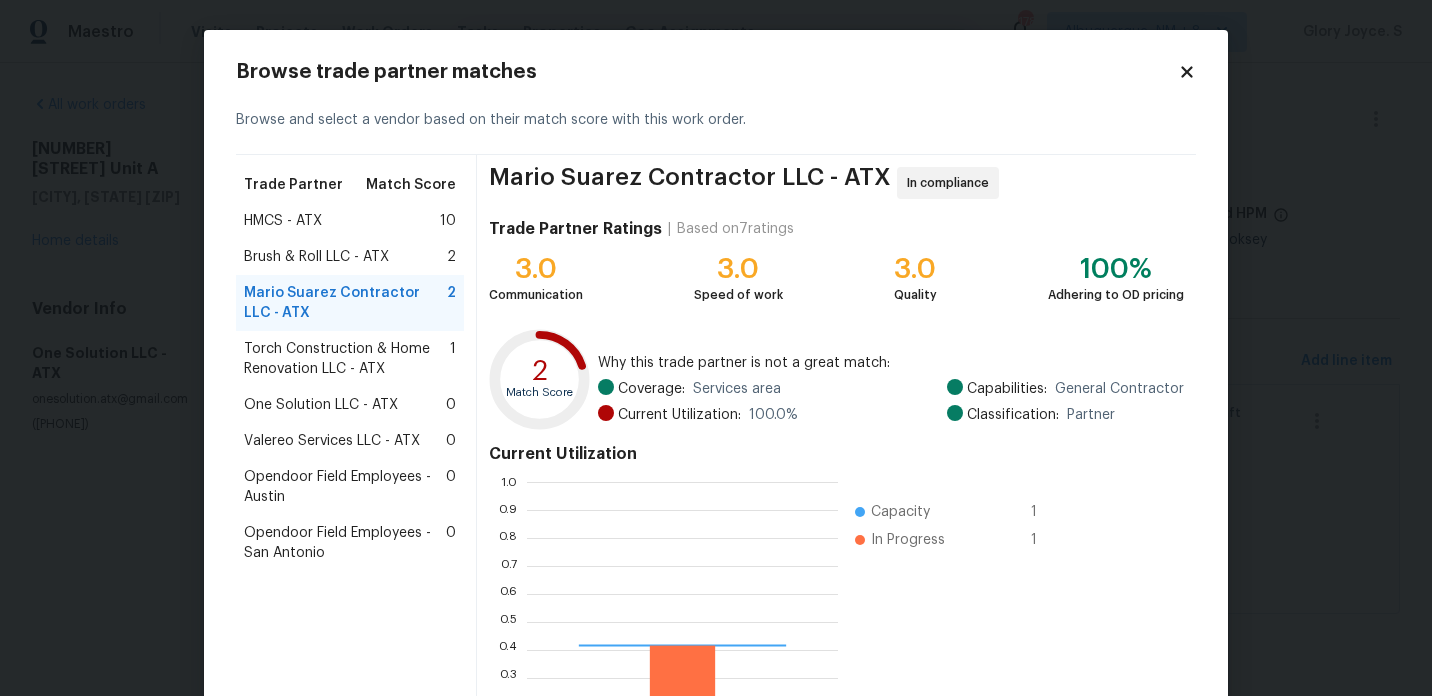 scroll, scrollTop: 2, scrollLeft: 1, axis: both 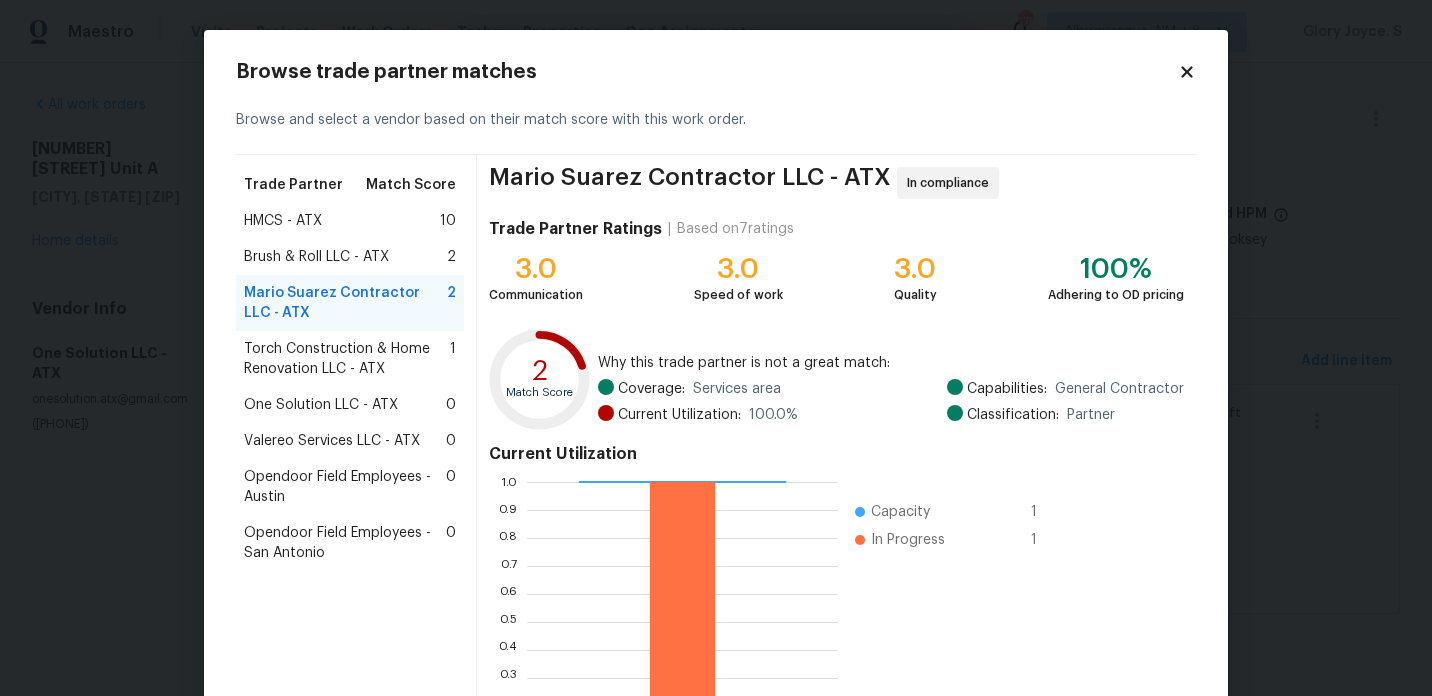 click on "Torch Construction & Home Renovation LLC - ATX" at bounding box center (347, 359) 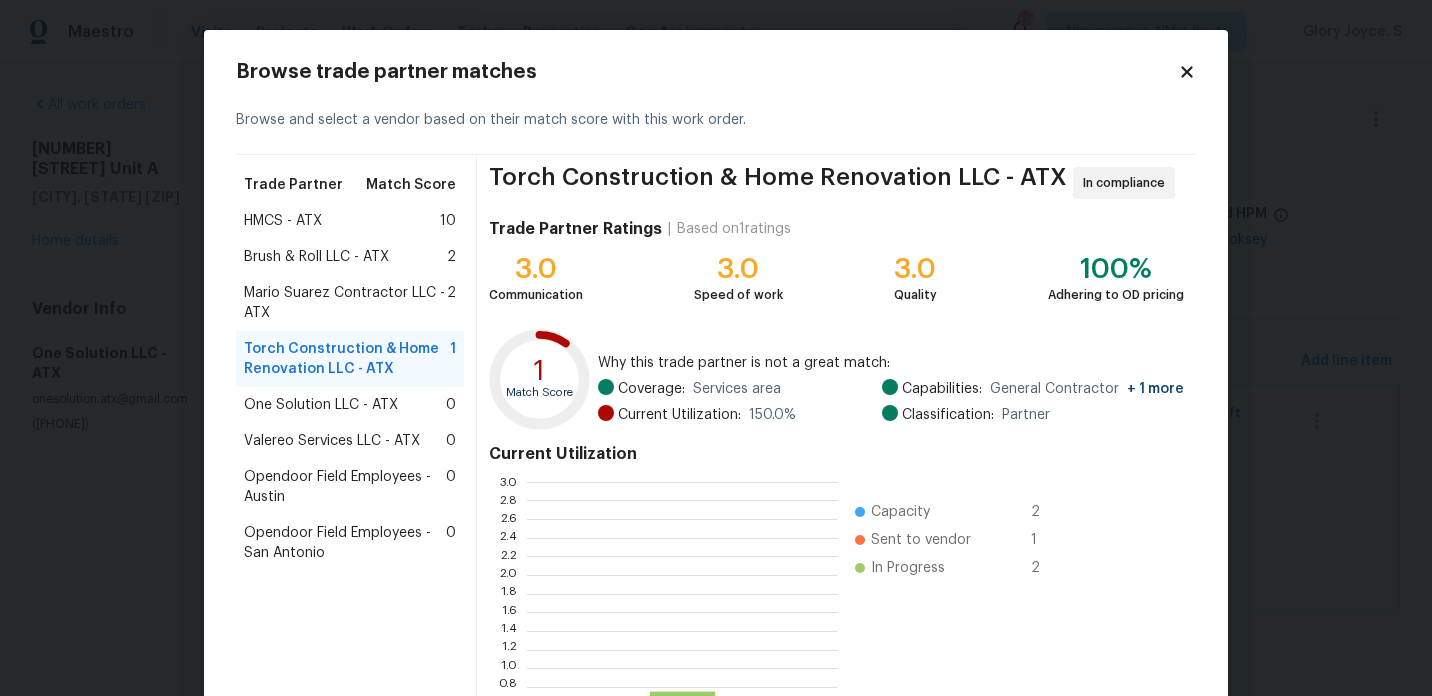 scroll, scrollTop: 2, scrollLeft: 1, axis: both 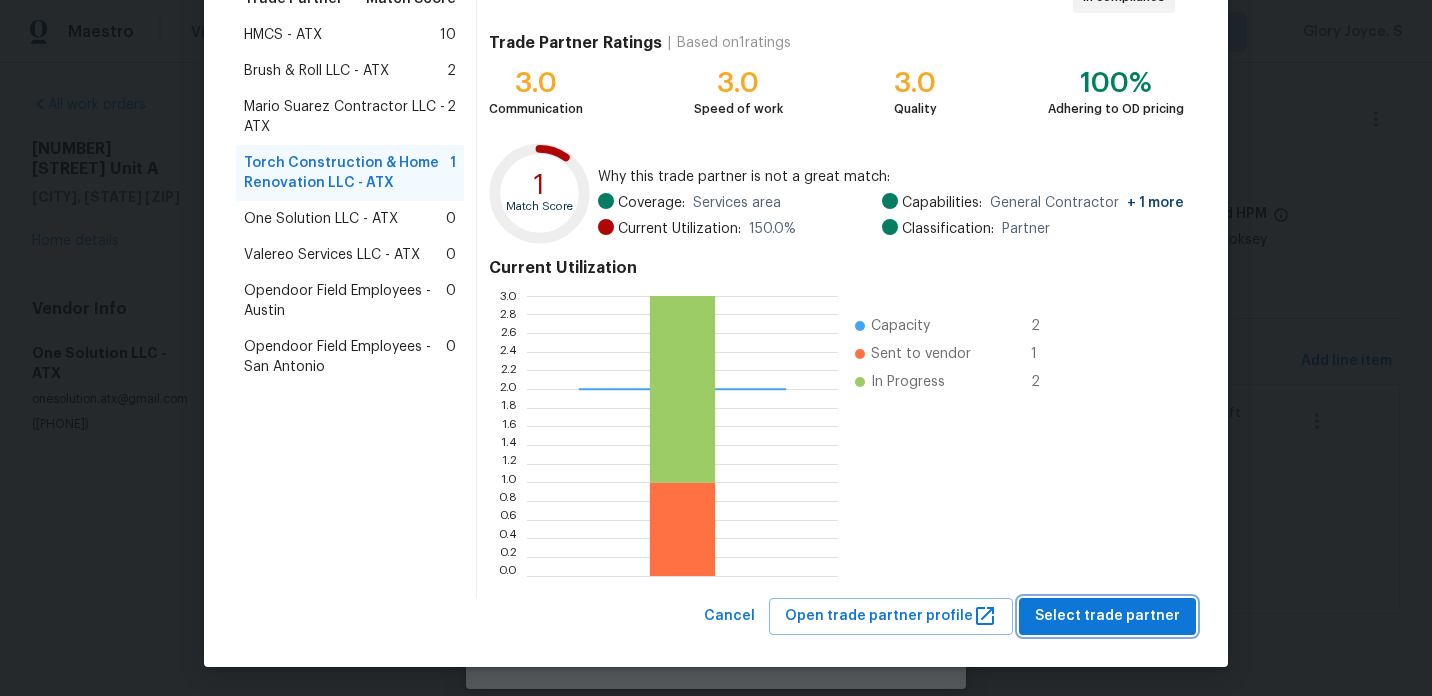 click on "Select trade partner" at bounding box center [1107, 616] 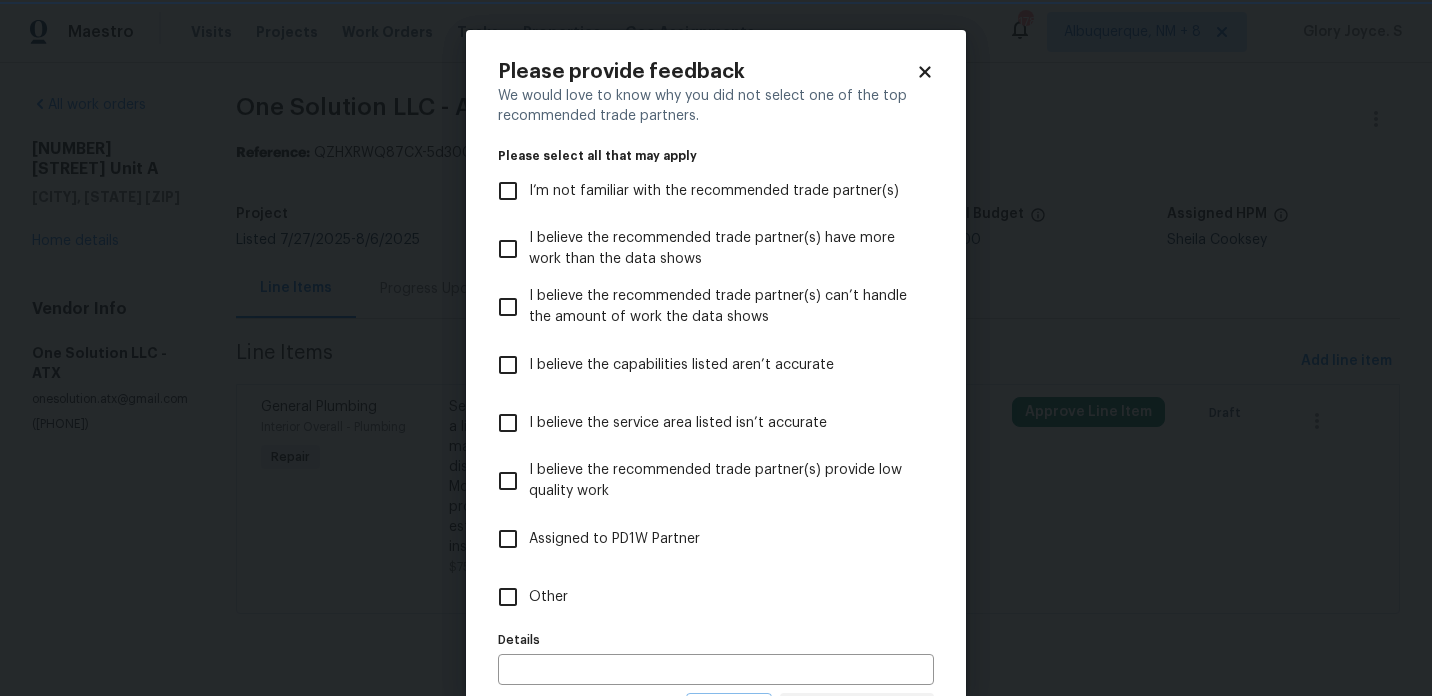 scroll, scrollTop: 0, scrollLeft: 0, axis: both 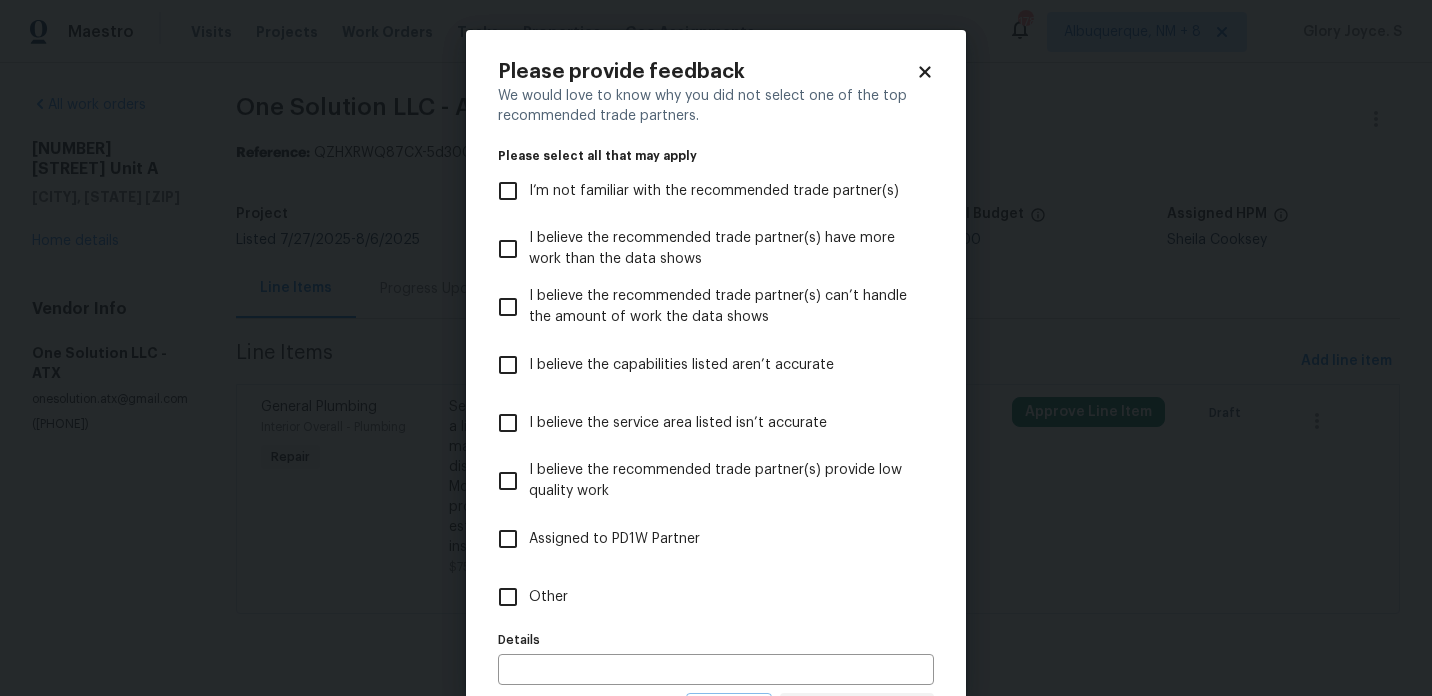 click 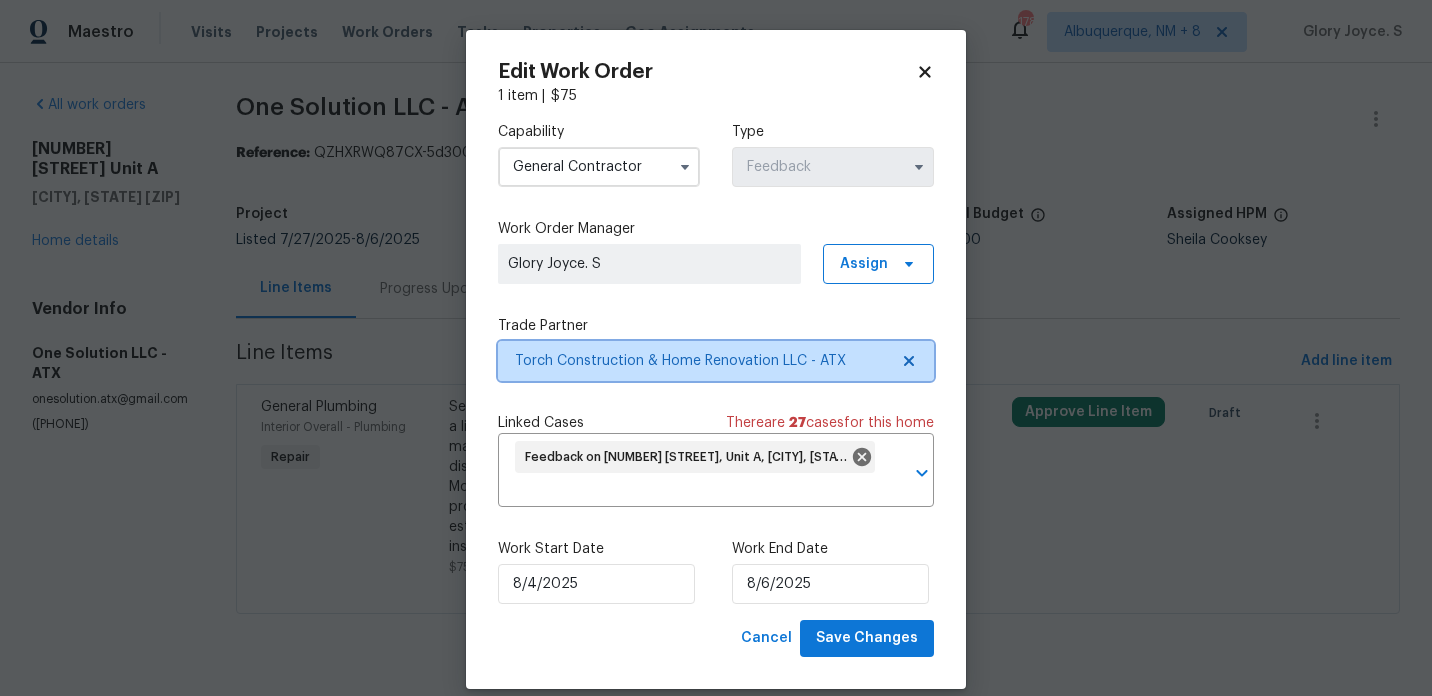 click 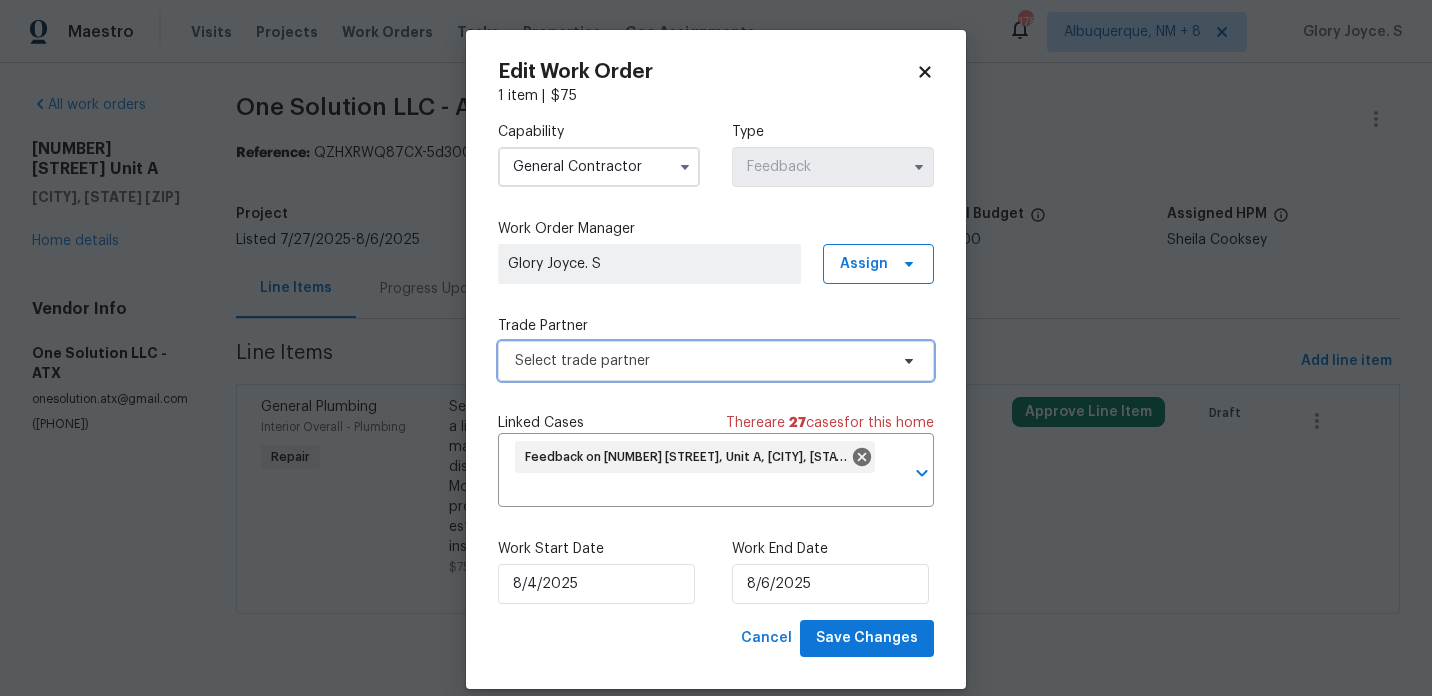 click 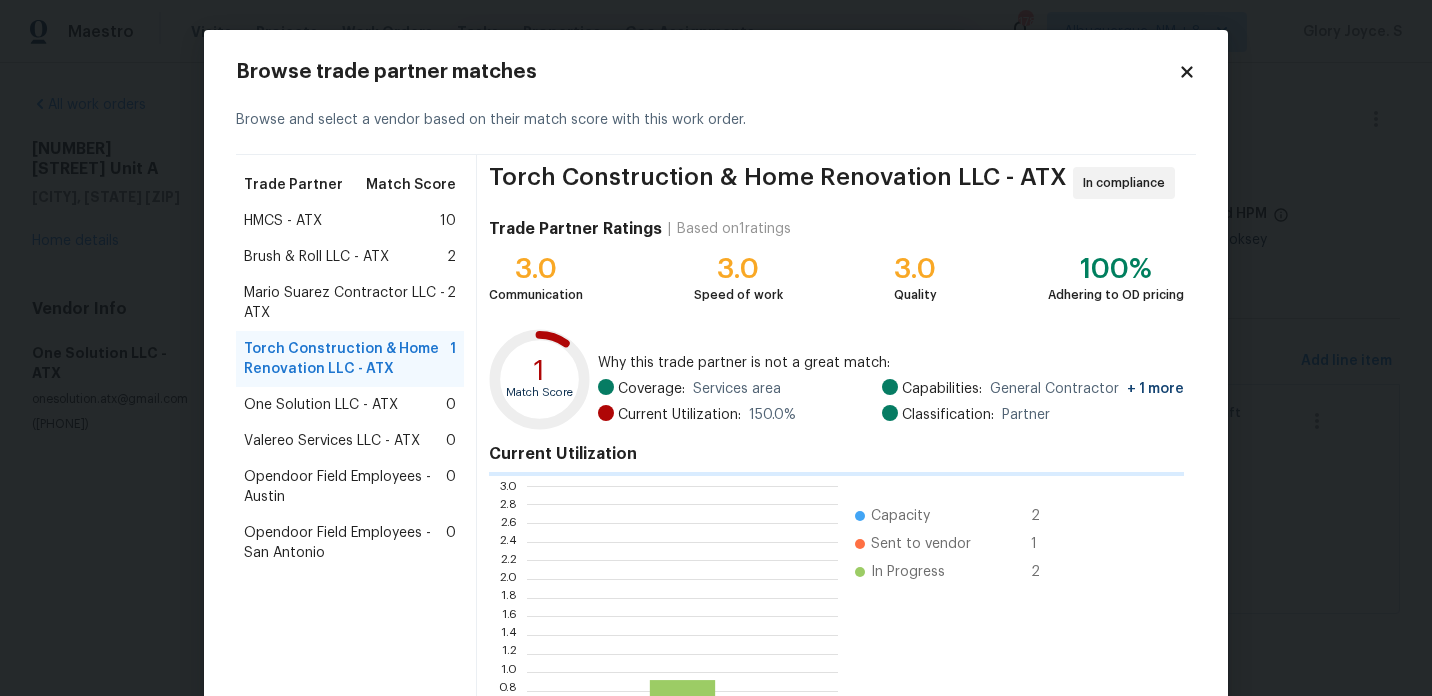 scroll, scrollTop: 2, scrollLeft: 1, axis: both 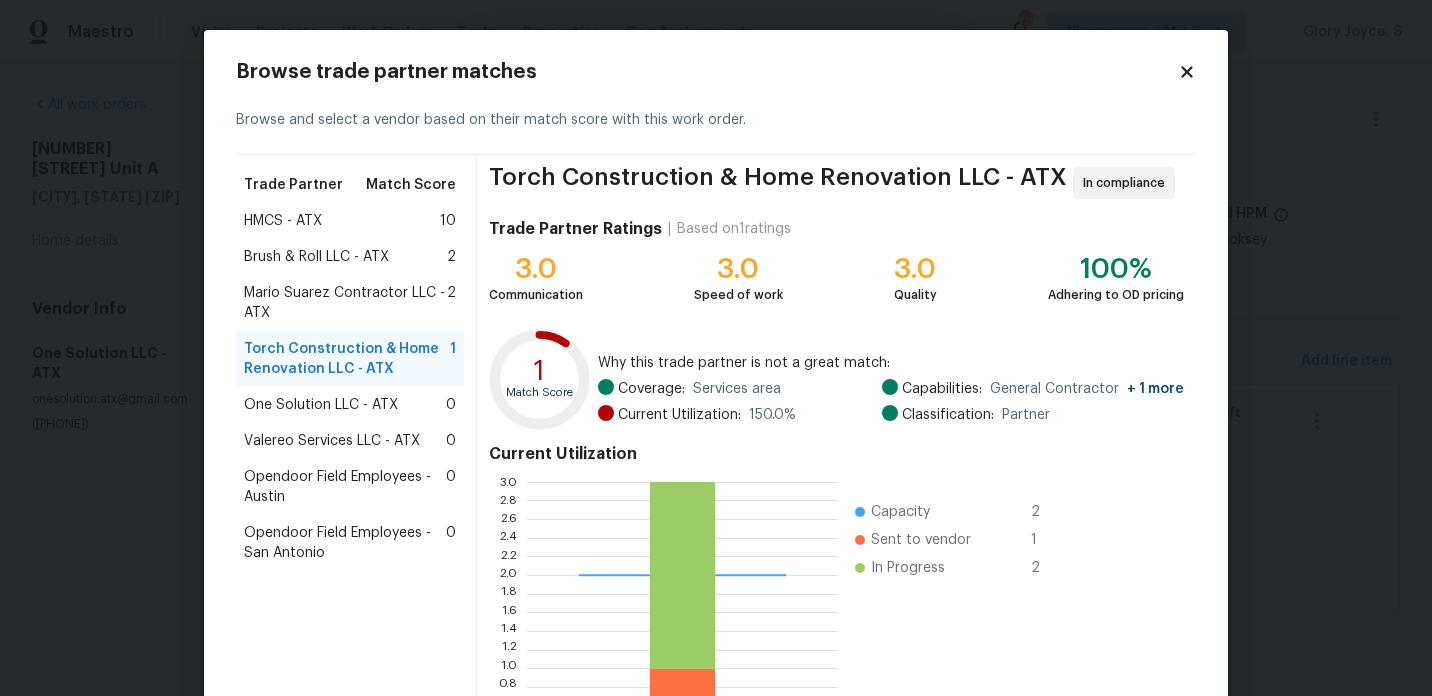 click on "Valereo Services LLC - ATX" at bounding box center (332, 441) 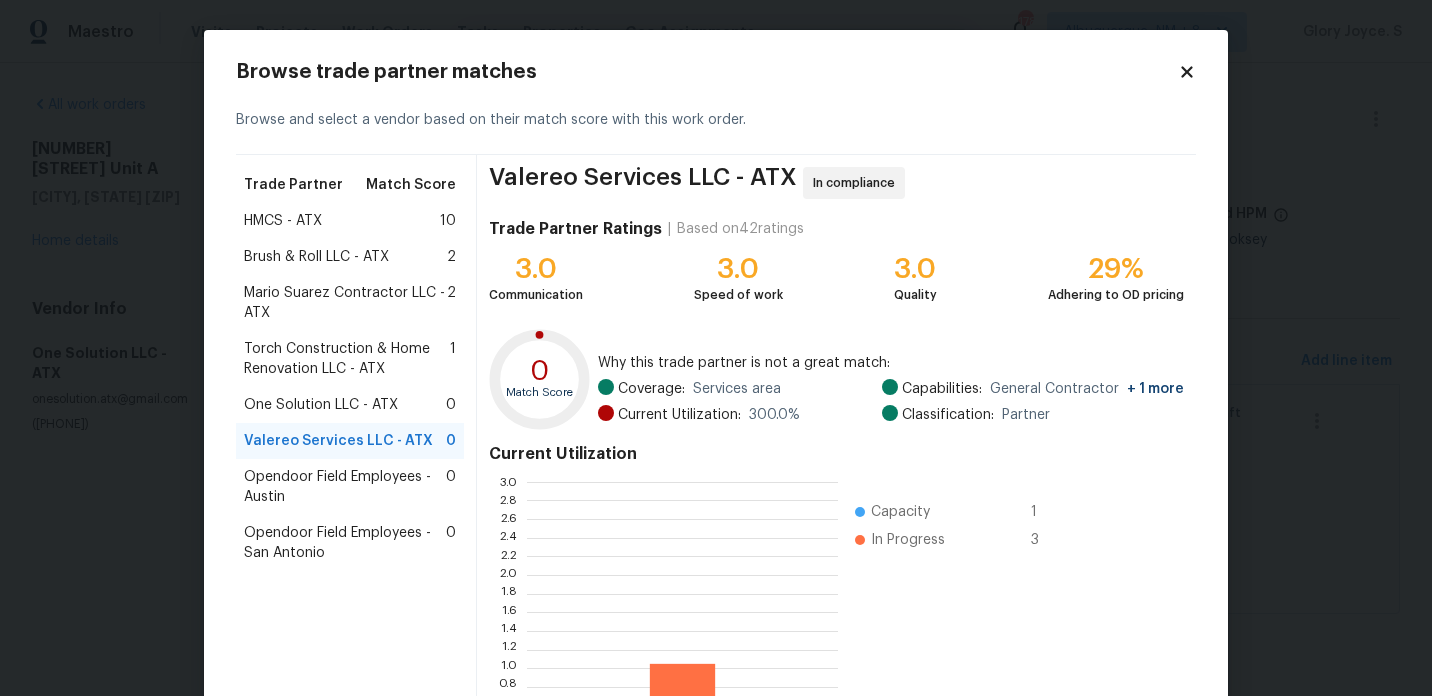 scroll, scrollTop: 2, scrollLeft: 1, axis: both 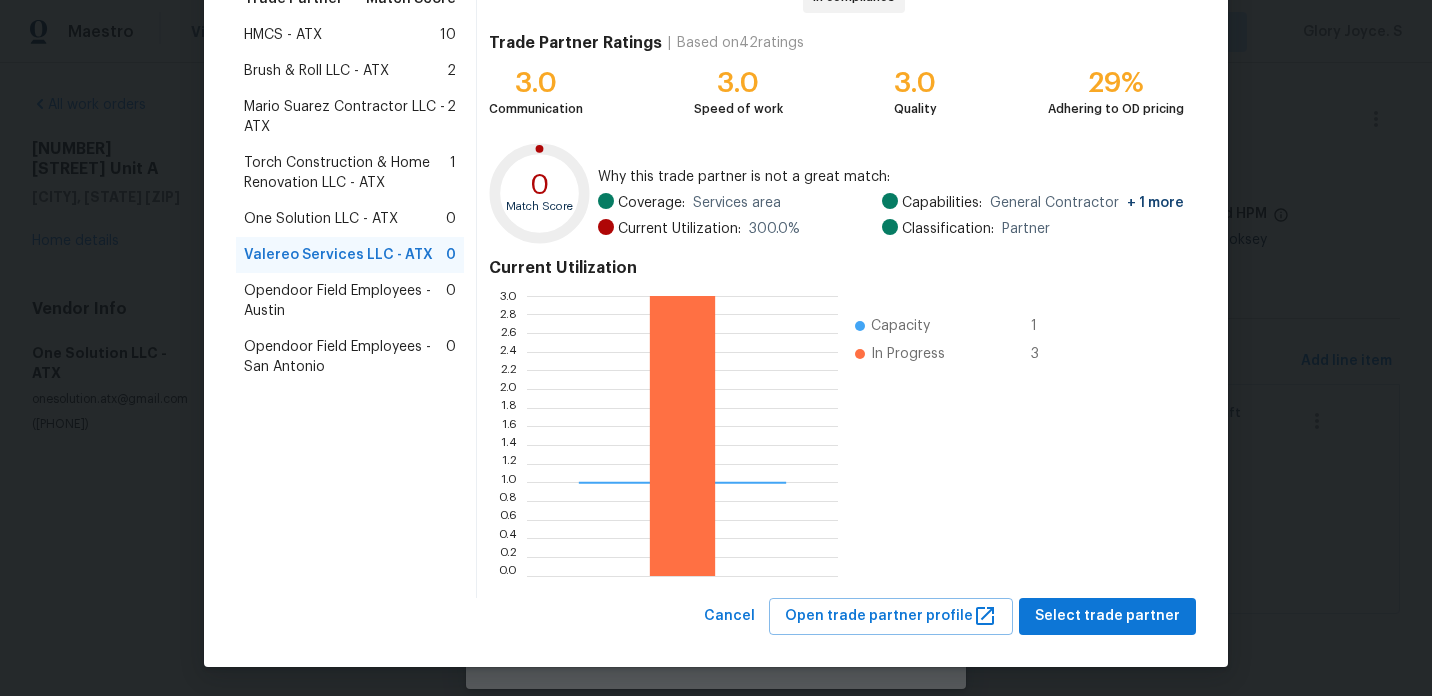 click on "Opendoor Field Employees - Austin" at bounding box center (345, 301) 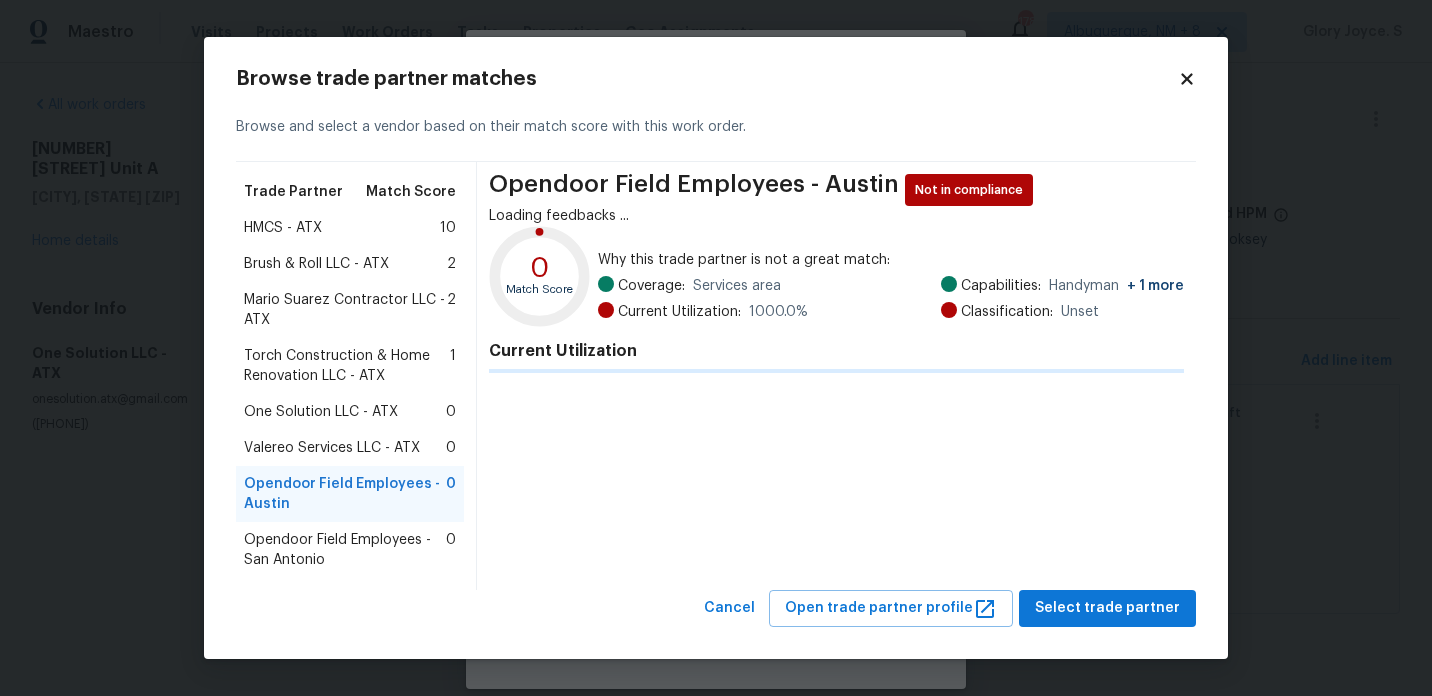 scroll, scrollTop: 0, scrollLeft: 0, axis: both 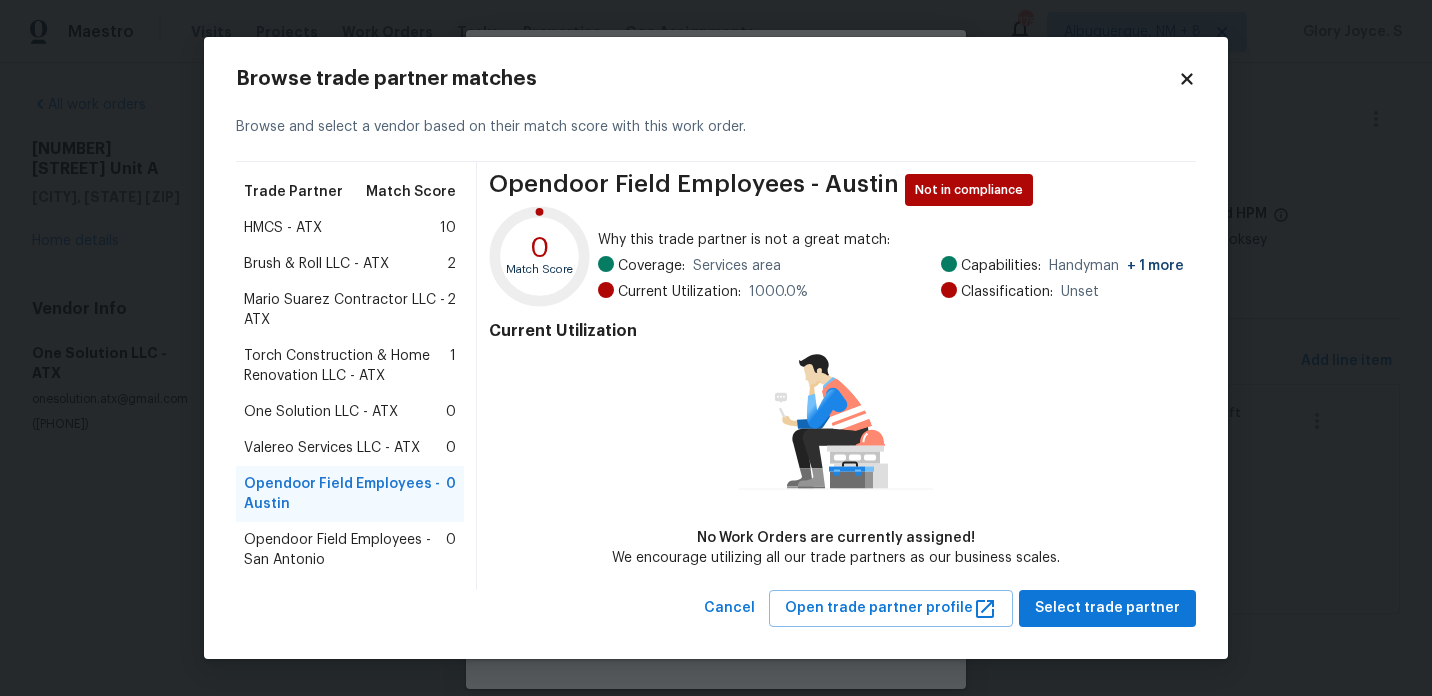 click on "Opendoor Field Employees - Austin" at bounding box center (345, 494) 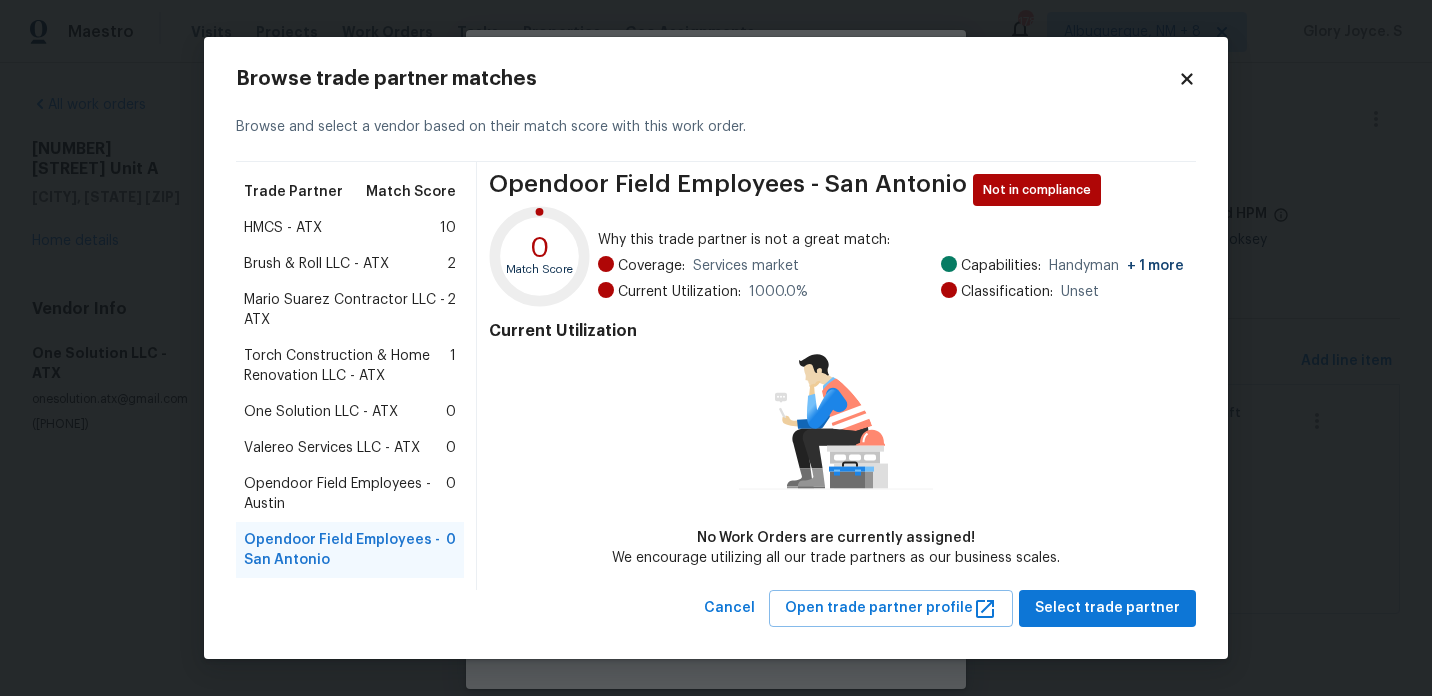 click on "Browse trade partner matches" at bounding box center (707, 79) 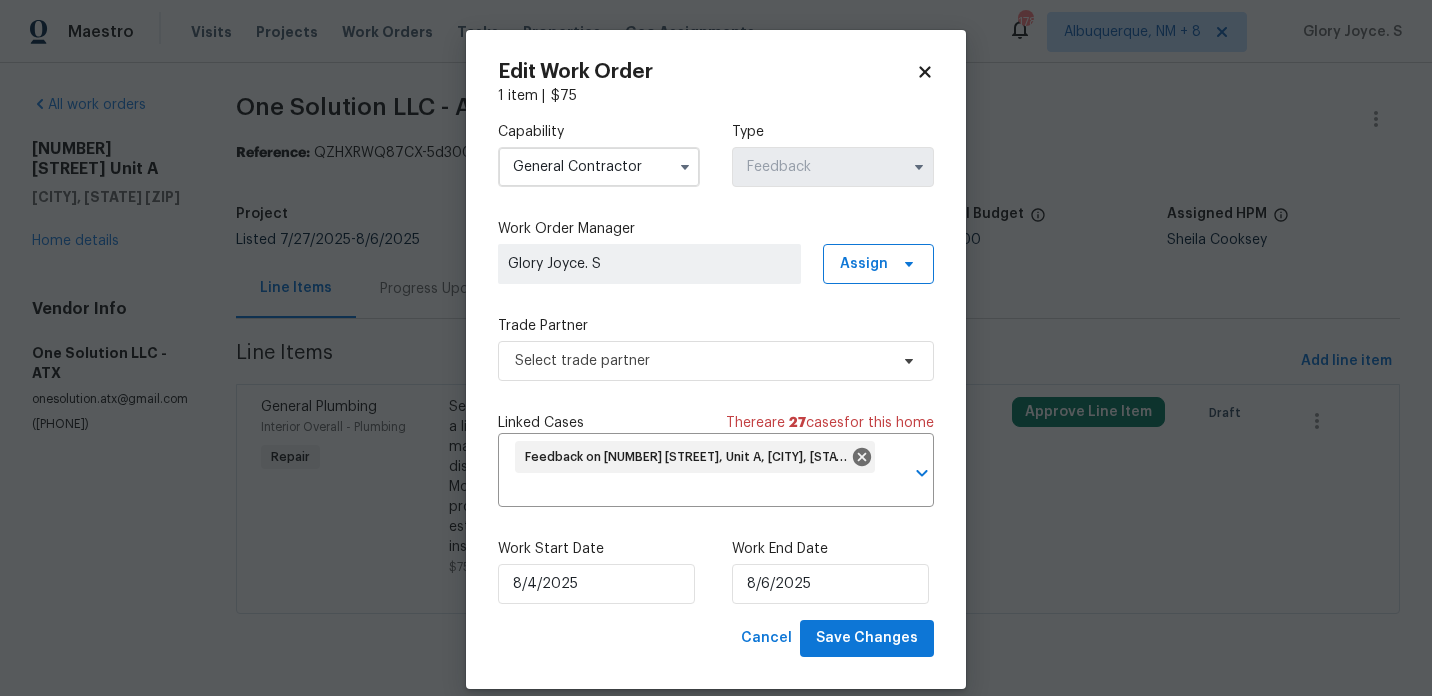 click on "General Contractor" at bounding box center [599, 167] 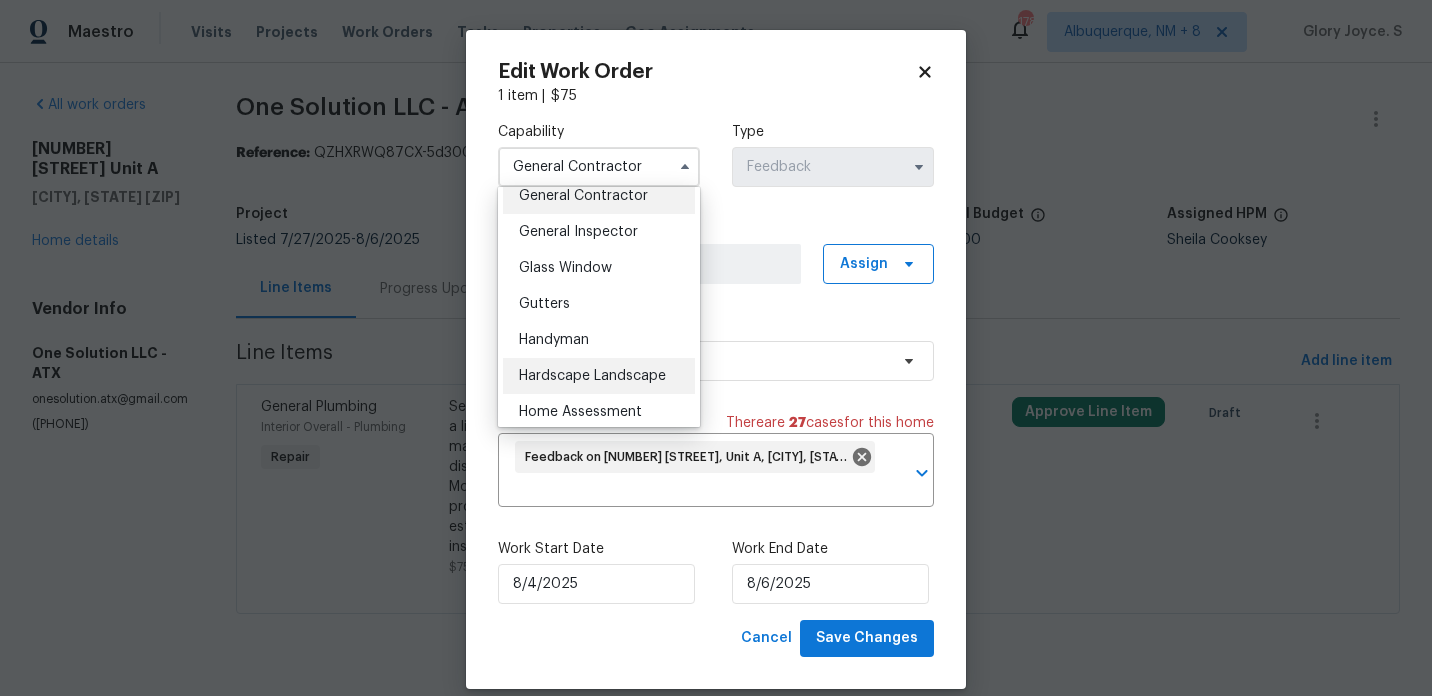 scroll, scrollTop: 984, scrollLeft: 0, axis: vertical 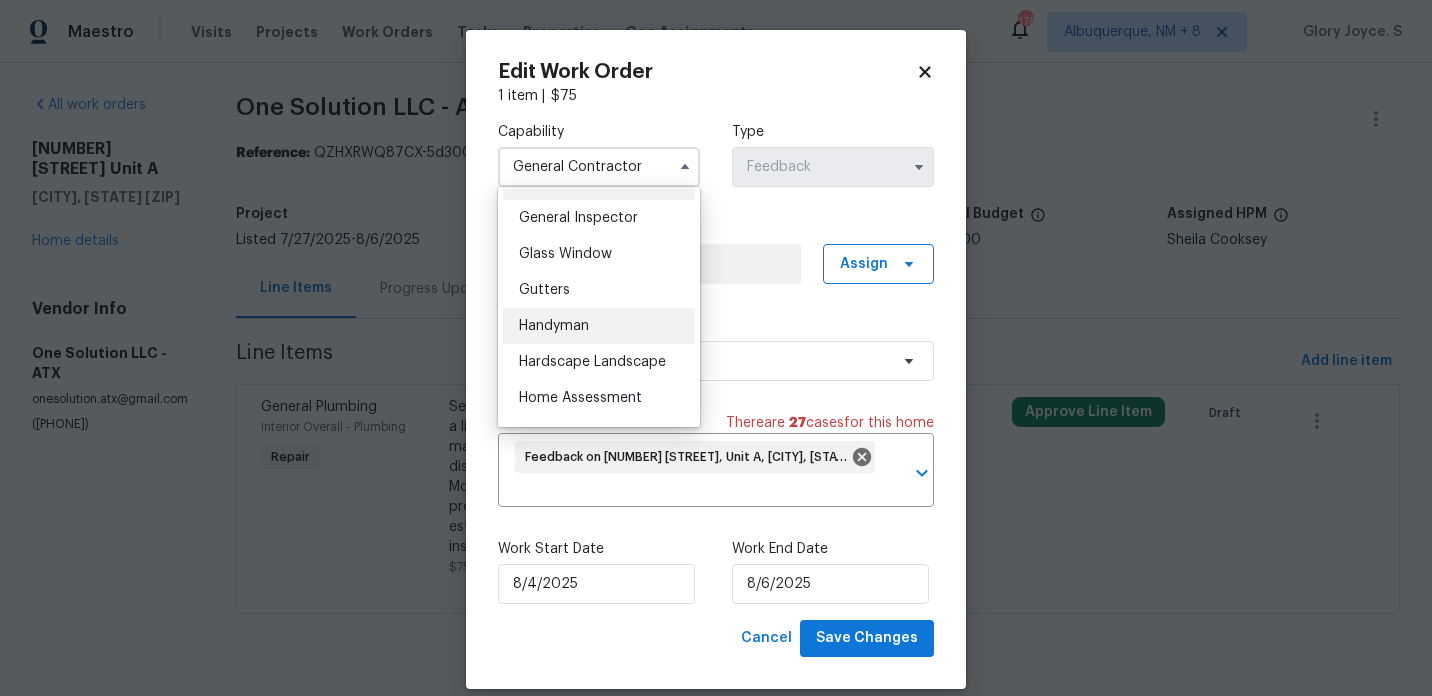 click on "Handyman" at bounding box center [599, 326] 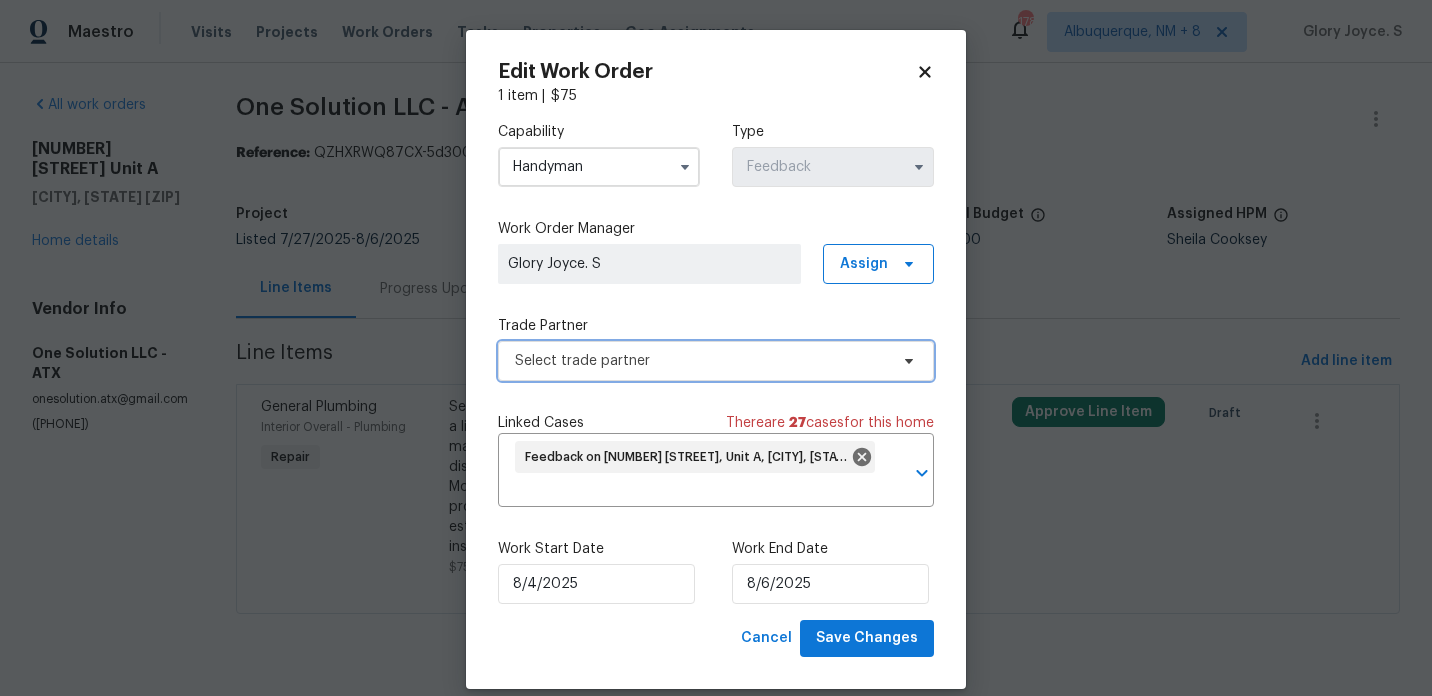 click on "Select trade partner" at bounding box center [701, 361] 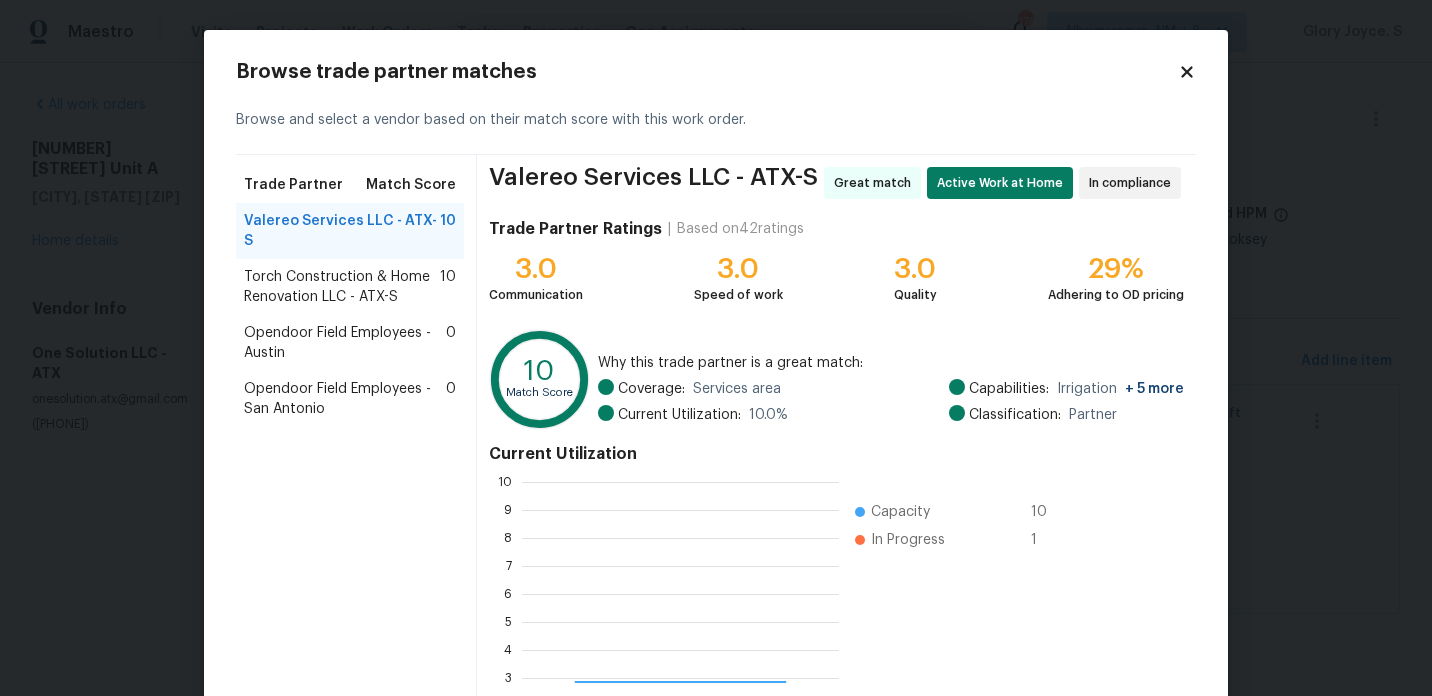 scroll, scrollTop: 2, scrollLeft: 2, axis: both 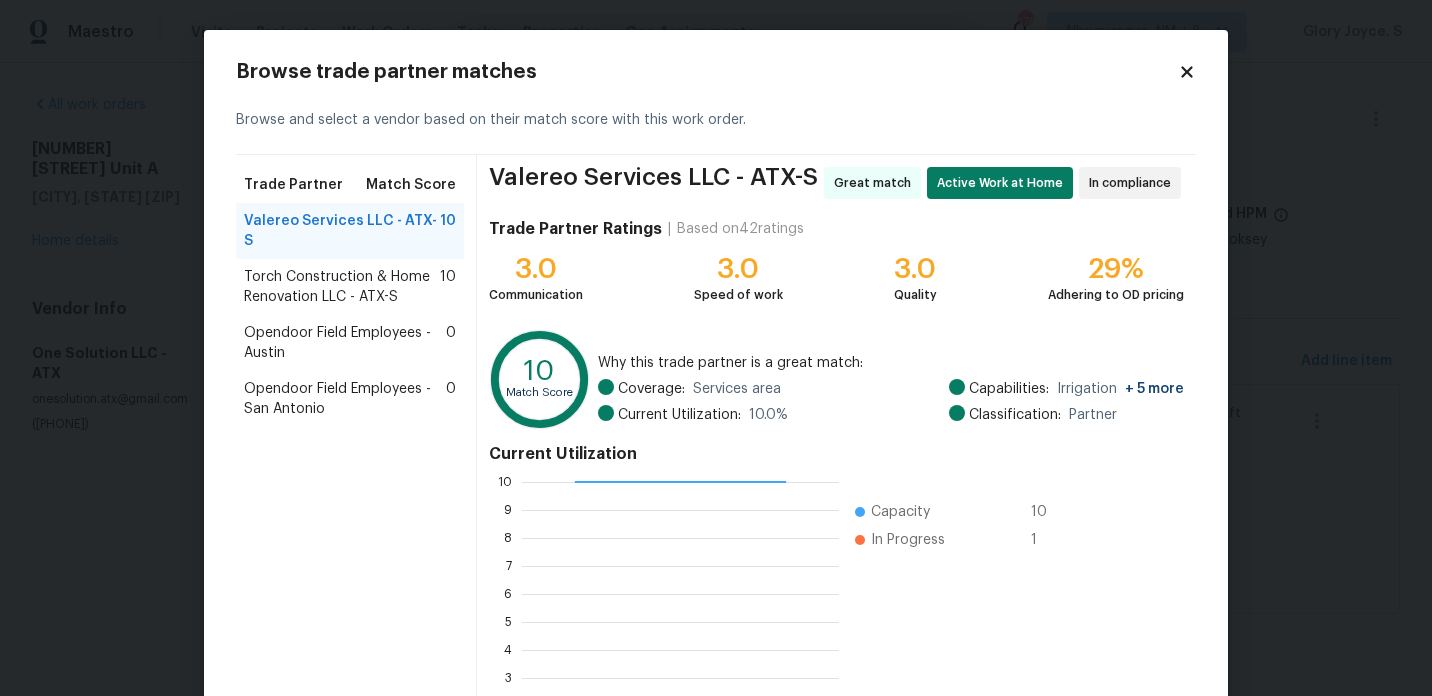 click 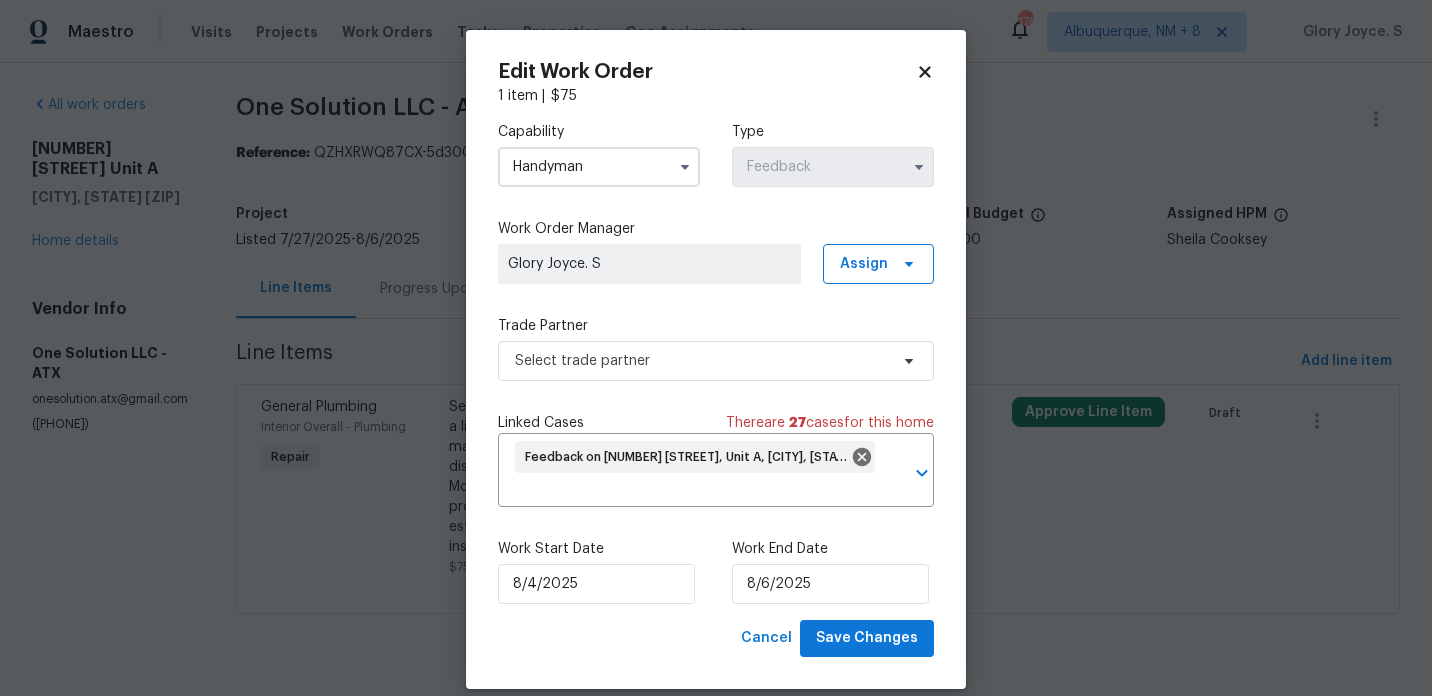 click on "Handyman" at bounding box center (599, 167) 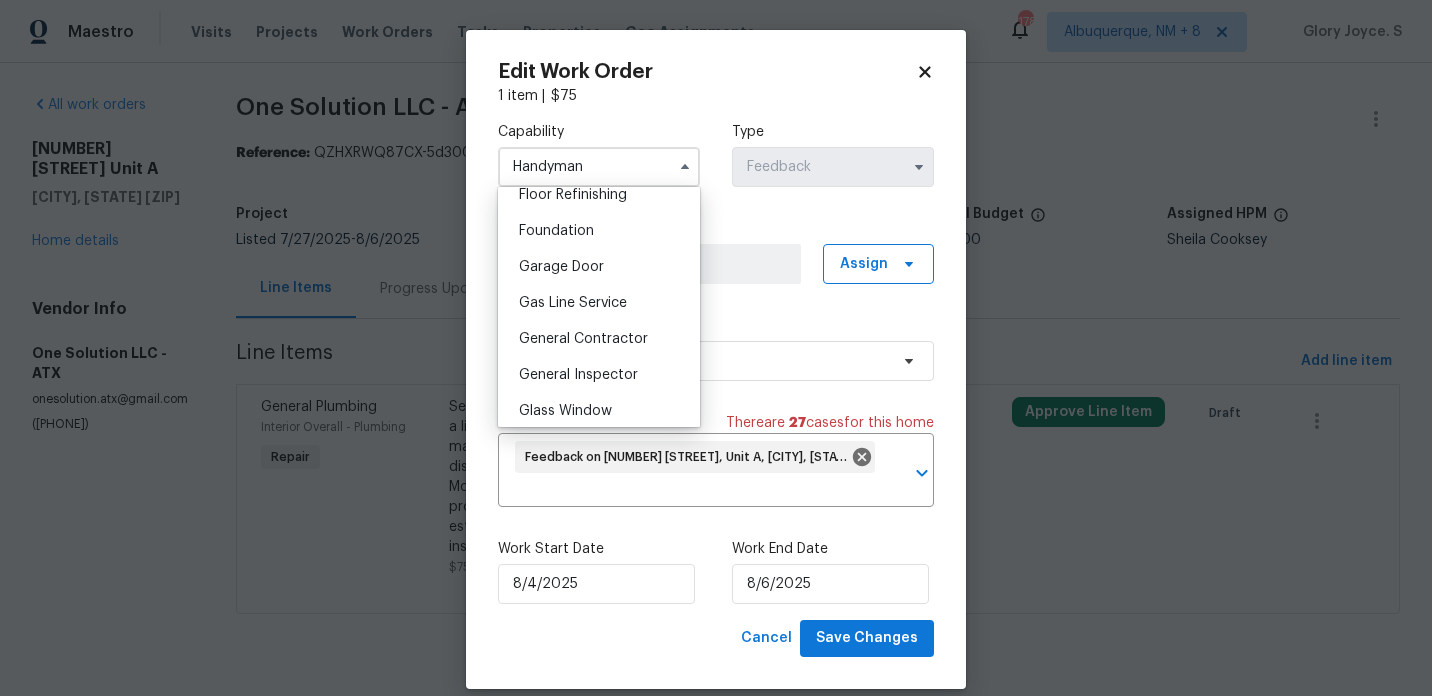 scroll, scrollTop: 837, scrollLeft: 0, axis: vertical 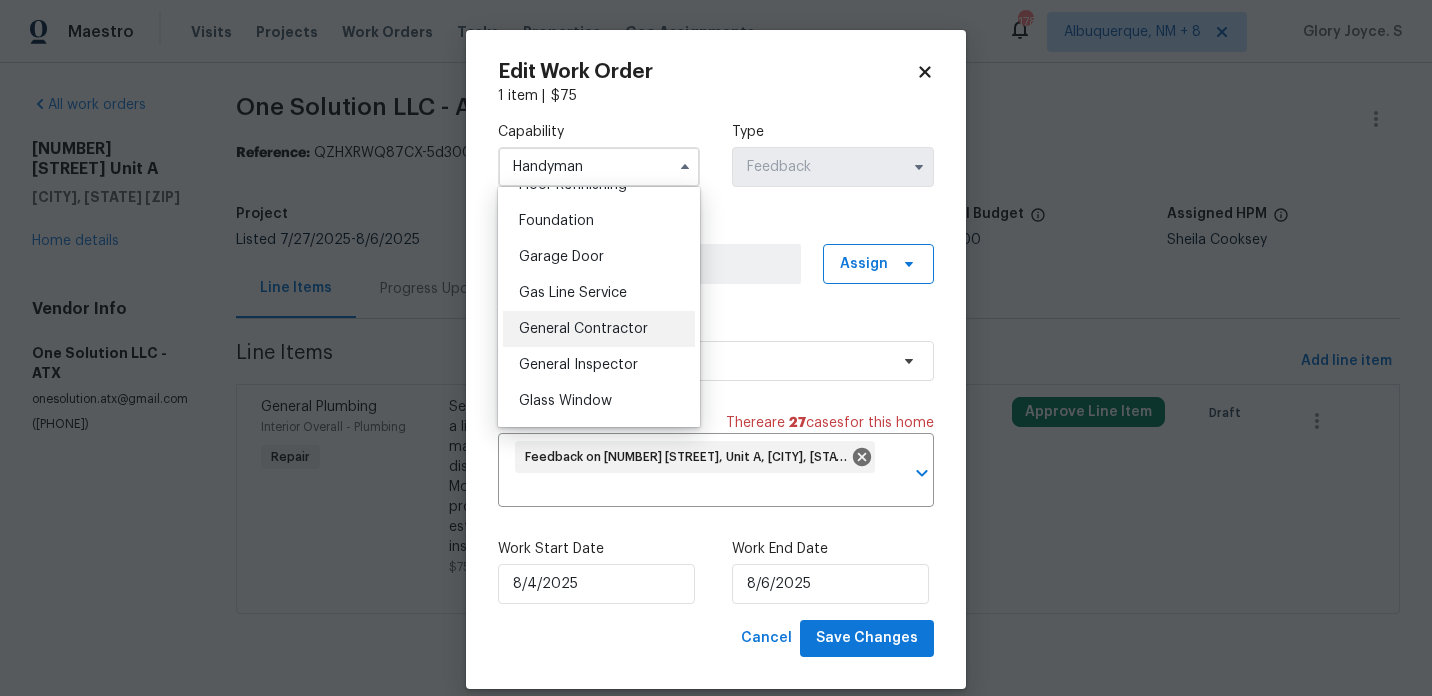 click on "General Contractor" at bounding box center [599, 329] 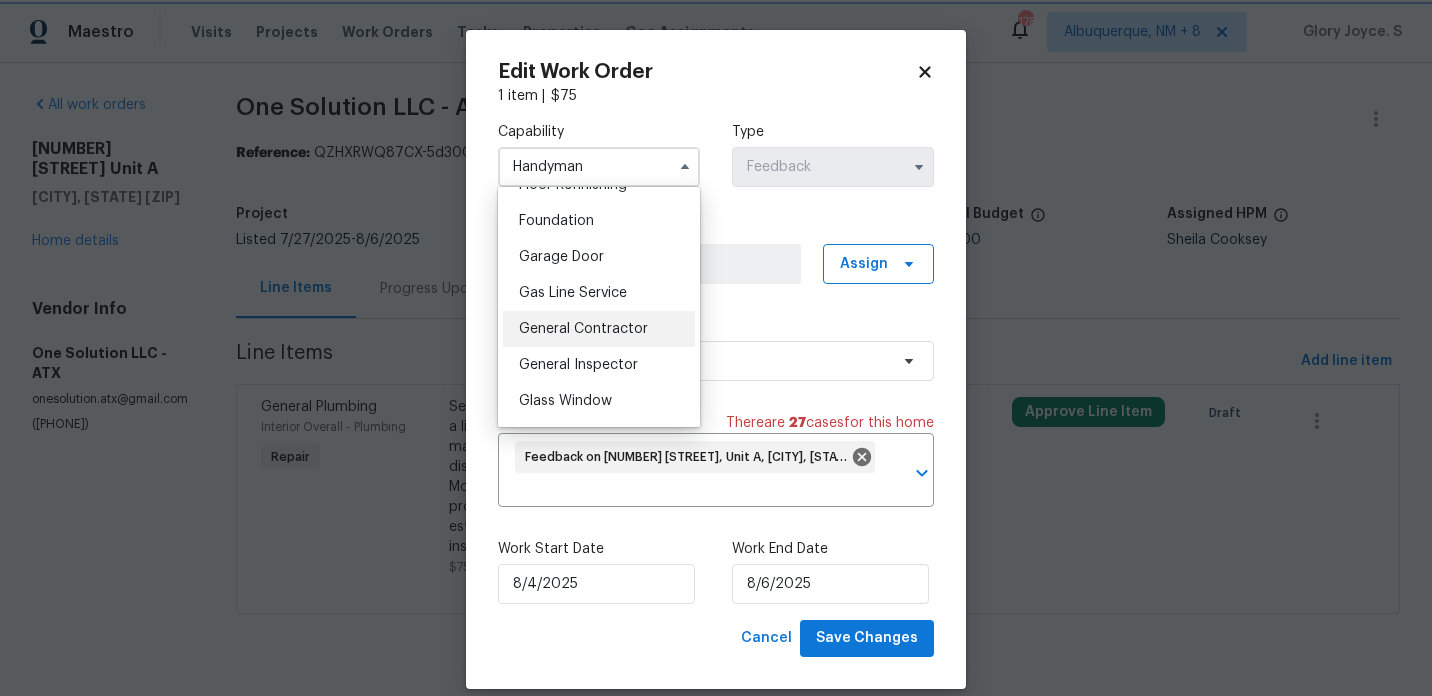 type on "General Contractor" 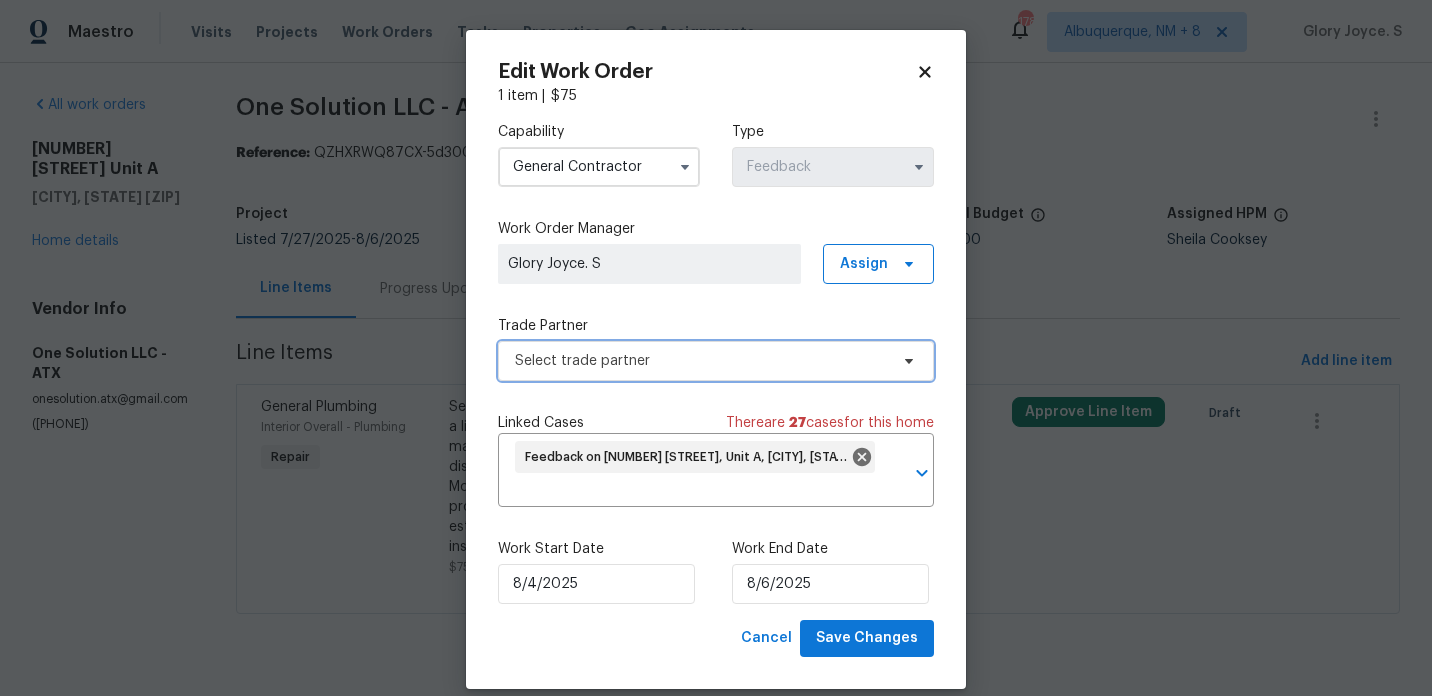 click on "Select trade partner" at bounding box center (701, 361) 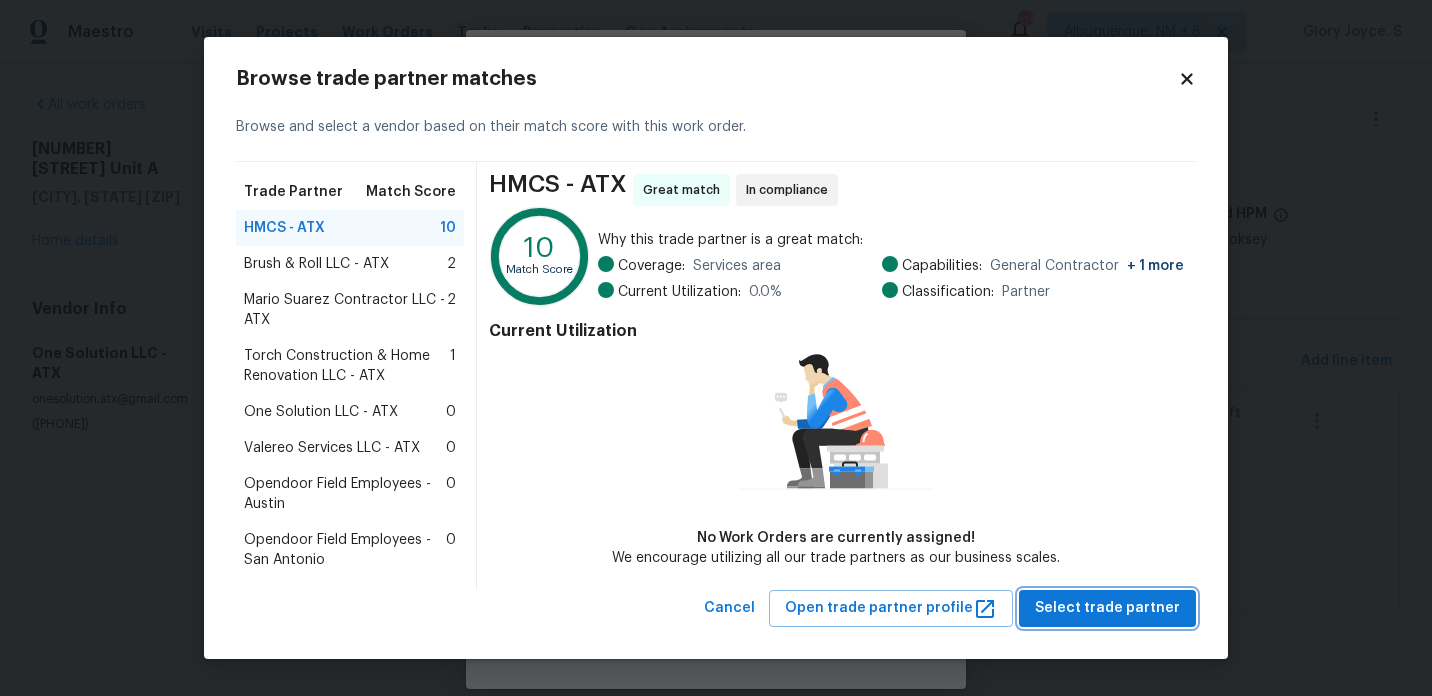 click on "Select trade partner" at bounding box center (1107, 608) 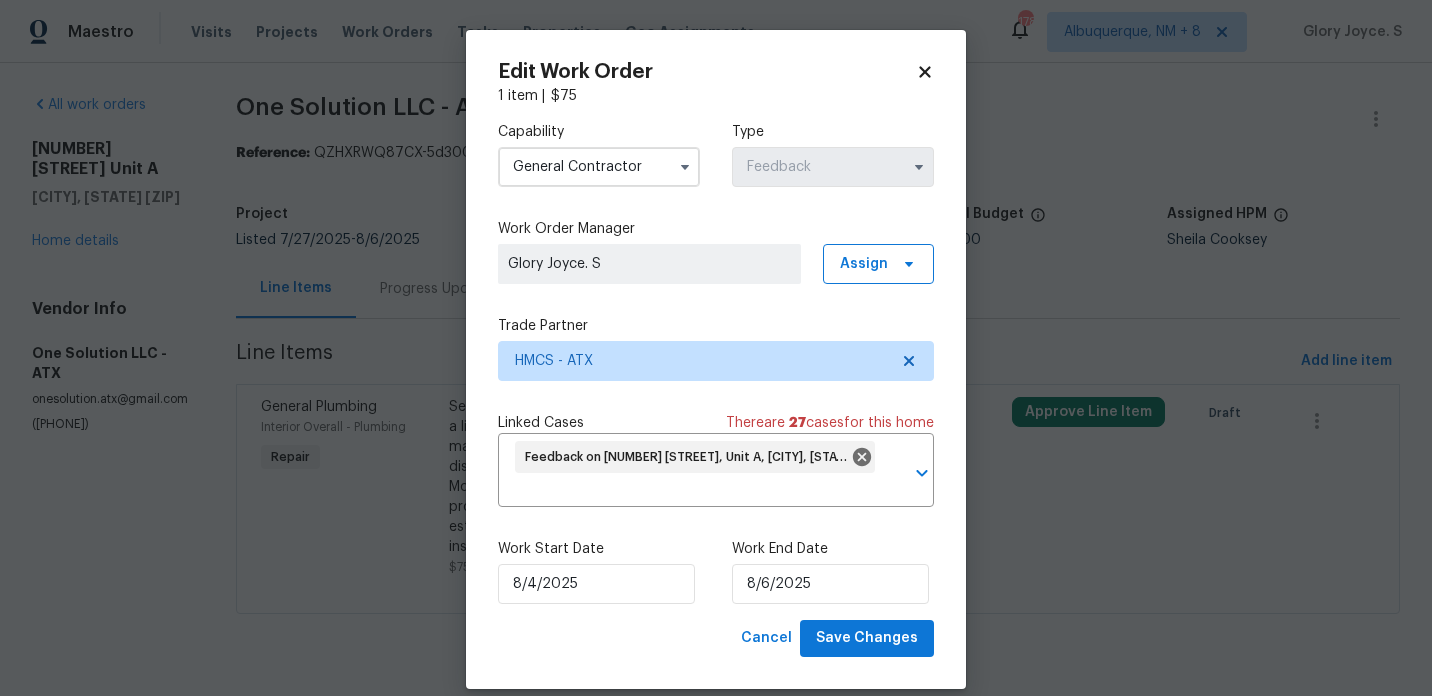click on "Work Start Date   8/4/2025 Work End Date   8/6/2025" at bounding box center [716, 571] 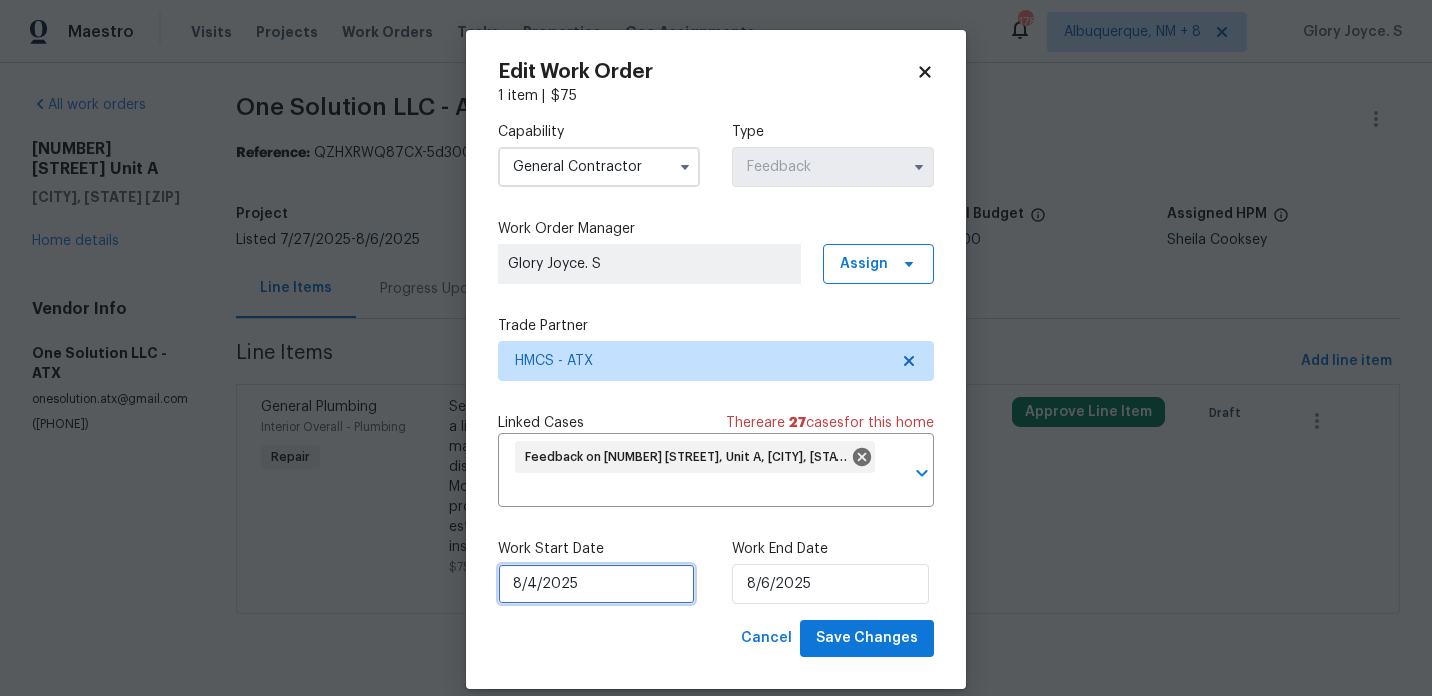 click on "8/4/2025" at bounding box center (596, 584) 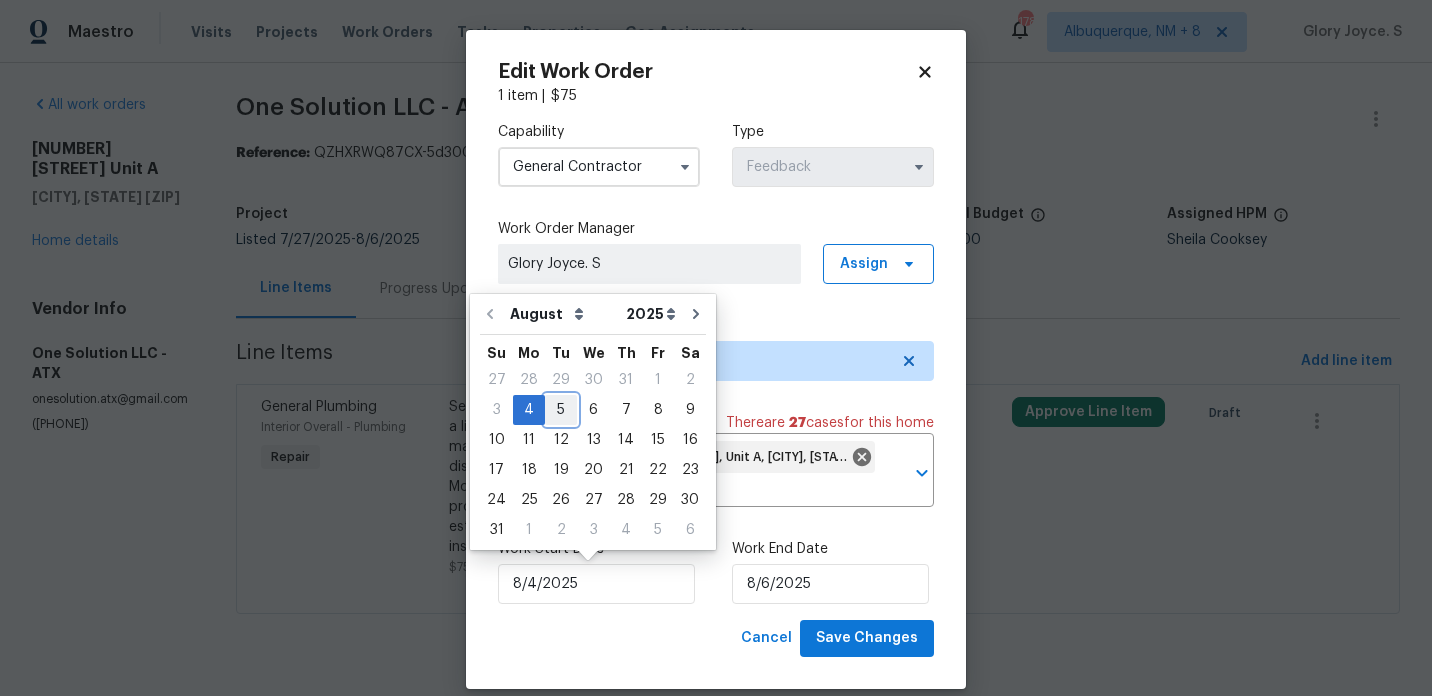 click on "5" at bounding box center (561, 410) 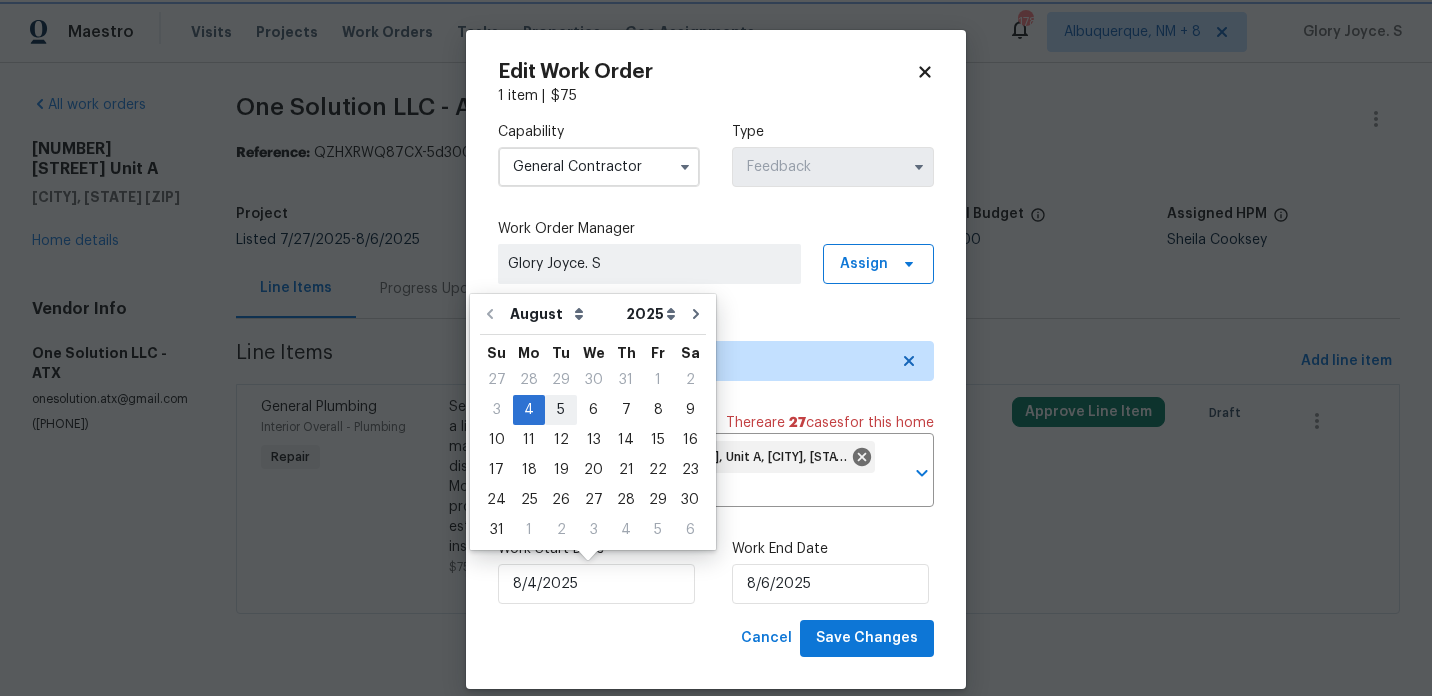 type on "8/5/2025" 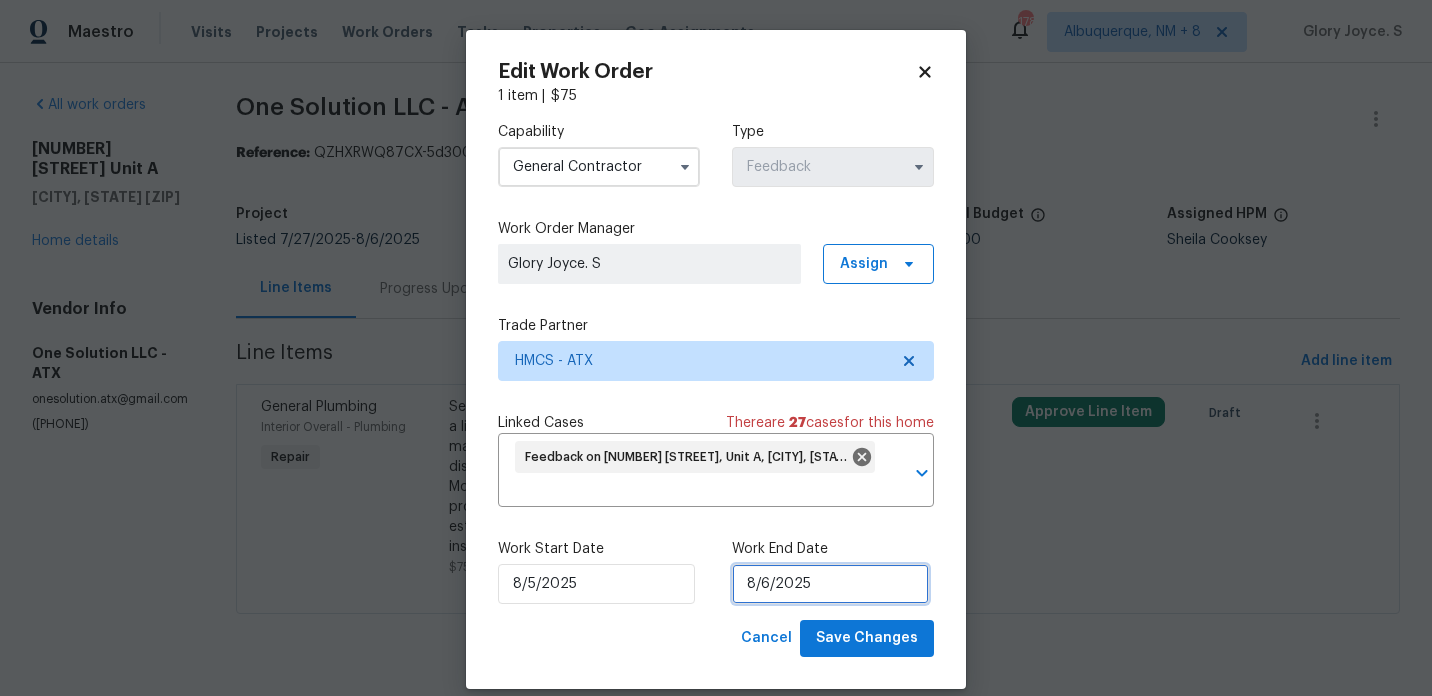 click on "8/6/2025" at bounding box center (830, 584) 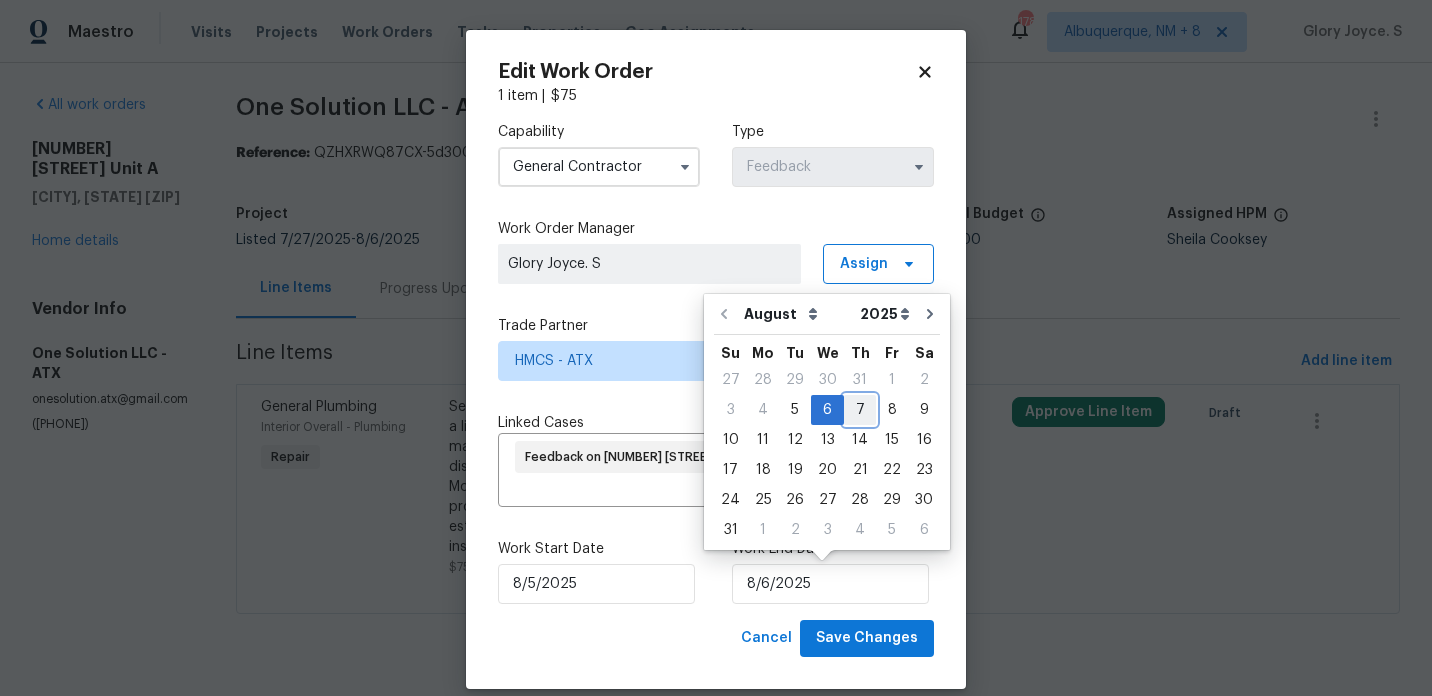click on "7" at bounding box center [860, 410] 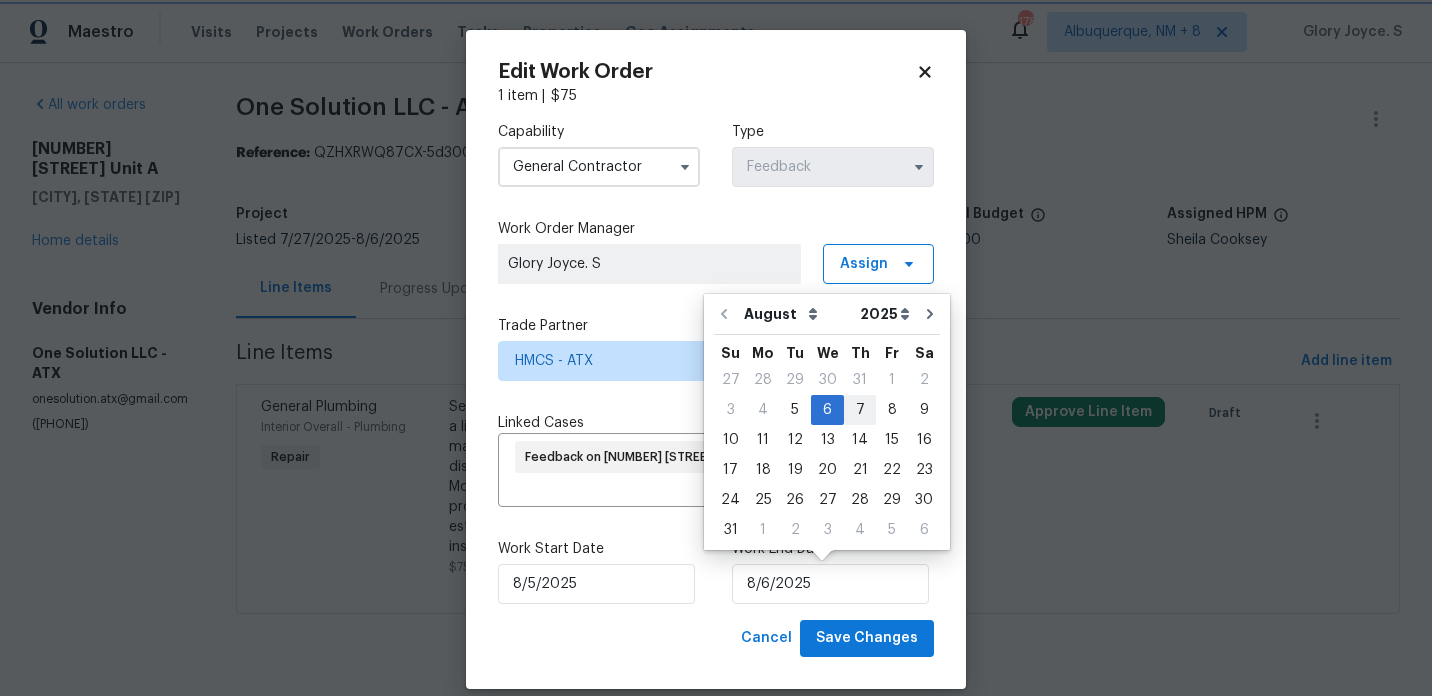 type on "8/7/2025" 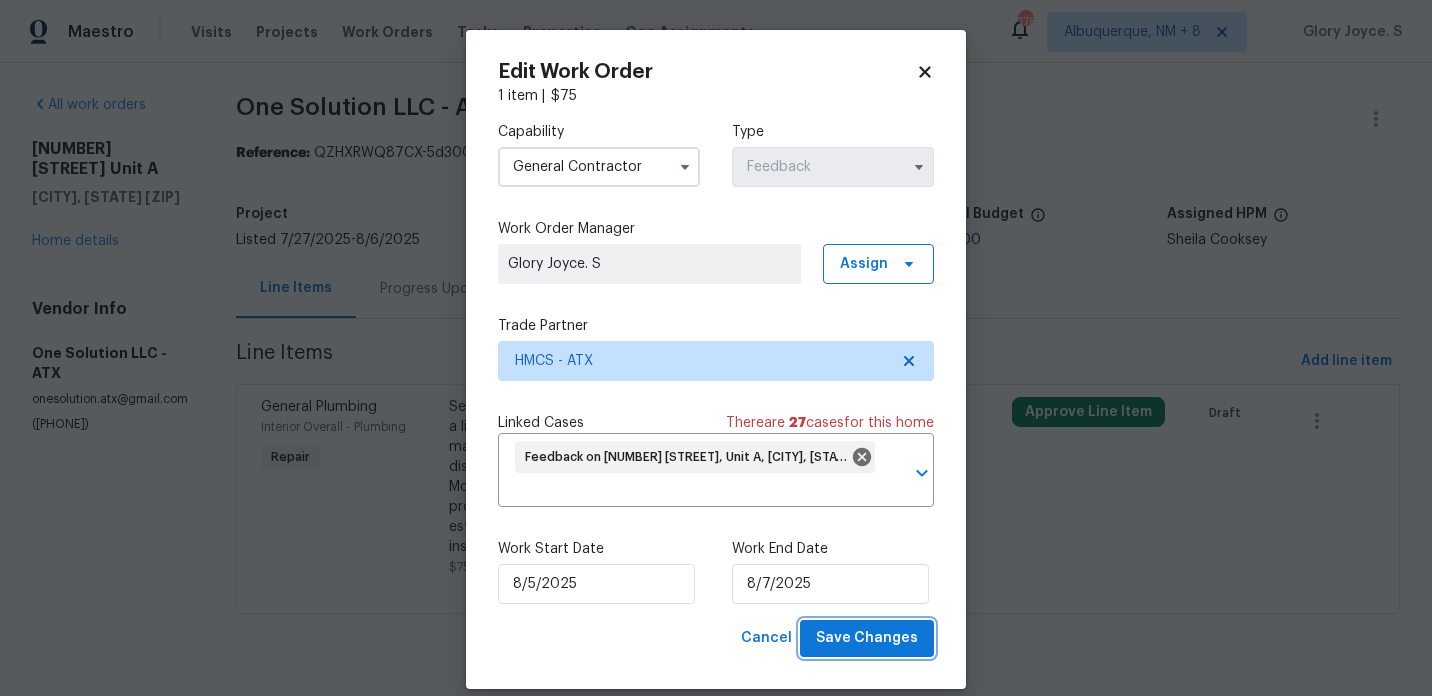 click on "Save Changes" at bounding box center [867, 638] 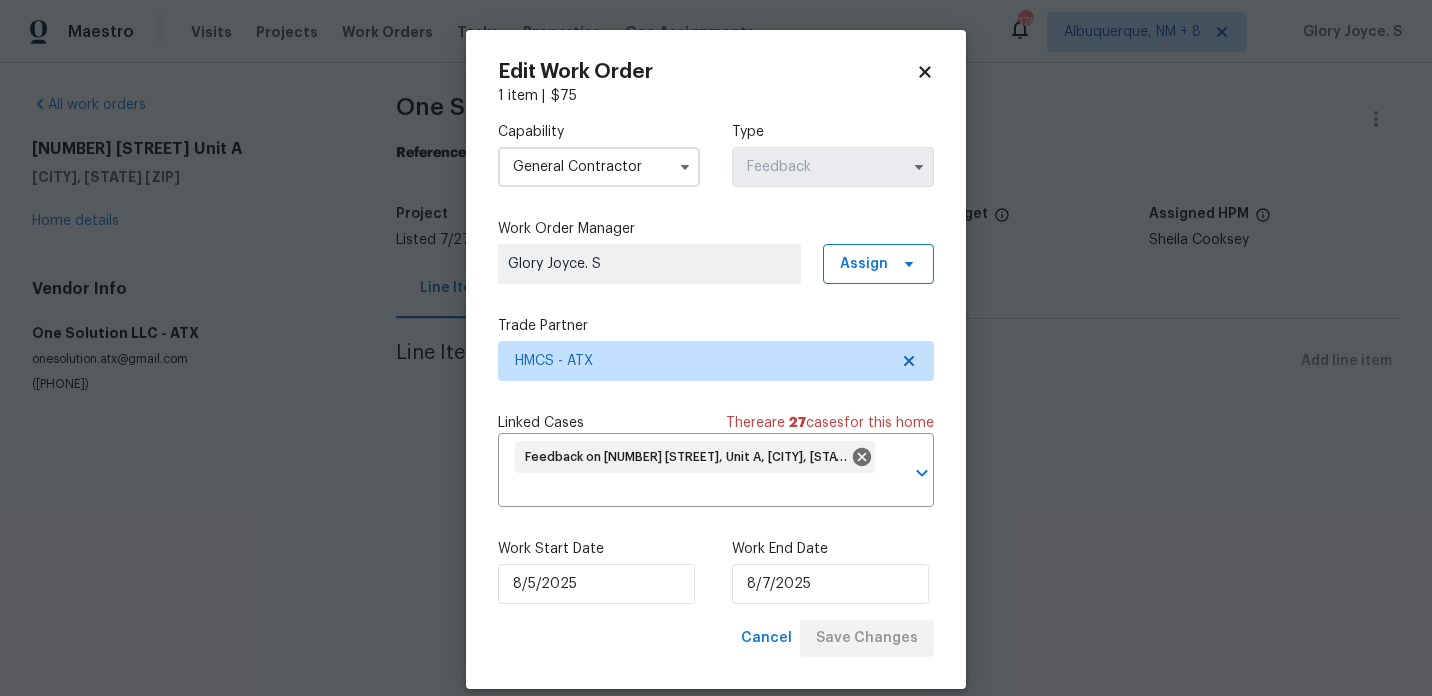 click on "Maestro Visits Projects Work Orders Tasks Properties Geo Assignments 178 Albuquerque, NM + 8 Glory Joyce. S All work orders 540 Fieldwood Dr Unit A Buda, TX 78610 Home details Vendor Info One Solution LLC - ATX onesolution.atx@gmail.com (512) 351-0849 One Solution LLC - ATX Canceled Reference:   QZHXRWQ87CX-5d3005a8e Project Listed   7/27/2025  -  8/6/2025 Work Order Timeline 8/4/2025  -  8/6/2025 Total Budget $0.00 Assigned HPM Sheila Cooksey Line Items Progress Updates Attachments Invoices Line Items Add line item
Edit Work Order 1 item | $ 75 Capability   General Contractor Type   Feedback Work Order Manager   Glory Joyce. S Assign Trade Partner   HMCS - ATX Linked Cases There  are   27  case s  for this home   Feedback on 540 Fieldwood Dr, Unit A, Buda, TX 78610 ​ Work Start Date   8/5/2025 Work End Date   8/7/2025 Cancel Save Changes" at bounding box center (716, 236) 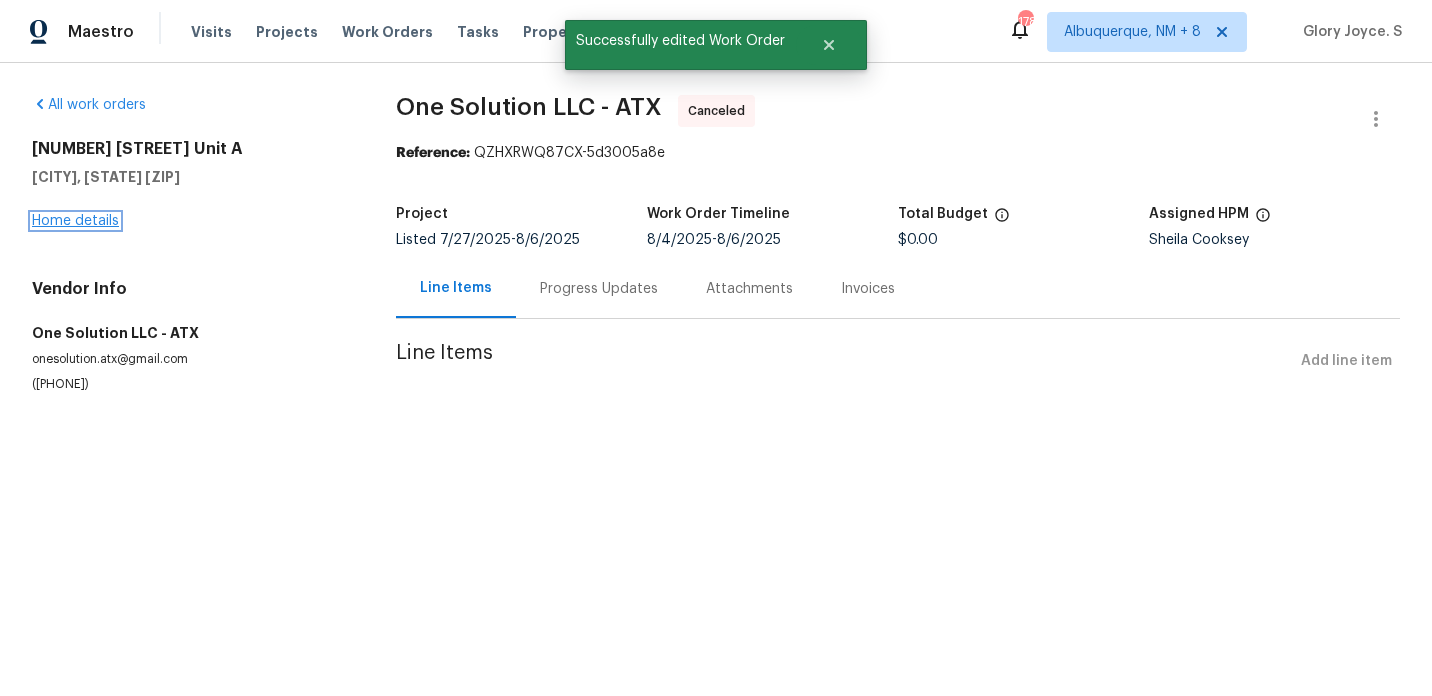 click on "Home details" at bounding box center [75, 221] 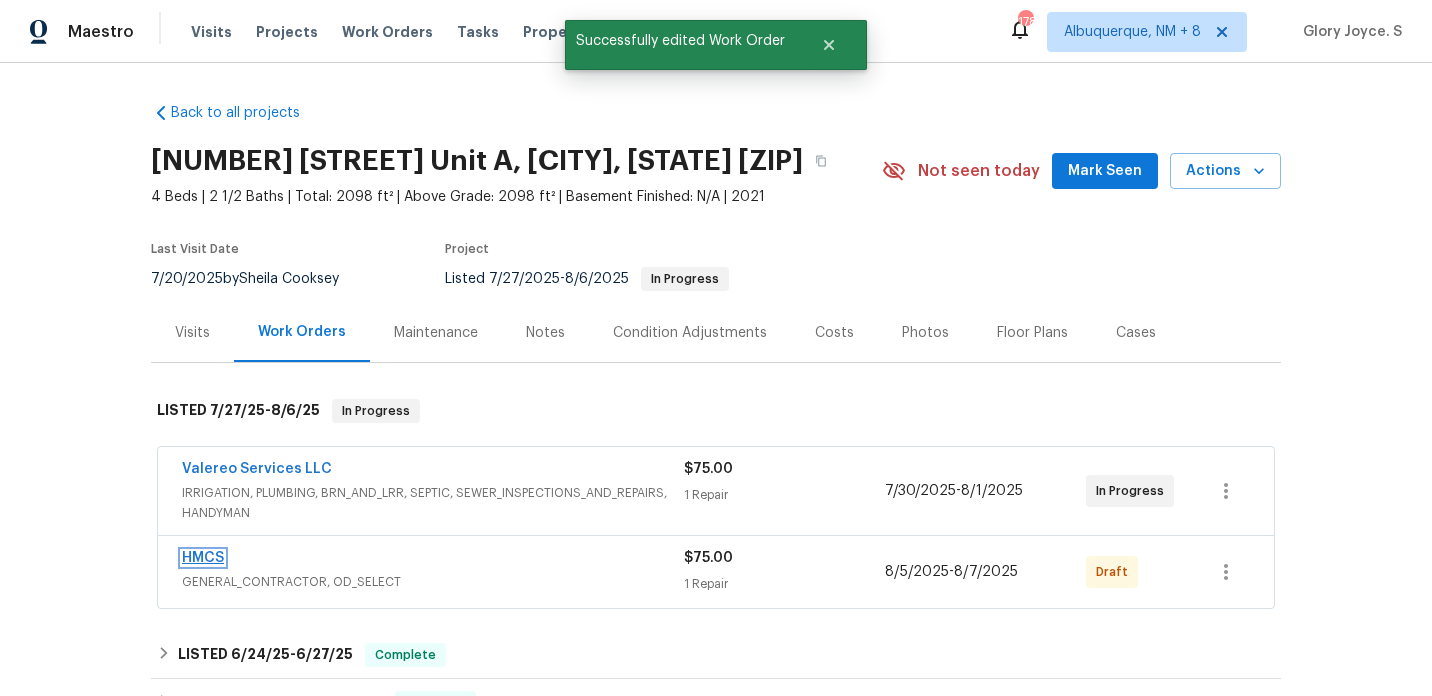 click on "HMCS" at bounding box center [203, 558] 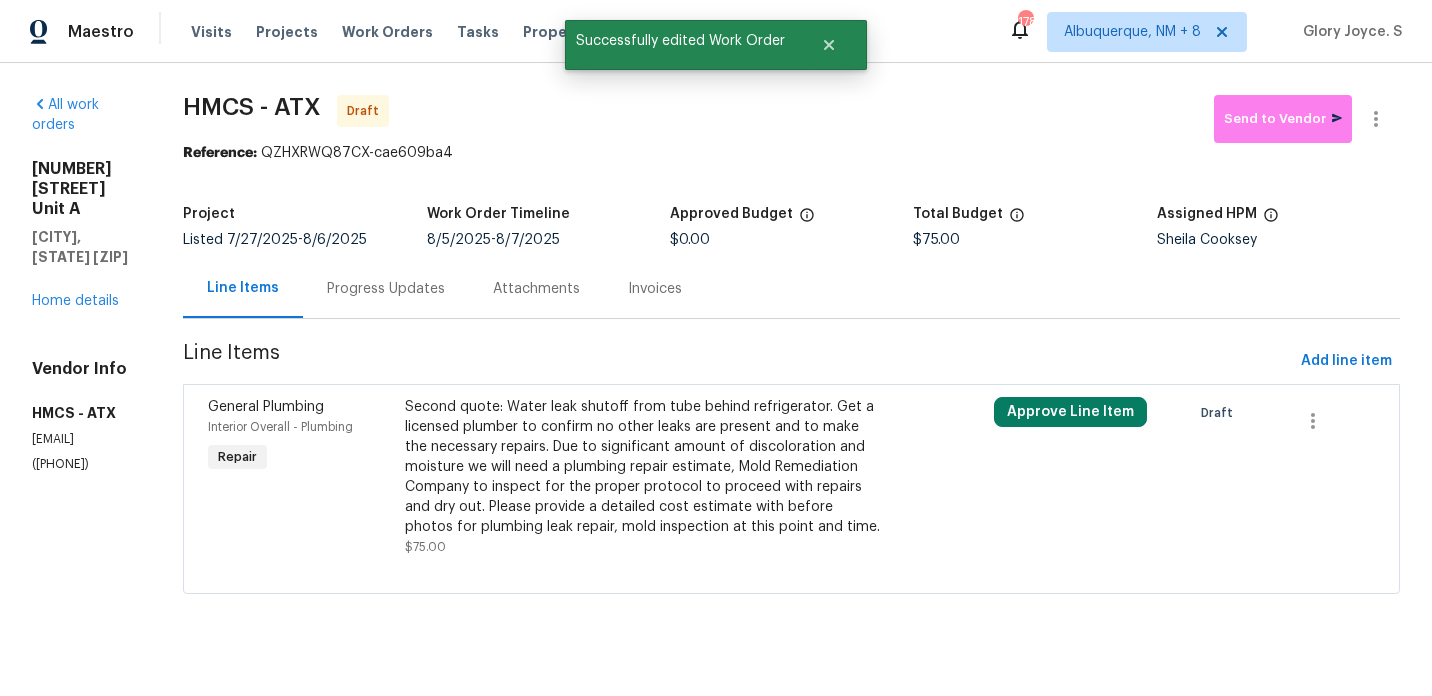 click on "Second quote: Water leak shutoff from tube behind refrigerator. Get a licensed plumber to confirm no other leaks are present and to make the necessary repairs. Due to significant amount of discoloration and moisture we will need a plumbing repair estimate, Mold Remediation Company to inspect for the proper protocol to proceed with repairs and dry out. Please provide a detailed cost estimate with before photos for plumbing leak repair, mold inspection at this point and time." at bounding box center (644, 467) 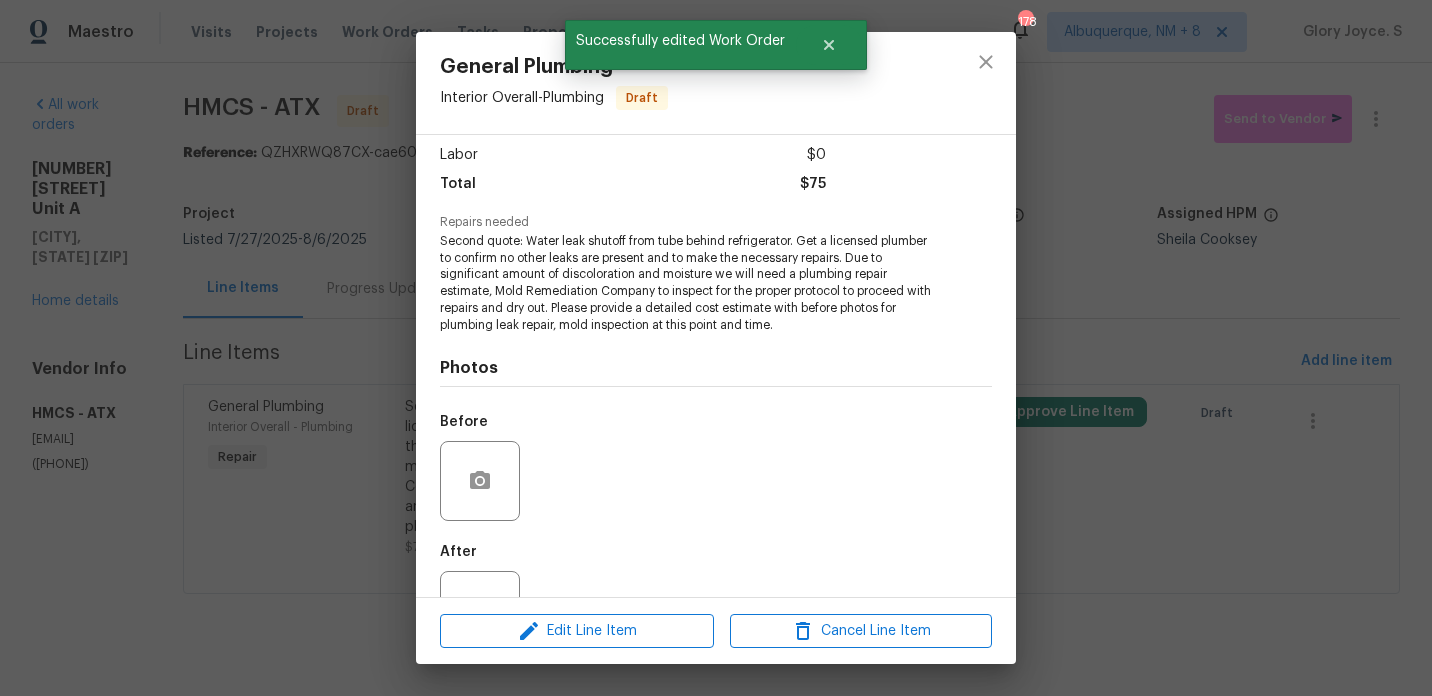 scroll, scrollTop: 208, scrollLeft: 0, axis: vertical 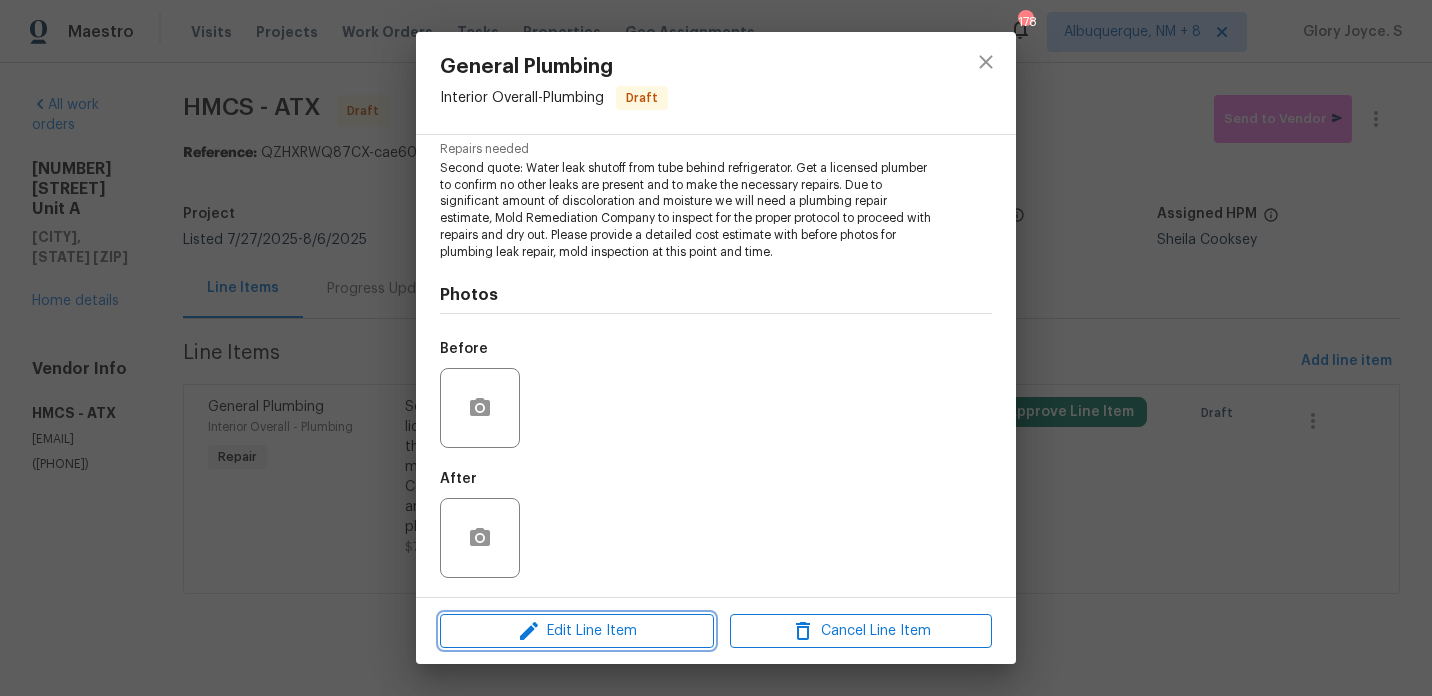 click on "Edit Line Item" at bounding box center (577, 631) 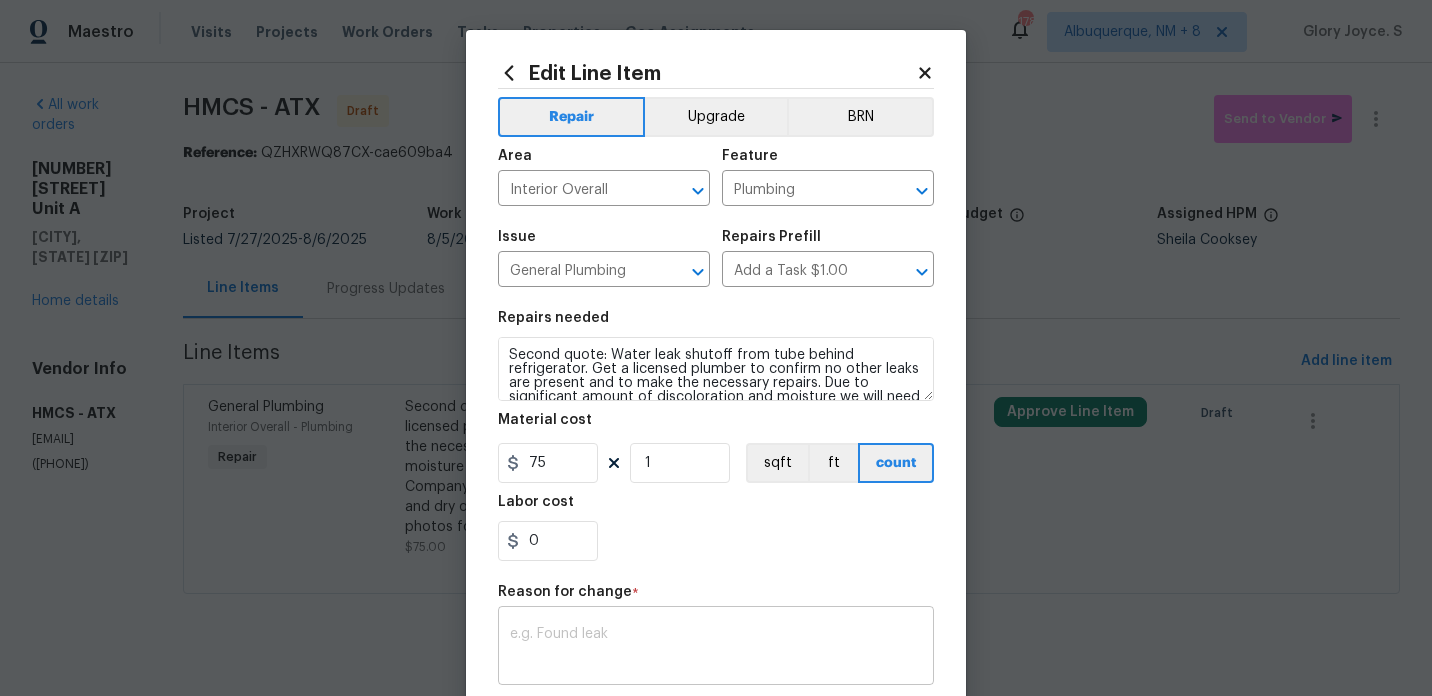 click at bounding box center (716, 648) 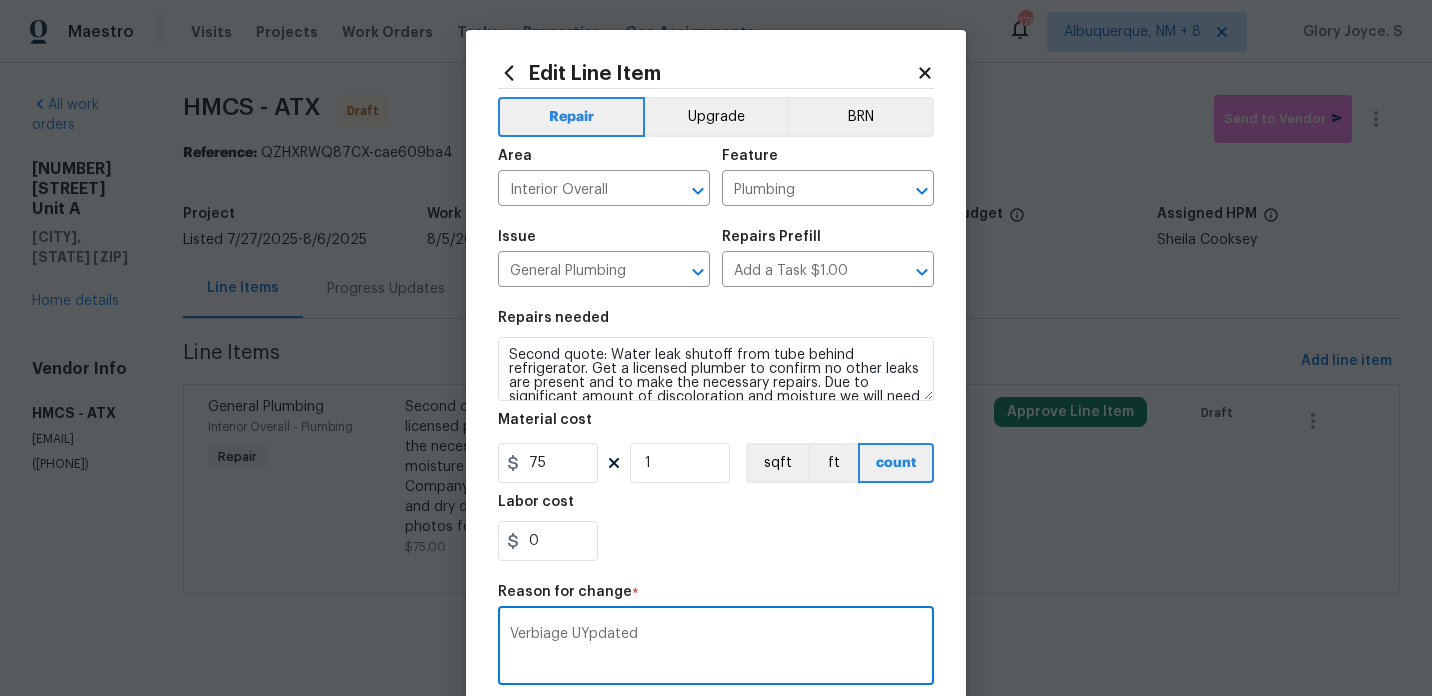 click on "Verbiage UYpdated" at bounding box center (716, 648) 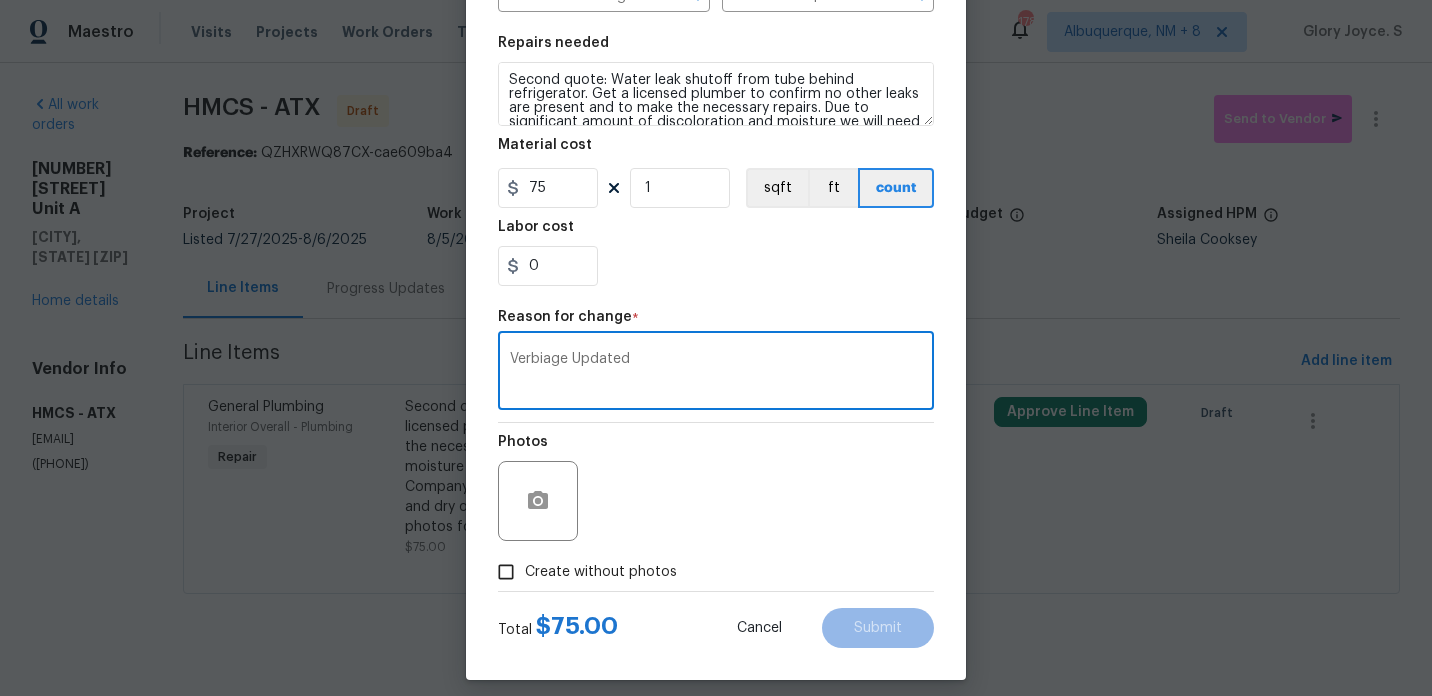 scroll, scrollTop: 290, scrollLeft: 0, axis: vertical 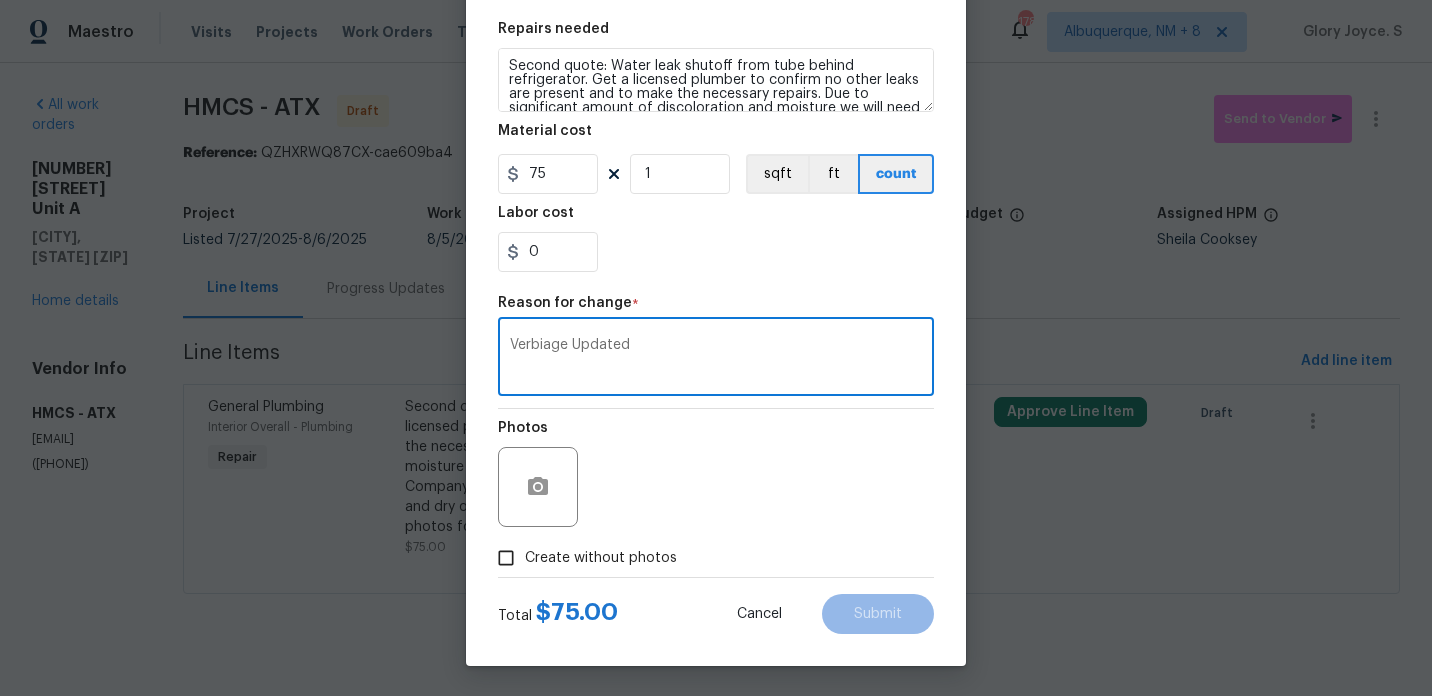 type on "Verbiage Updated" 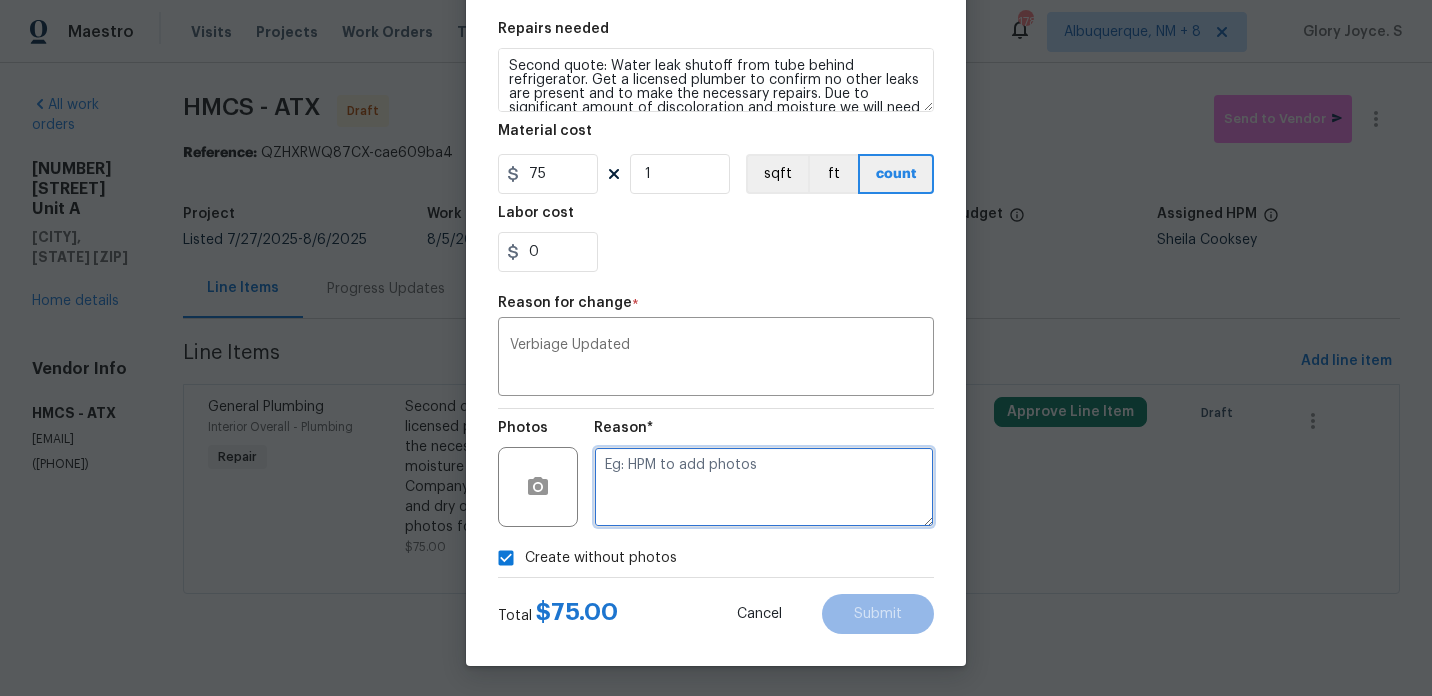 click at bounding box center [764, 487] 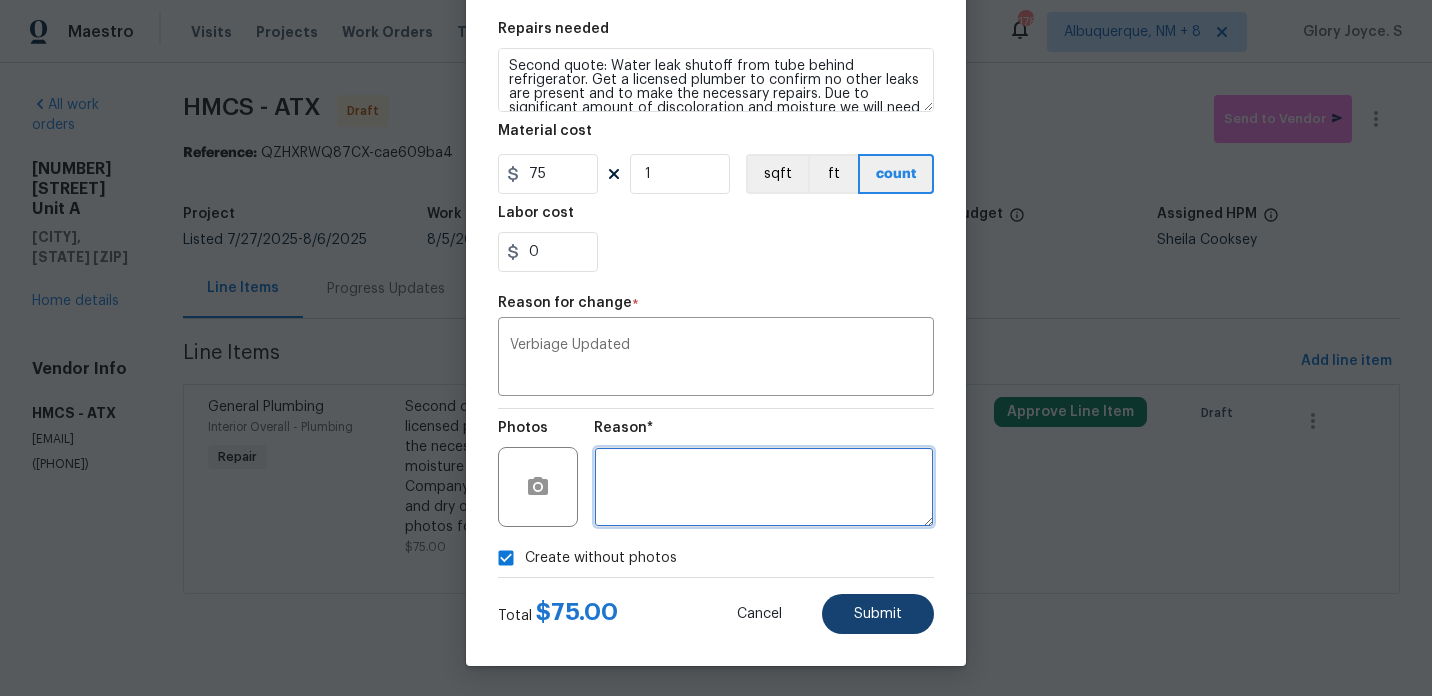 type 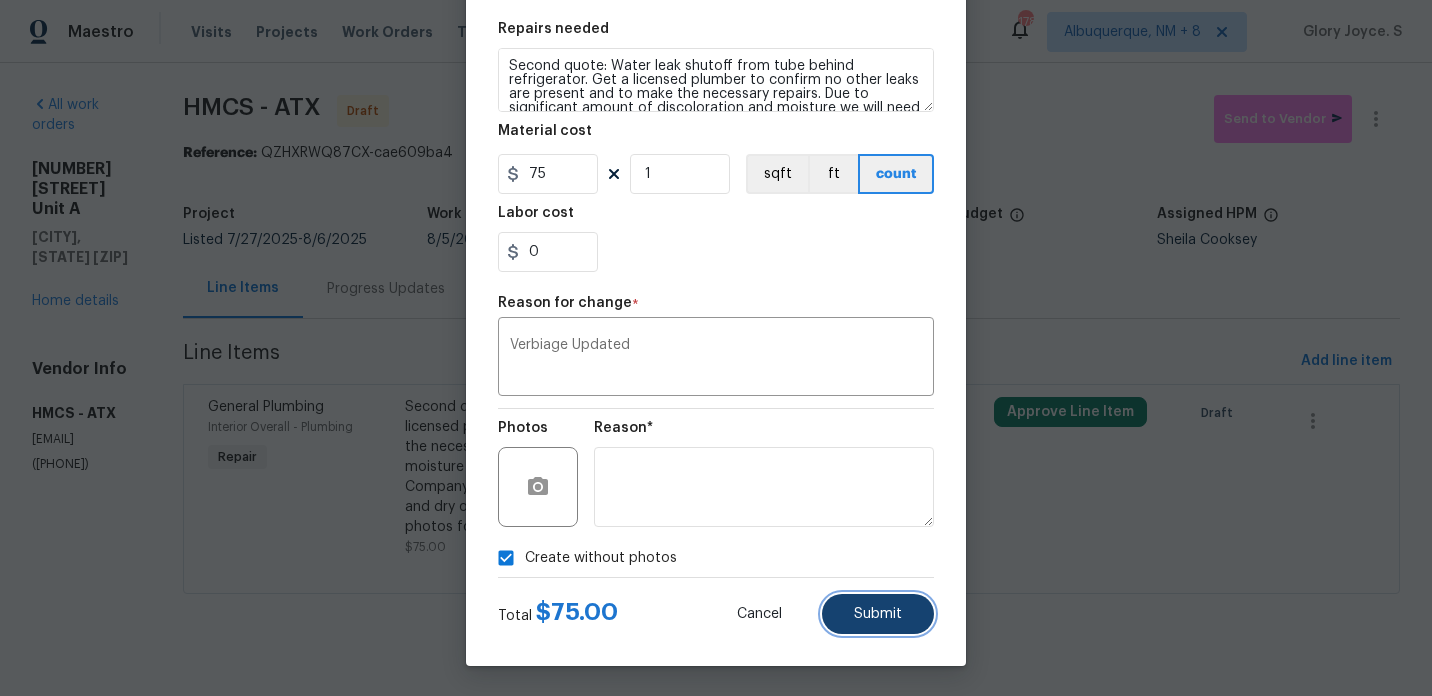 click on "Submit" at bounding box center (878, 614) 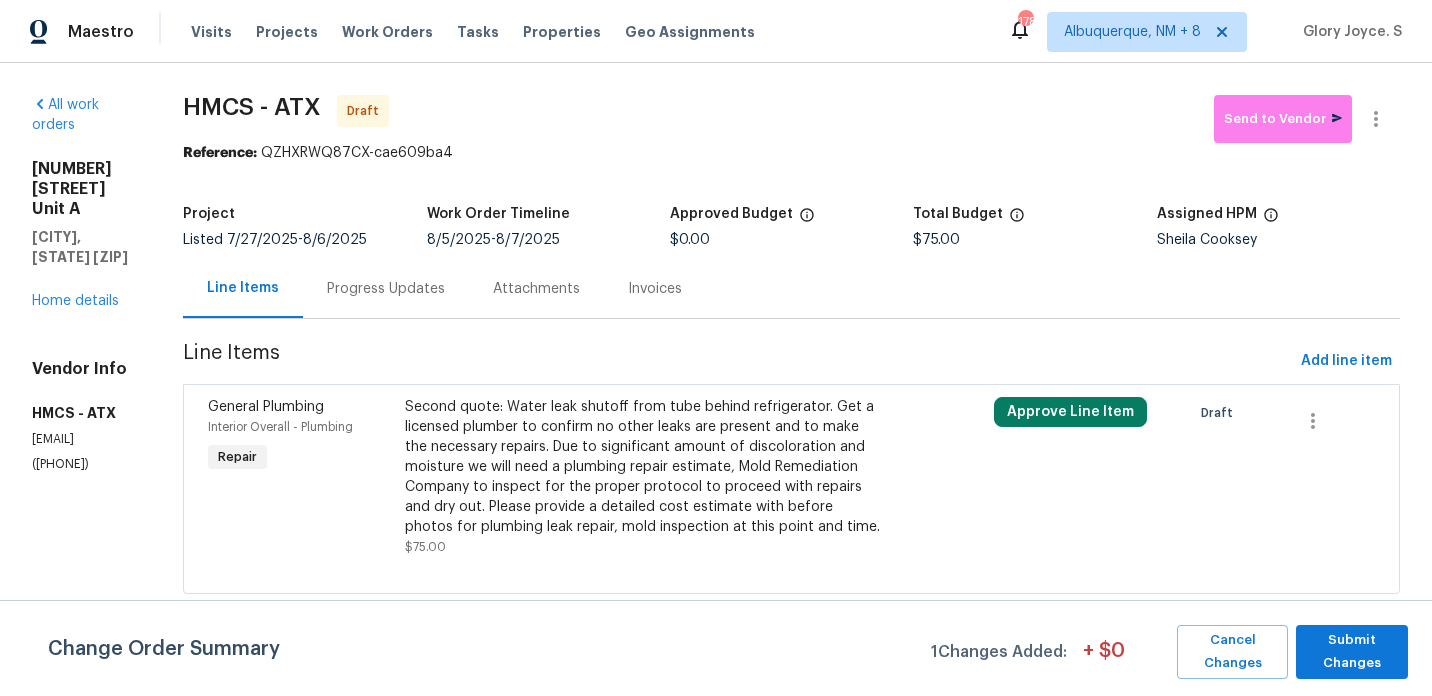 scroll, scrollTop: 0, scrollLeft: 0, axis: both 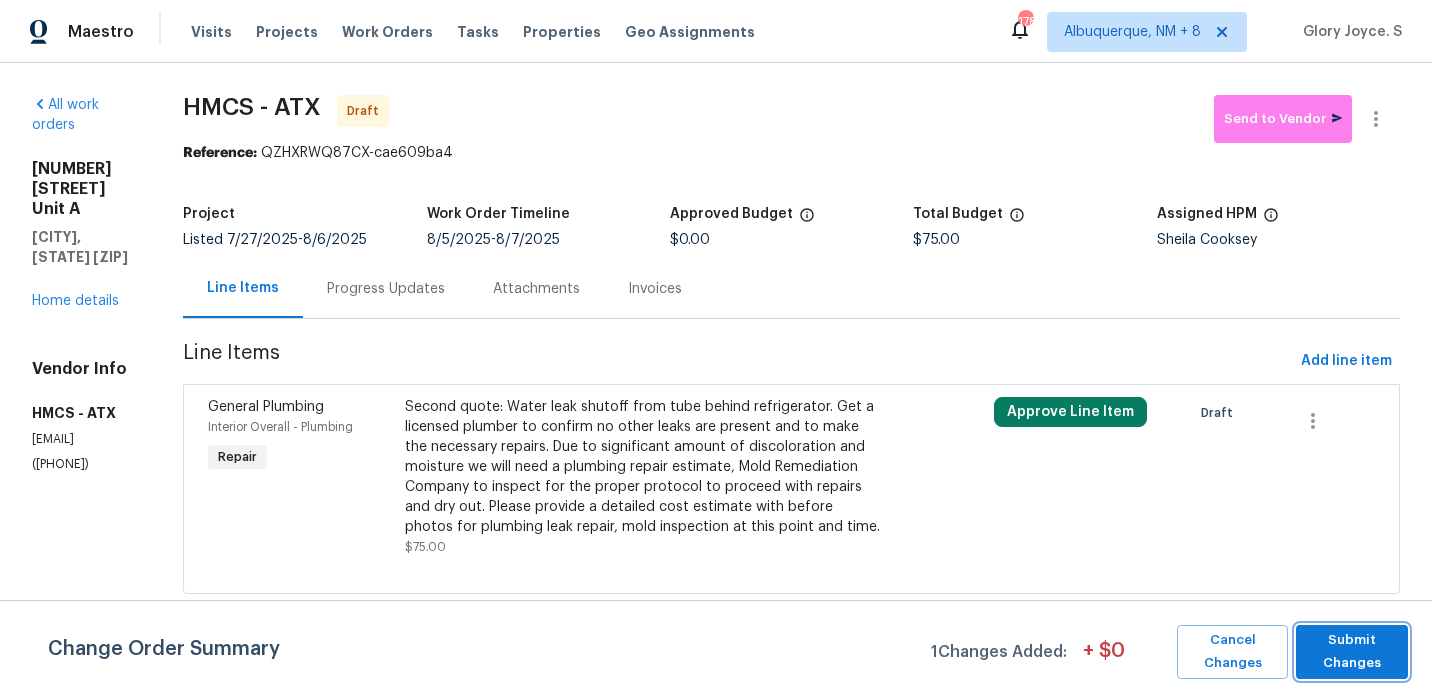 click on "Submit Changes" at bounding box center [1352, 652] 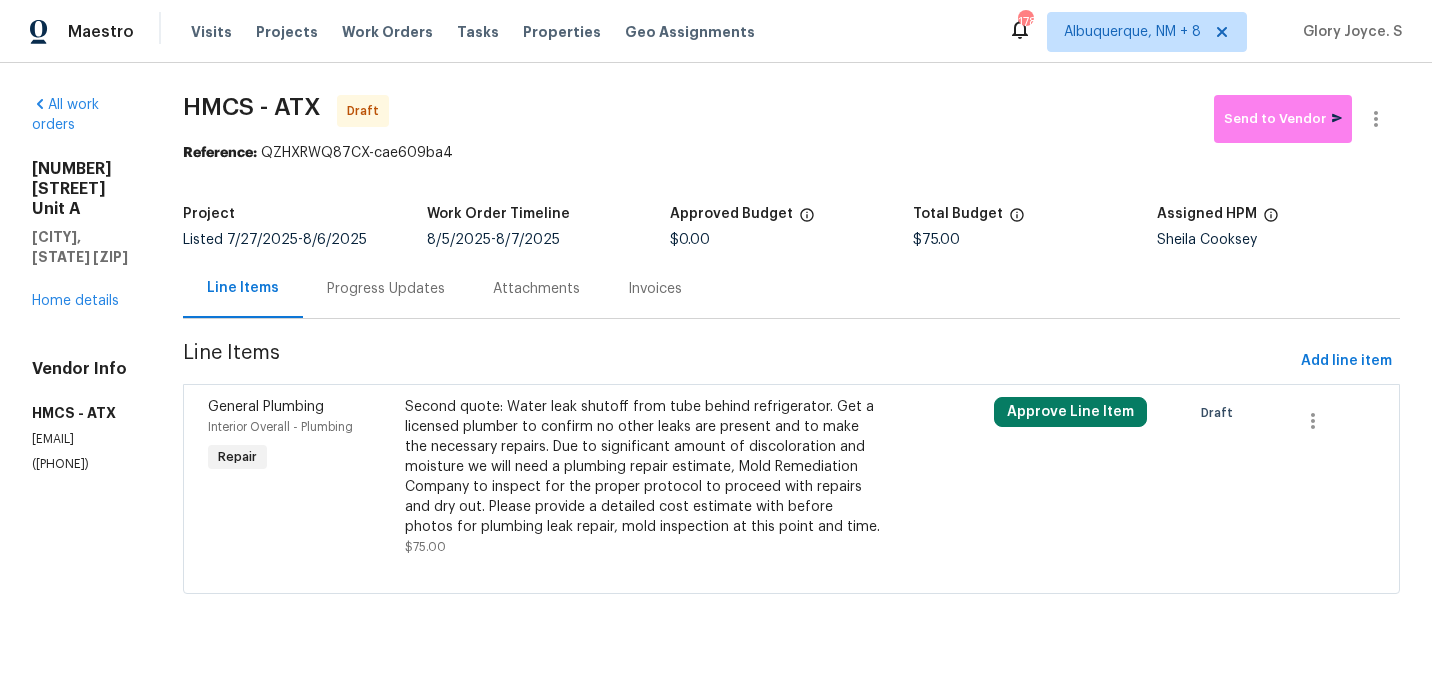 click on "Progress Updates" at bounding box center (386, 288) 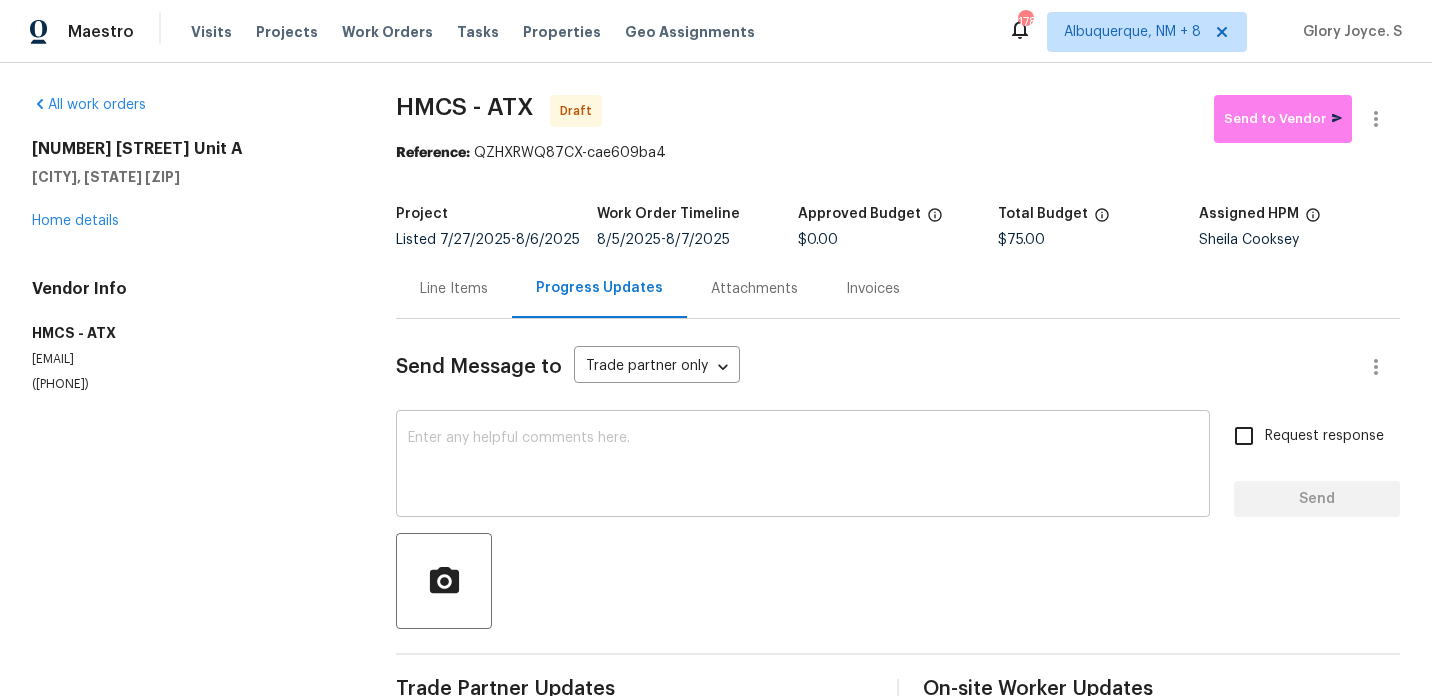 click at bounding box center (803, 466) 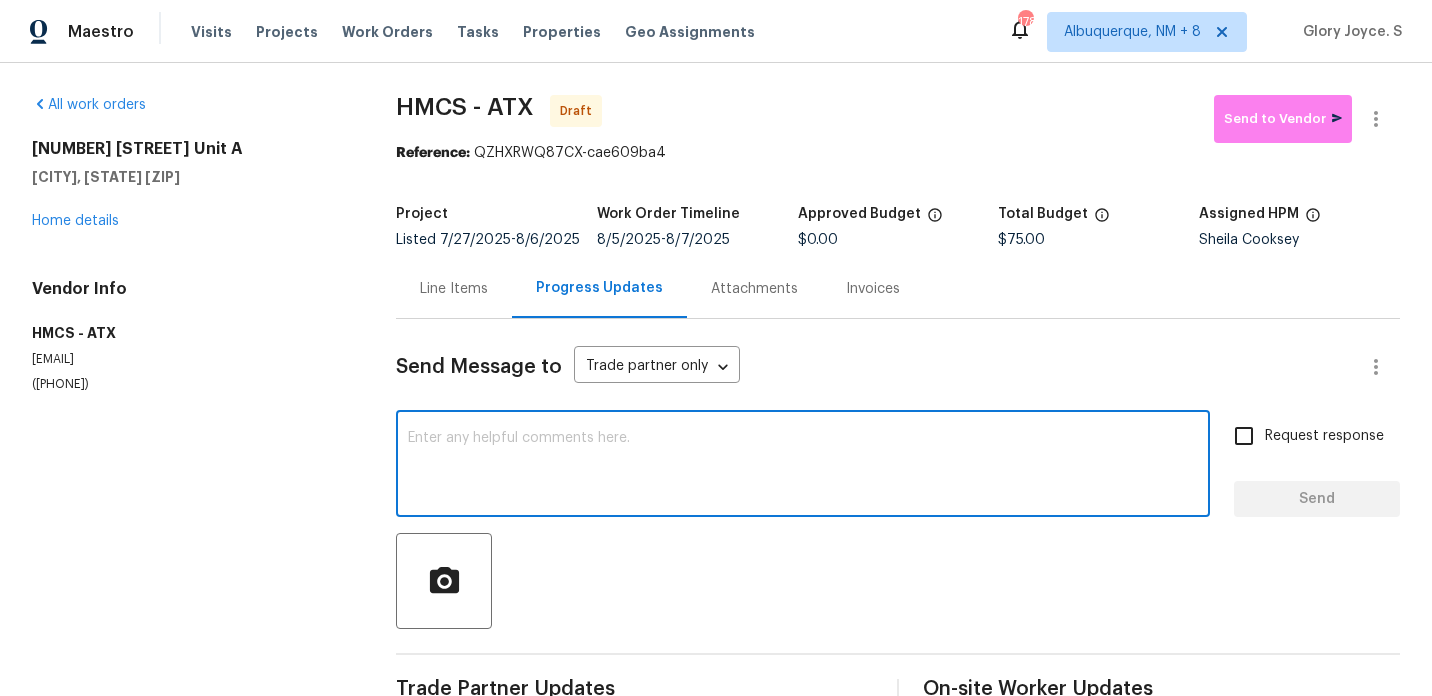 paste on "Hi, this is [NAME] with Opendoor. I’m confirming you received the WO for the property at ([ADDRESS]). Please review and accept the WO within 24 hours and provide a schedule date. Please disregard the contact information for the HPM included in the WO. Our Centralised LWO Team is responsible for Listed WOs. The team can be reached through the portal or by phone at ([PHONE])." 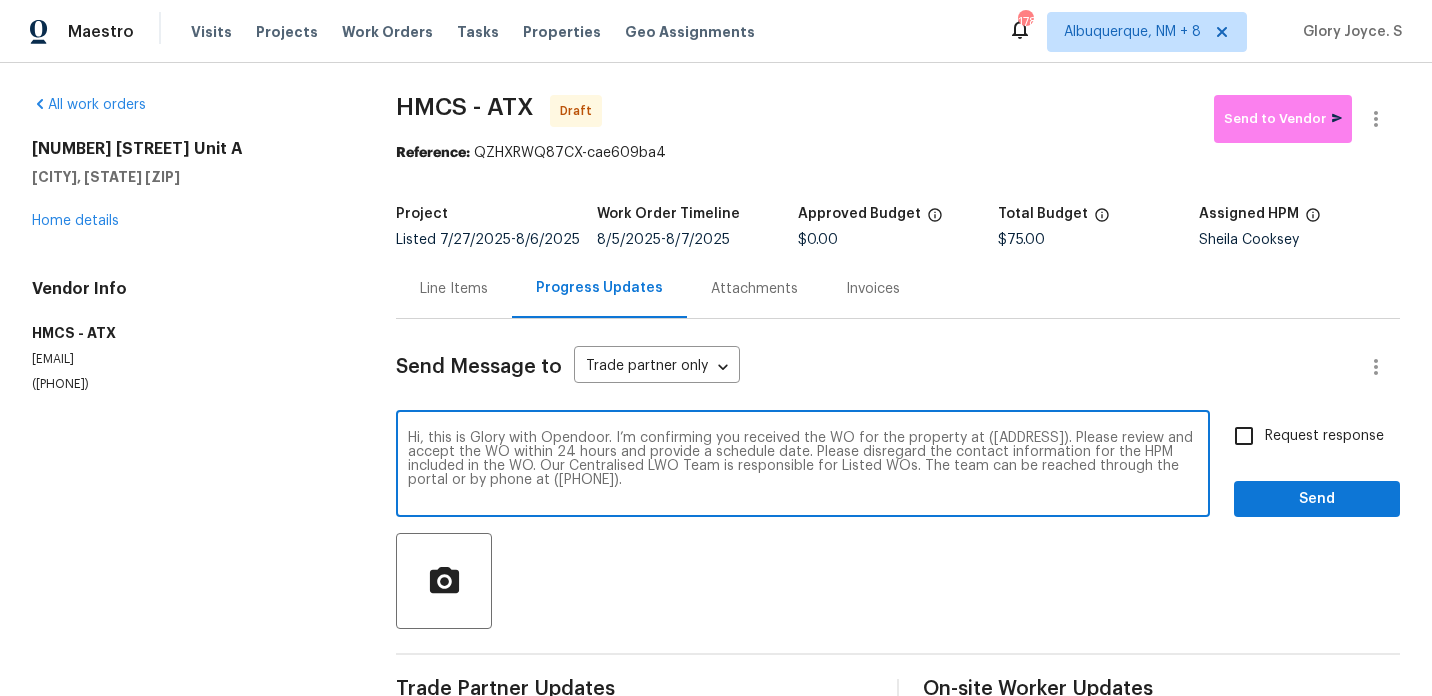 click on "Hi, this is [NAME] with Opendoor. I’m confirming you received the WO for the property at ([ADDRESS]). Please review and accept the WO within 24 hours and provide a schedule date. Please disregard the contact information for the HPM included in the WO. Our Centralised LWO Team is responsible for Listed WOs. The team can be reached through the portal or by phone at ([PHONE])." at bounding box center (803, 466) 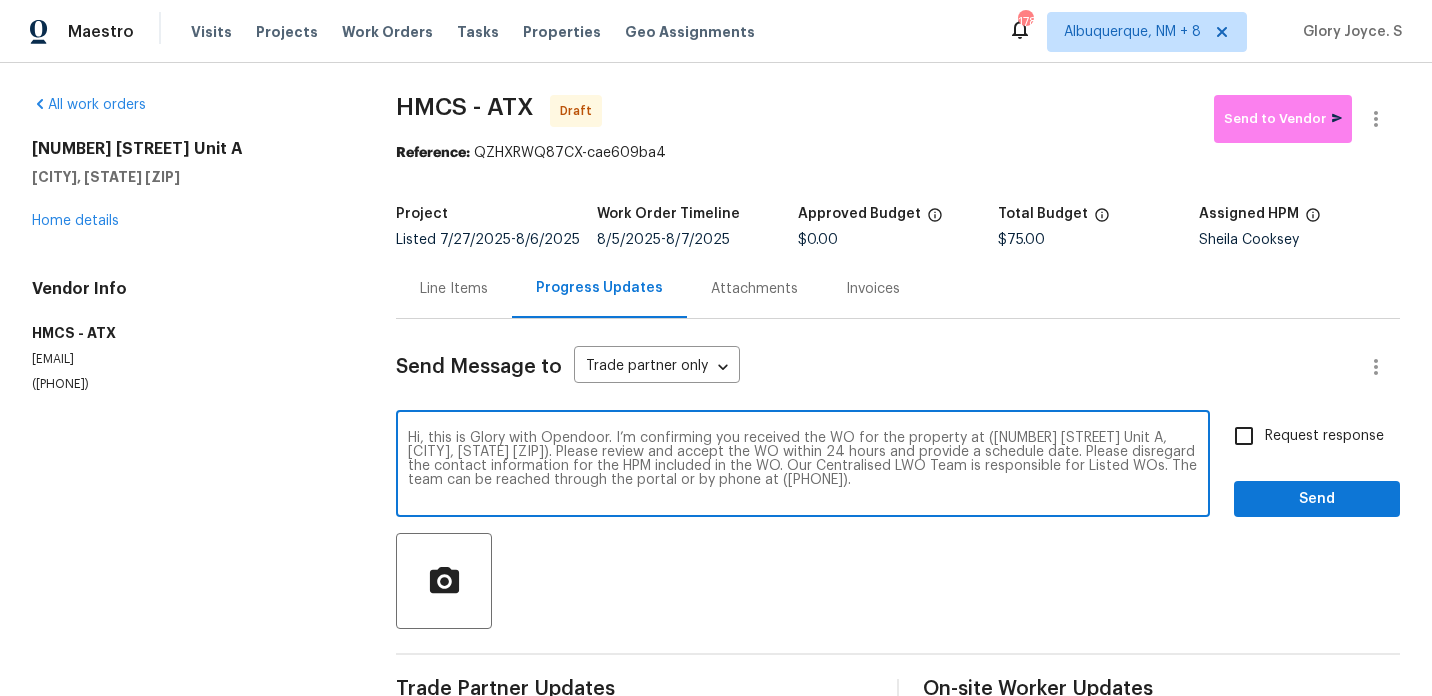type on "Hi, this is Glory with Opendoor. I’m confirming you received the WO for the property at (540 Fieldwood Dr Unit A, Buda, TX 78610). Please review and accept the WO within 24 hours and provide a schedule date. Please disregard the contact information for the HPM included in the WO. Our Centralised LWO Team is responsible for Listed WOs. The team can be reached through the portal or by phone at (480) 478-0155." 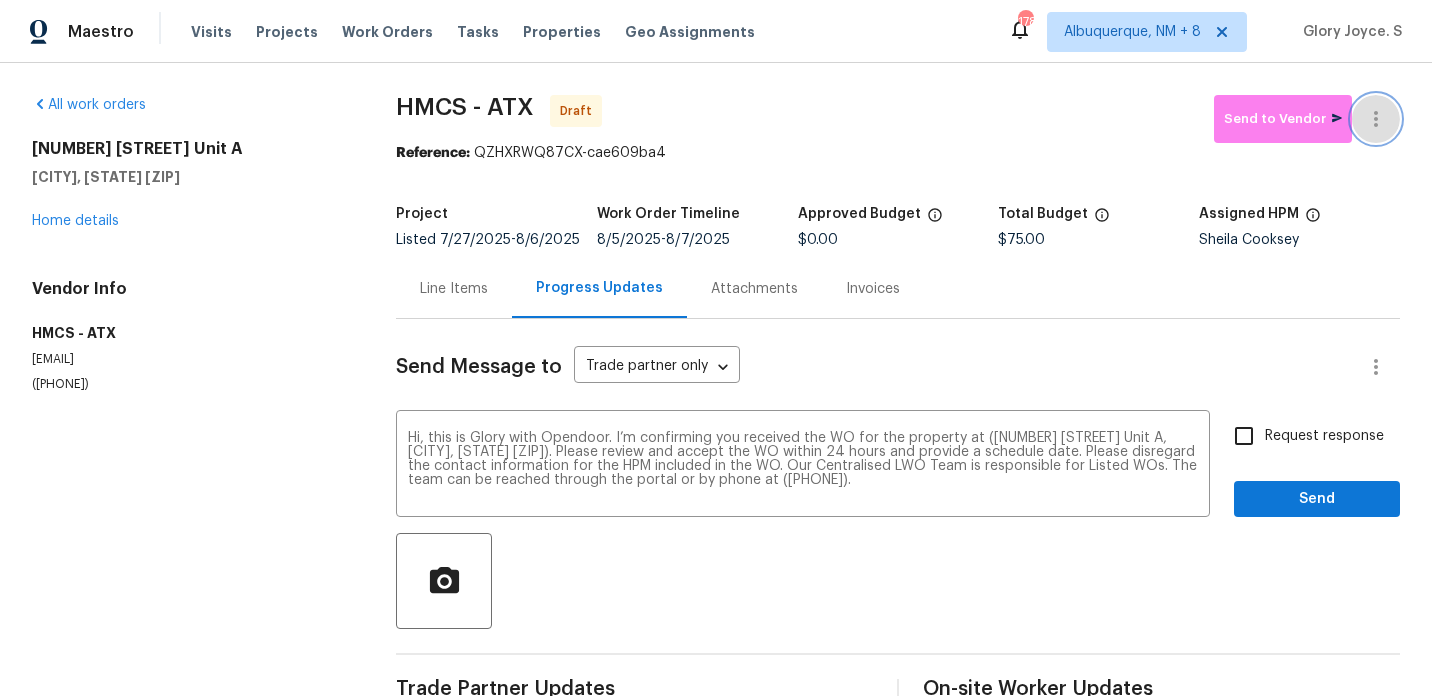 click 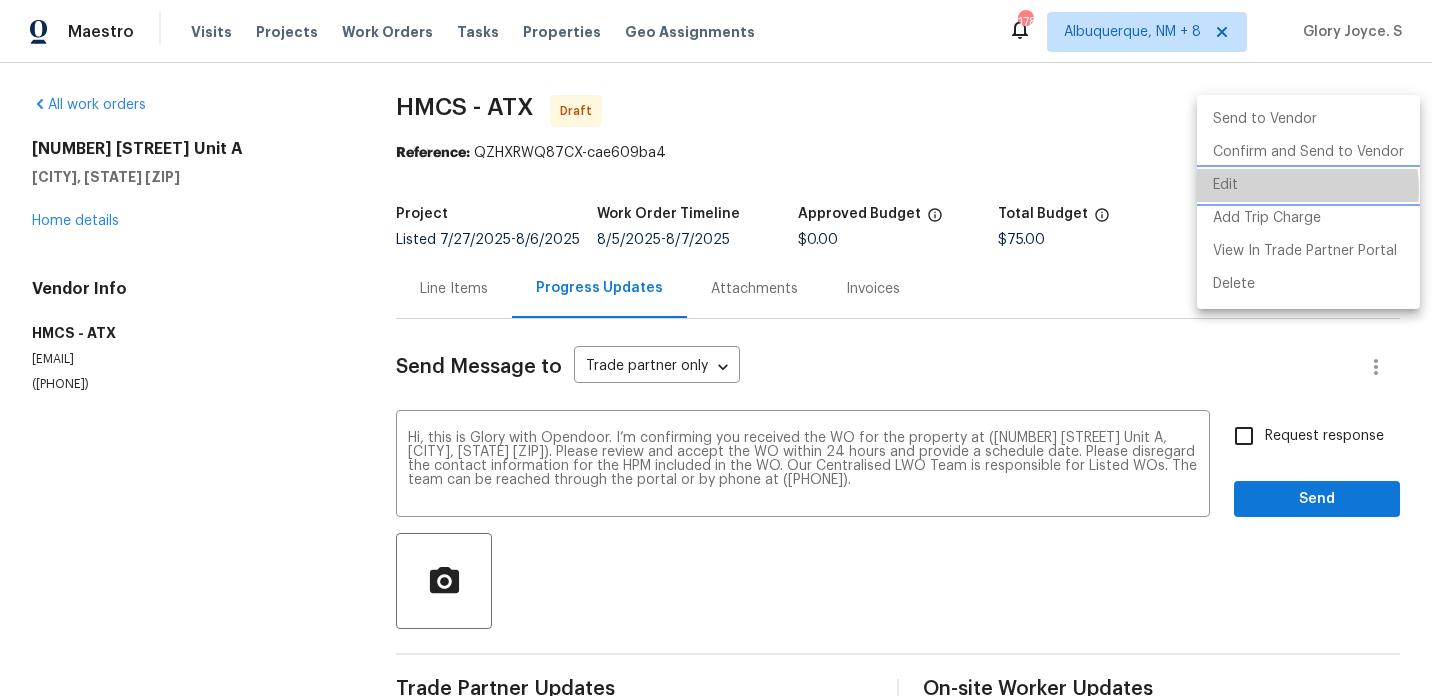 click on "Edit" at bounding box center [1308, 185] 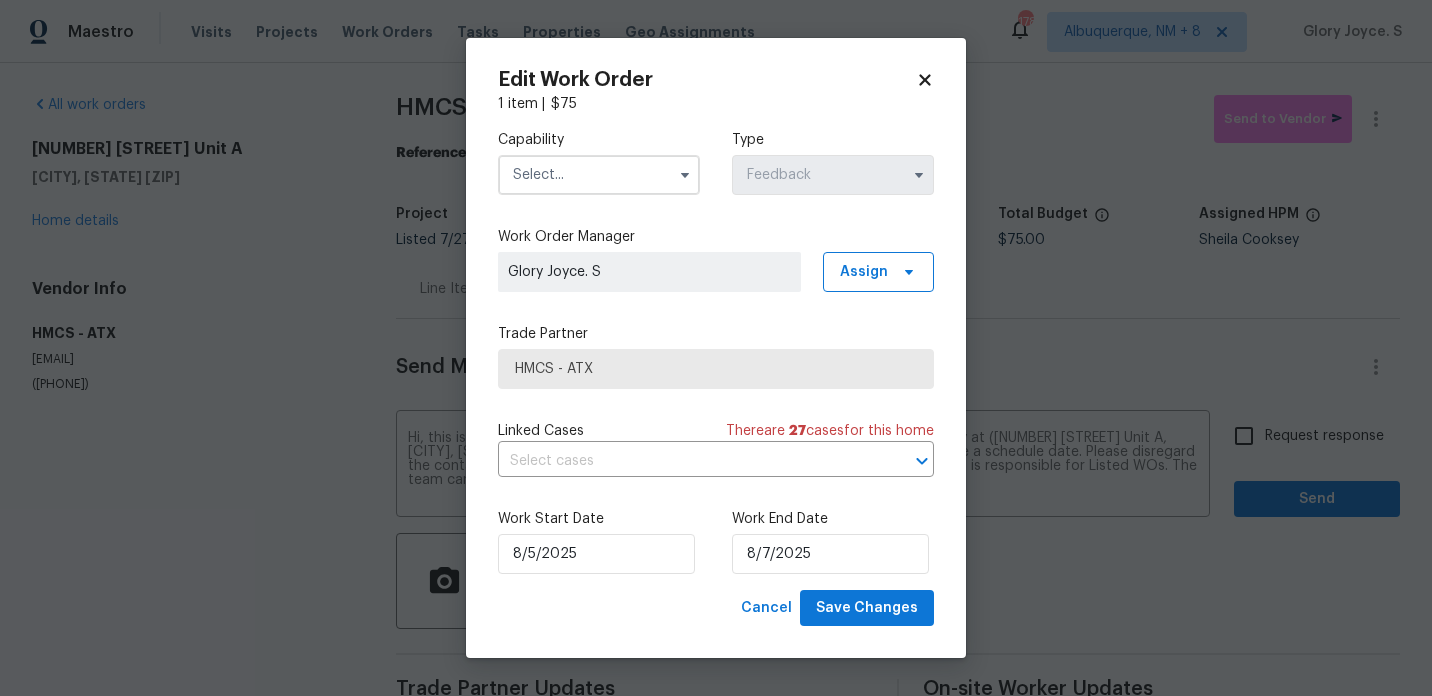 click at bounding box center [599, 175] 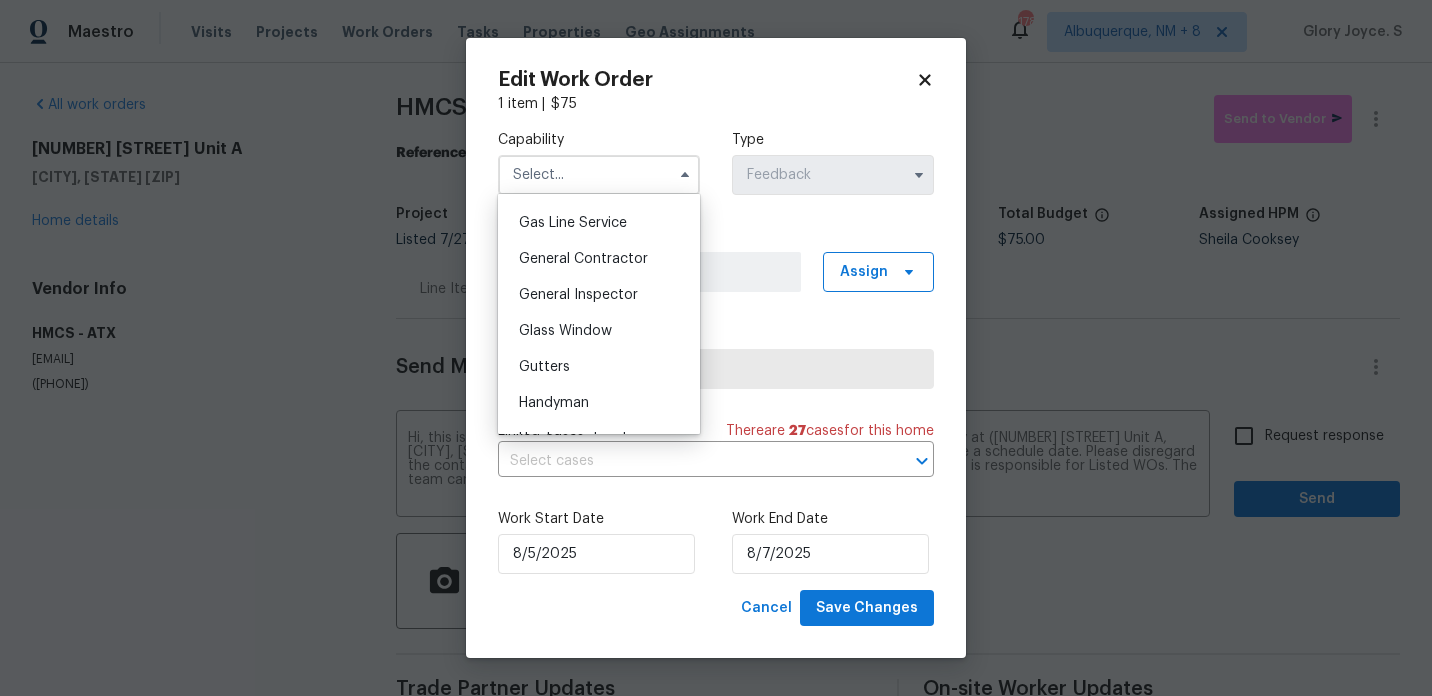 scroll, scrollTop: 918, scrollLeft: 0, axis: vertical 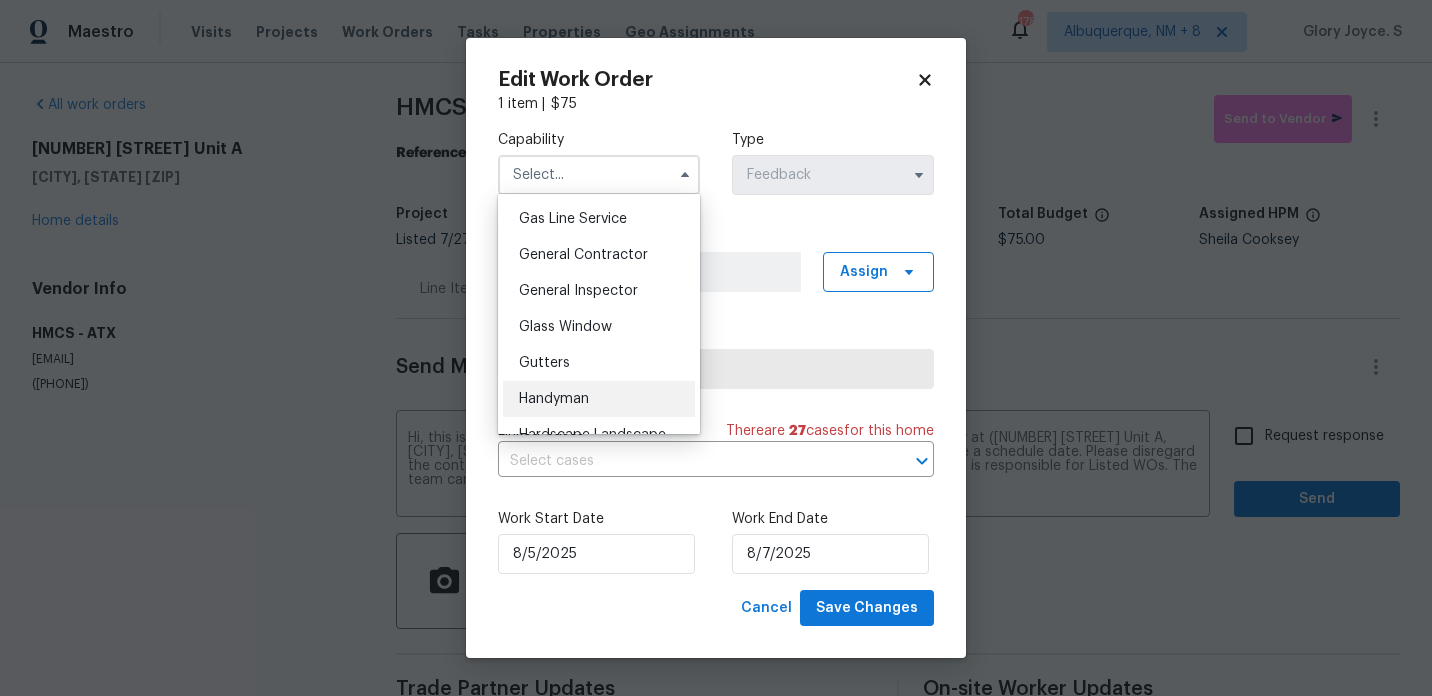 click on "Handyman" at bounding box center [554, 399] 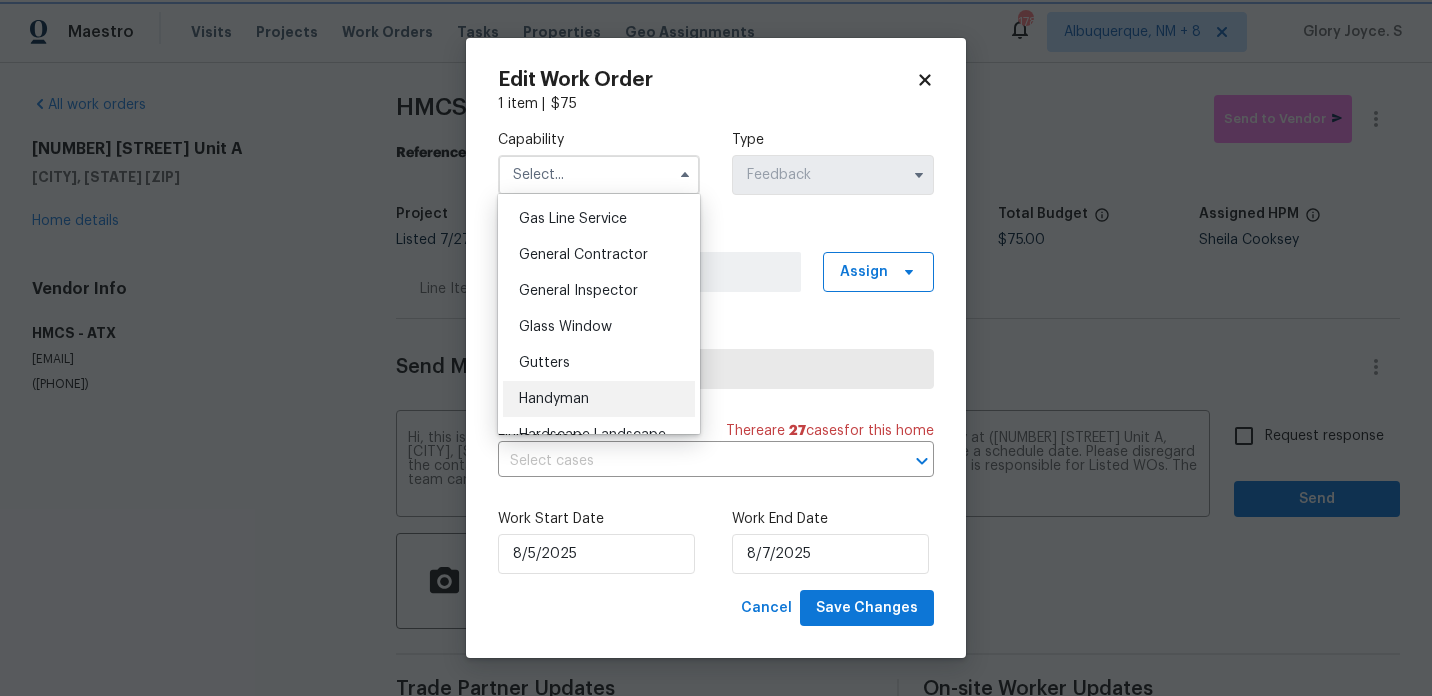 type on "Handyman" 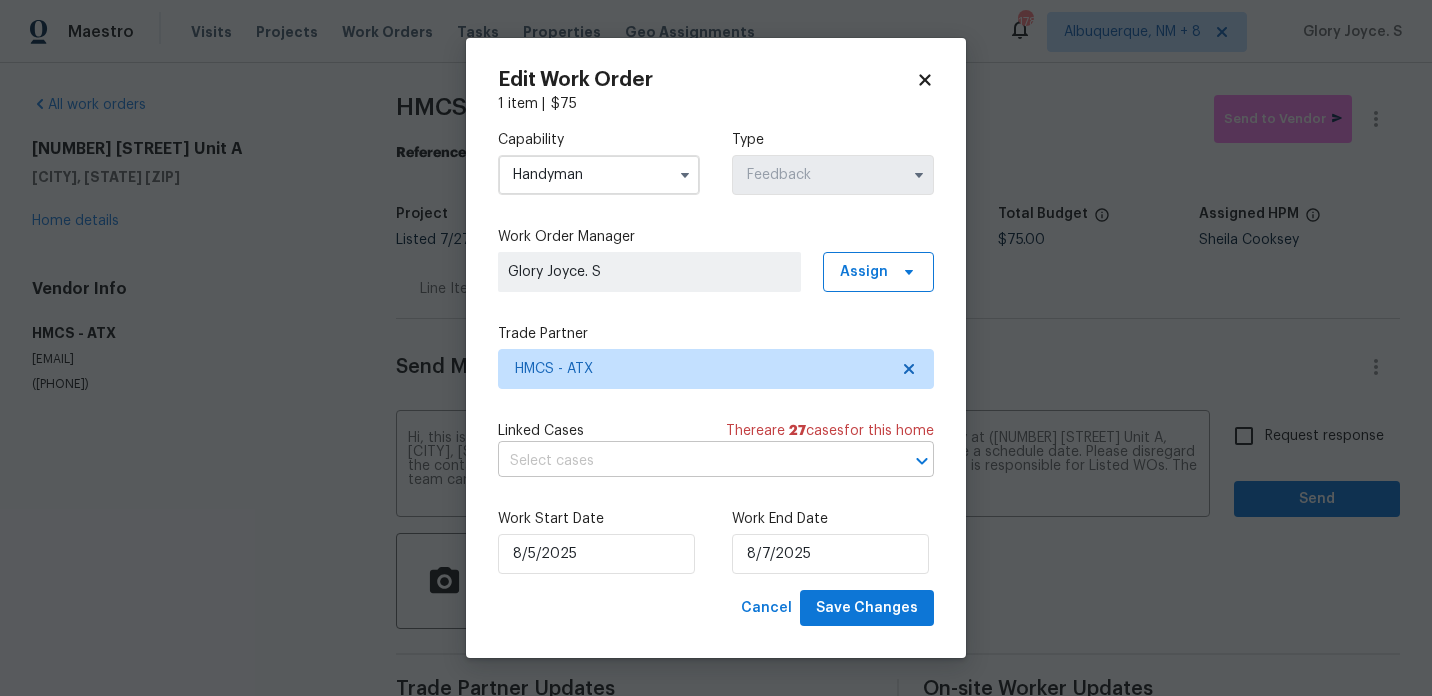 click at bounding box center (688, 461) 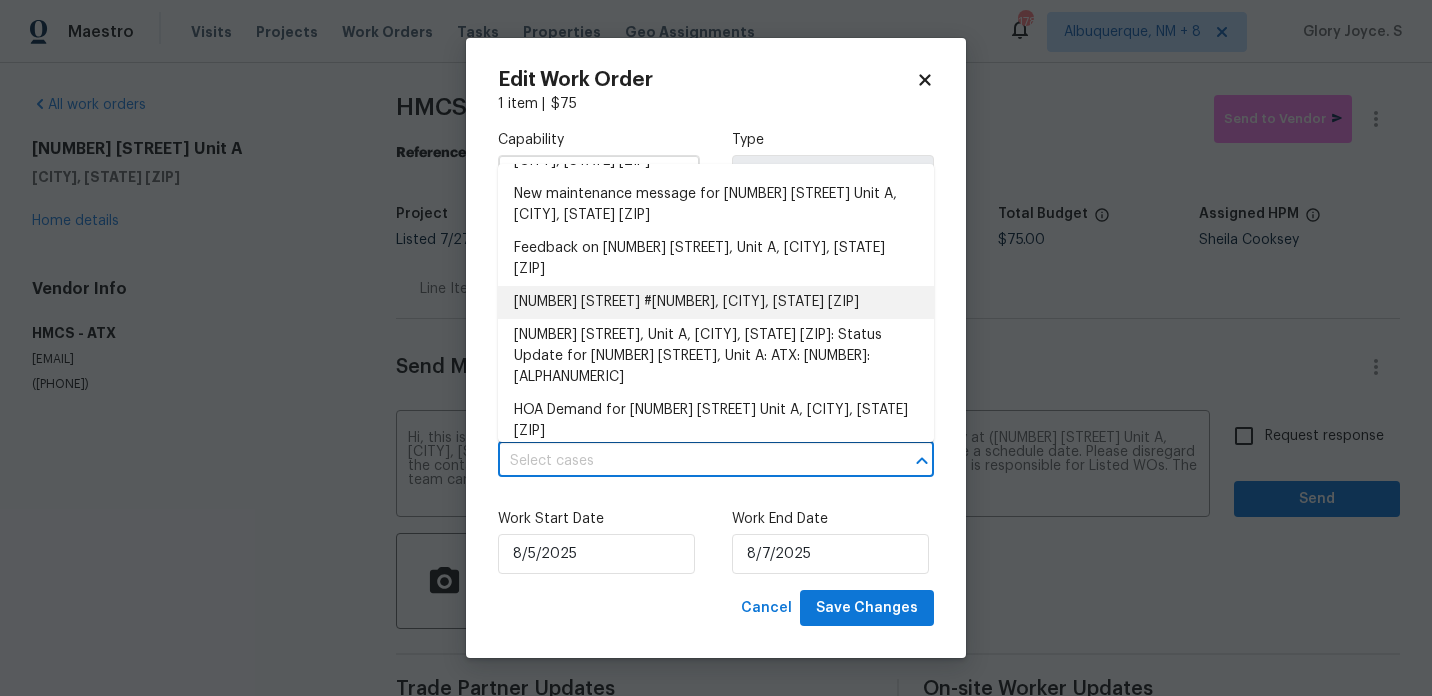 scroll, scrollTop: 269, scrollLeft: 0, axis: vertical 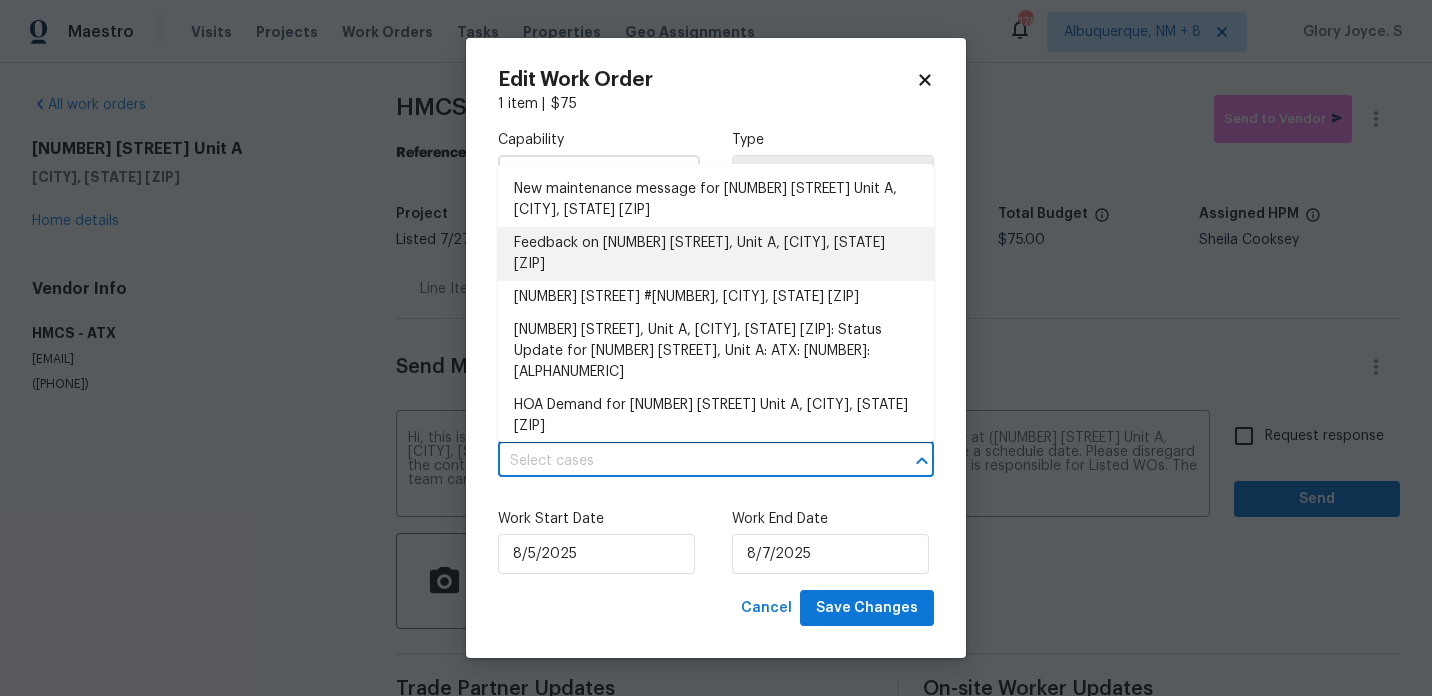 click on "Feedback on 540 Fieldwood Dr, Unit A, Buda, TX 78610" at bounding box center [716, 254] 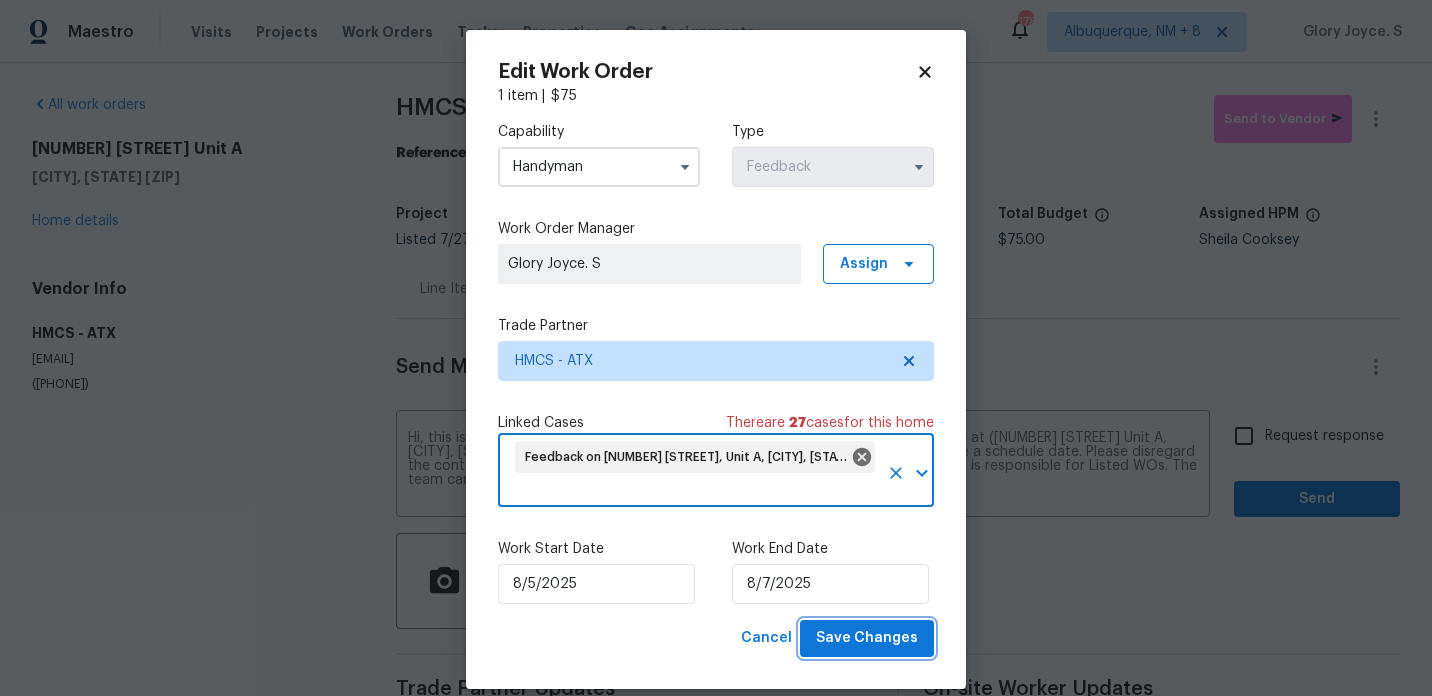 click on "Save Changes" at bounding box center [867, 638] 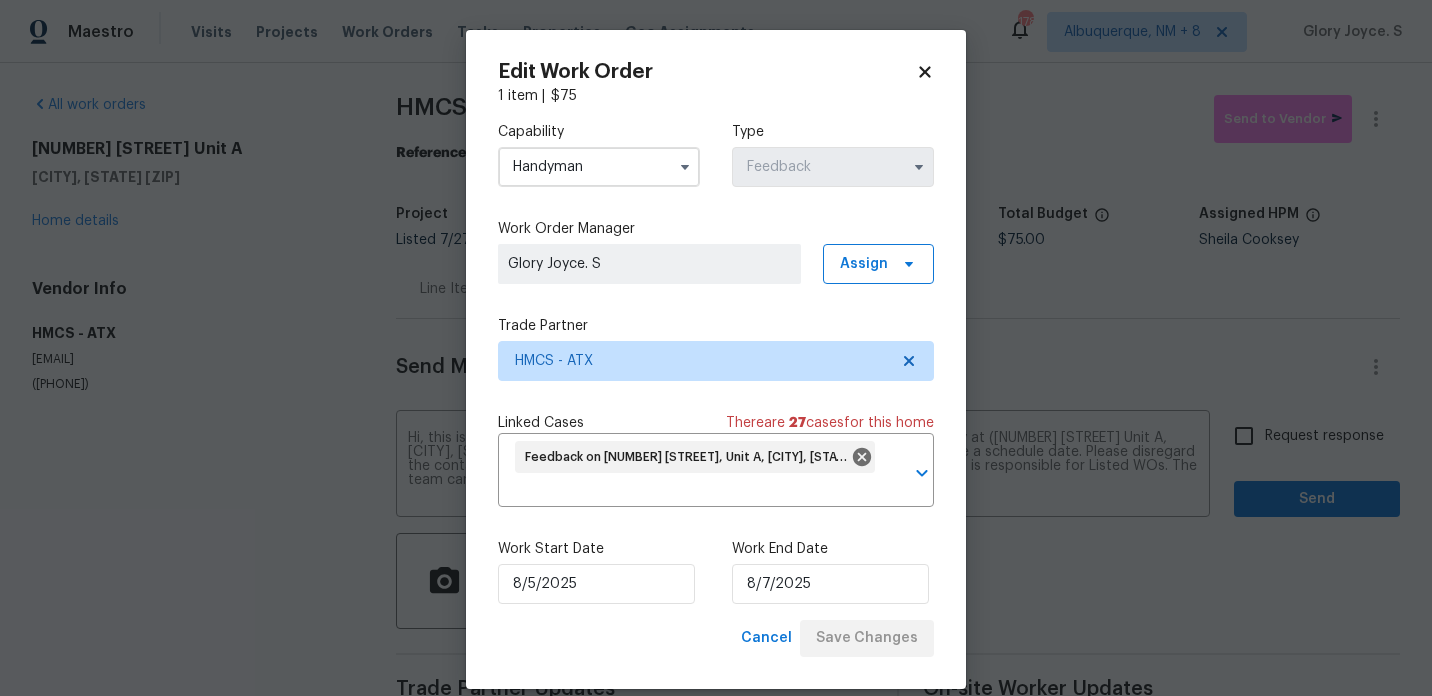 click on "Maestro Visits Projects Work Orders Tasks Properties Geo Assignments 178 Albuquerque, NM + 8 Glory Joyce. S All work orders 540 Fieldwood Dr Unit A Buda, TX 78610 Home details Vendor Info HMCS - ATX h.multicontracting@gmail.com (682) 226-2475 HMCS - ATX Draft Send to Vendor   Reference:   QZHXRWQ87CX-cae609ba4 Project Listed   7/27/2025  -  8/6/2025 Work Order Timeline 8/5/2025  -  8/7/2025 Approved Budget $0.00 Total Budget $75.00 Assigned HPM Sheila Cooksey Line Items Progress Updates Attachments Invoices Send Message to Trade partner only Trade partner only ​ Hi, this is Glory with Opendoor. I’m confirming you received the WO for the property at (540 Fieldwood Dr Unit A, Buda, TX 78610). Please review and accept the WO within 24 hours and provide a schedule date. Please disregard the contact information for the HPM included in the WO. Our Centralised LWO Team is responsible for Listed WOs. The team can be reached through the portal or by phone at (480) 478-0155.
x ​ Request response Send
$ 75" at bounding box center [716, 348] 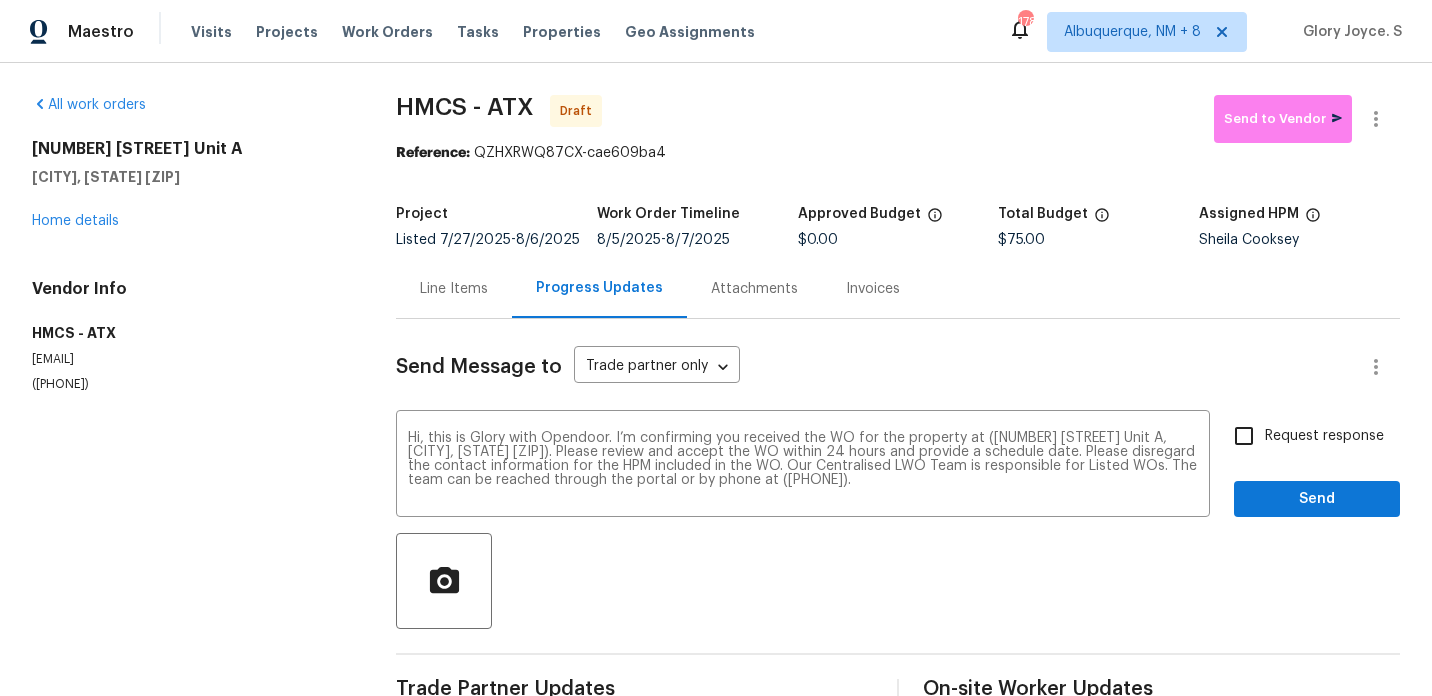 click on "Request response" at bounding box center [1244, 436] 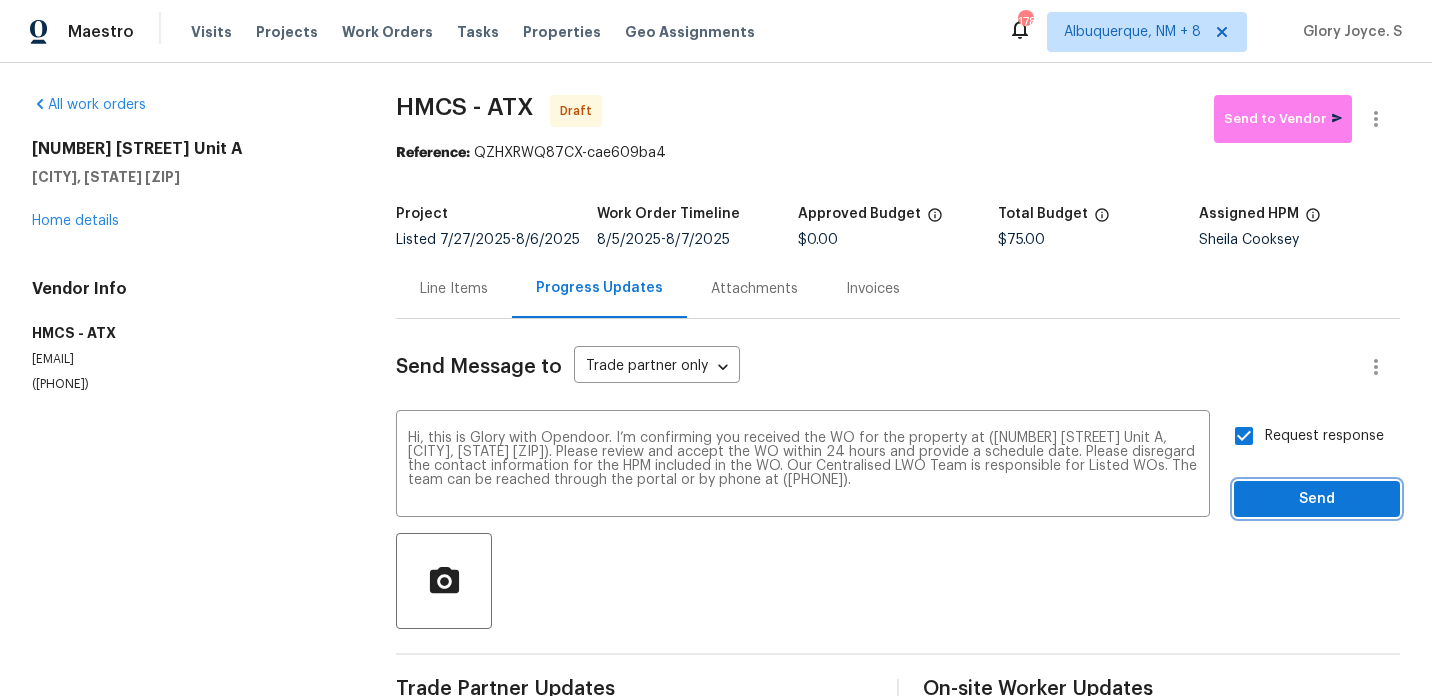 click on "Send" at bounding box center [1317, 499] 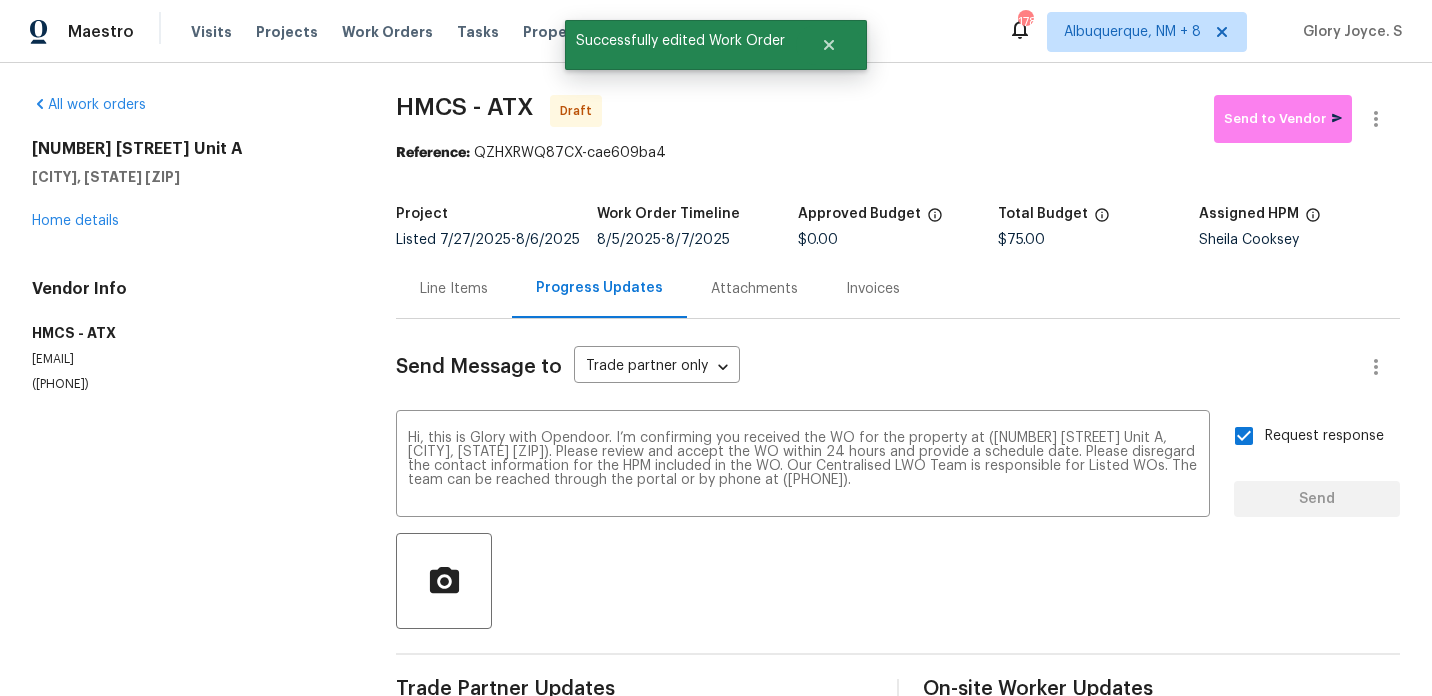 type 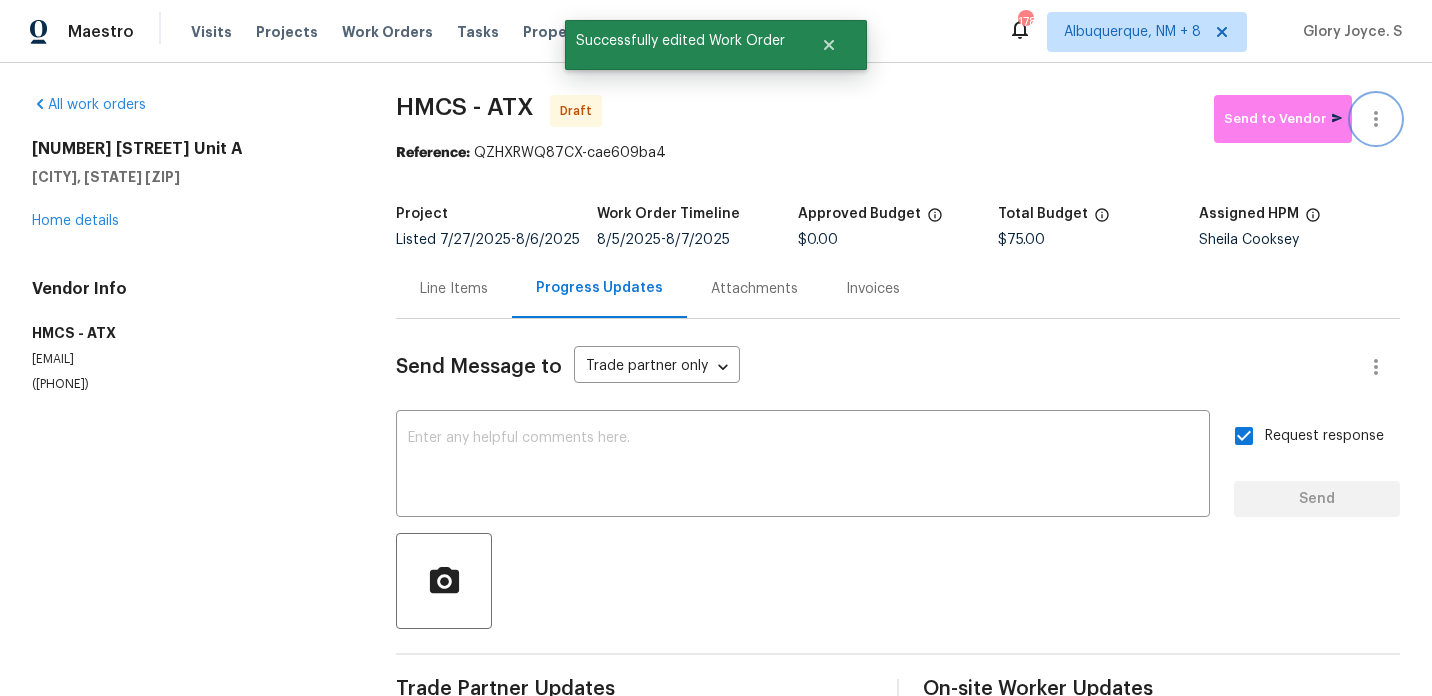 click 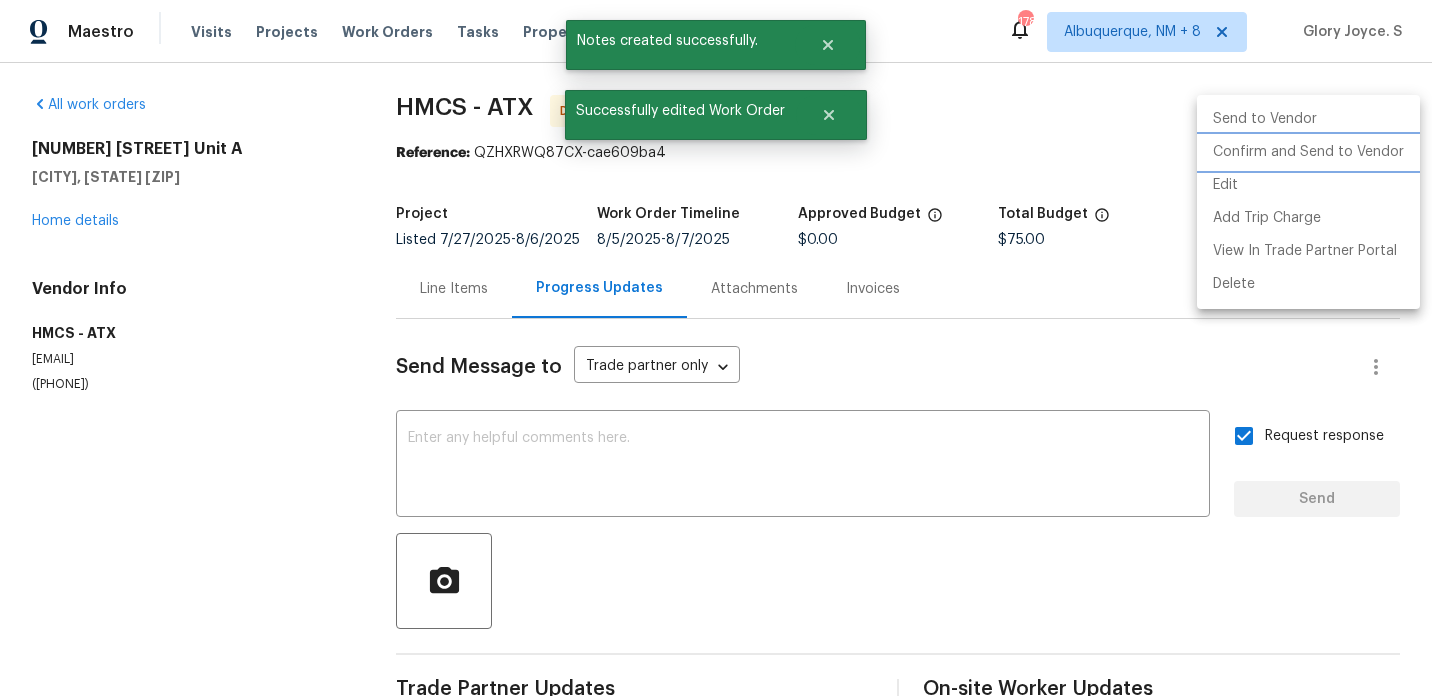 click on "Confirm and Send to Vendor" at bounding box center (1308, 152) 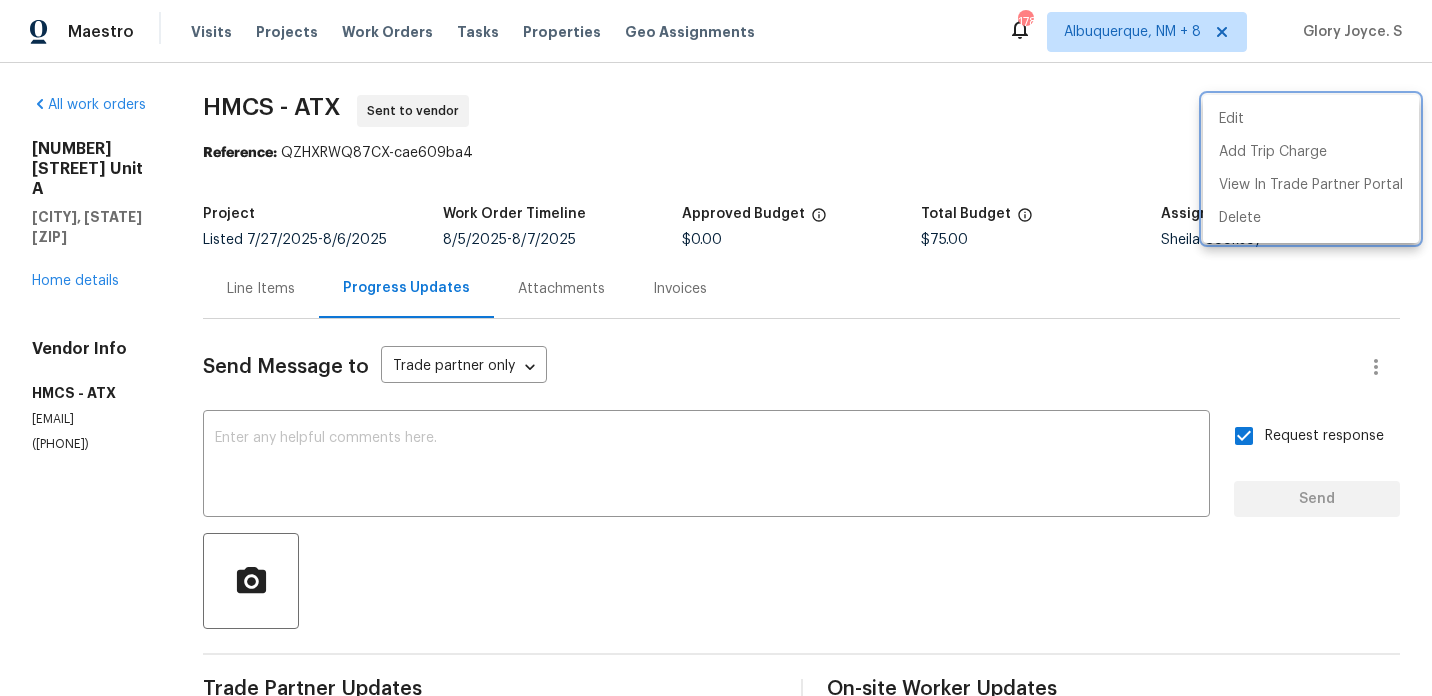 click at bounding box center [716, 348] 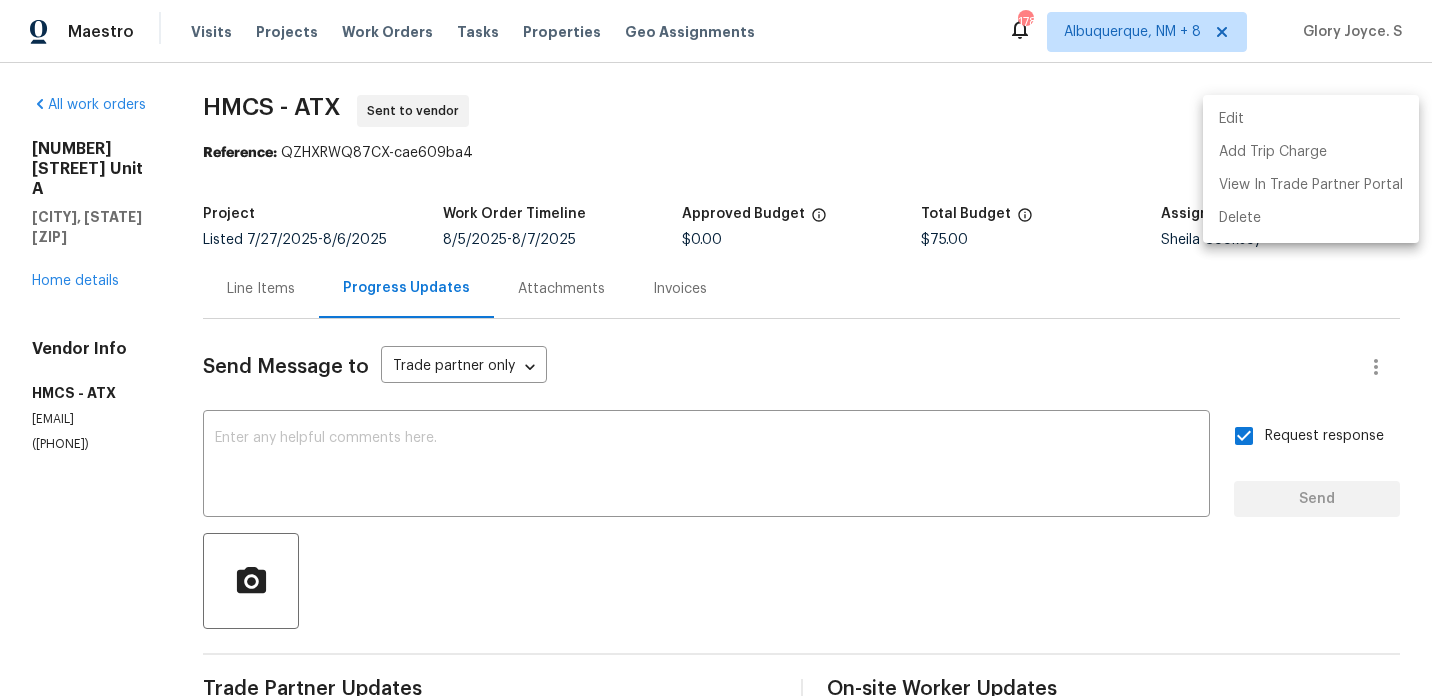 click on "Edit Add Trip Charge View In Trade Partner Portal Delete" at bounding box center (716, 348) 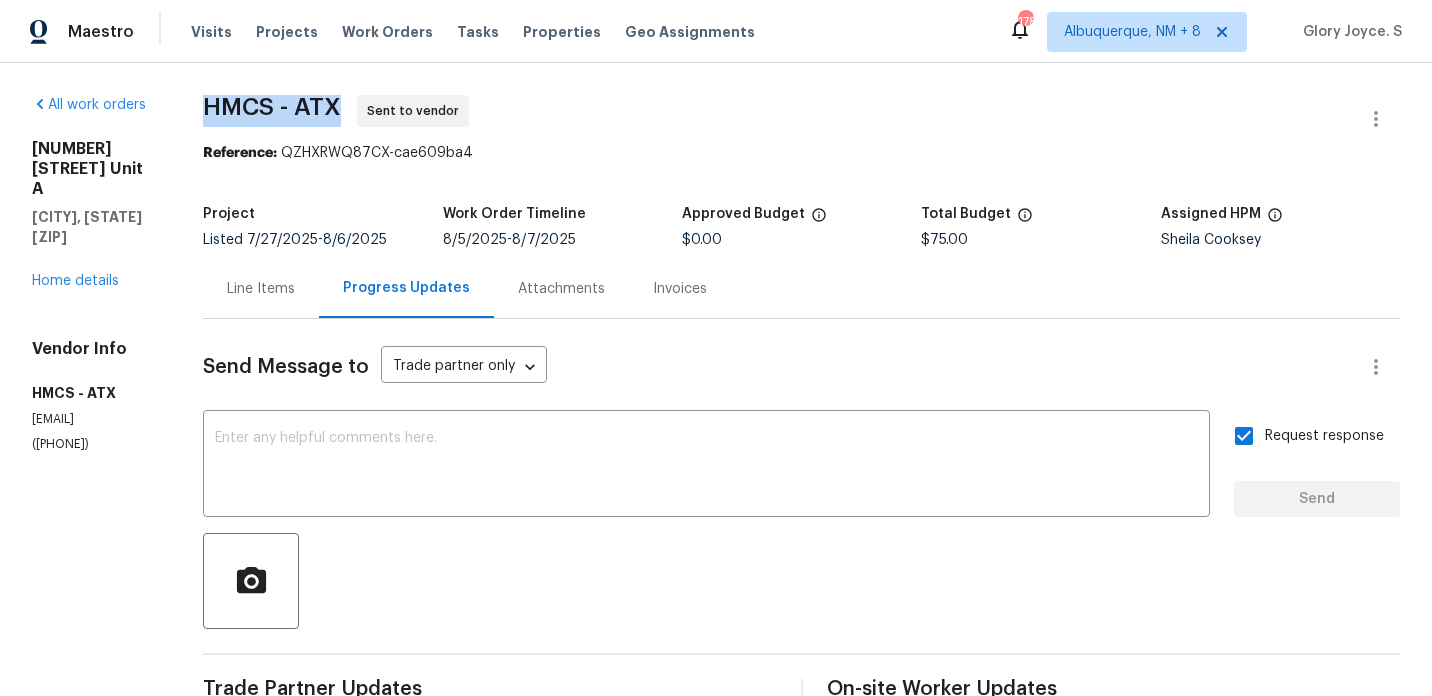 click on "HMCS - ATX" at bounding box center [272, 107] 